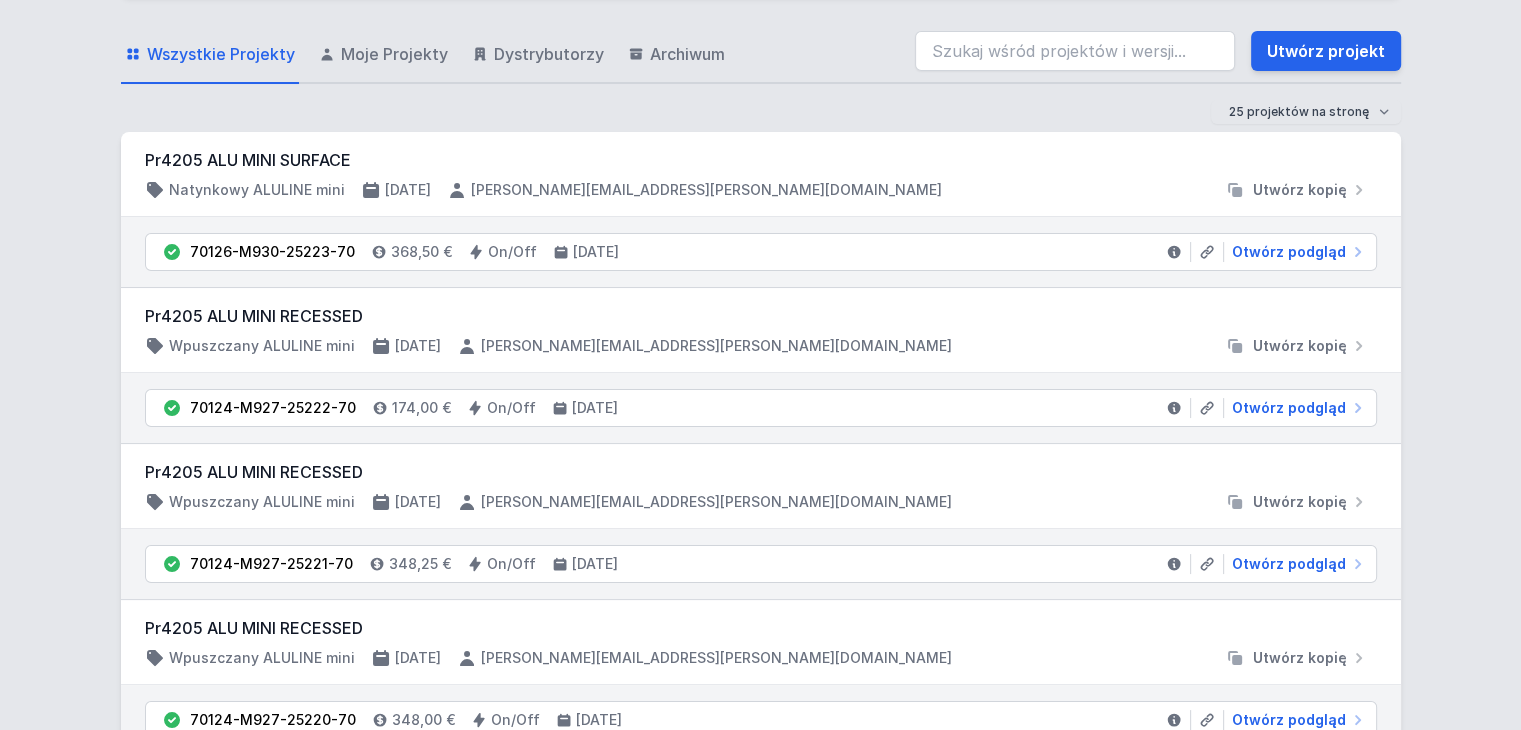 scroll, scrollTop: 0, scrollLeft: 0, axis: both 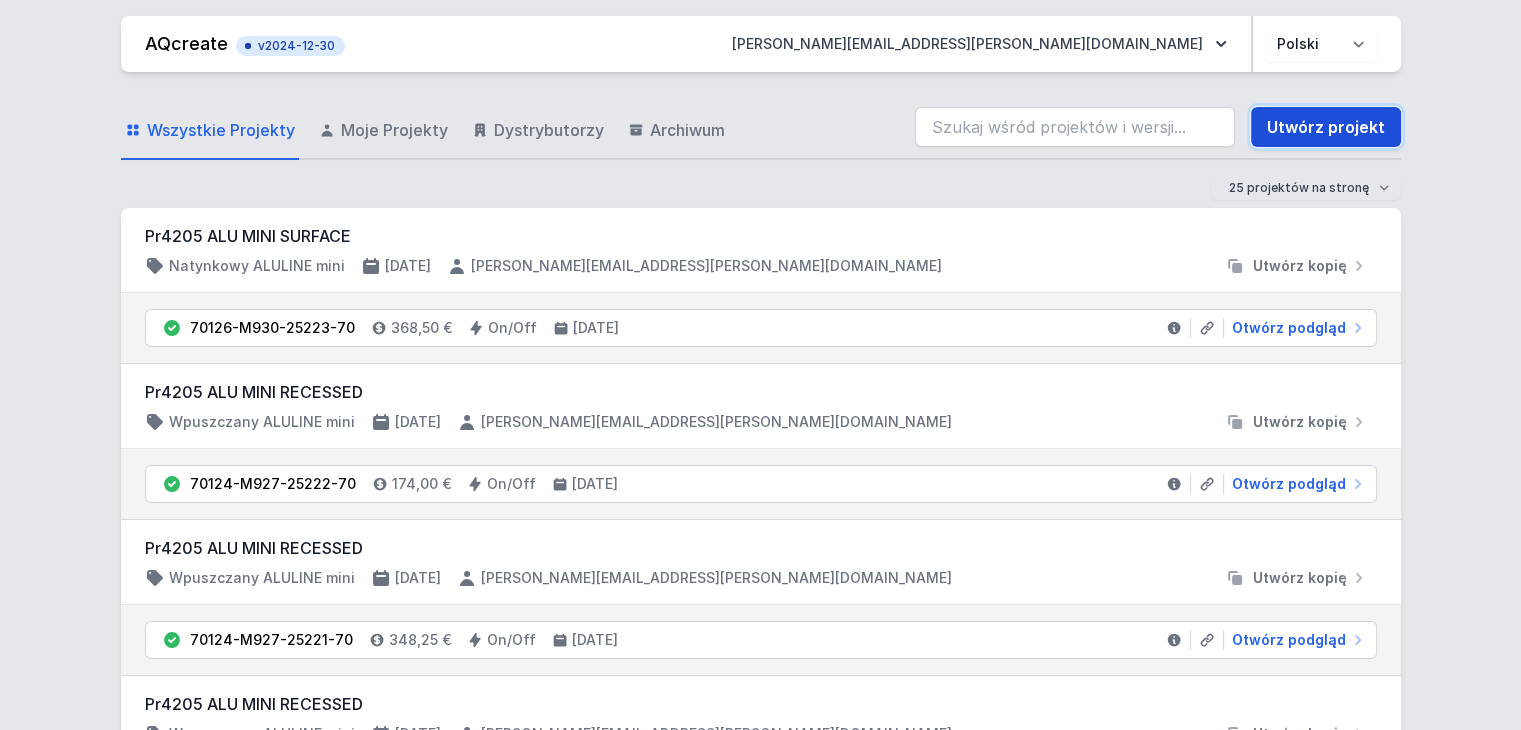 click on "Utwórz projekt" at bounding box center [1326, 127] 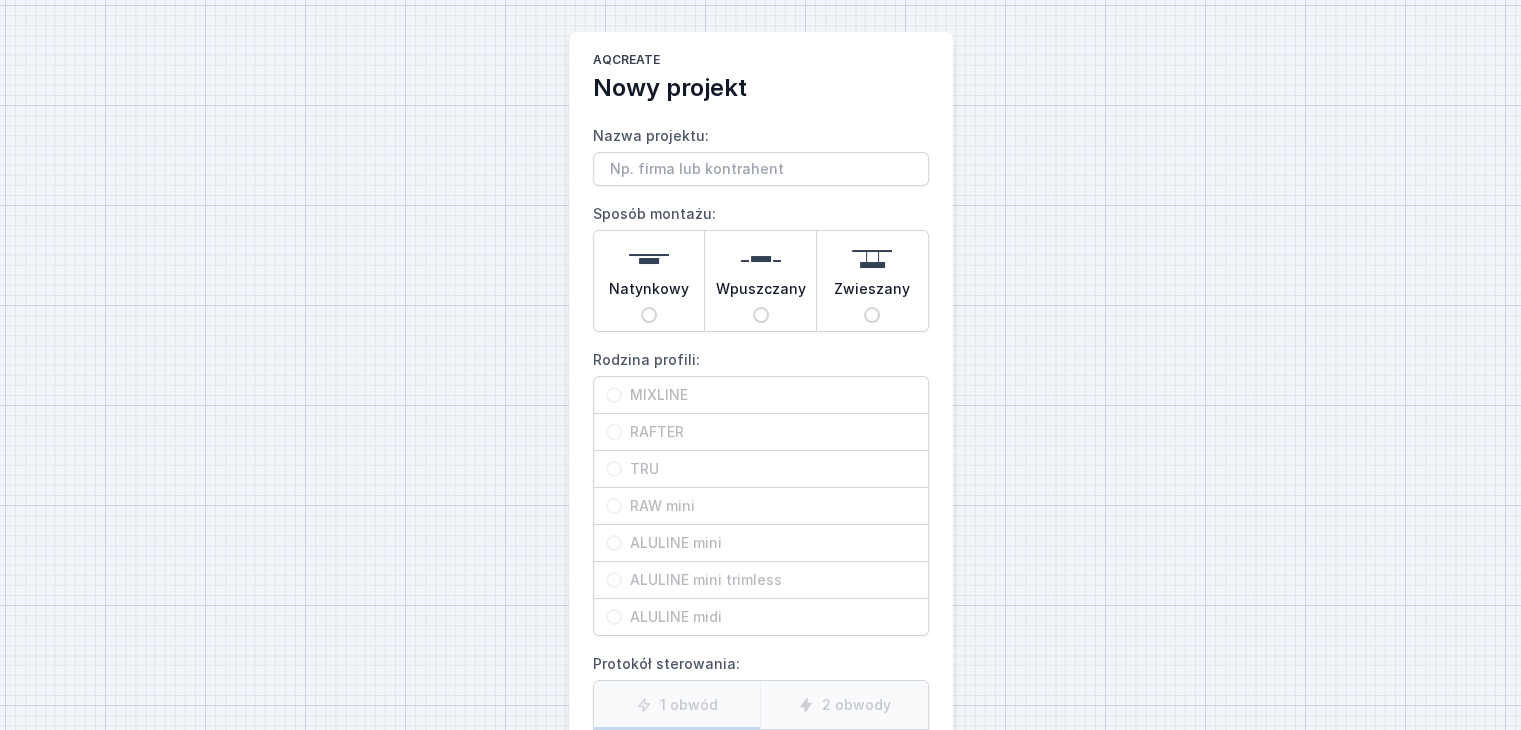 click on "Nazwa projektu:" at bounding box center (761, 169) 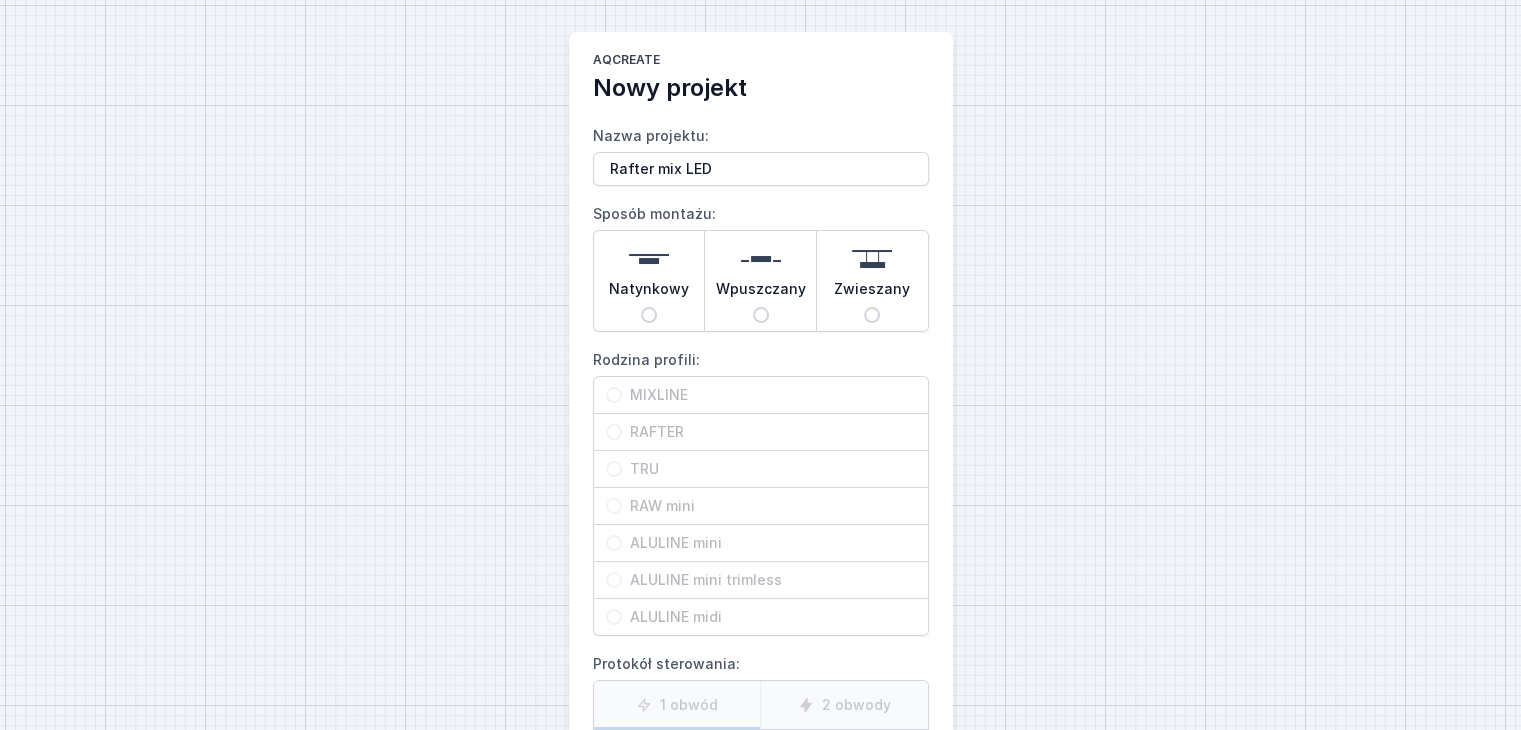 click on "Rafter mix LED" at bounding box center (761, 169) 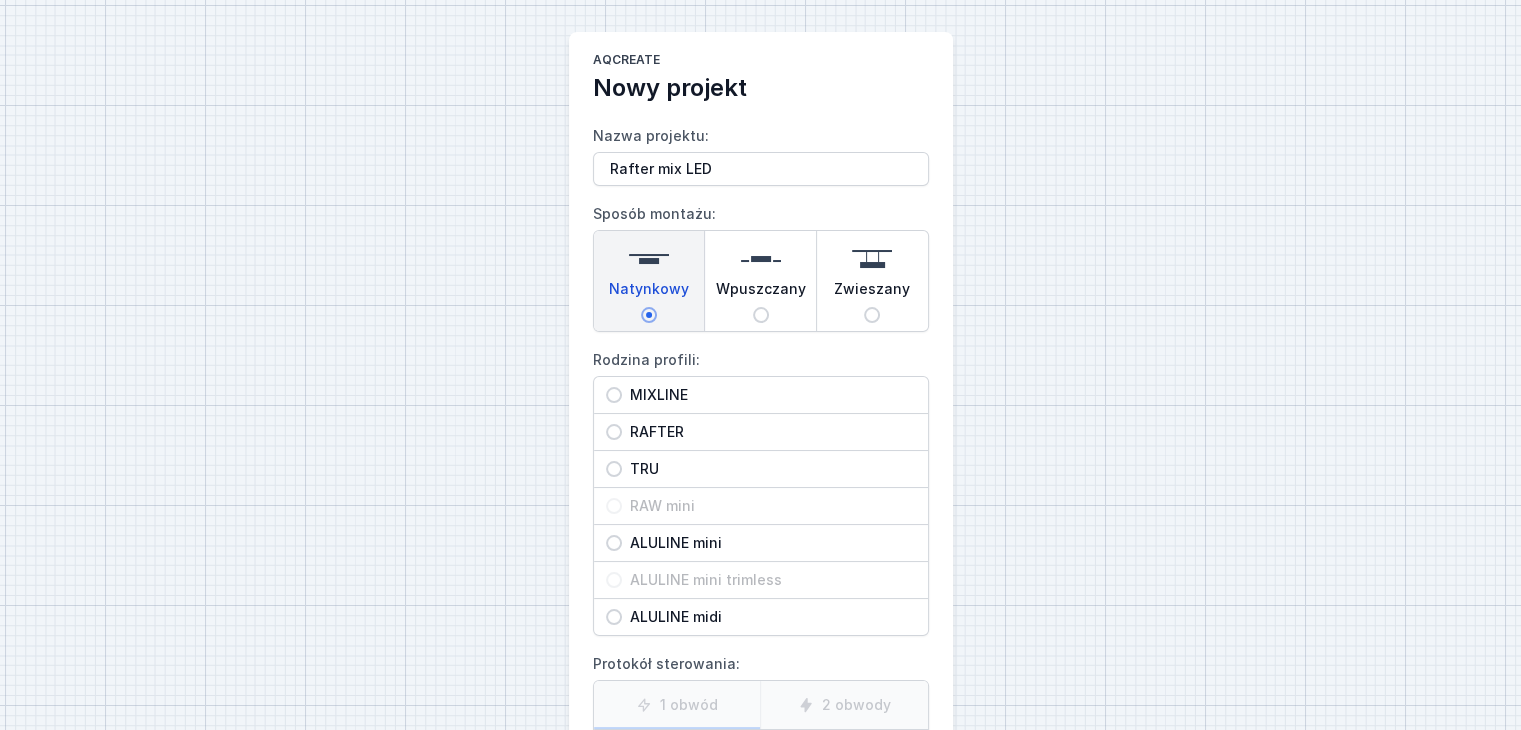 click on "RAFTER" at bounding box center [614, 432] 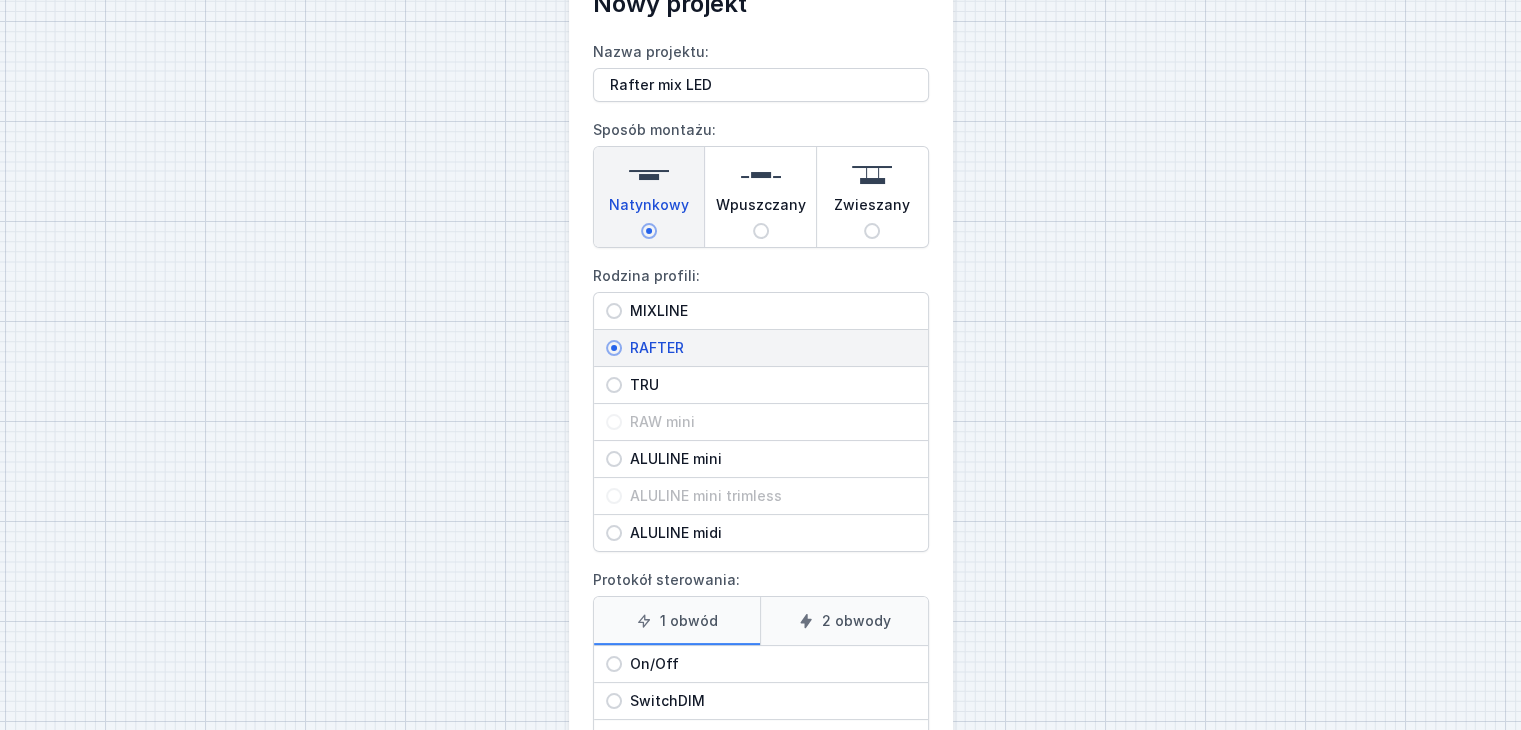 scroll, scrollTop: 268, scrollLeft: 0, axis: vertical 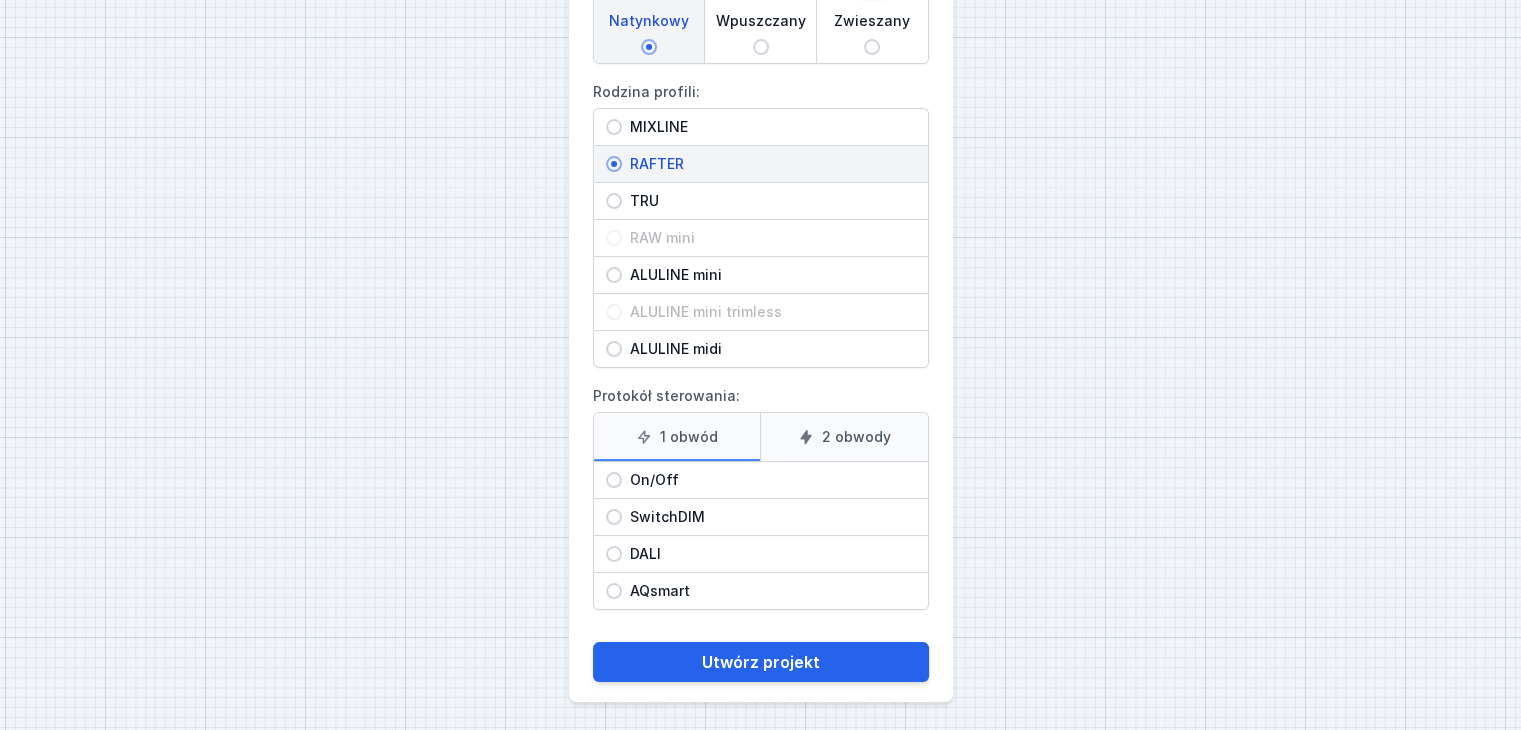click on "On/Off" at bounding box center (614, 480) 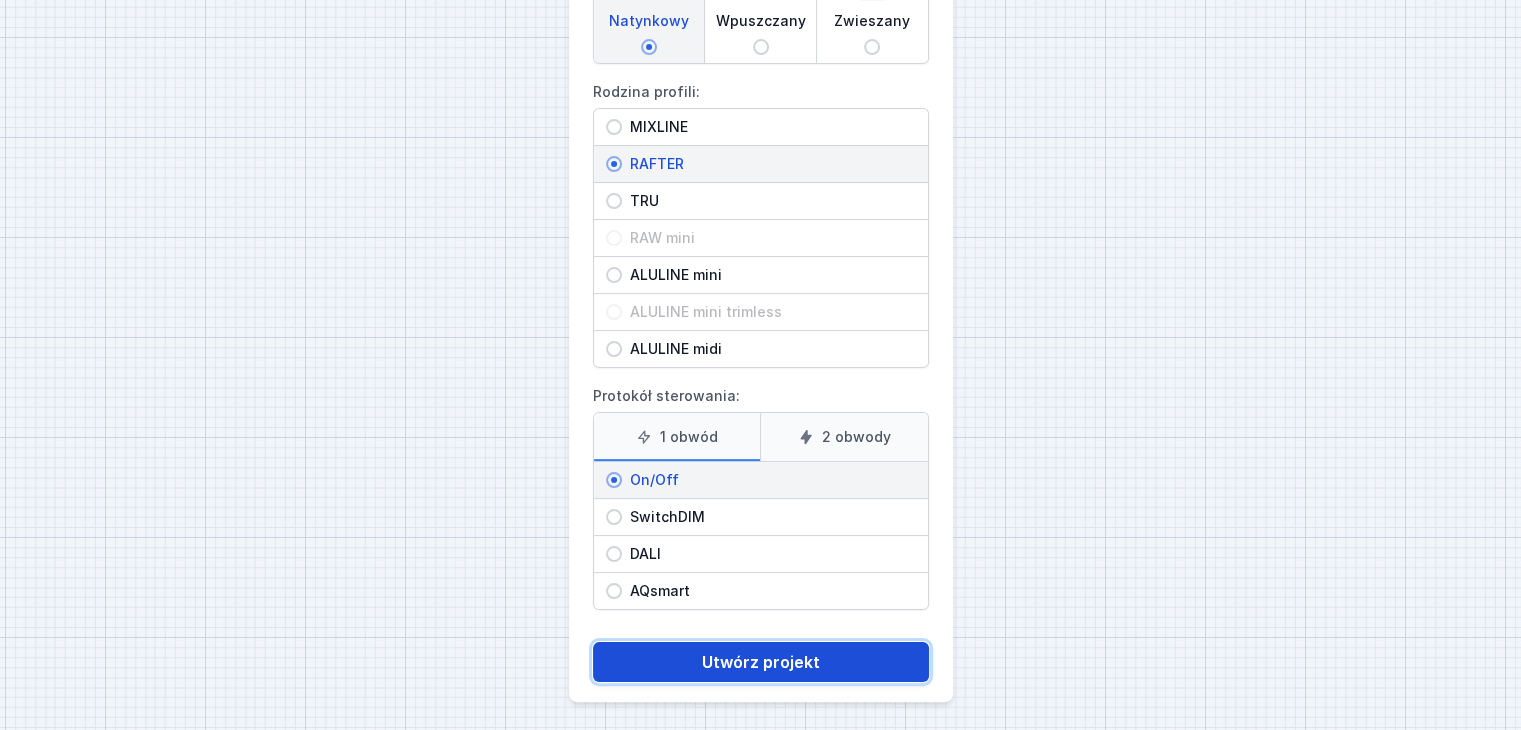 click on "Utwórz projekt" at bounding box center (761, 662) 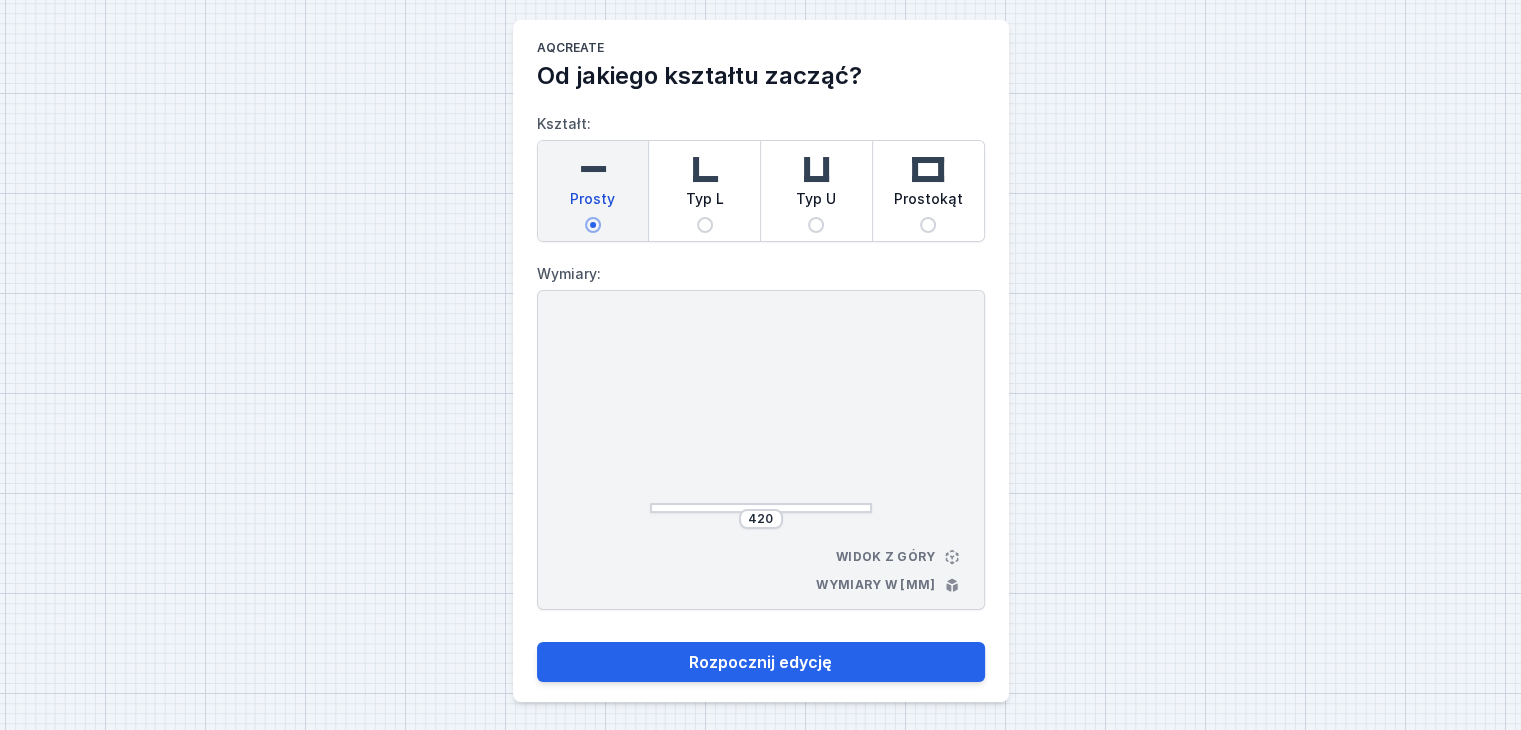 scroll, scrollTop: 16, scrollLeft: 0, axis: vertical 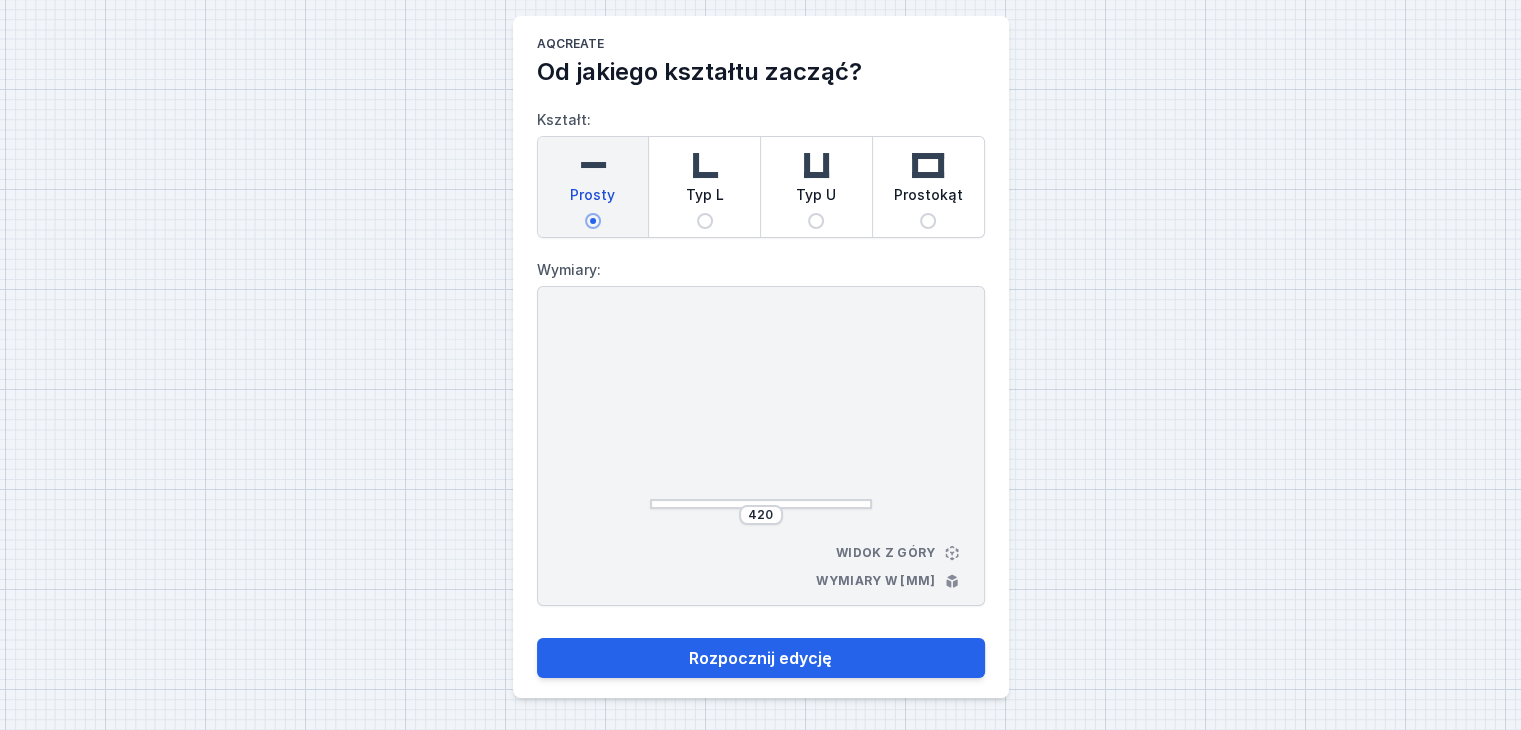 click on "420" at bounding box center (761, 515) 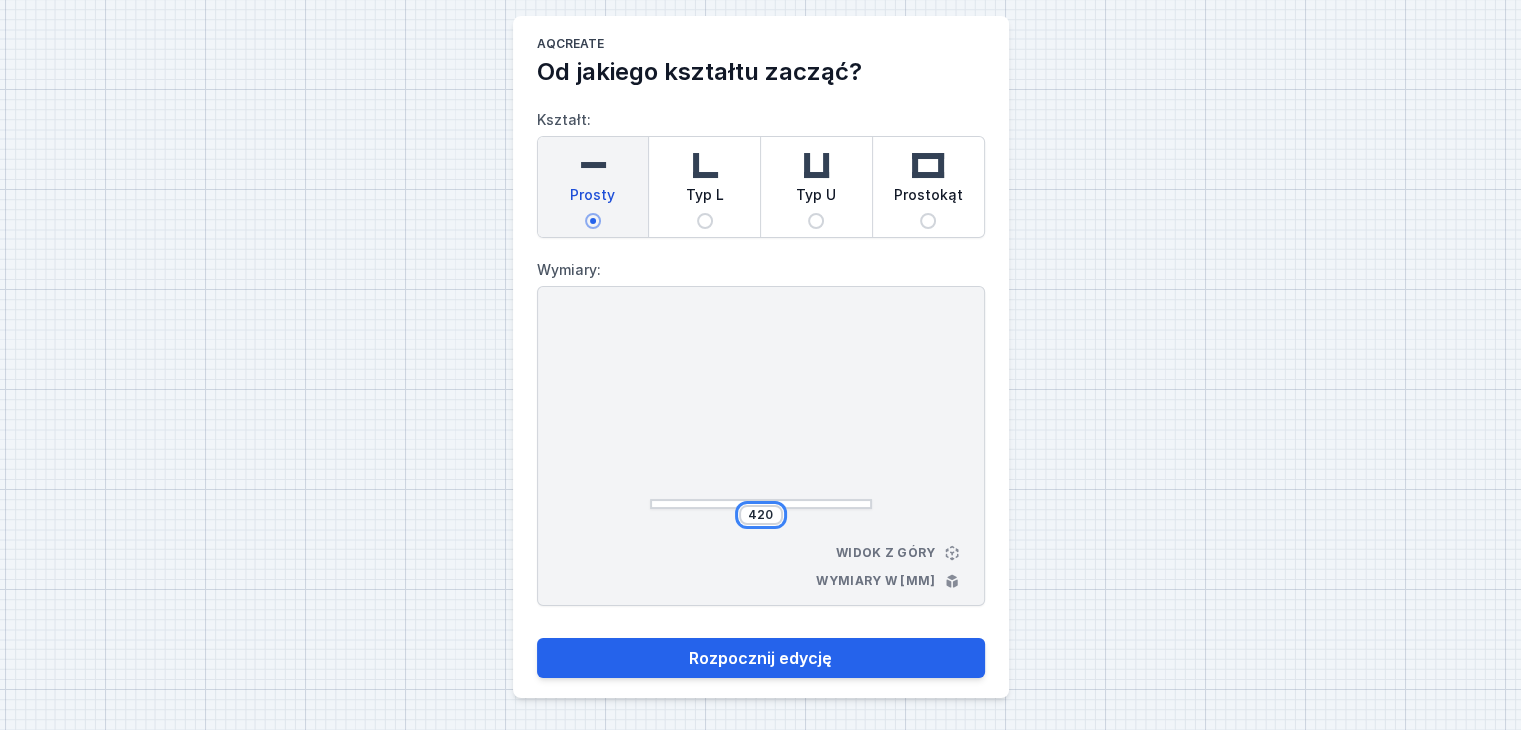 click on "420" at bounding box center (761, 515) 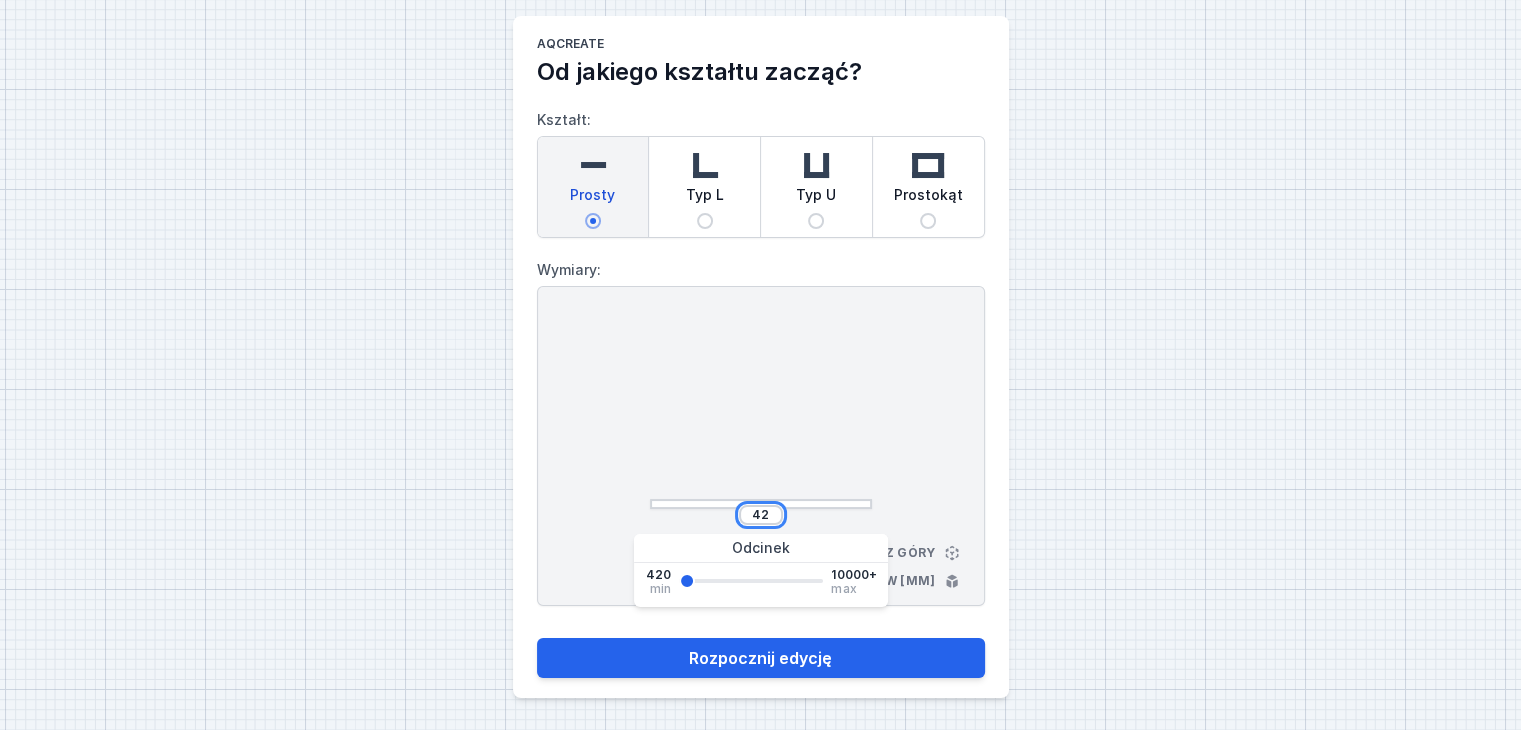 type on "4" 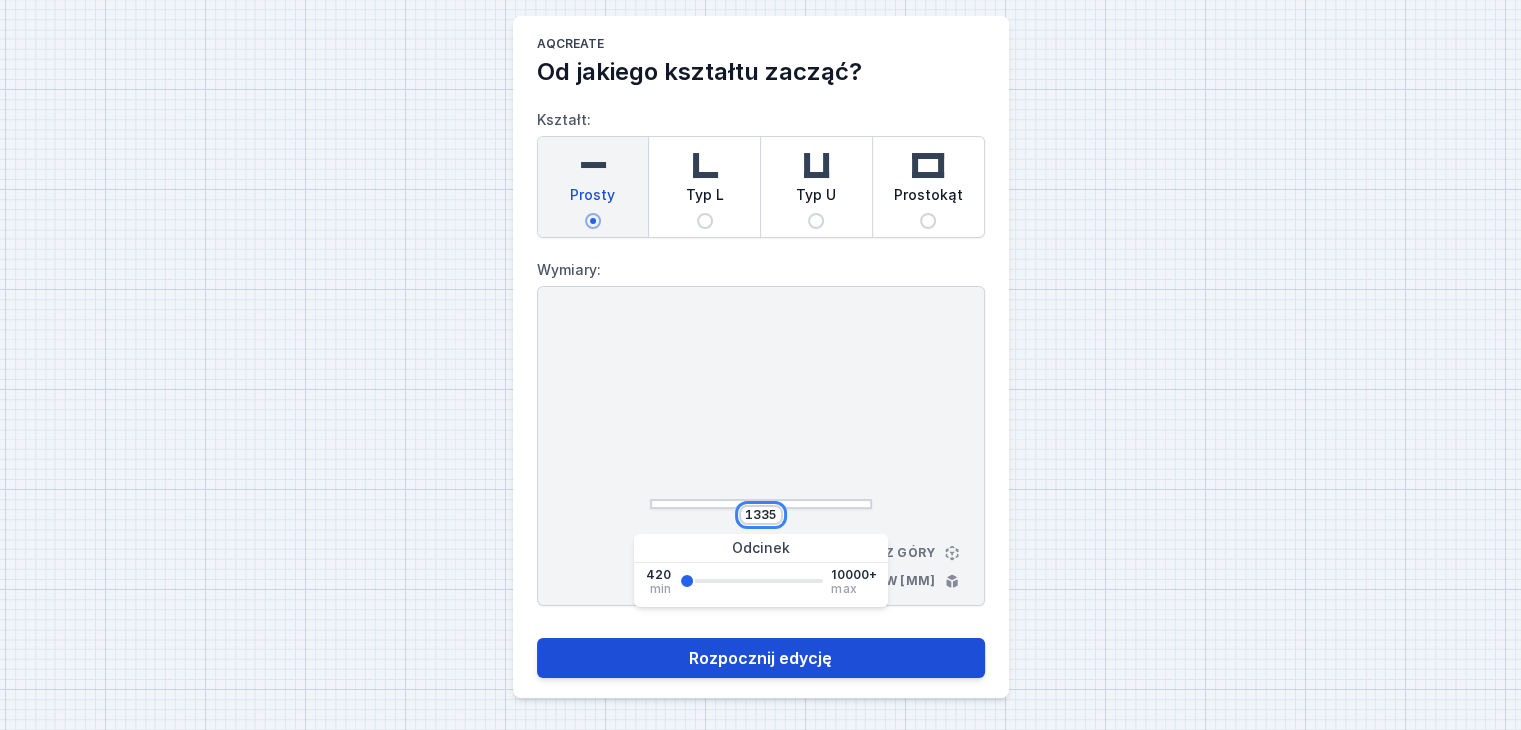 type on "1335" 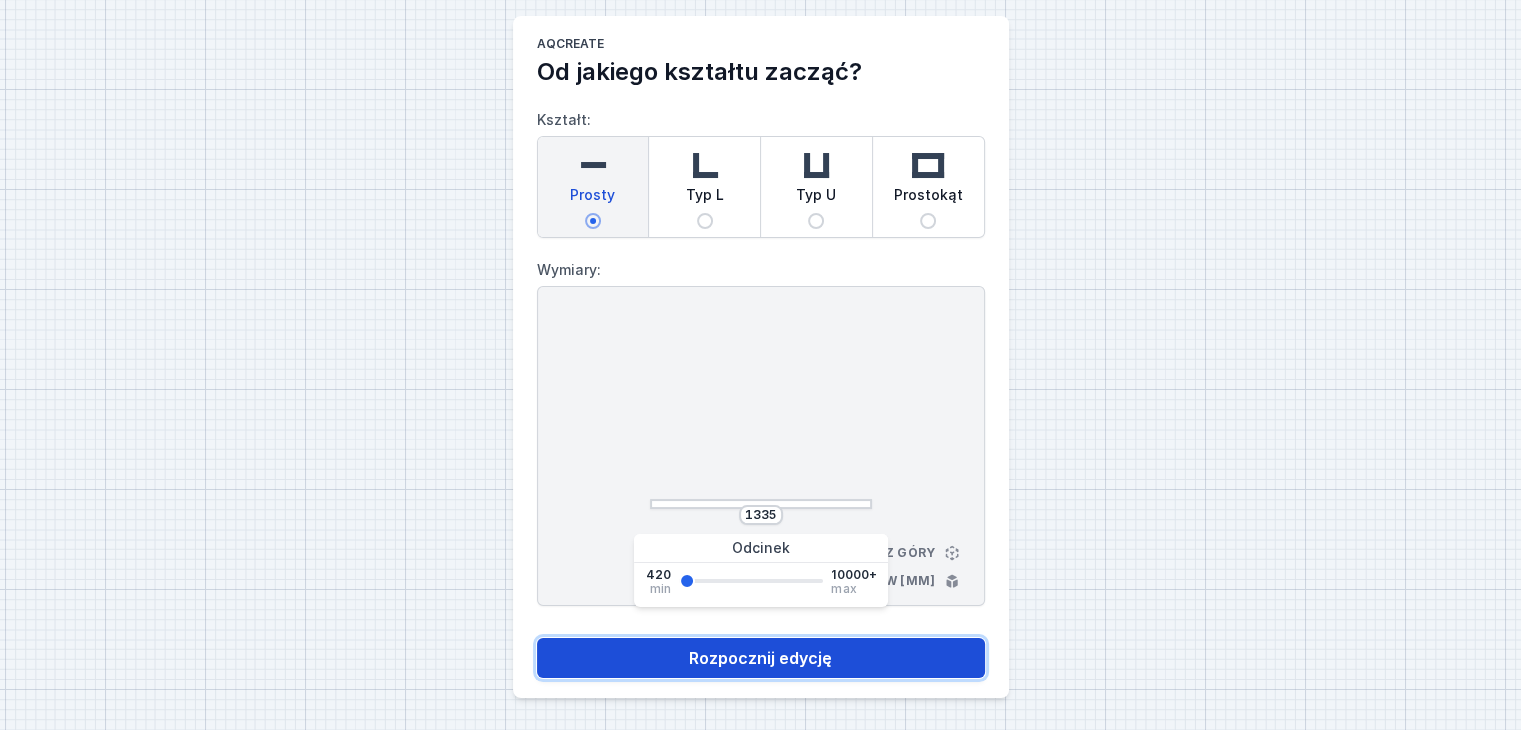 click on "Rozpocznij edycję" at bounding box center [761, 658] 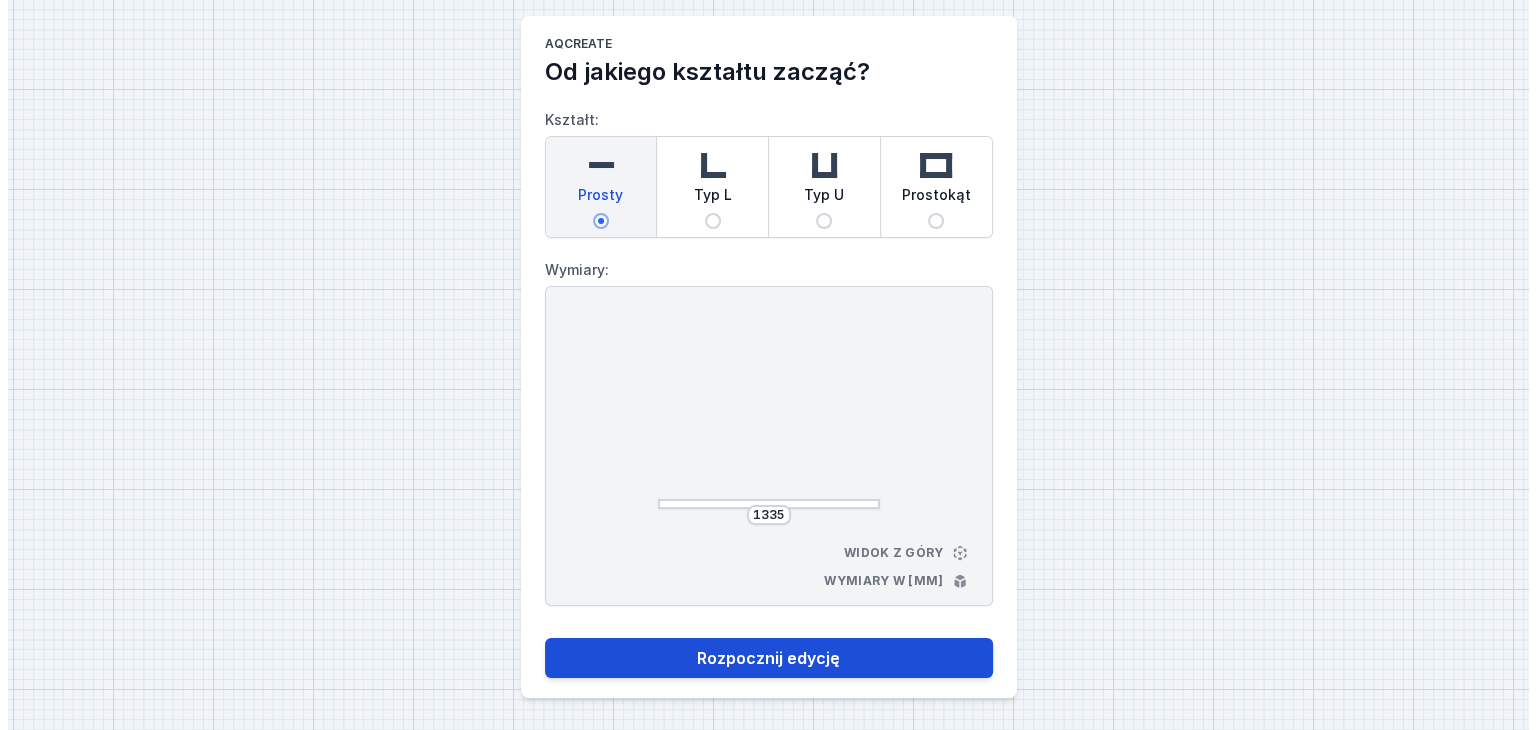 scroll, scrollTop: 0, scrollLeft: 0, axis: both 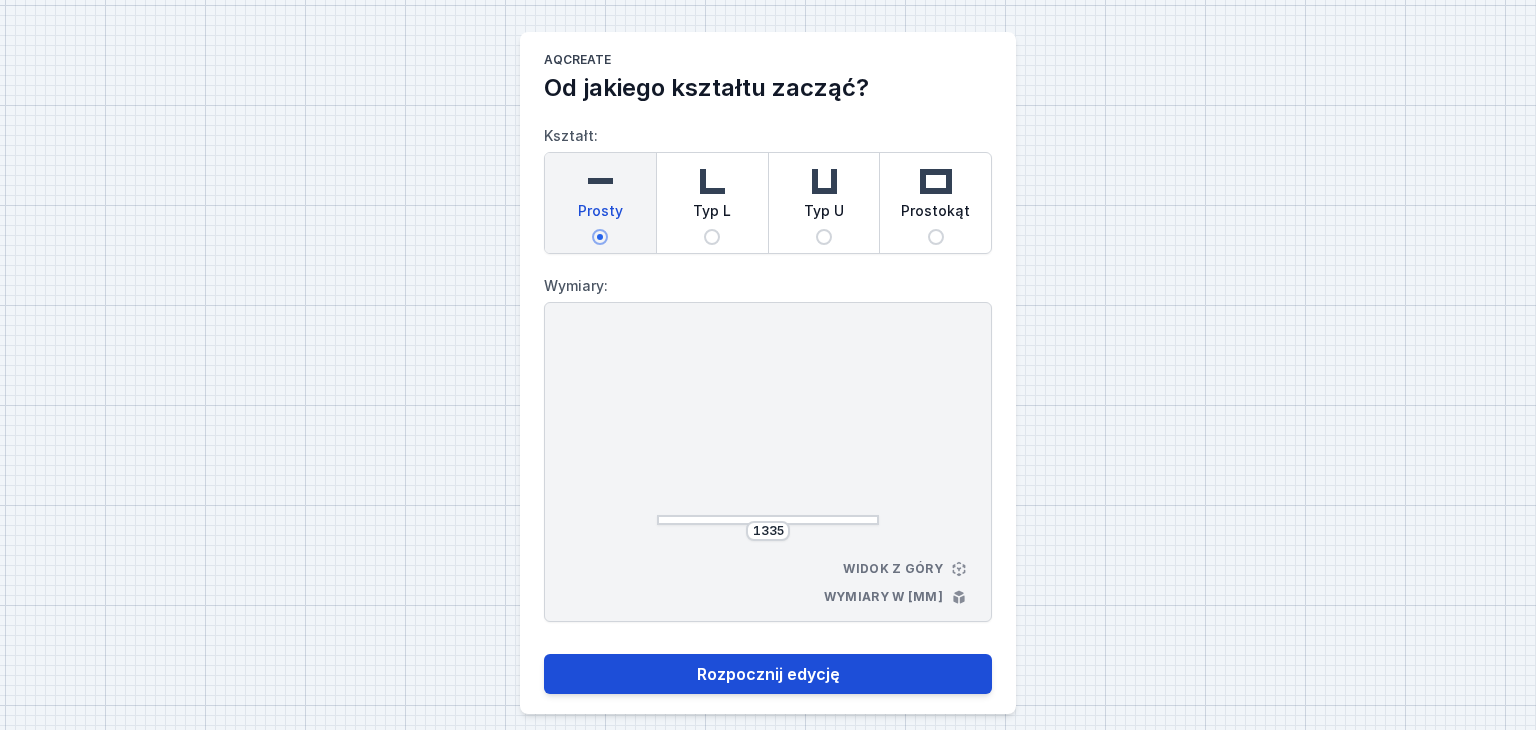 select on "M" 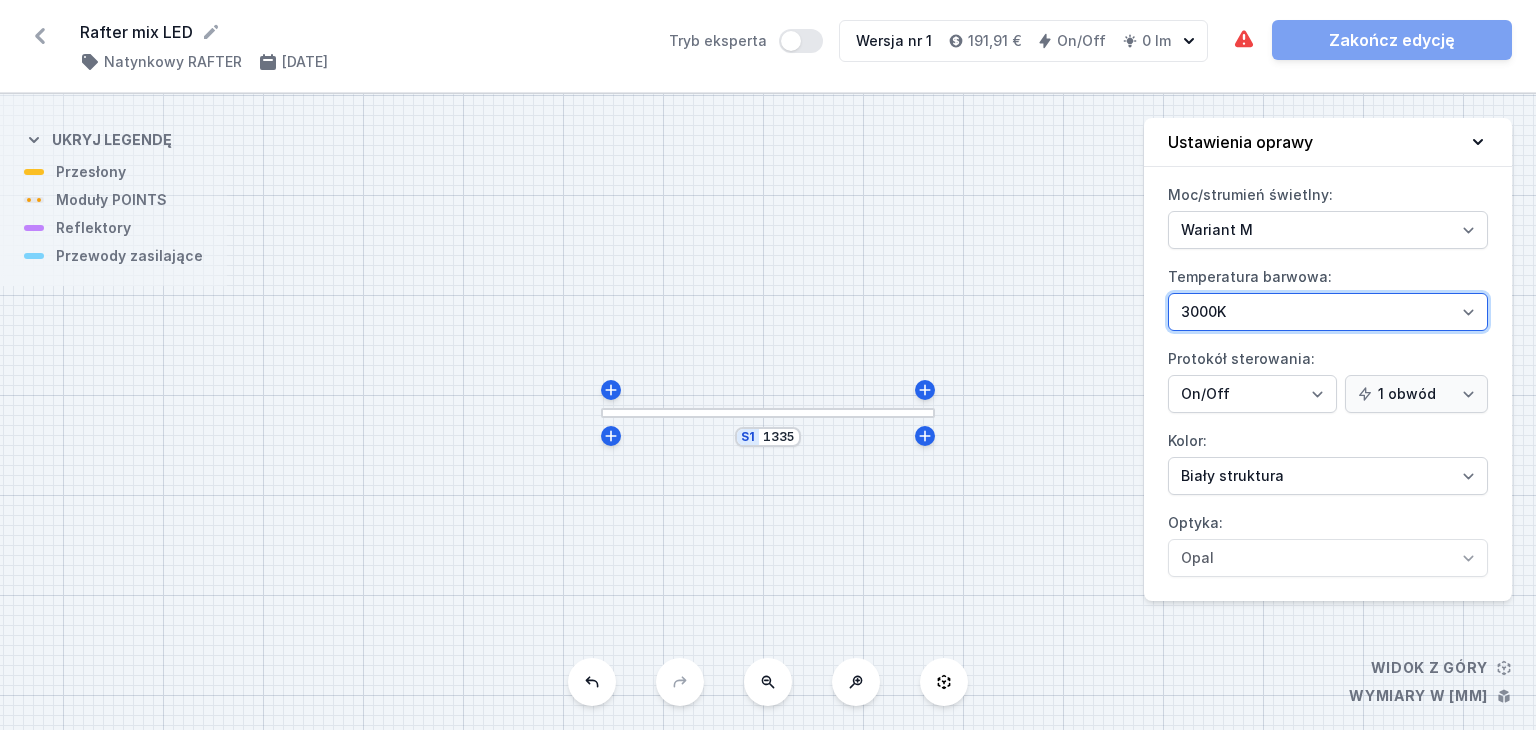click on "2700K 3000K 4000K" at bounding box center (1328, 312) 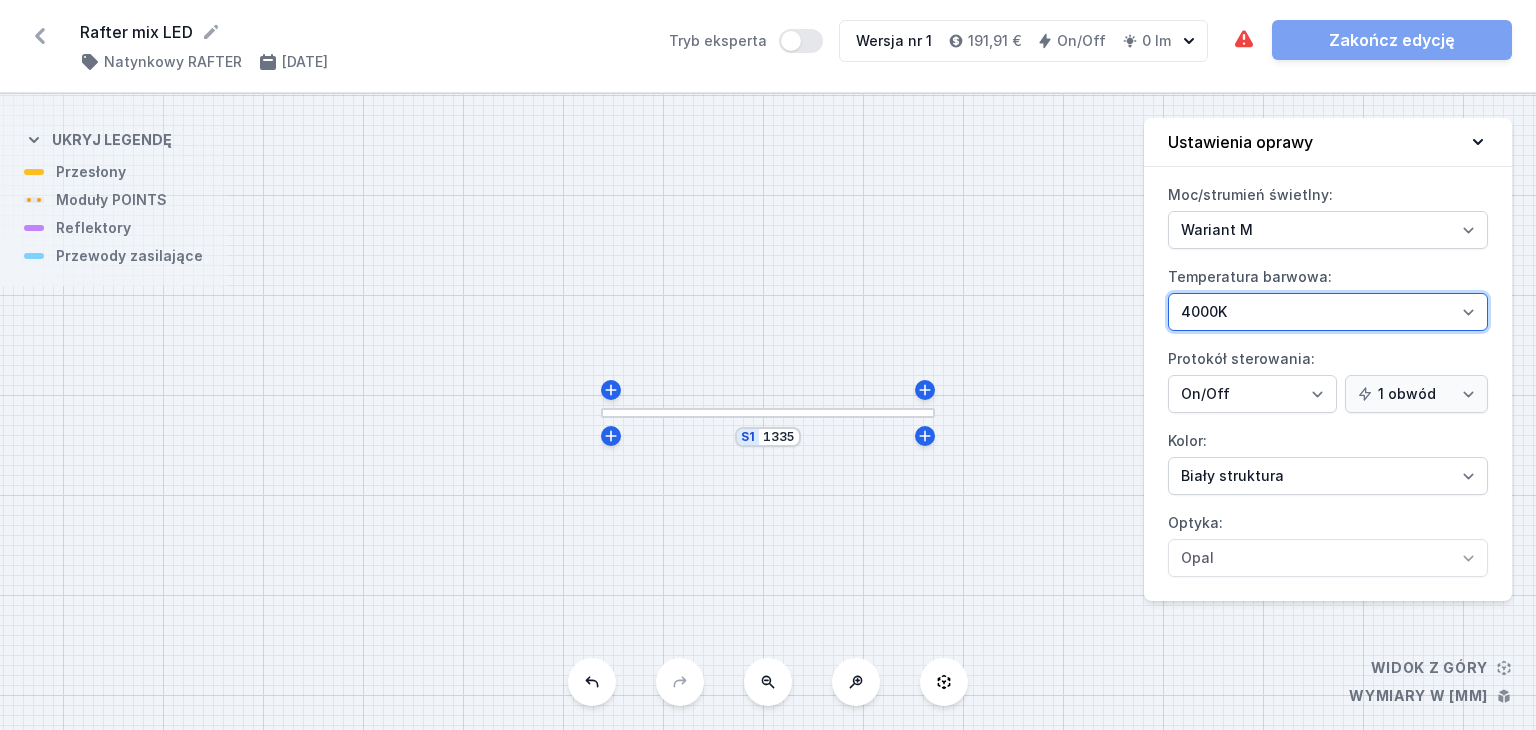 click on "2700K 3000K 4000K" at bounding box center (1328, 312) 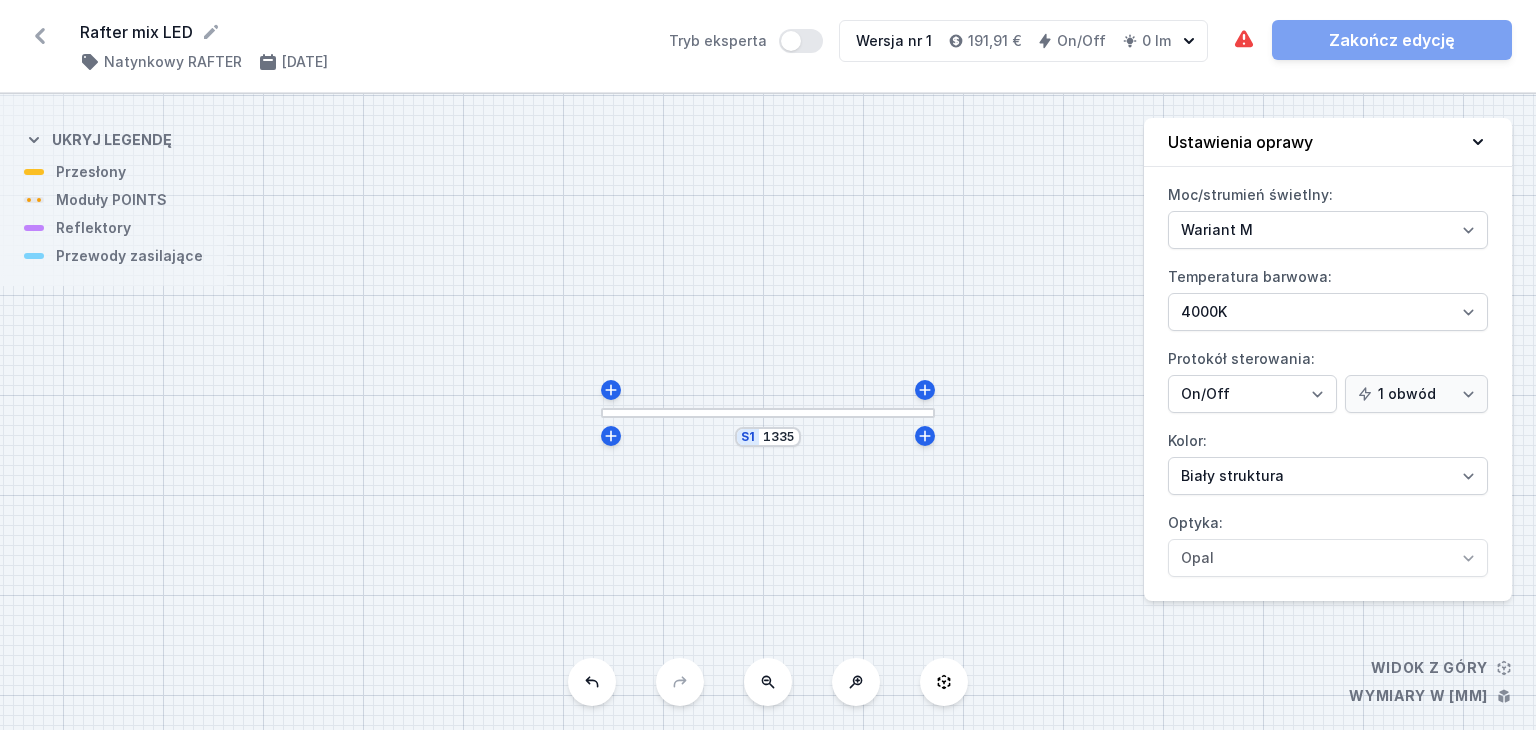click on "S1 1335" at bounding box center (768, 412) 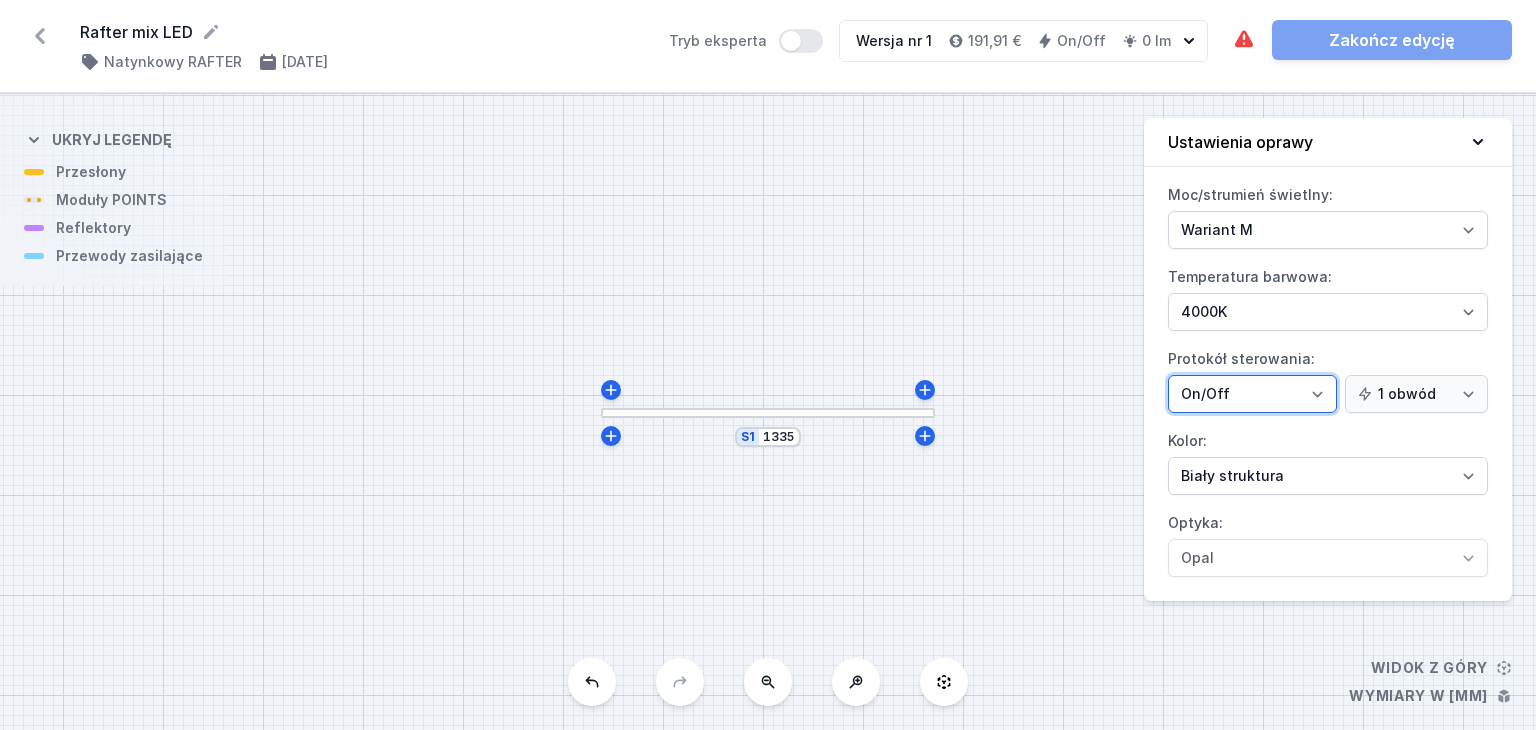 click on "On/Off SwitchDIM DALI AQsmart" at bounding box center (1252, 394) 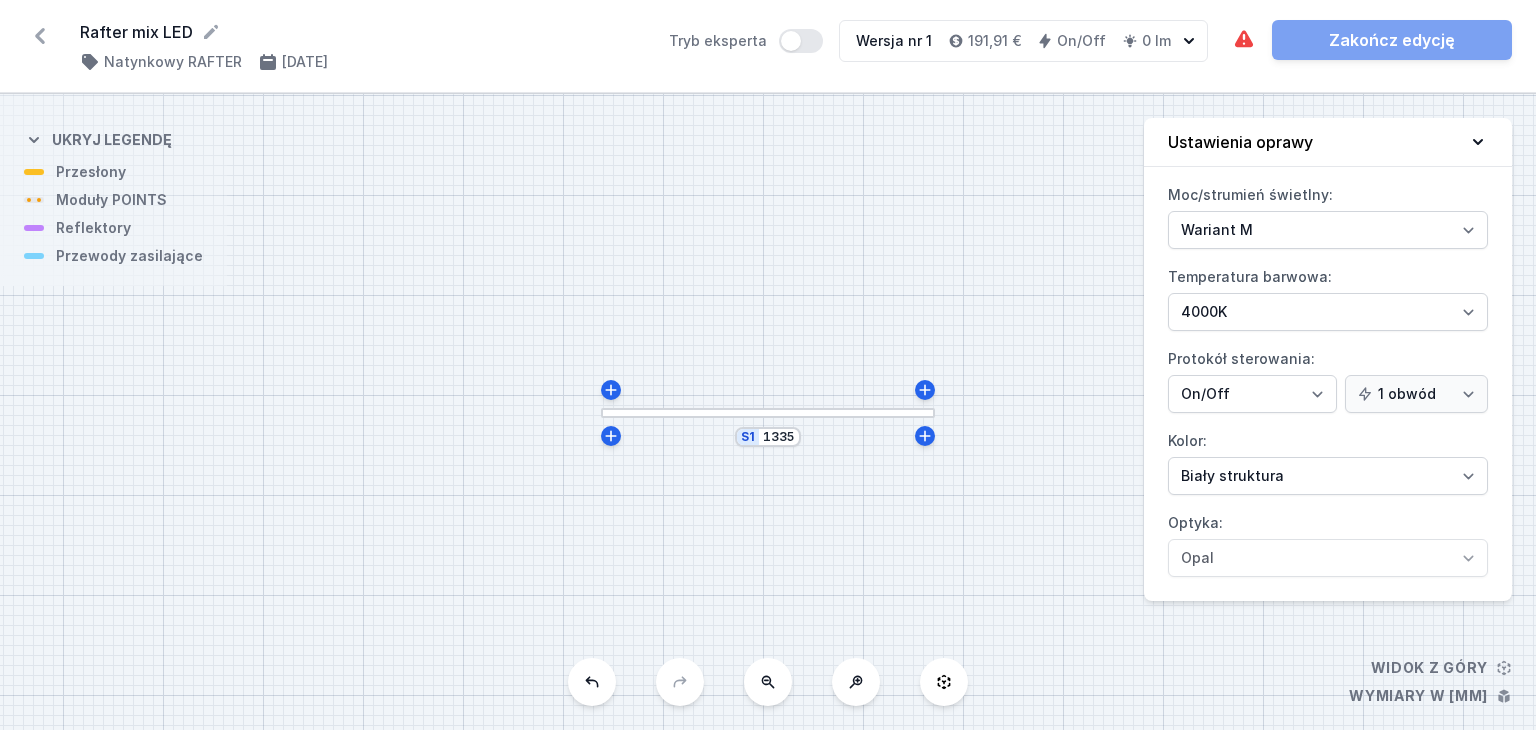 click on "S1 1335" at bounding box center [768, 412] 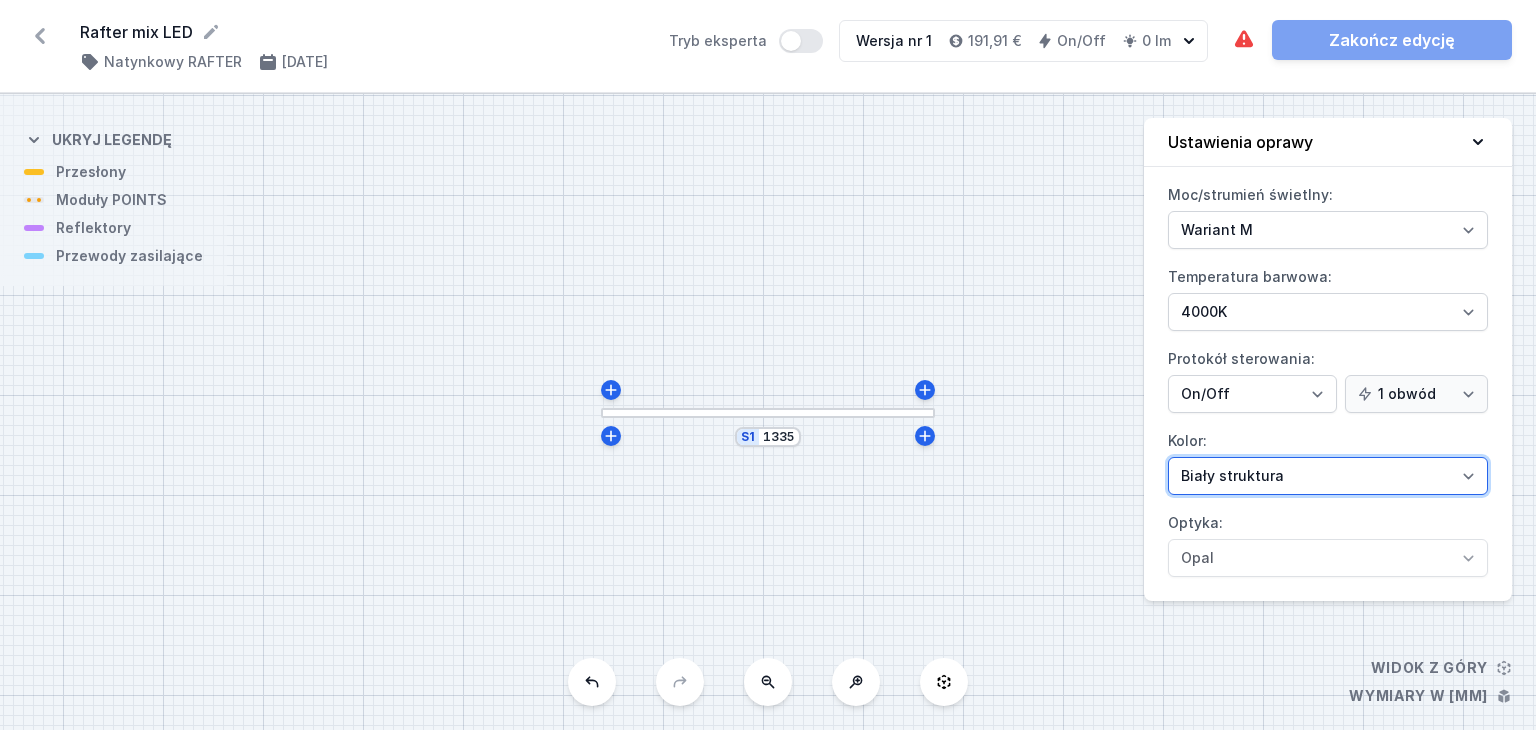 click on "Biały struktura Czarny struktura Złoty struktura Miedziany Szary Inny (z palety RAL)" at bounding box center [1328, 476] 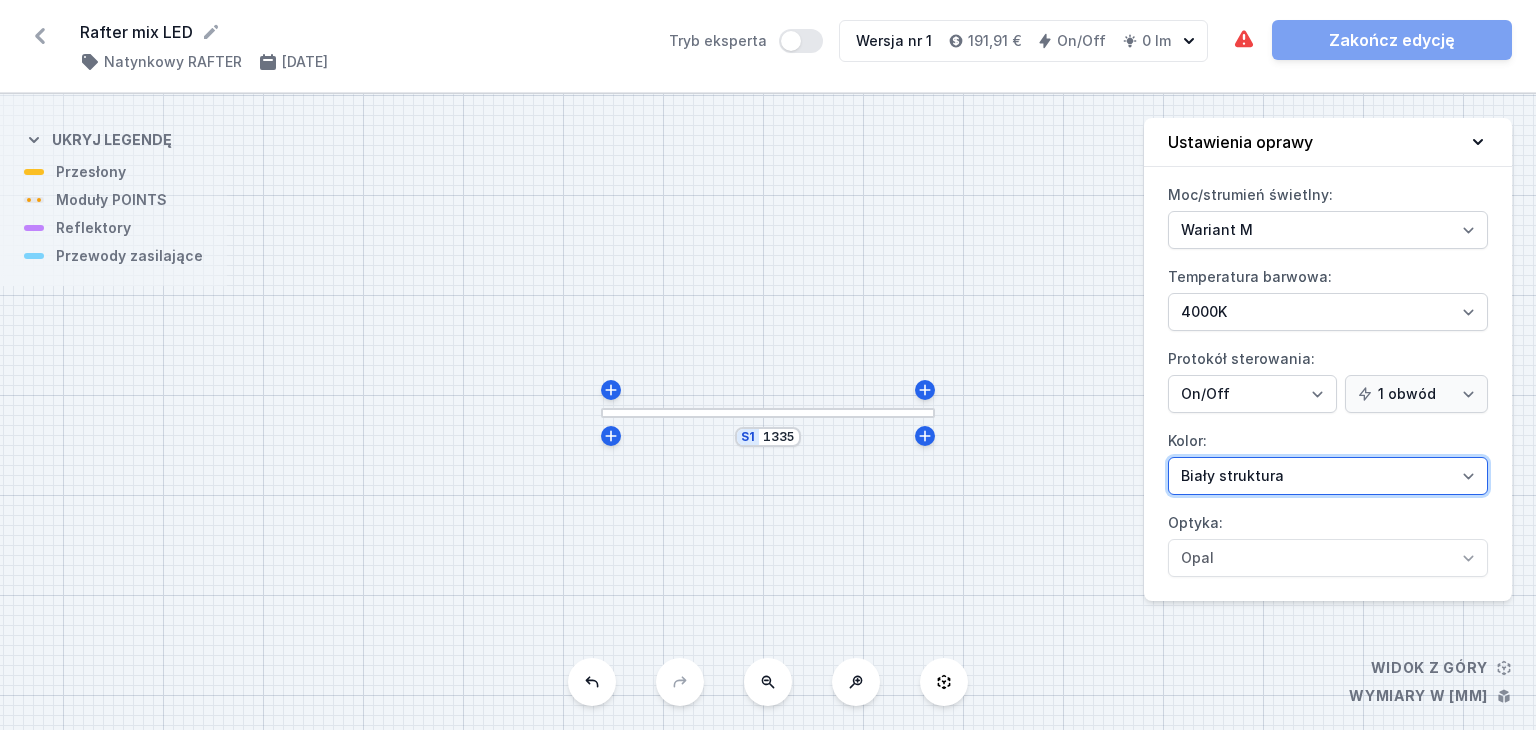 select on "2" 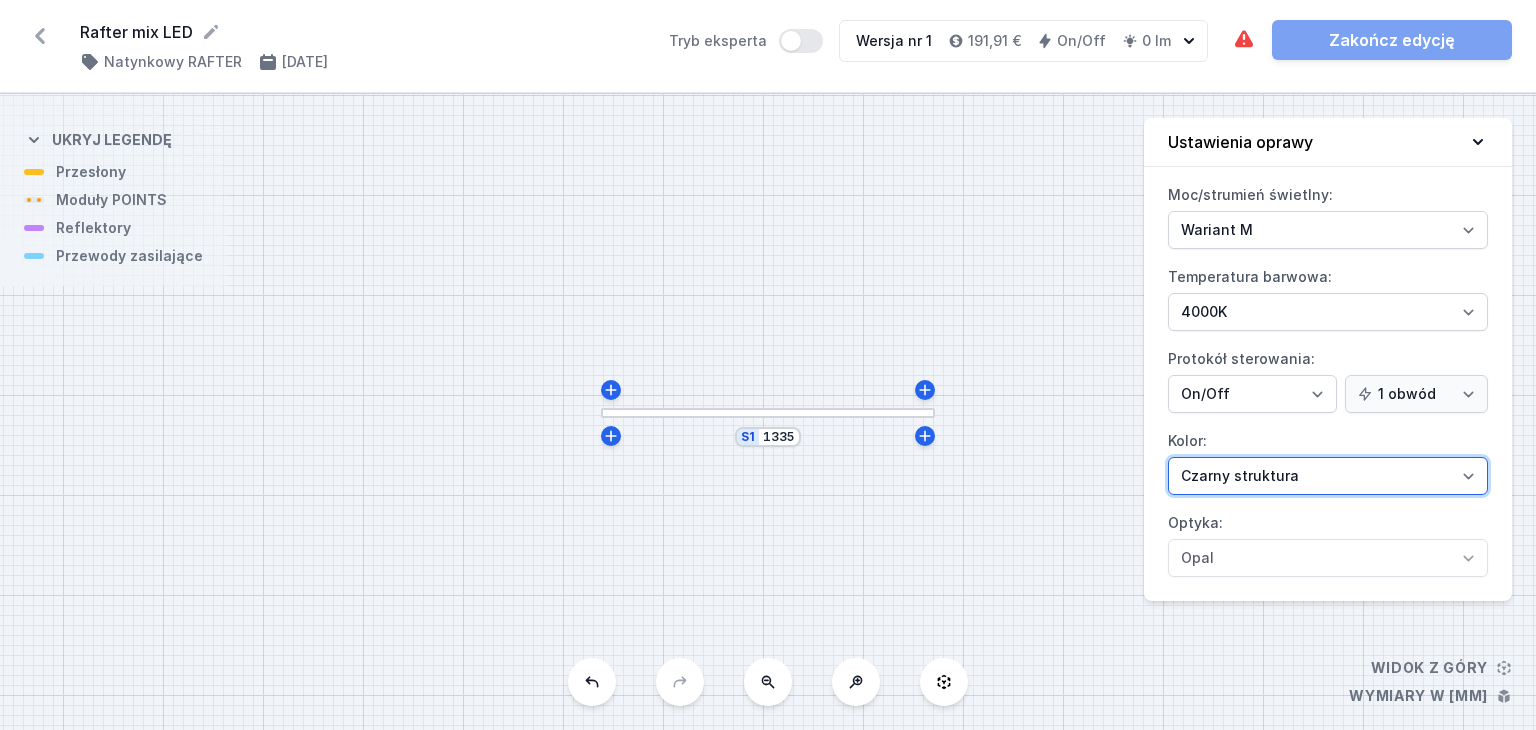 click on "Biały struktura Czarny struktura Złoty struktura Miedziany Szary Inny (z palety RAL)" at bounding box center [1328, 476] 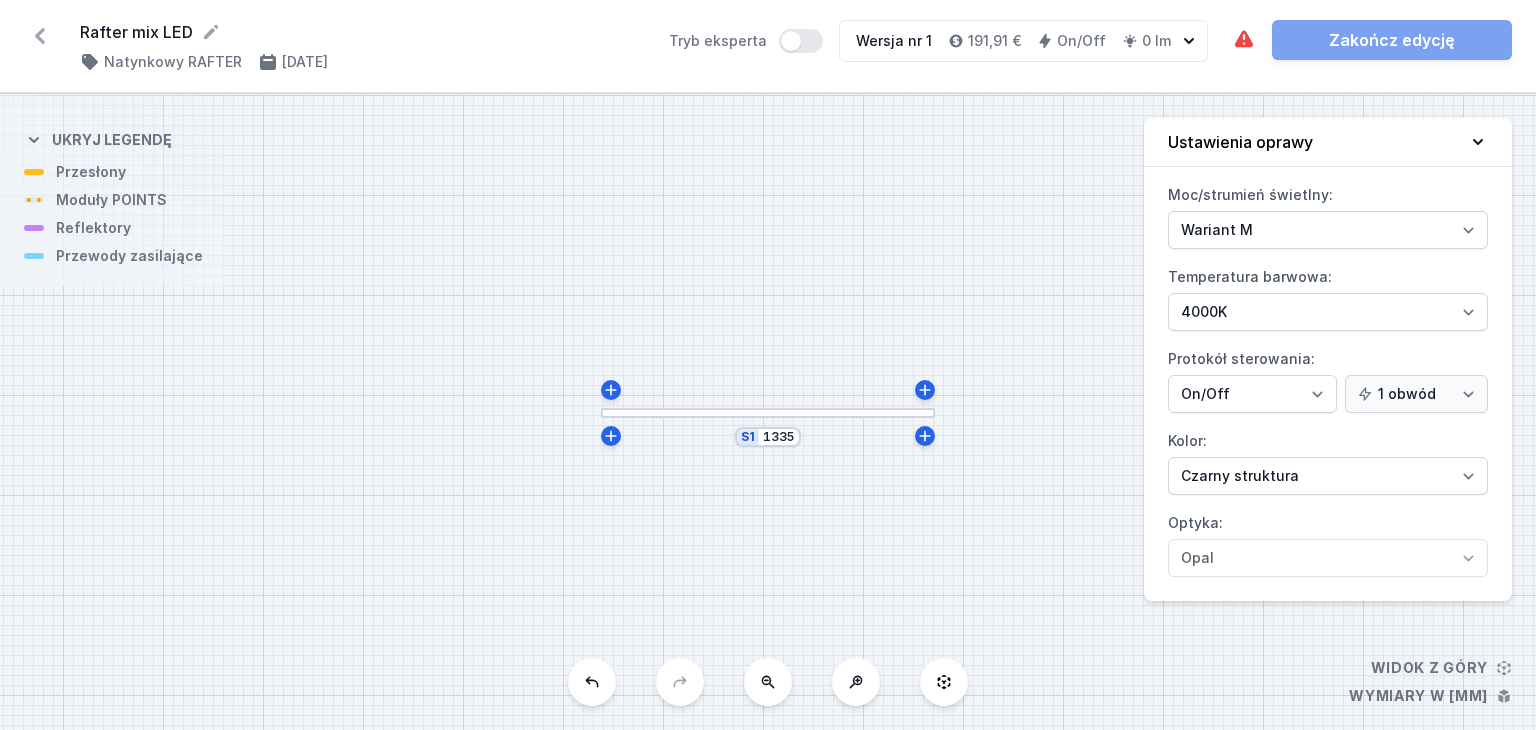 click at bounding box center (768, 413) 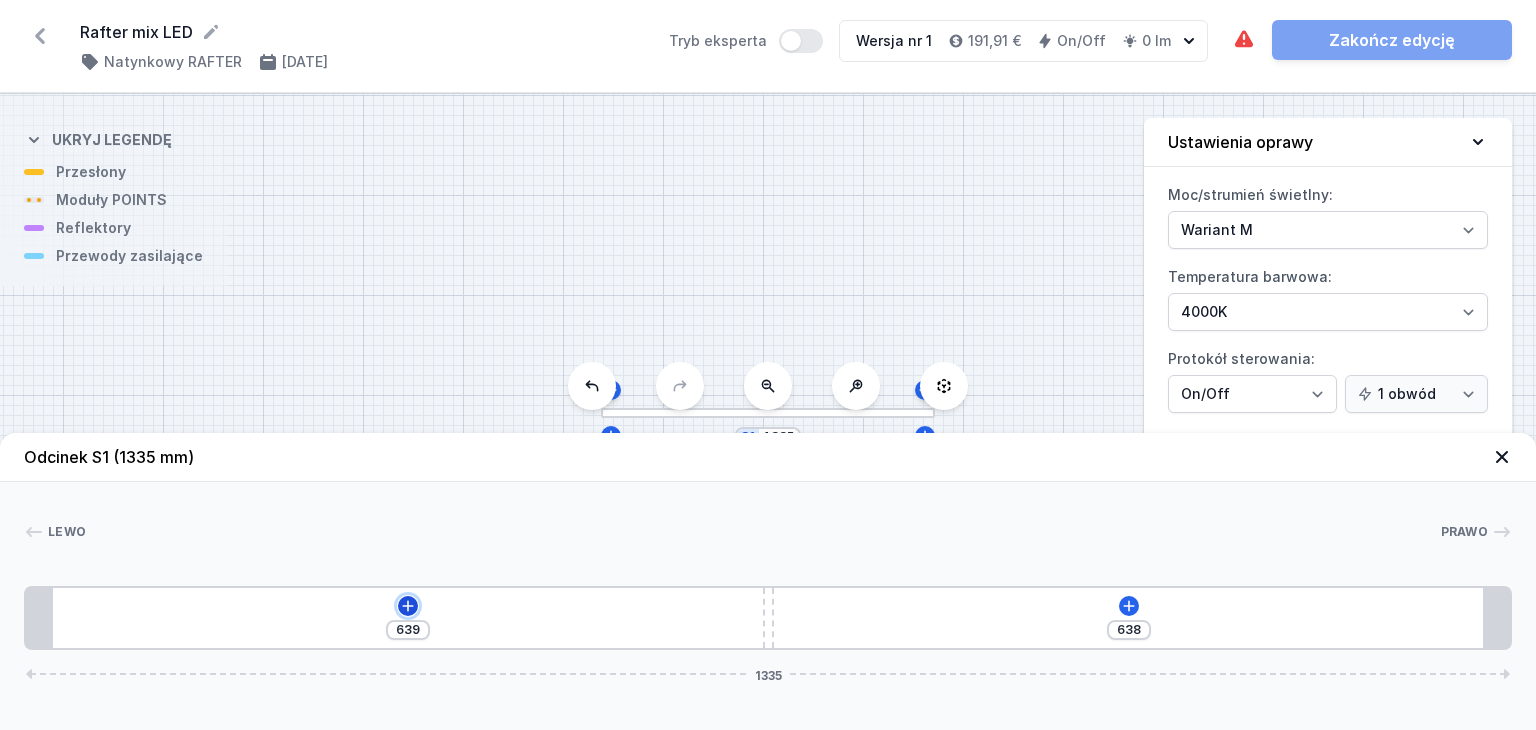 click 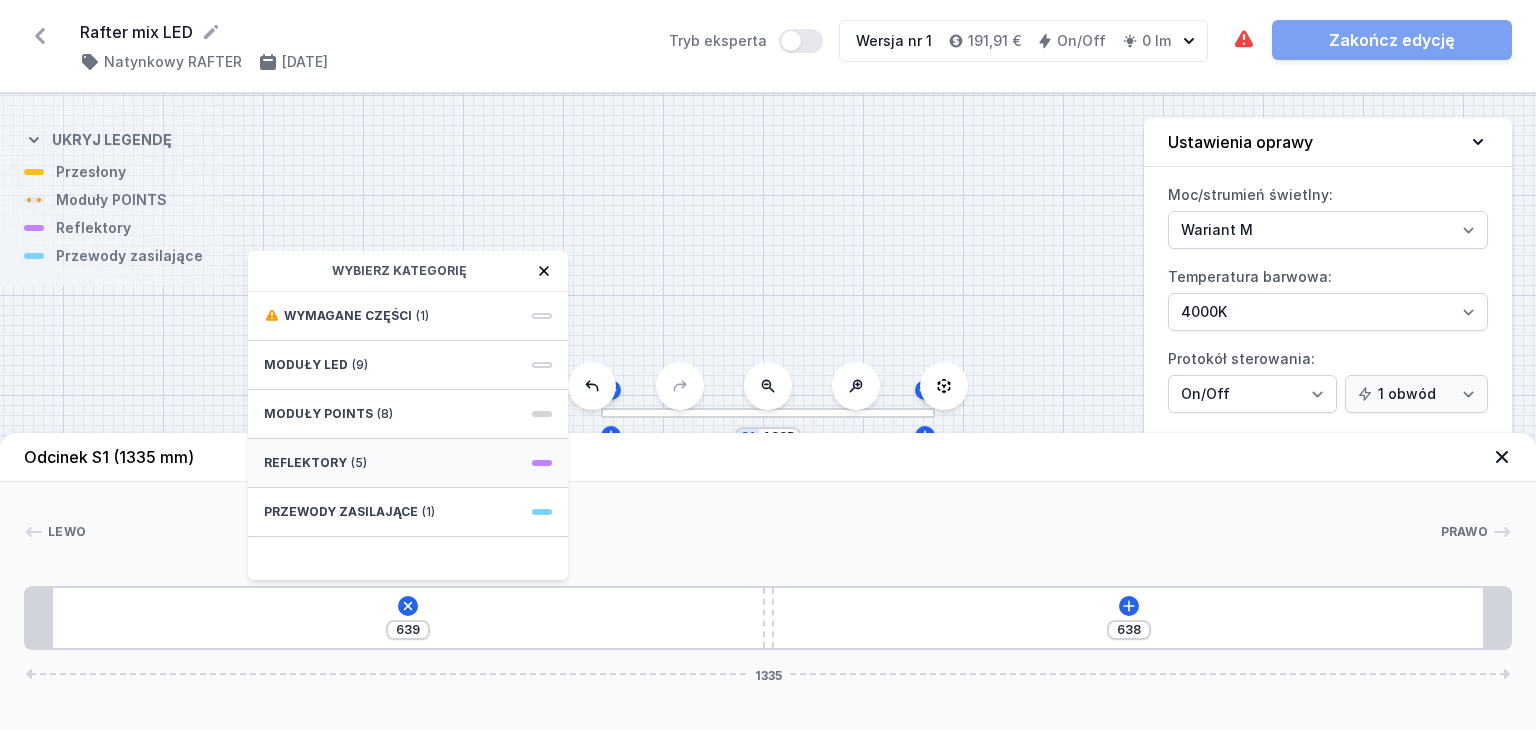 click on "Reflektory (5)" at bounding box center (408, 463) 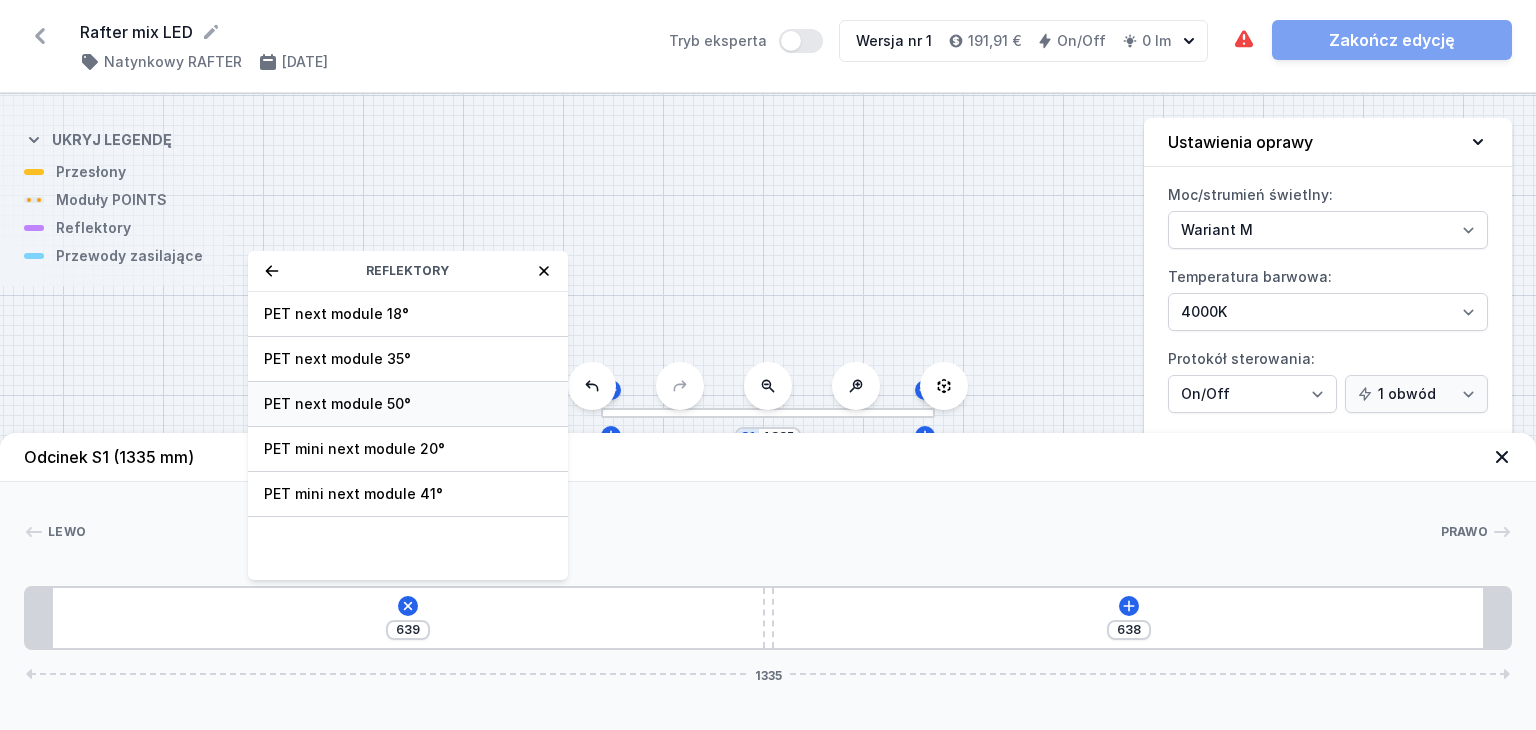click on "PET next module 50°" at bounding box center [408, 404] 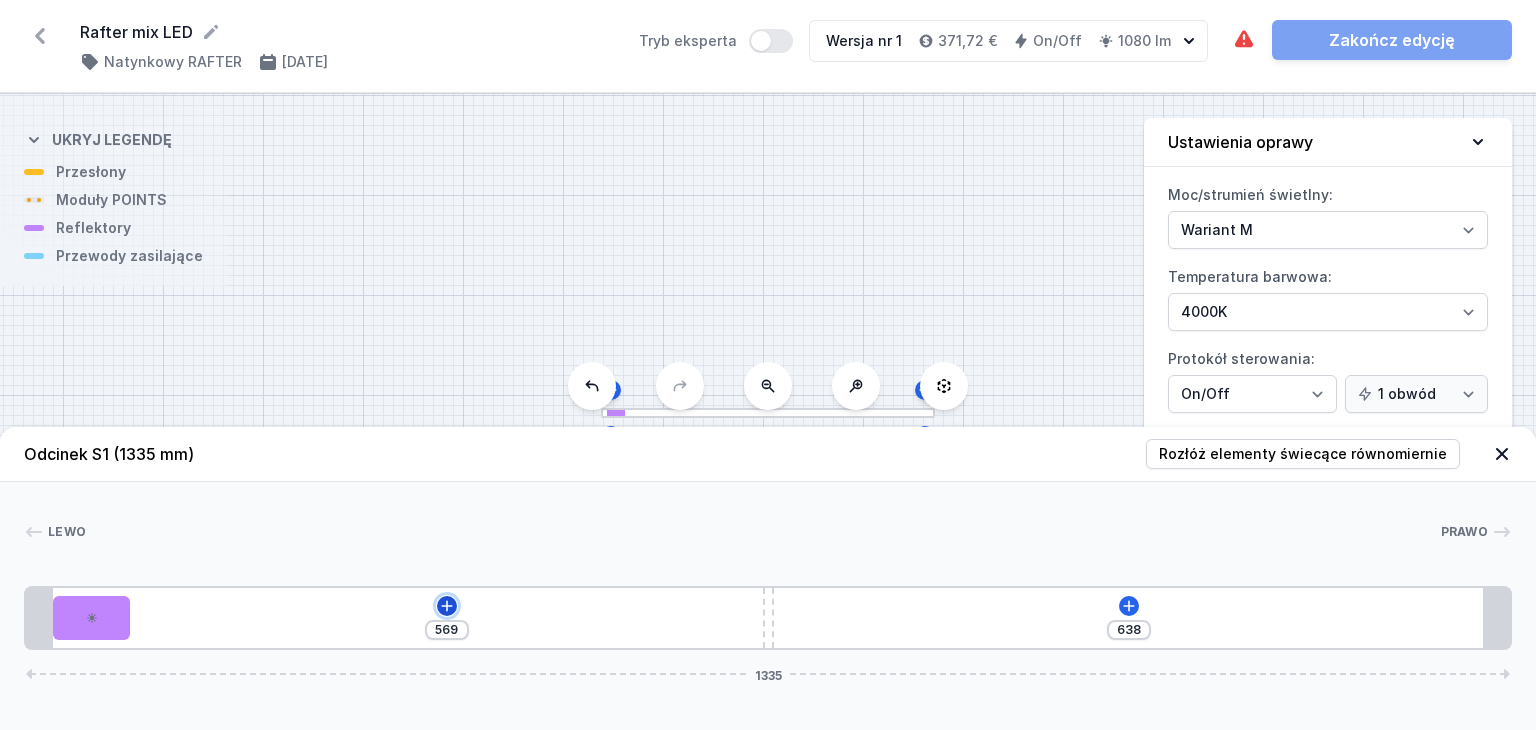 click 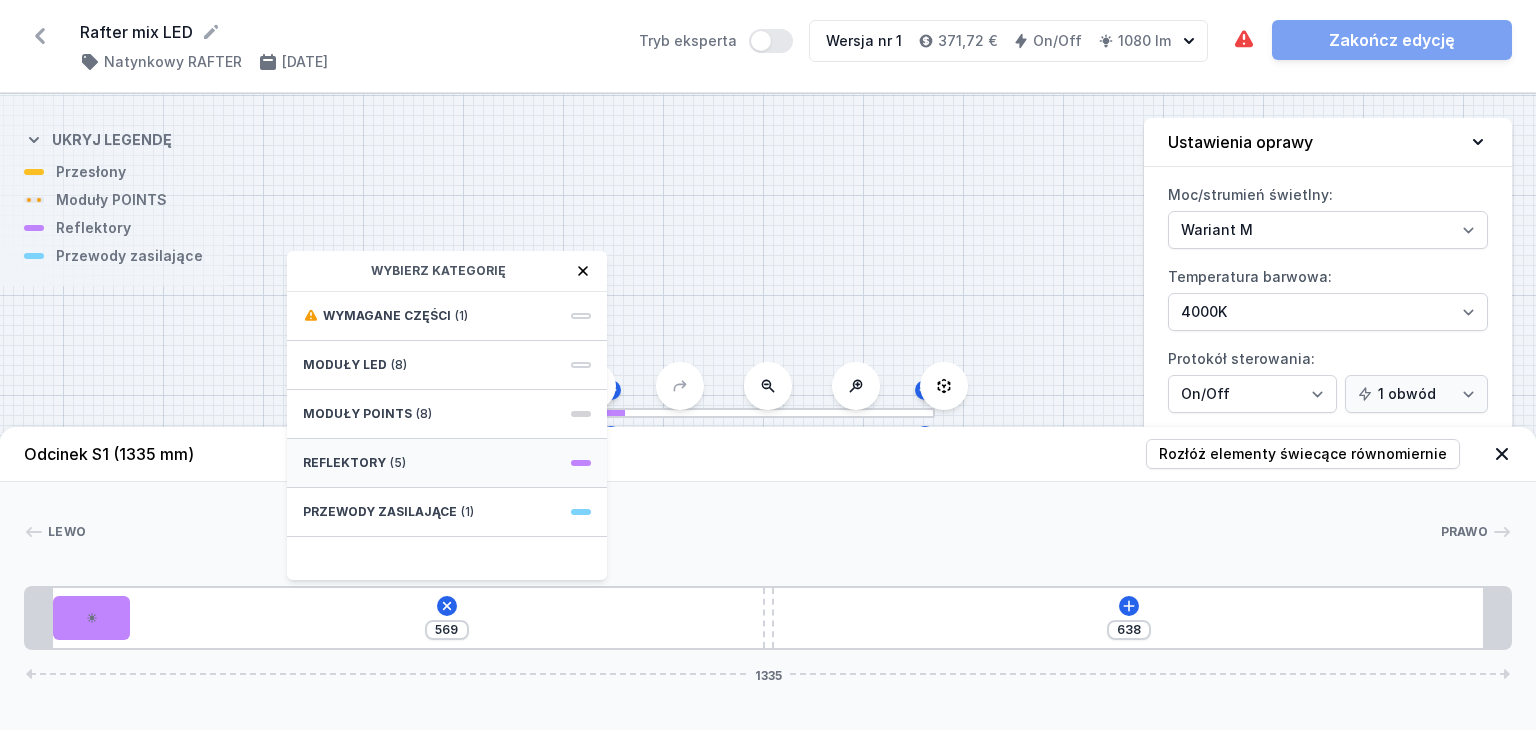 click on "Reflektory (5)" at bounding box center [447, 463] 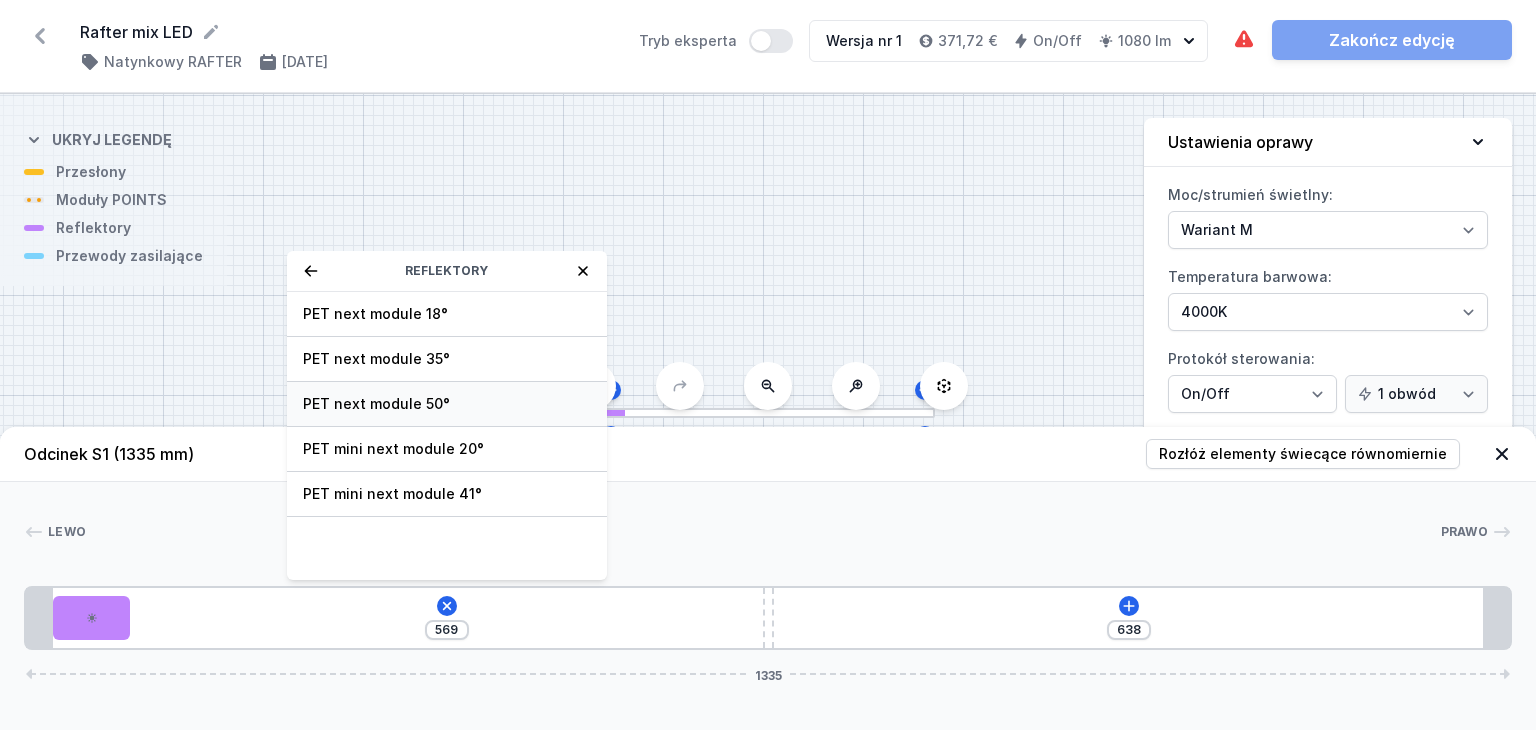 click on "PET next module 50°" at bounding box center (447, 404) 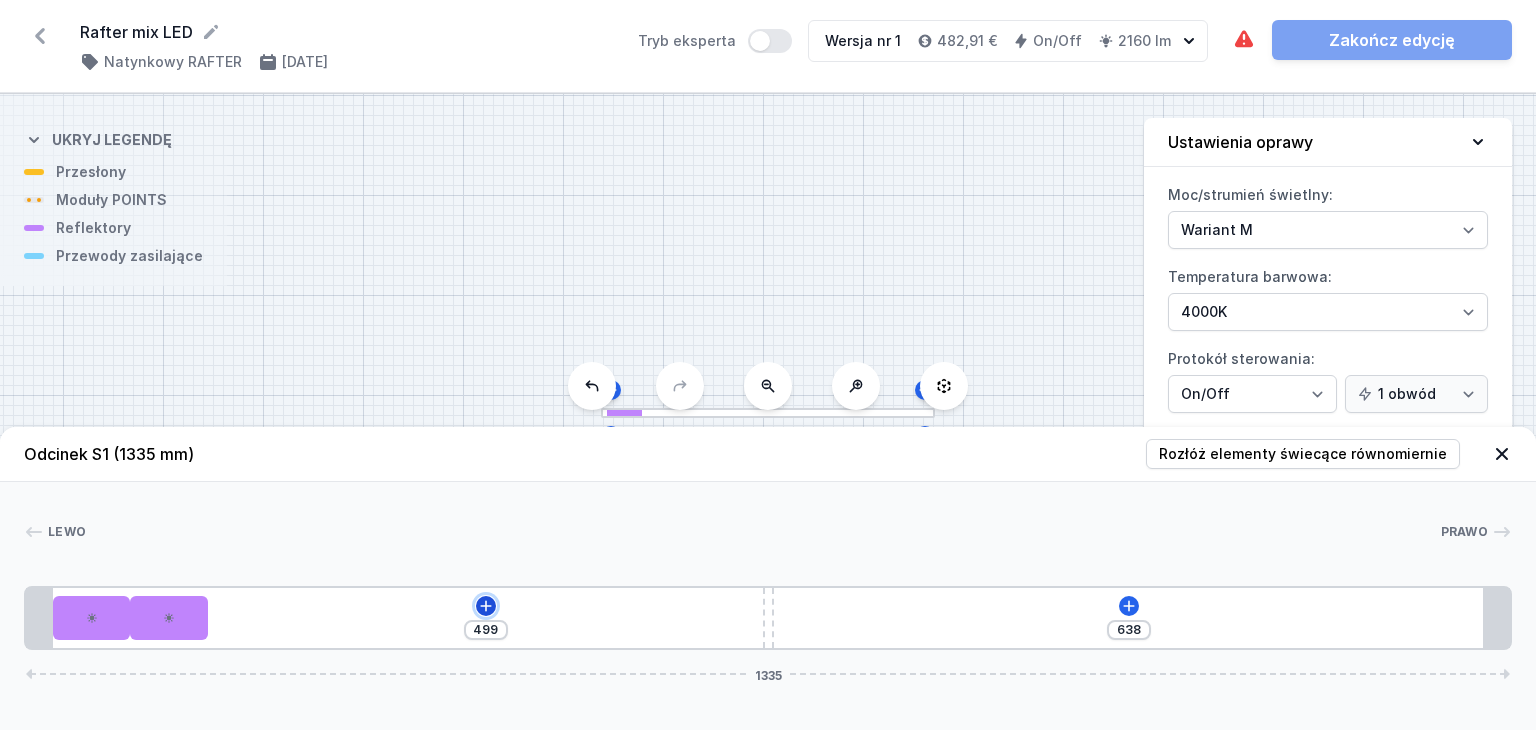 click 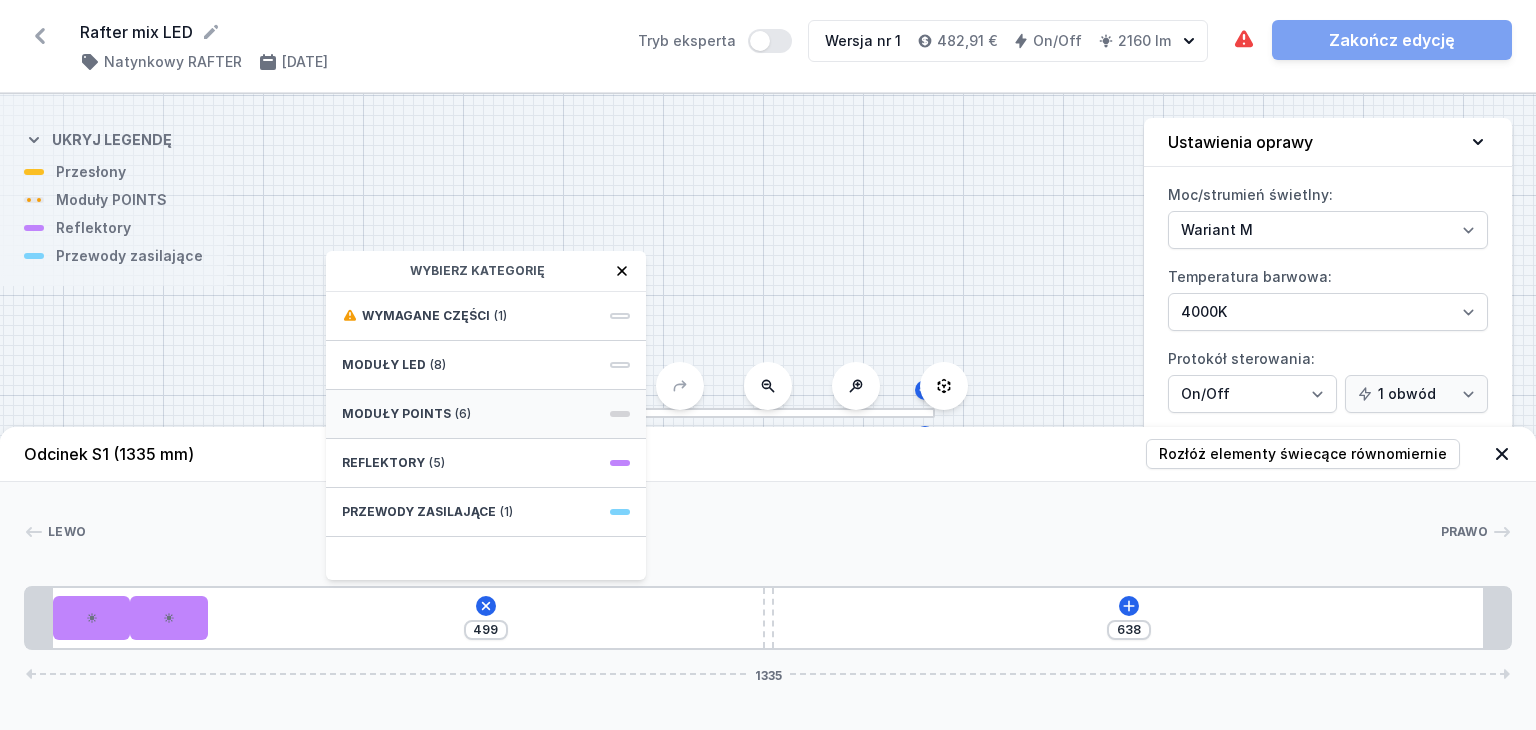 click on "Moduły POINTS (6)" at bounding box center (486, 414) 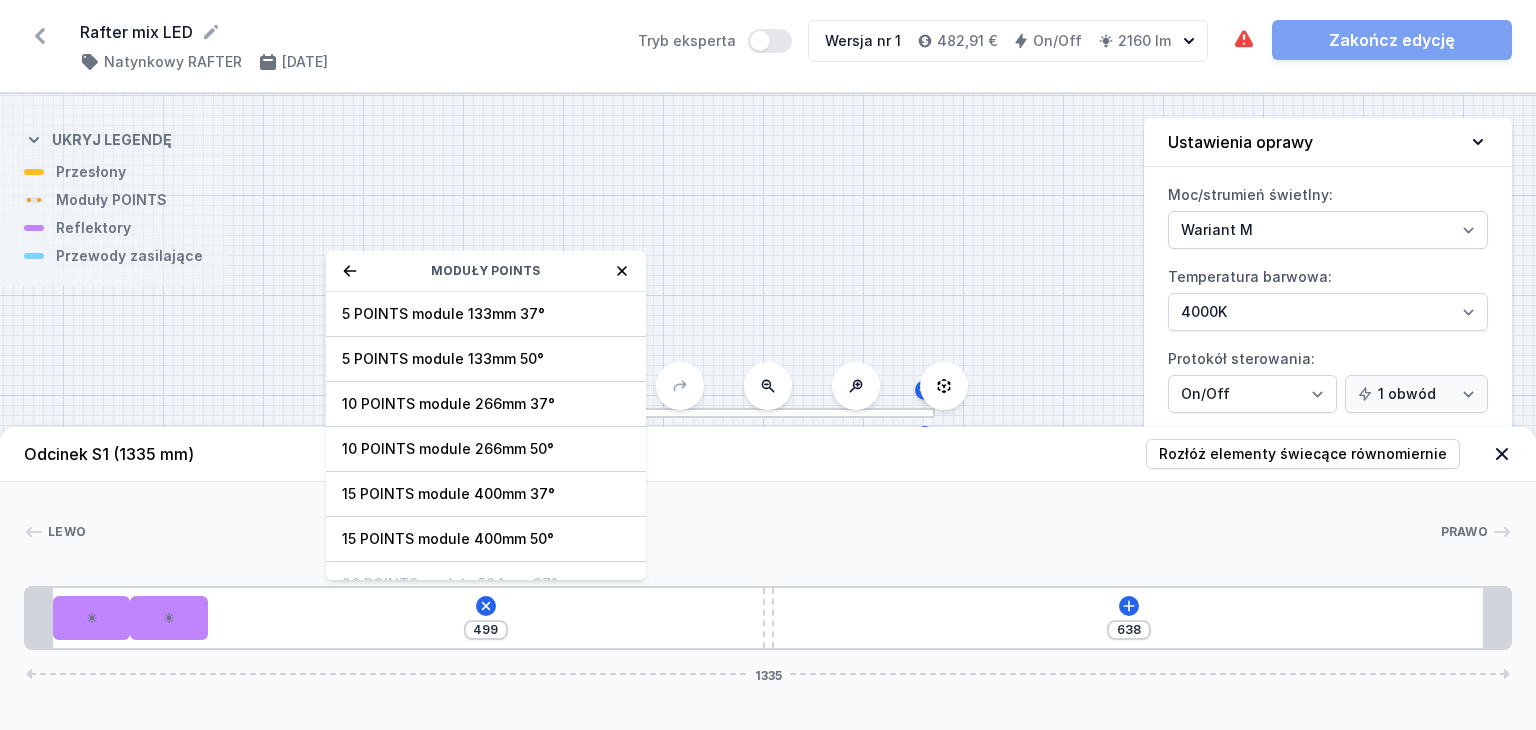 click 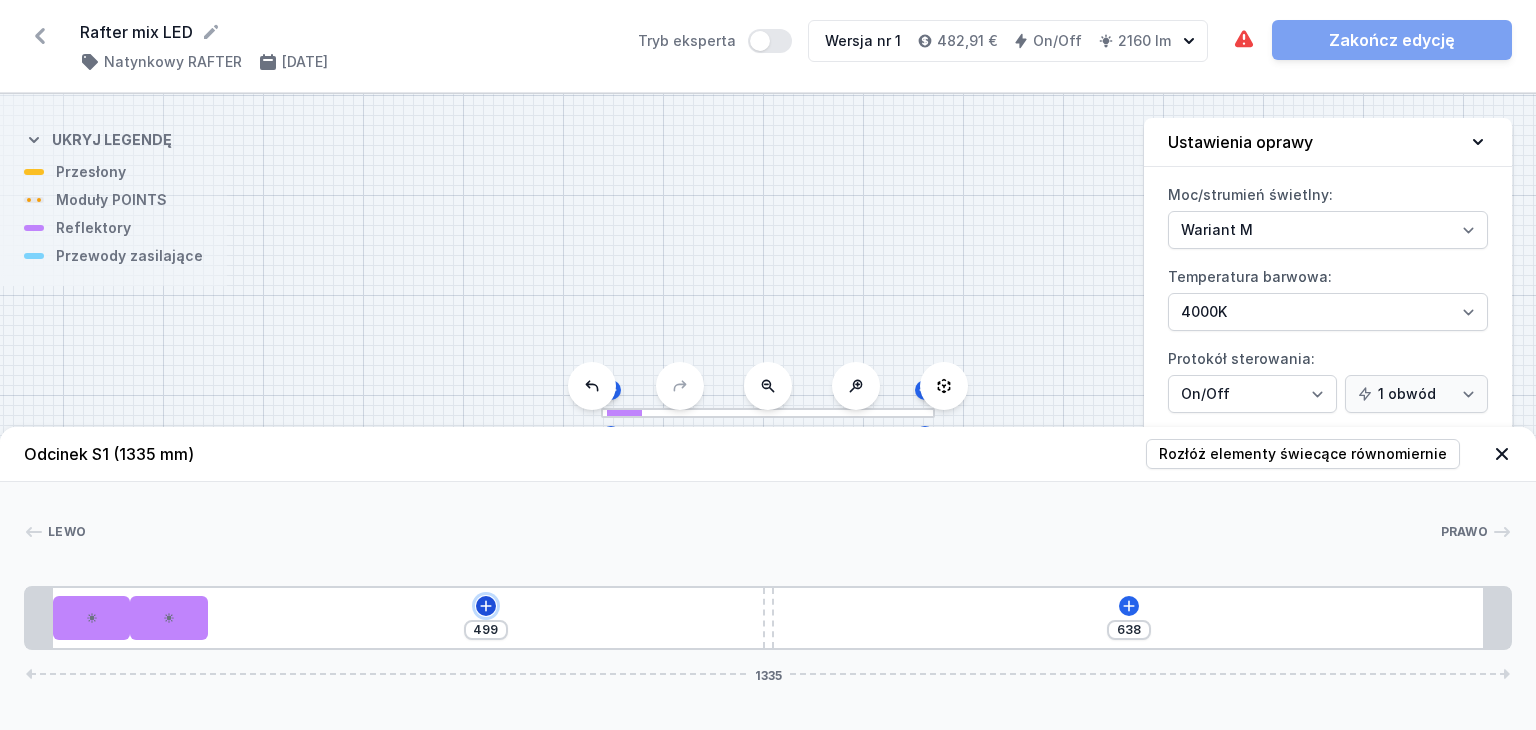 click 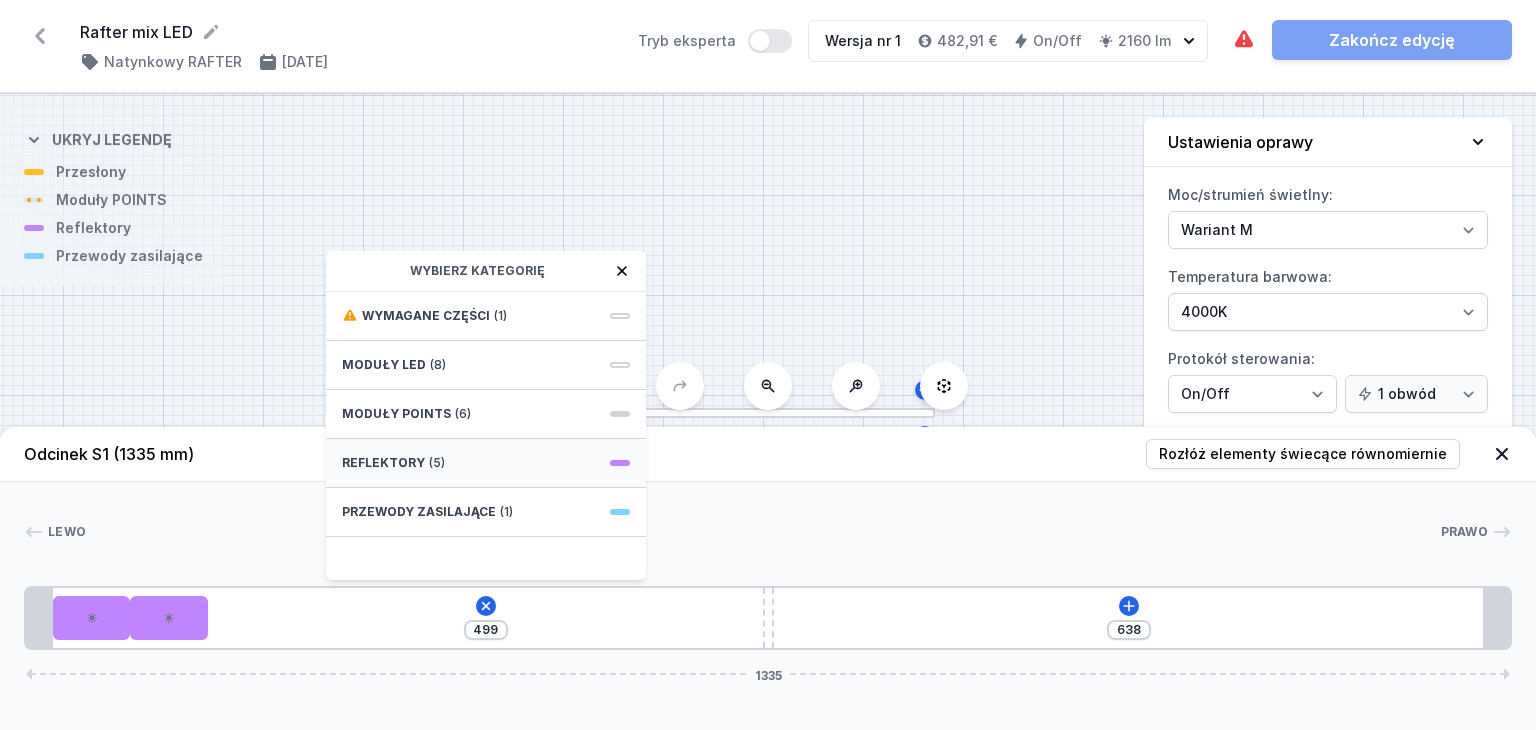 click on "Reflektory (5)" at bounding box center (486, 463) 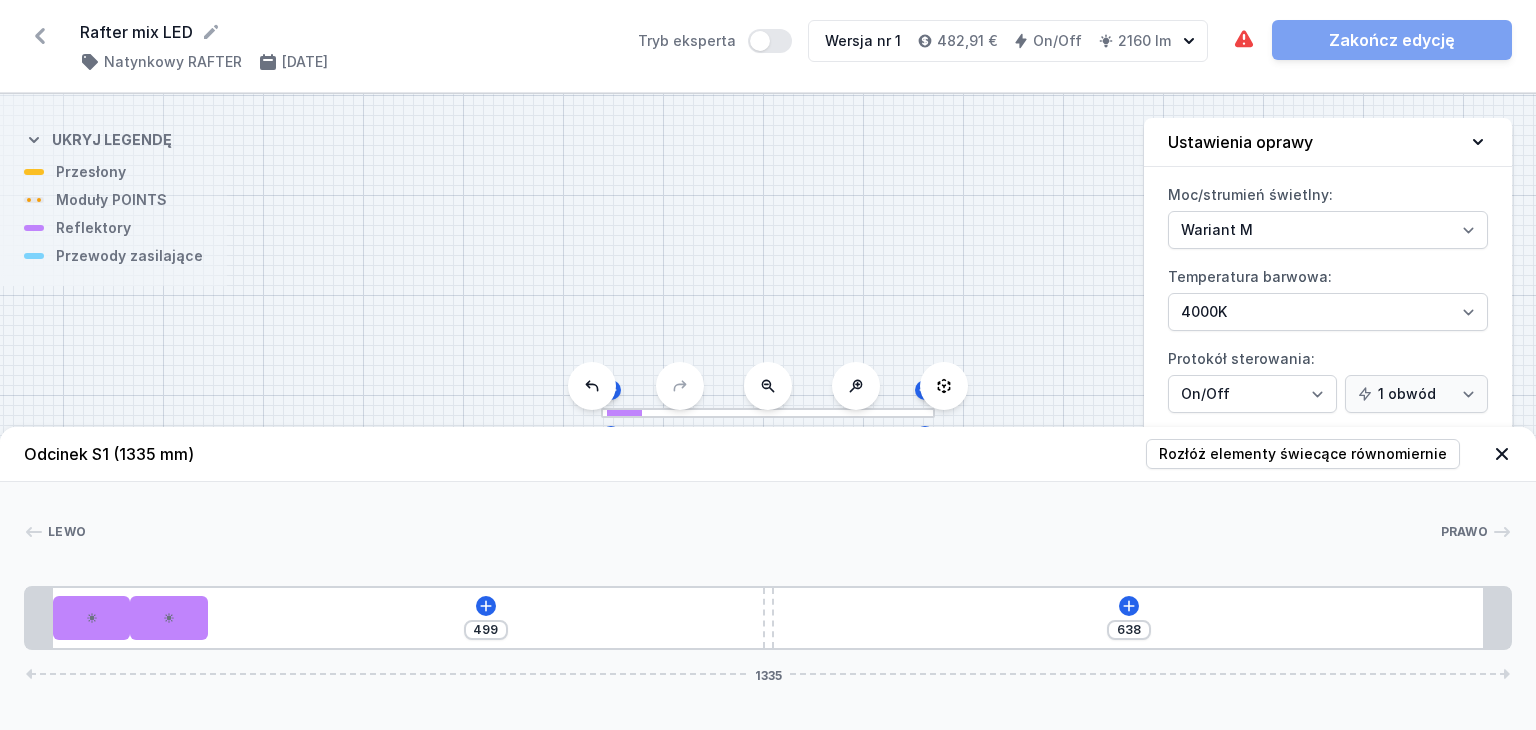 click on "[PHONE_NUMBER]" at bounding box center [768, 618] 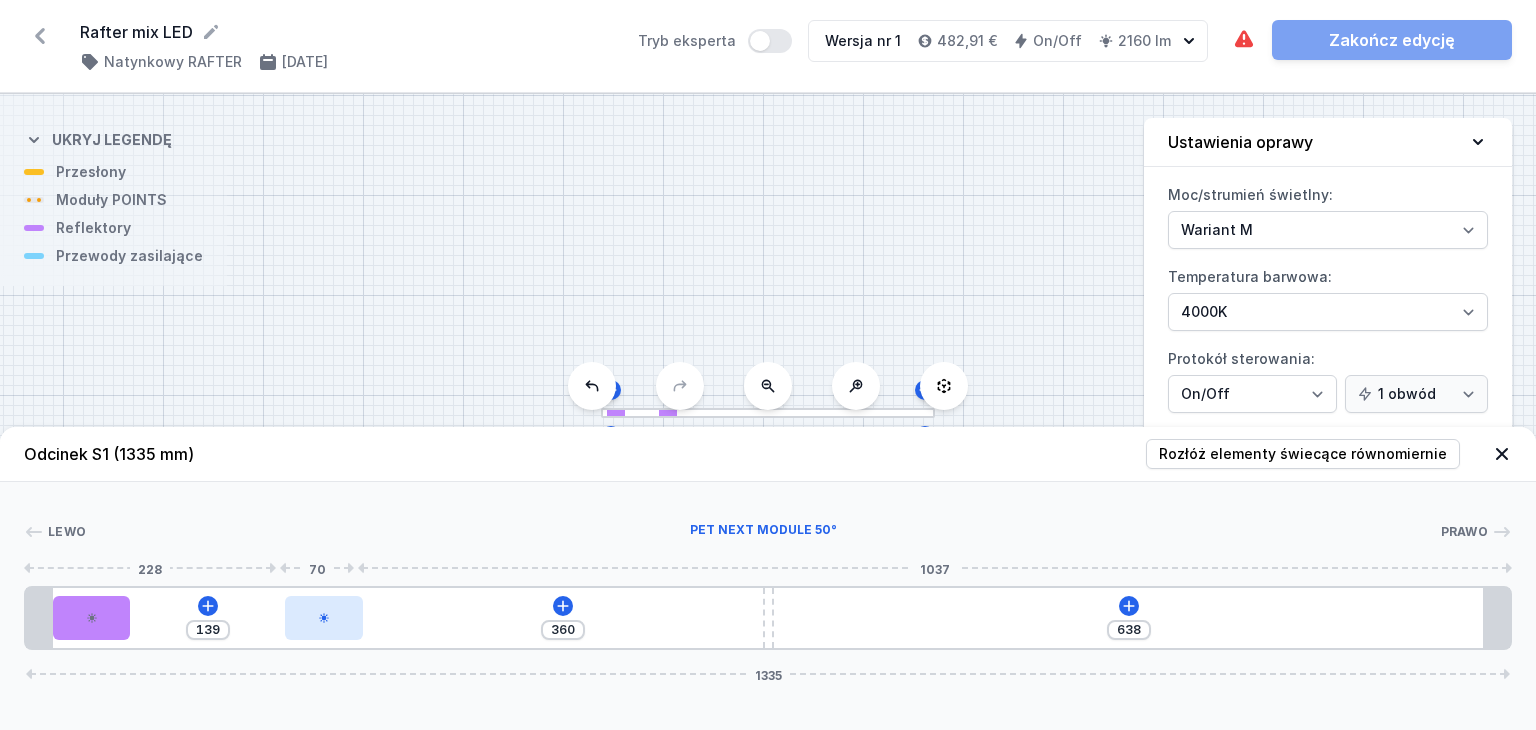 type on "358" 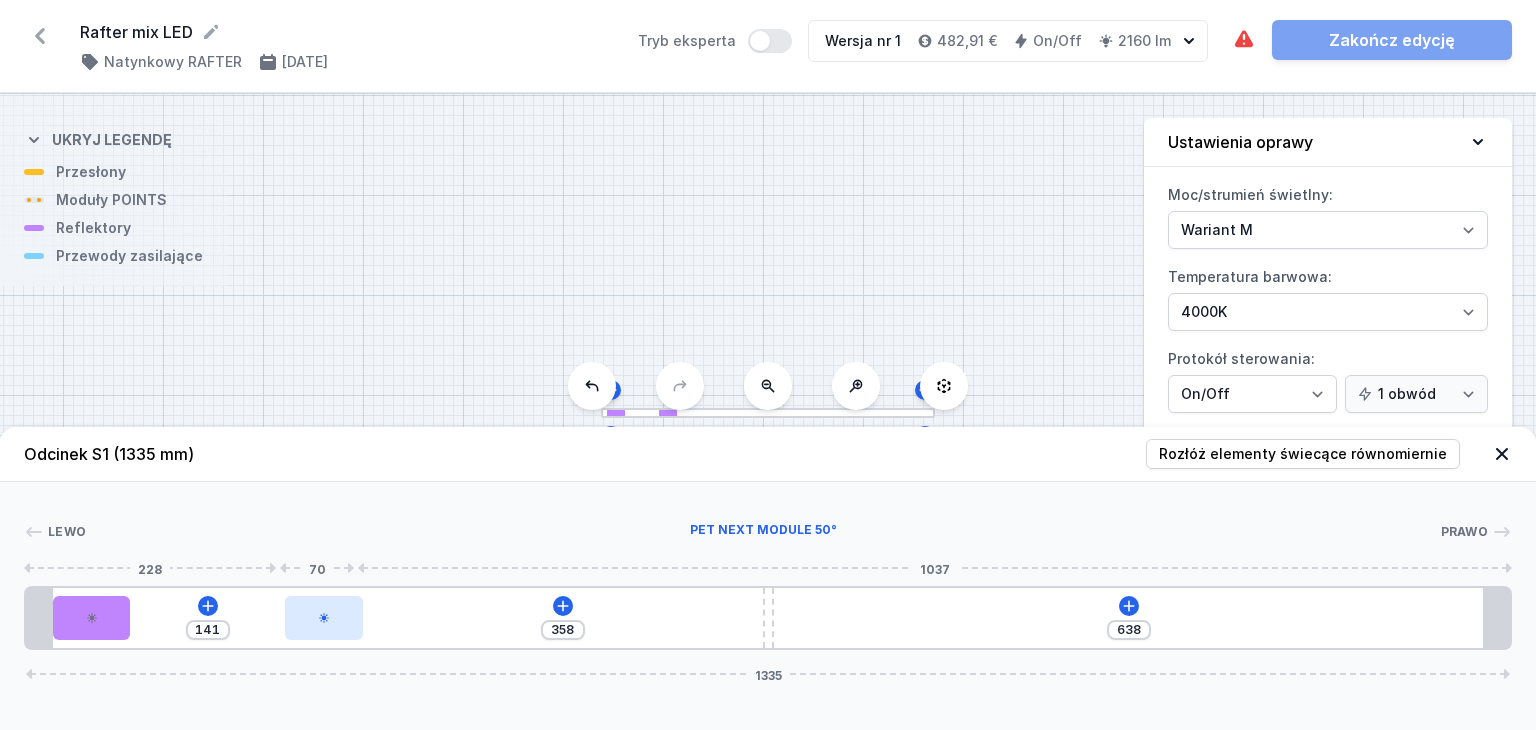 type on "357" 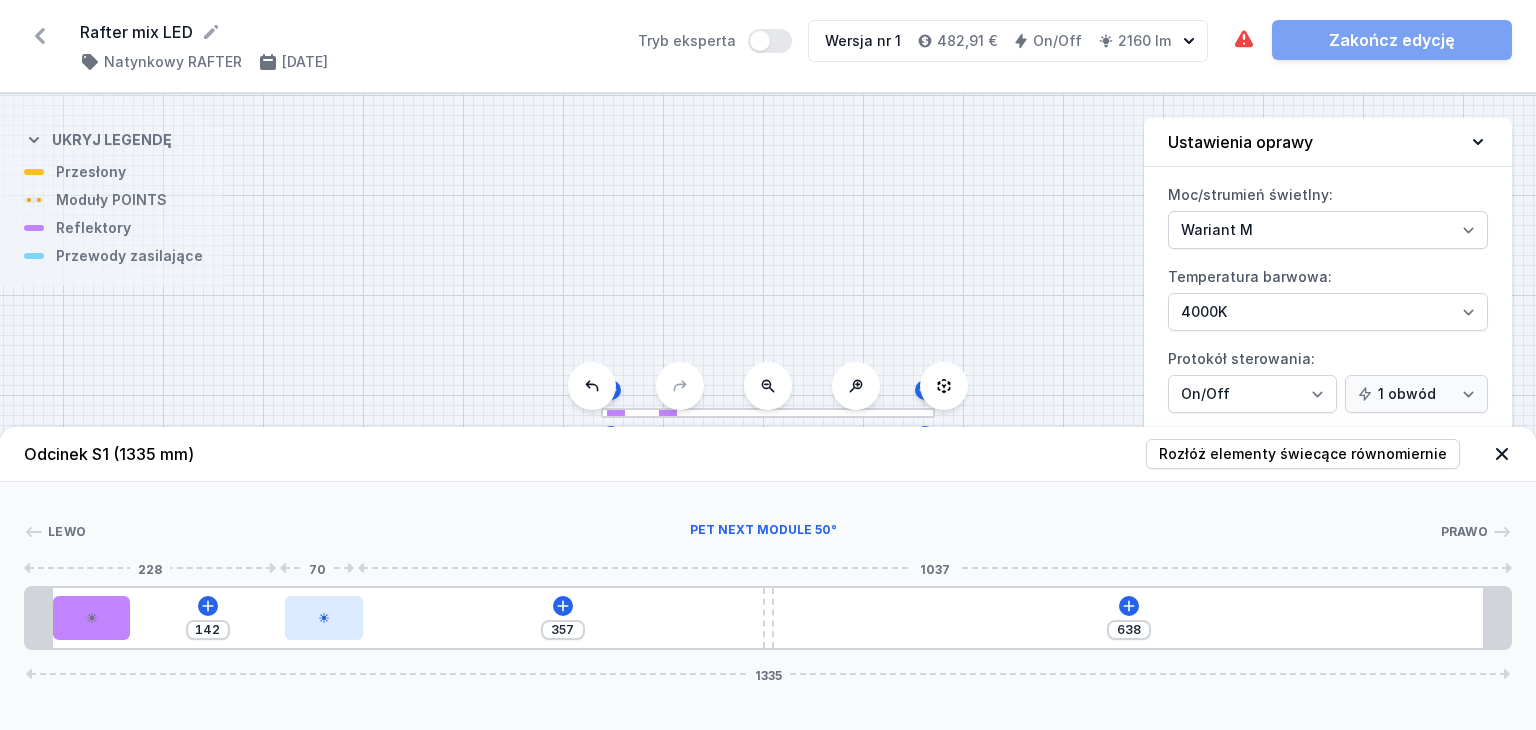 type on "356" 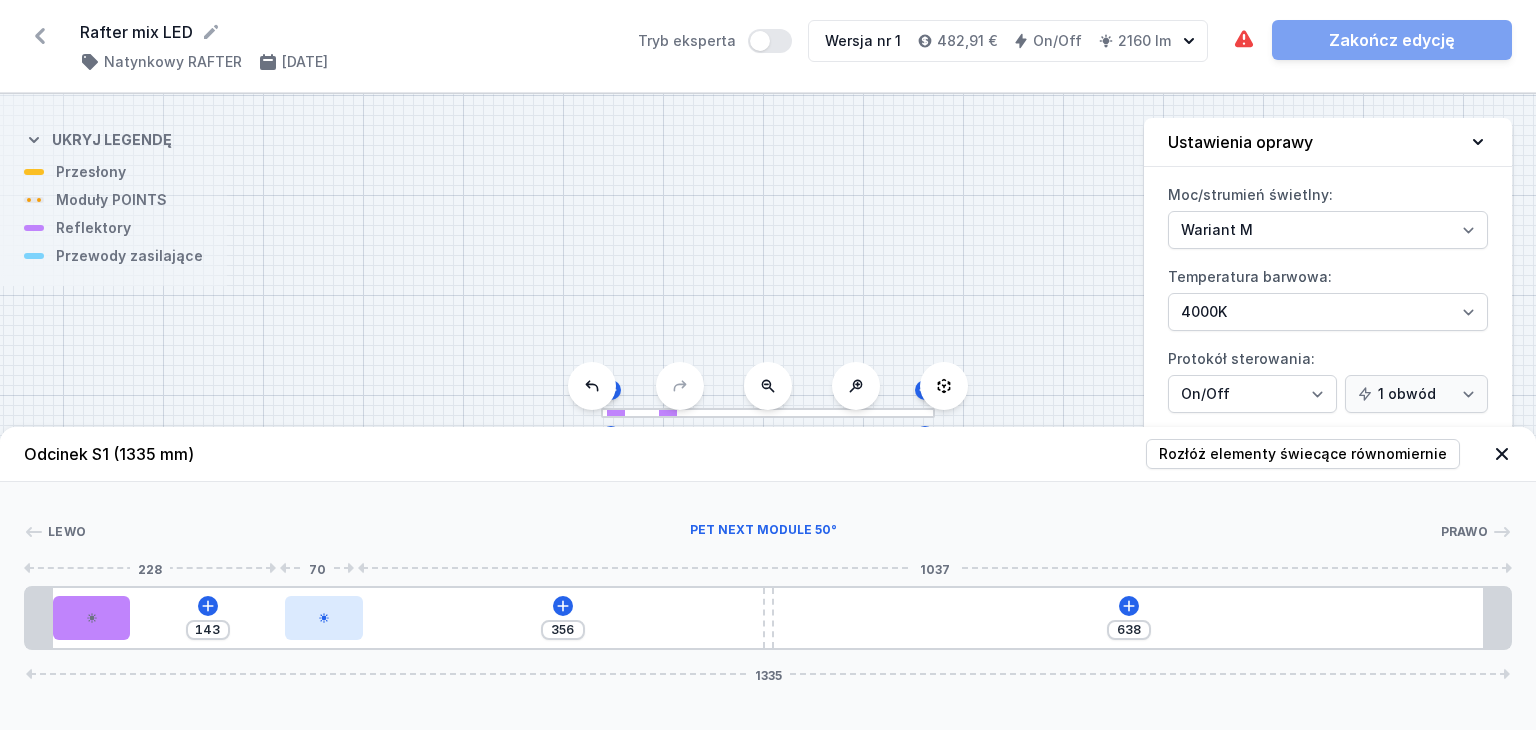 type on "355" 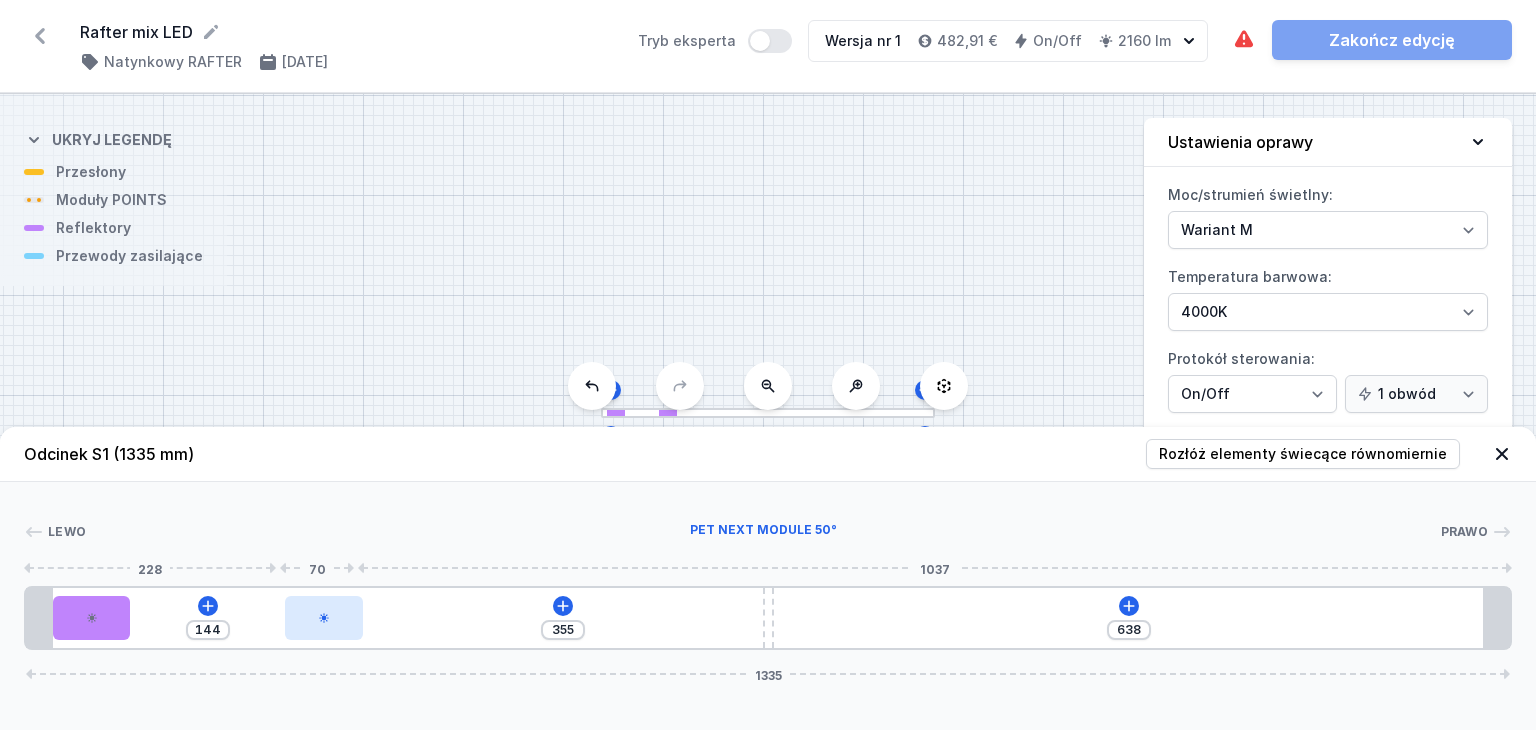 type on "353" 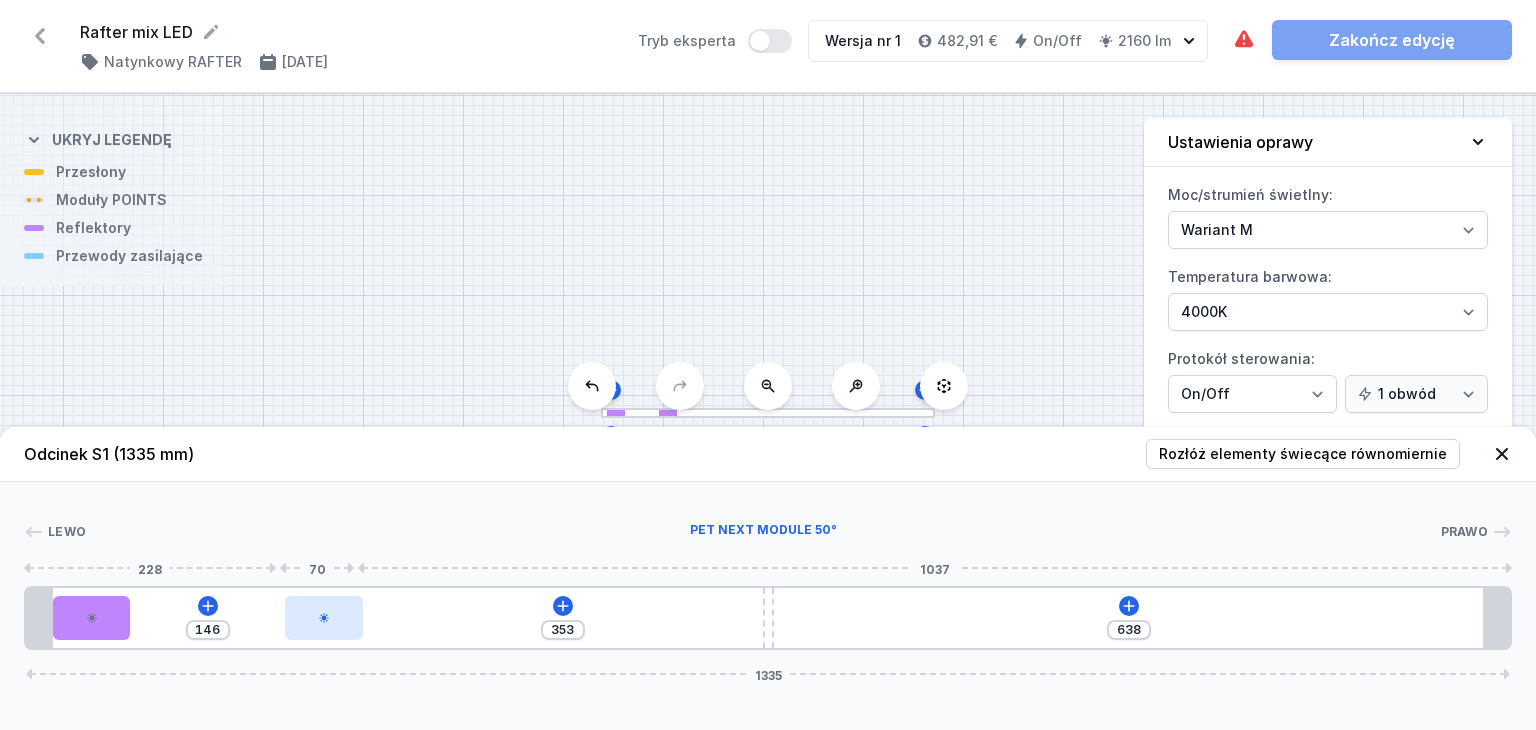 type on "352" 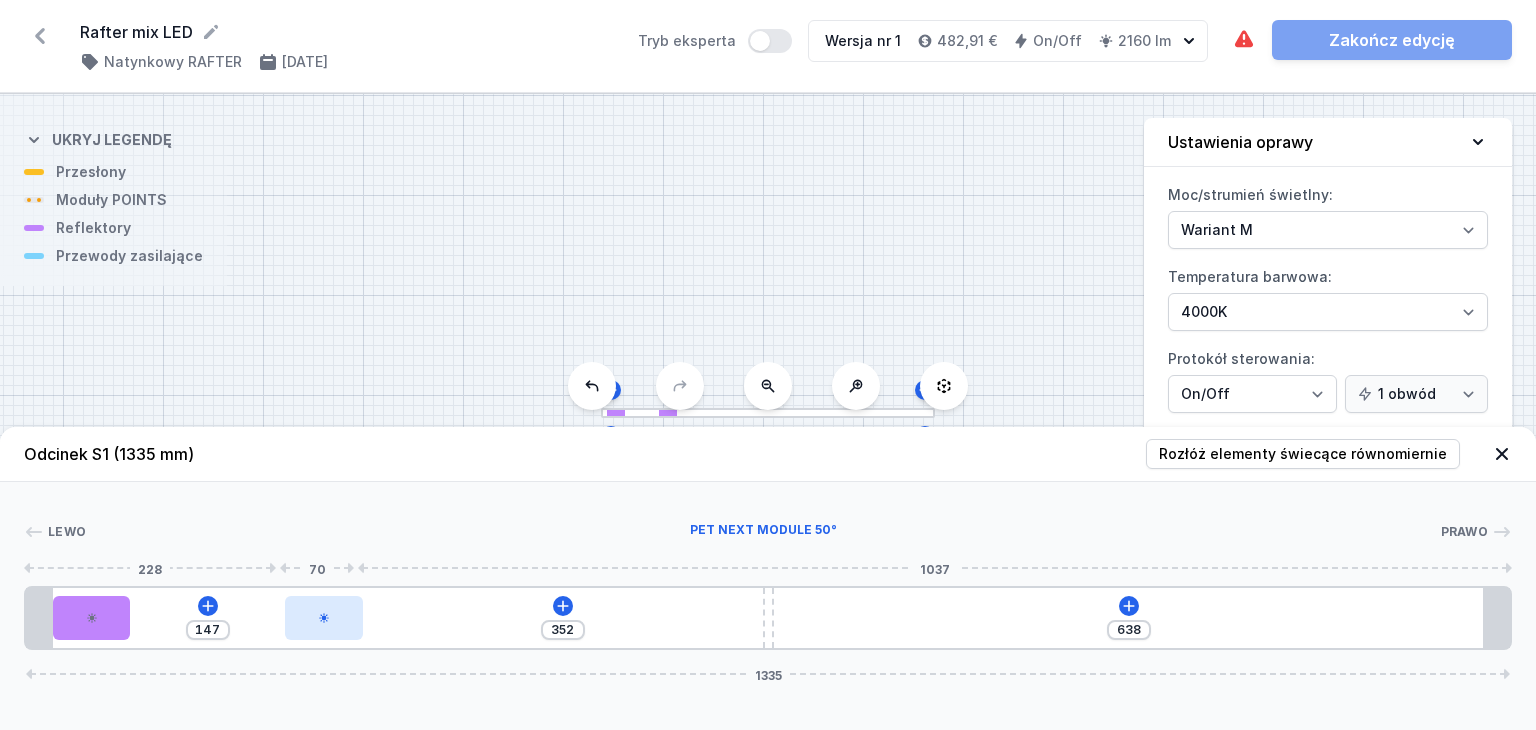 type on "350" 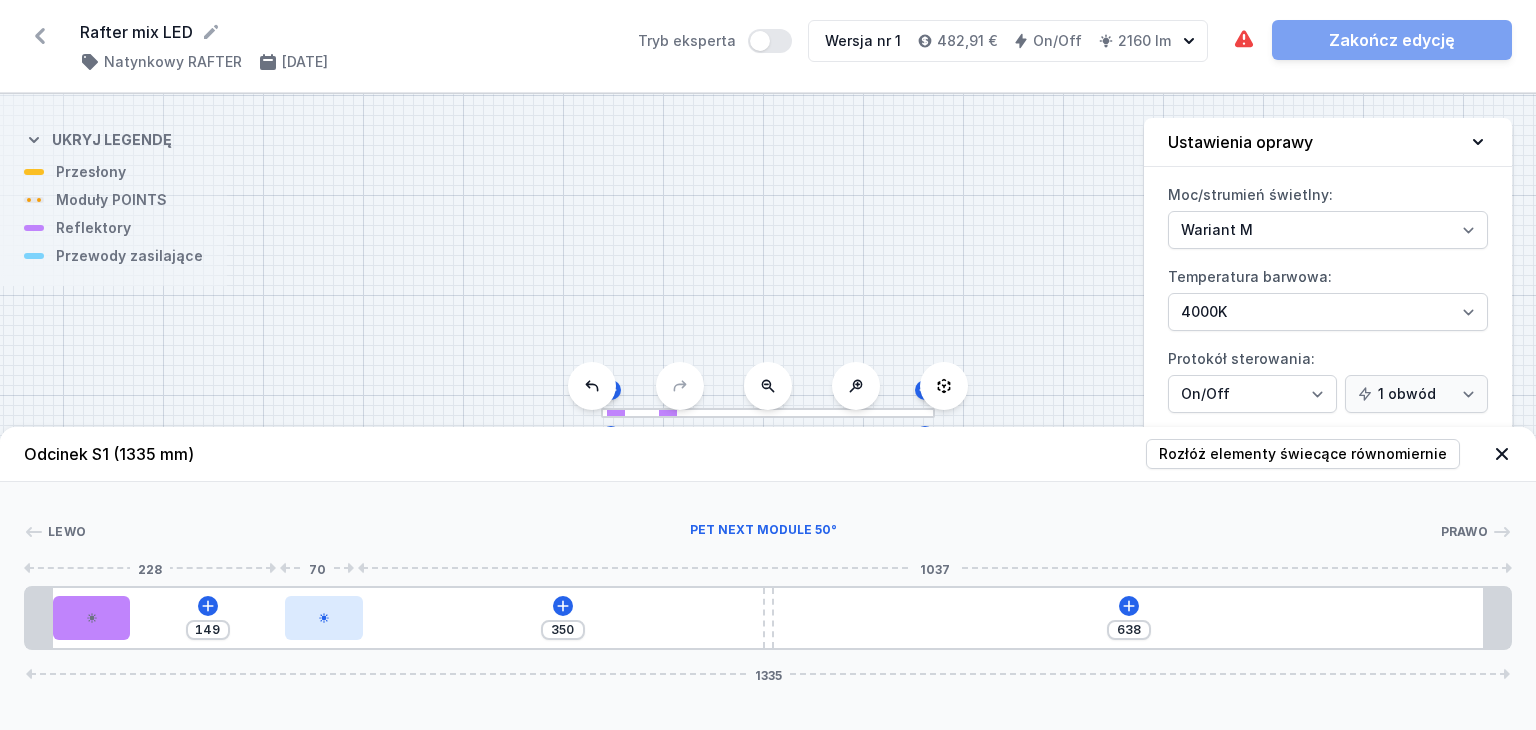 type on "349" 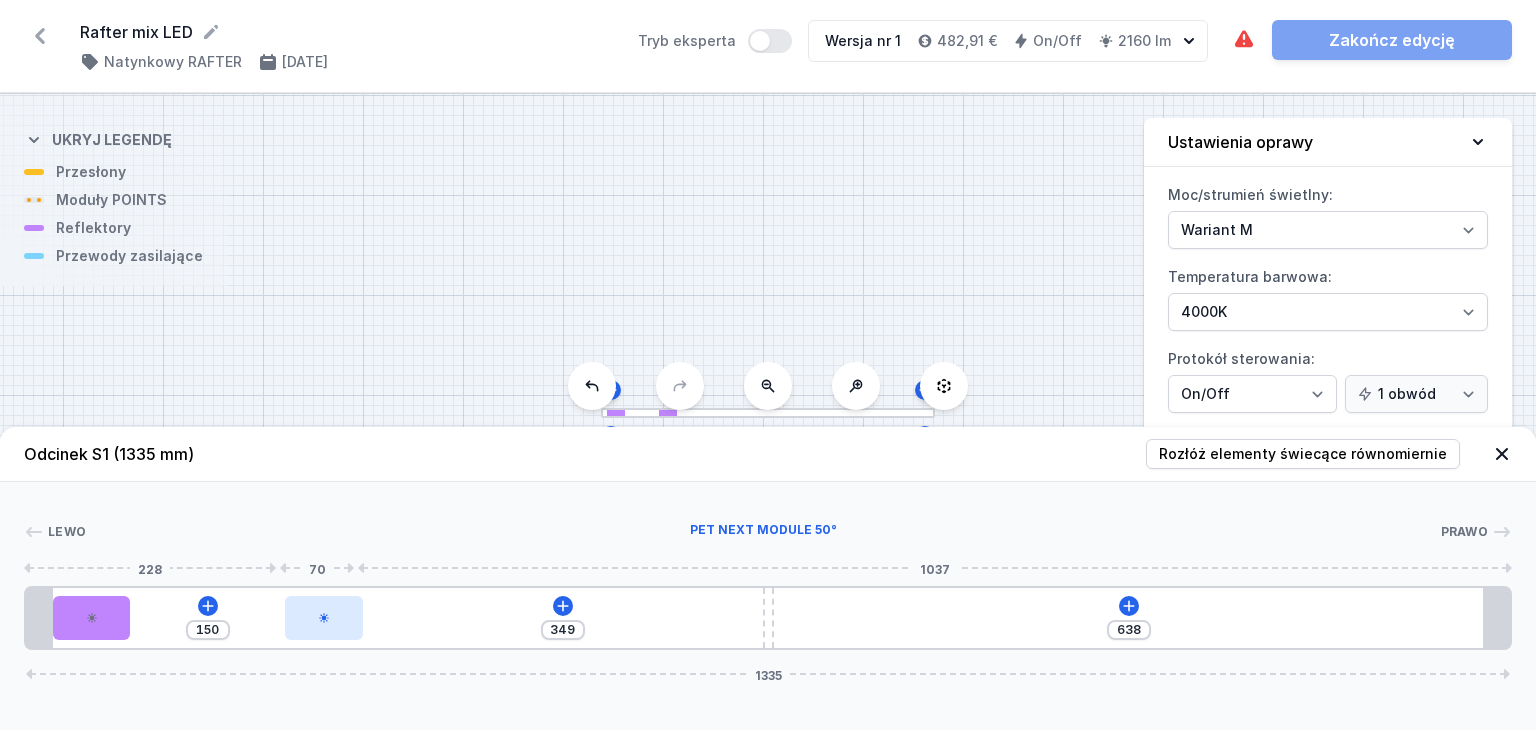 type on "346" 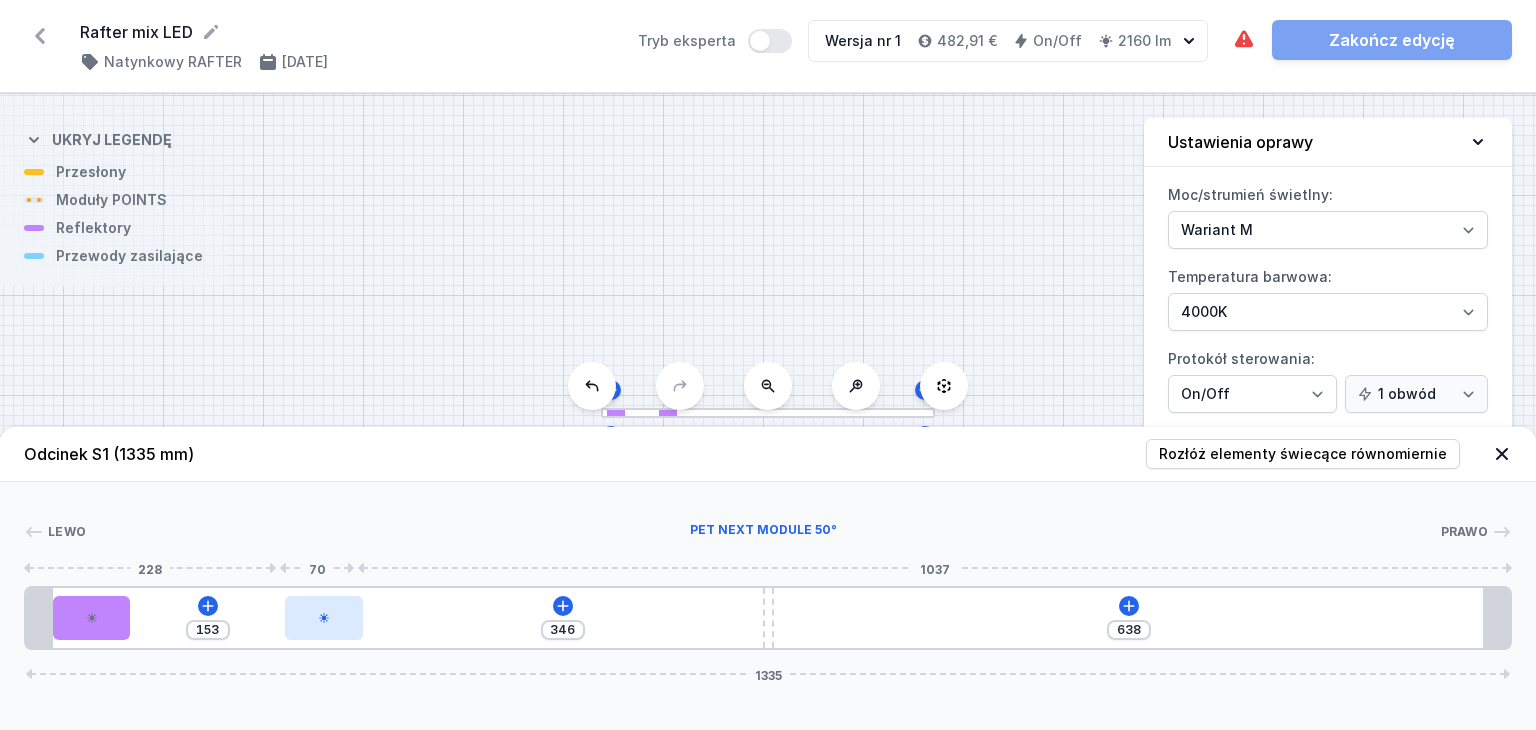 type on "339" 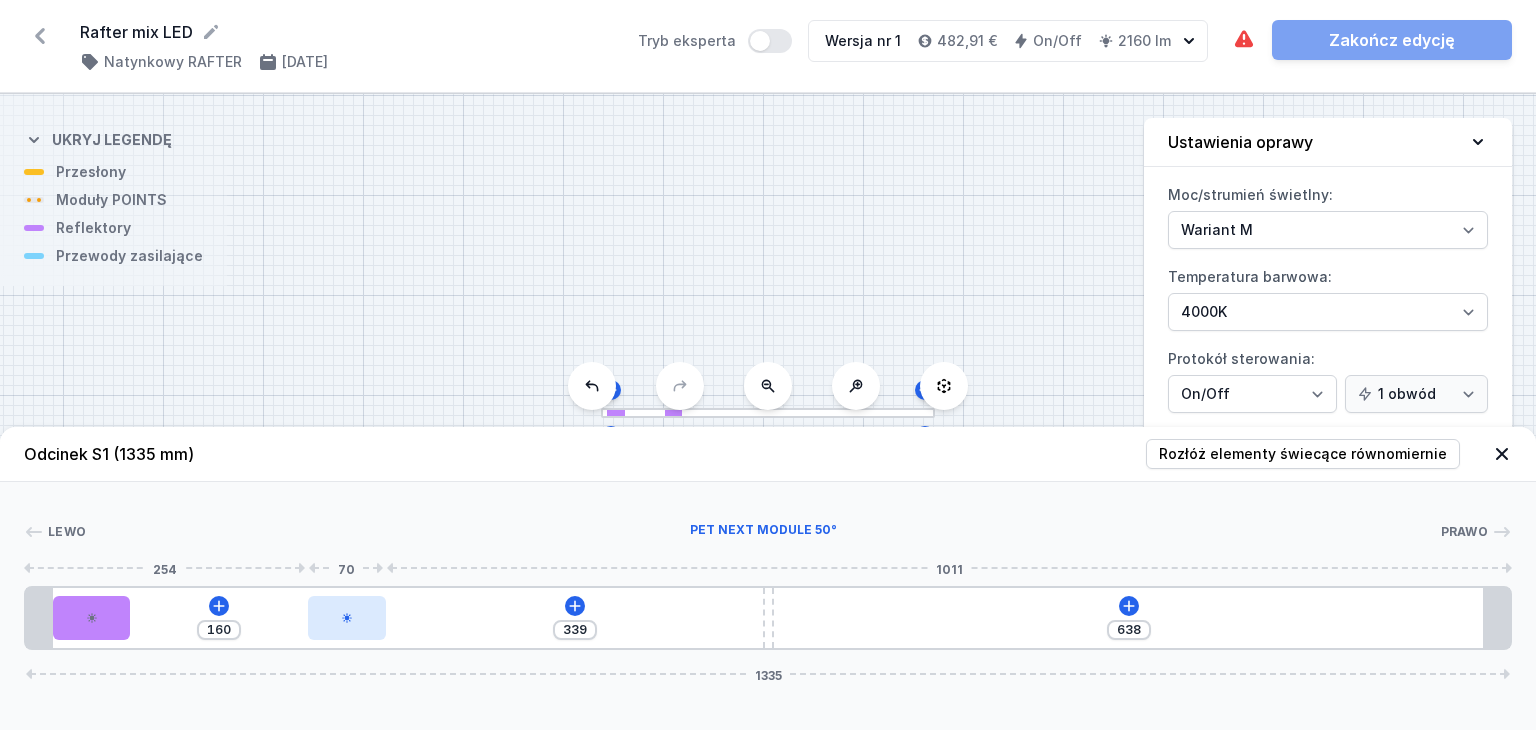 type on "330" 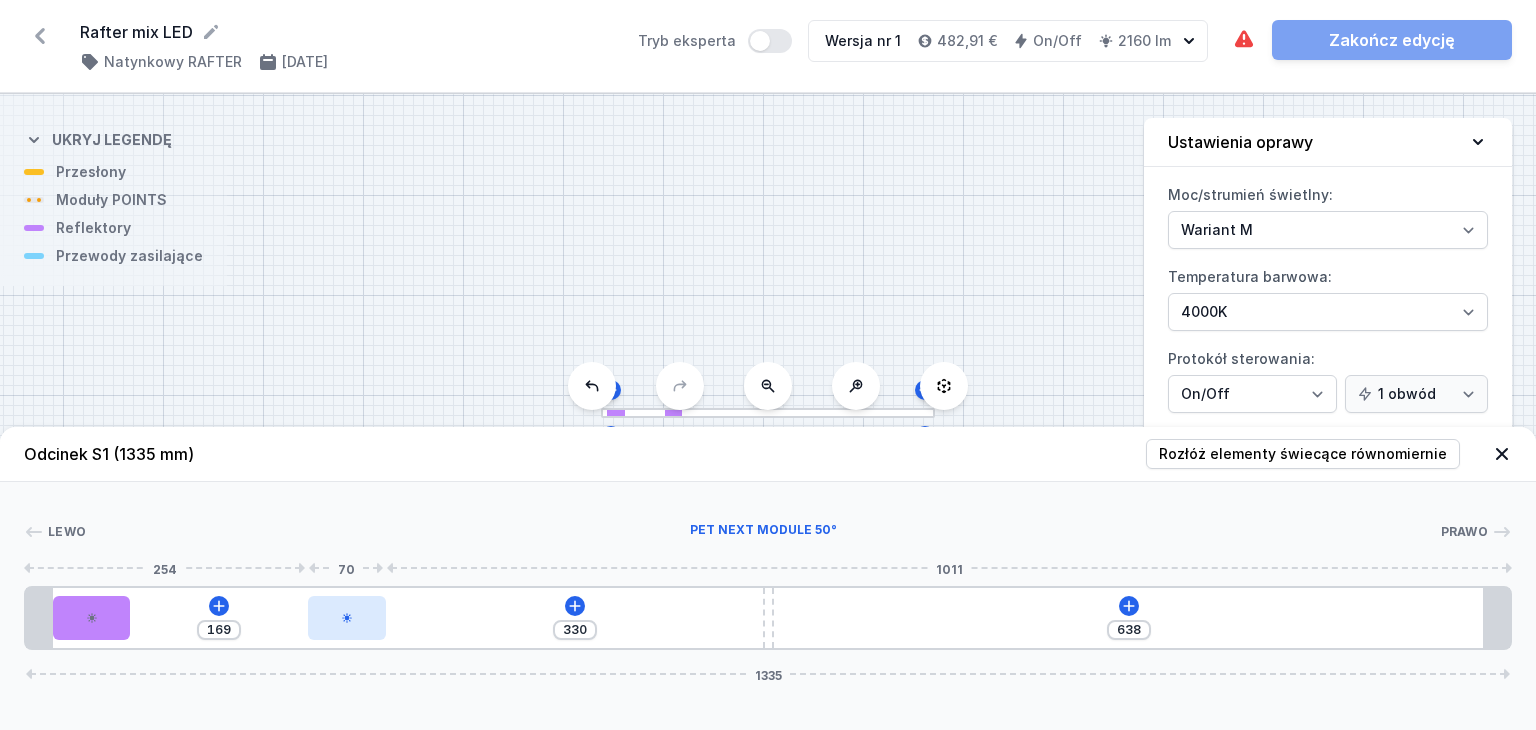 type on "320" 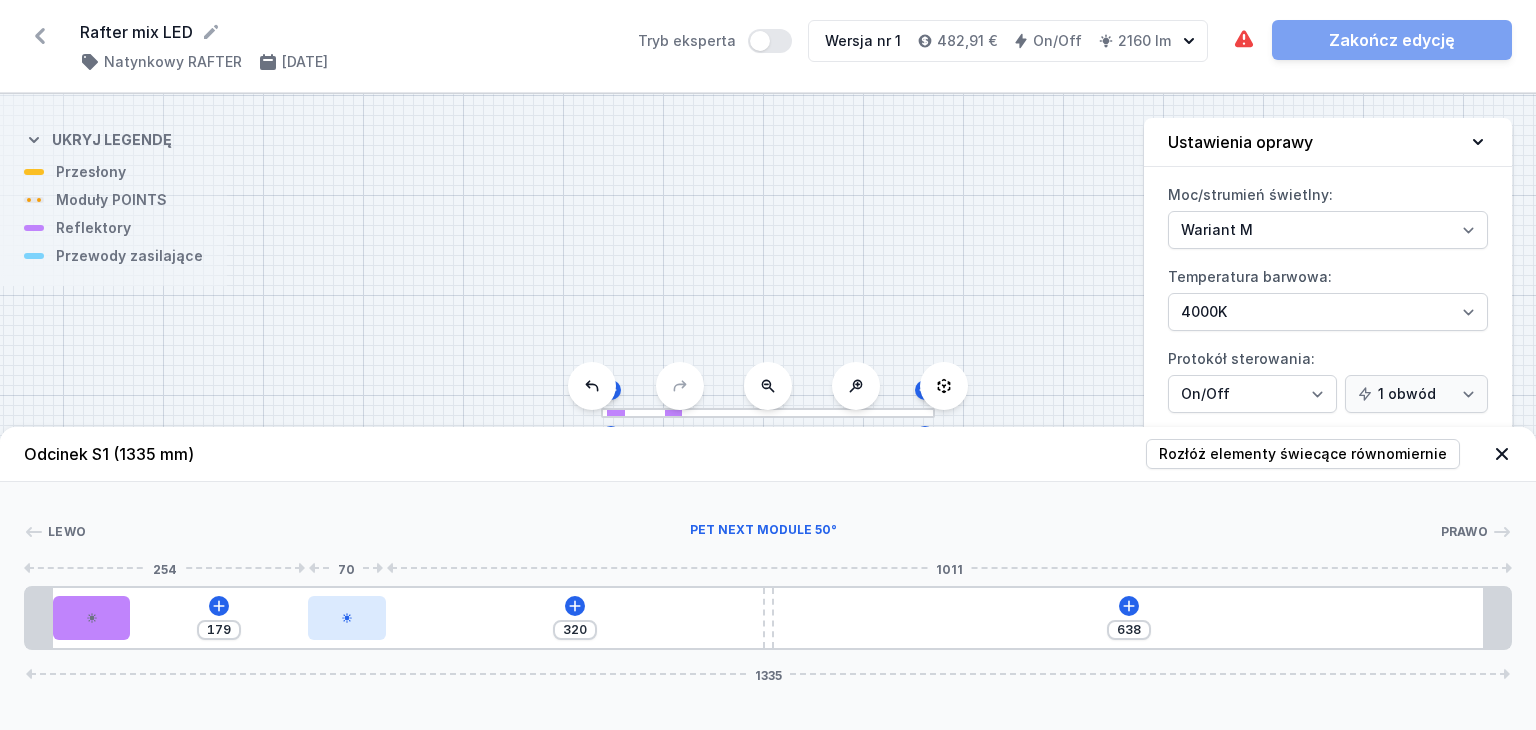type on "311" 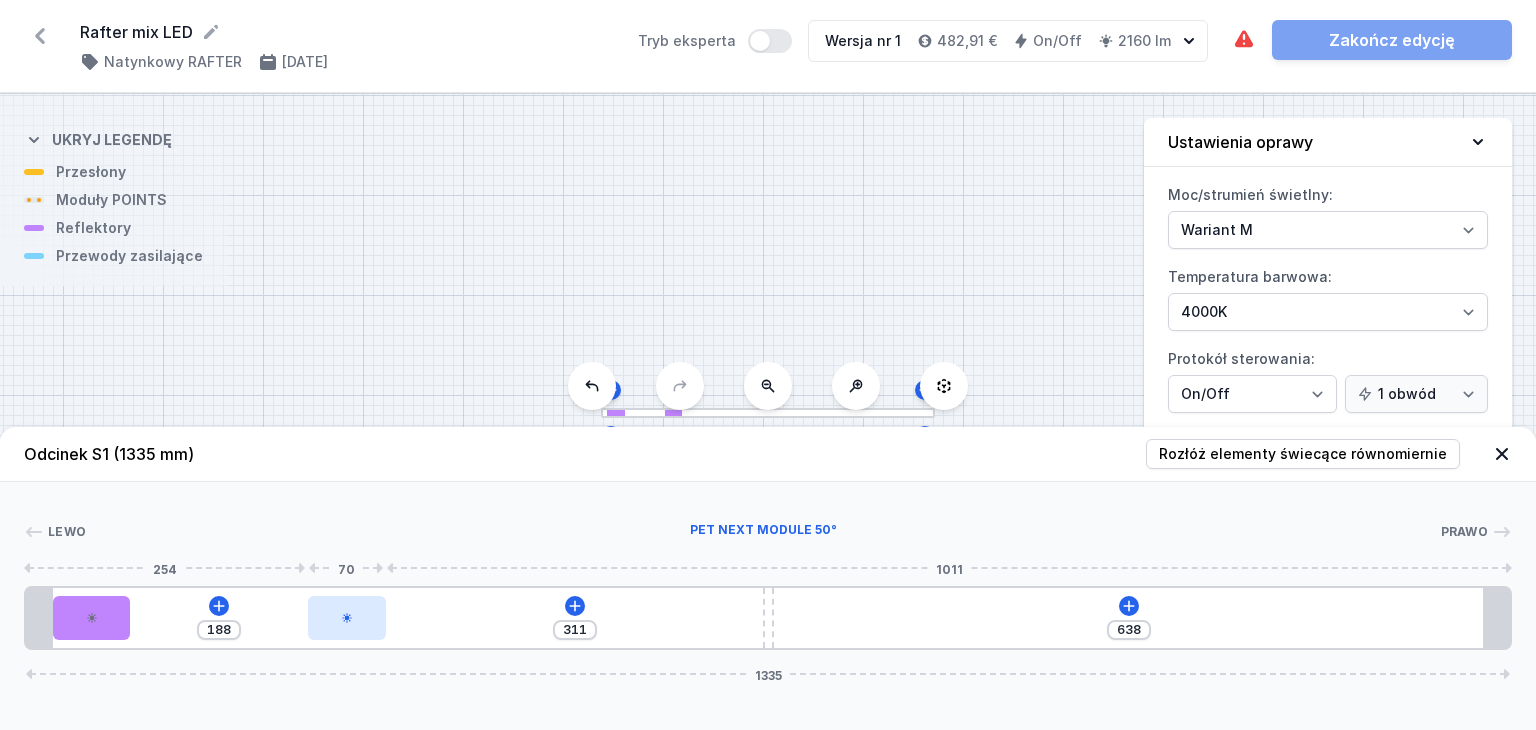 type on "304" 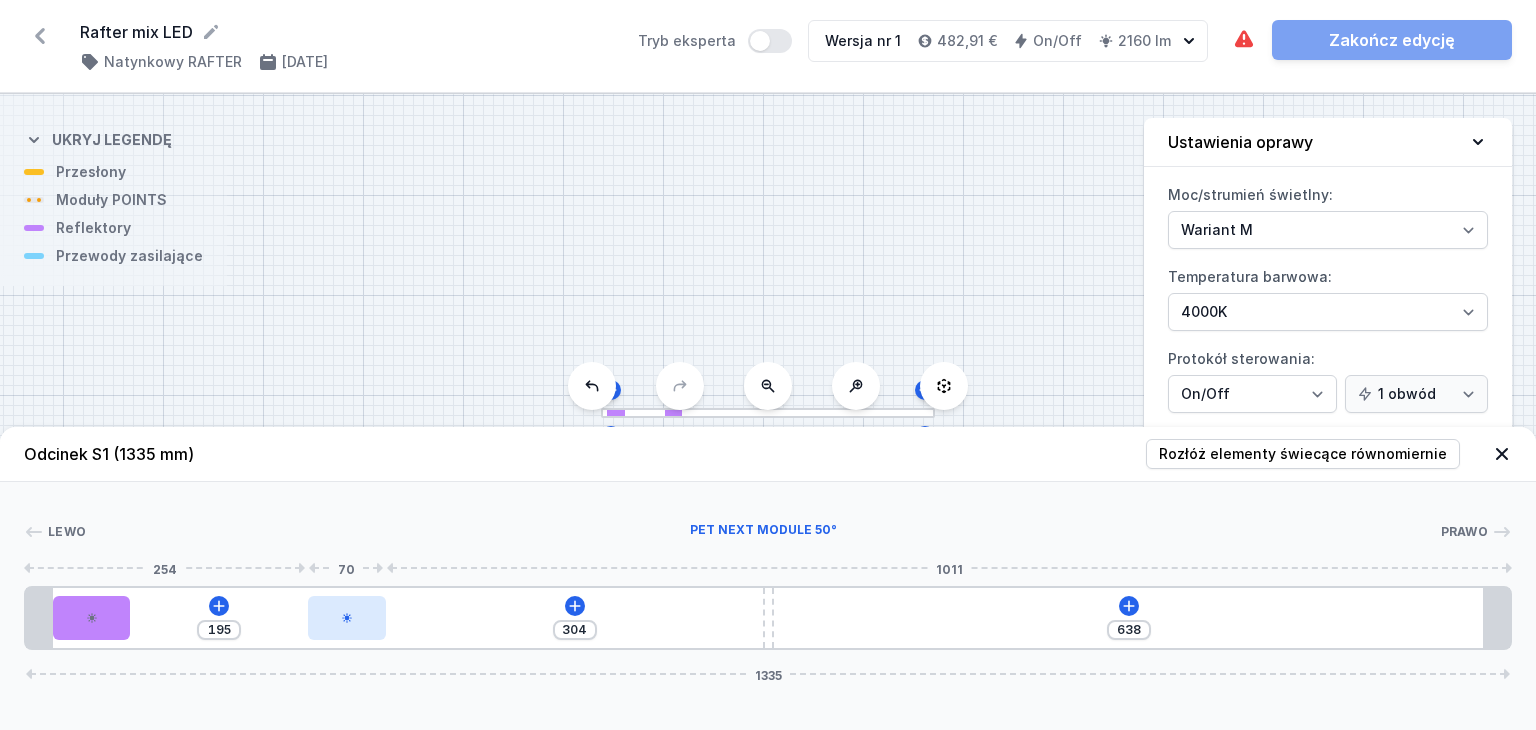 type on "300" 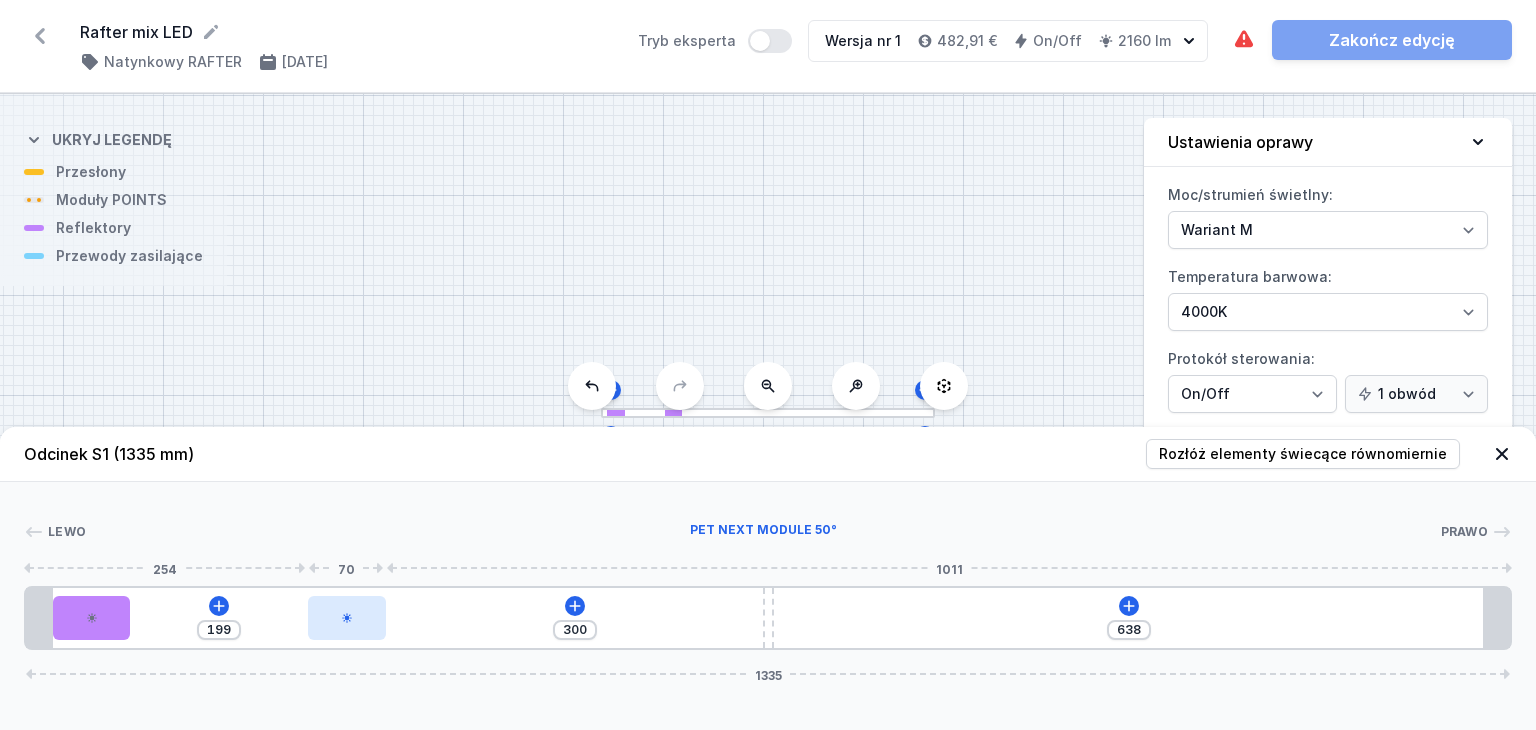type on "298" 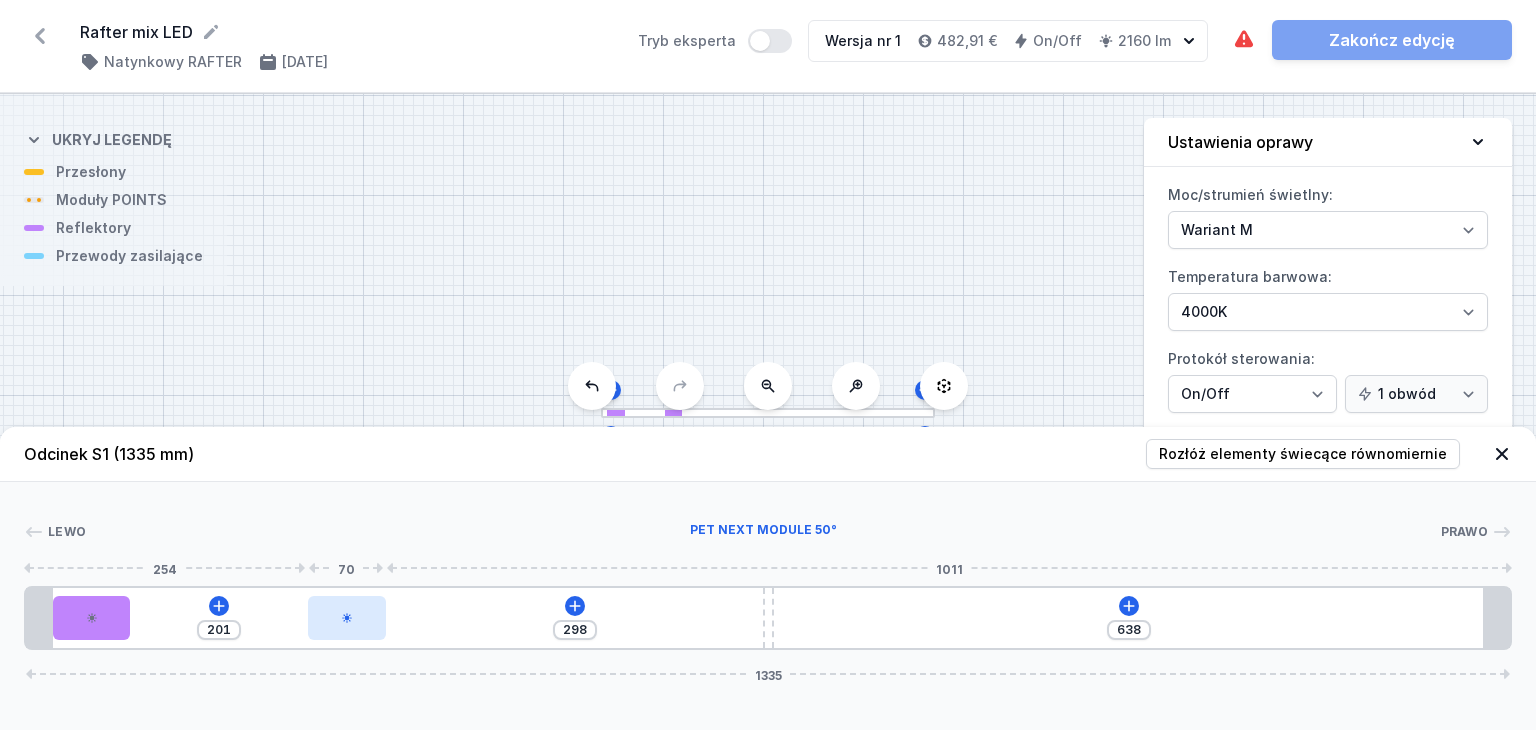 type on "296" 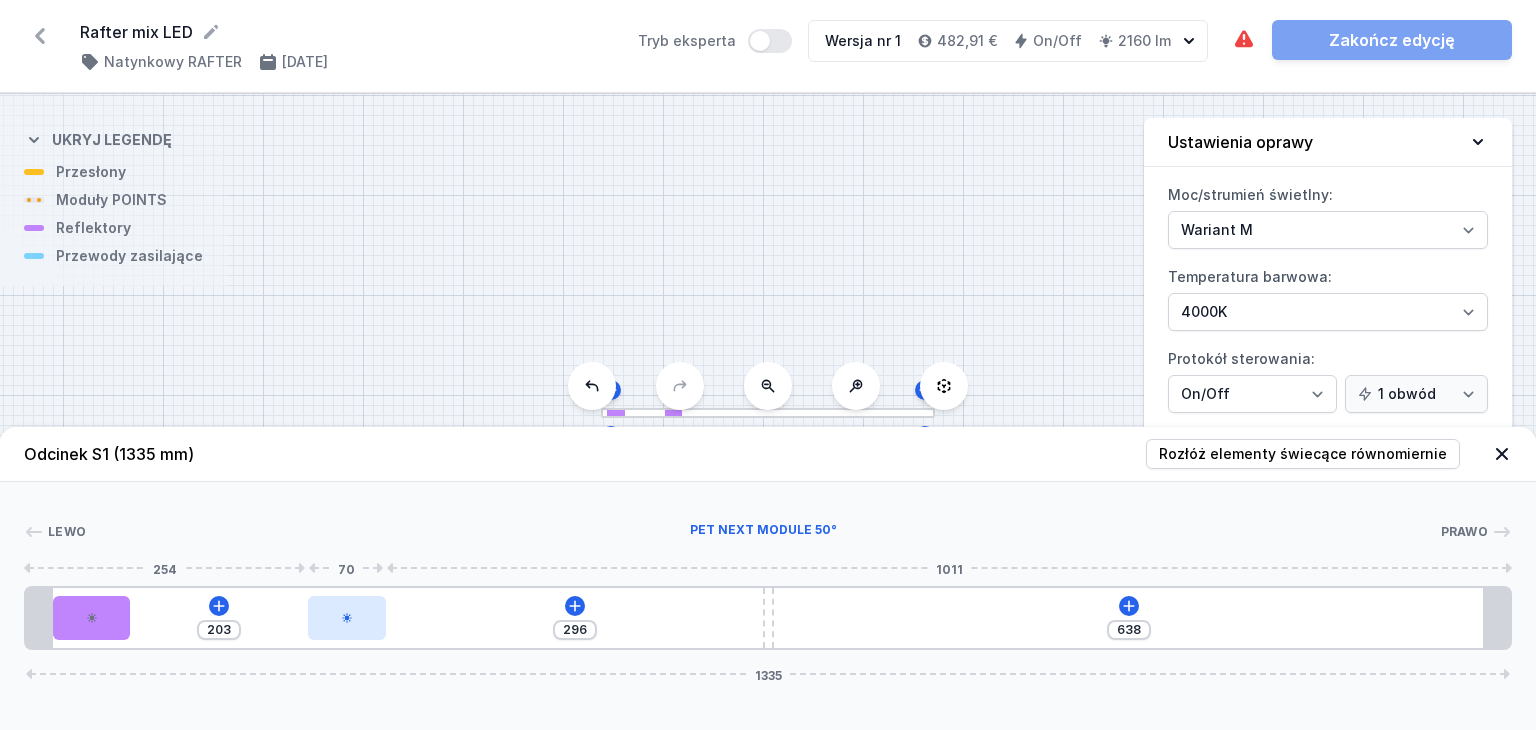 type on "294" 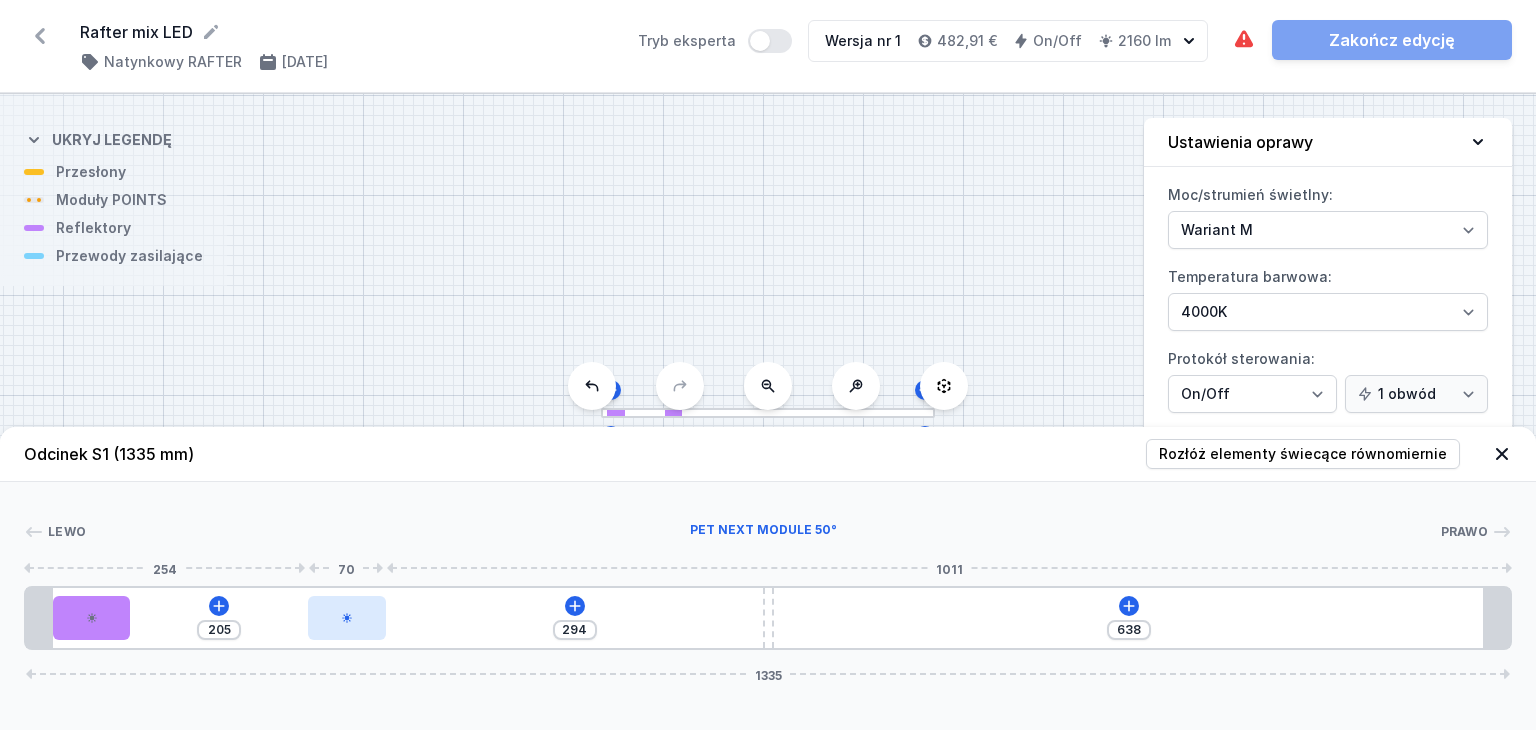 type on "291" 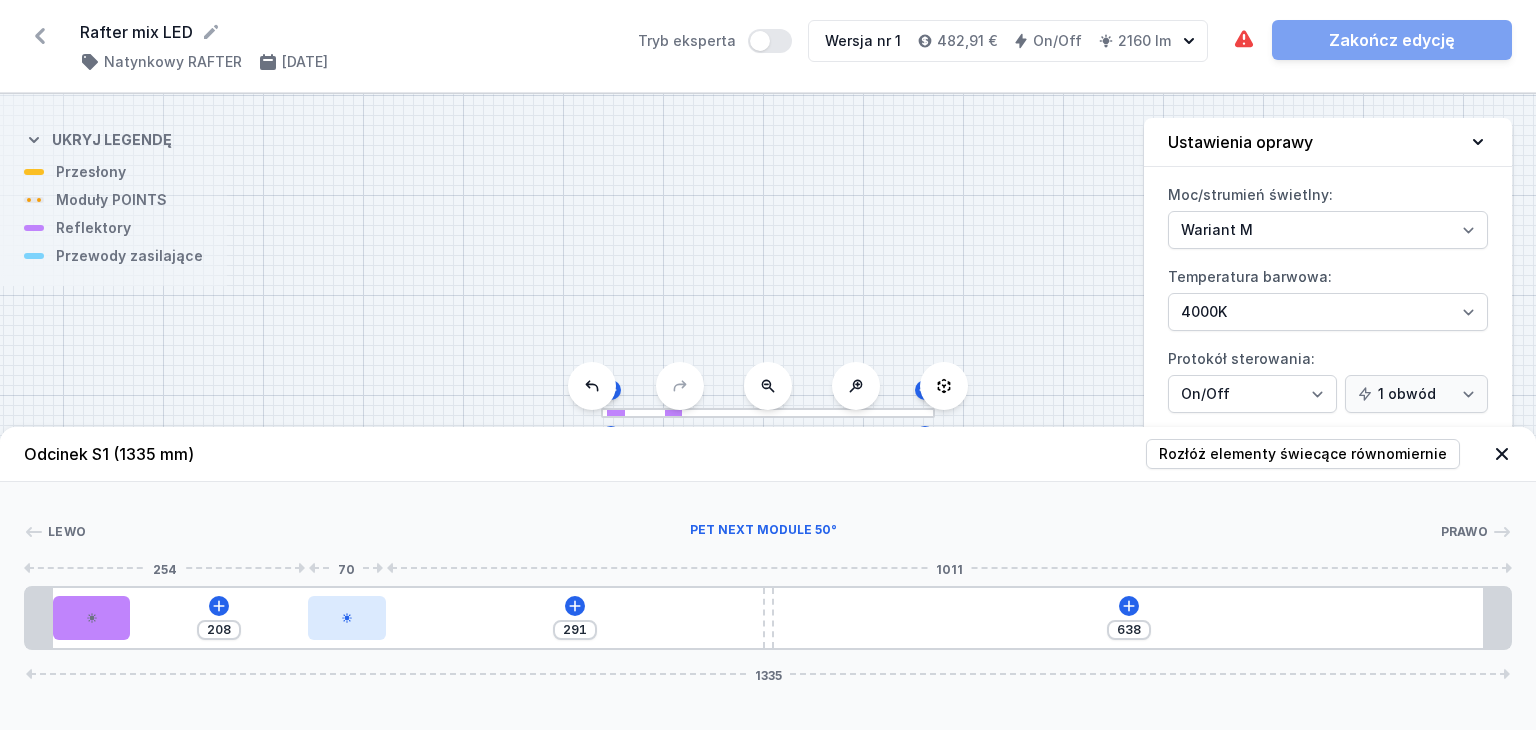 type on "286" 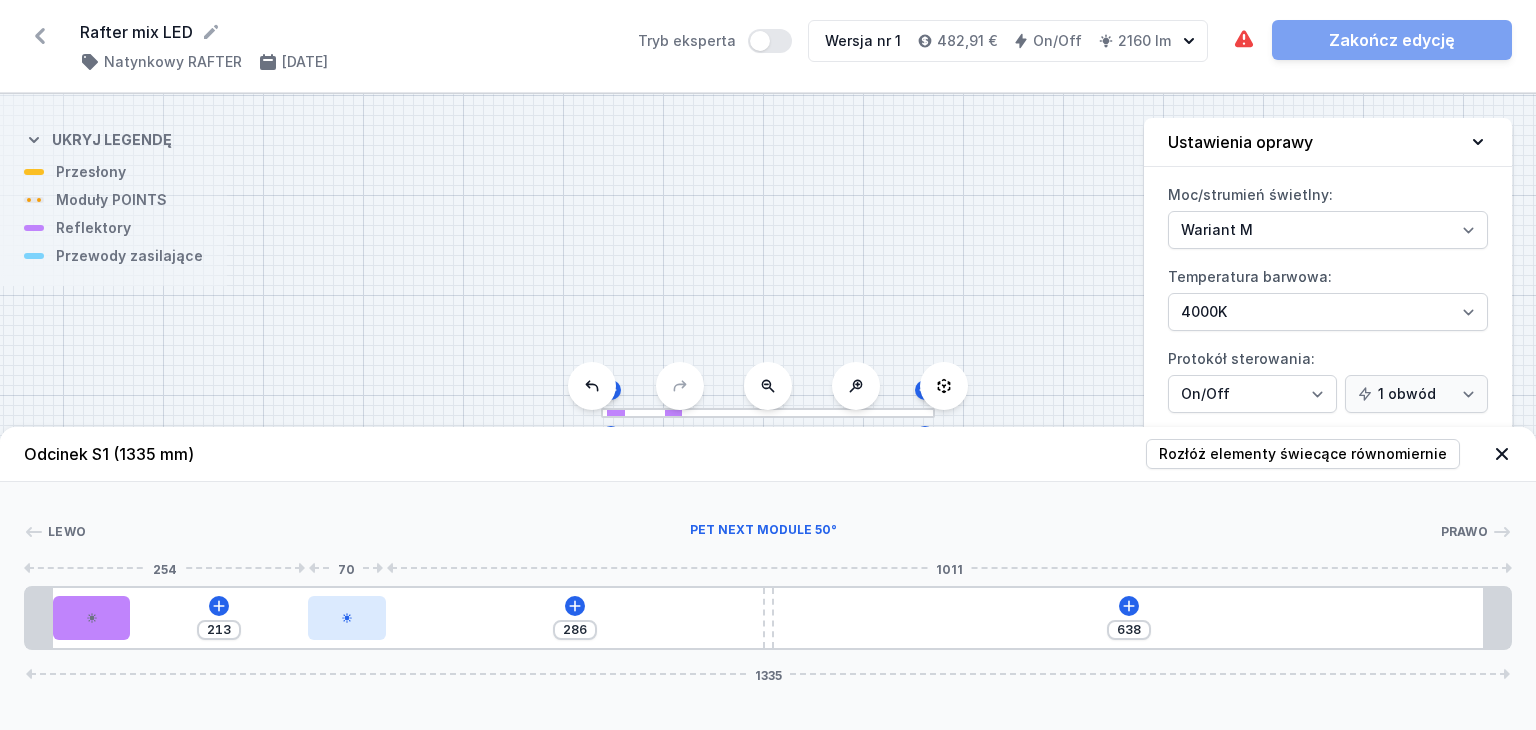 type on "280" 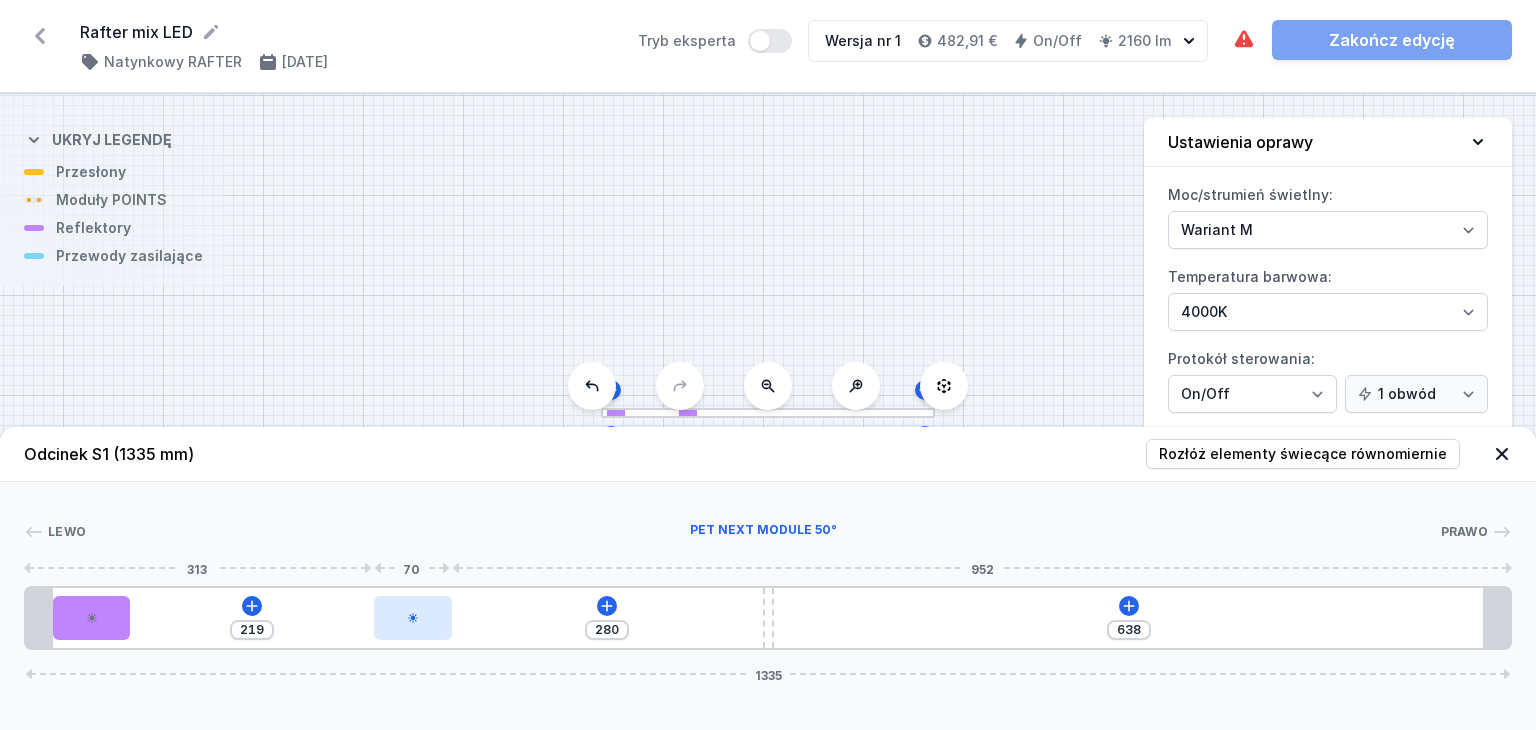 type on "278" 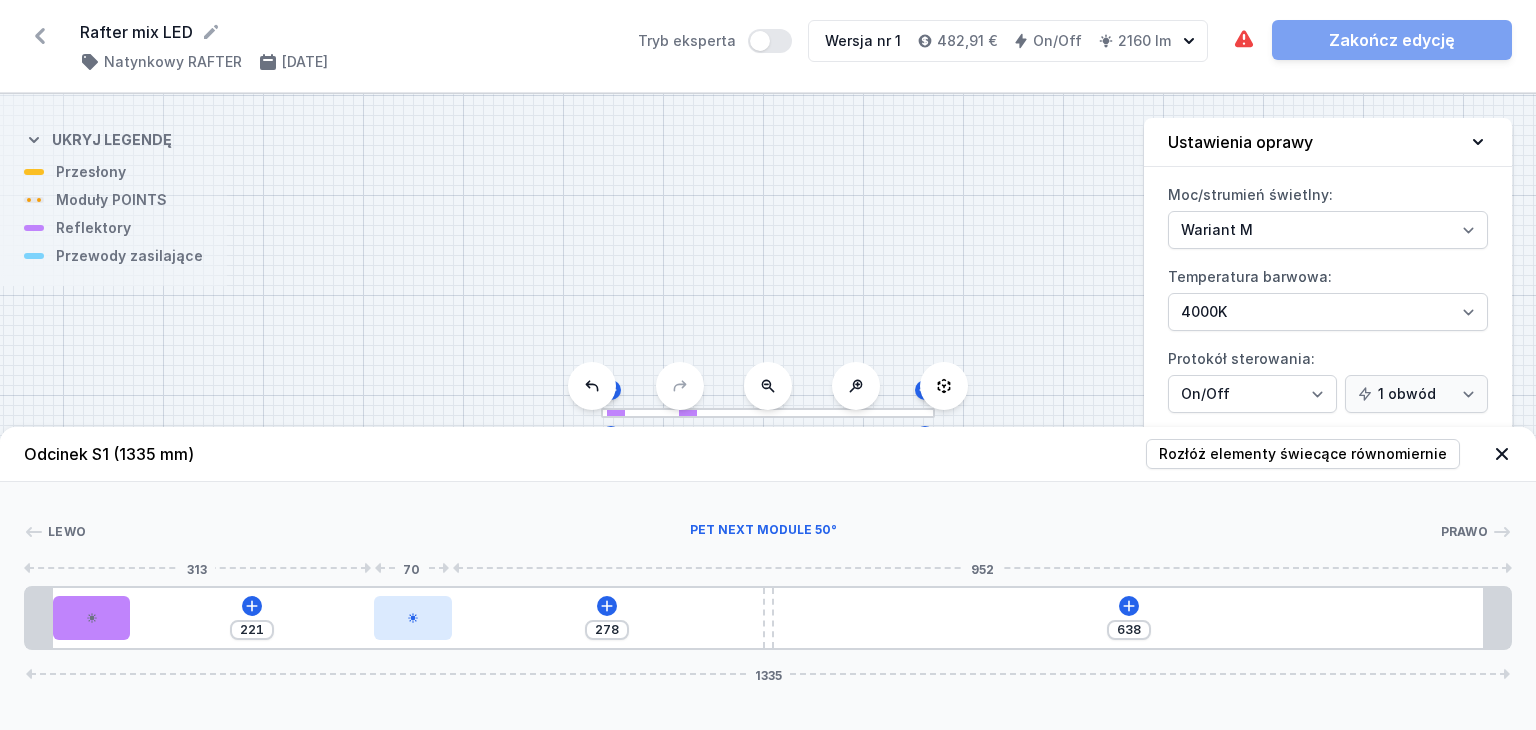 type on "277" 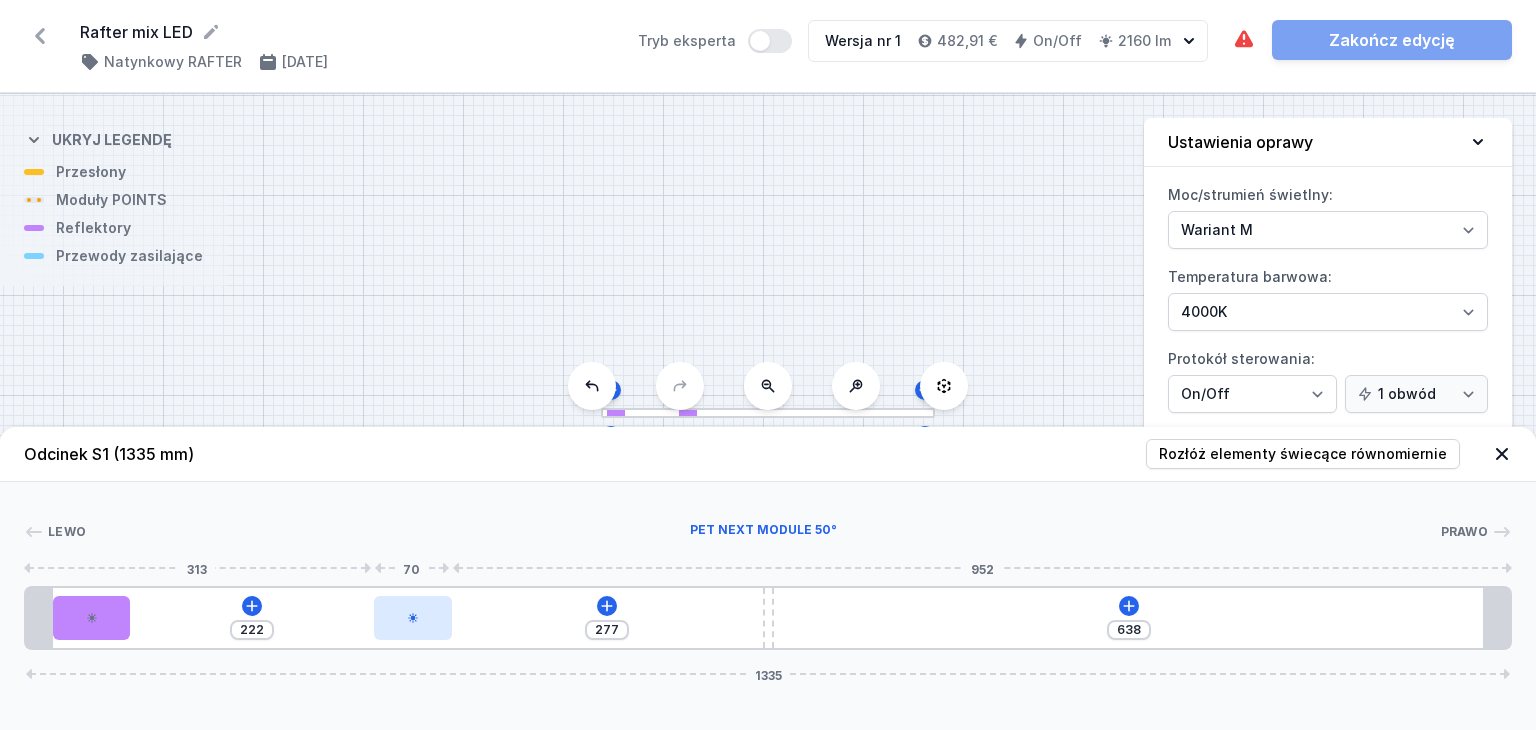 type on "262" 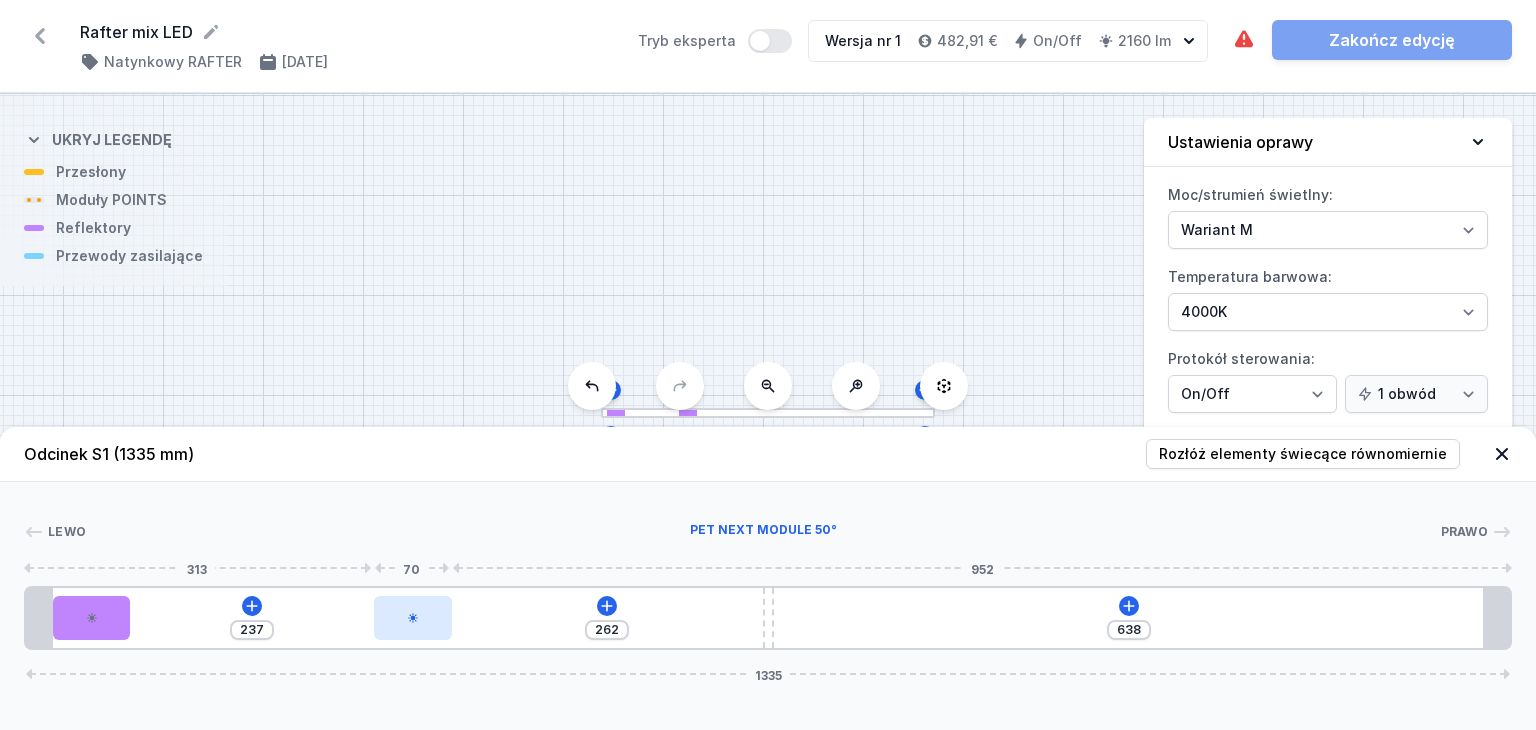 type on "244" 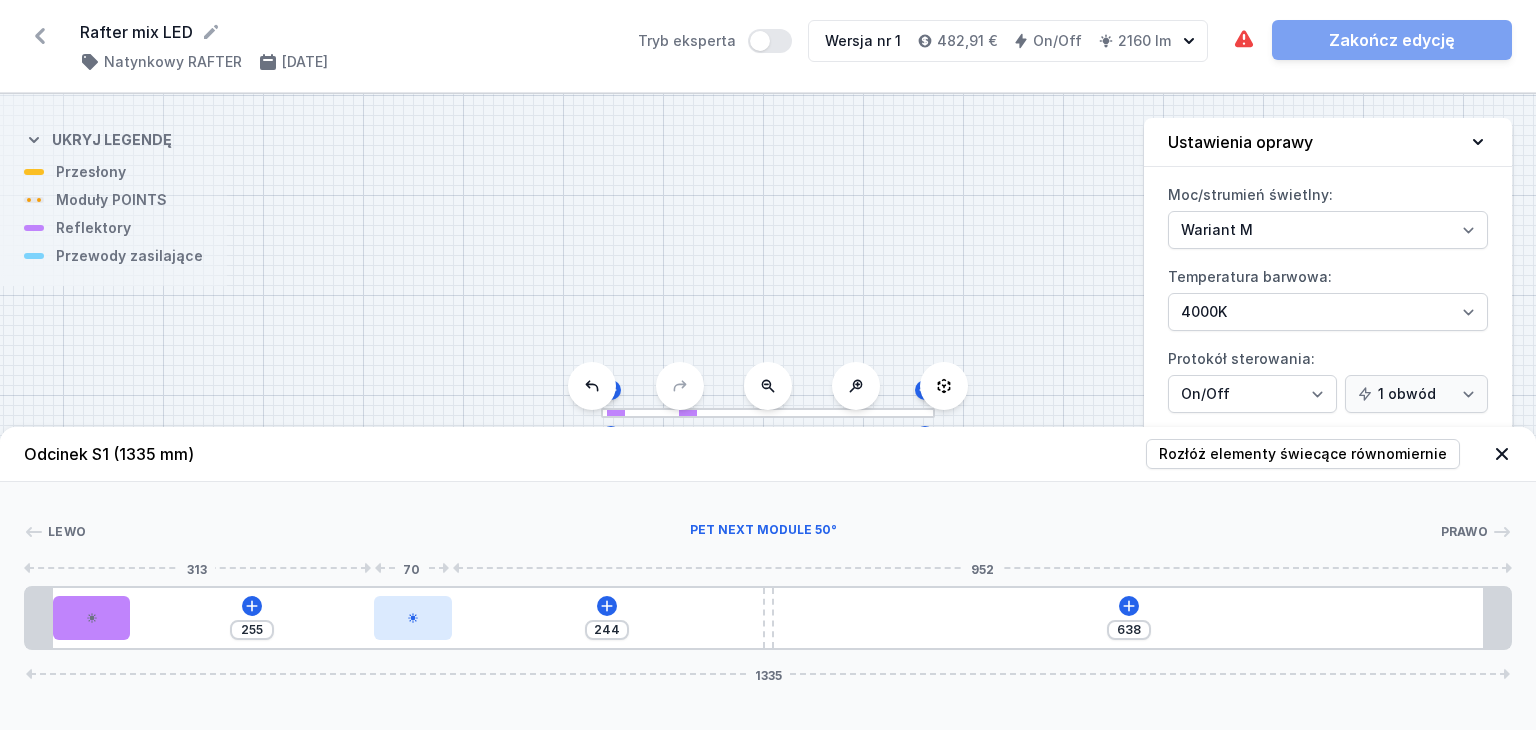 type on "222" 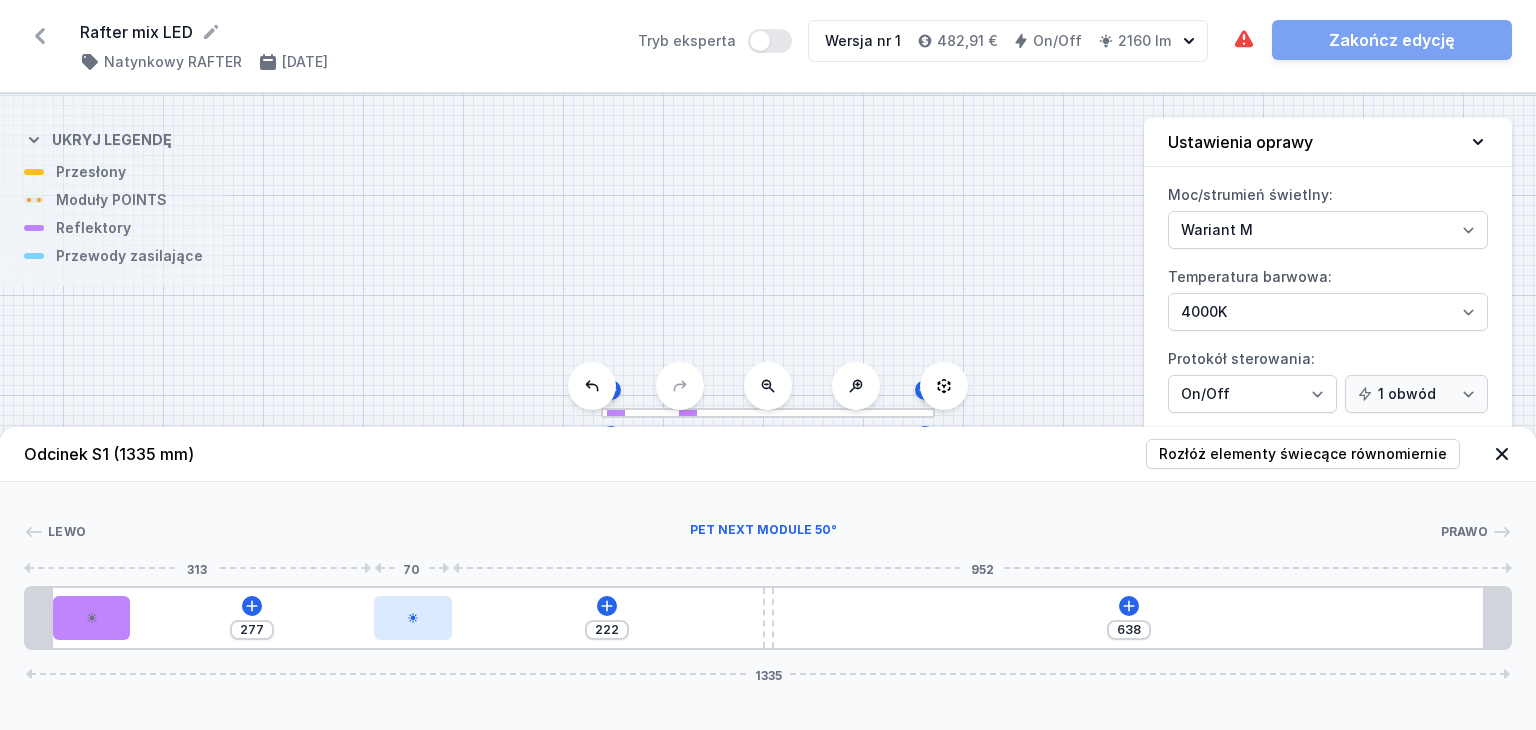 type on "214" 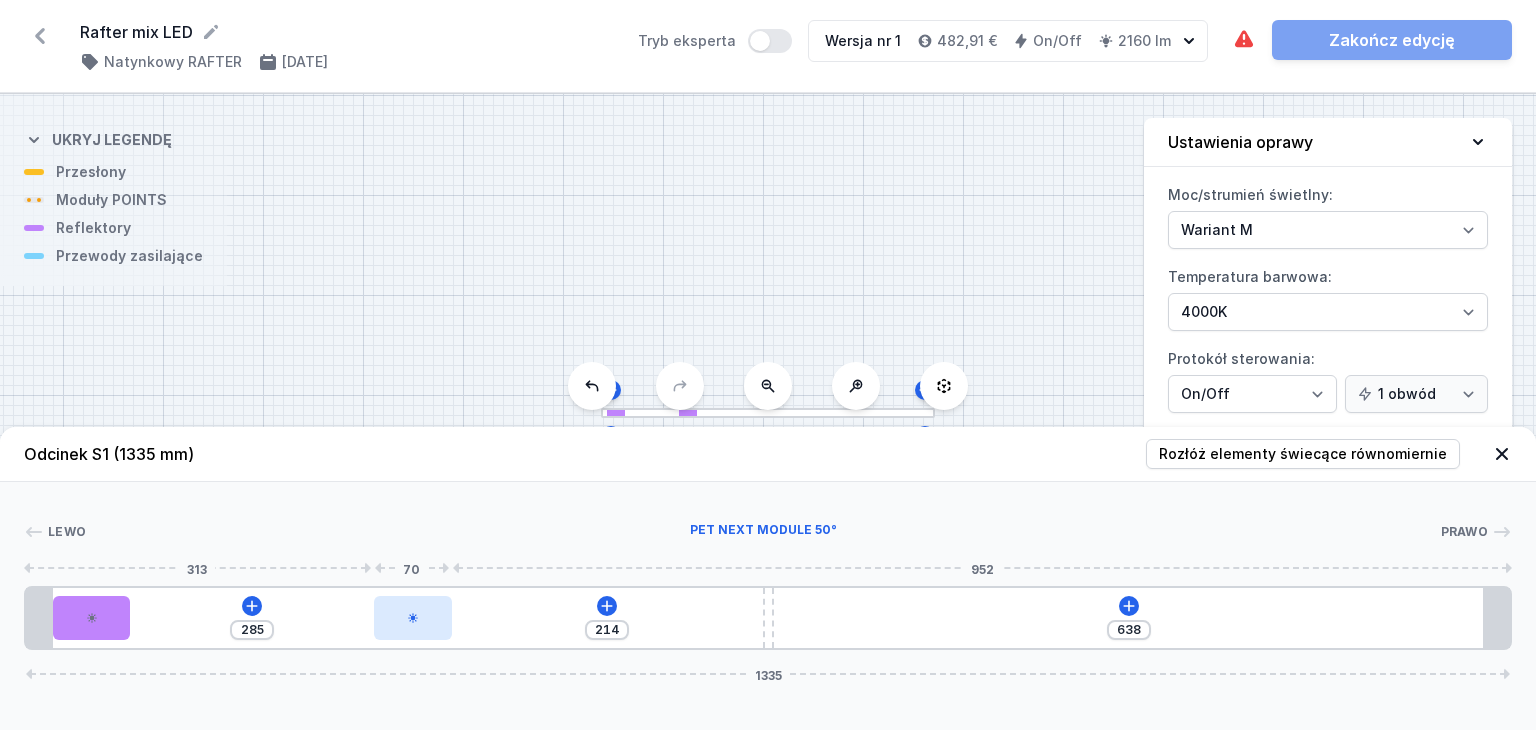 type on "211" 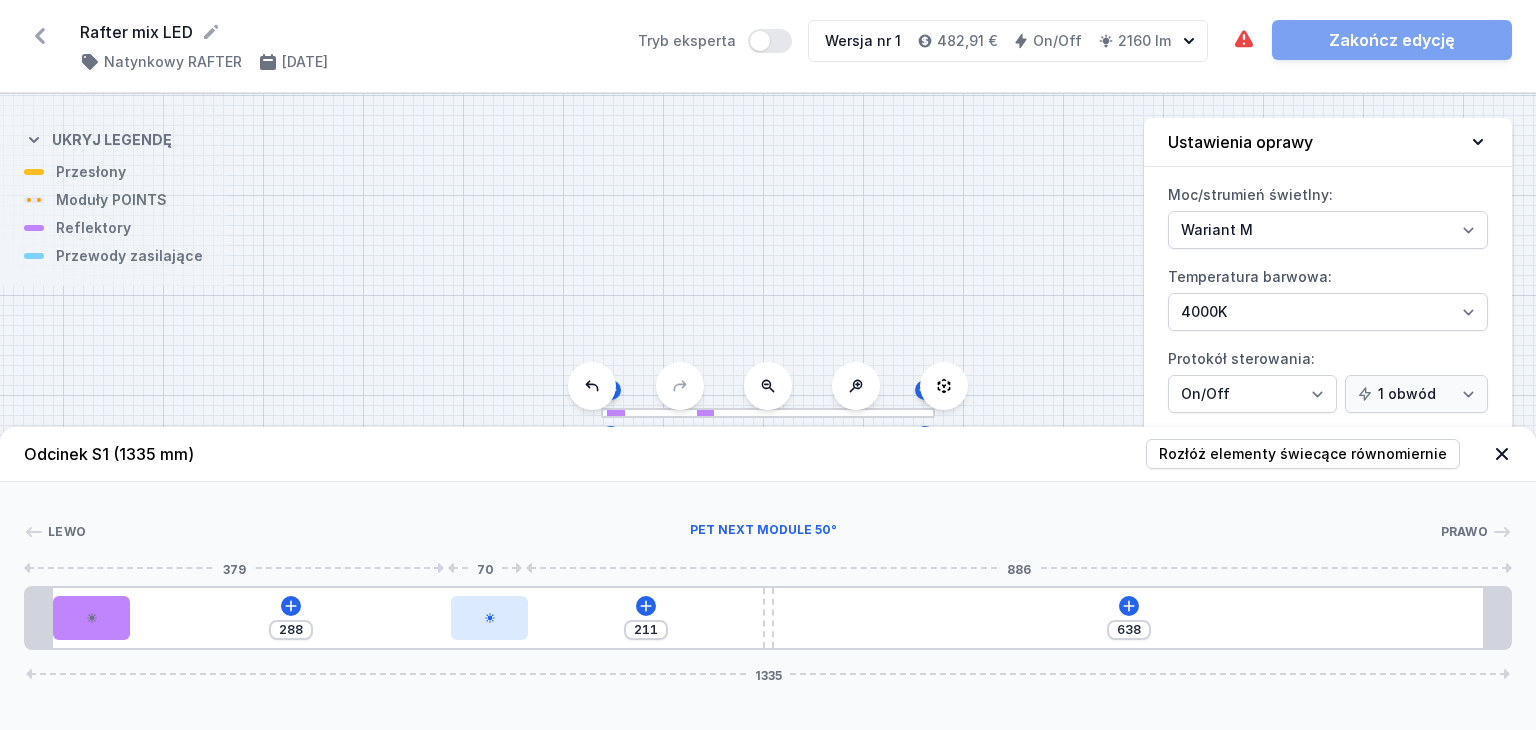 type on "210" 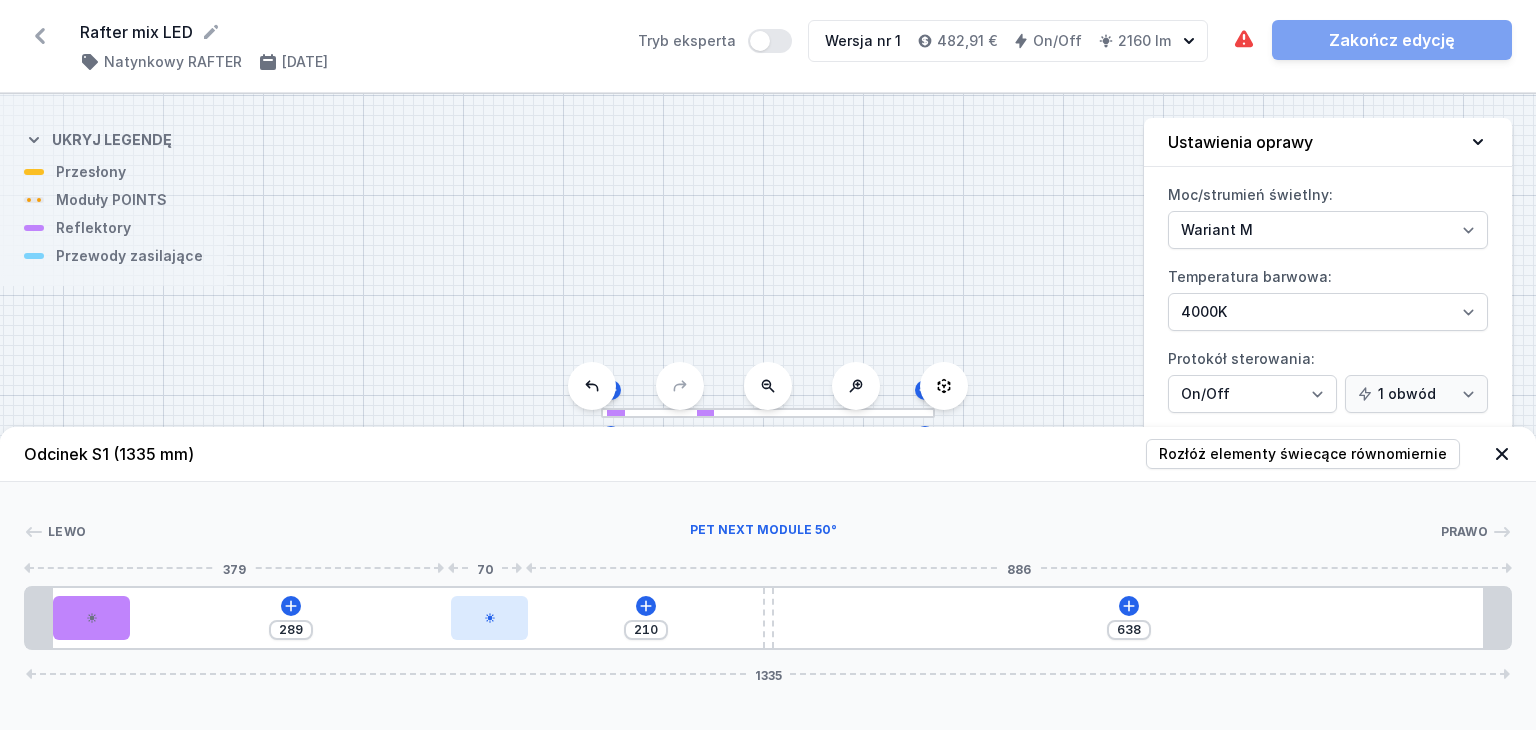 type on "207" 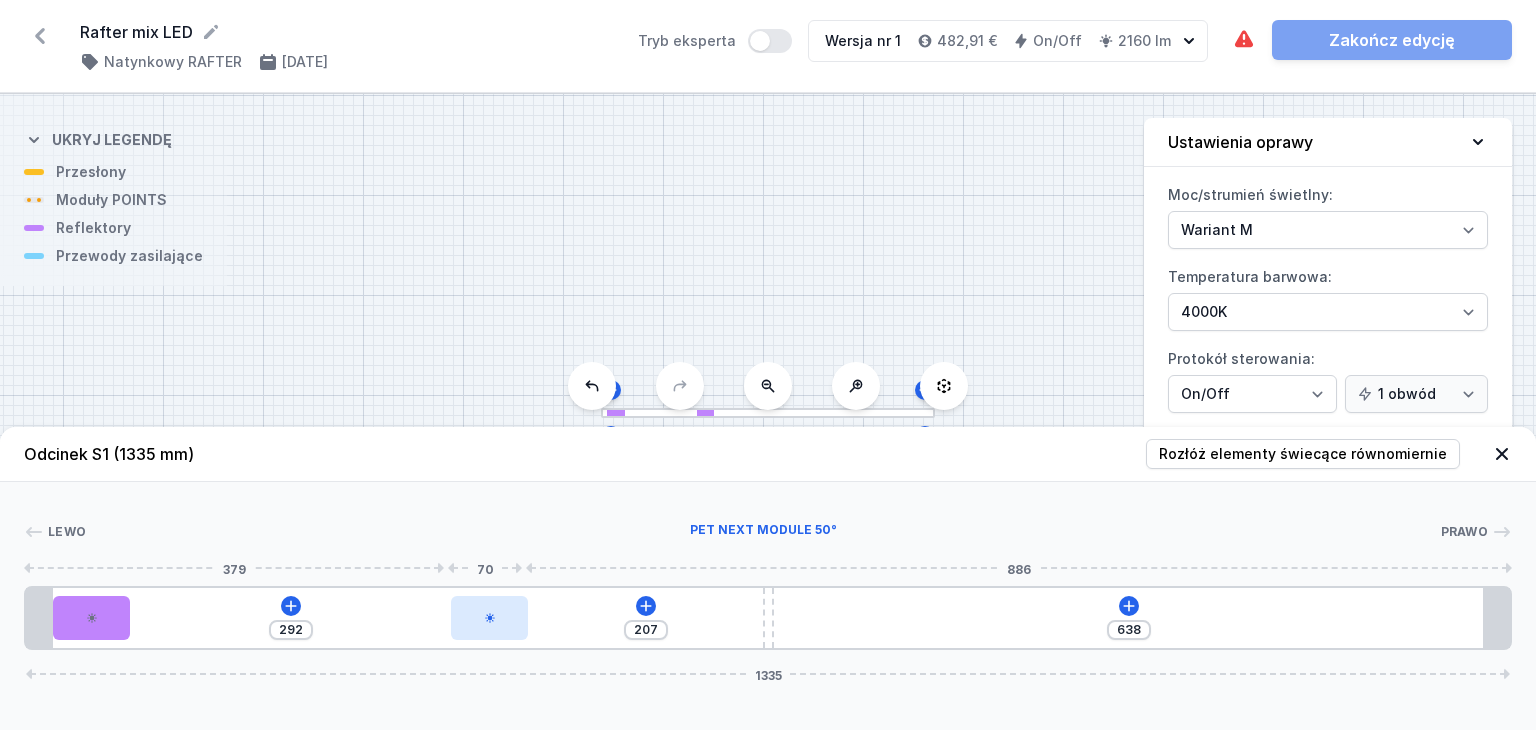 type on "205" 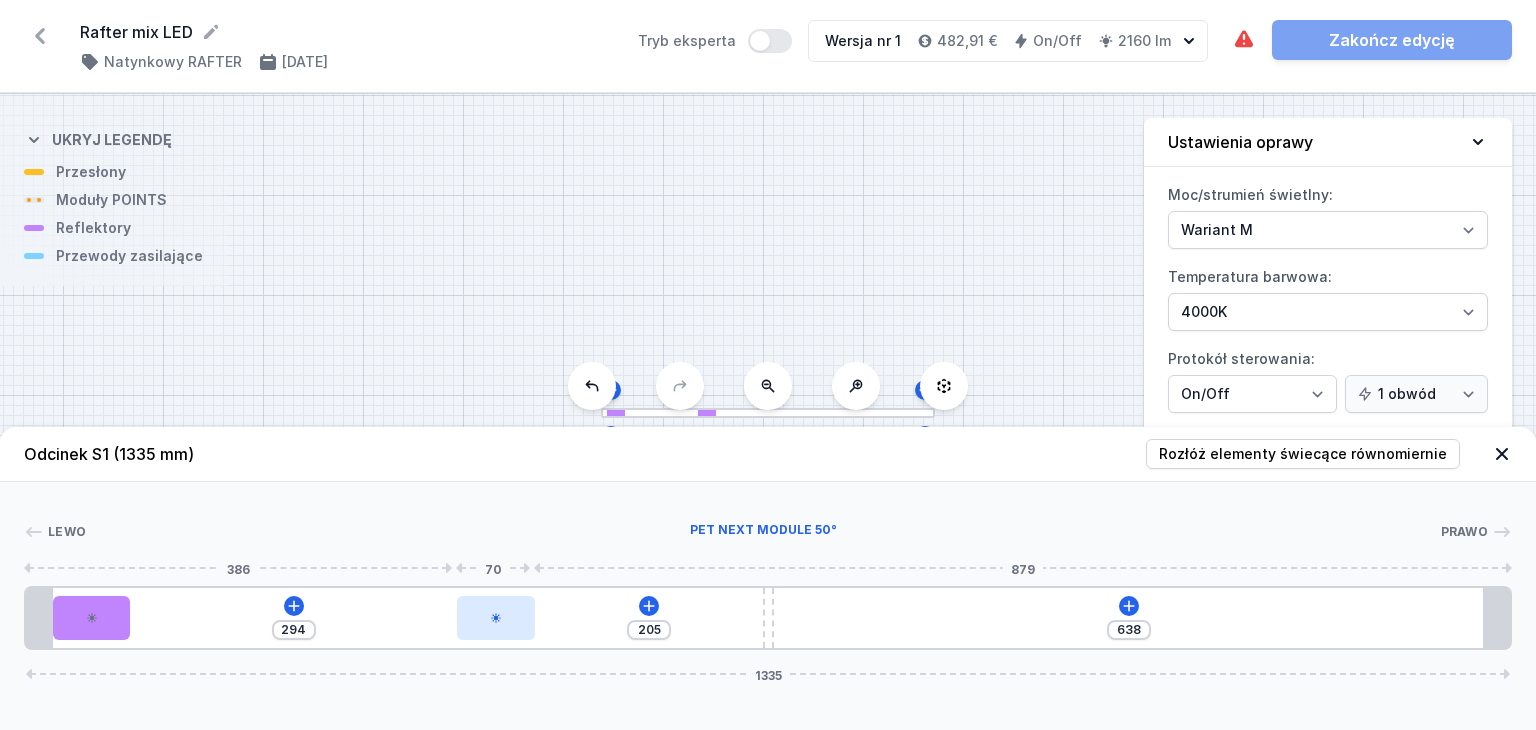 type on "204" 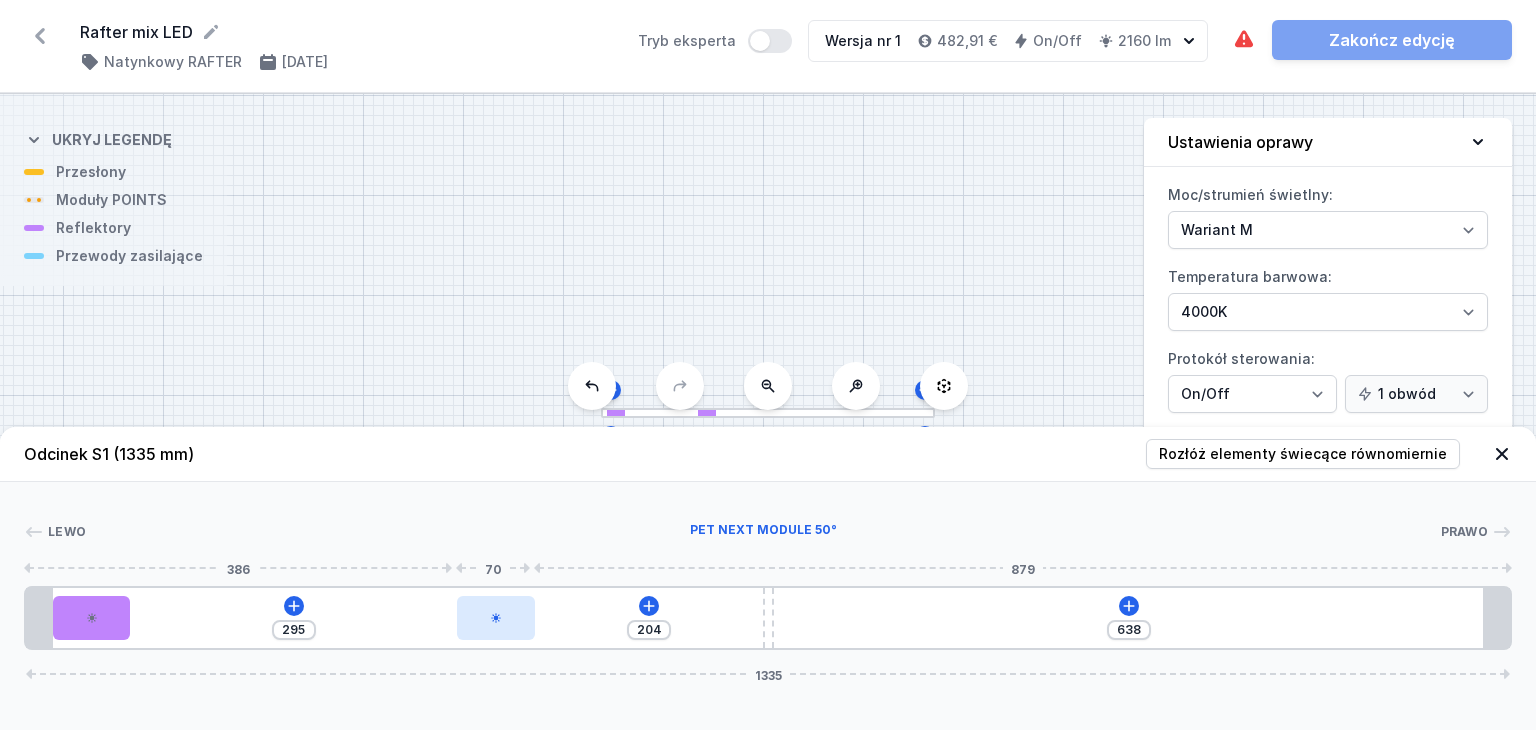 type on "203" 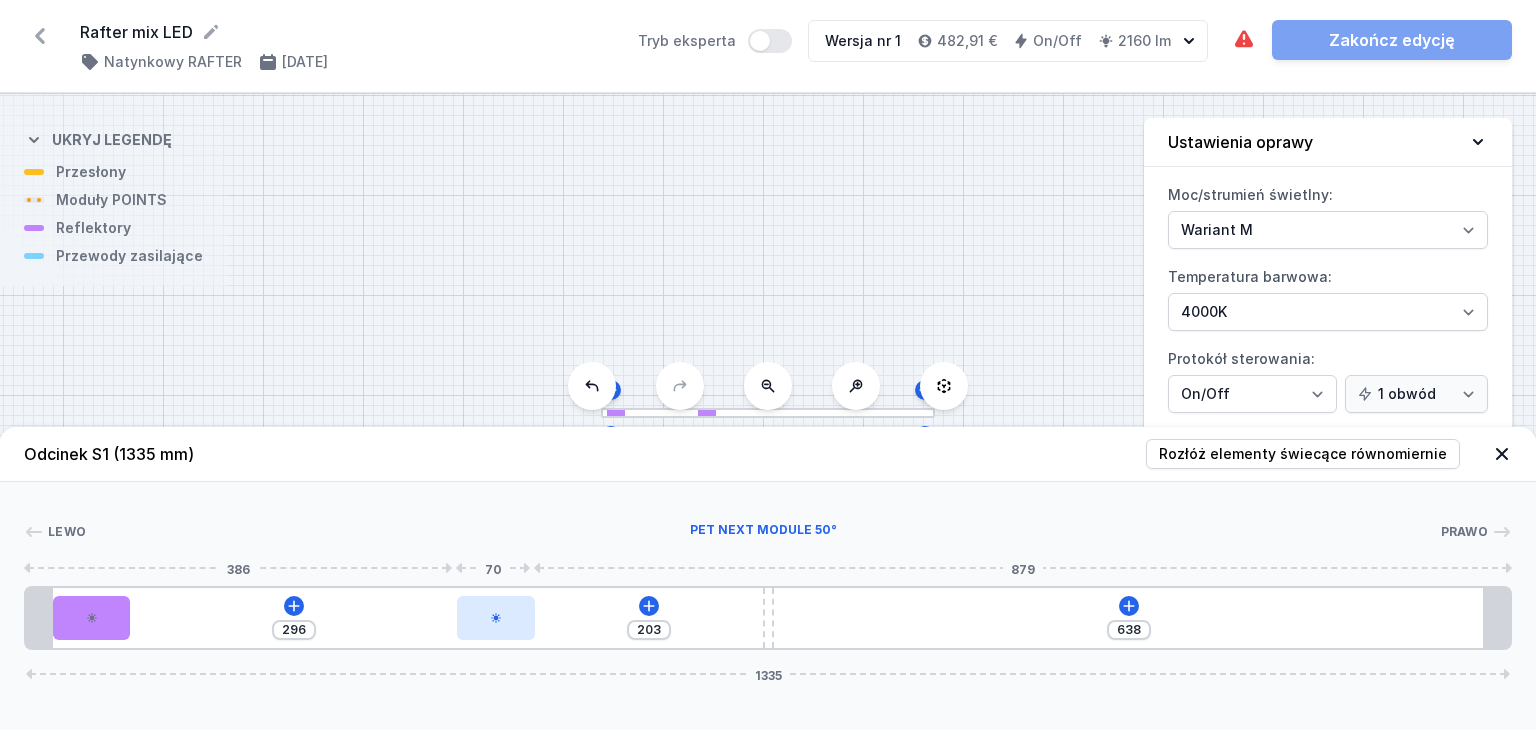 type on "199" 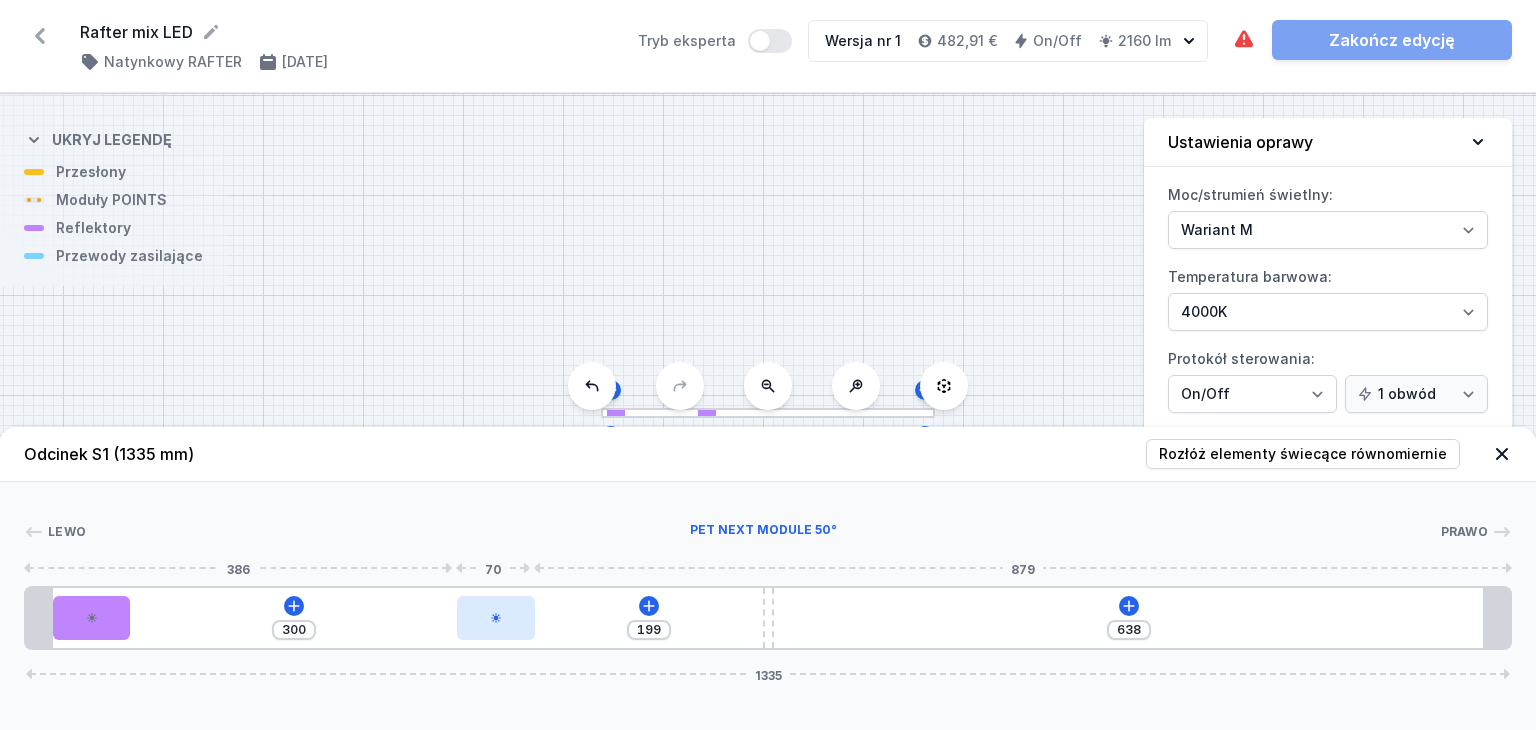type on "197" 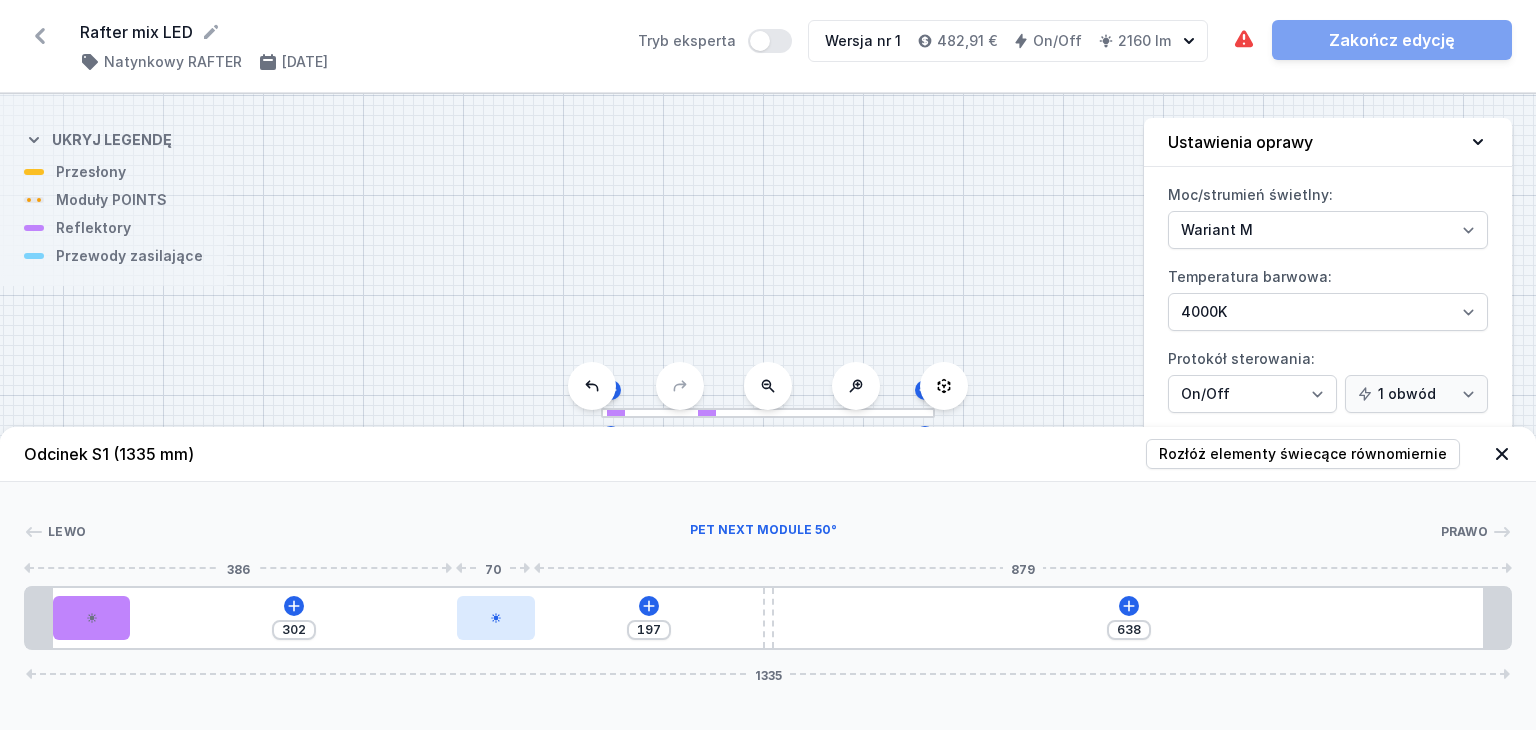 type on "196" 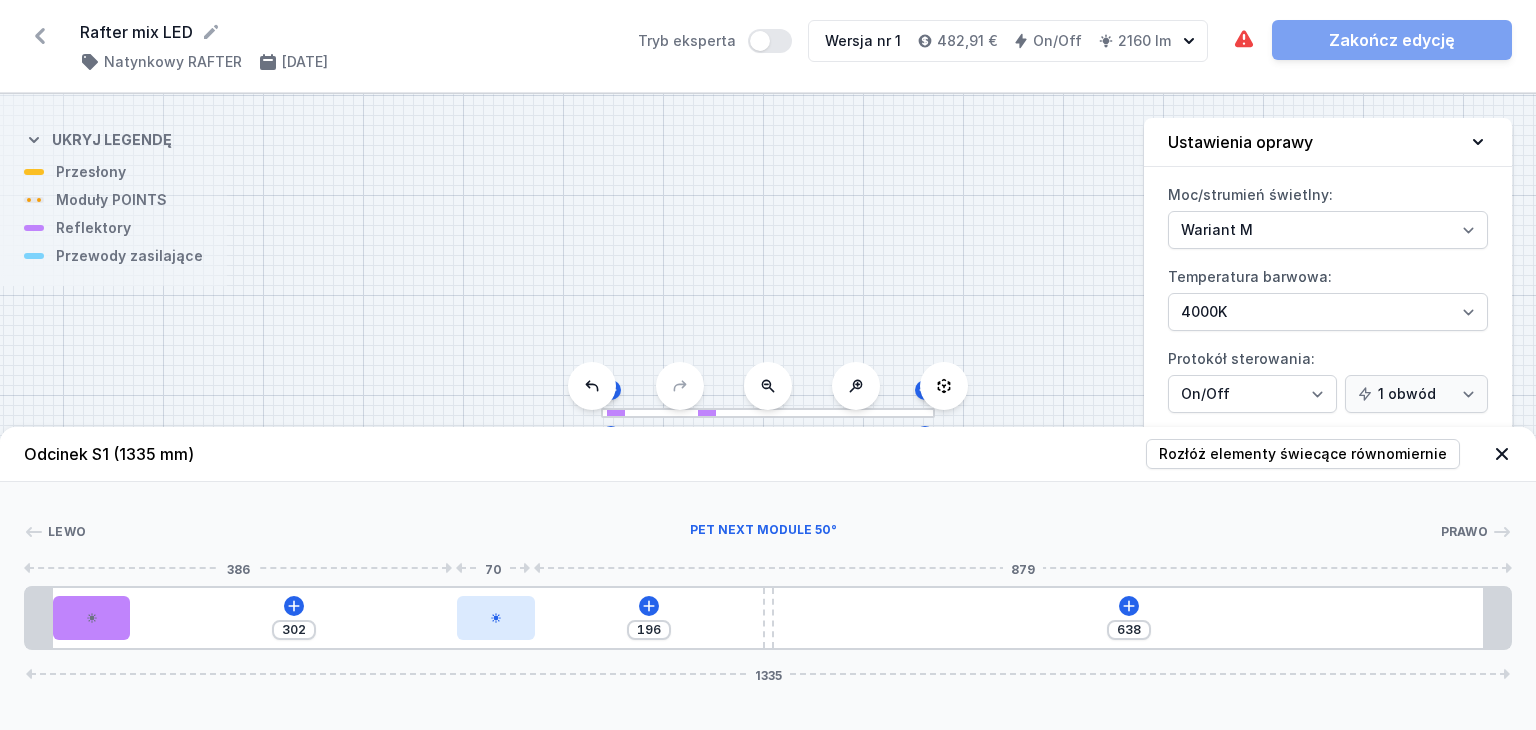 type on "303" 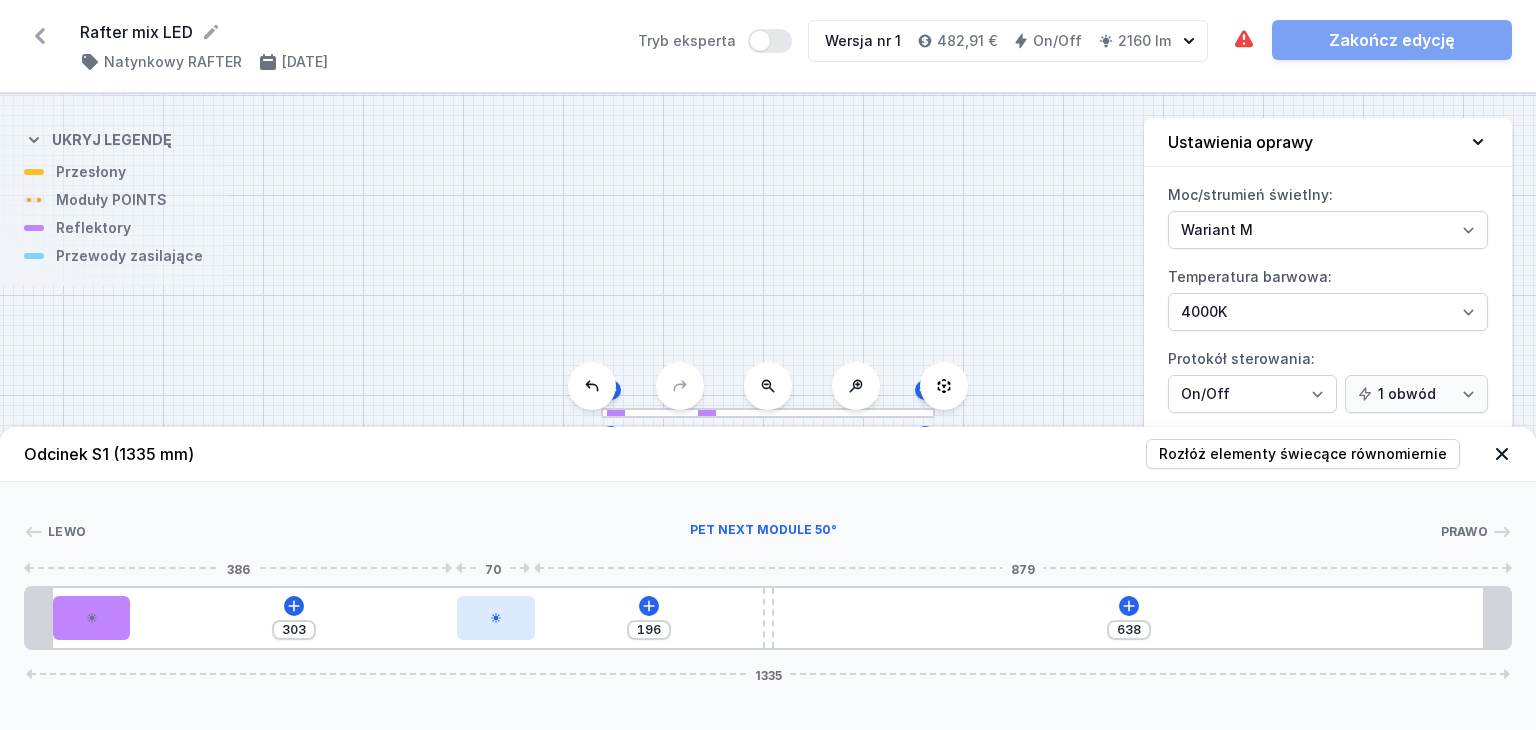 type on "195" 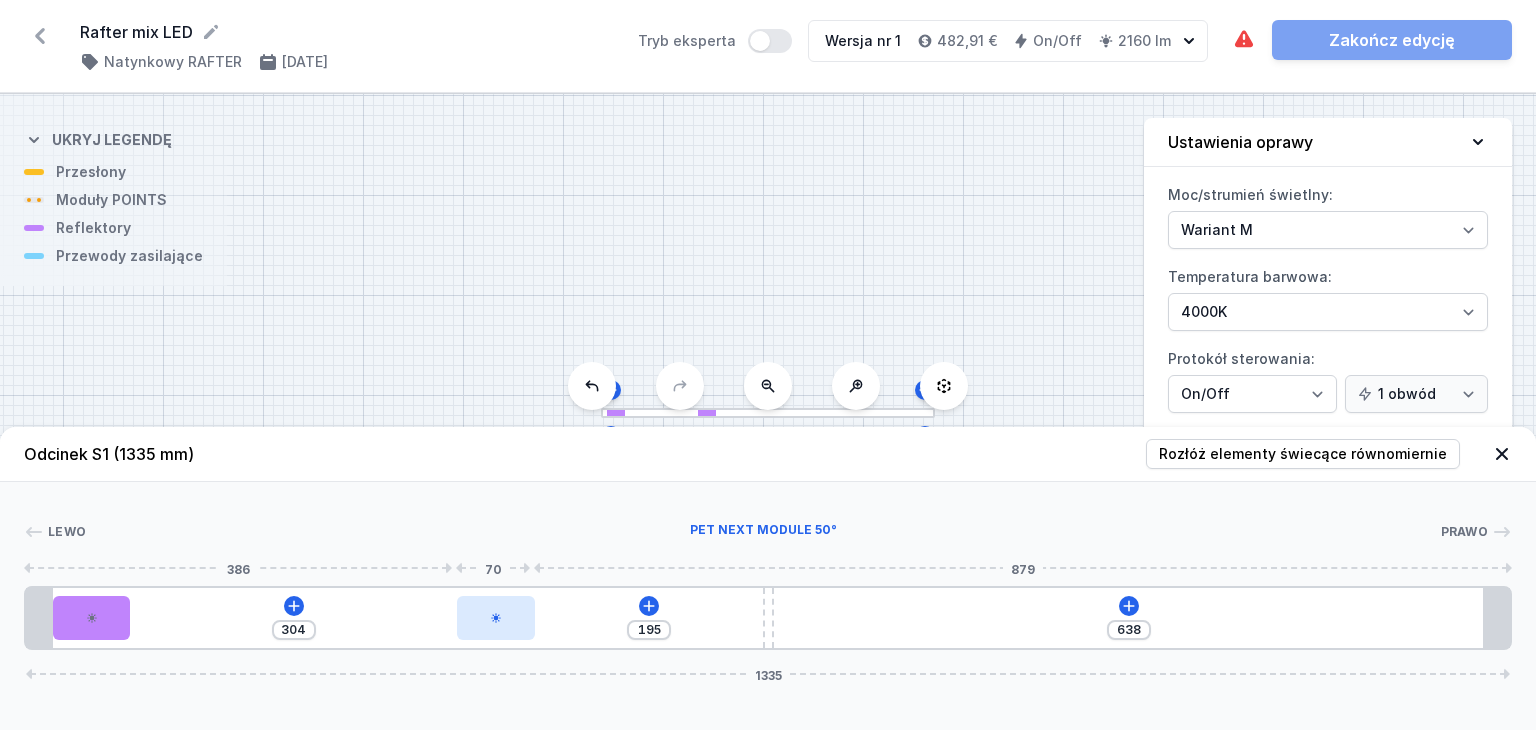 type on "194" 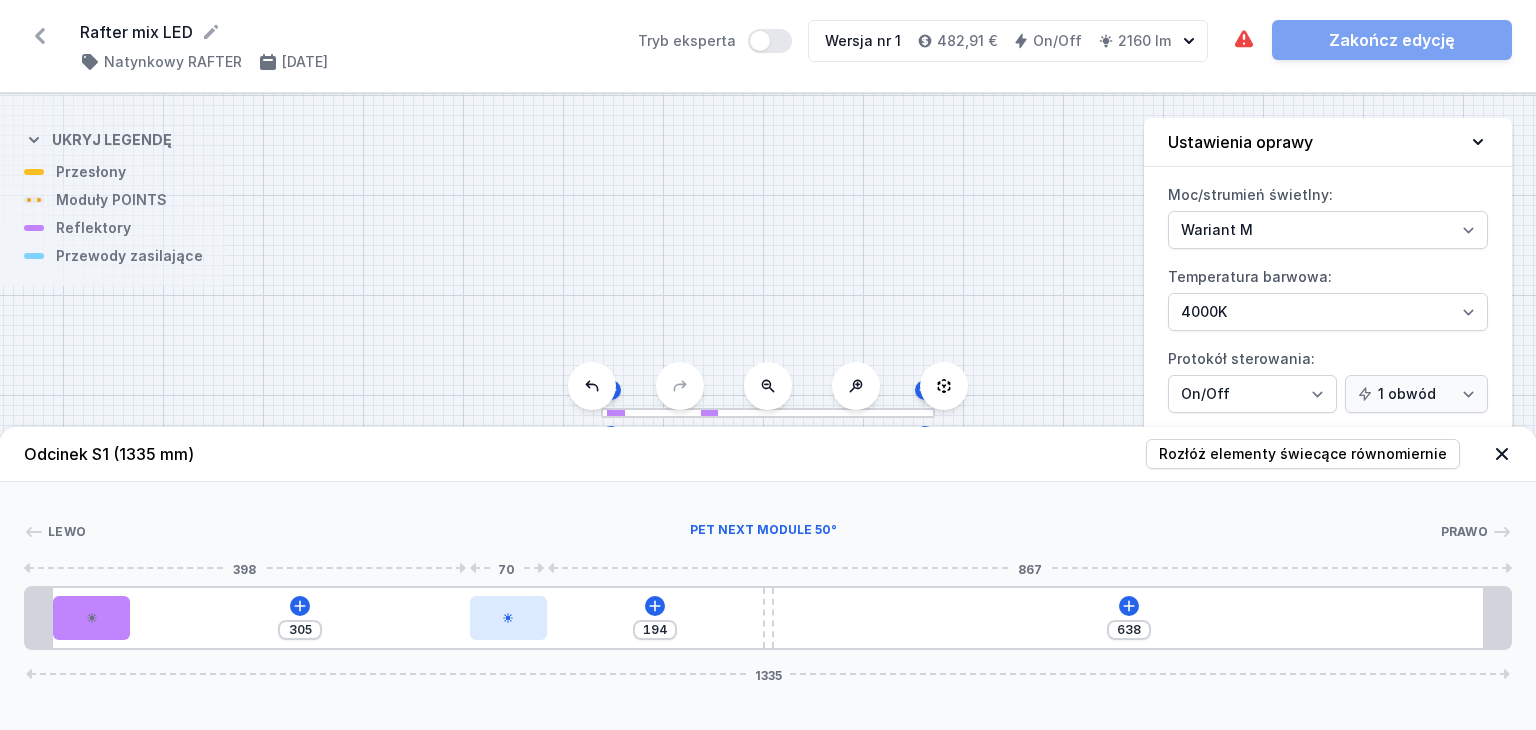 type on "197" 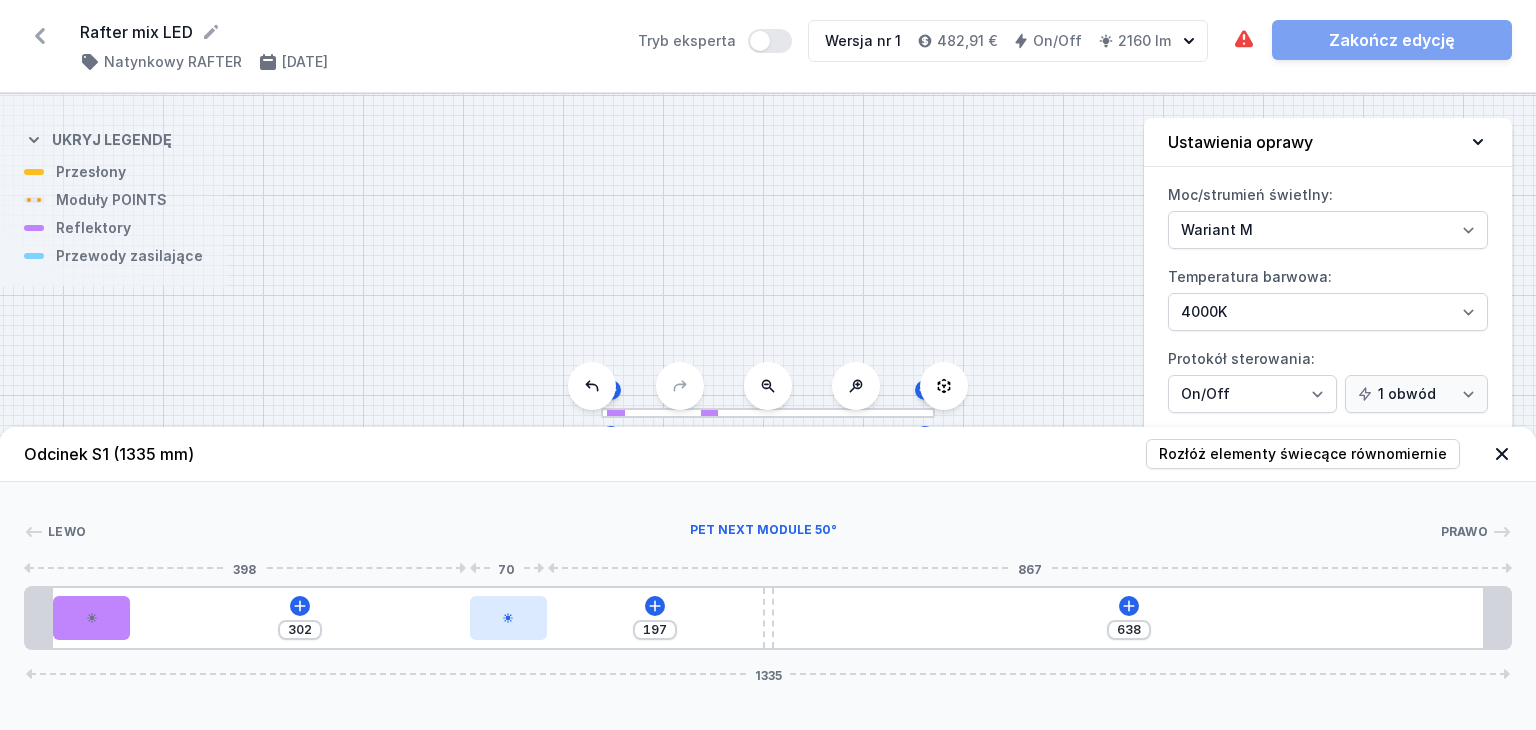type on "198" 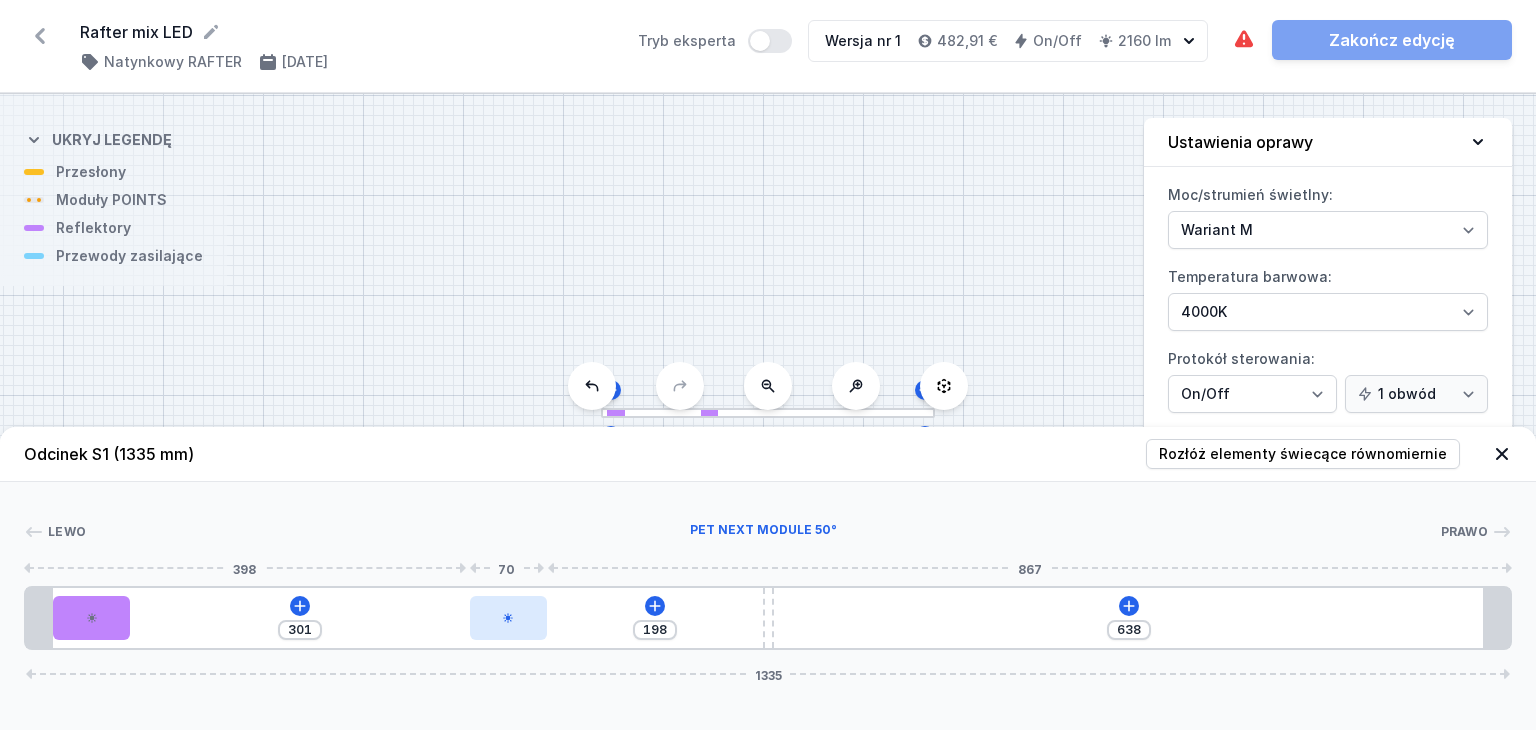 drag, startPoint x: 184, startPoint y: 618, endPoint x: 493, endPoint y: 635, distance: 309.4673 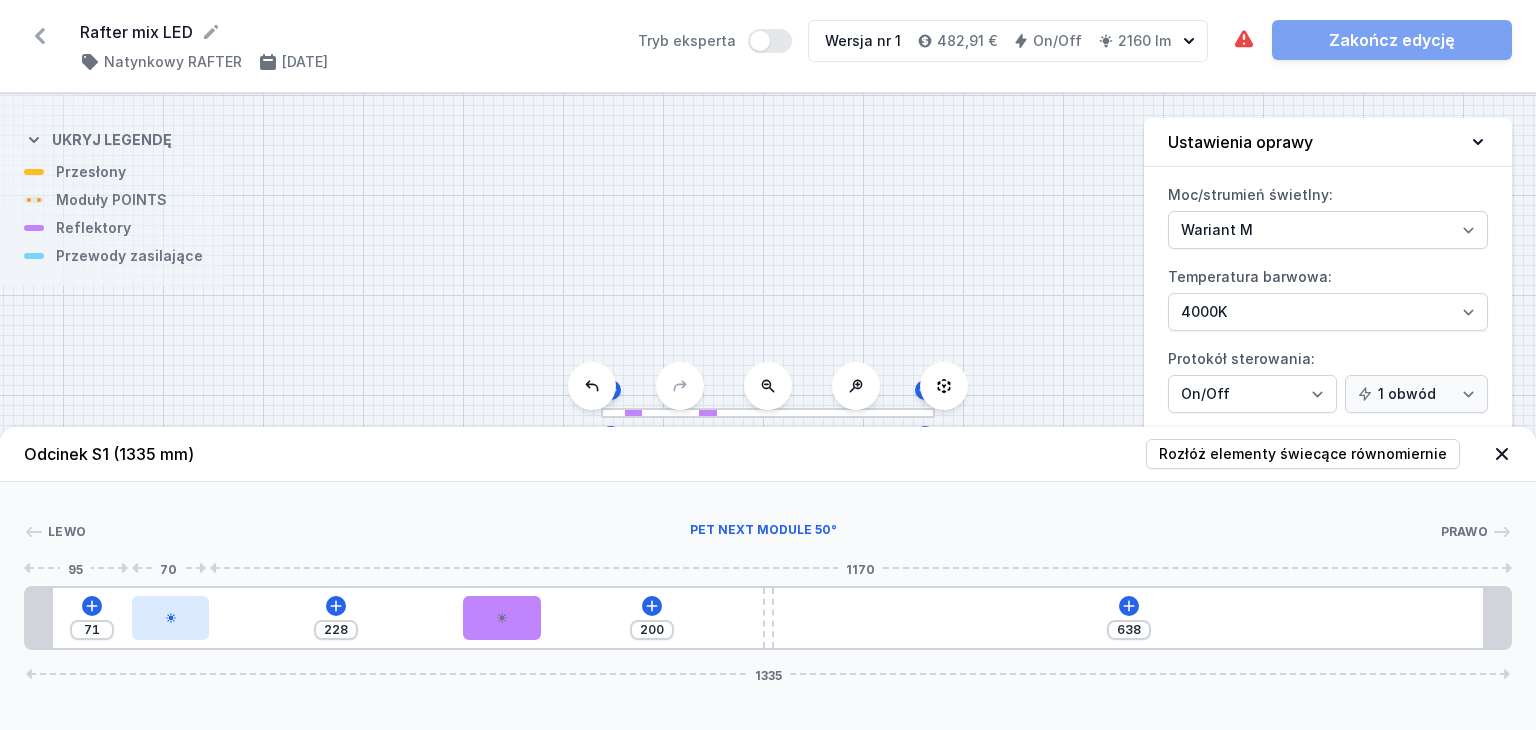 type on "227" 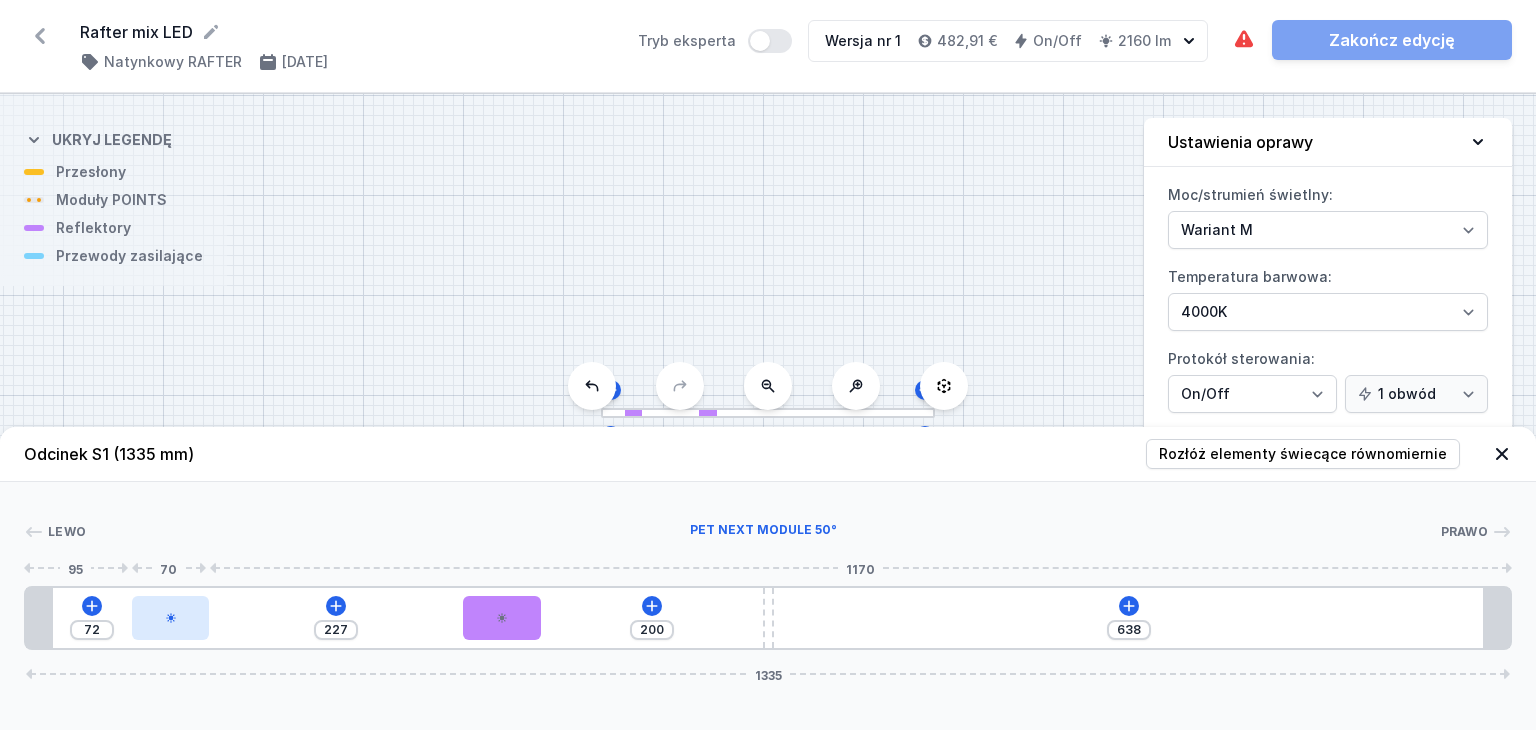 type on "221" 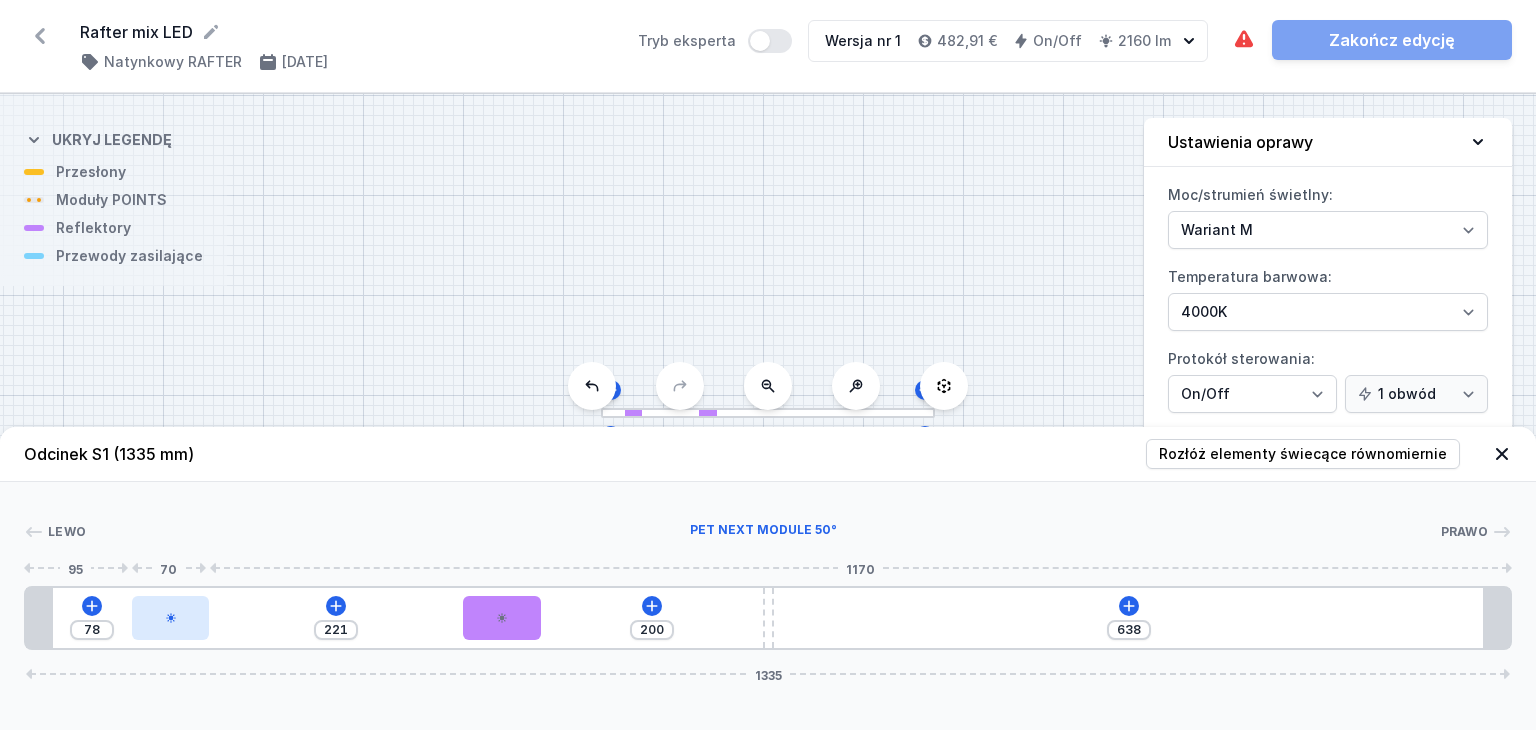 type on "217" 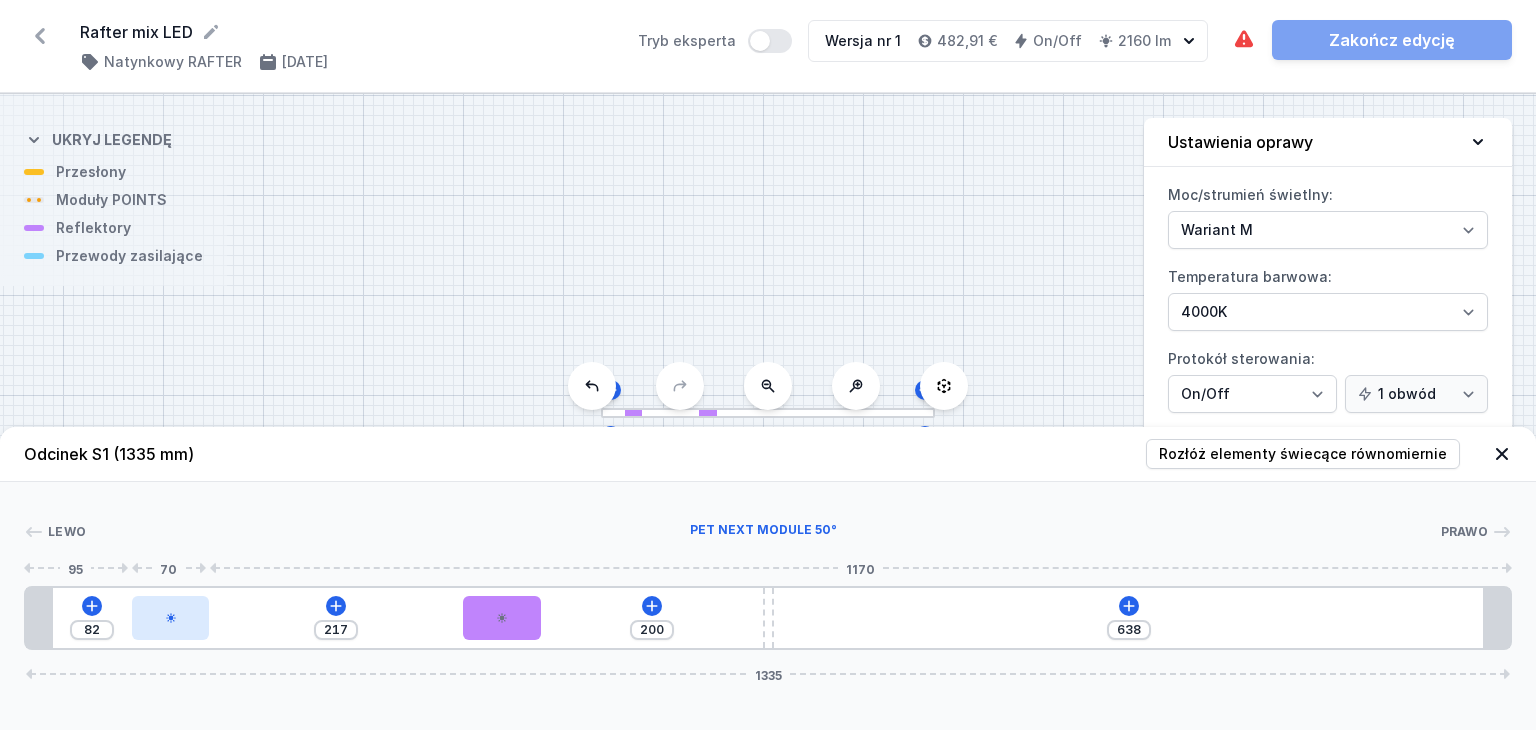 type on "215" 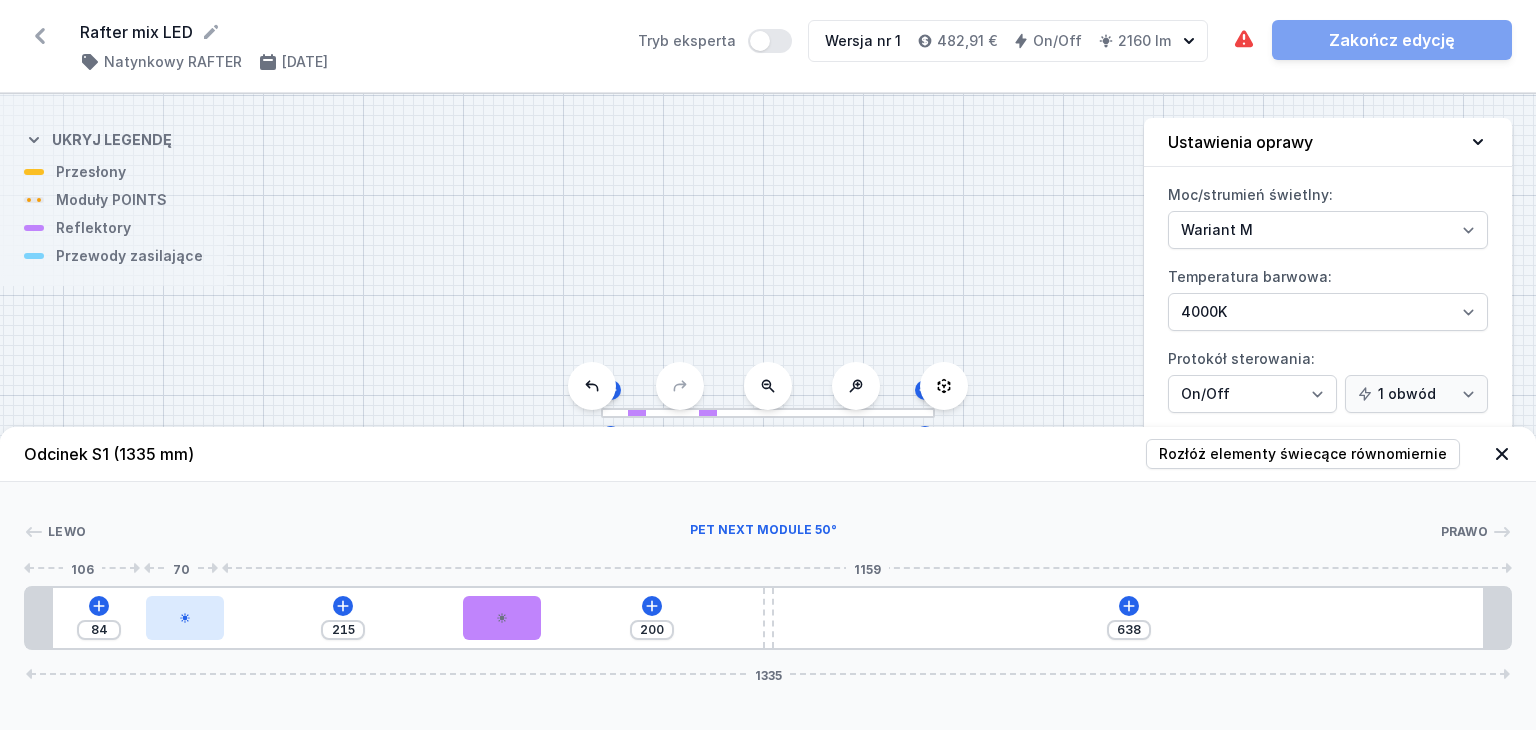 drag, startPoint x: 104, startPoint y: 618, endPoint x: 179, endPoint y: 625, distance: 75.32596 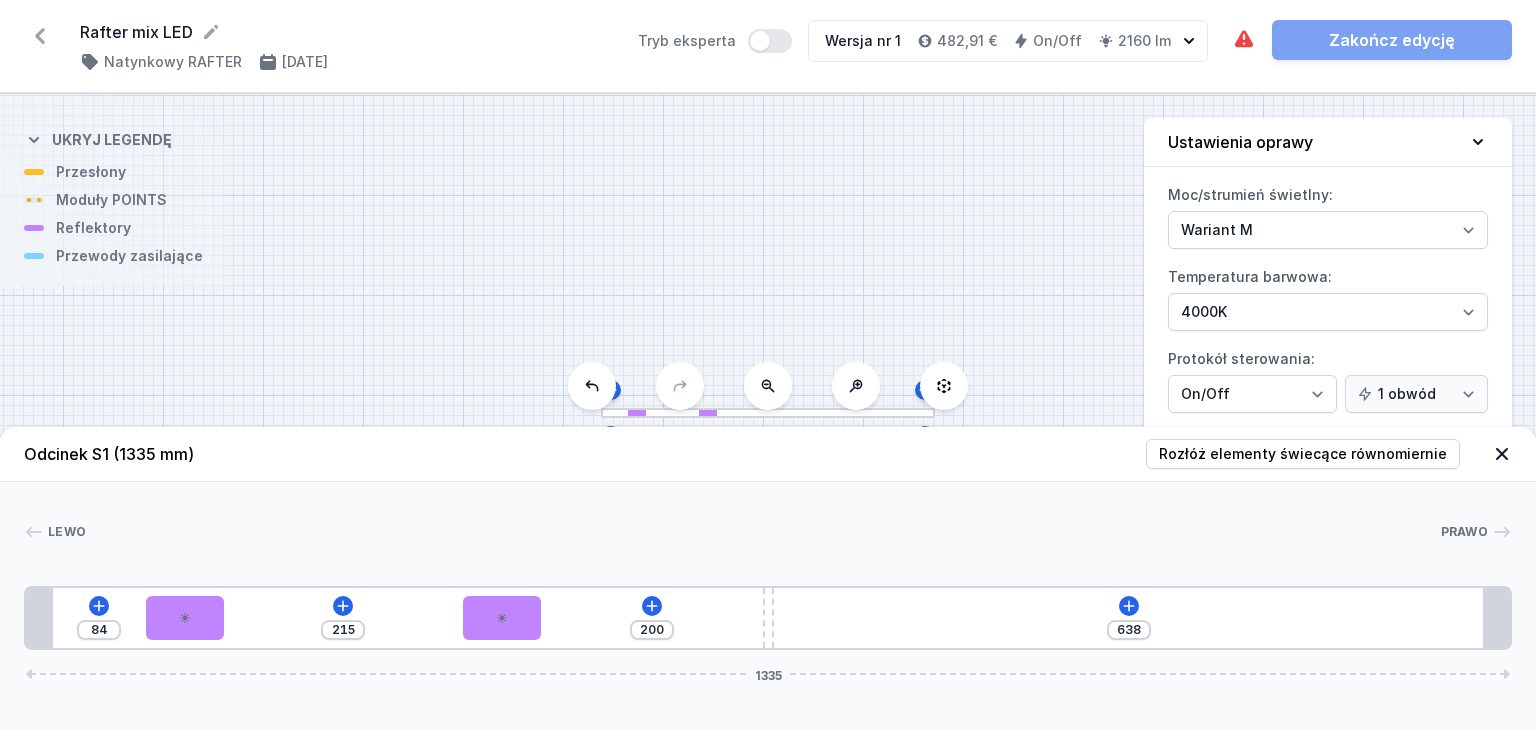 click on "84 215 200 638 1335" at bounding box center (768, 618) 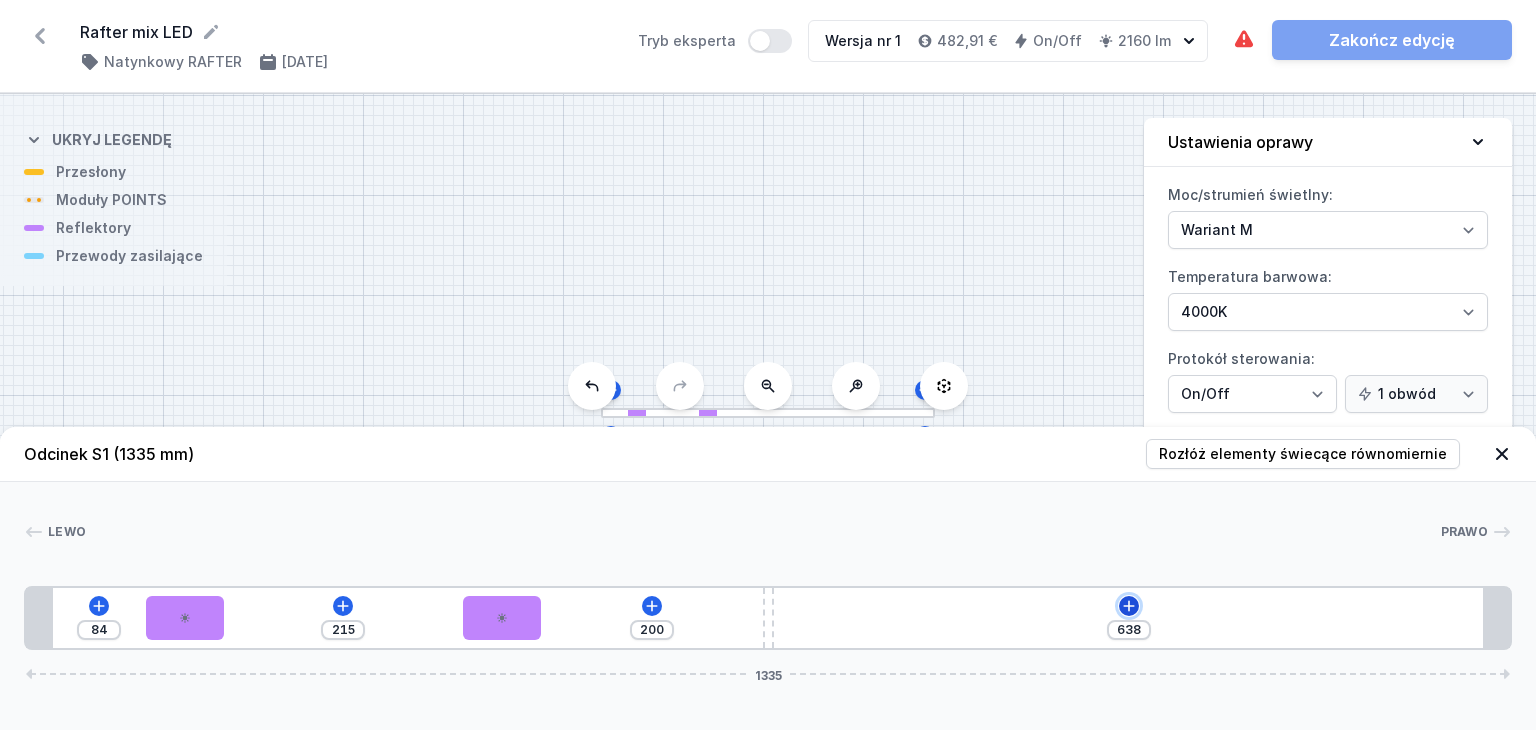 click 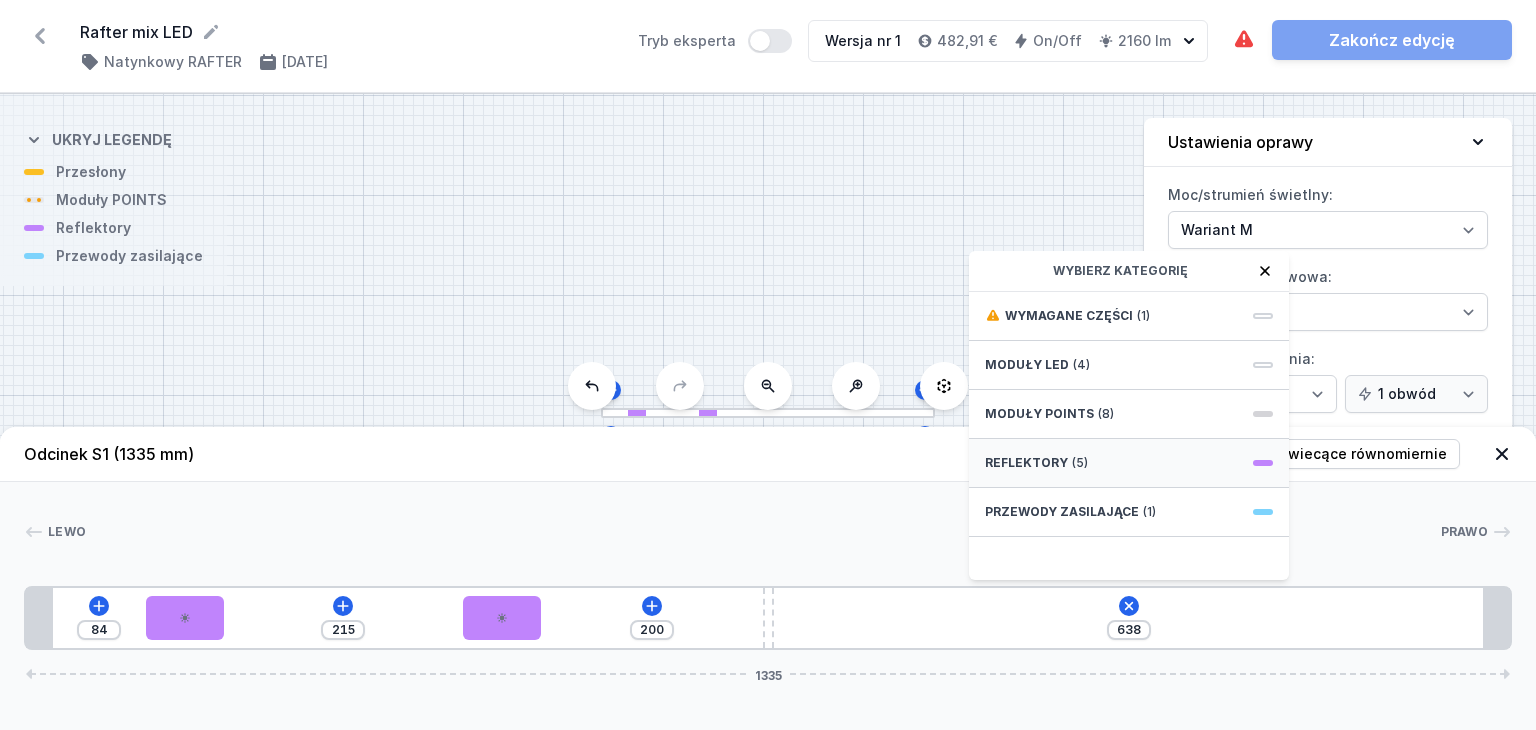 click on "(5)" at bounding box center [1080, 463] 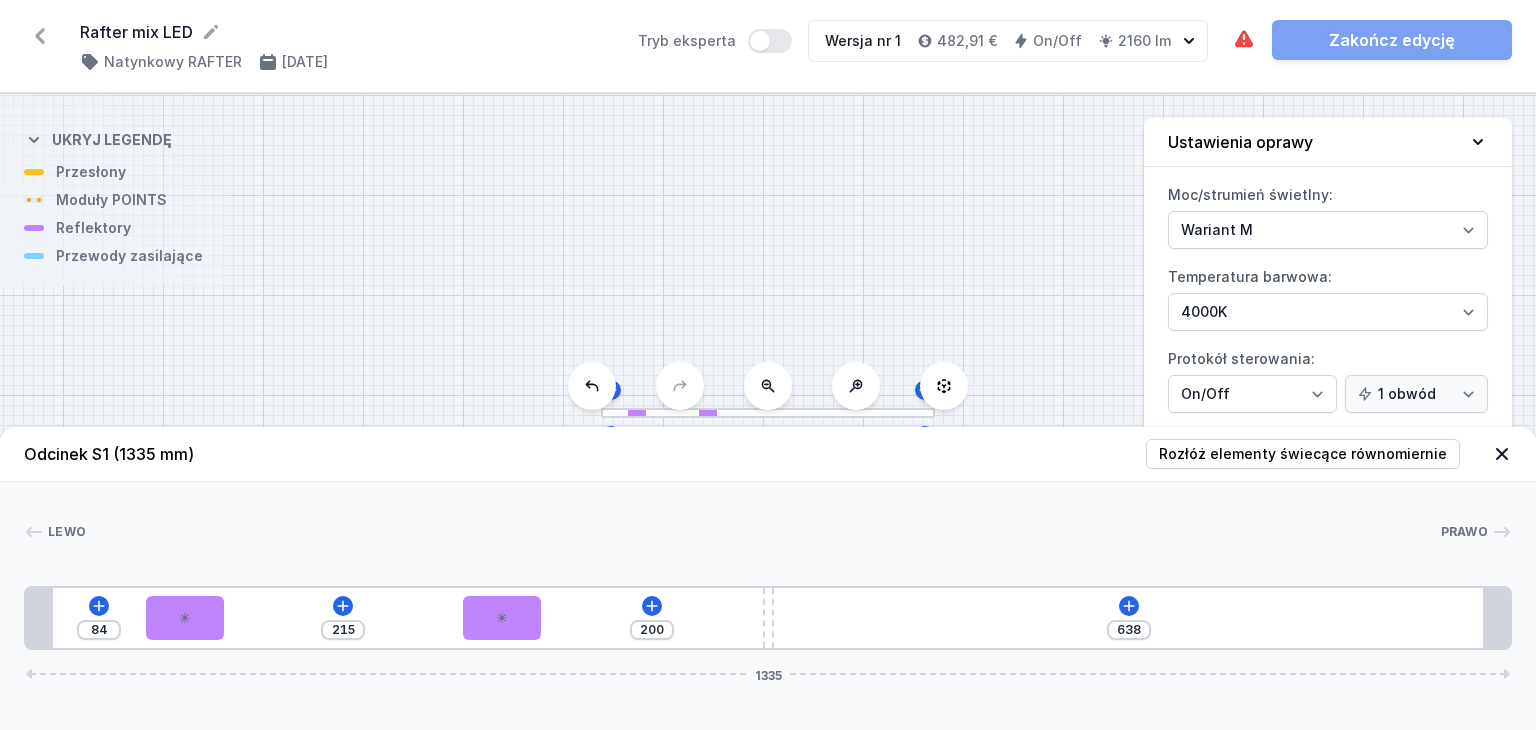 click on "[PERSON_NAME] 1 2 2 3 1 84 215 200 638 1335 108 70 215 70 200 10 662 24 1287 24 1335" at bounding box center (768, 566) 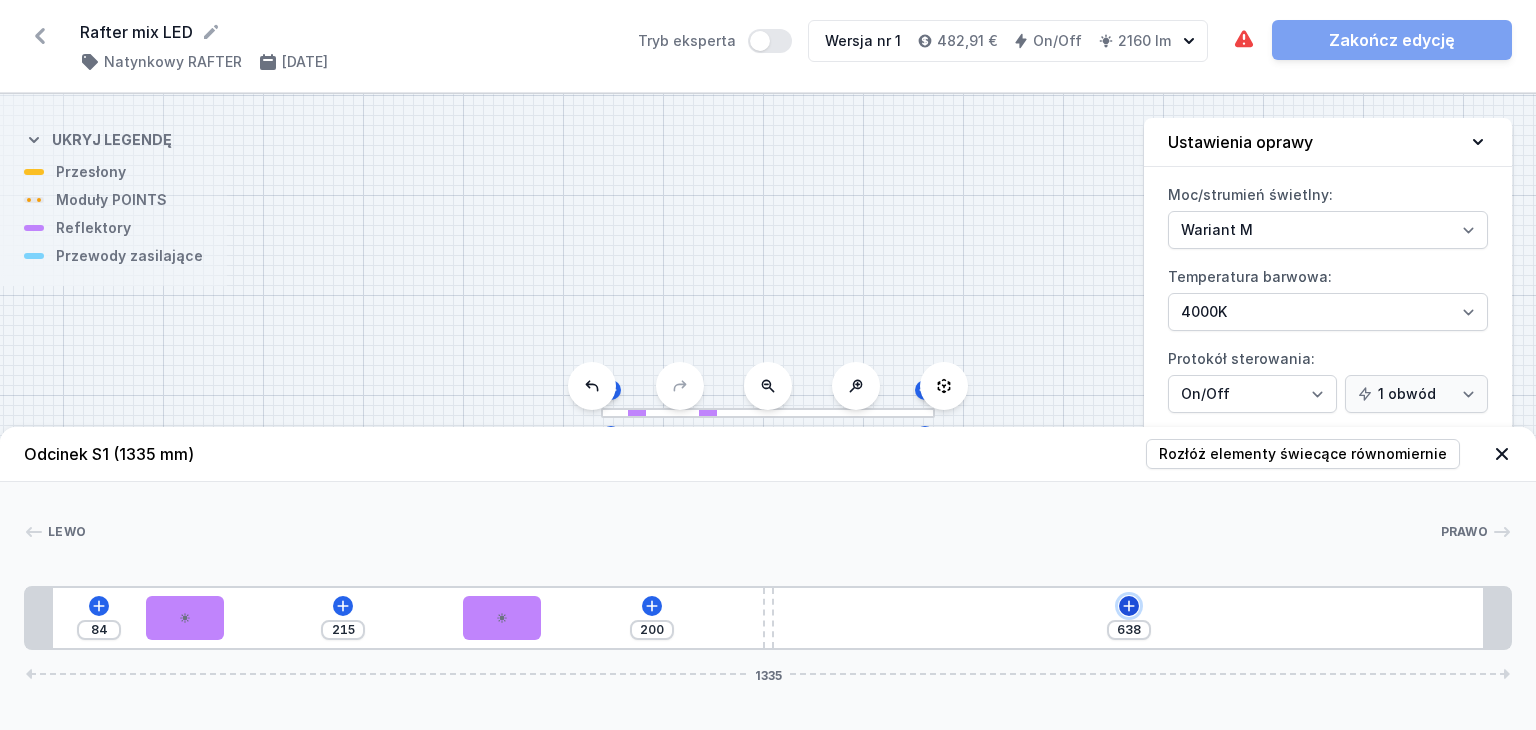 click 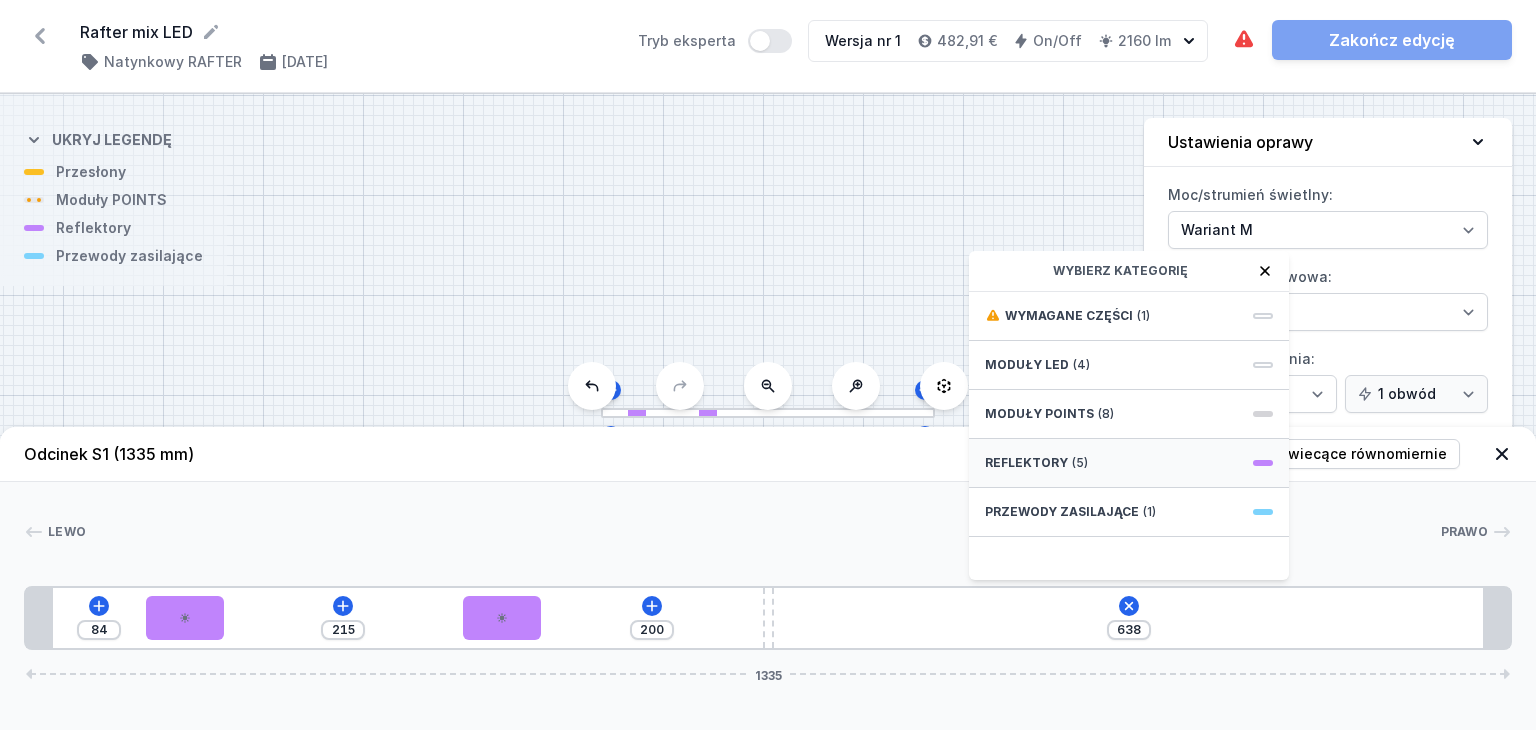 click on "Reflektory (5)" at bounding box center [1129, 463] 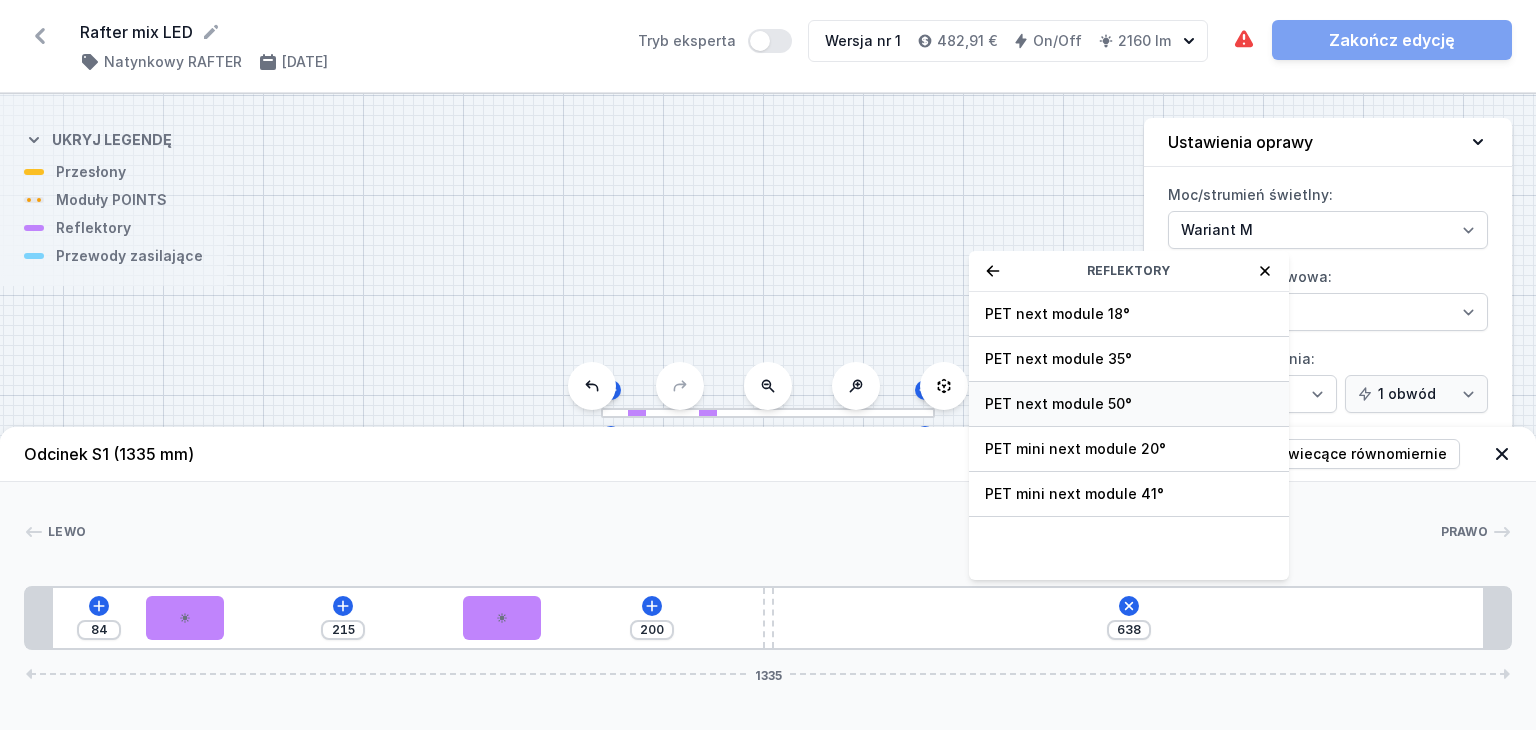 click on "PET next module 50°" at bounding box center (1129, 404) 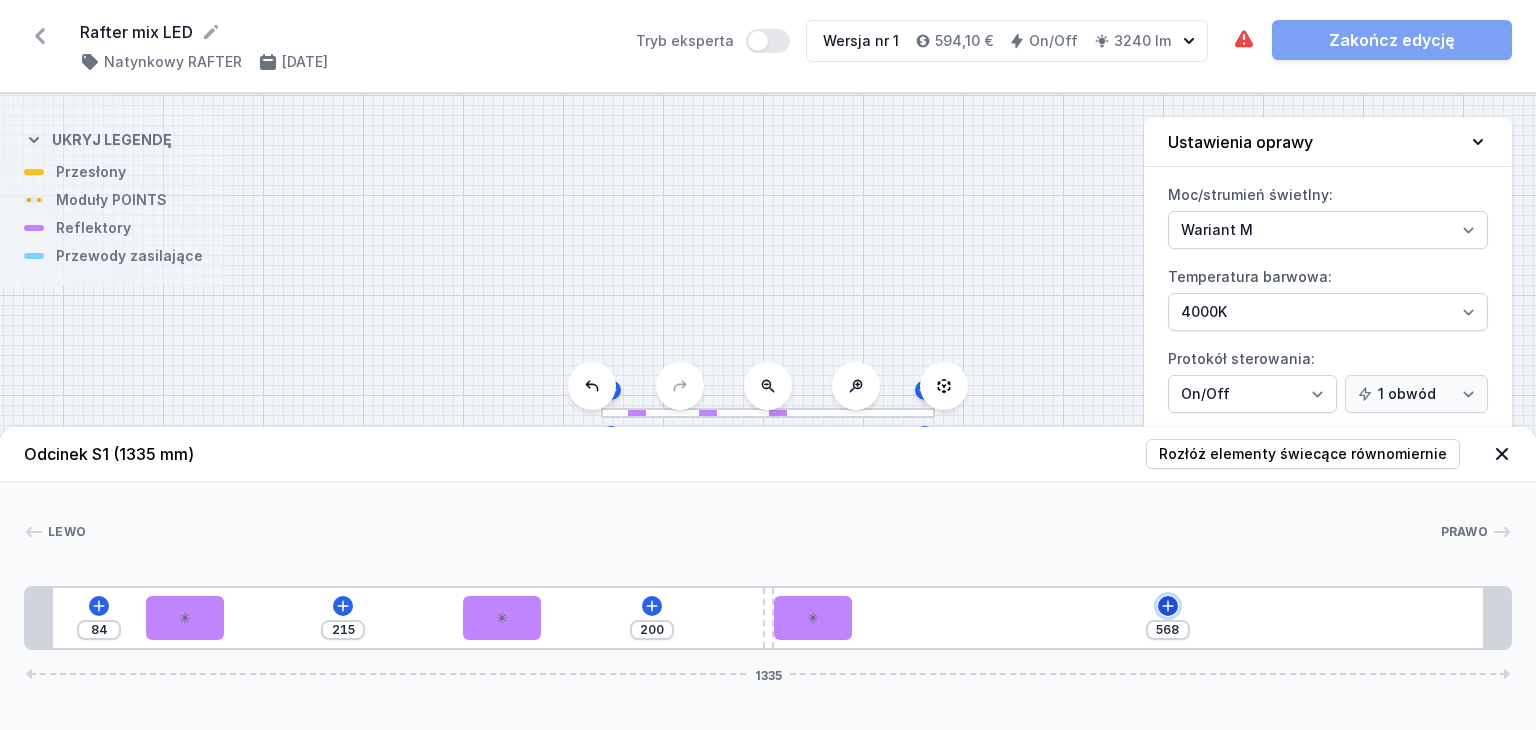 click 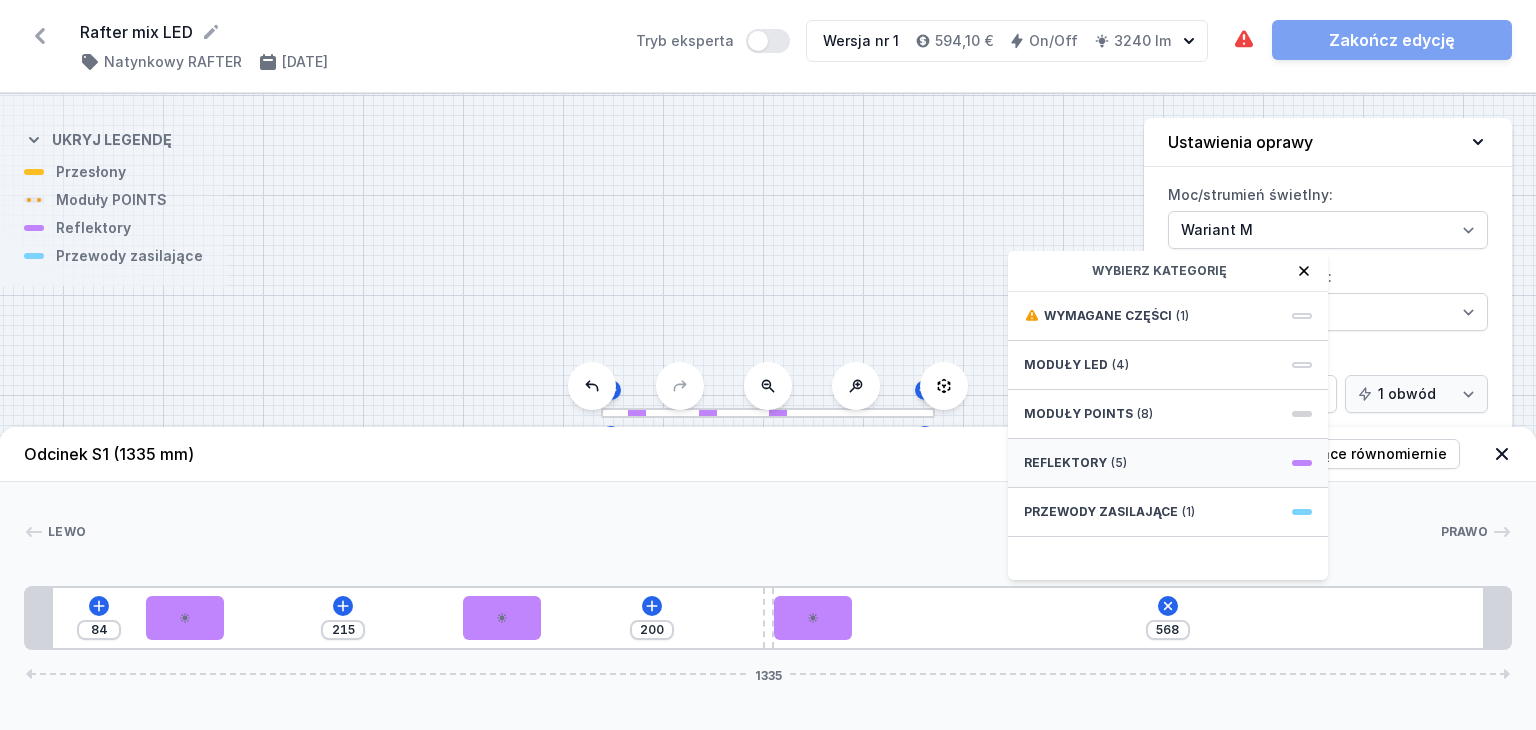 click on "Reflektory (5)" at bounding box center [1168, 463] 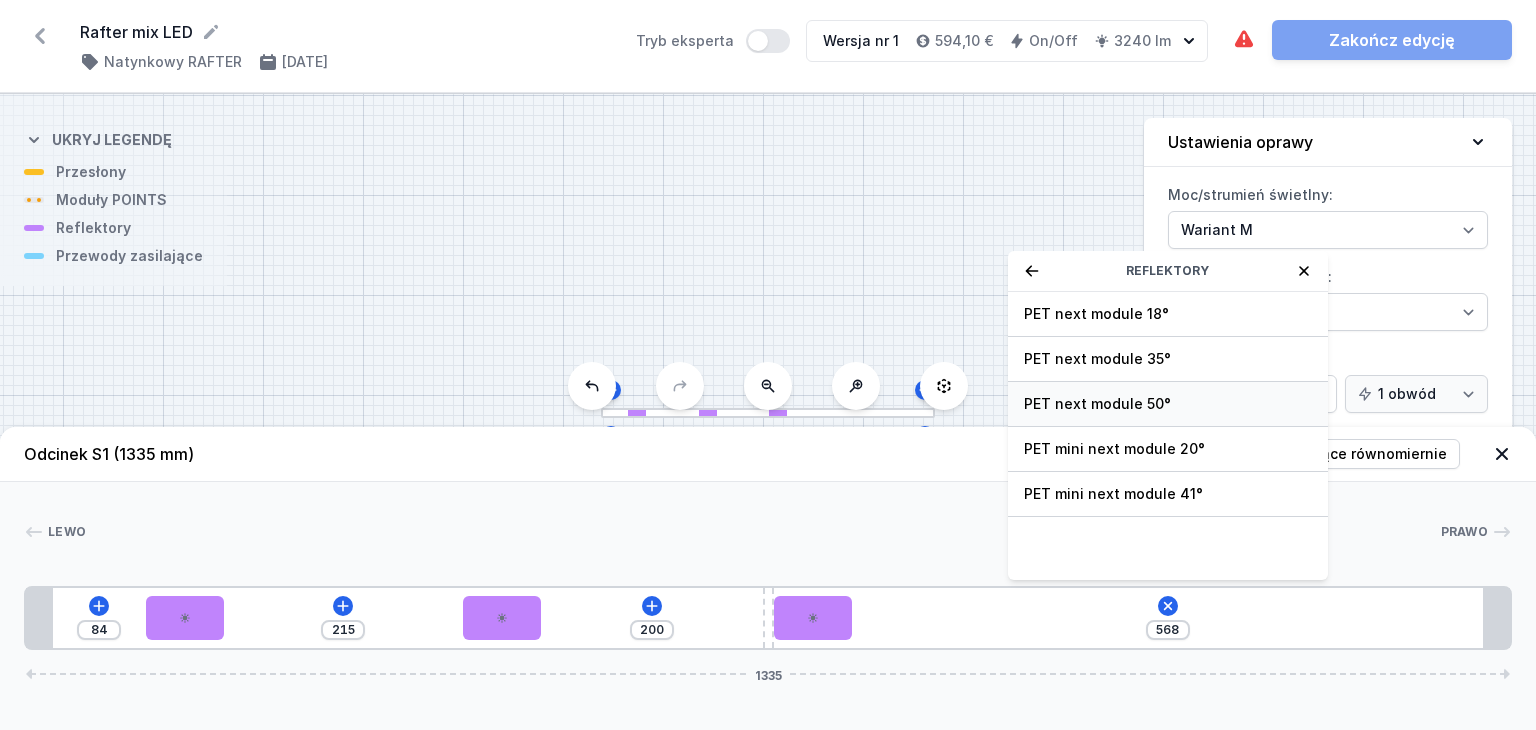 click on "PET next module 50°" at bounding box center [1168, 404] 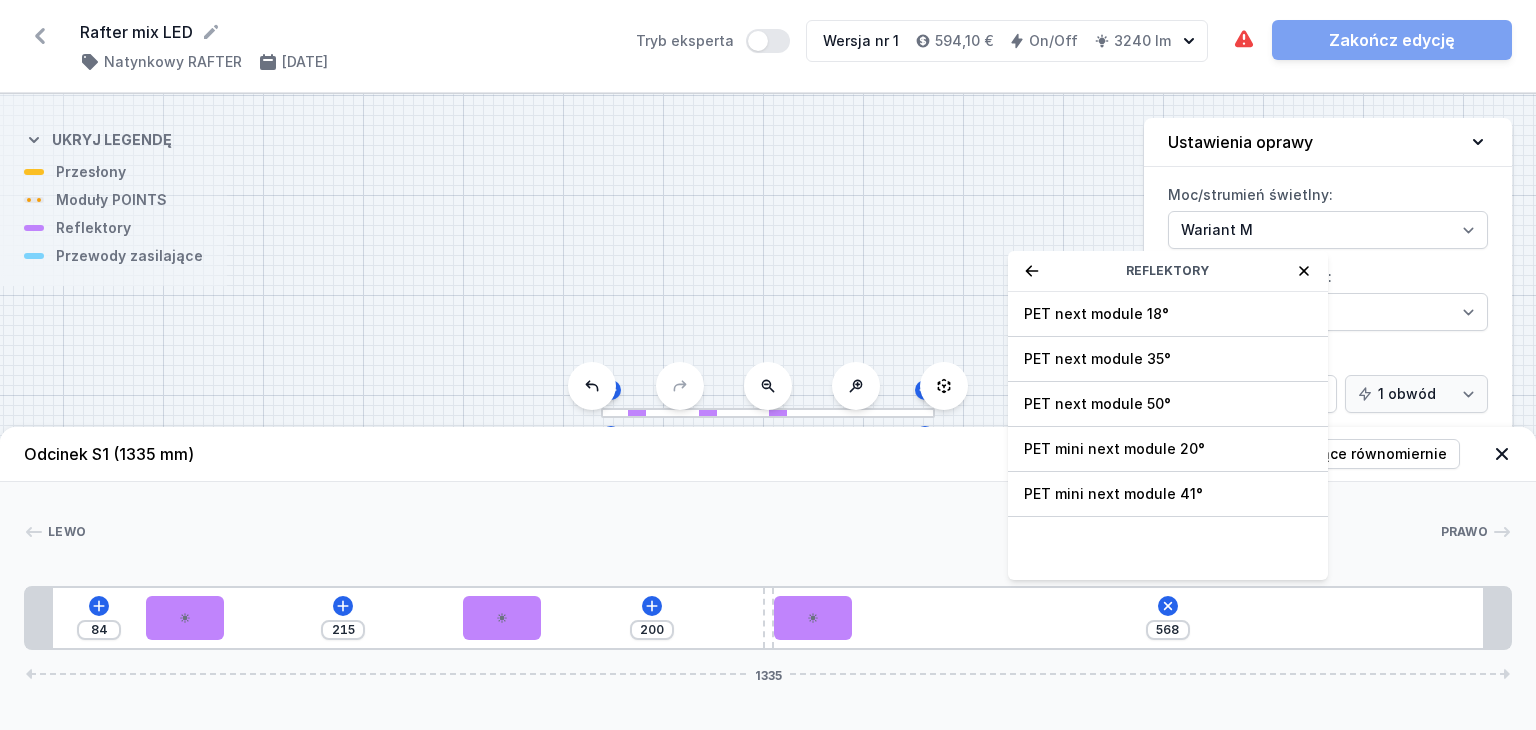 type on "498" 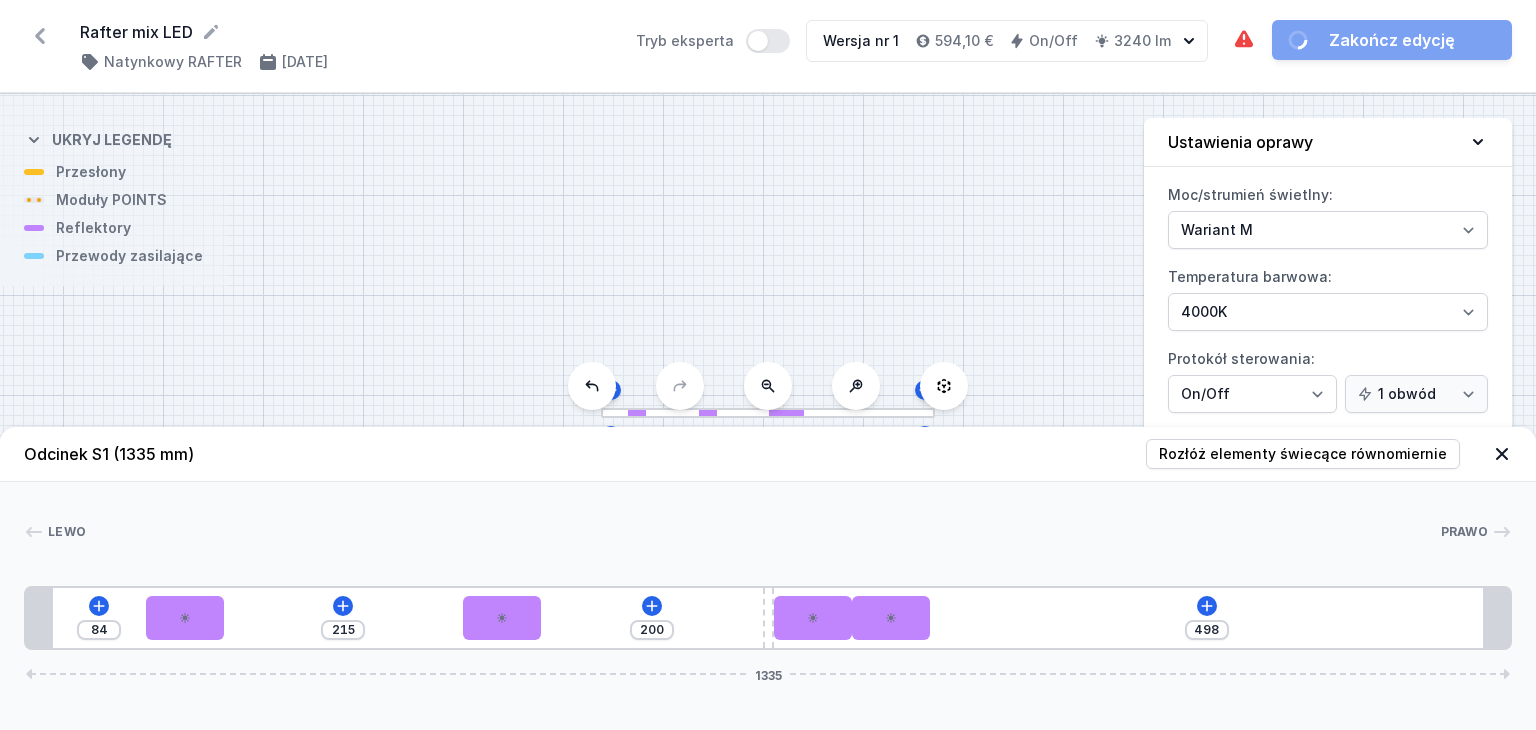 click on "[PERSON_NAME] 1 2 2 3 2 2 1 84 215 200 498 1335 108 70 215 70 200 10 70 70 522 24 1287 24 1335" at bounding box center [768, 566] 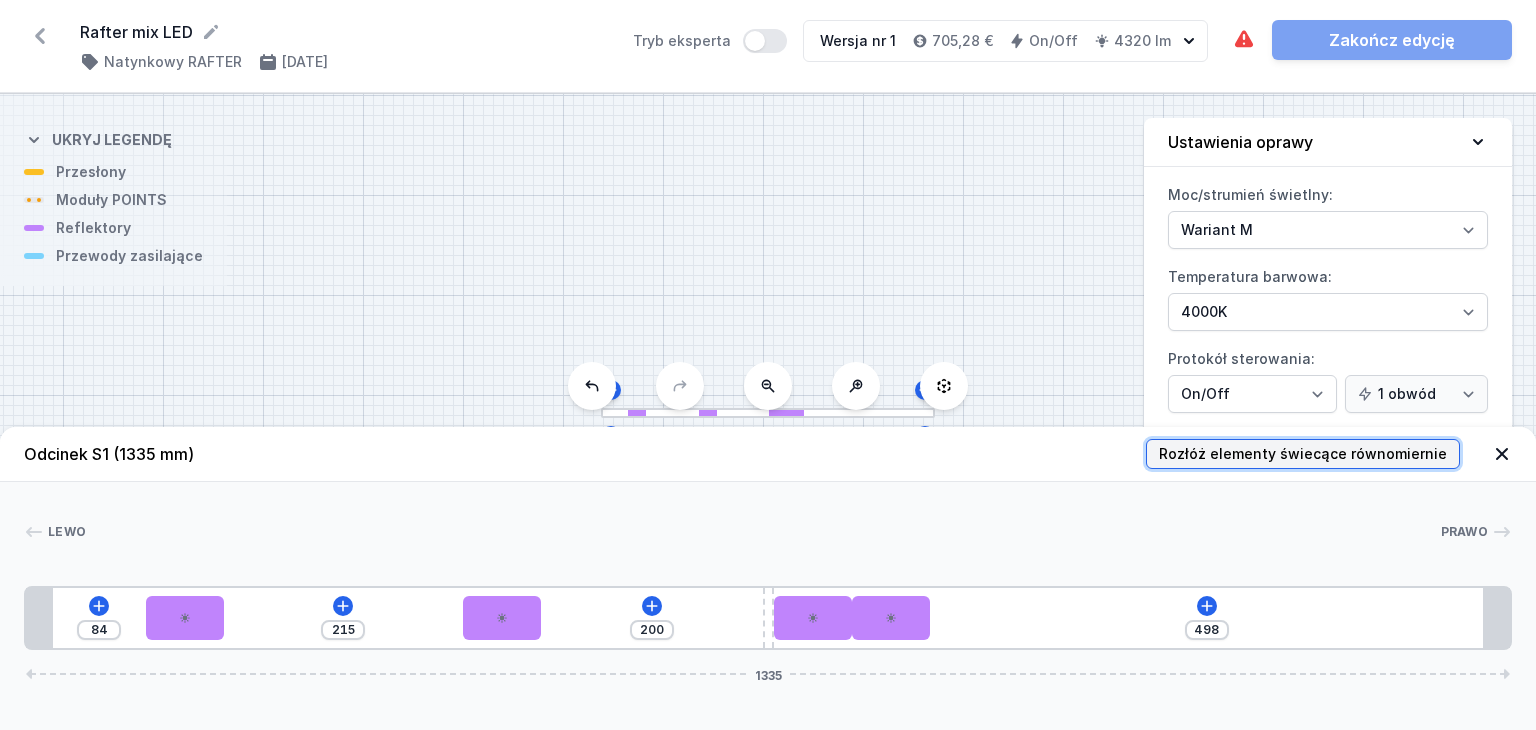 click on "Rozłóż elementy świecące równomiernie" at bounding box center (1303, 454) 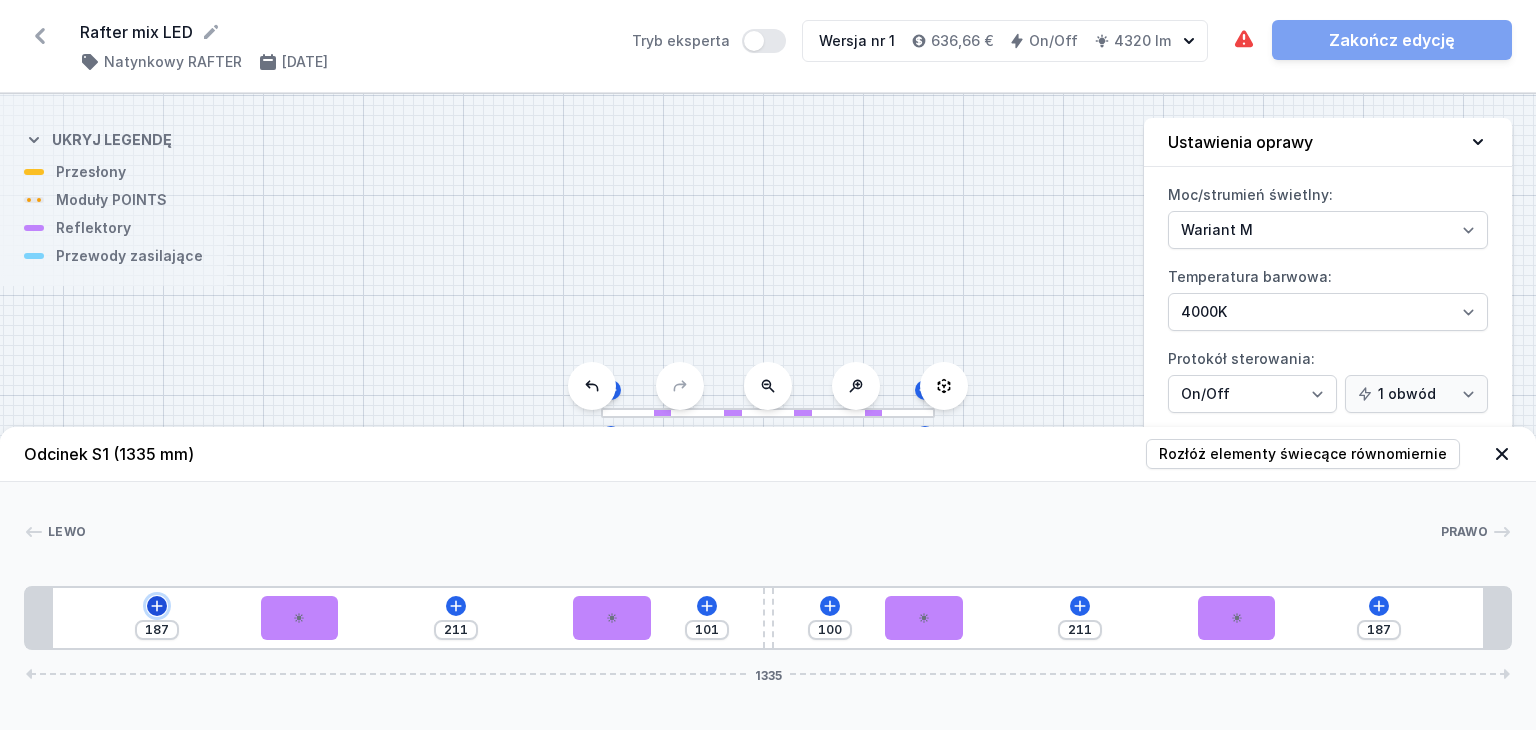 click 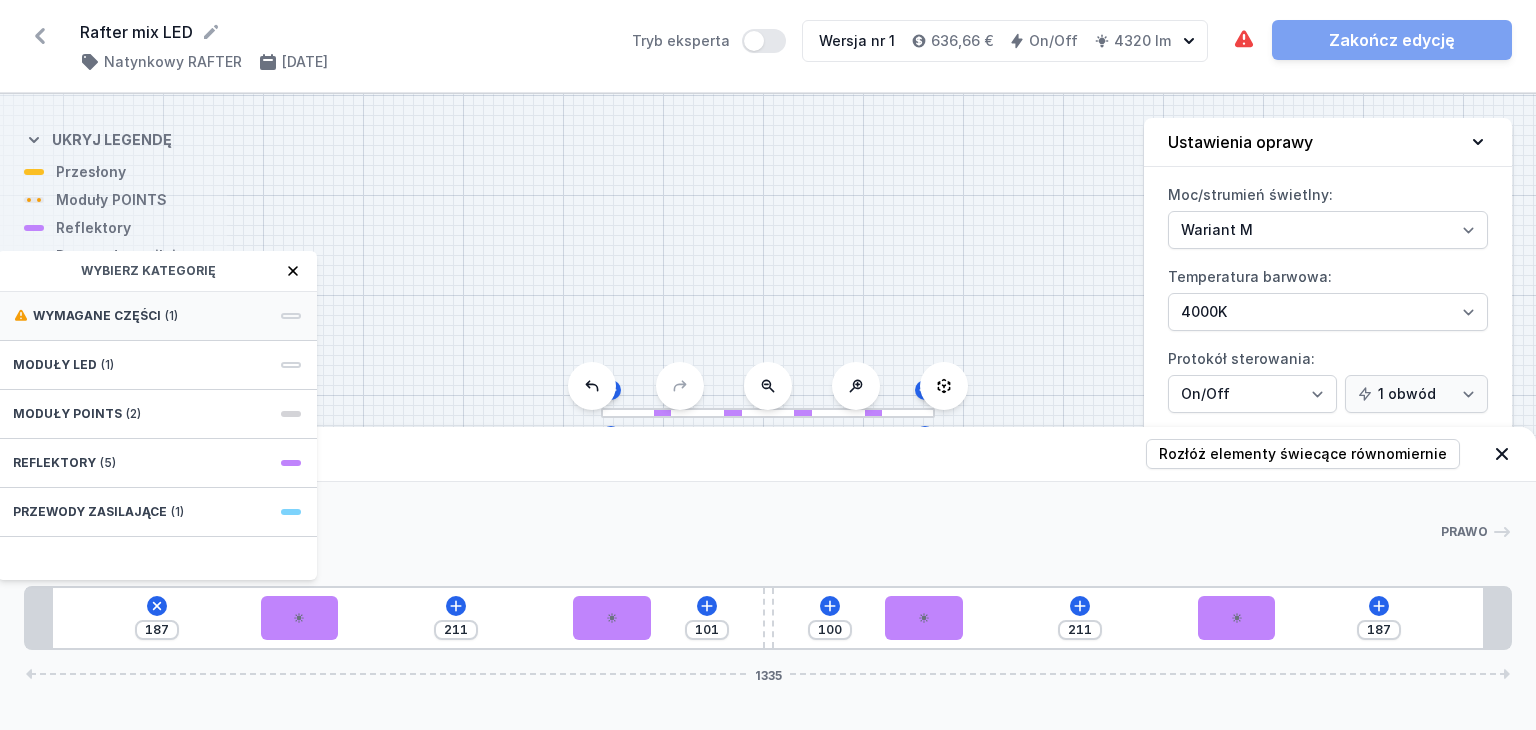 click on "(1)" at bounding box center [171, 316] 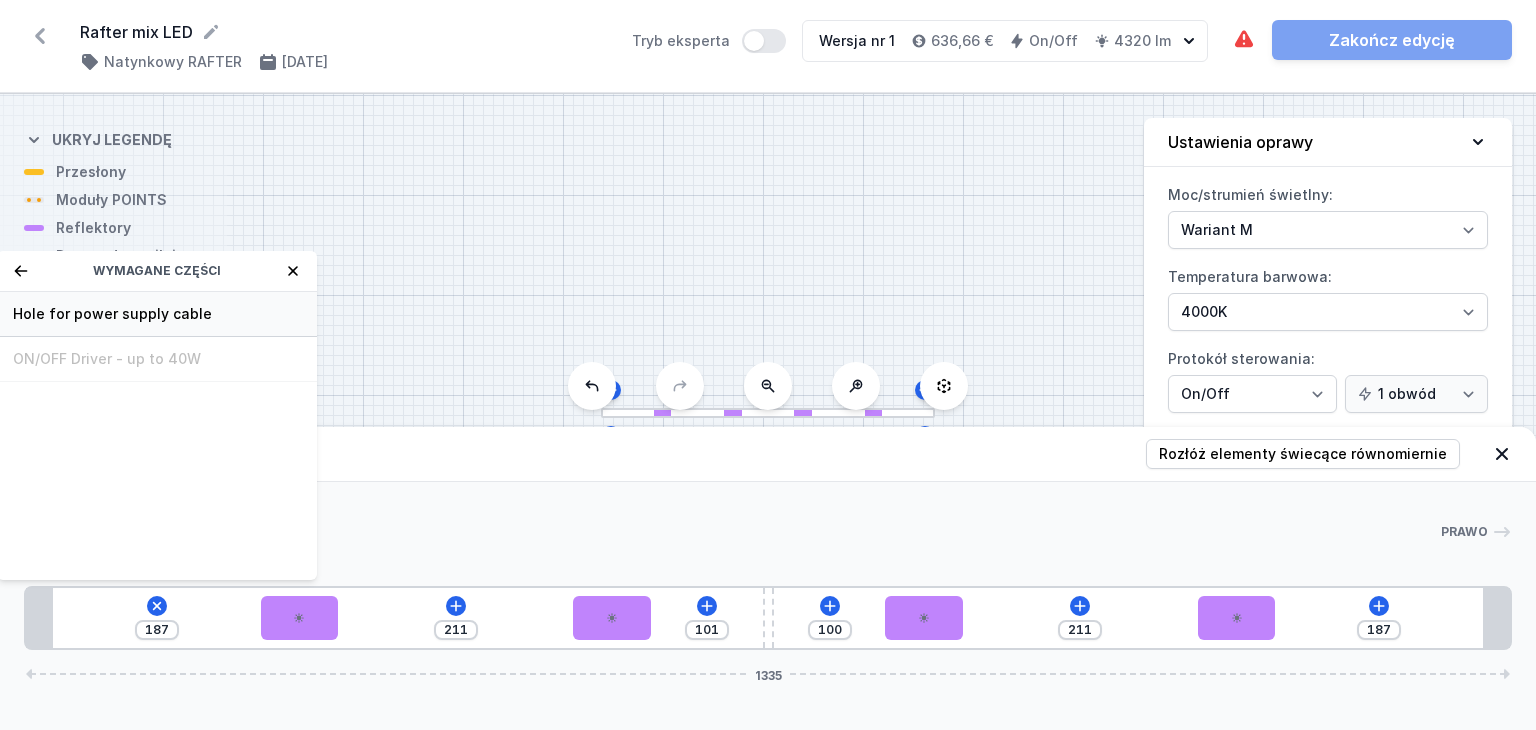 click on "Hole for power supply cable" at bounding box center (157, 314) 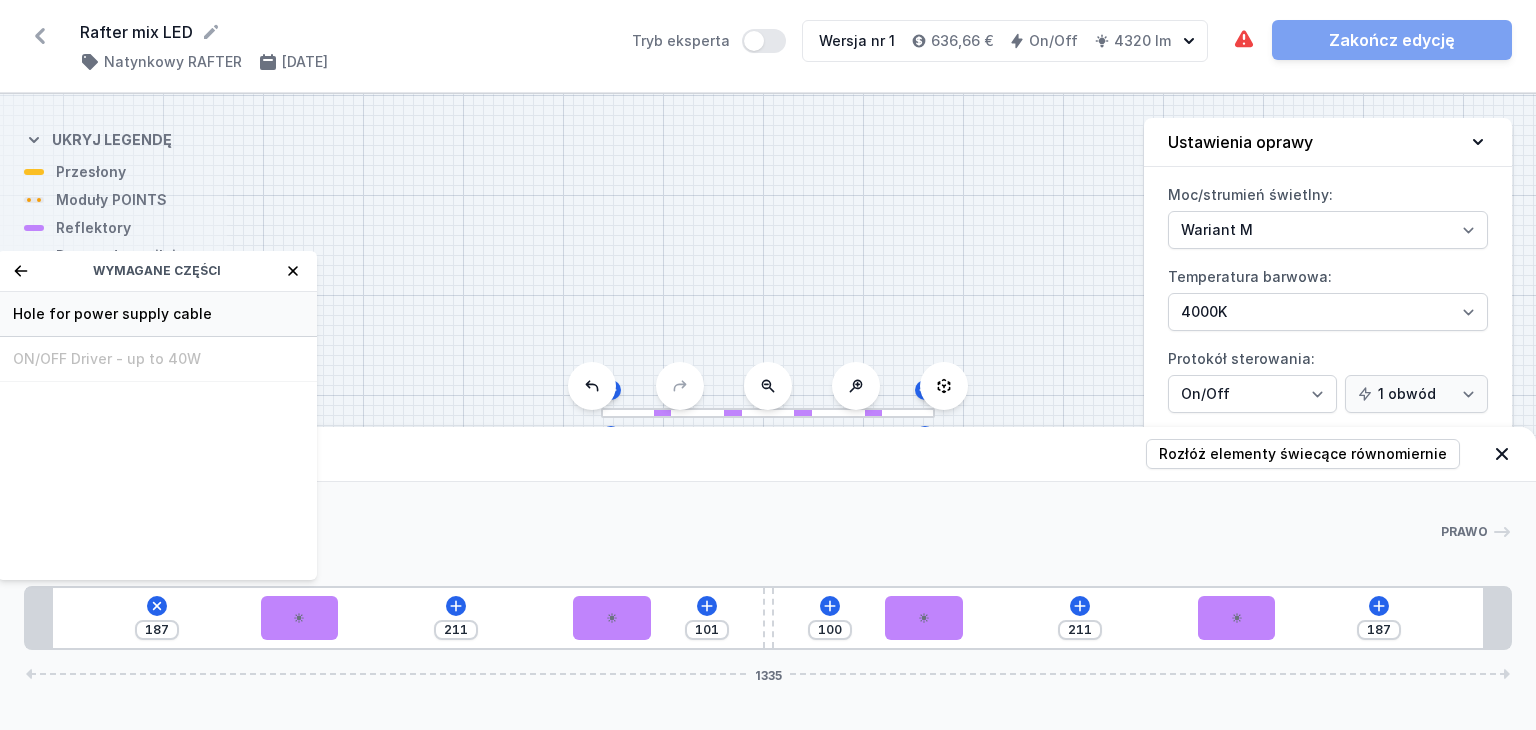 type on "107" 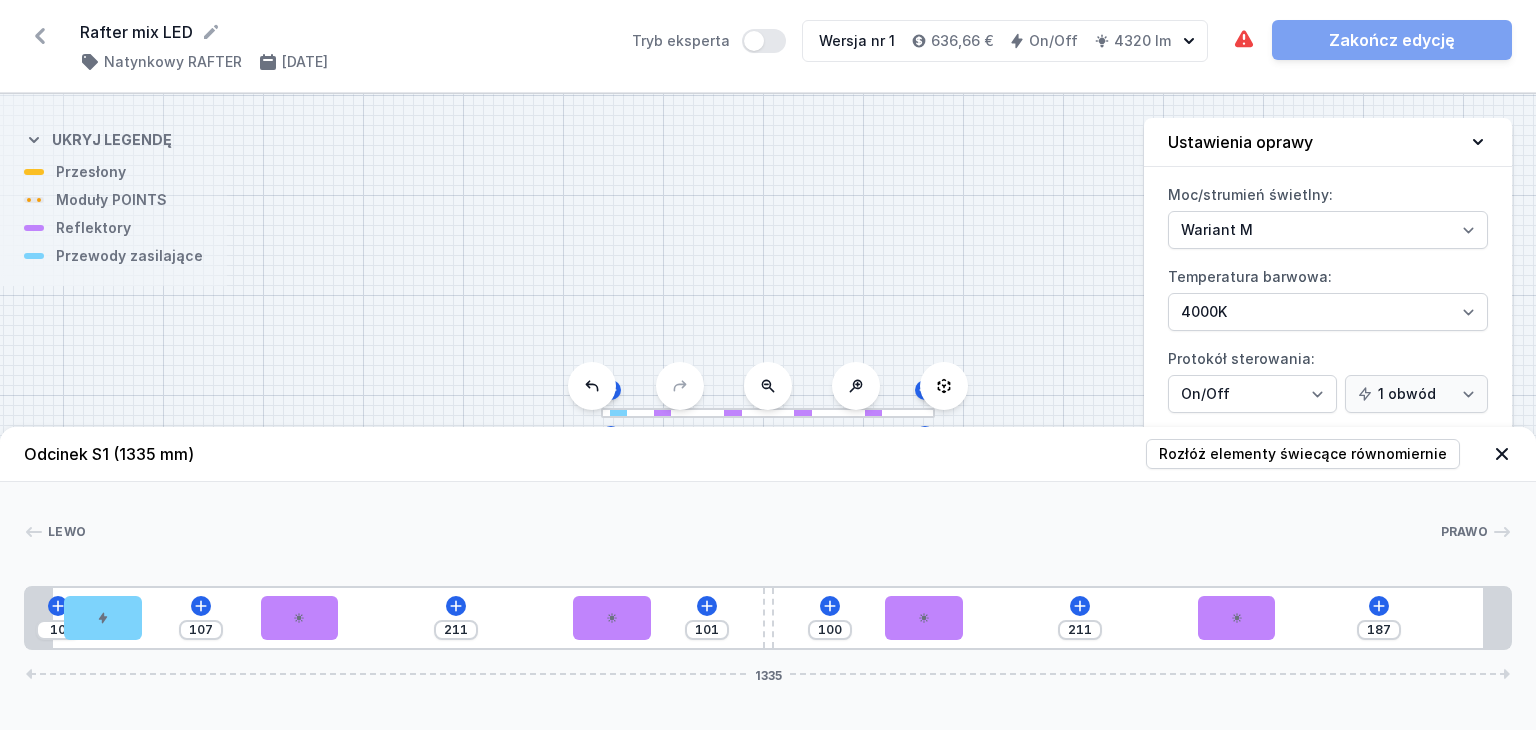 click on "[PERSON_NAME] 1 2 3 3 4 3 3 1 10 107 211 101 100 211 187 1335 34 70 107 70 211 70 101 10 100 70 211 70 211 24 1287 24 1335" at bounding box center [768, 566] 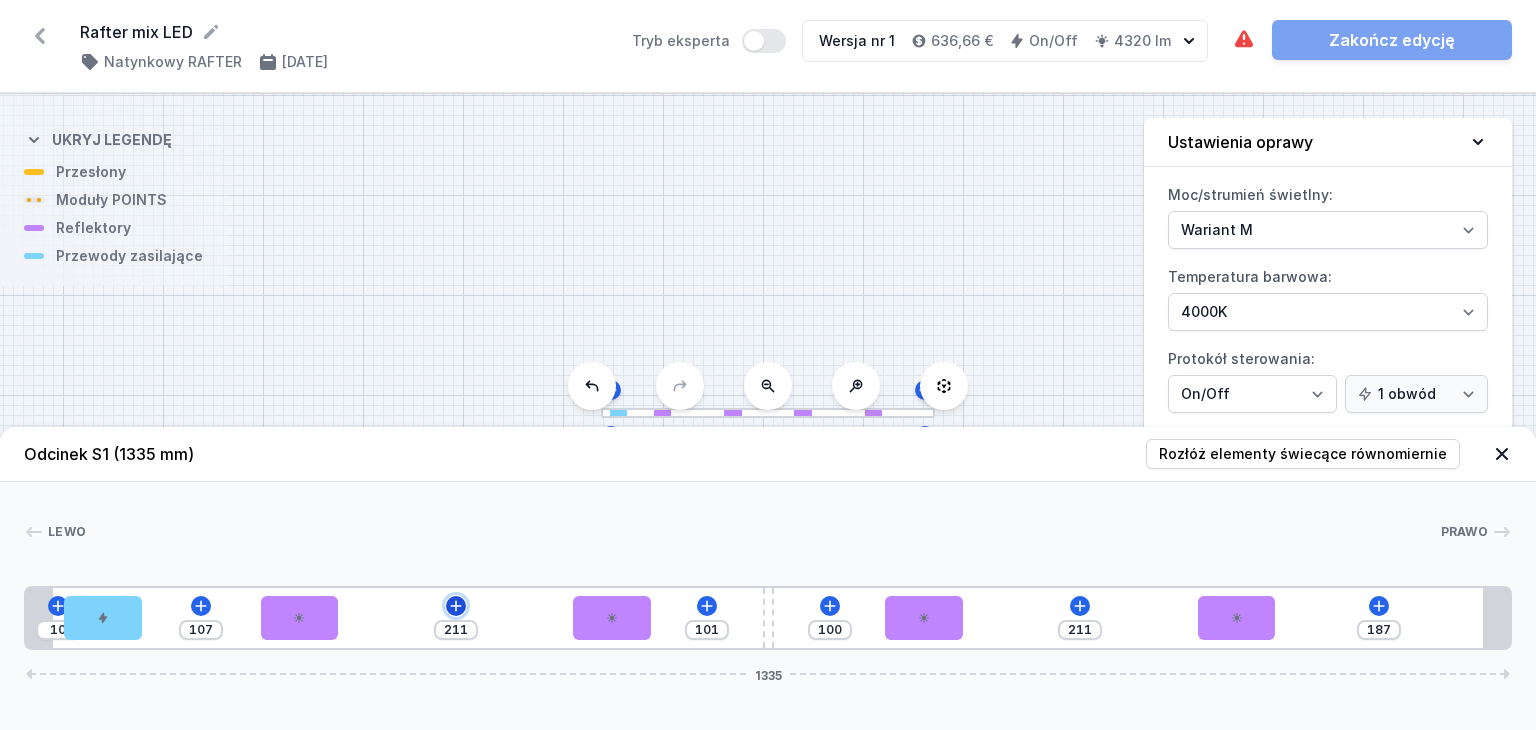 click 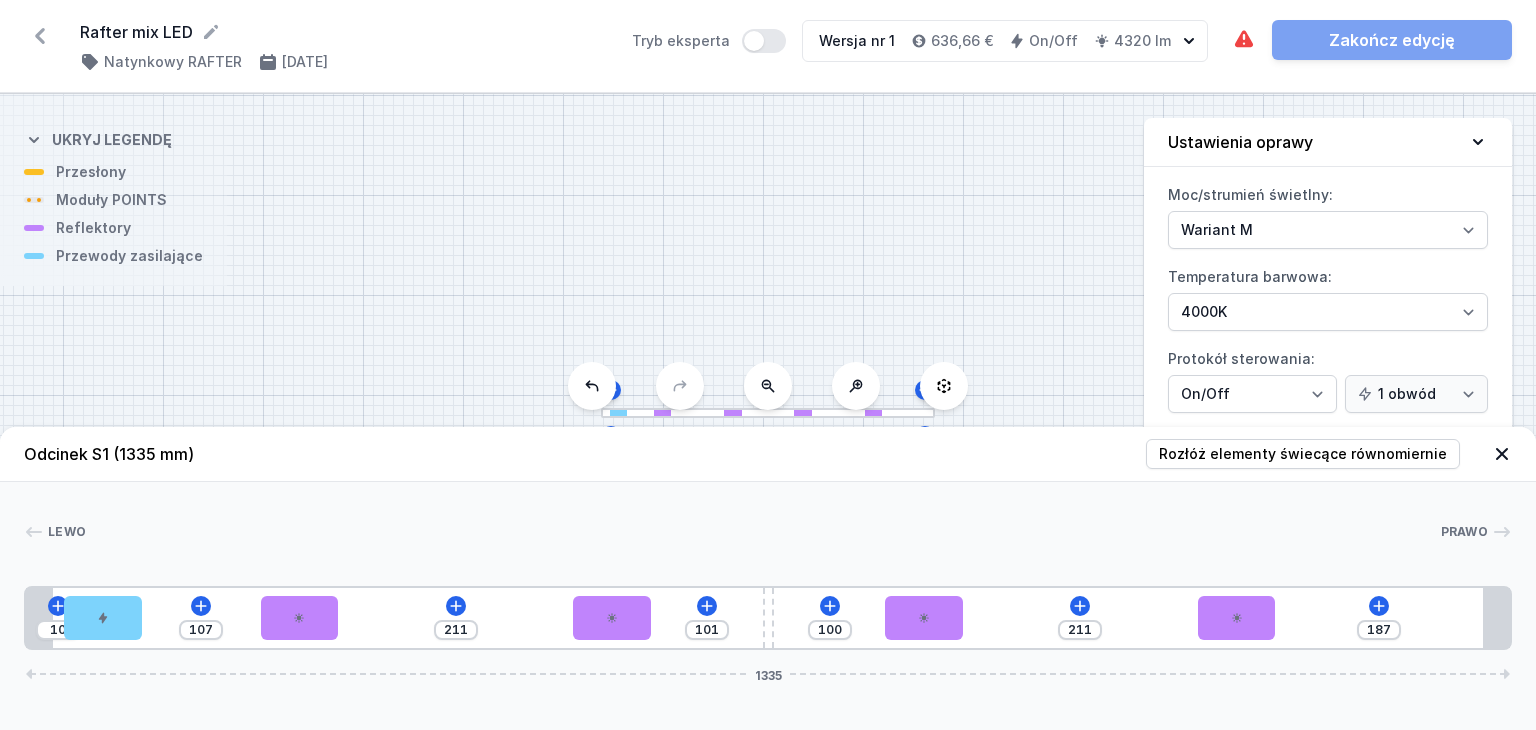 click on "[PERSON_NAME]" at bounding box center [768, 536] 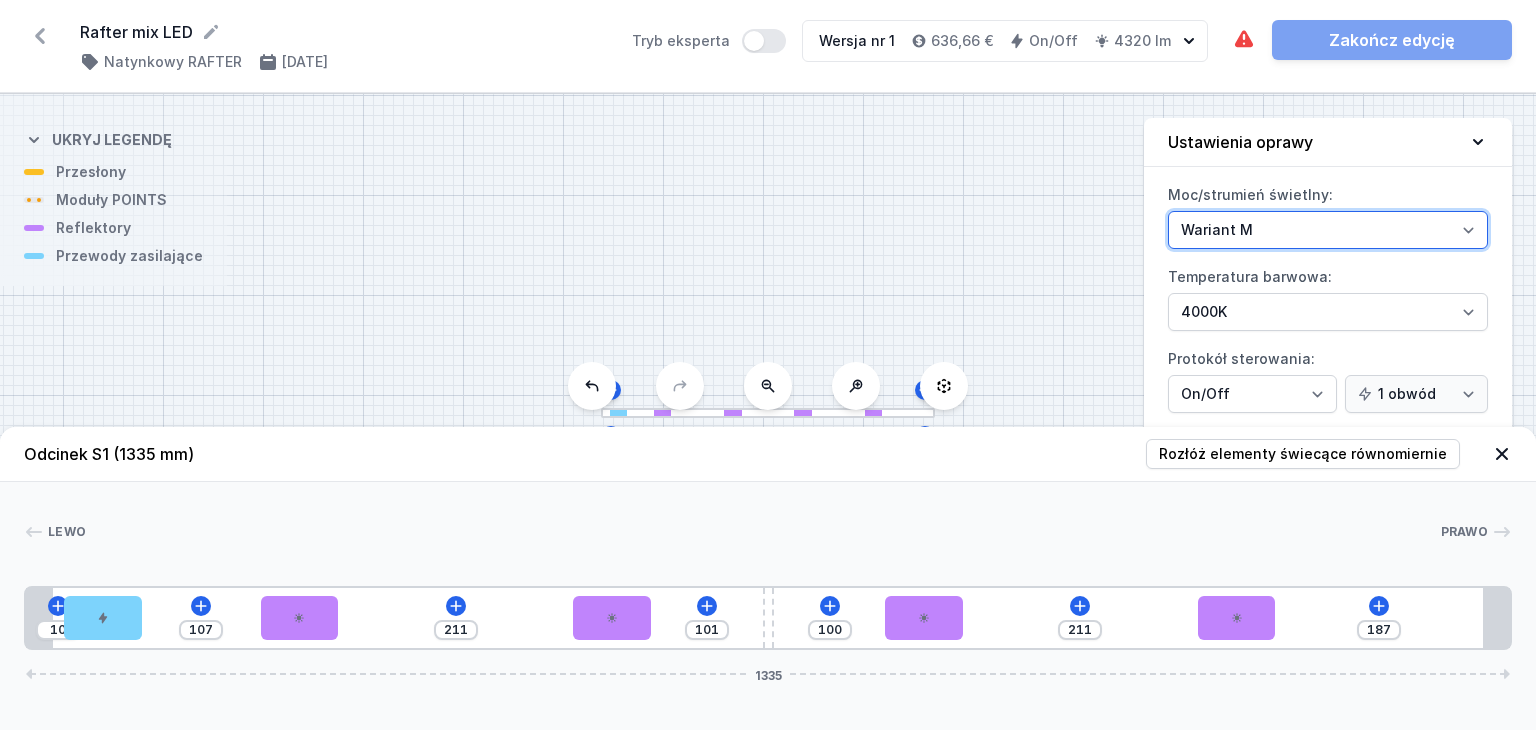 click on "Wariant L Wariant M" at bounding box center (1328, 230) 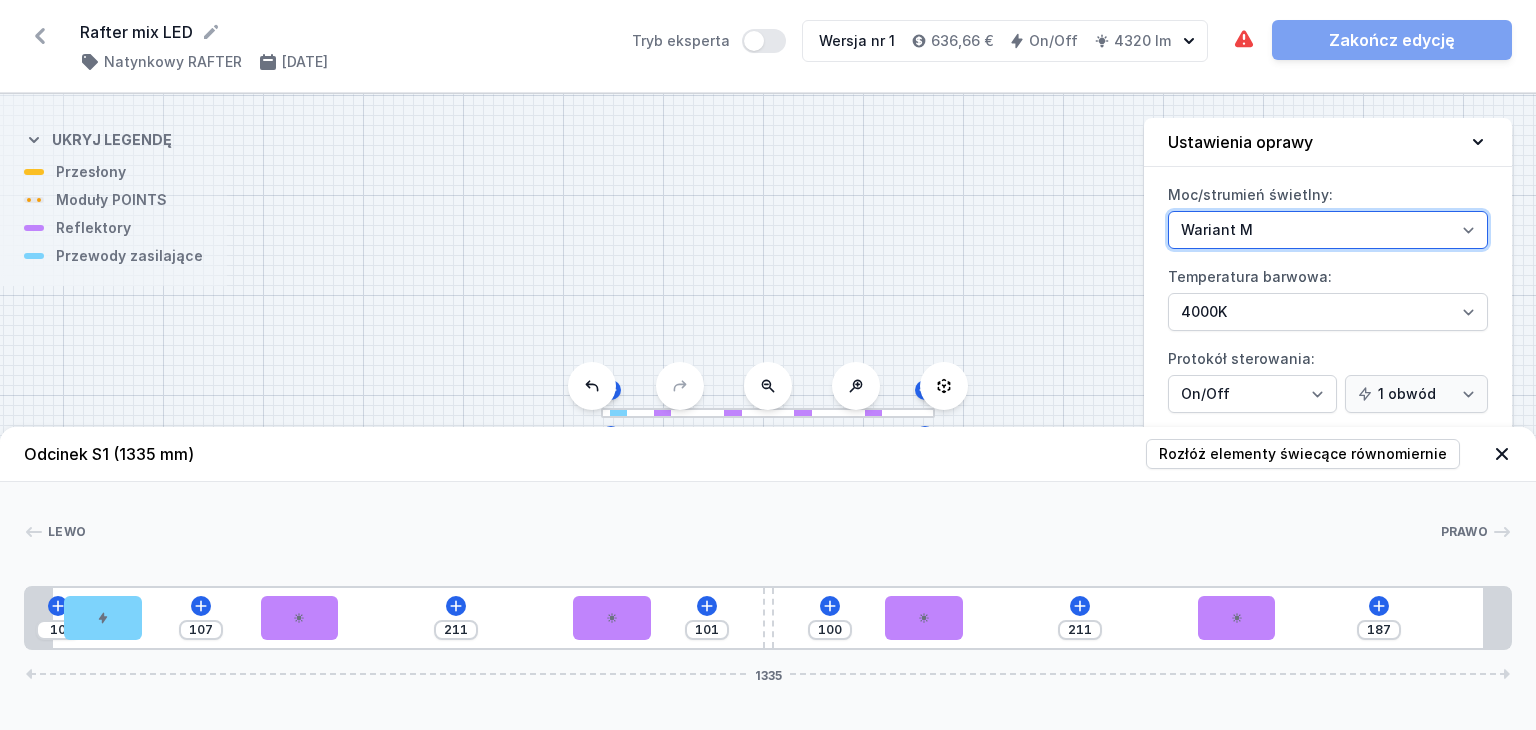 click on "Wariant L Wariant M" at bounding box center (1328, 230) 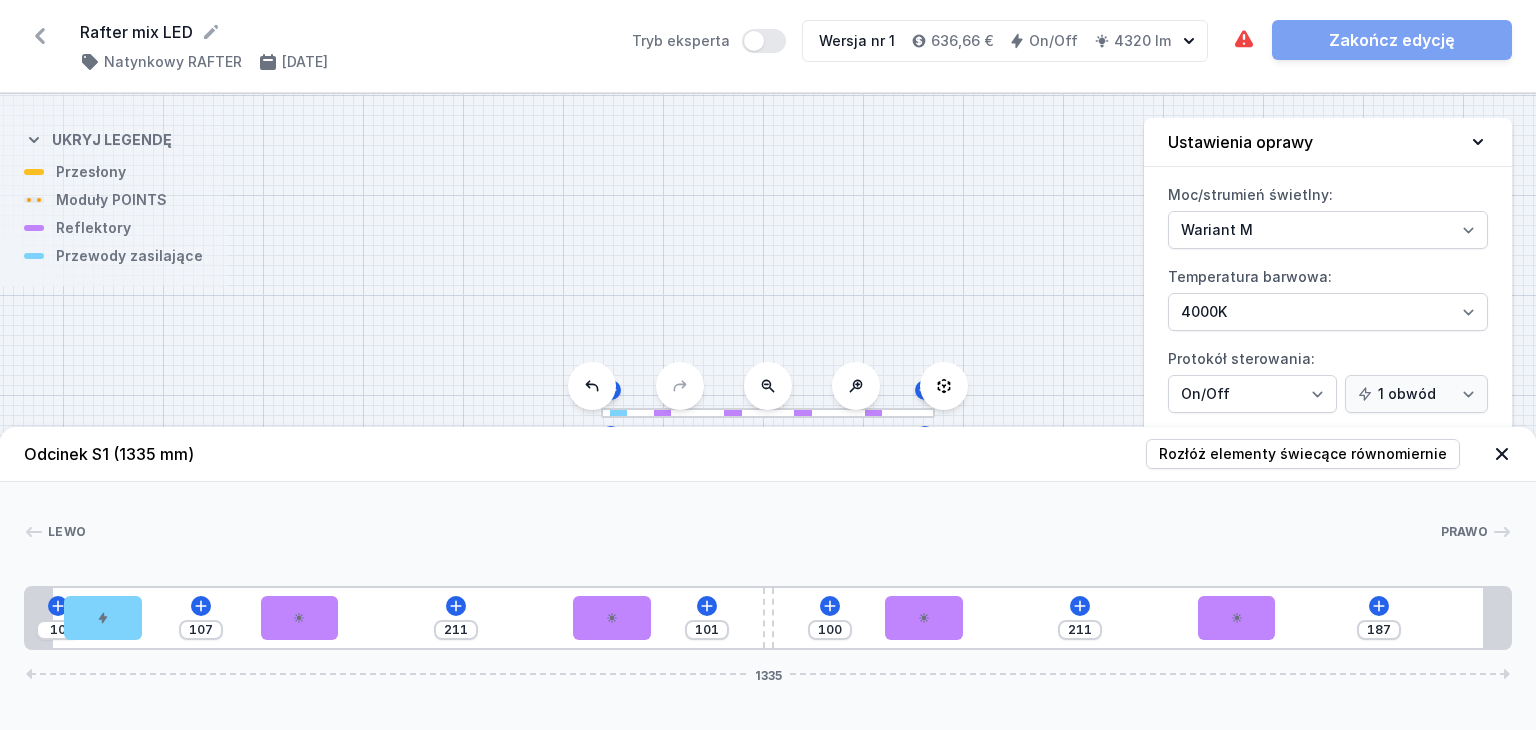 click on "[PERSON_NAME] 1 2 3 3 4 3 3 1 10 107 211 101 100 211 187 1335 34 70 107 70 211 70 101 10 100 70 211 70 211 24 1287 24 1335" at bounding box center (768, 566) 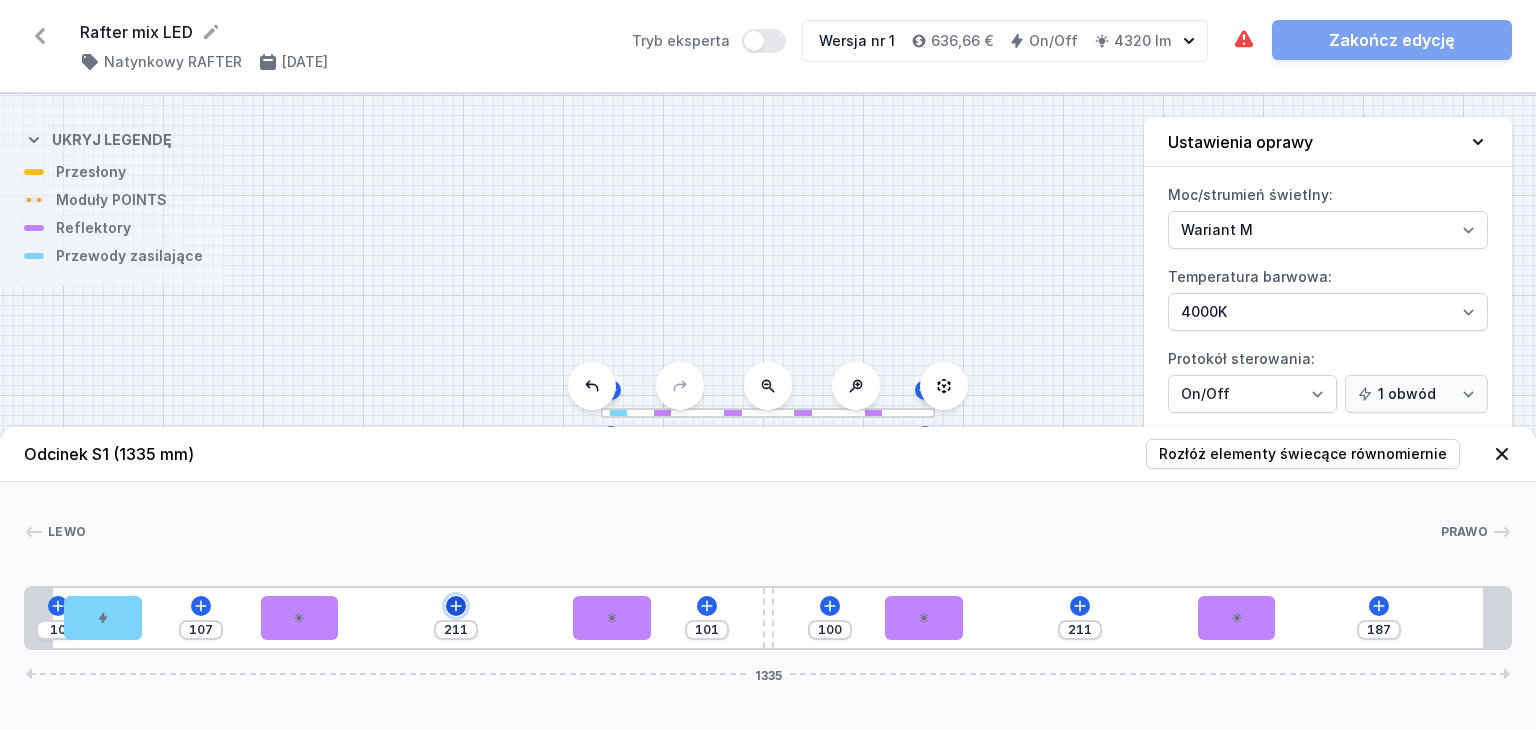 click 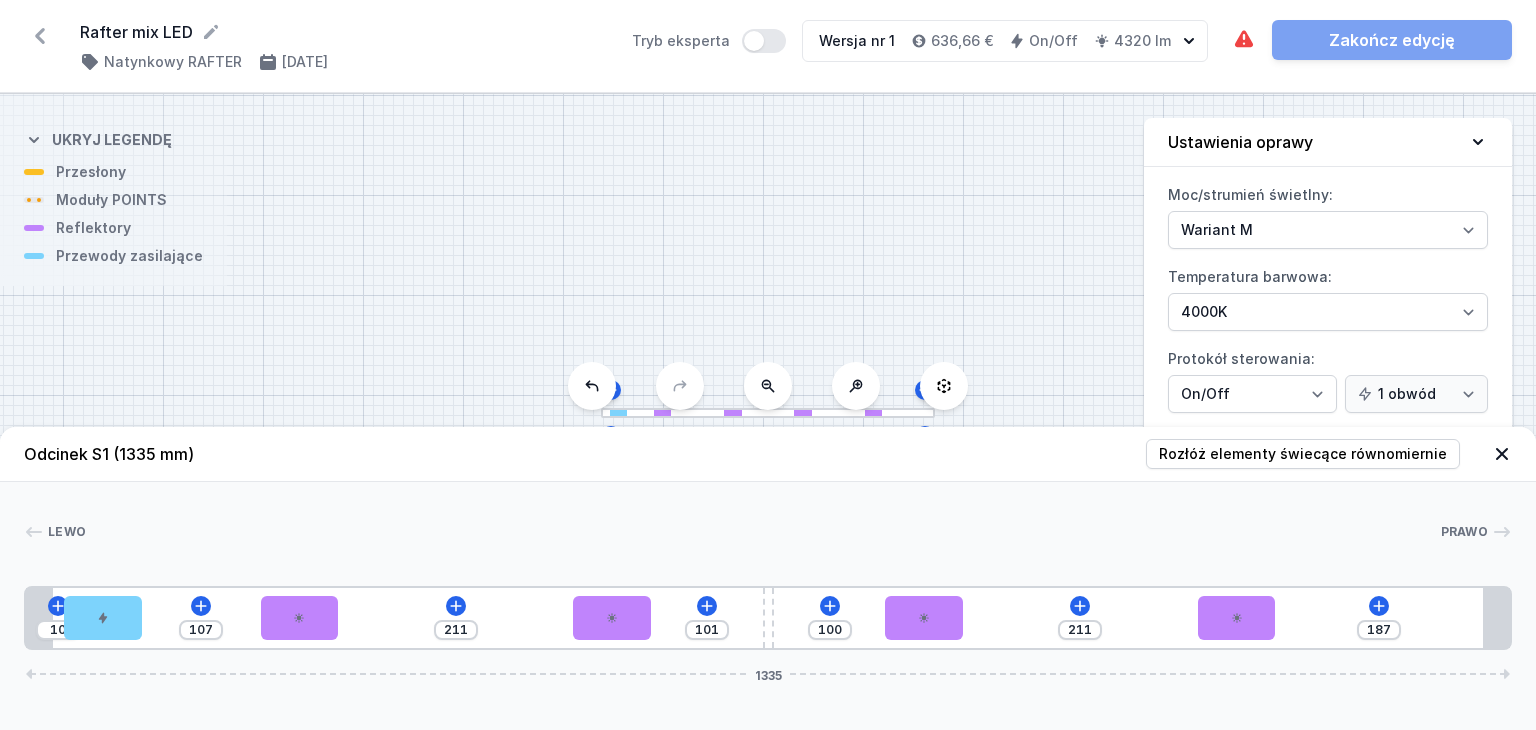 click on "[PERSON_NAME] 1 2 3 3 4 3 3 1 10 107 211 101 100 211 187 1335 34 70 107 70 211 70 101 10 100 70 211 70 211 24 1287 24 1335" at bounding box center (768, 566) 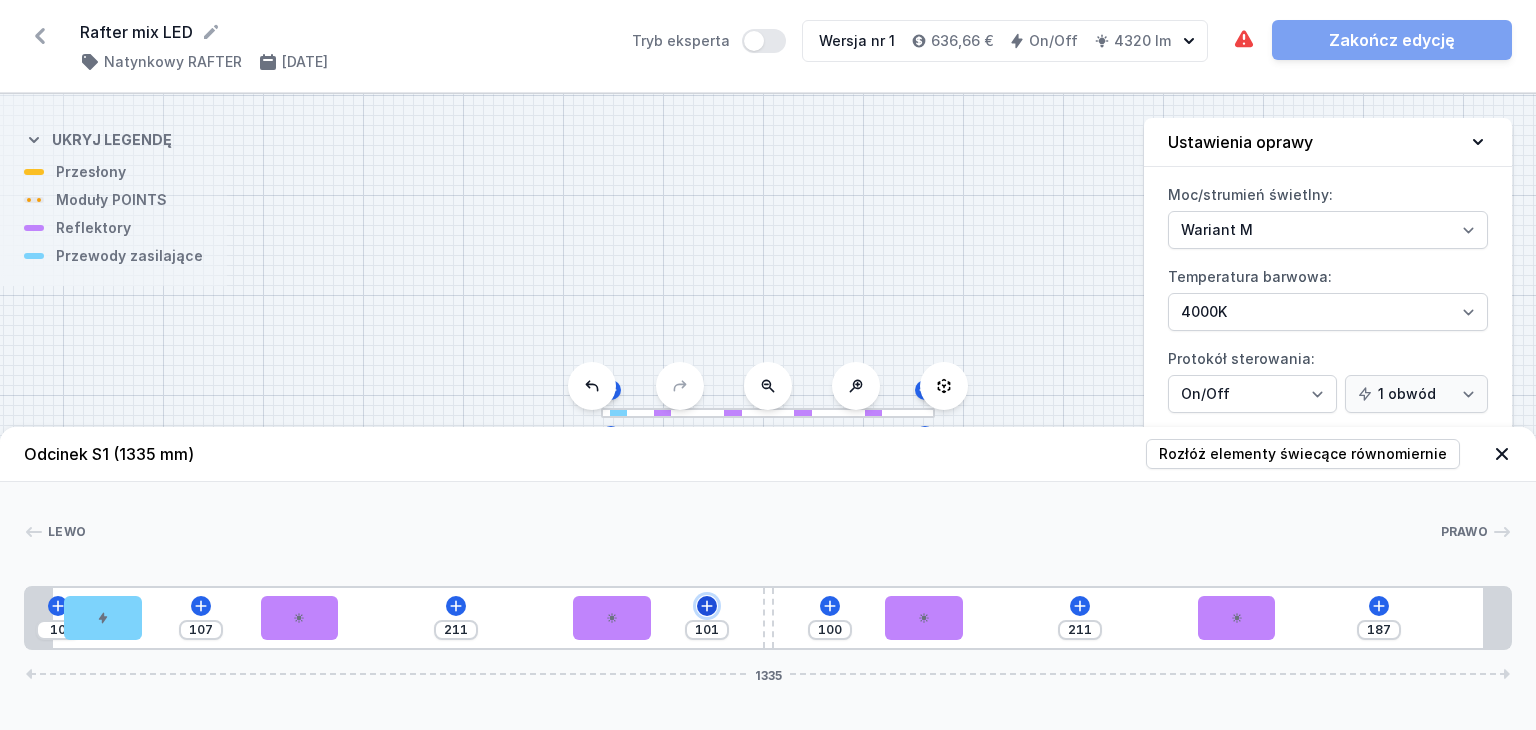 click 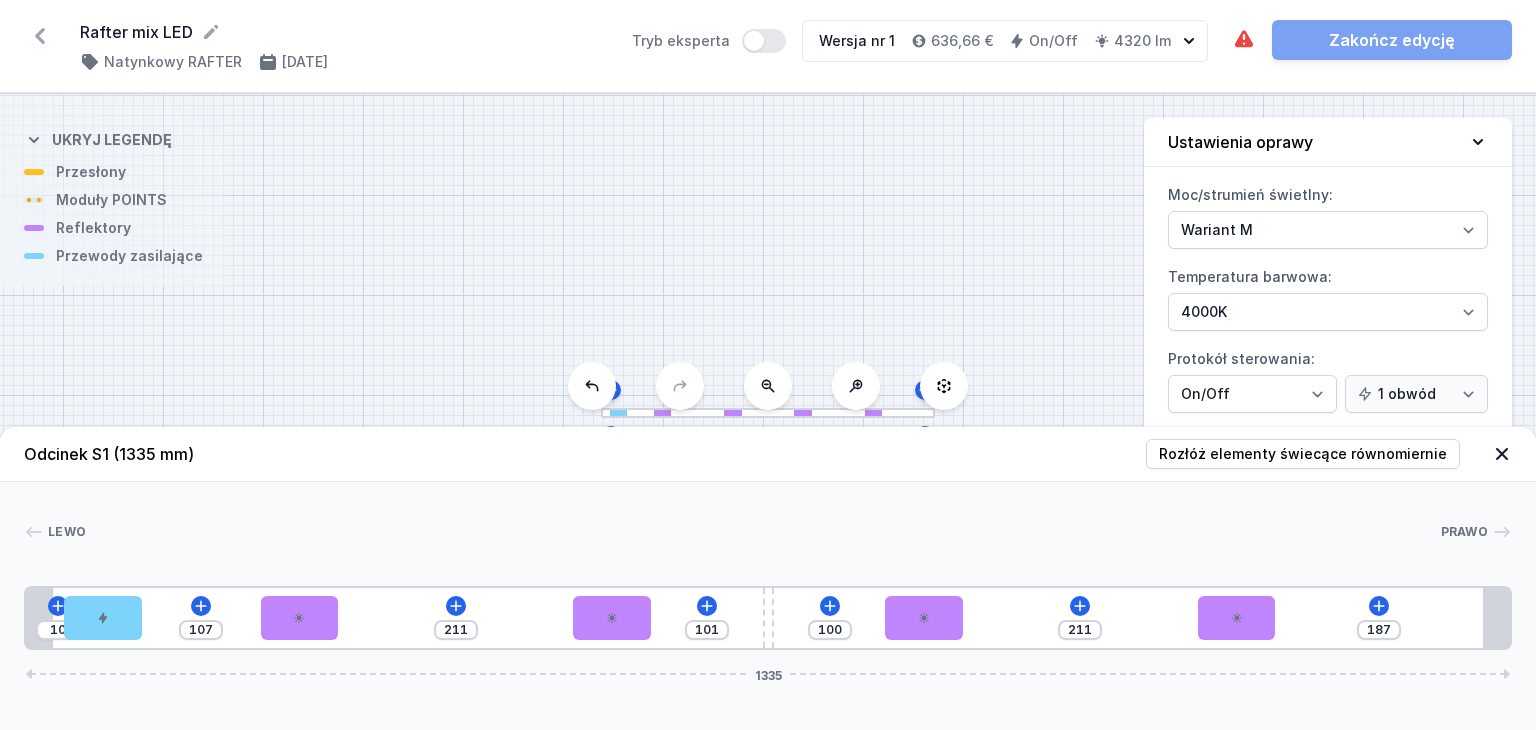 click on "[PERSON_NAME] 1 2 3 3 4 3 3 1 10 107 211 101 100 211 187 1335 34 70 107 70 211 70 101 10 100 70 211 70 211 24 1287 24 1335" at bounding box center [768, 566] 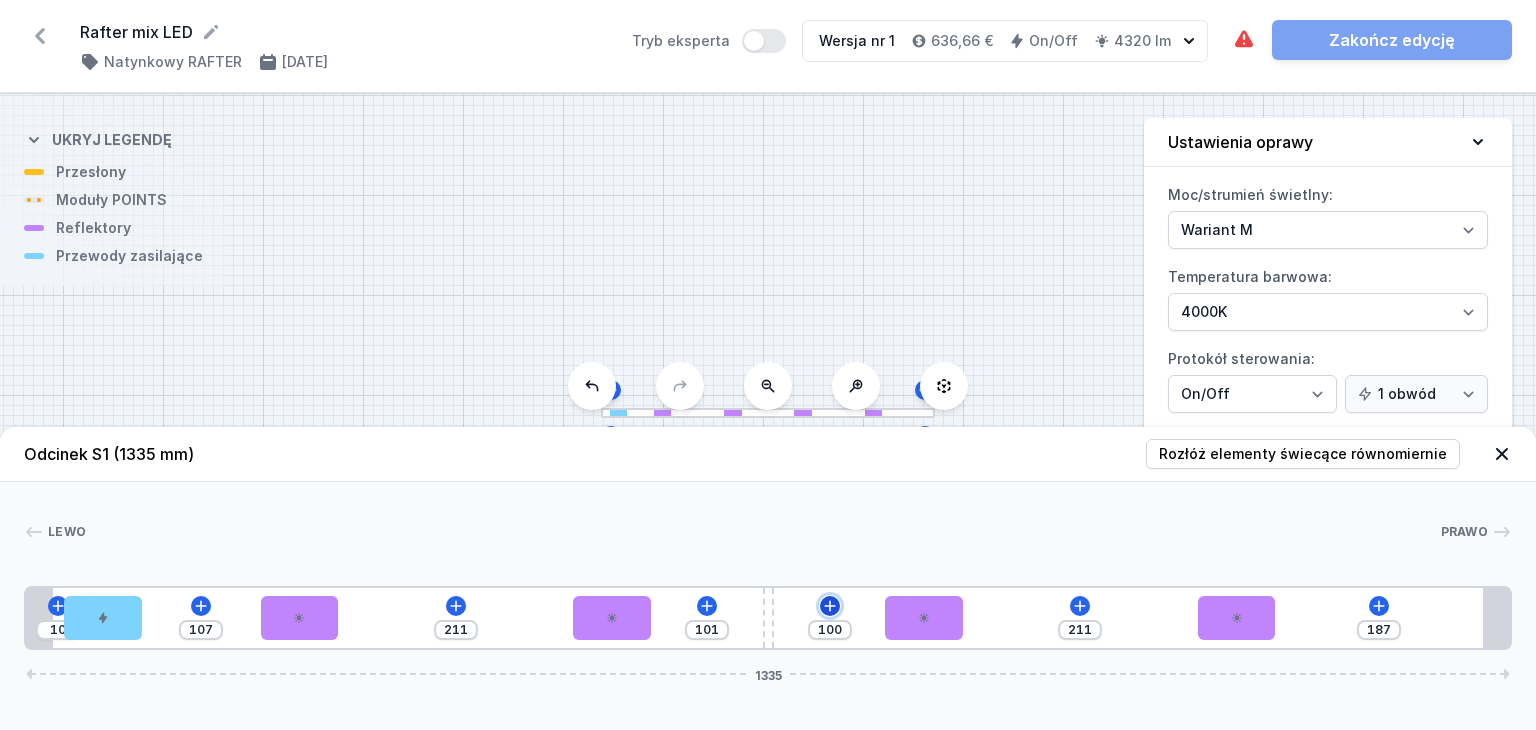 click 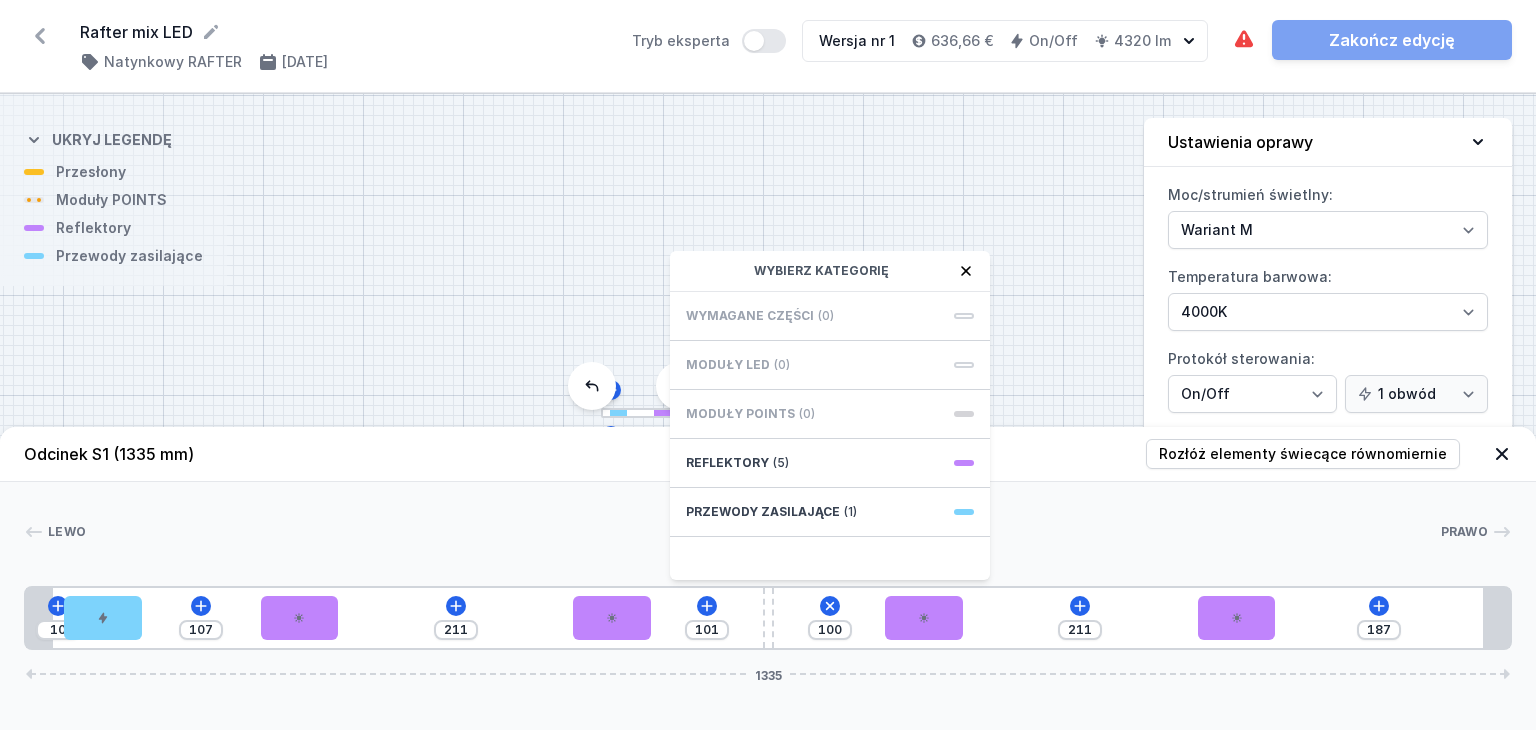 click at bounding box center (763, 532) 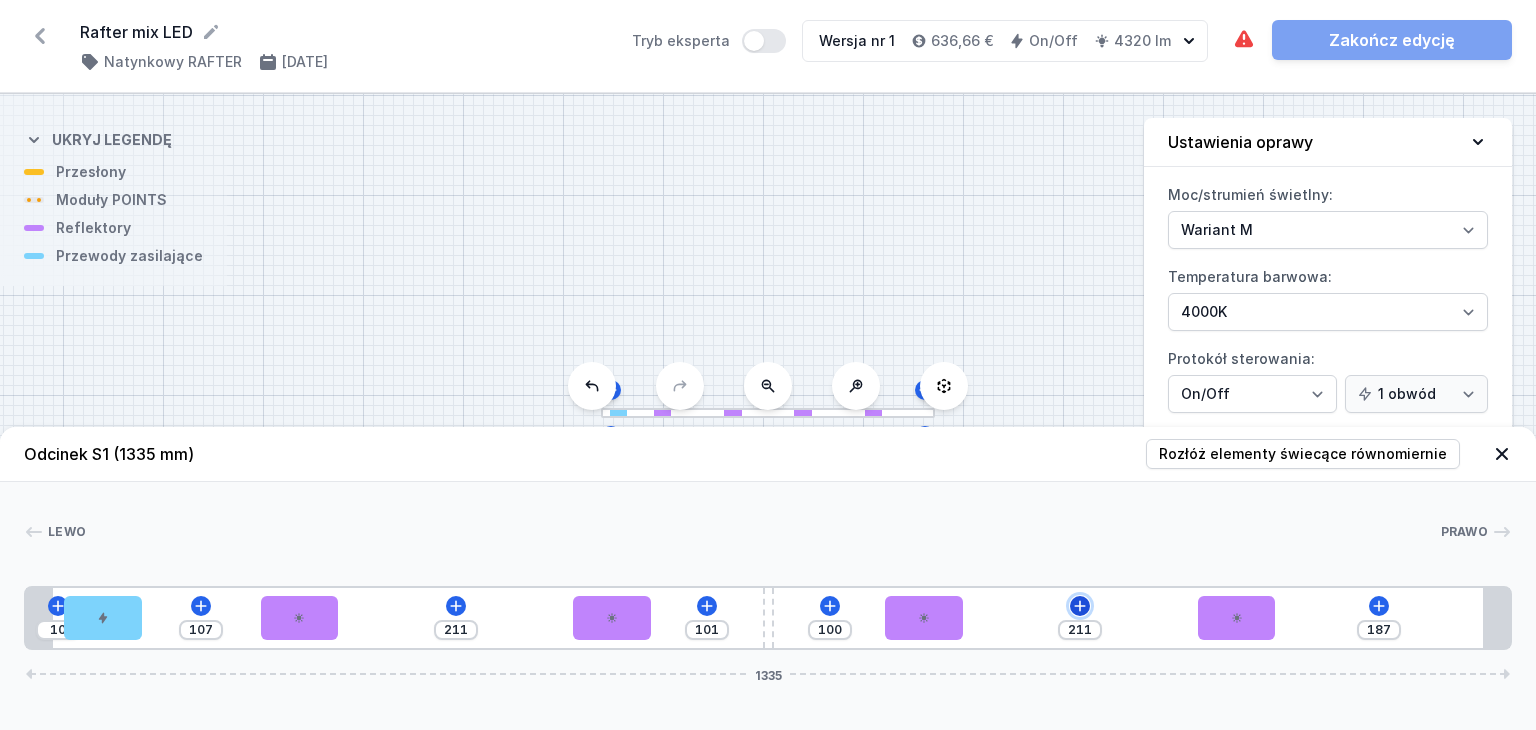 click 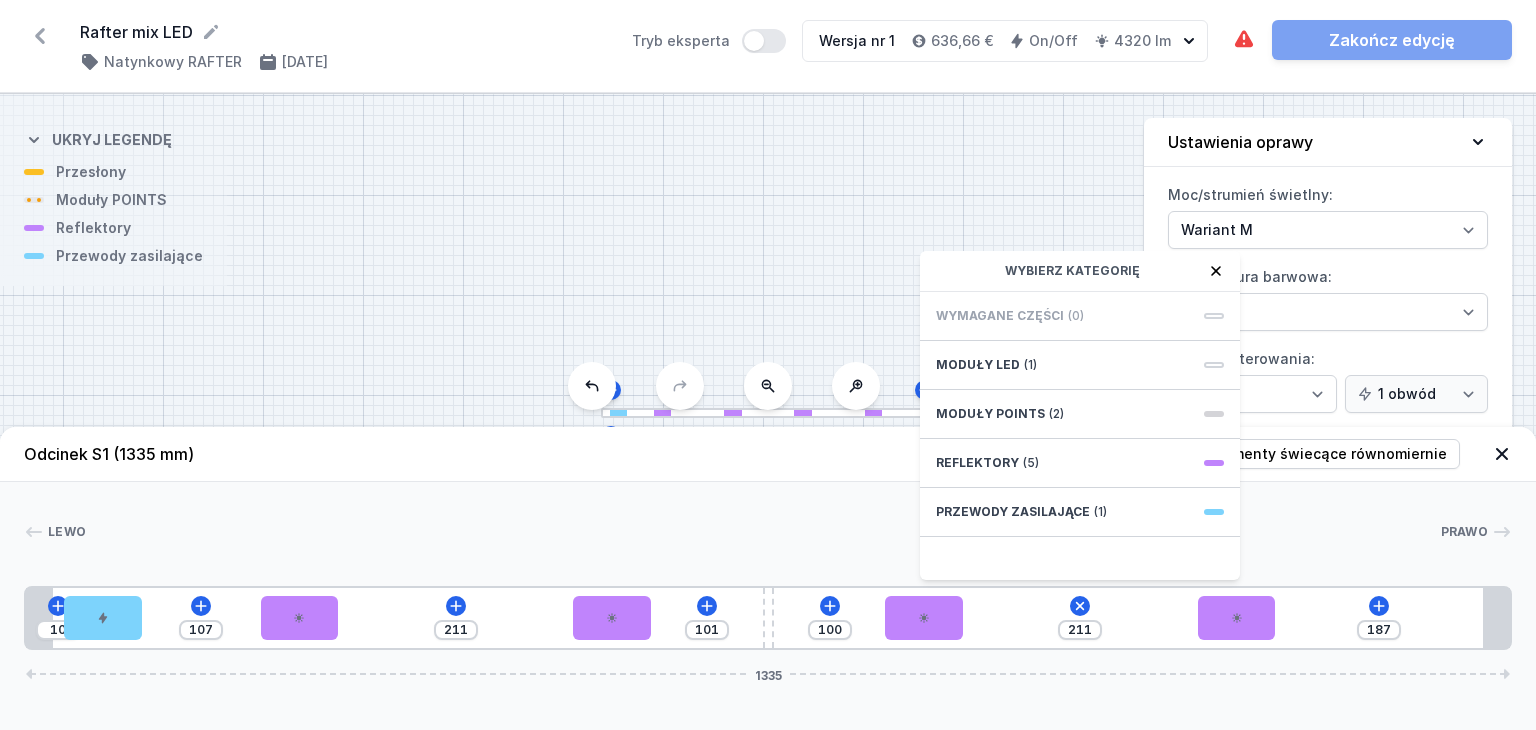 drag, startPoint x: 1265, startPoint y: 509, endPoint x: 1296, endPoint y: 546, distance: 48.270073 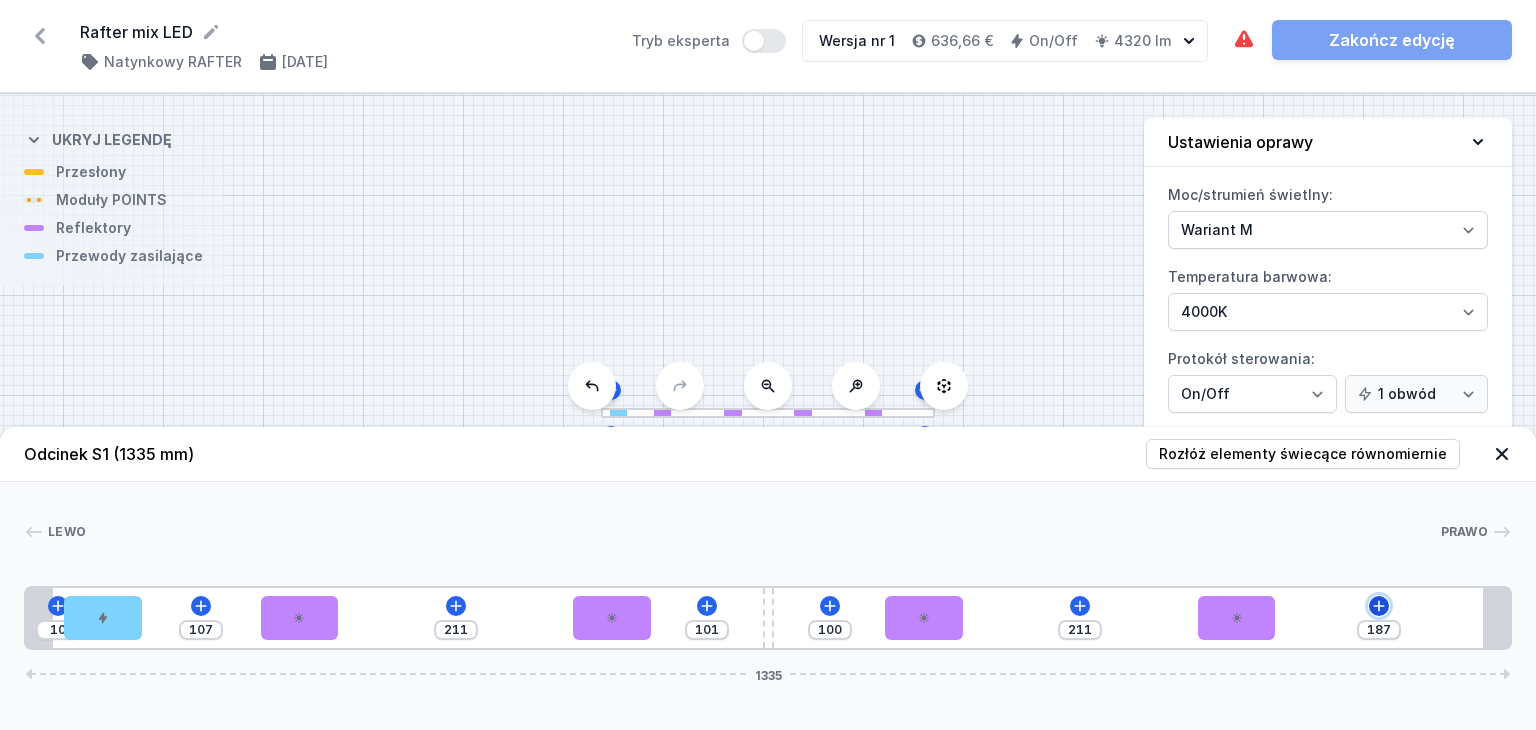 click 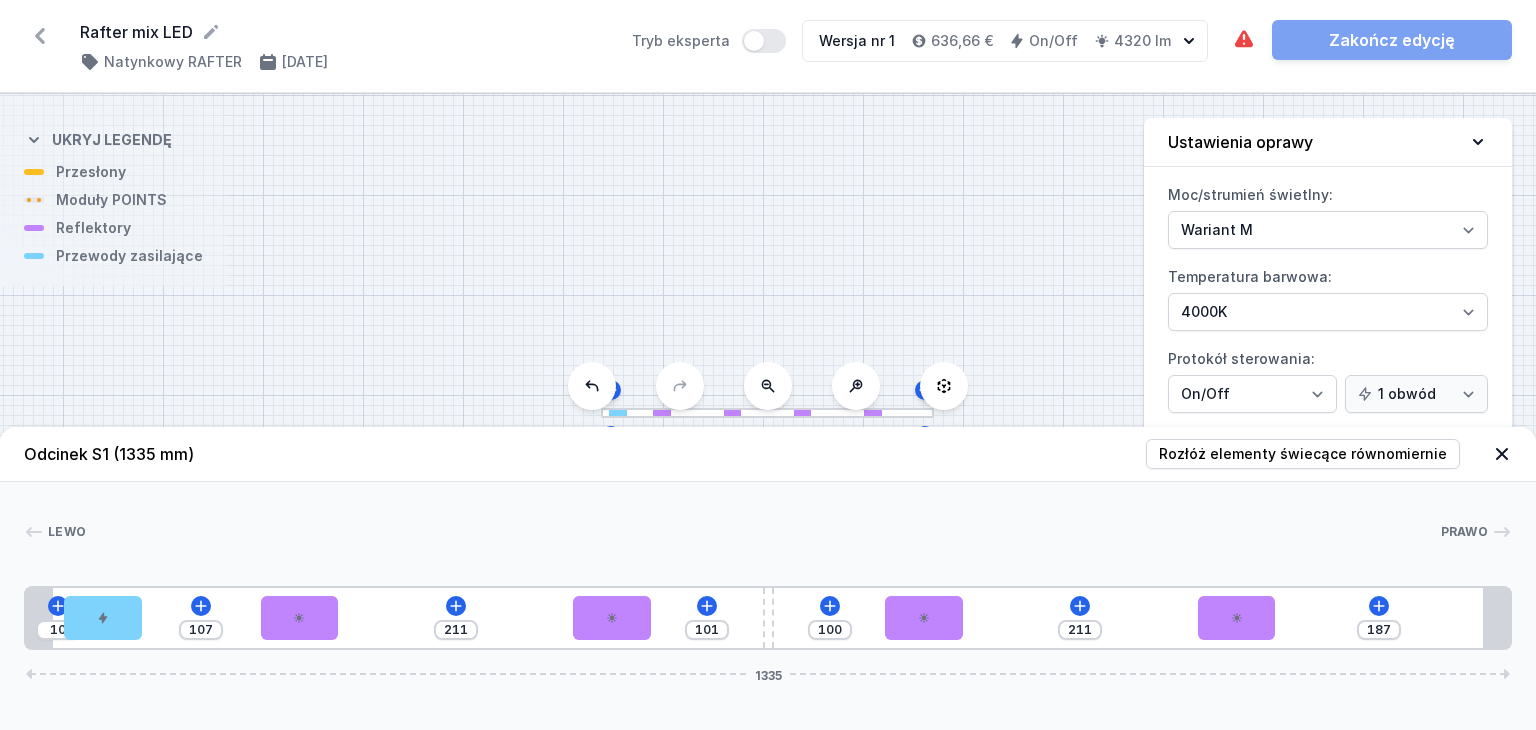 click at bounding box center [763, 532] 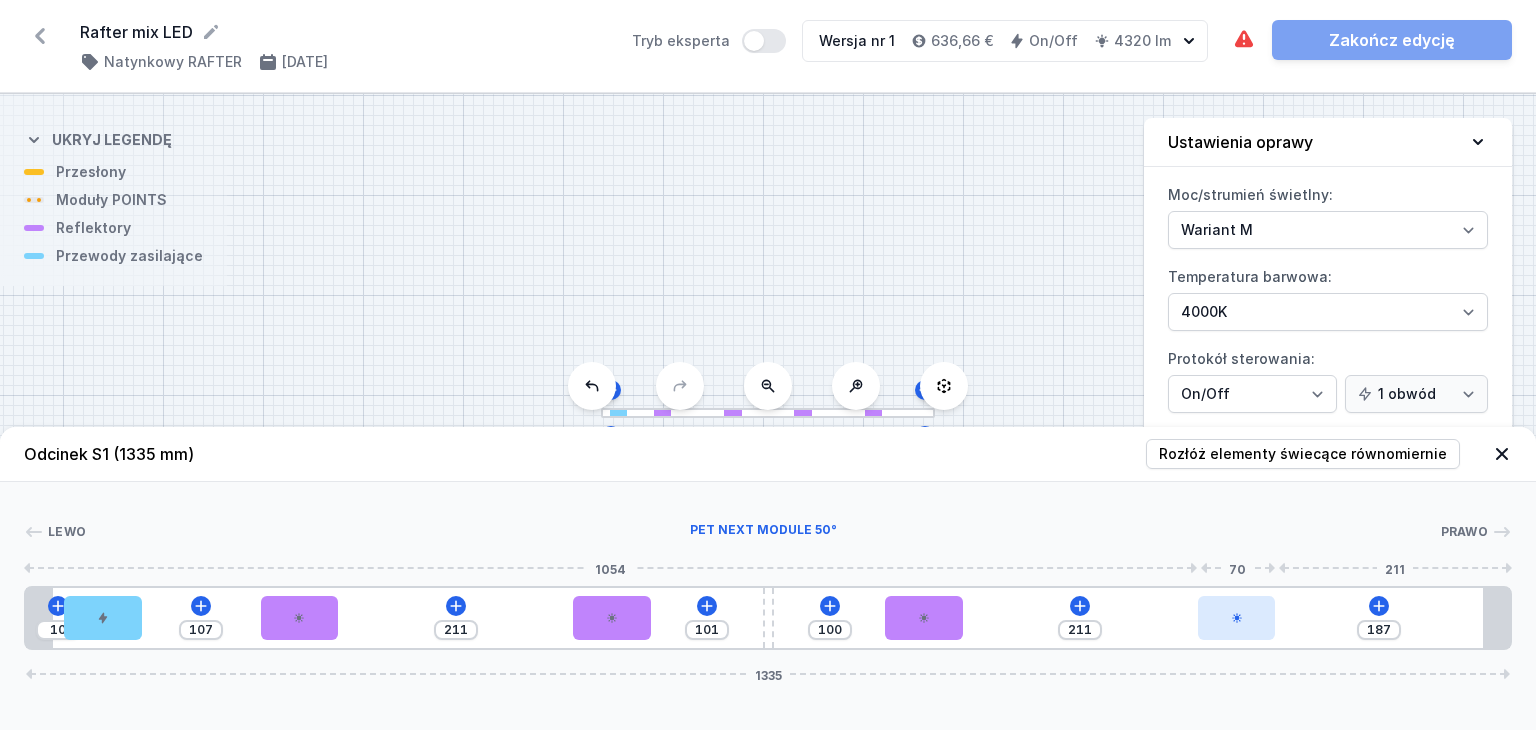 type on "200" 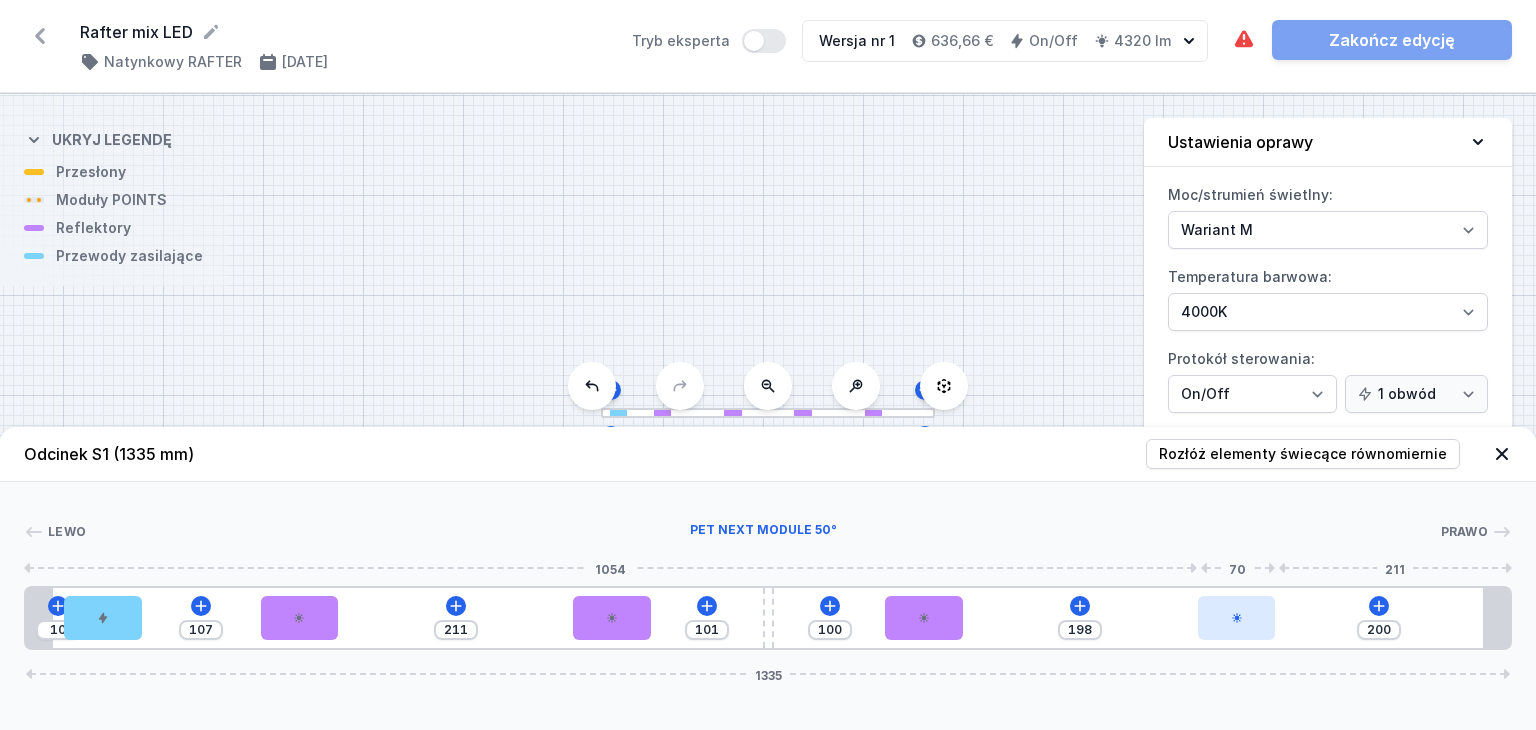 type on "186" 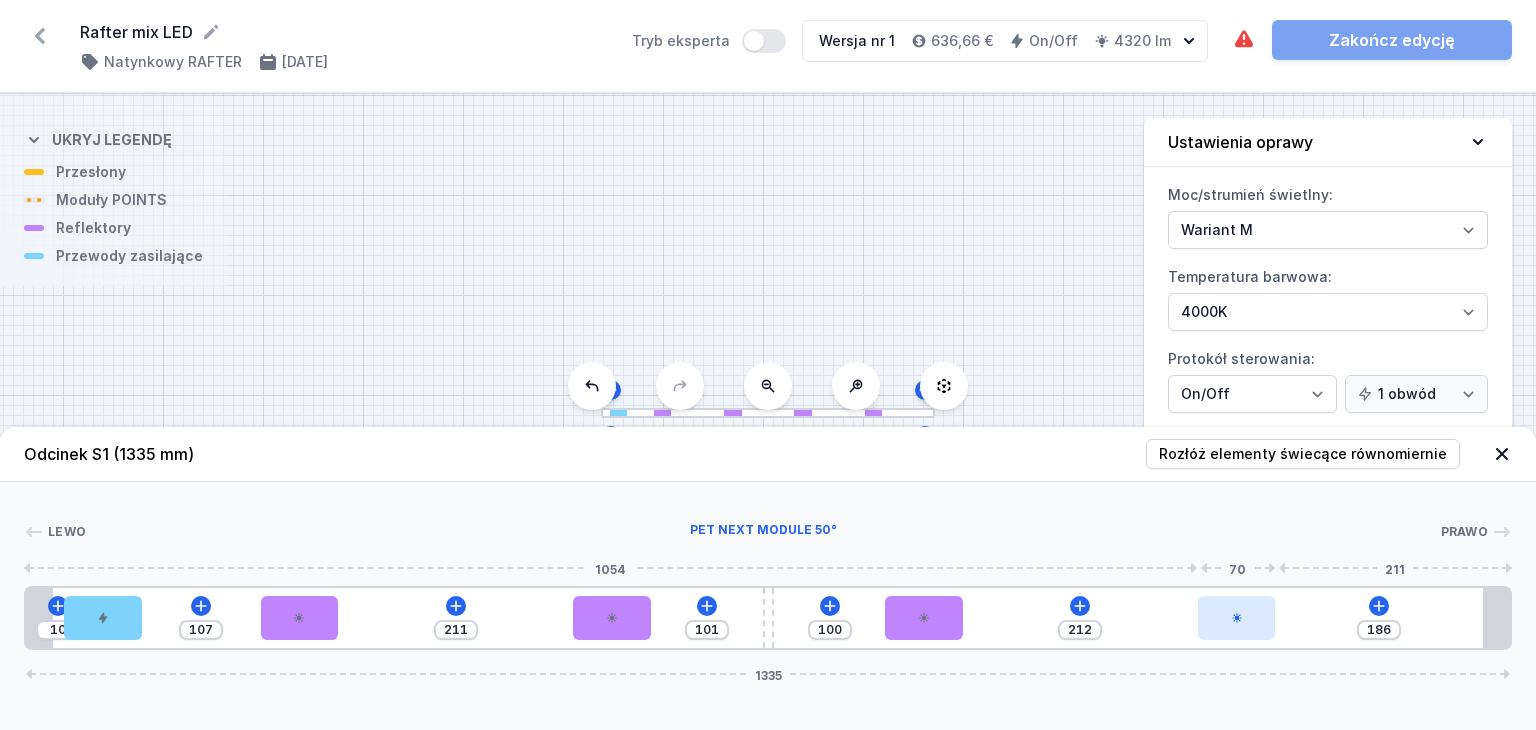 type on "182" 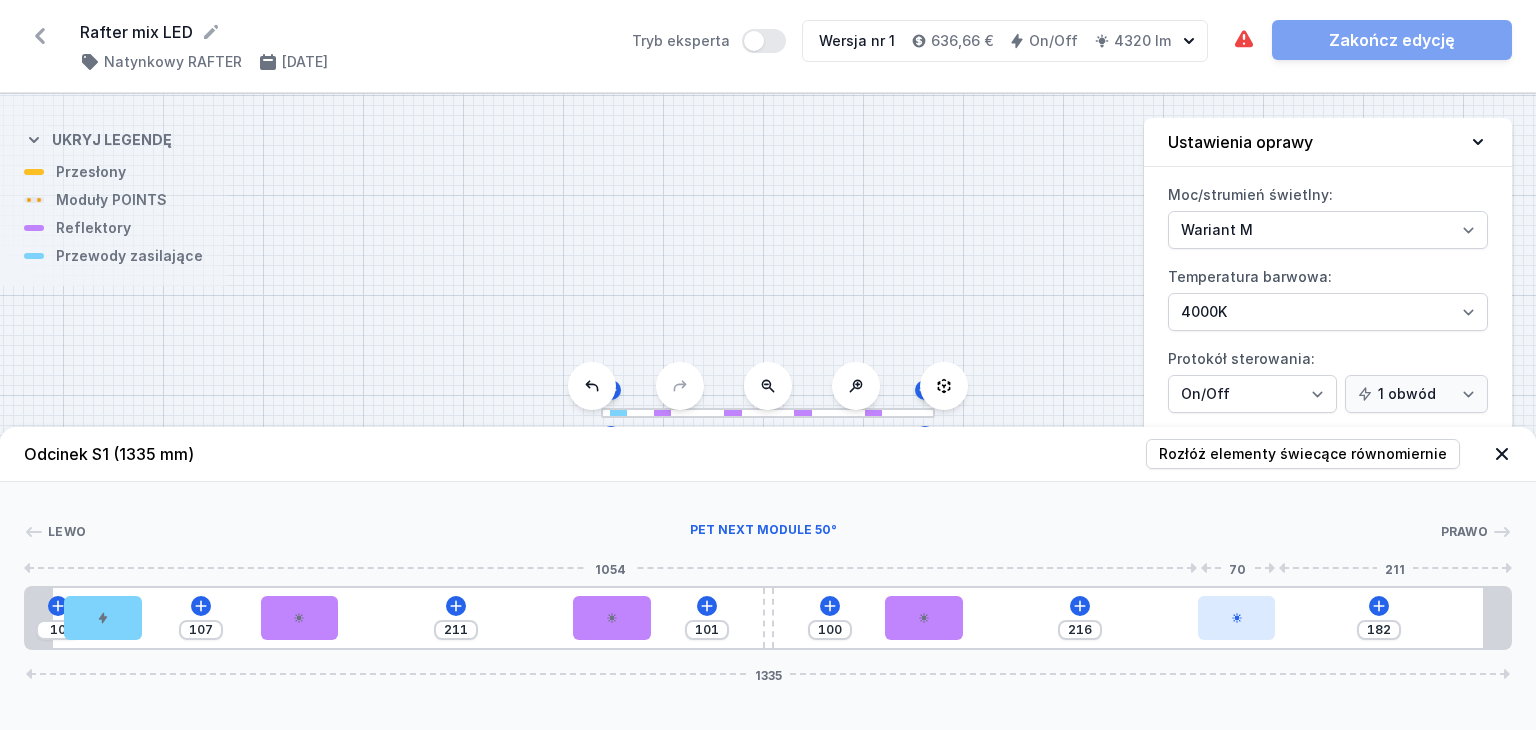 type on "164" 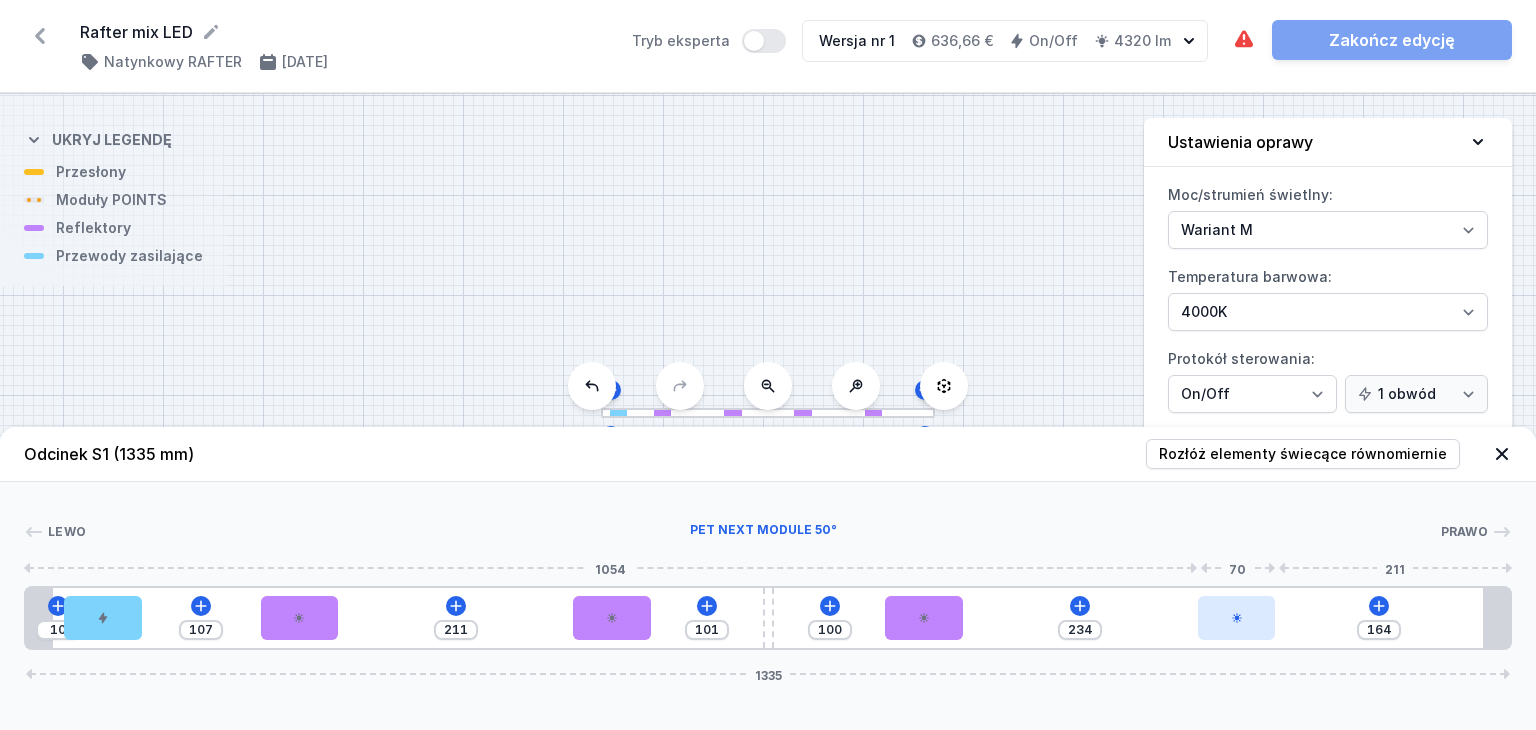 type on "136" 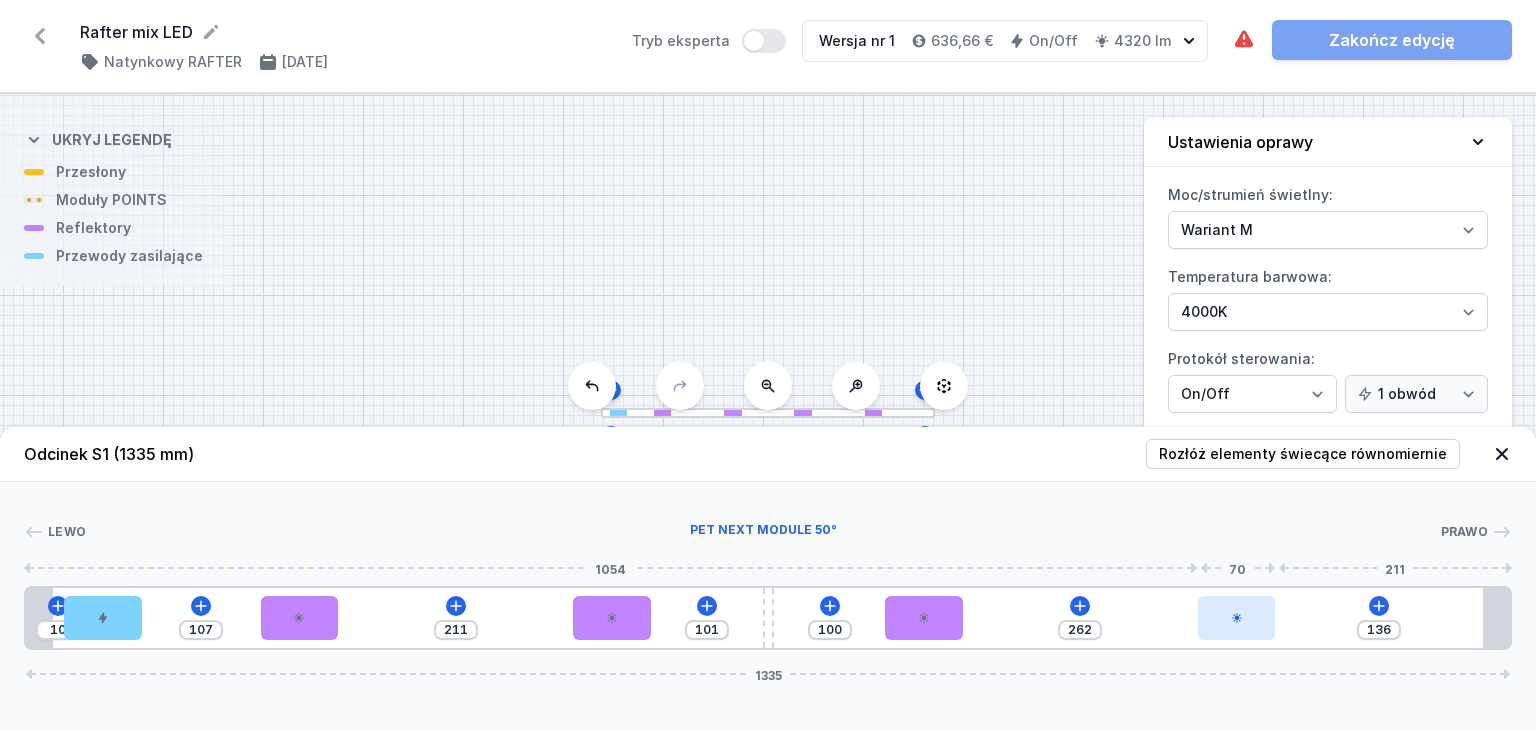type on "124" 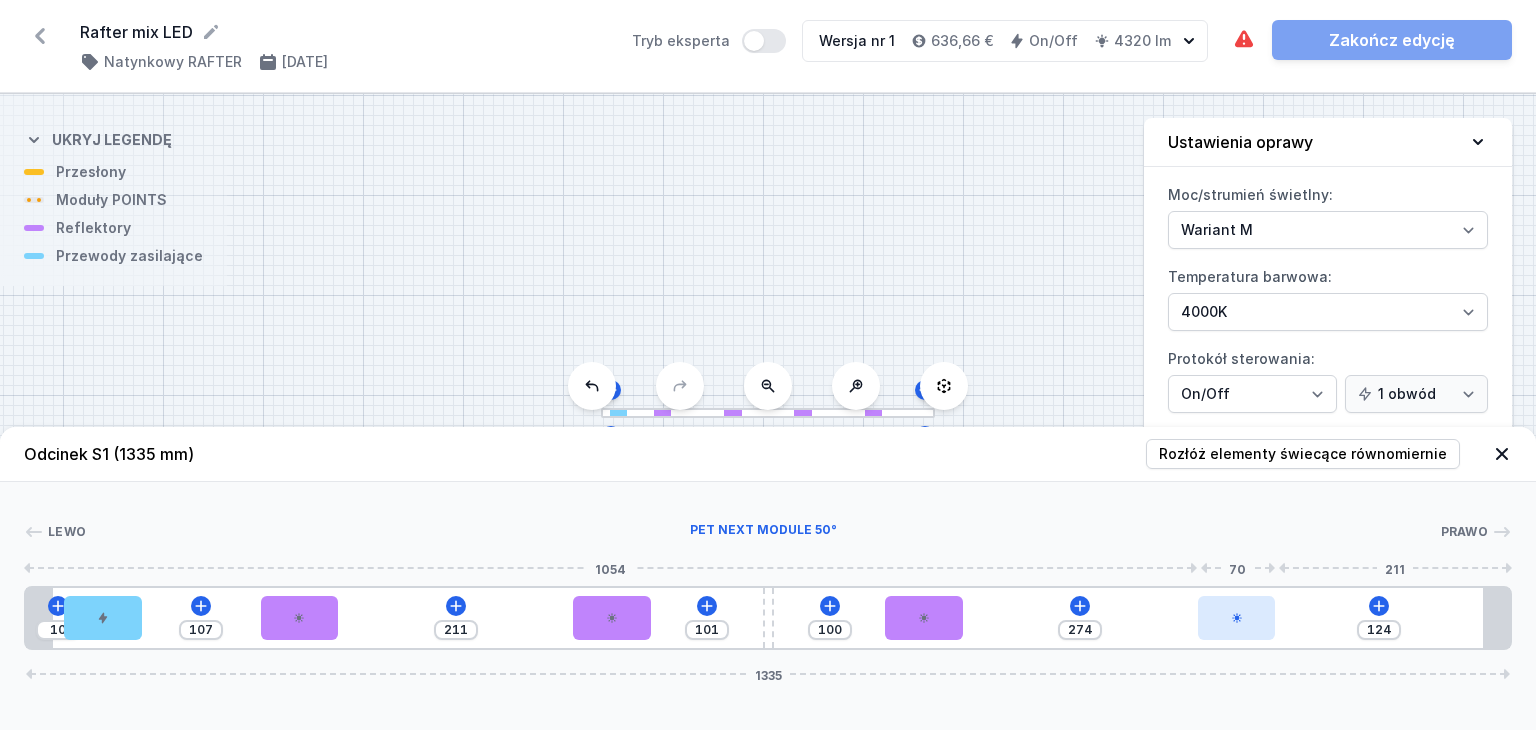 type on "115" 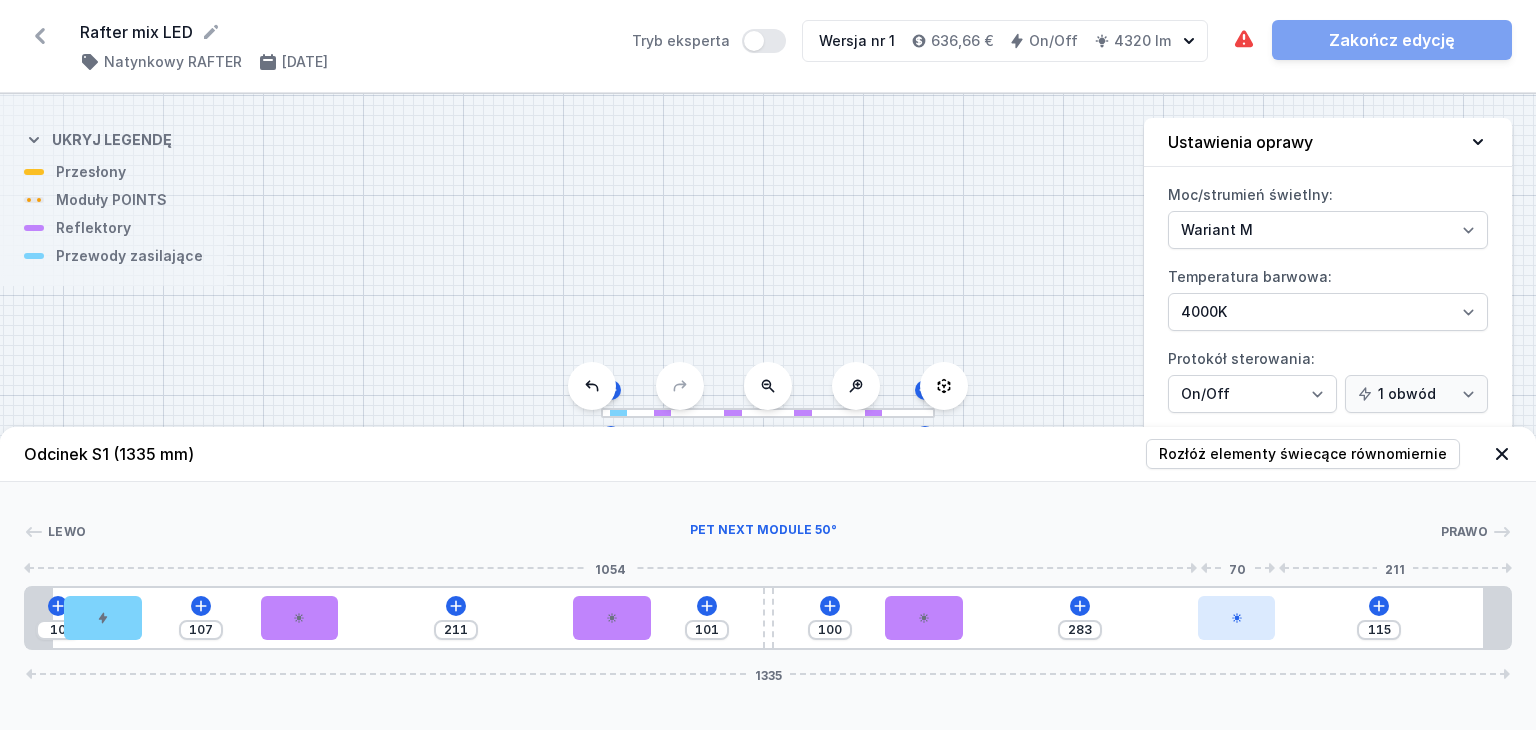 type on "109" 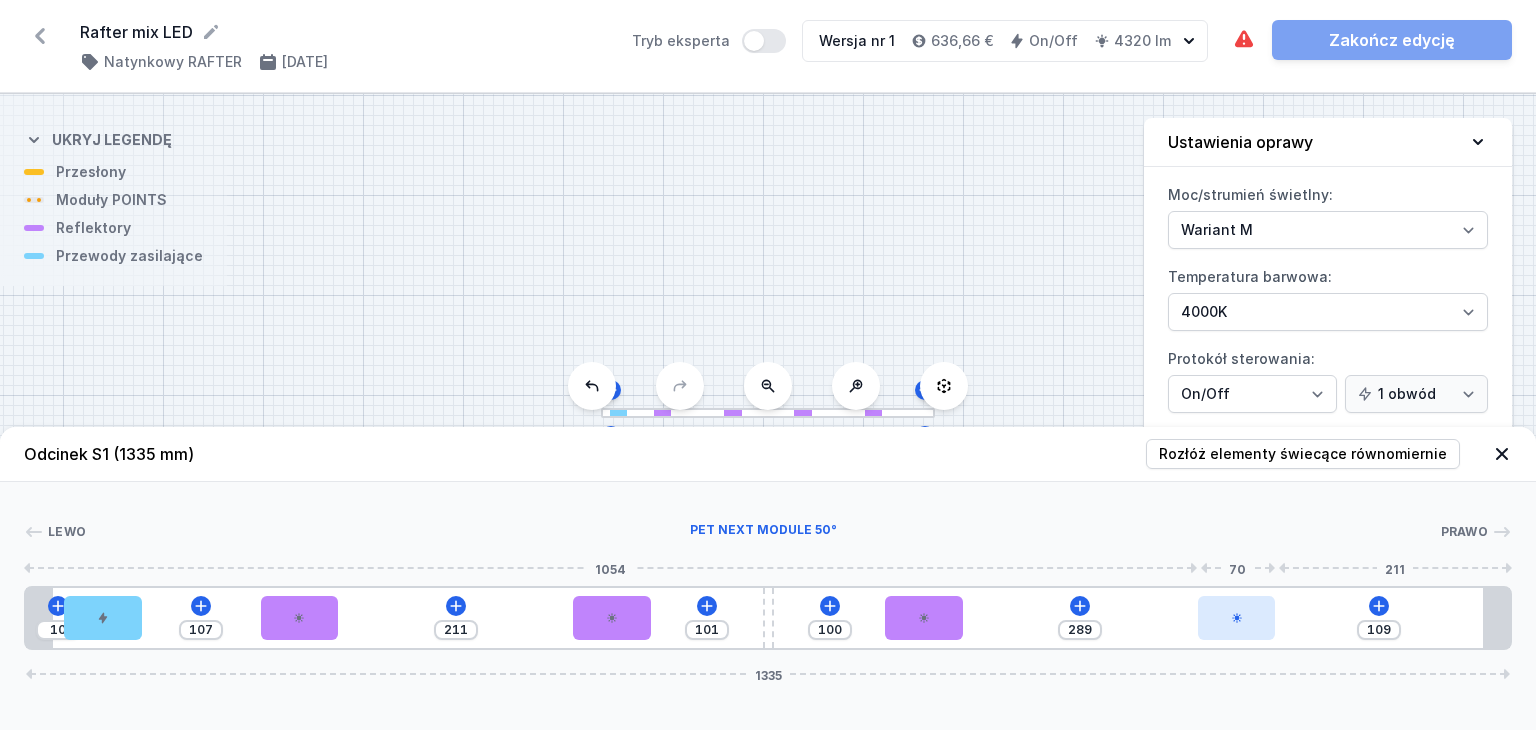 type on "104" 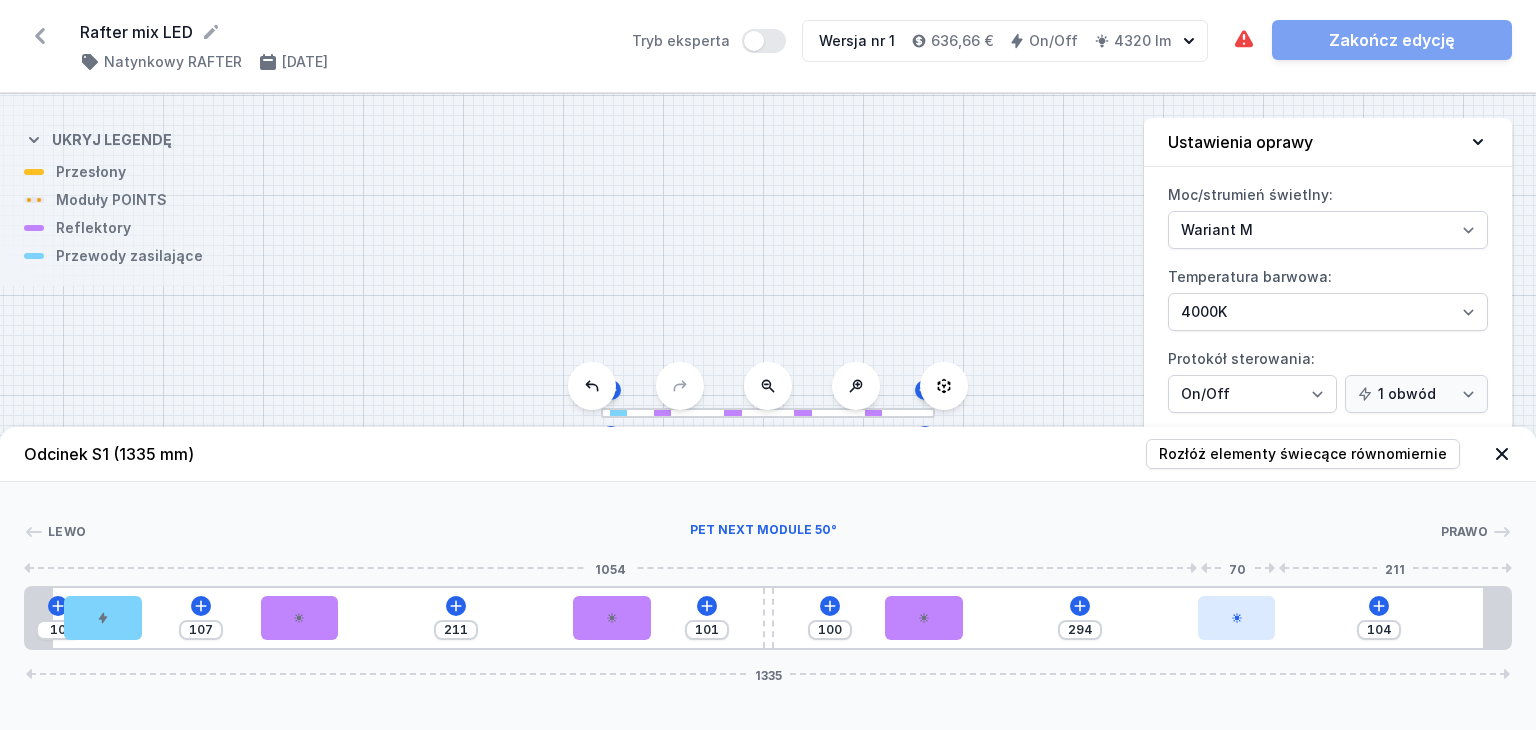 type on "102" 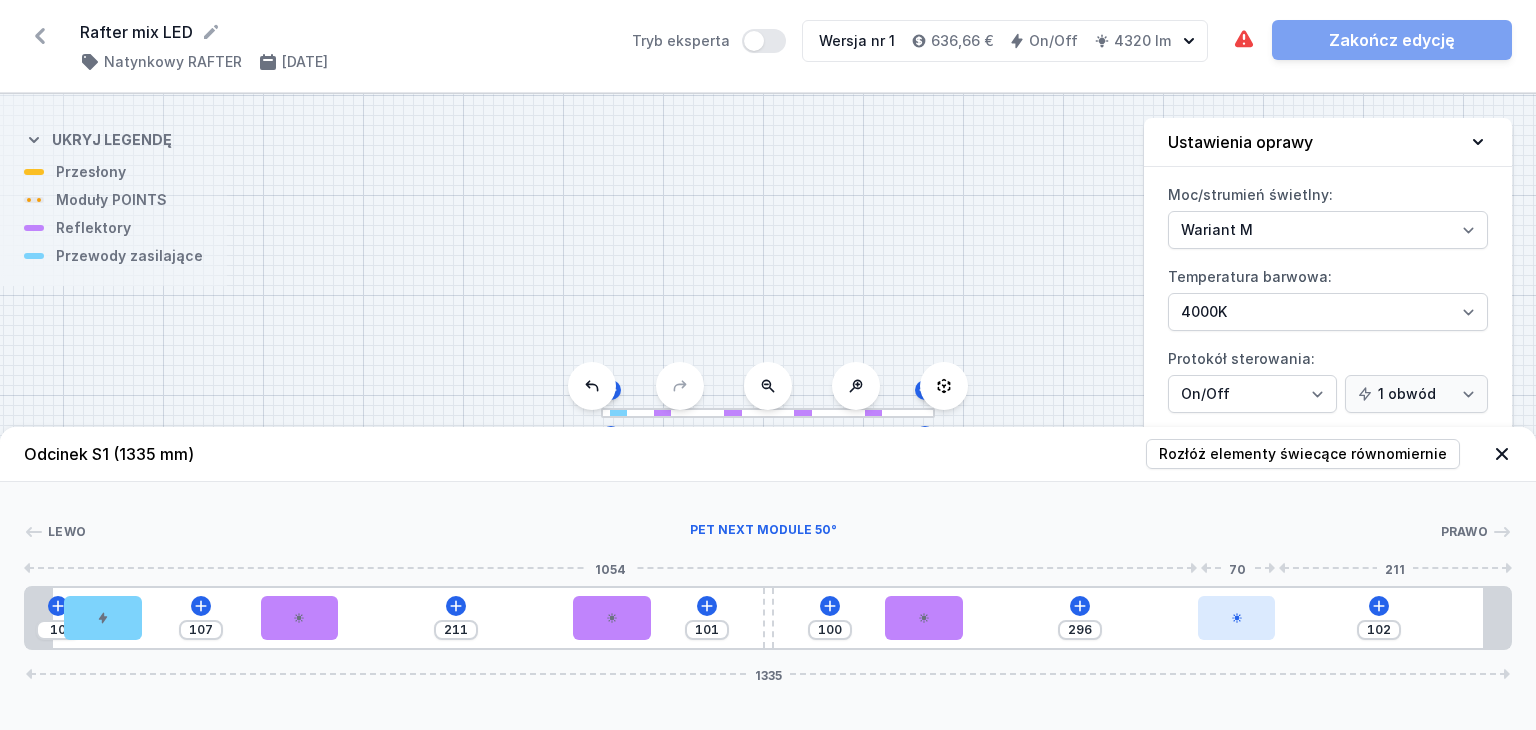 type on "101" 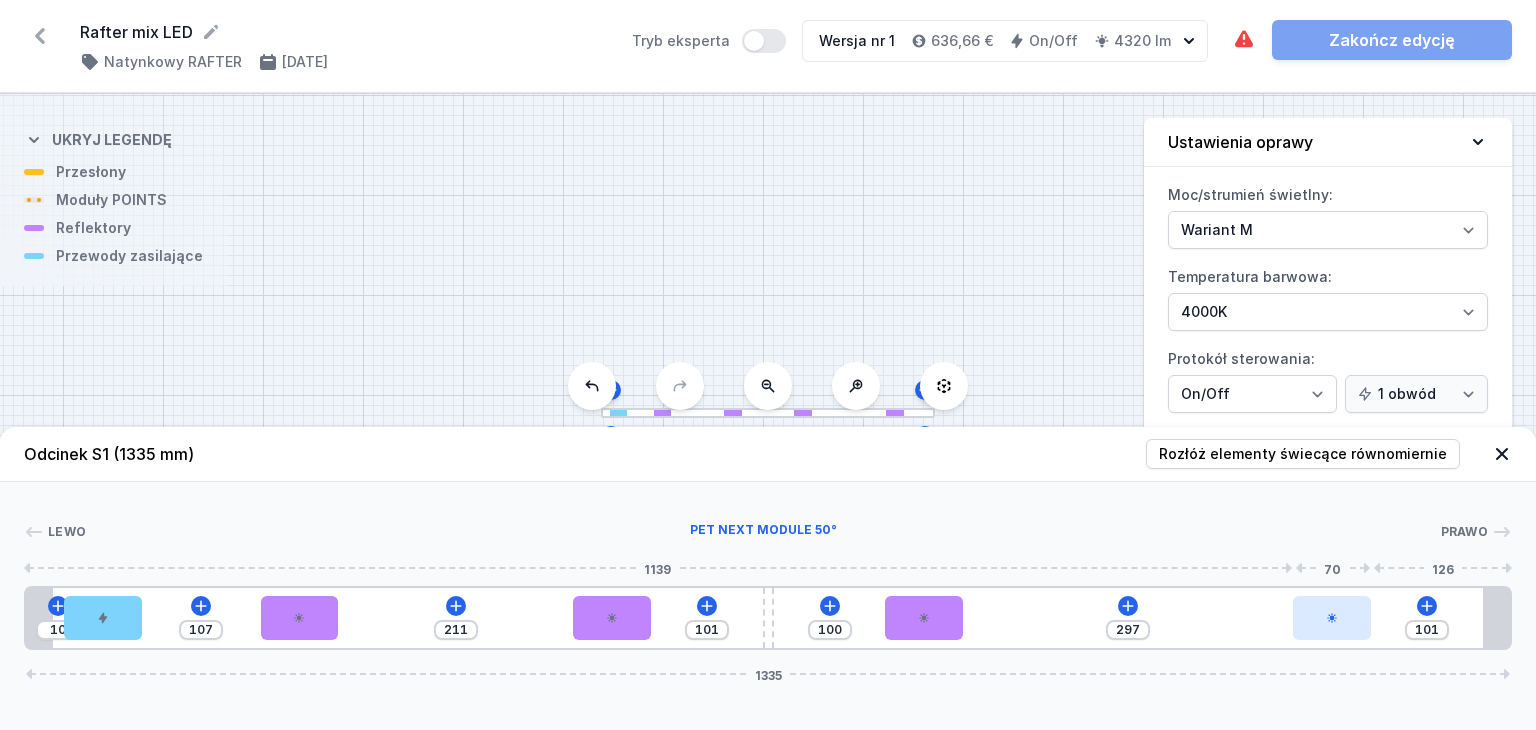 type on "100" 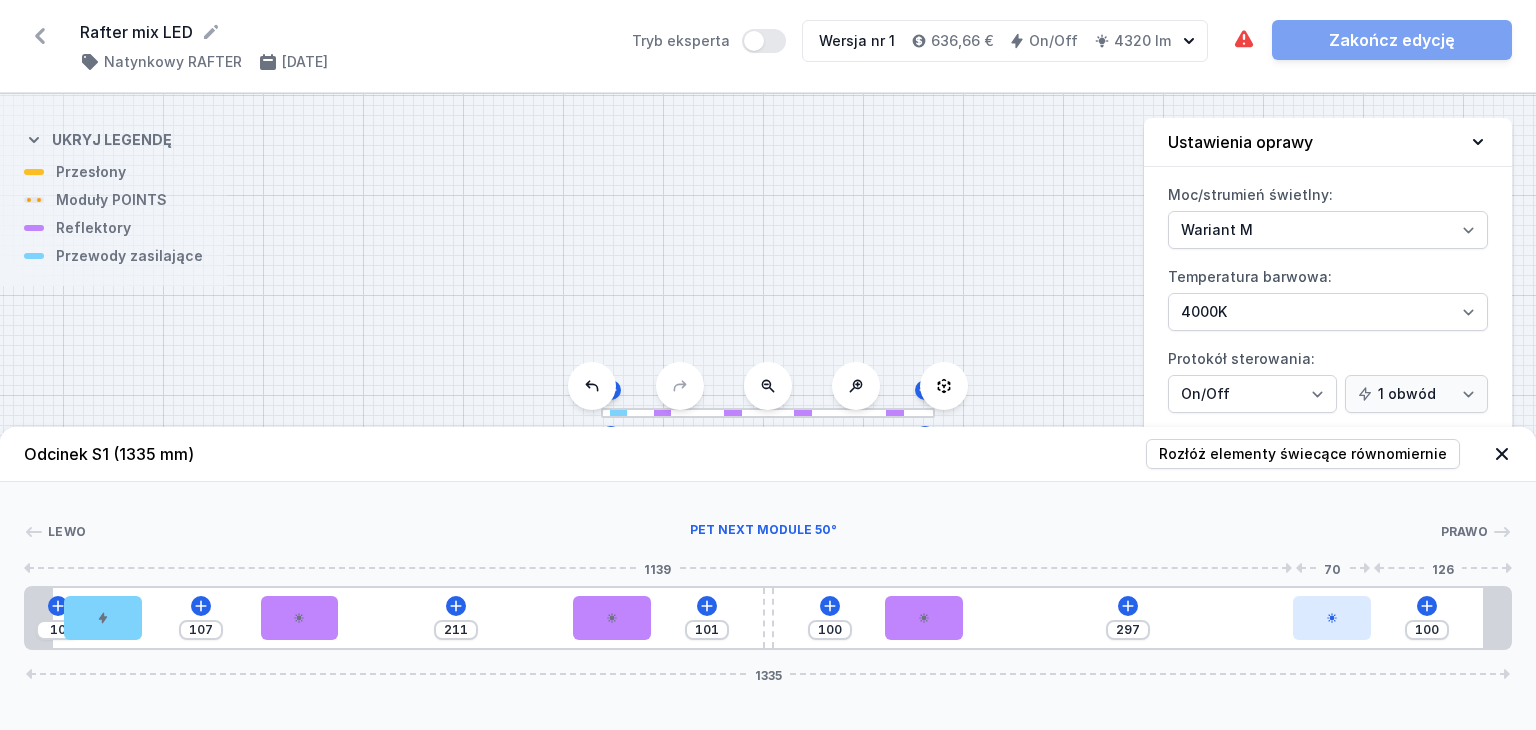 type on "298" 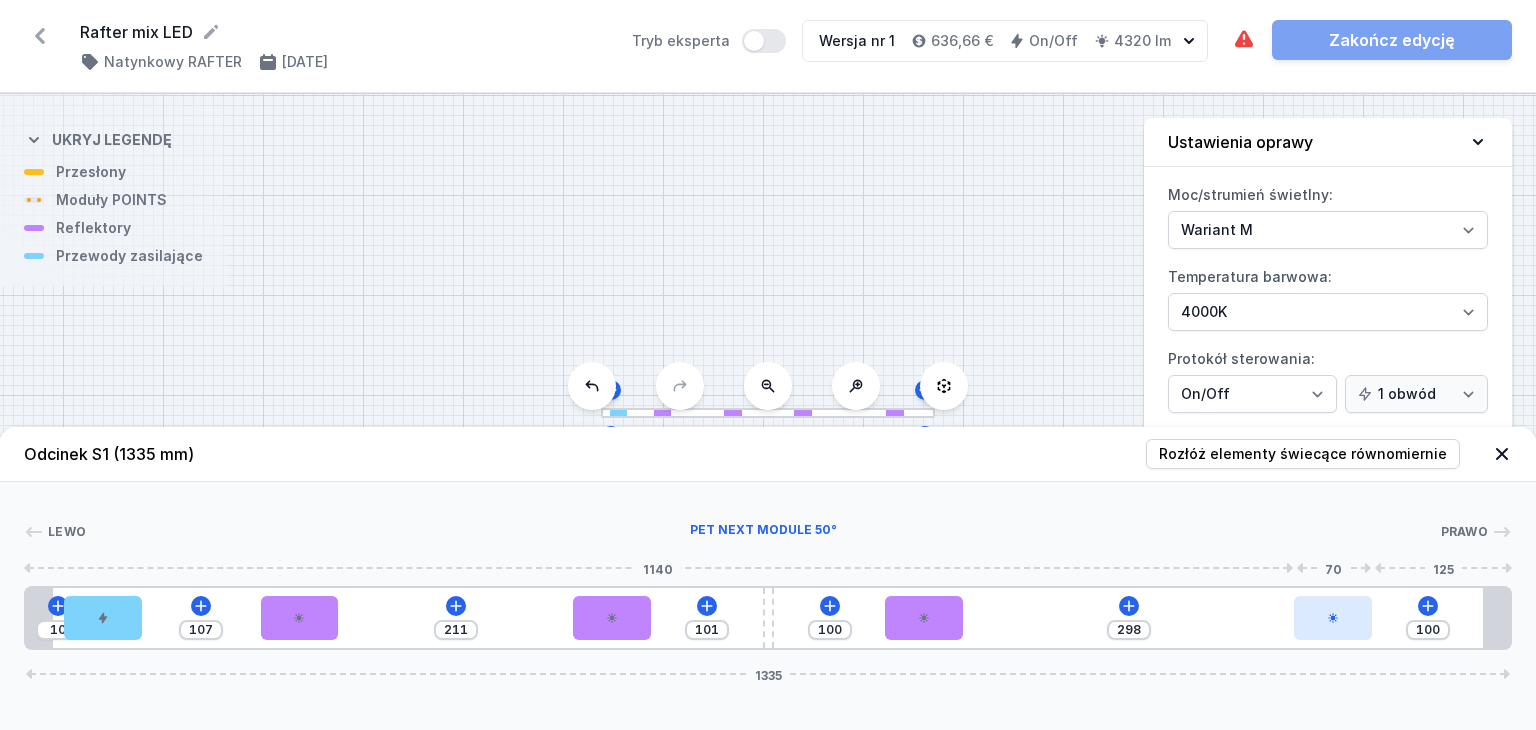 drag, startPoint x: 1235, startPoint y: 614, endPoint x: 1351, endPoint y: 621, distance: 116.21101 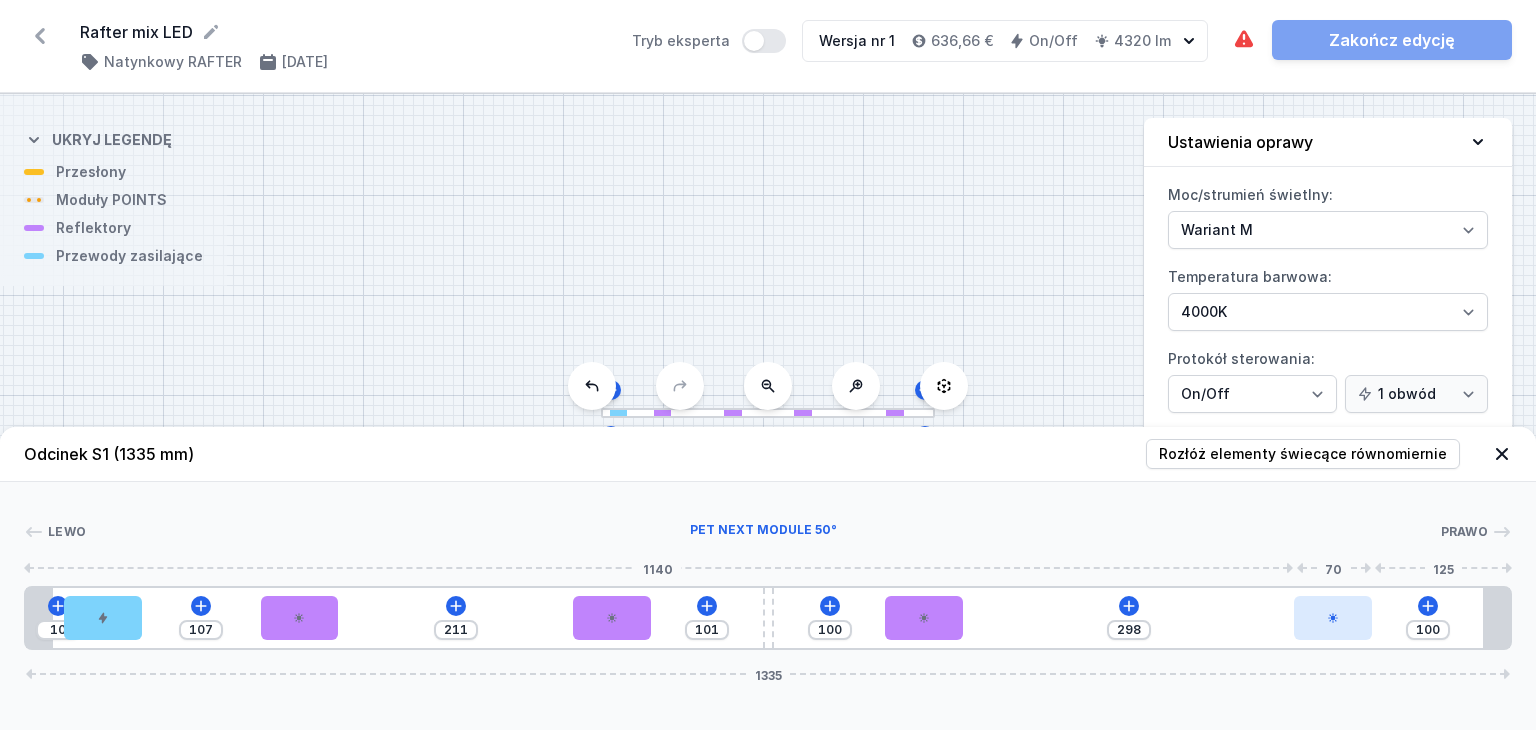 click at bounding box center (1333, 618) 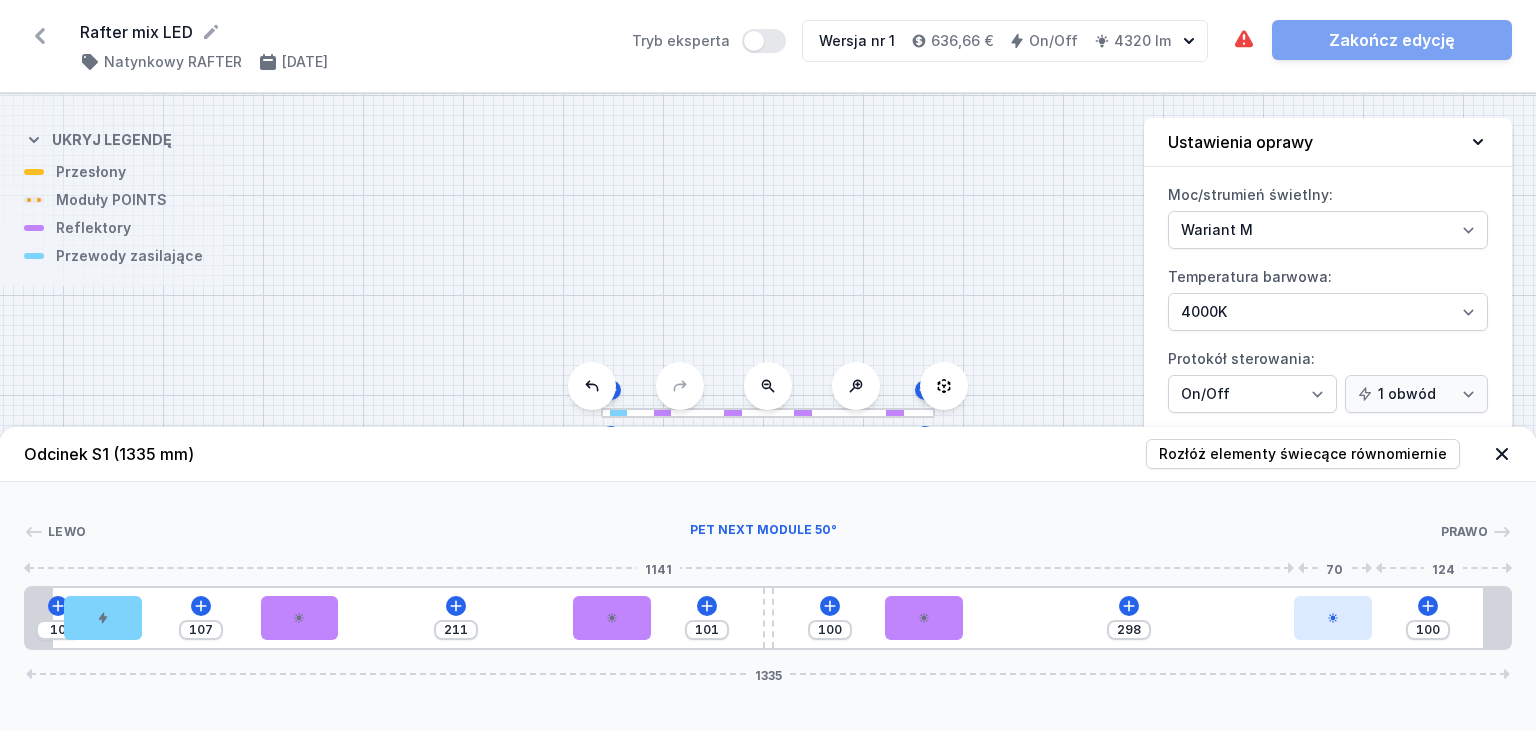 type on "123" 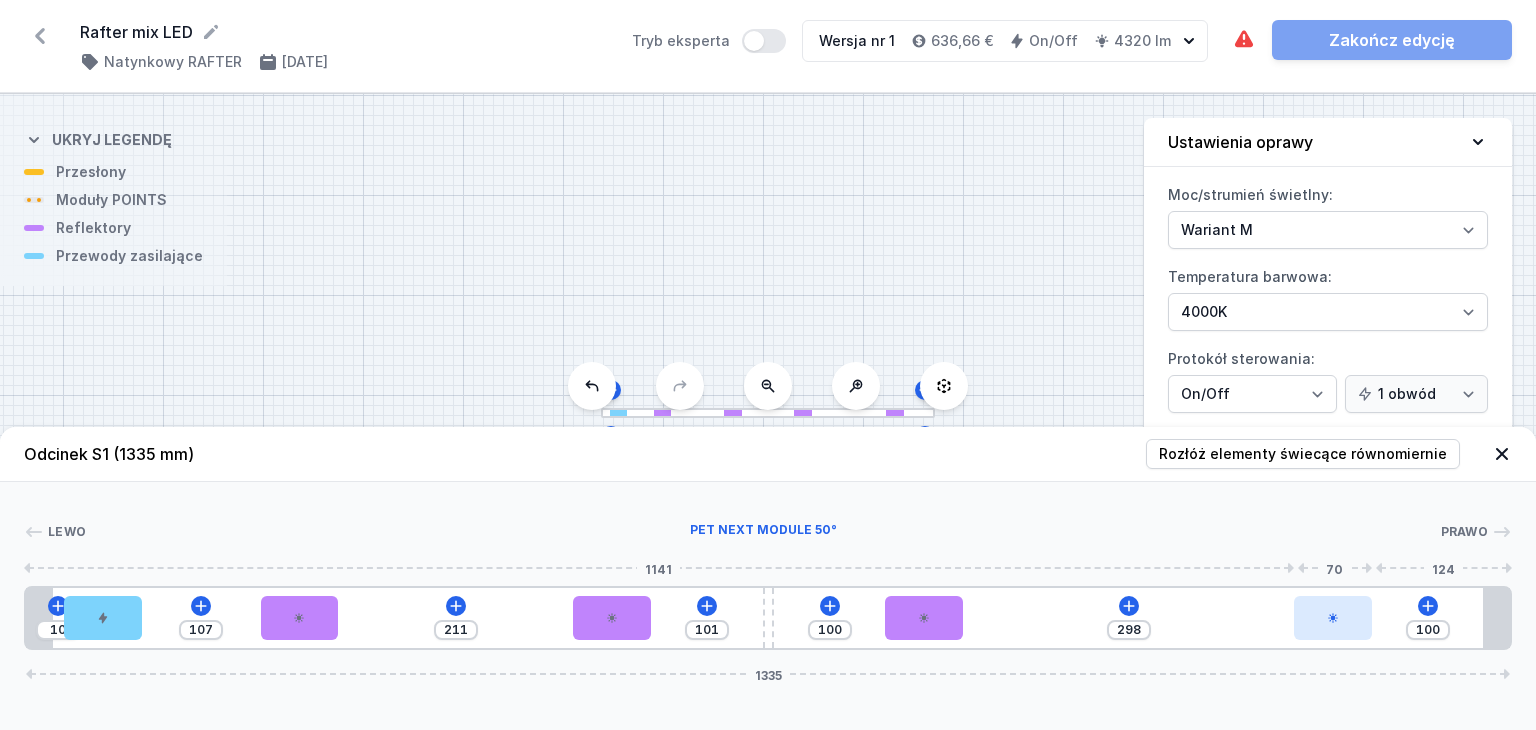 type on "275" 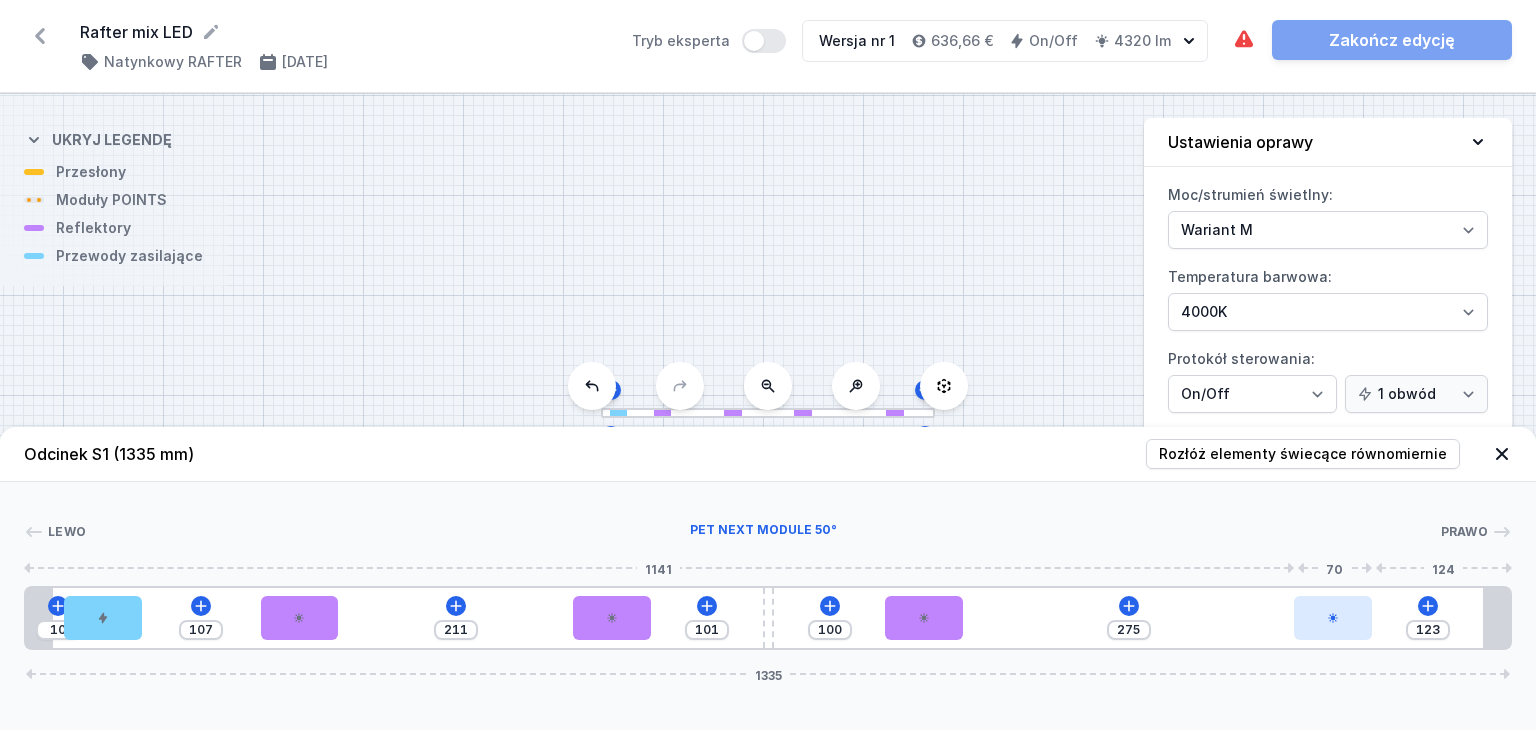 type on "130" 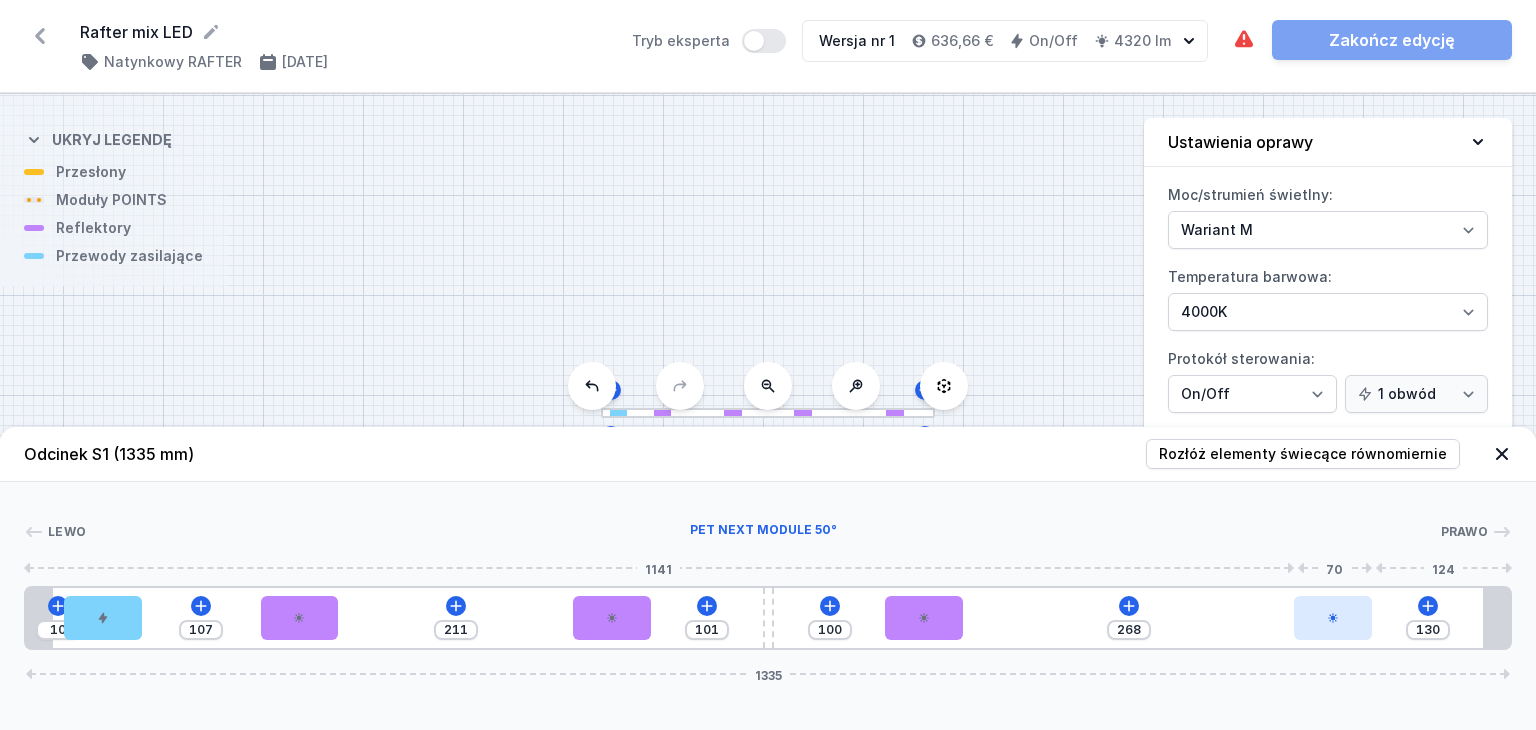 type on "134" 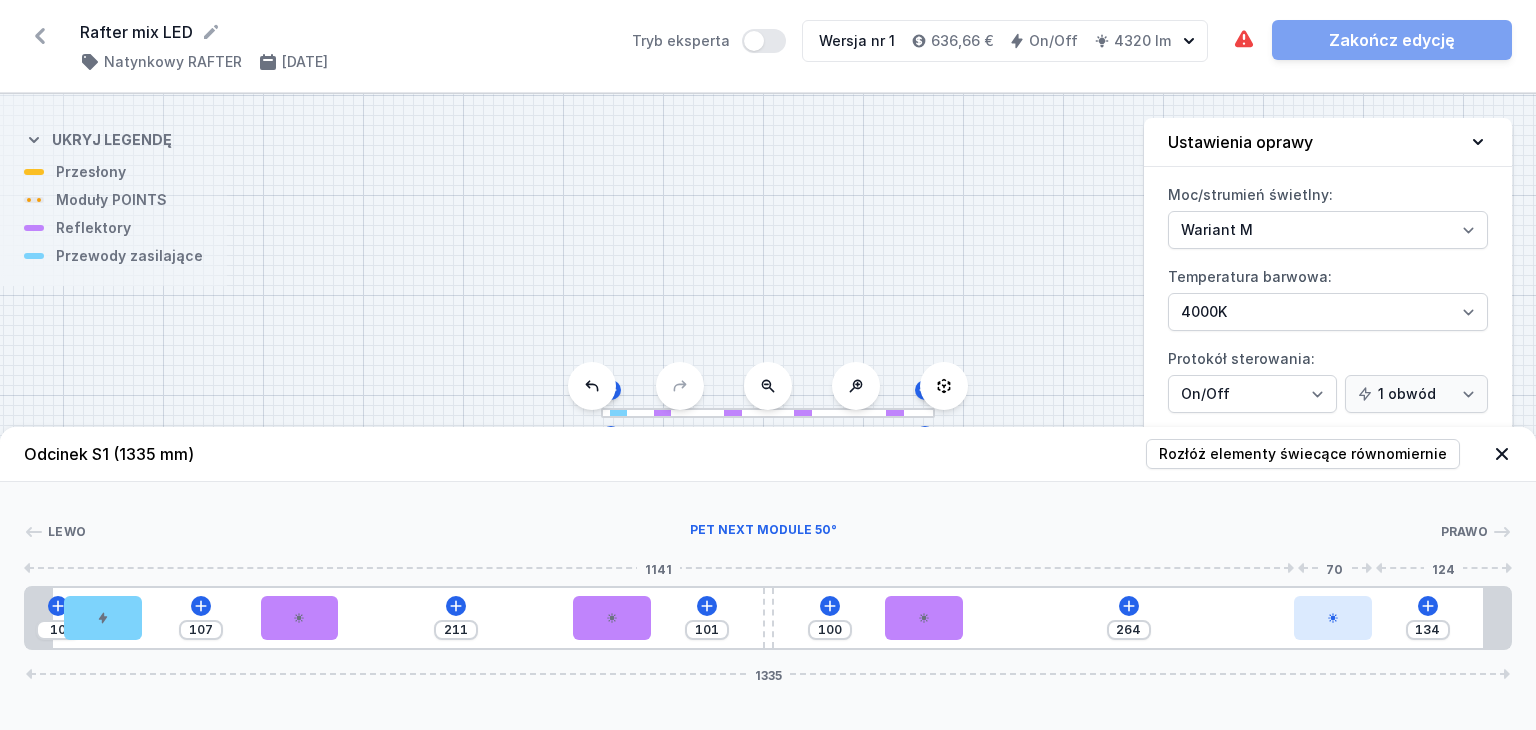 type on "135" 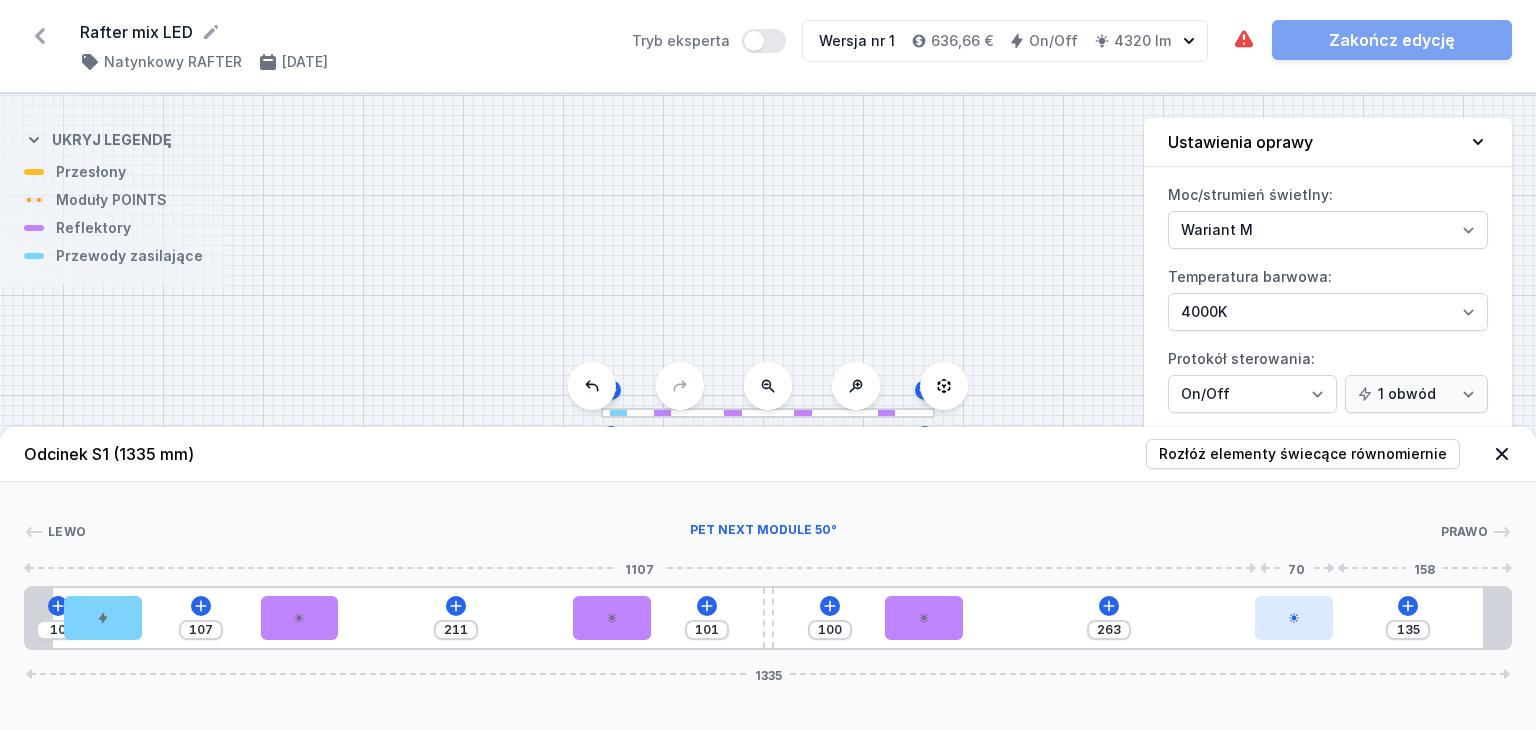 drag, startPoint x: 1351, startPoint y: 621, endPoint x: 1328, endPoint y: 624, distance: 23.194826 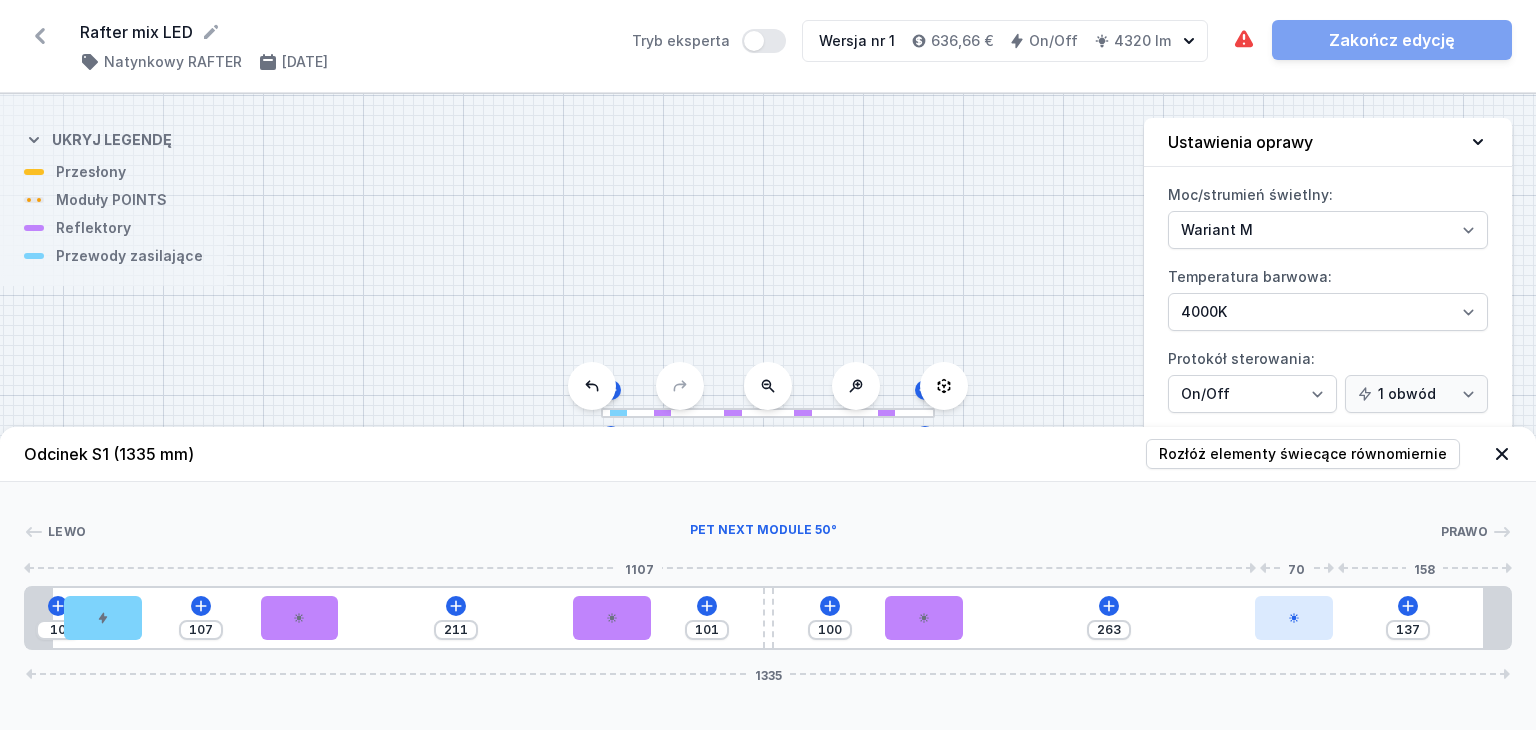 type on "261" 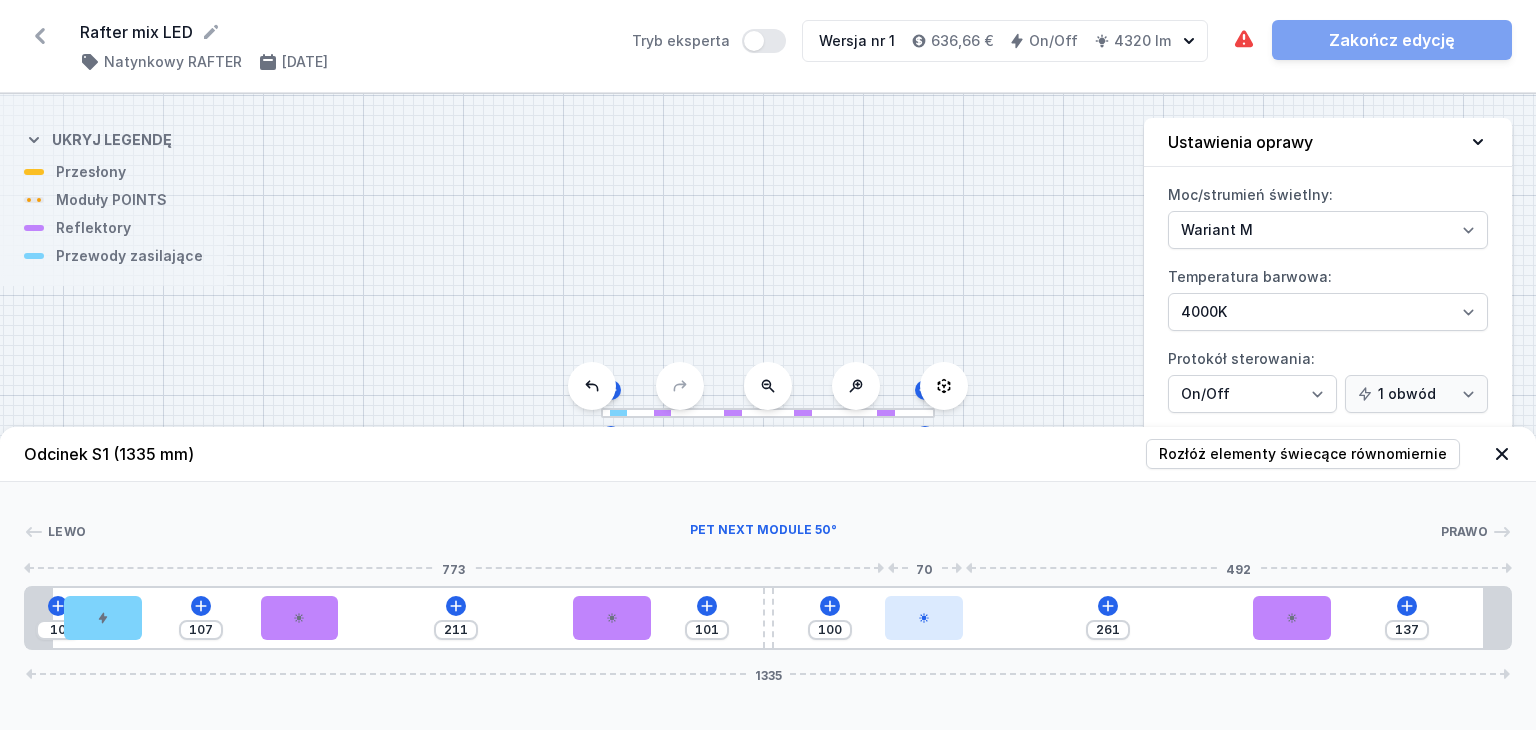 type on "101" 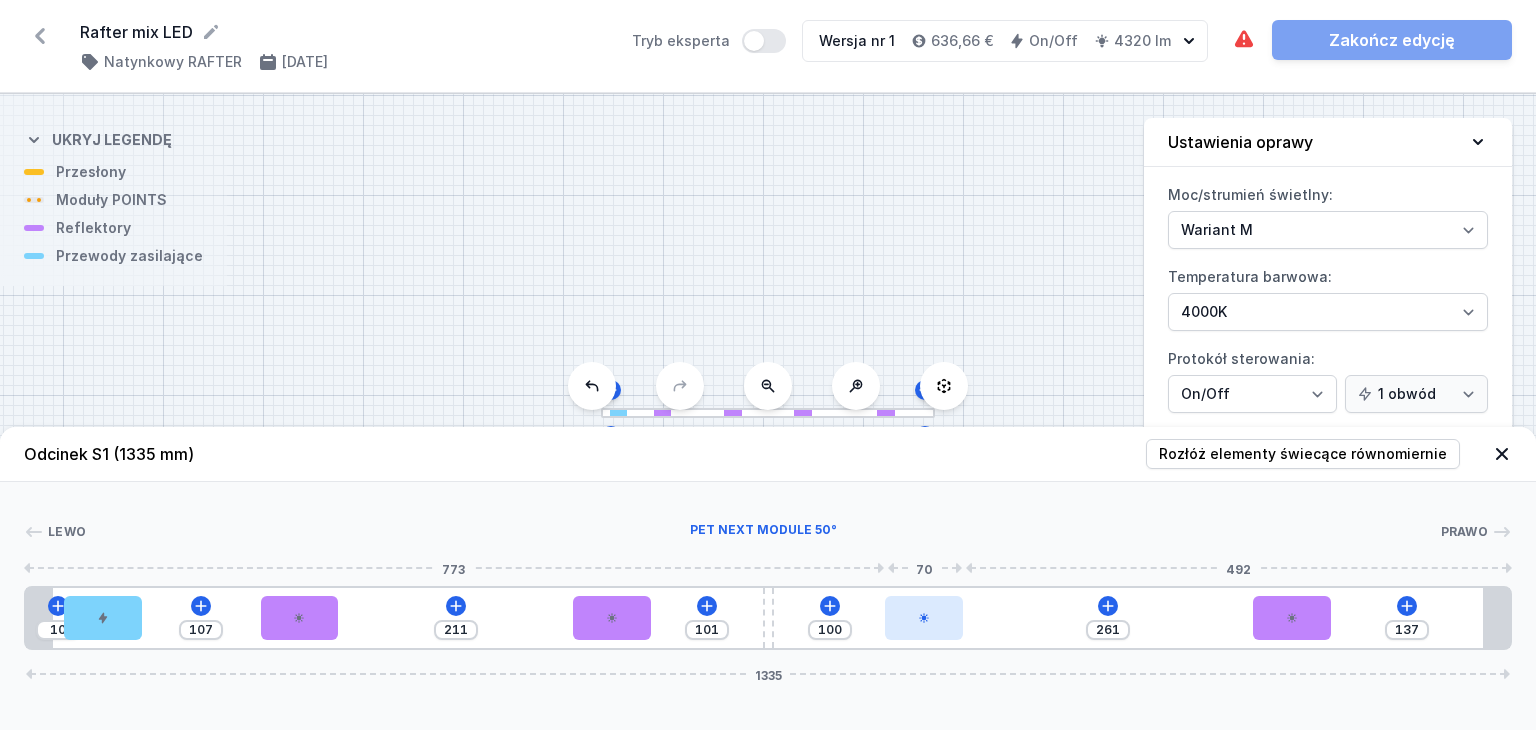 type on "260" 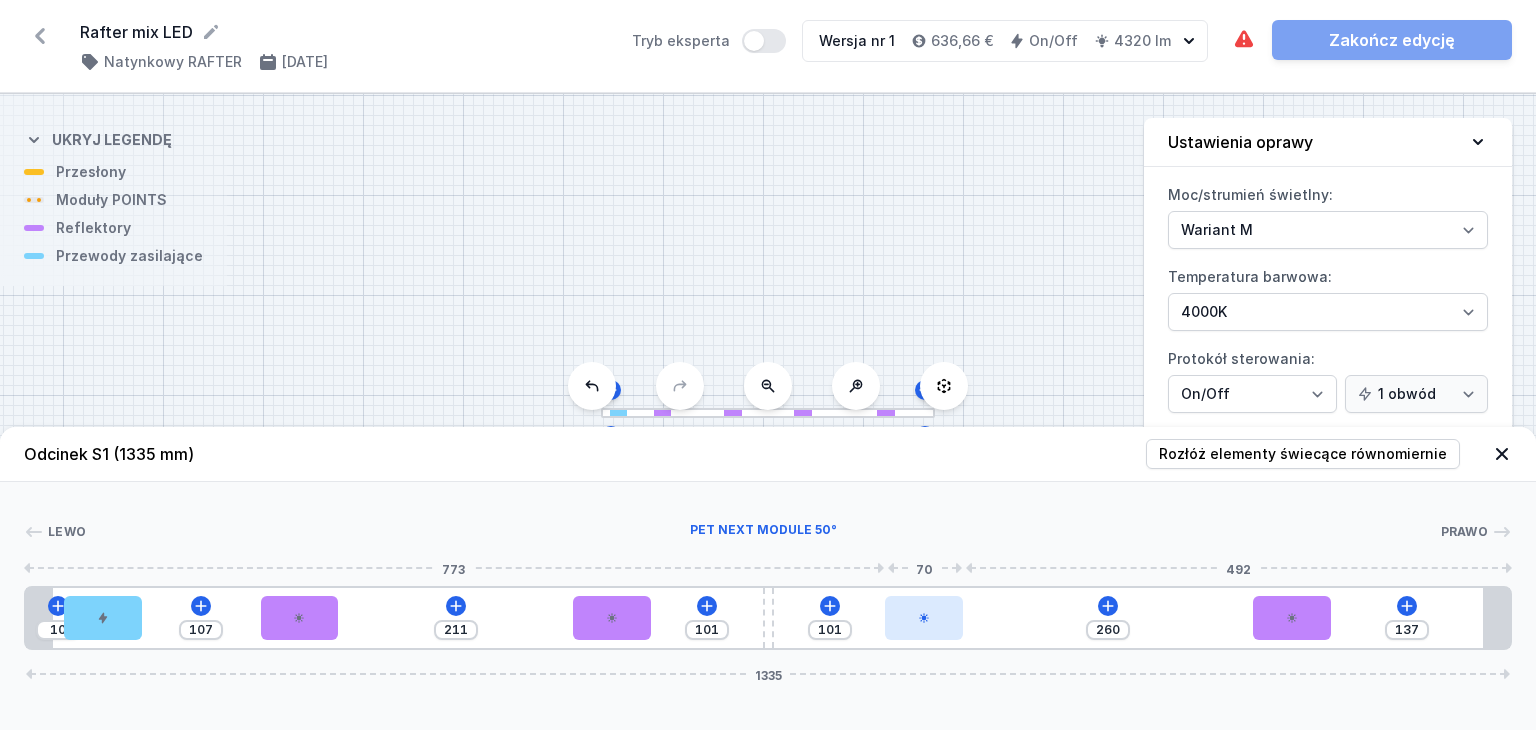 type on "105" 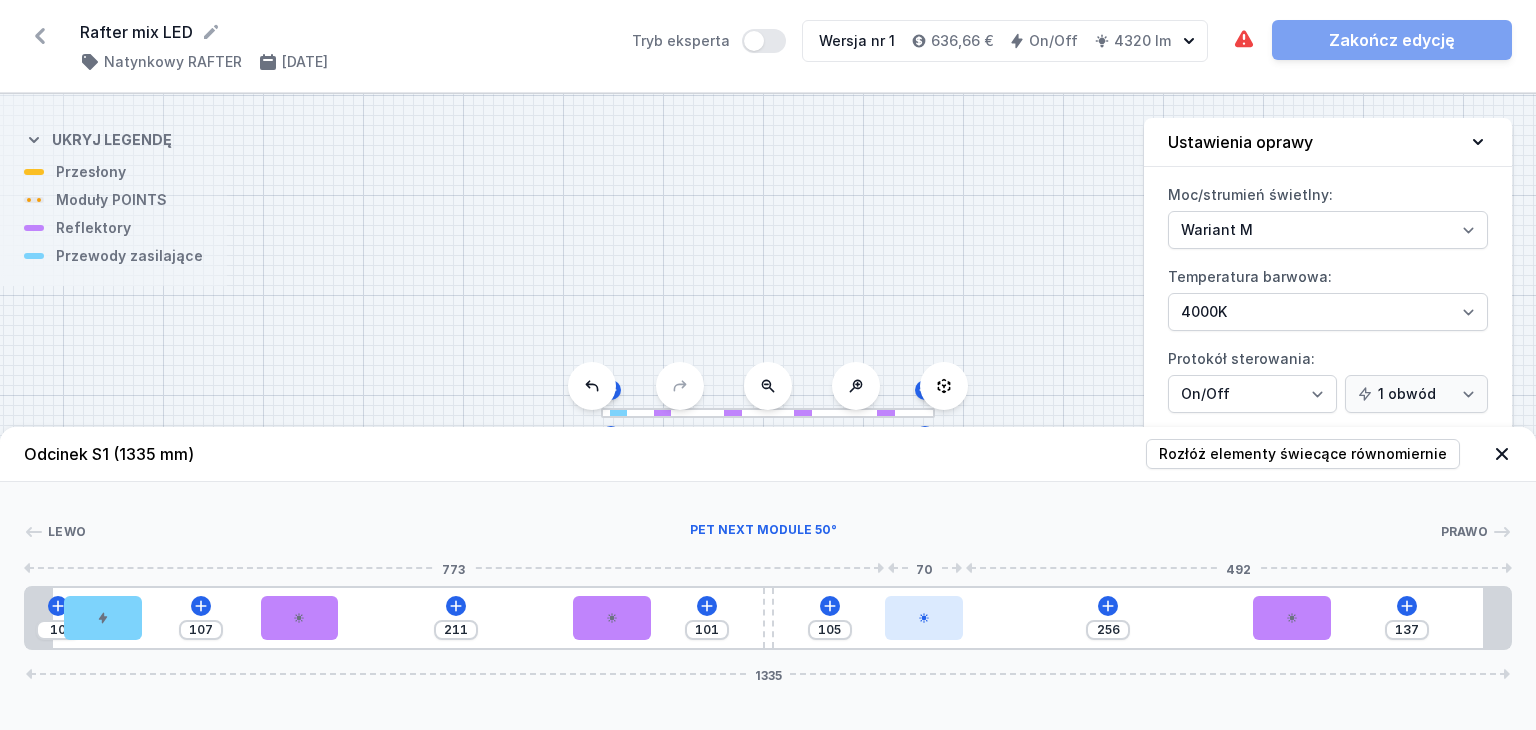 type on "108" 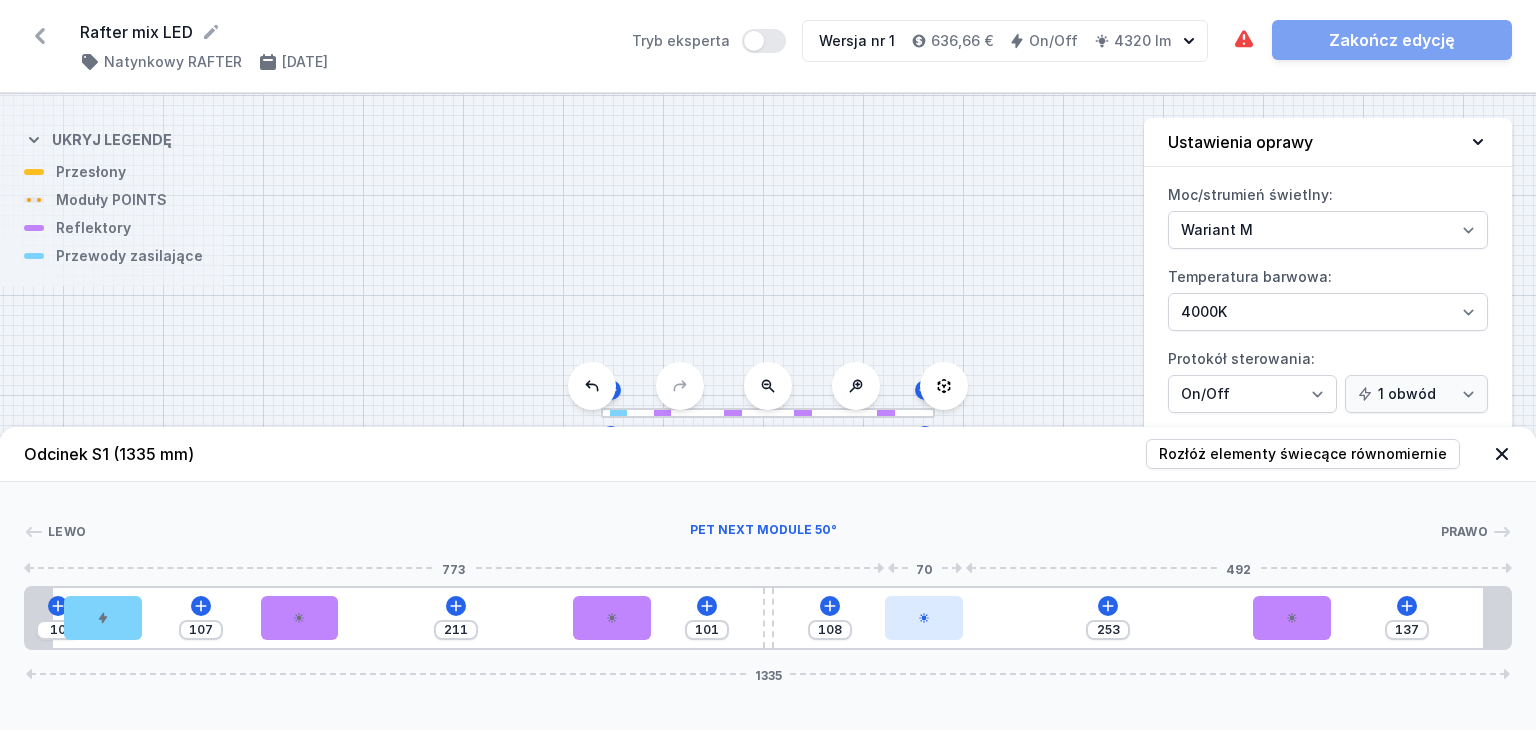 type on "116" 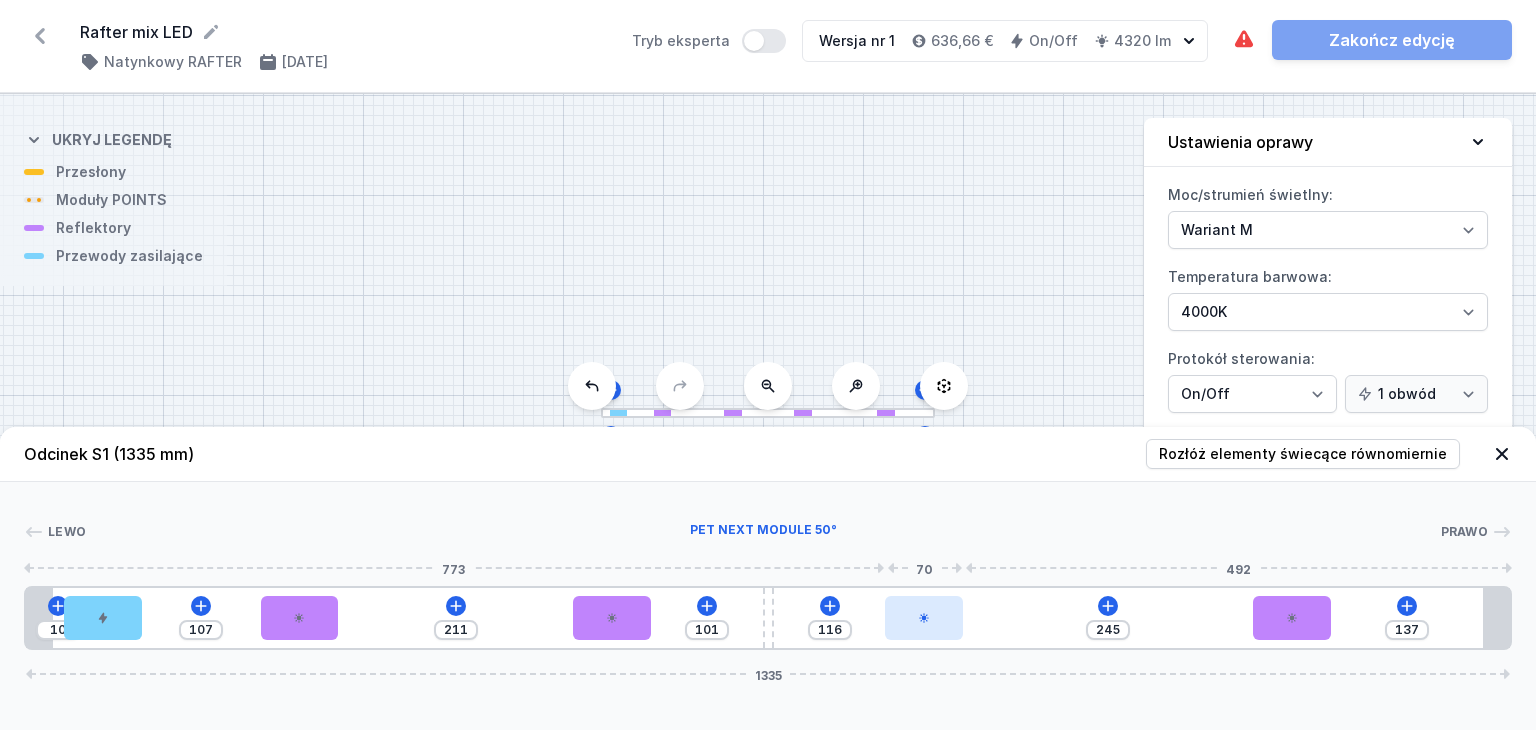 type on "122" 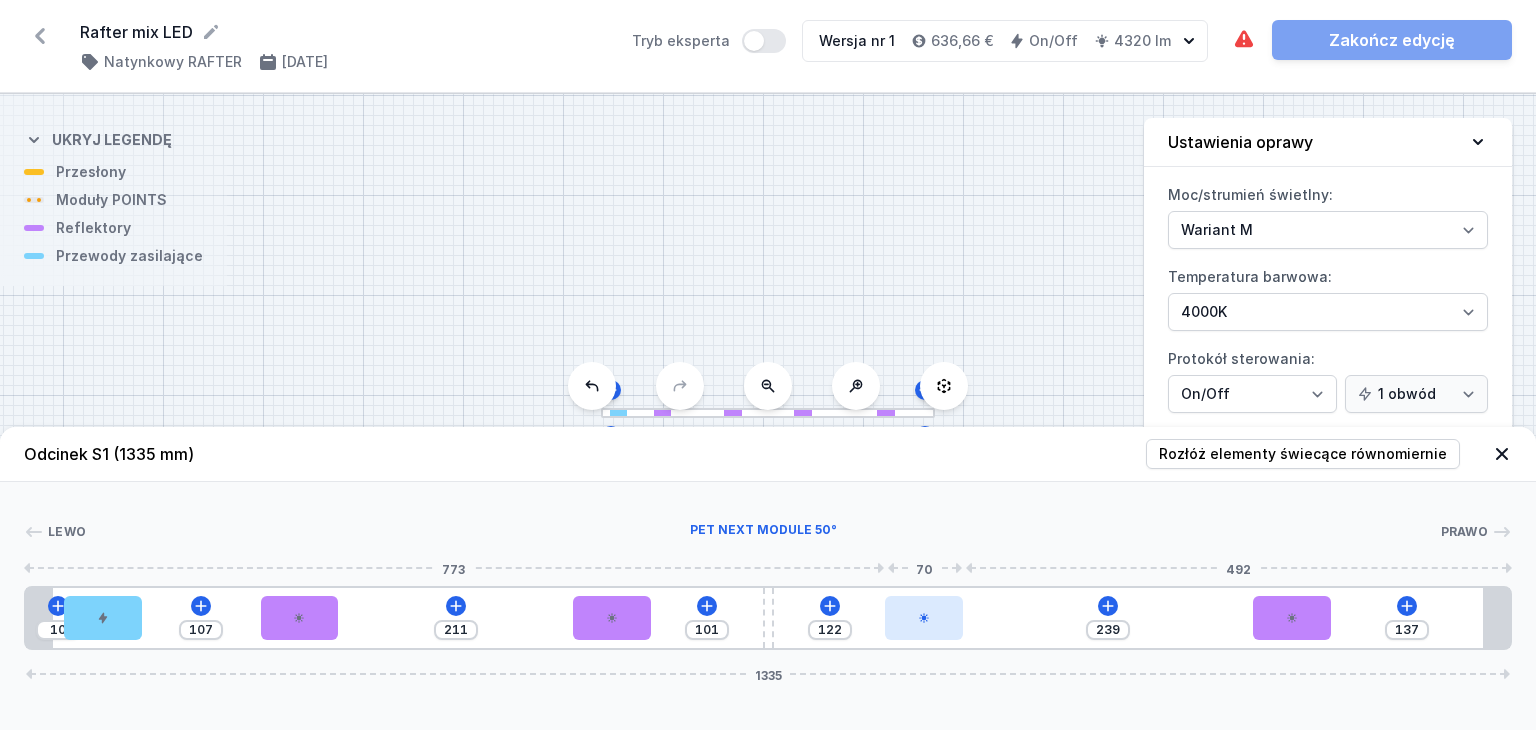 type on "127" 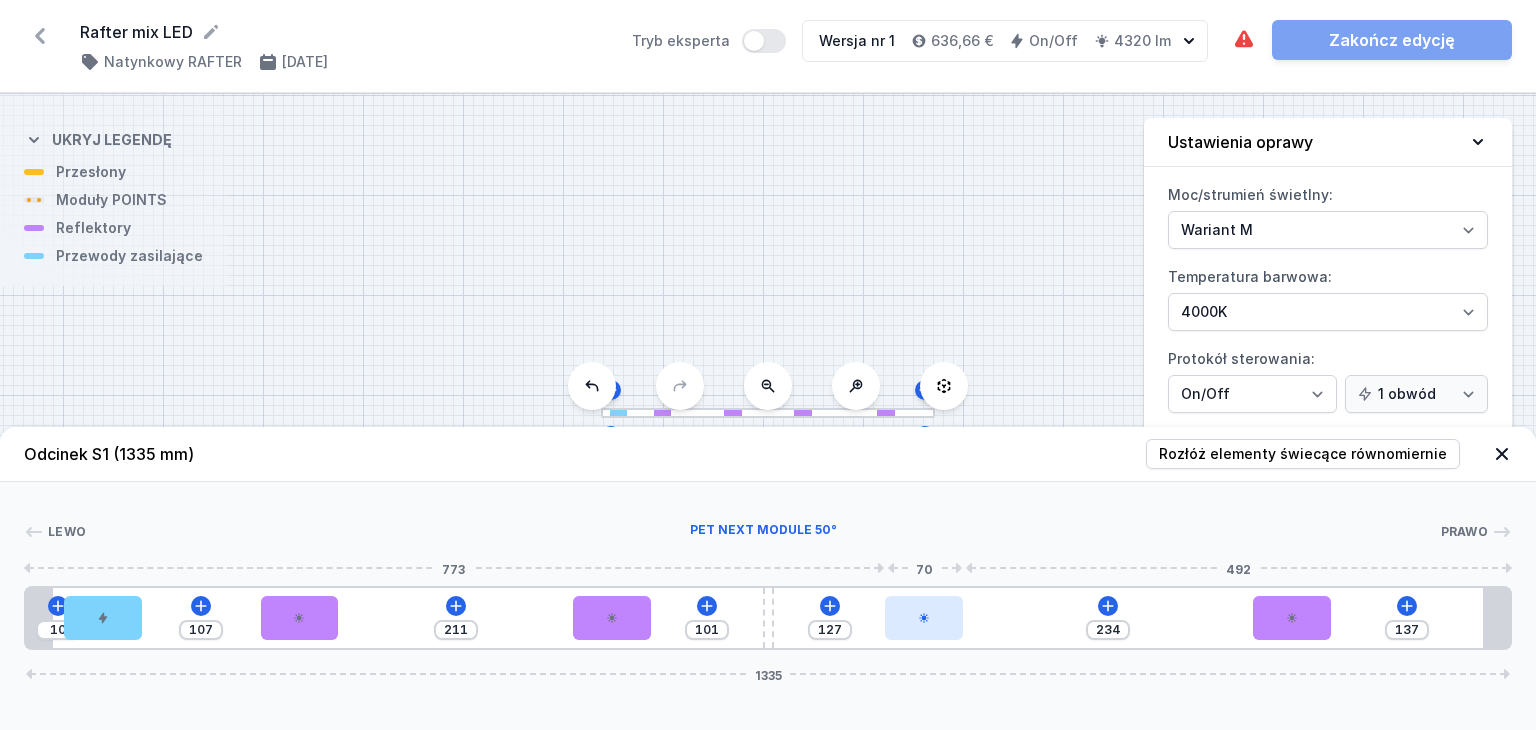 type on "131" 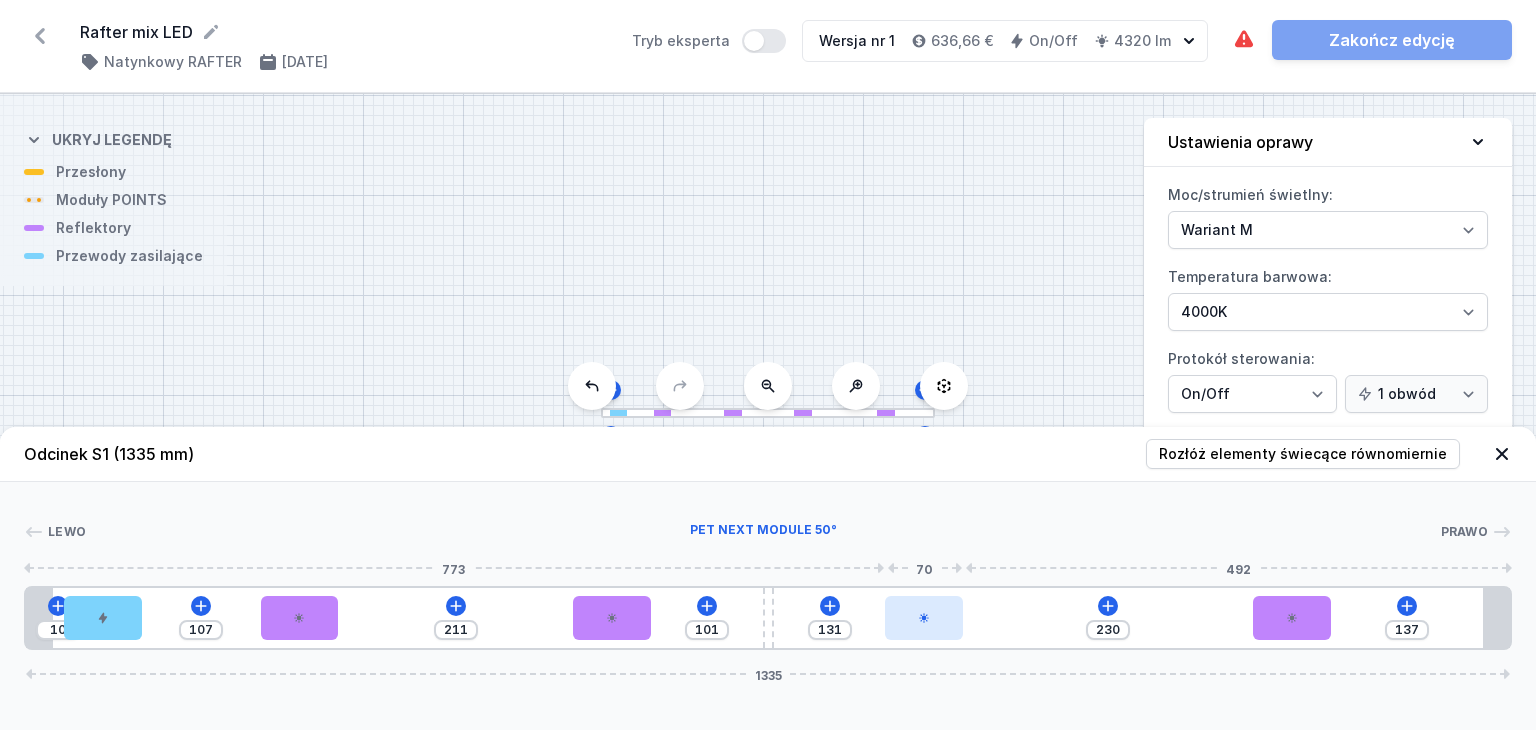 type on "134" 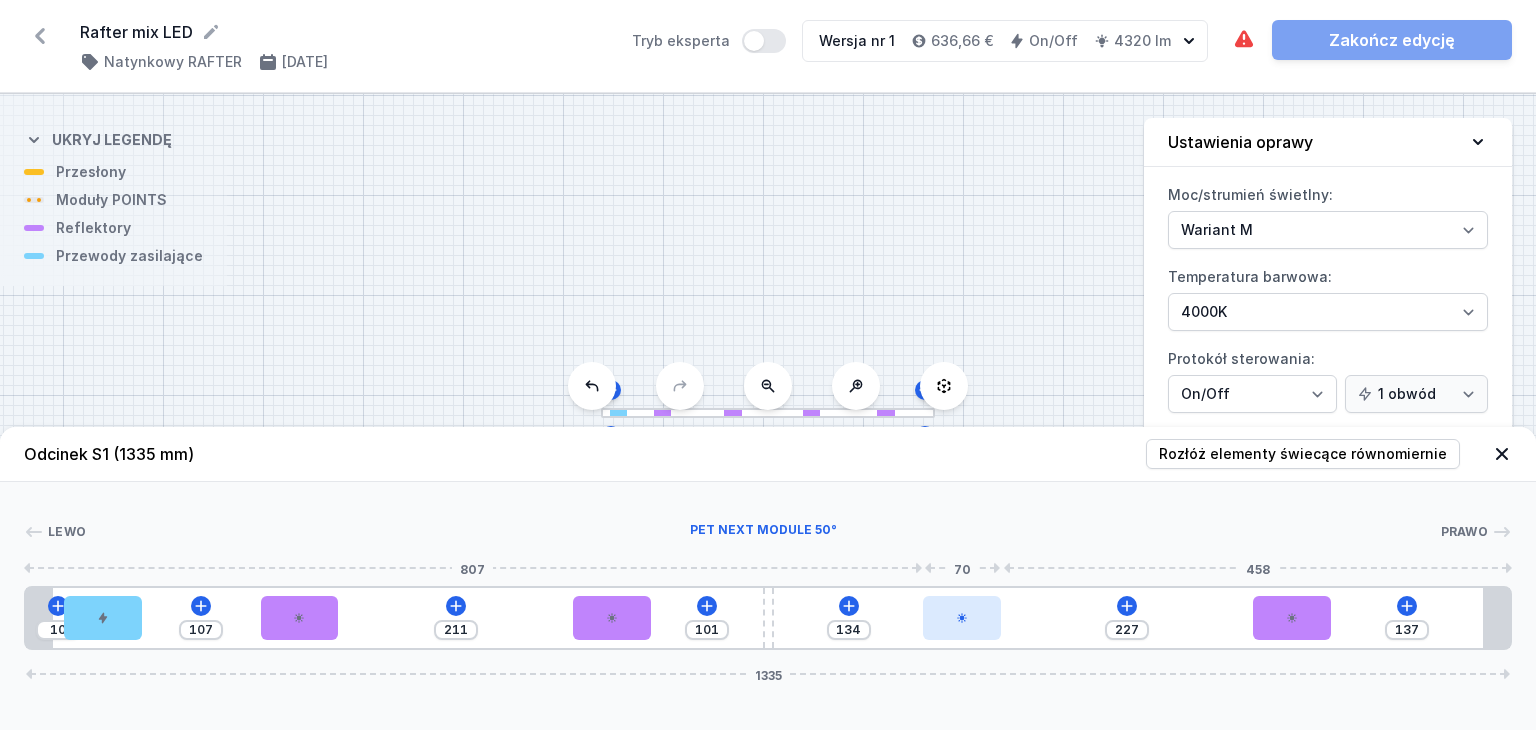 drag, startPoint x: 935, startPoint y: 617, endPoint x: 980, endPoint y: 618, distance: 45.01111 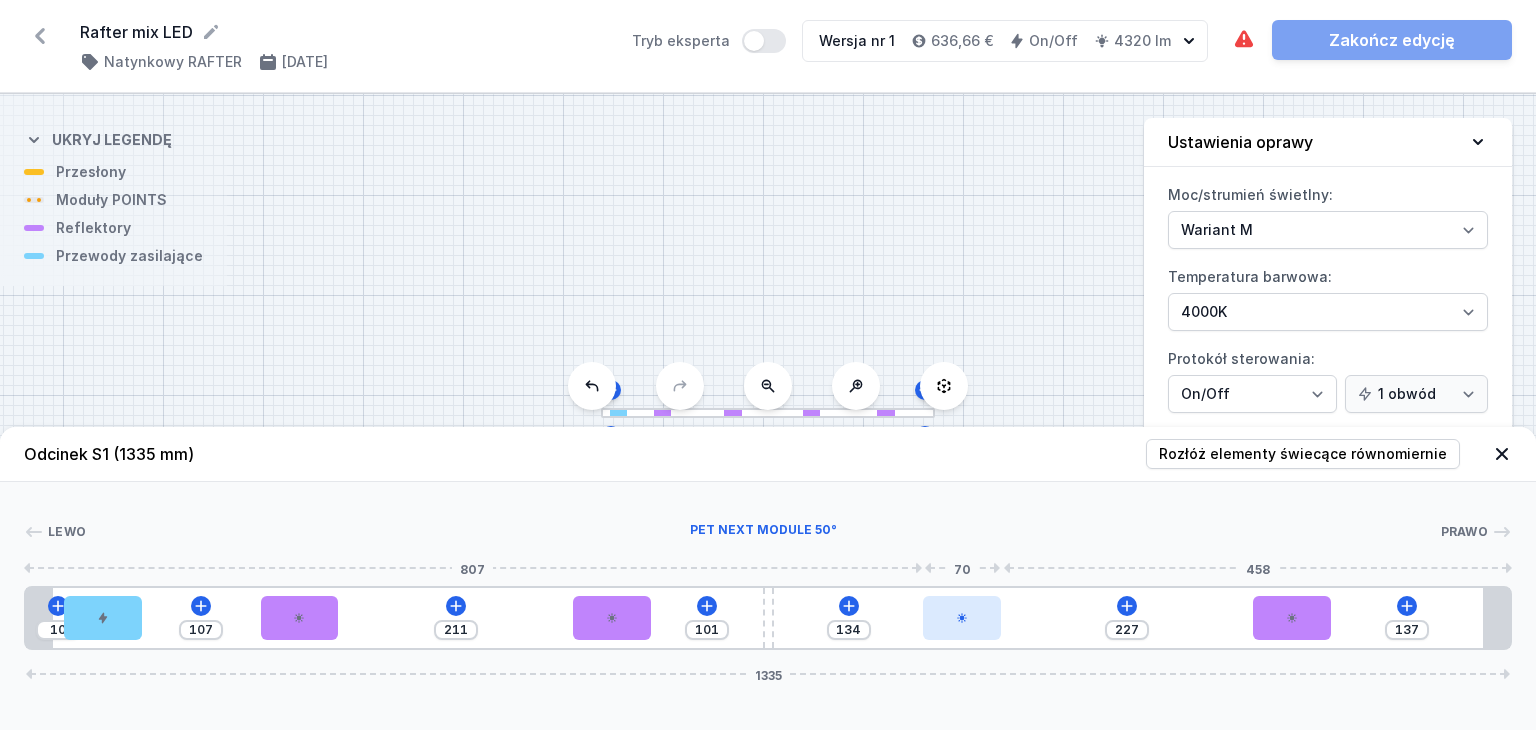 click at bounding box center (962, 618) 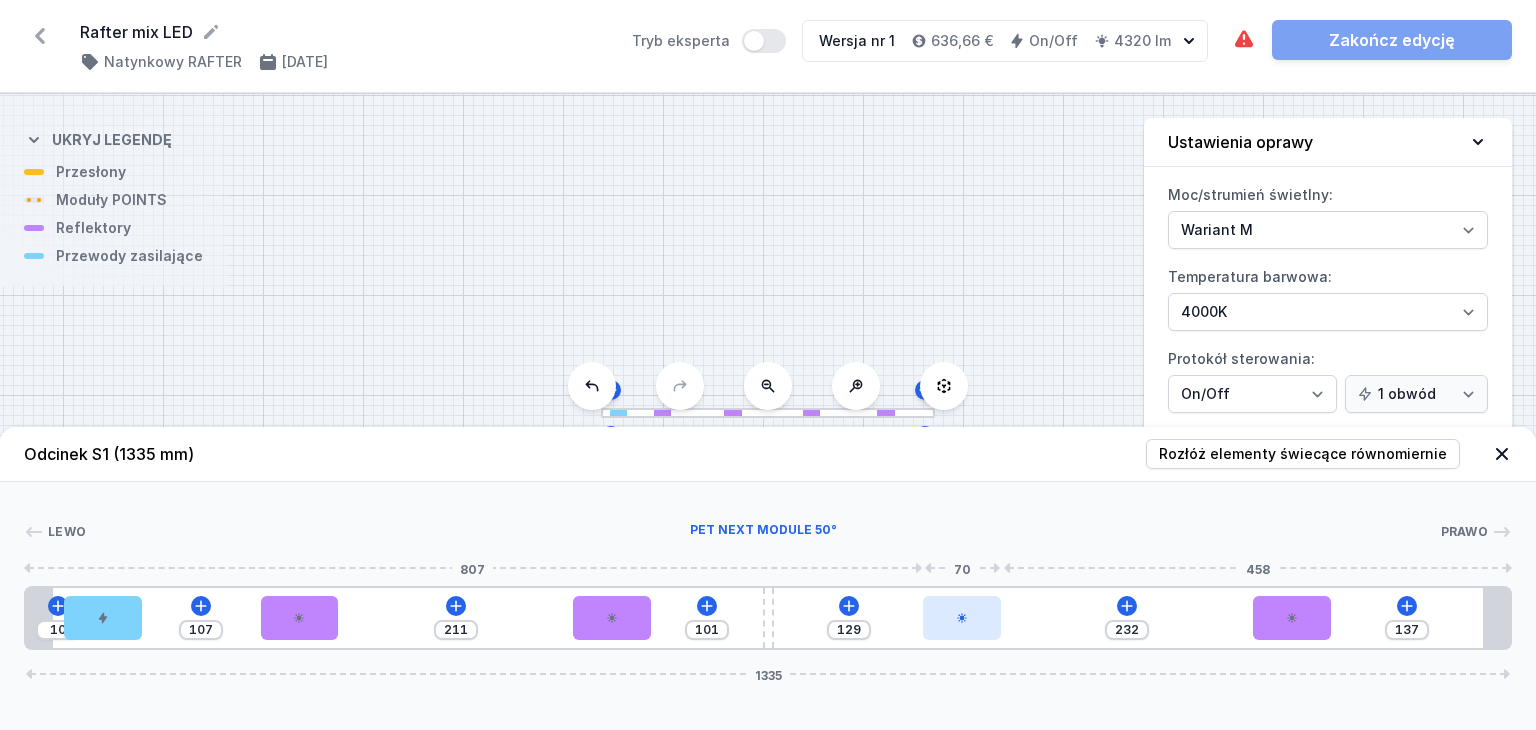 type on "132" 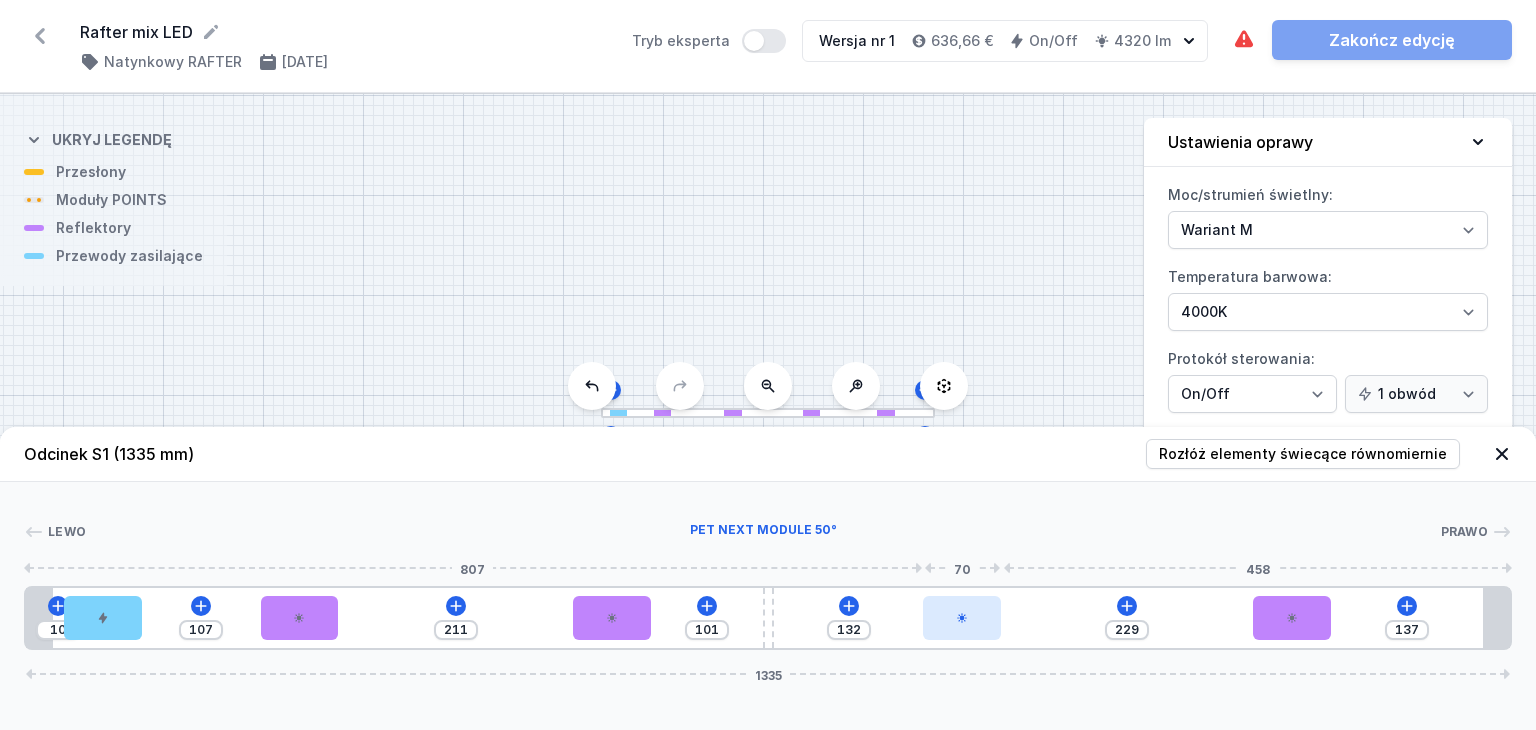 type on "134" 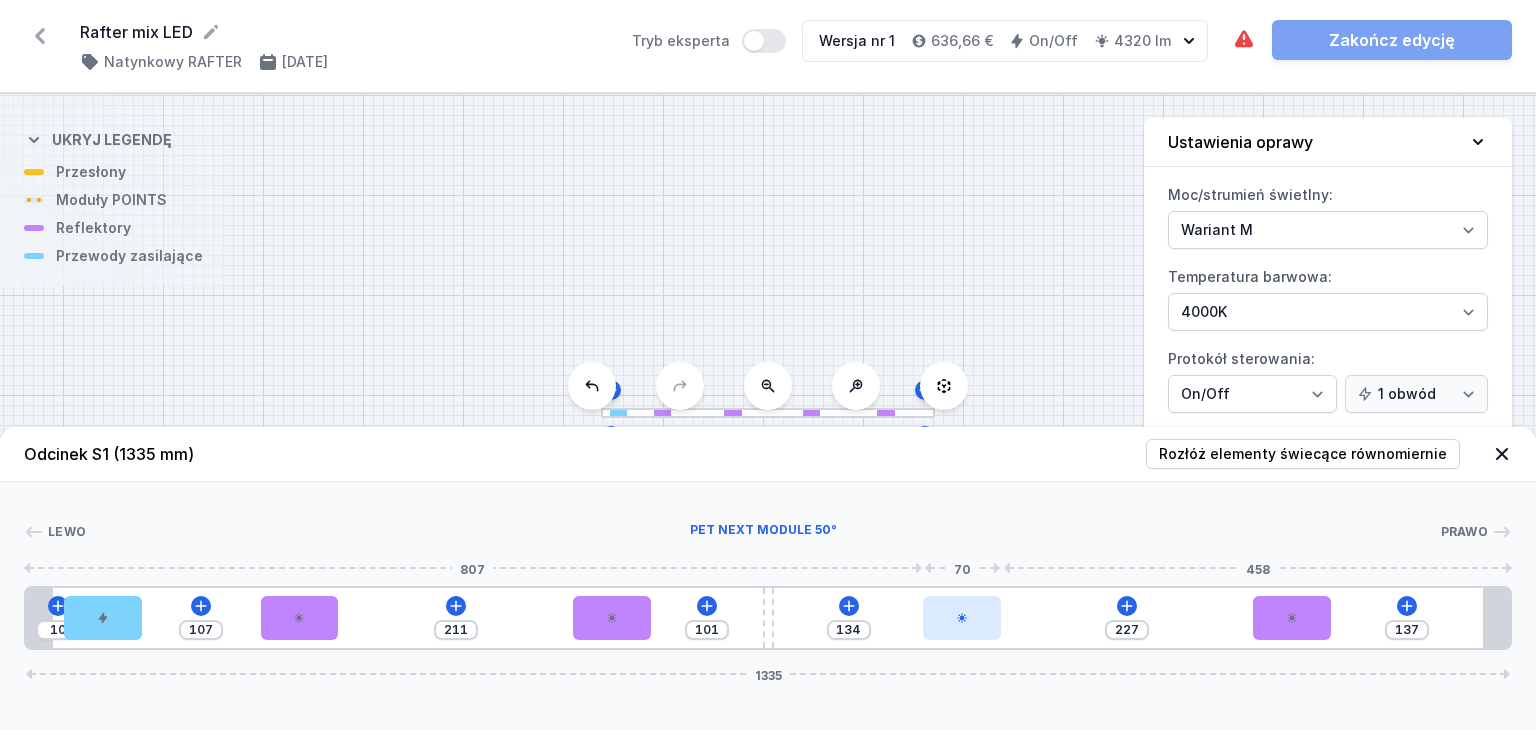 type on "136" 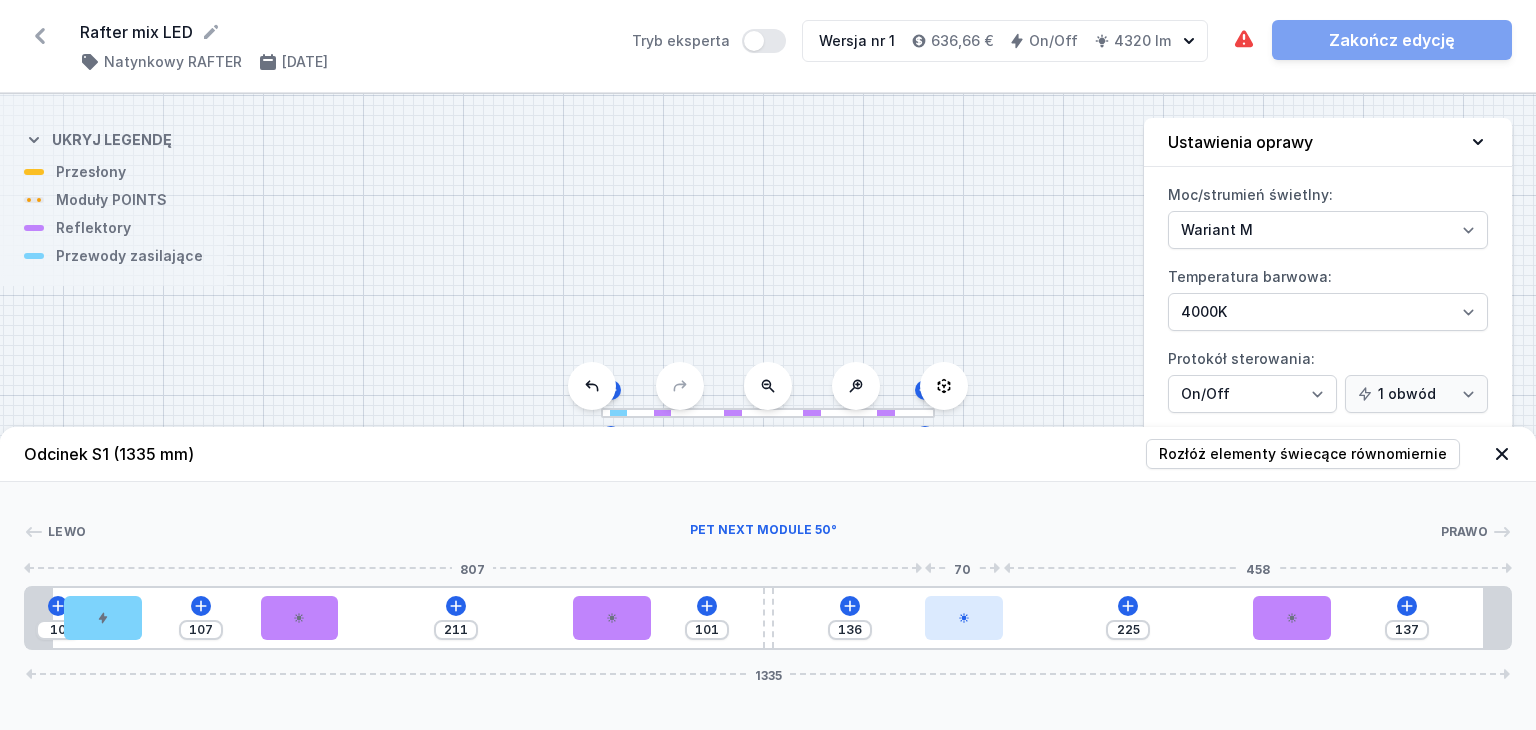 type on "137" 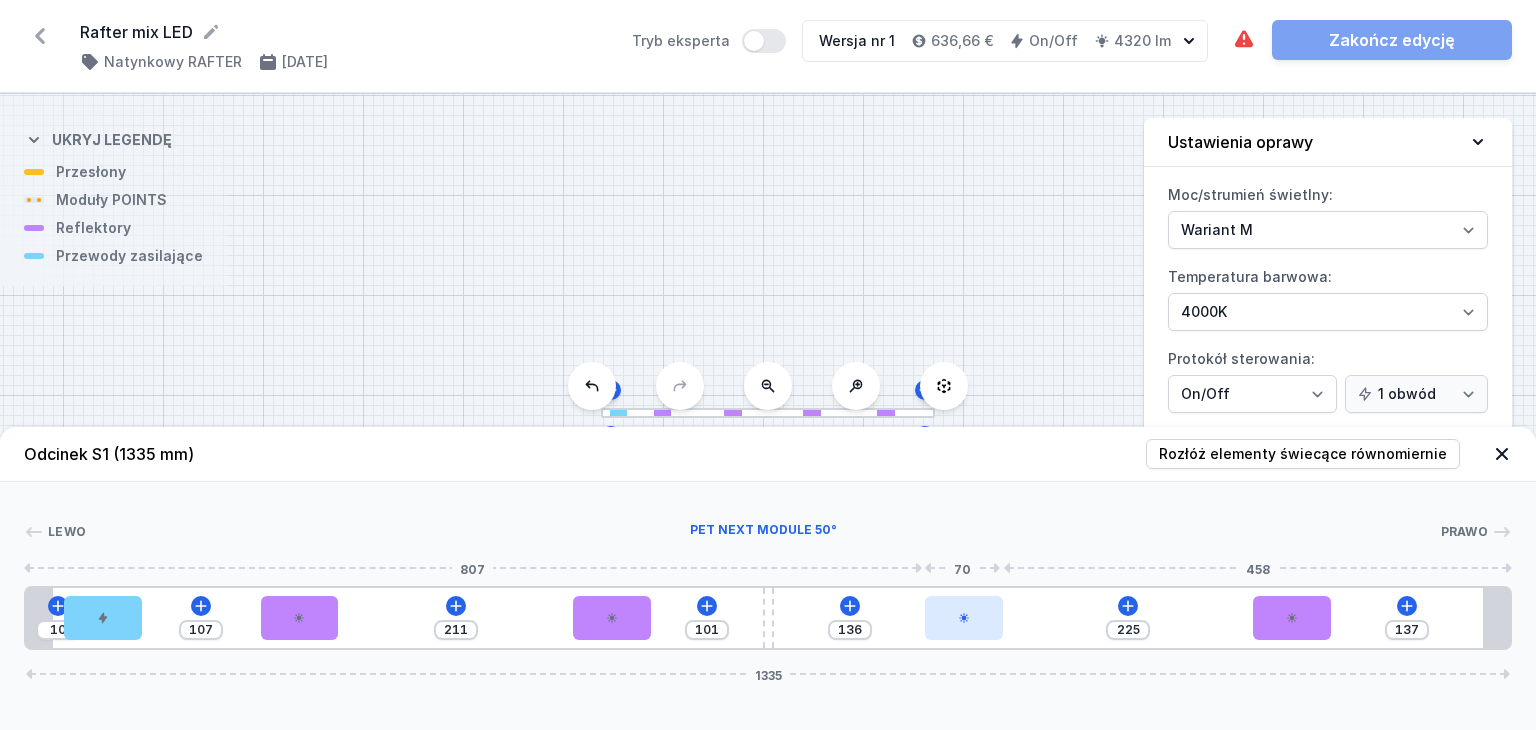 type on "224" 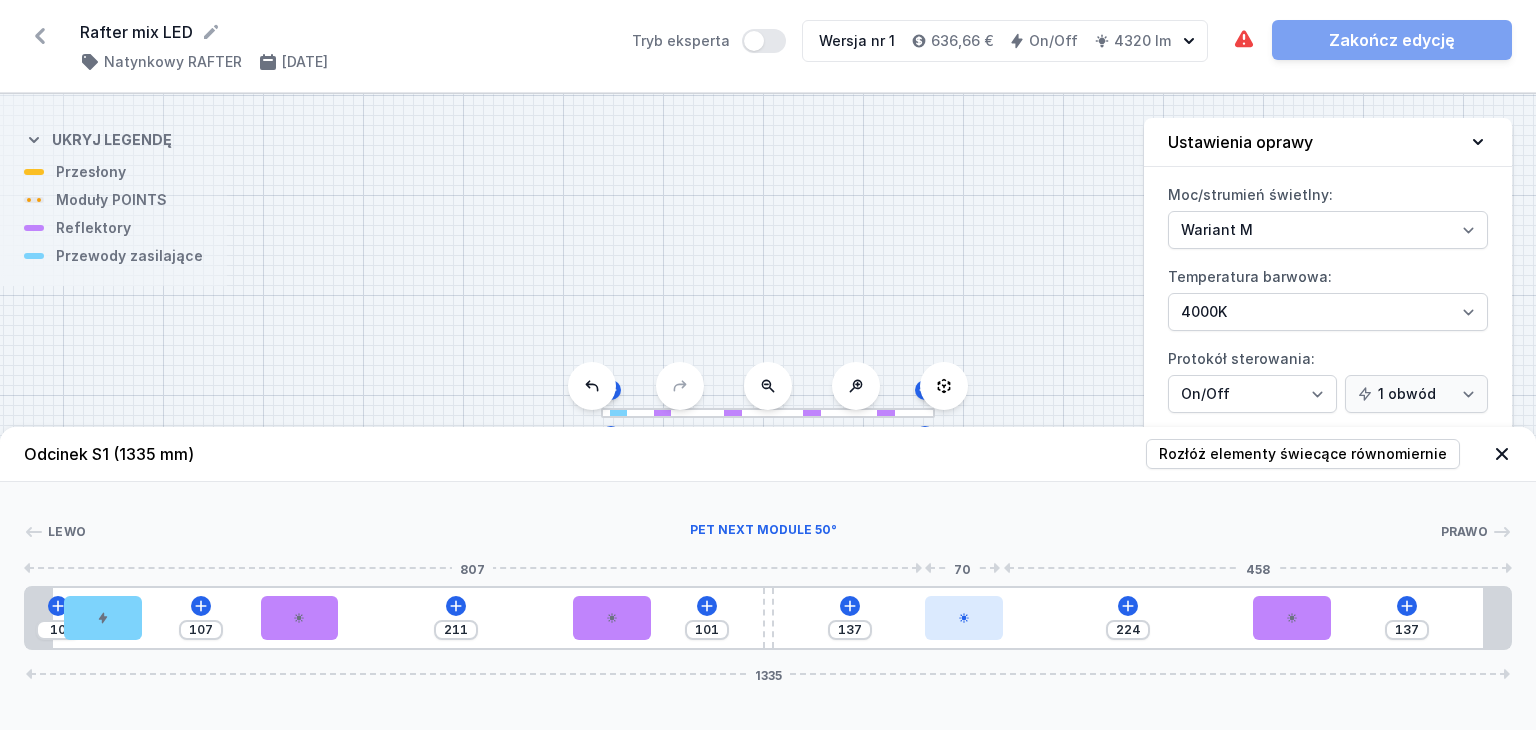 type on "139" 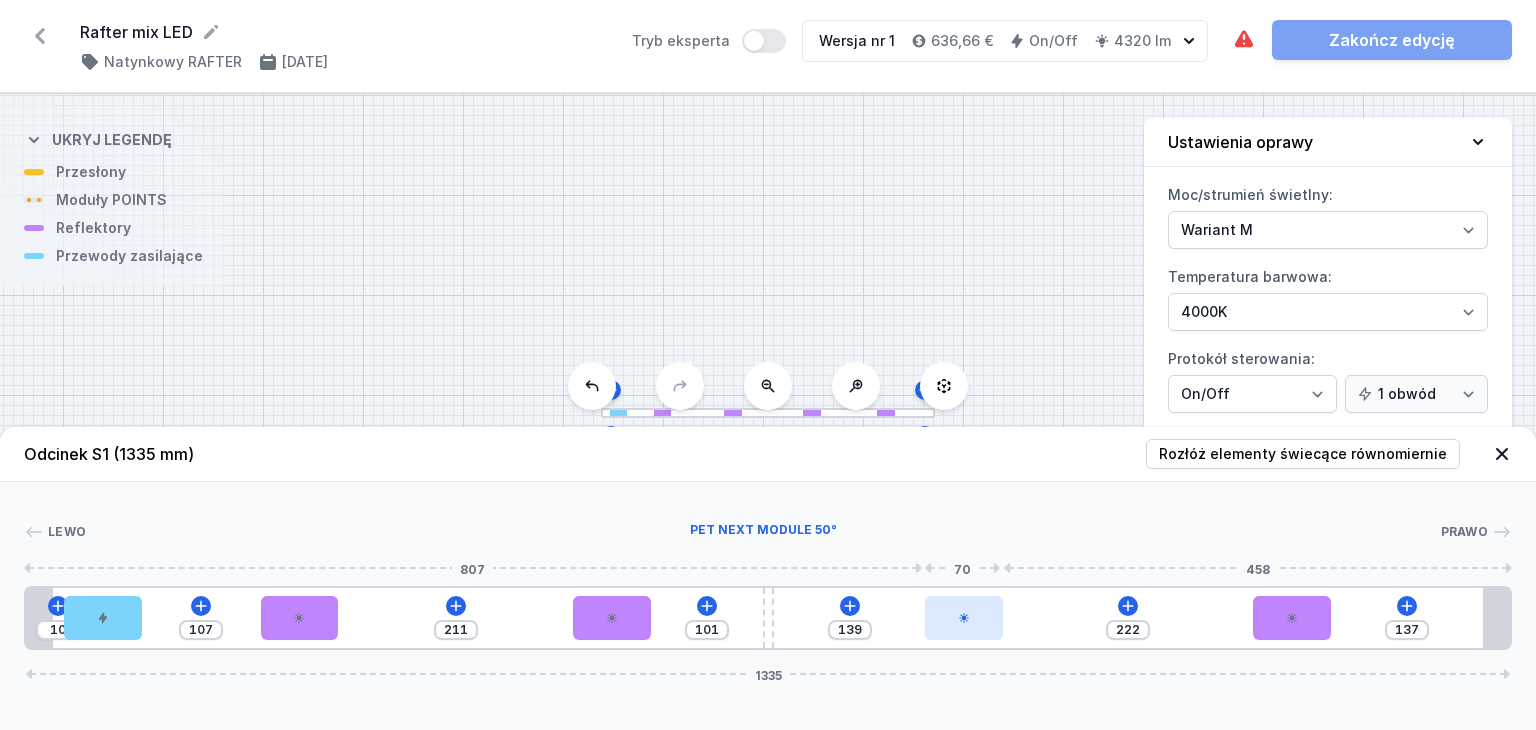 type on "142" 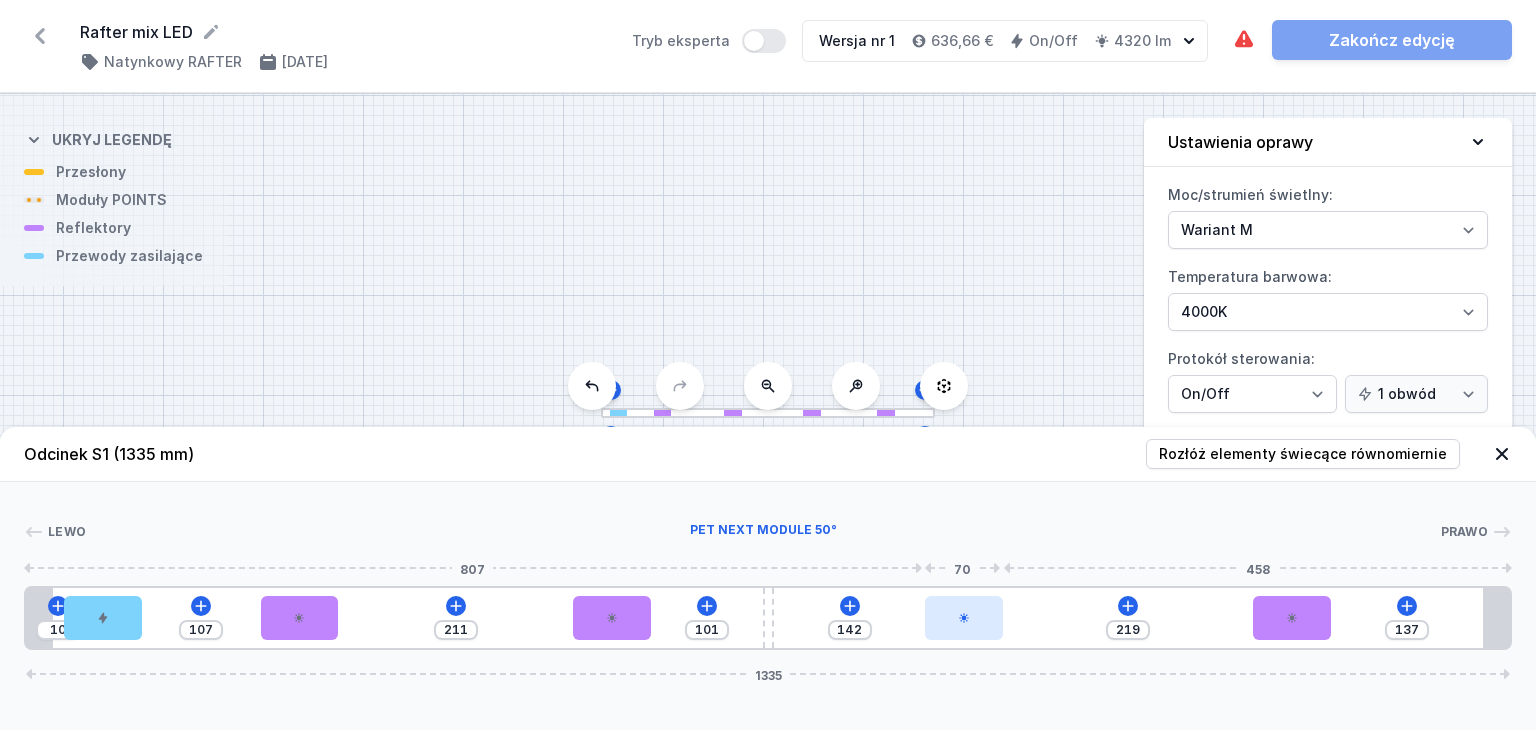 type on "146" 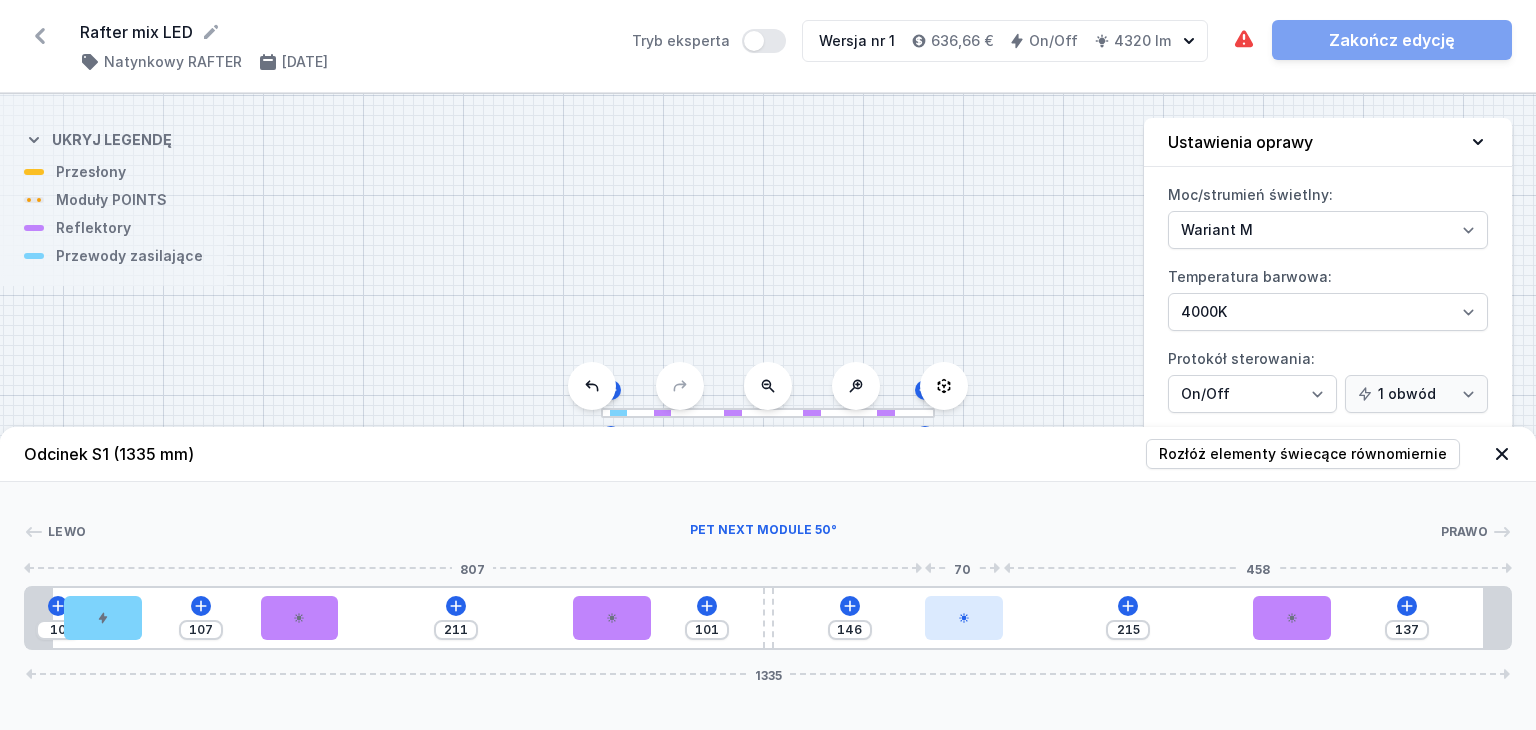 type on "147" 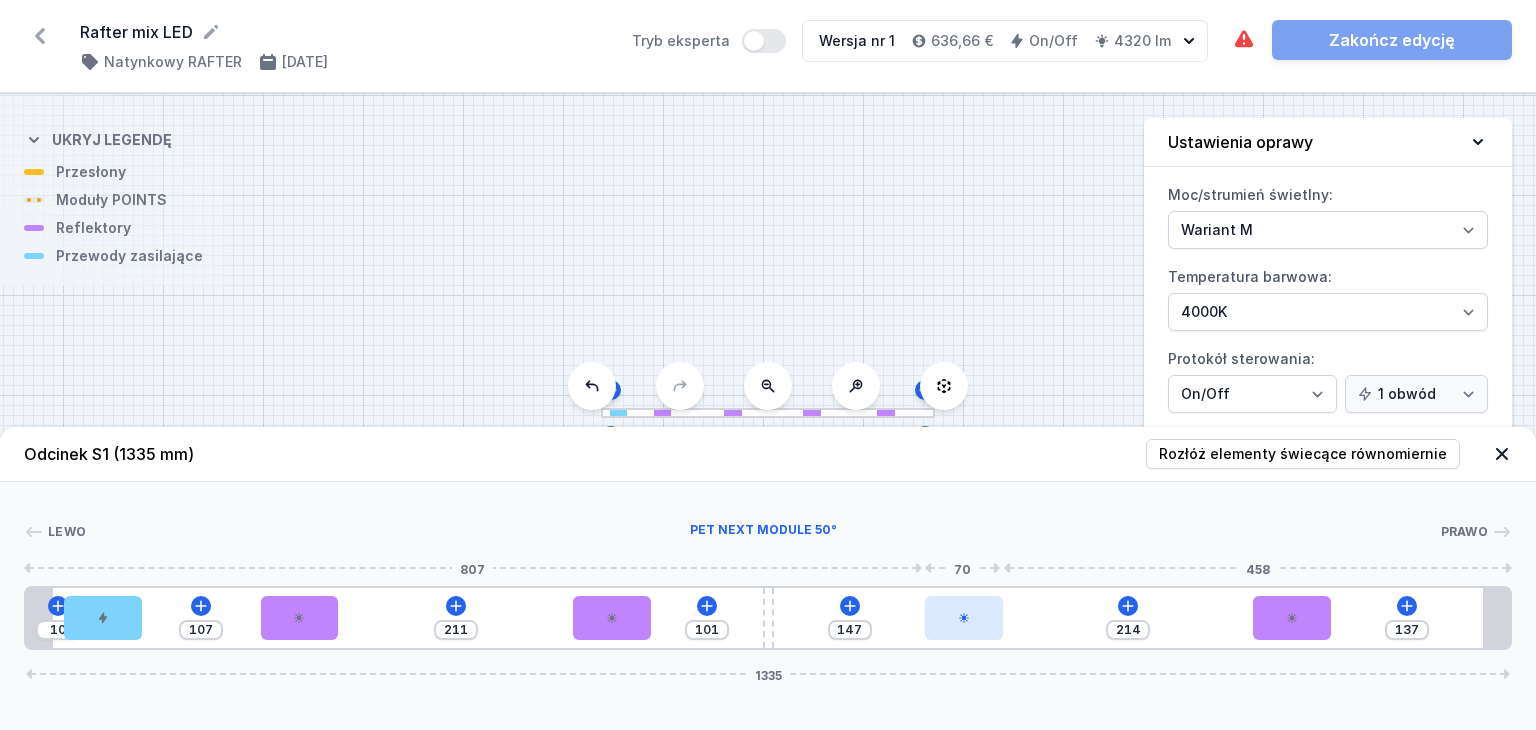 type on "149" 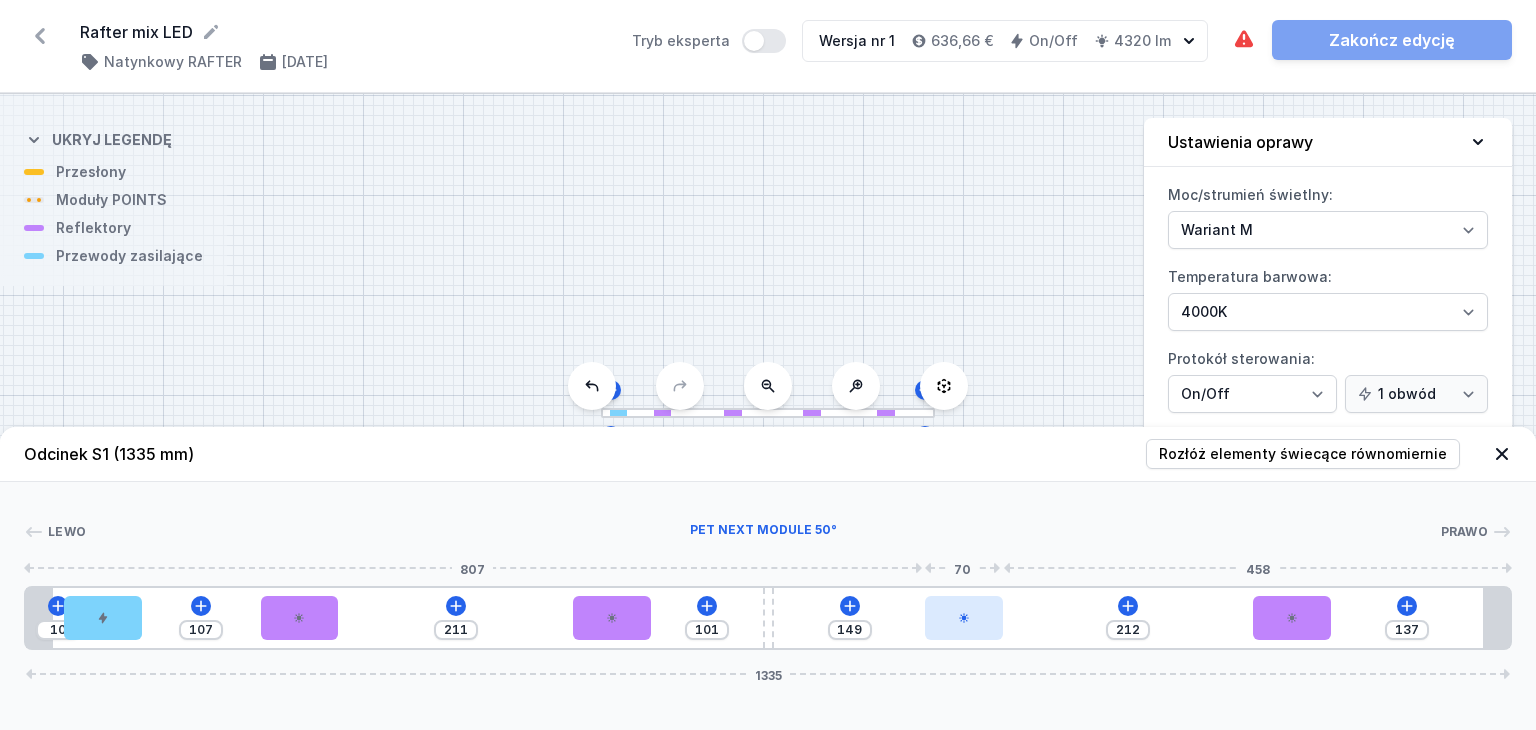 type on "150" 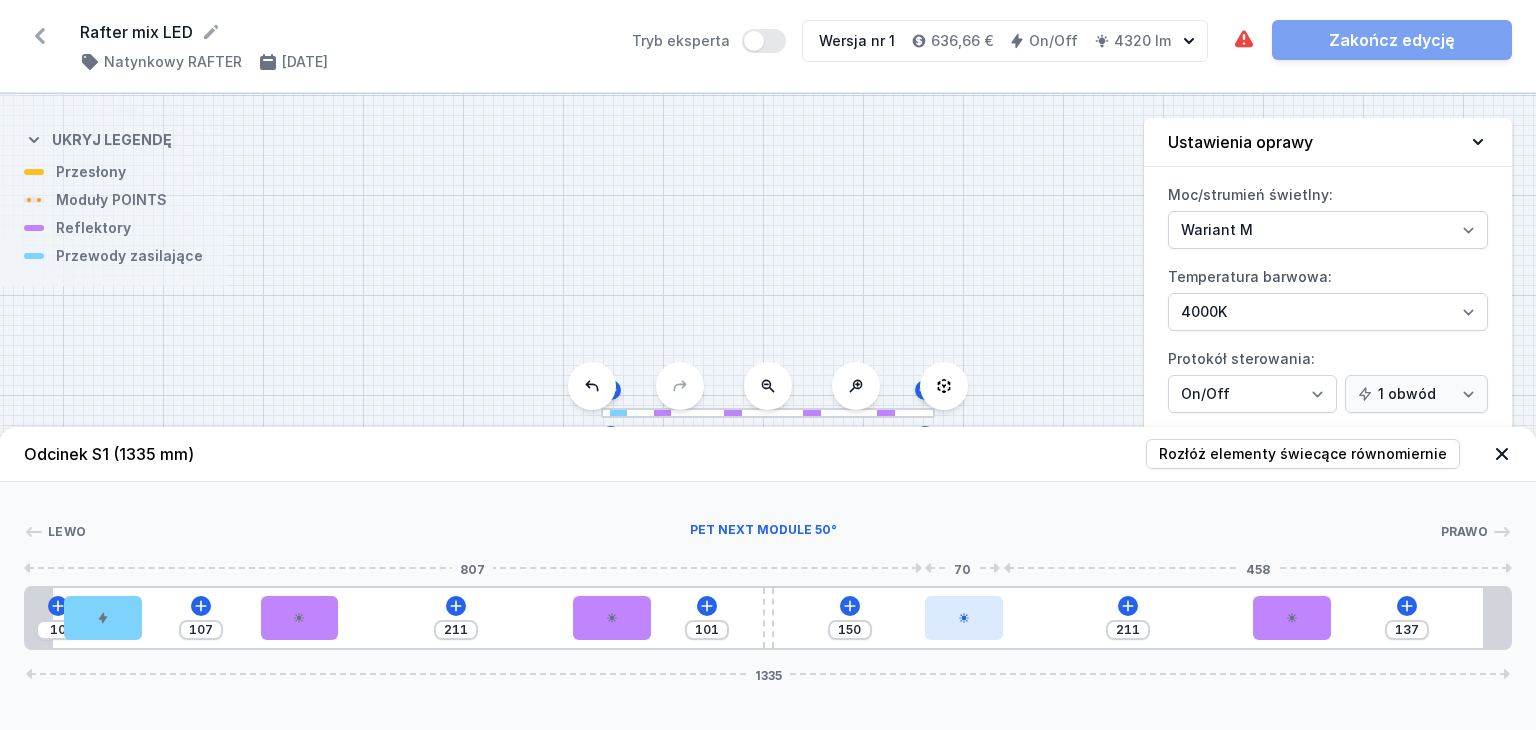 type on "151" 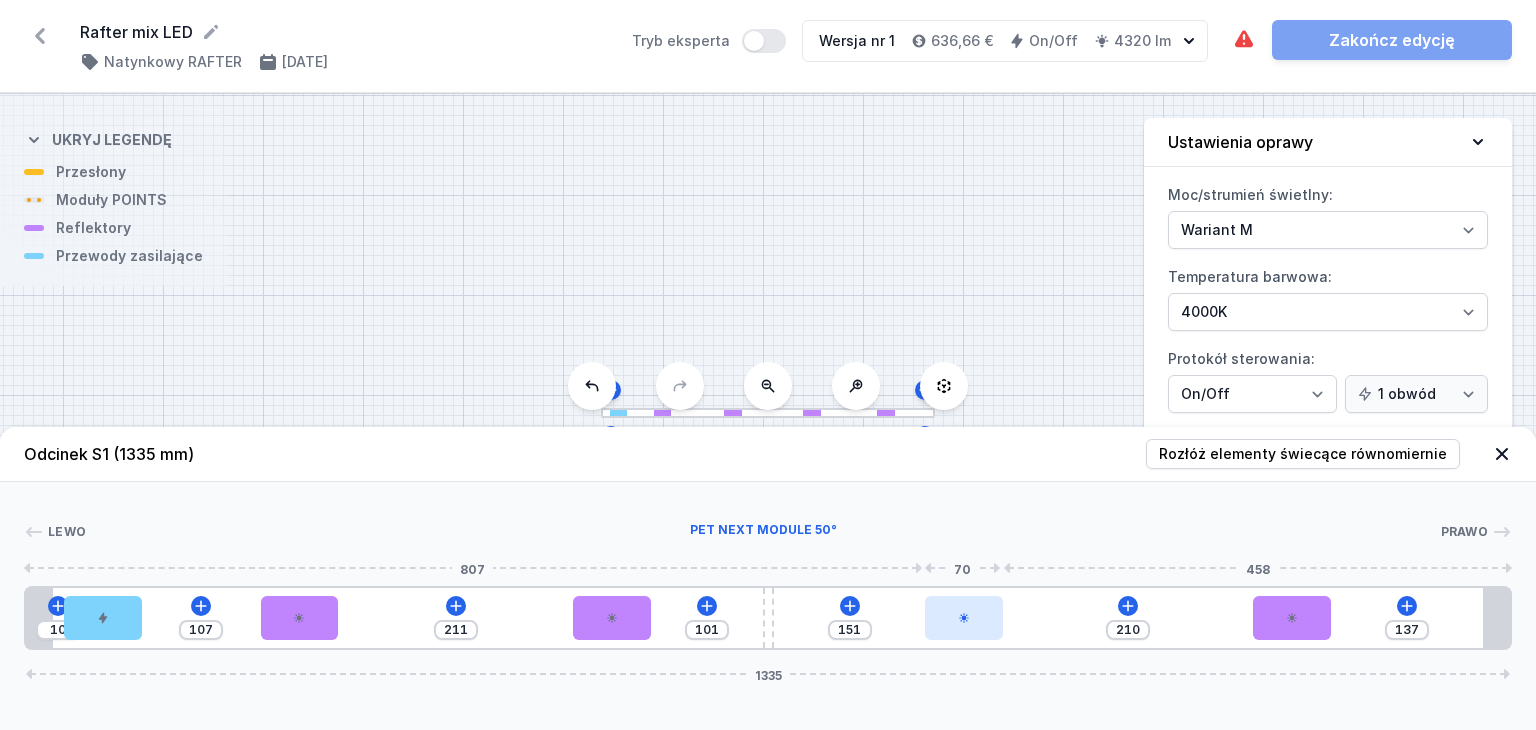 type on "152" 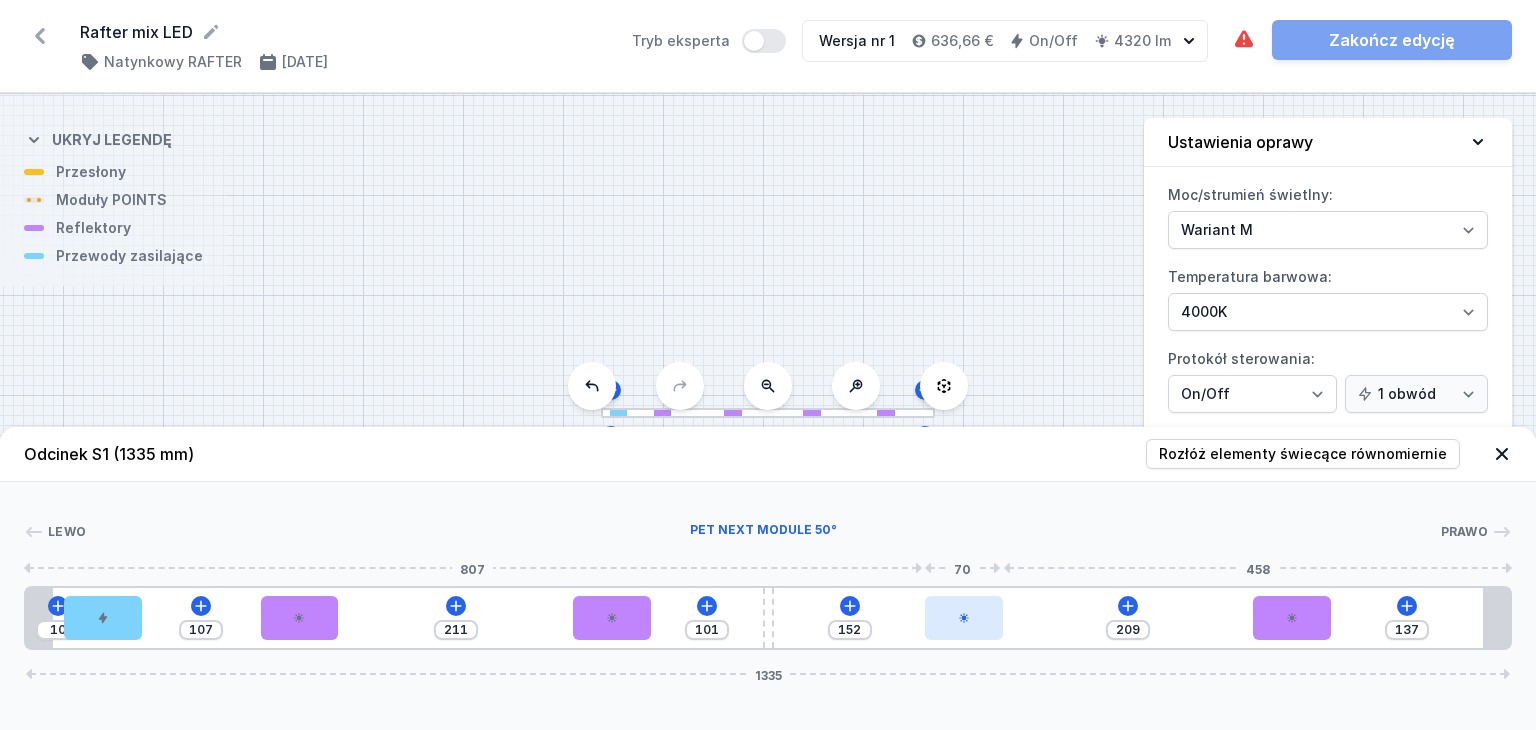 type on "153" 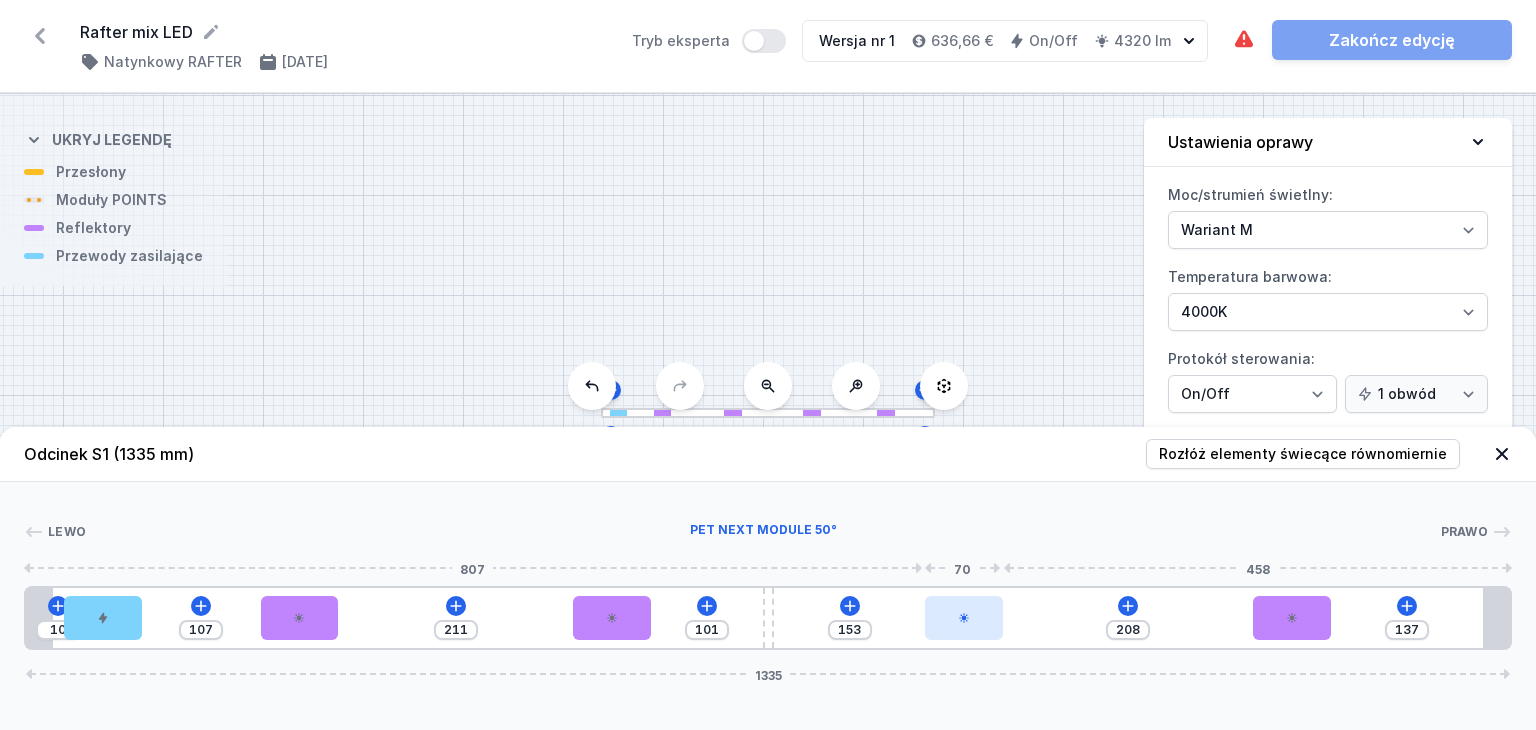 type on "154" 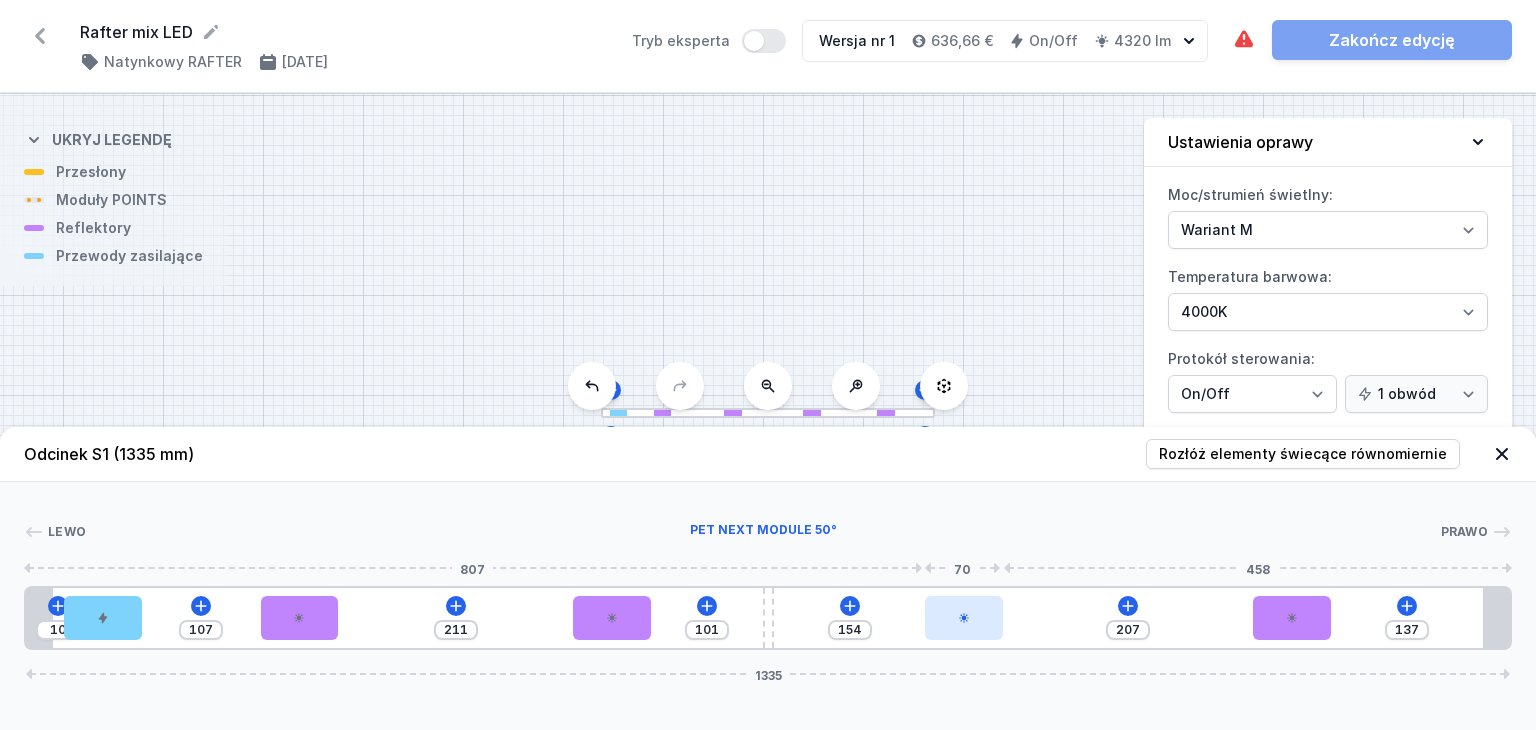 type on "157" 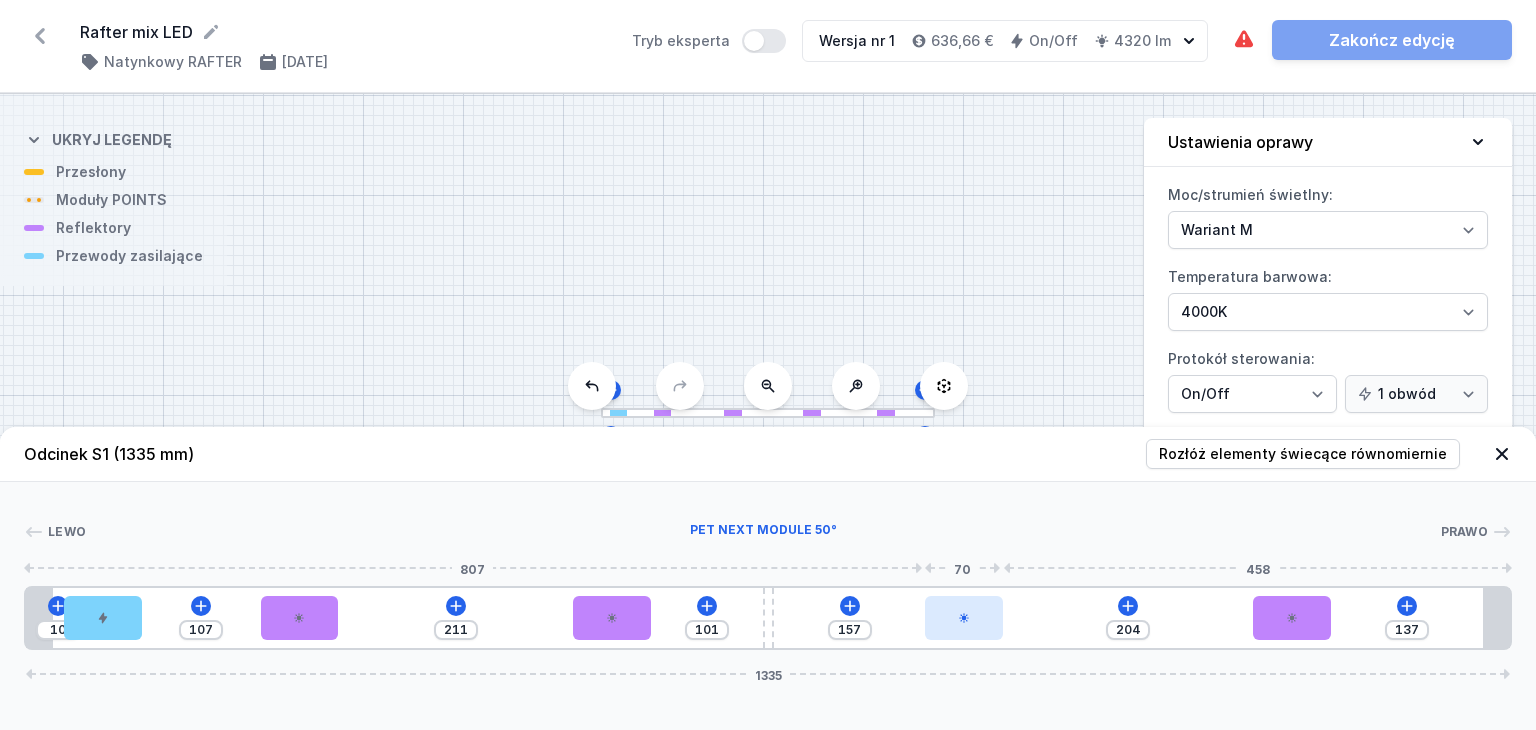 type on "159" 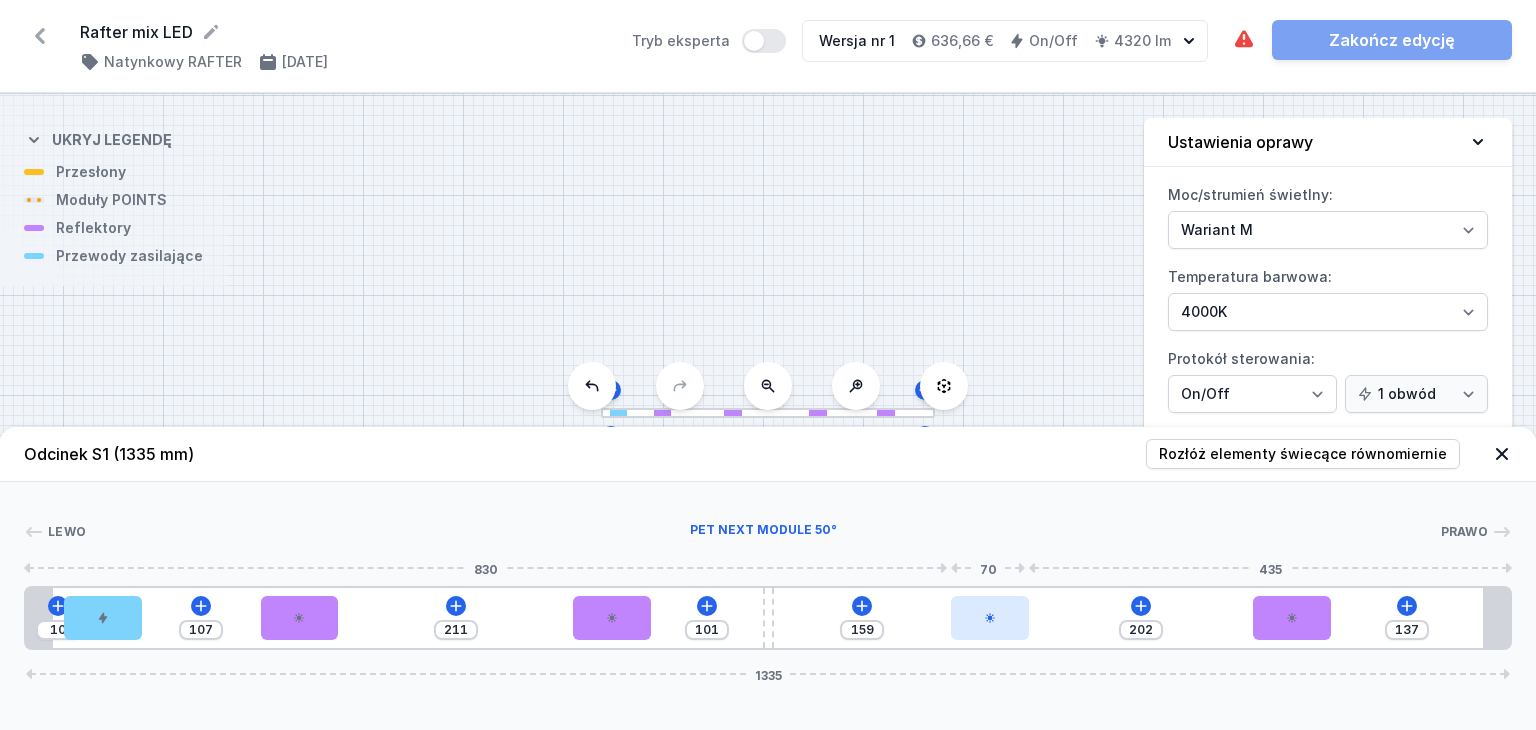 type on "160" 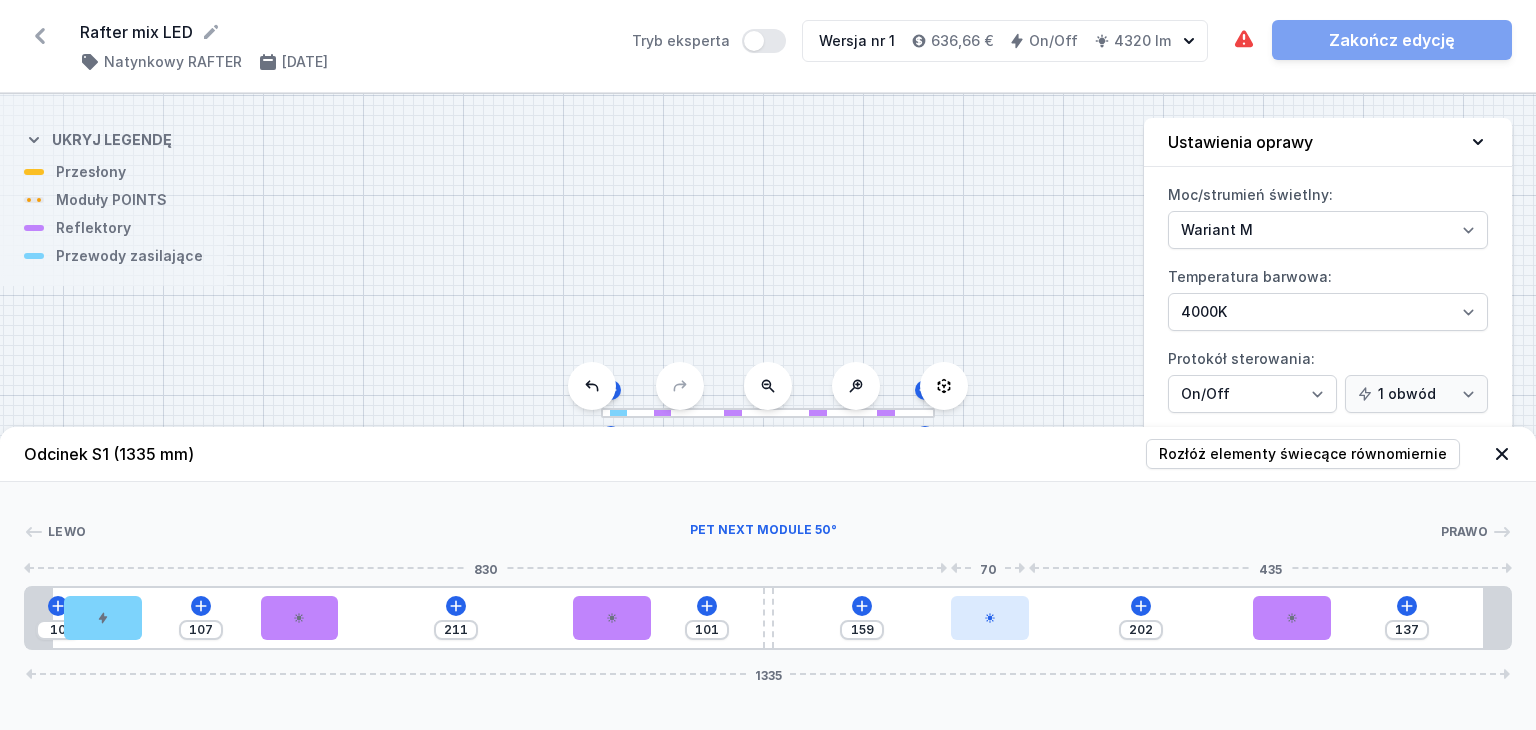type on "201" 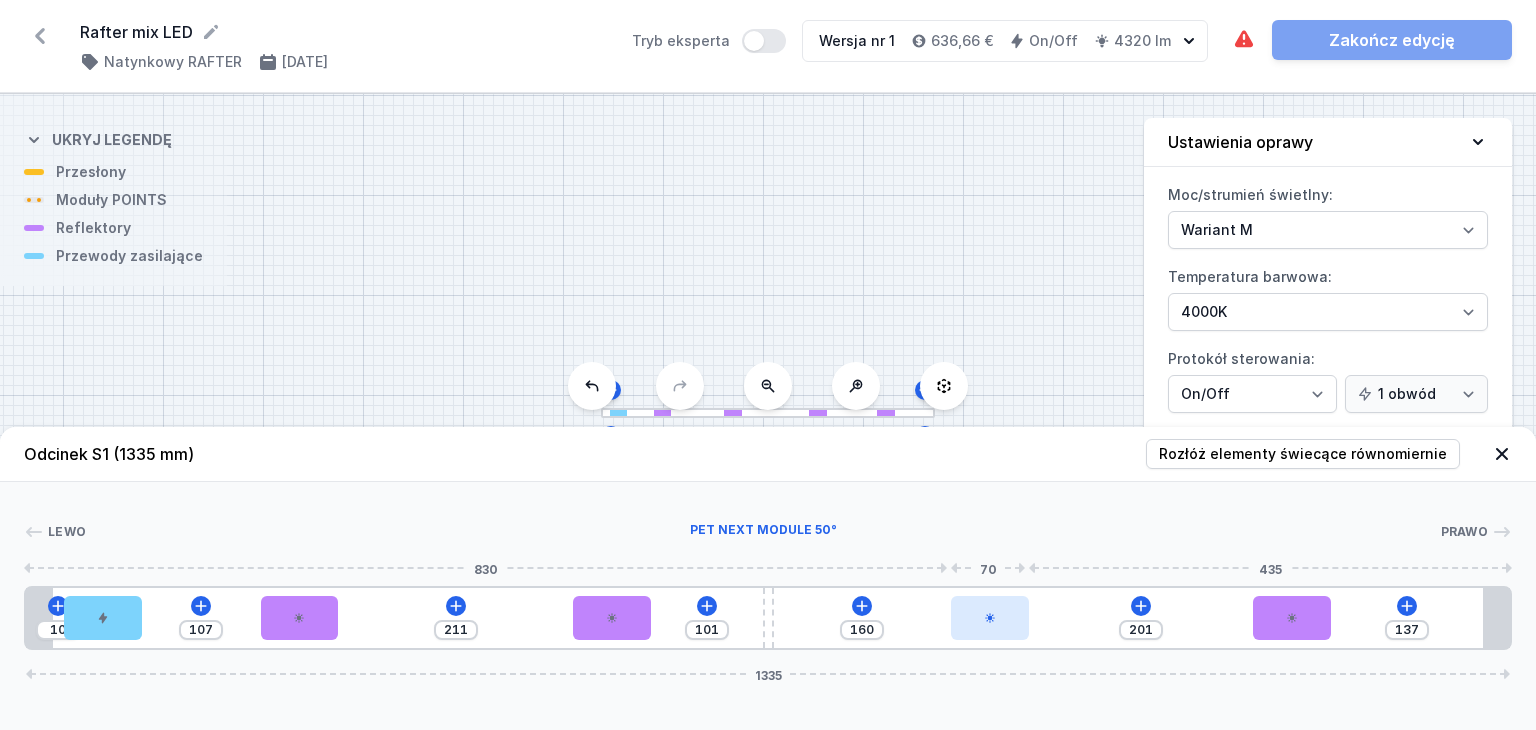 type on "161" 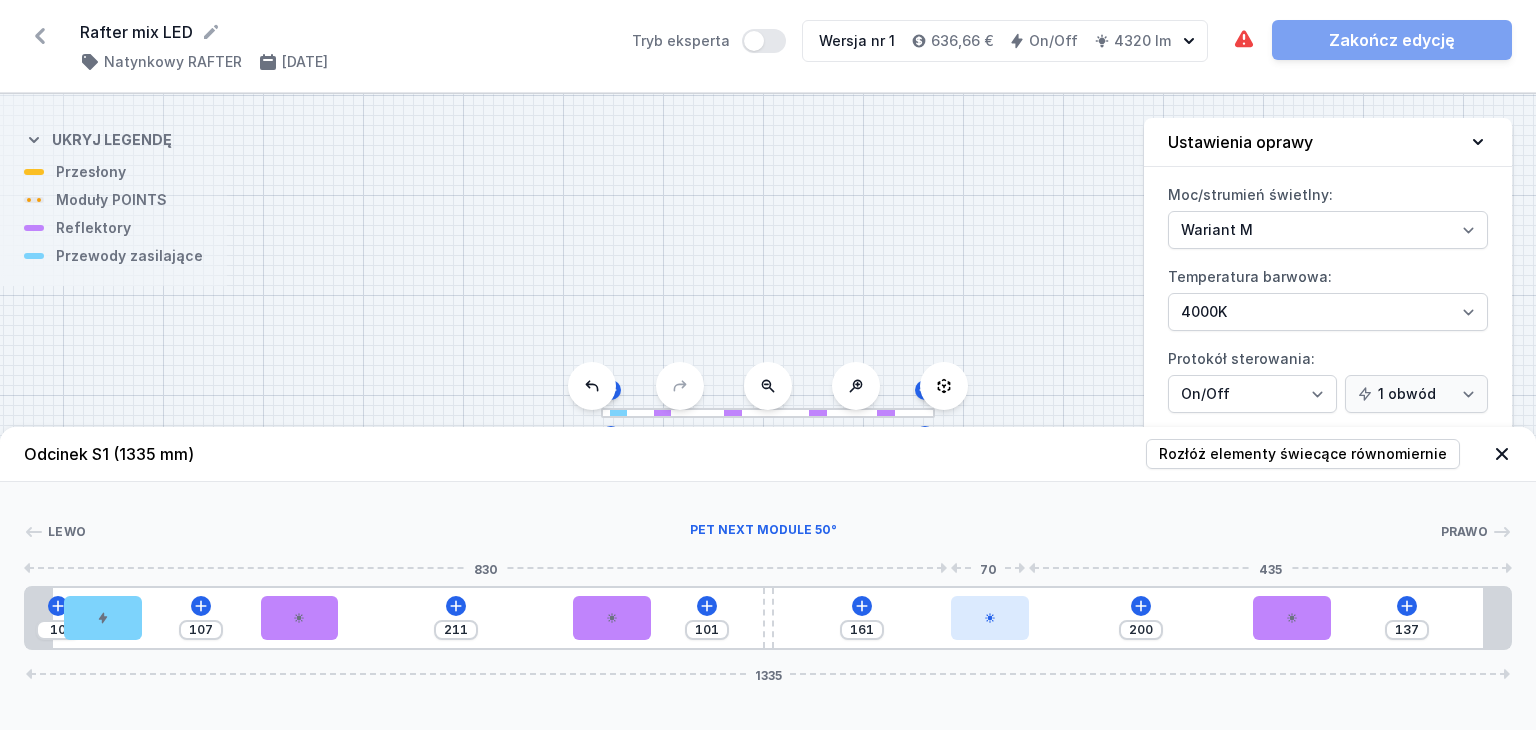 drag, startPoint x: 979, startPoint y: 624, endPoint x: 1017, endPoint y: 622, distance: 38.052597 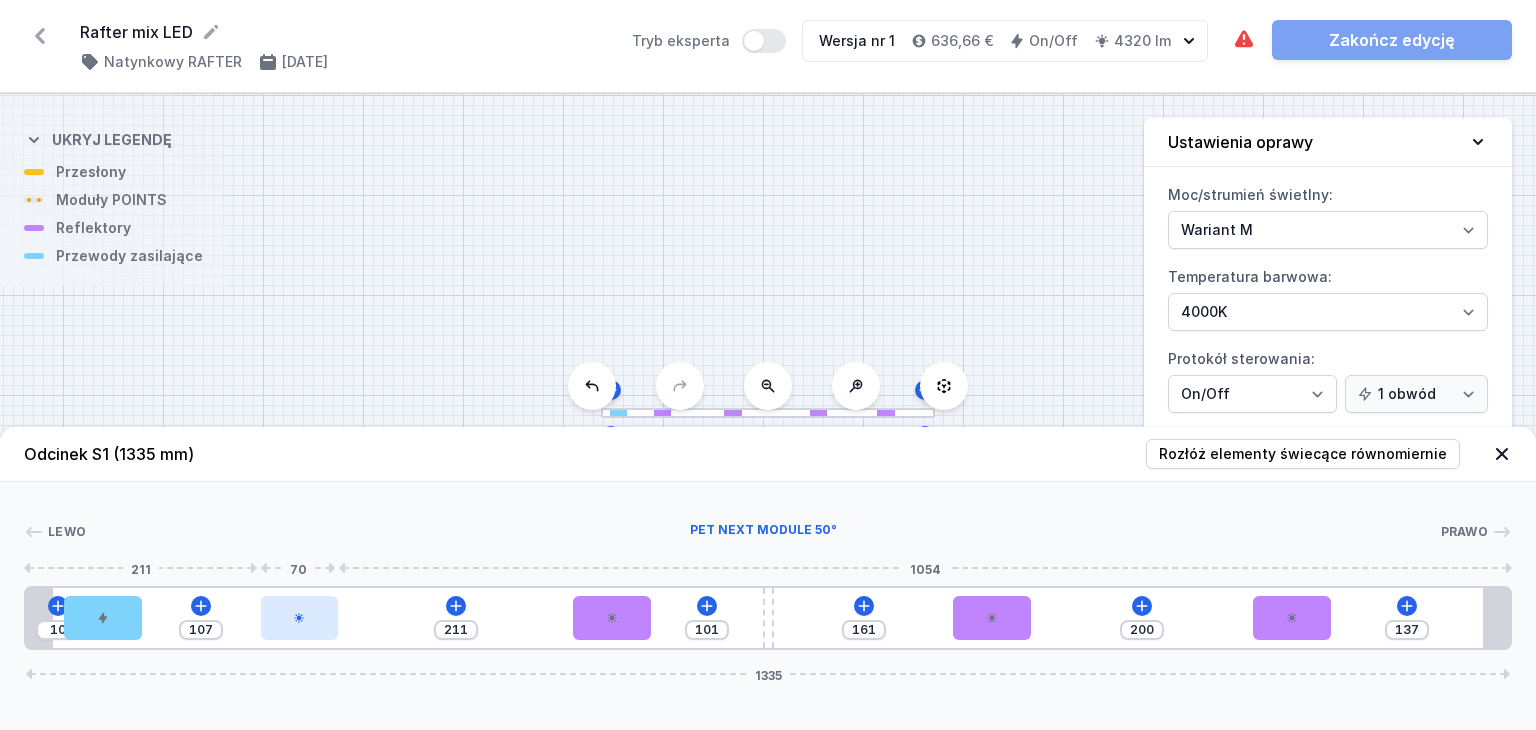 type on "198" 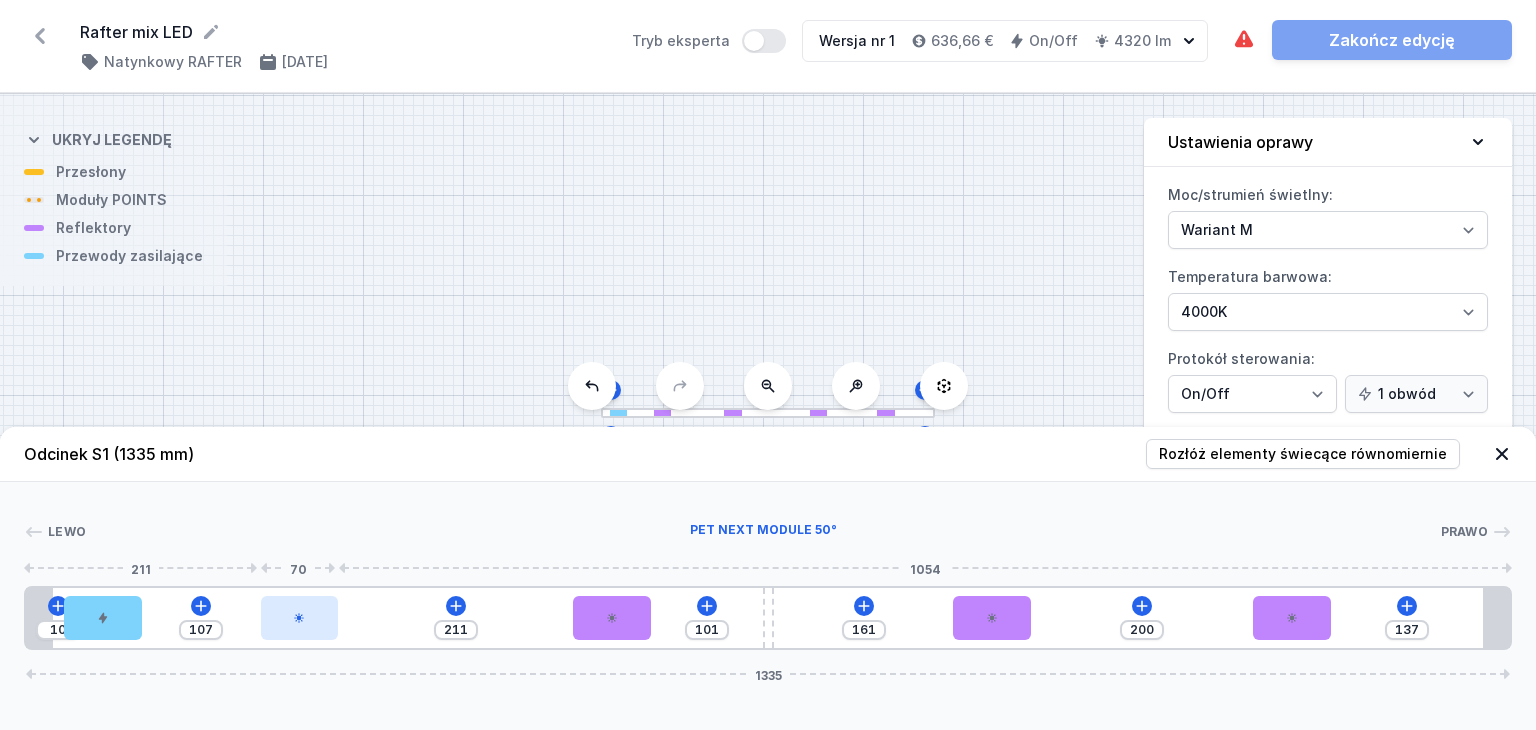 type on "120" 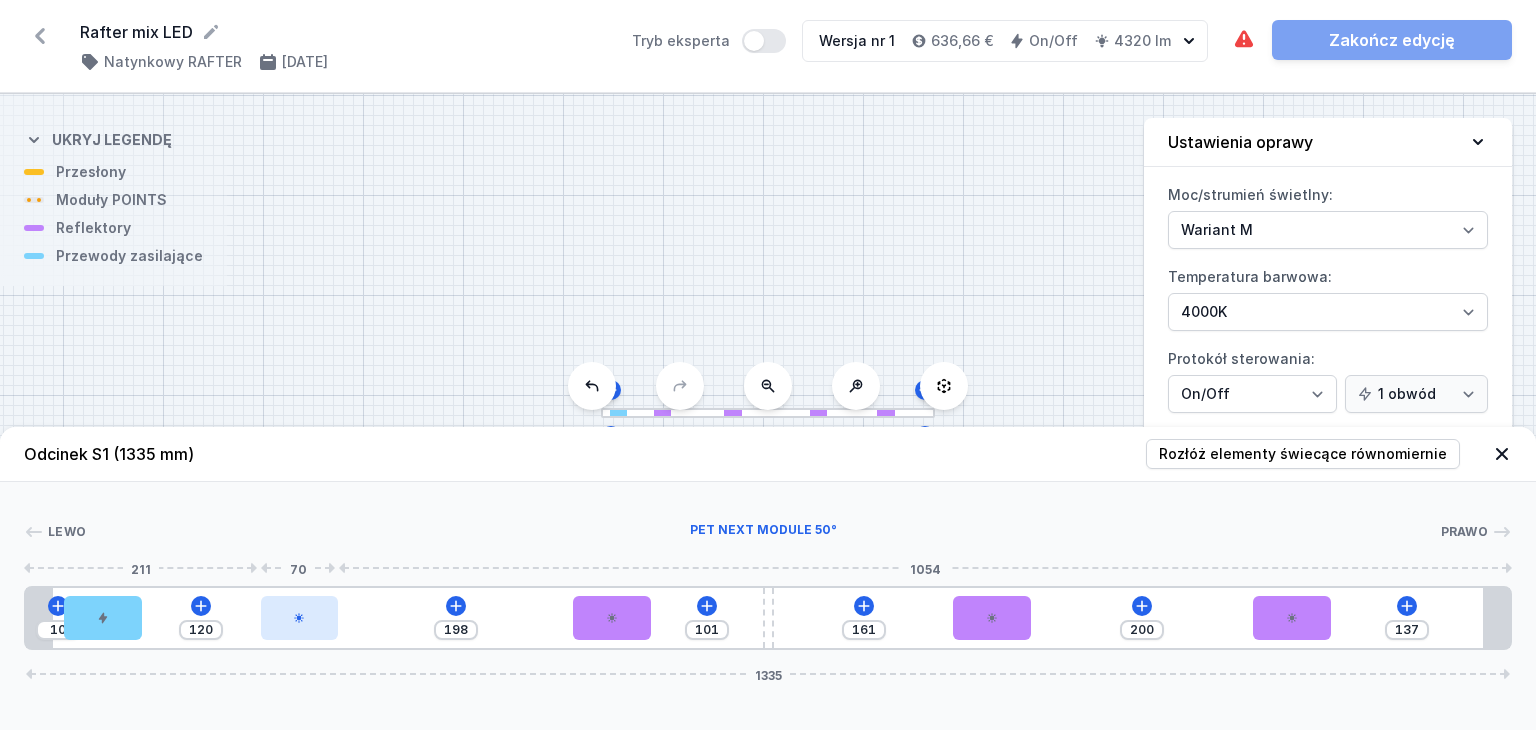 type on "195" 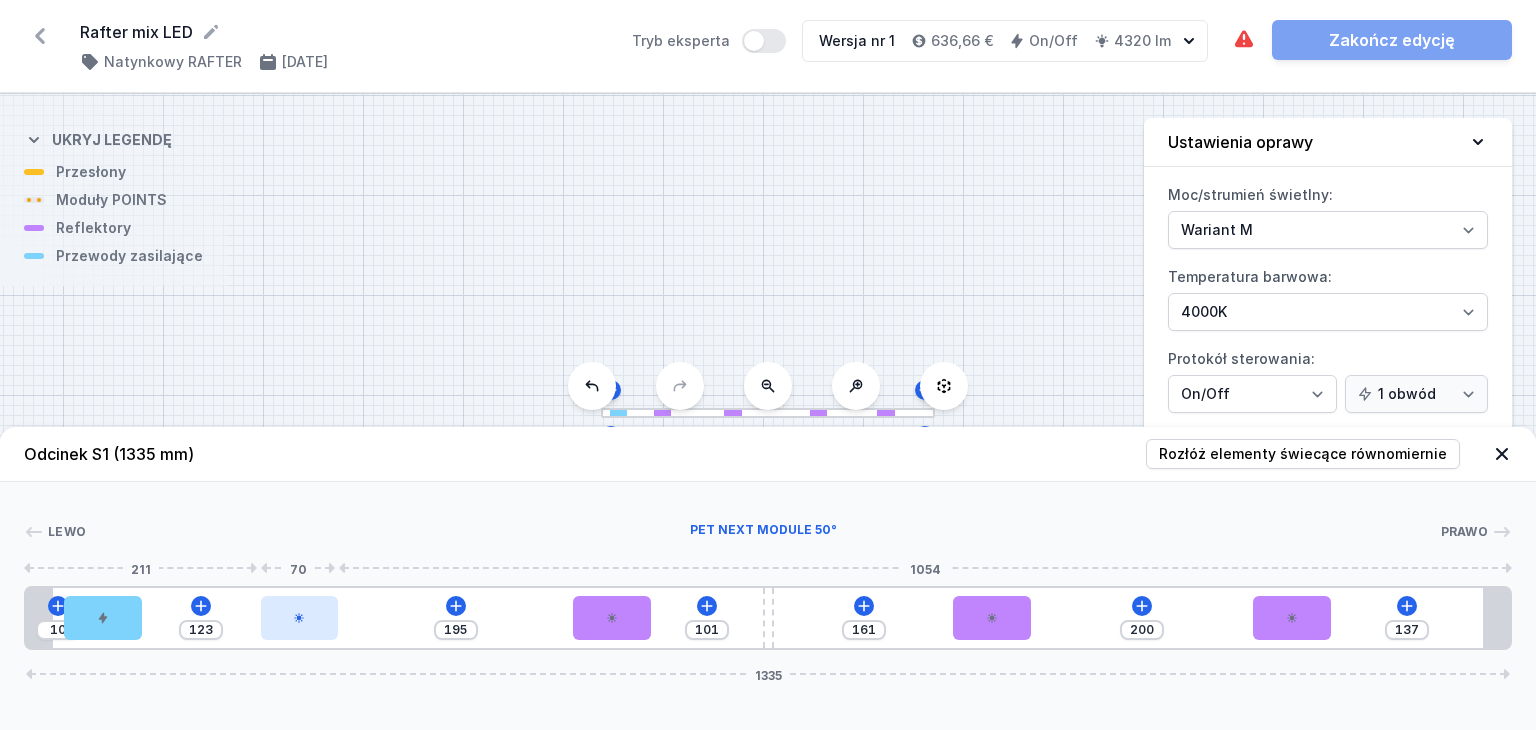 type on "192" 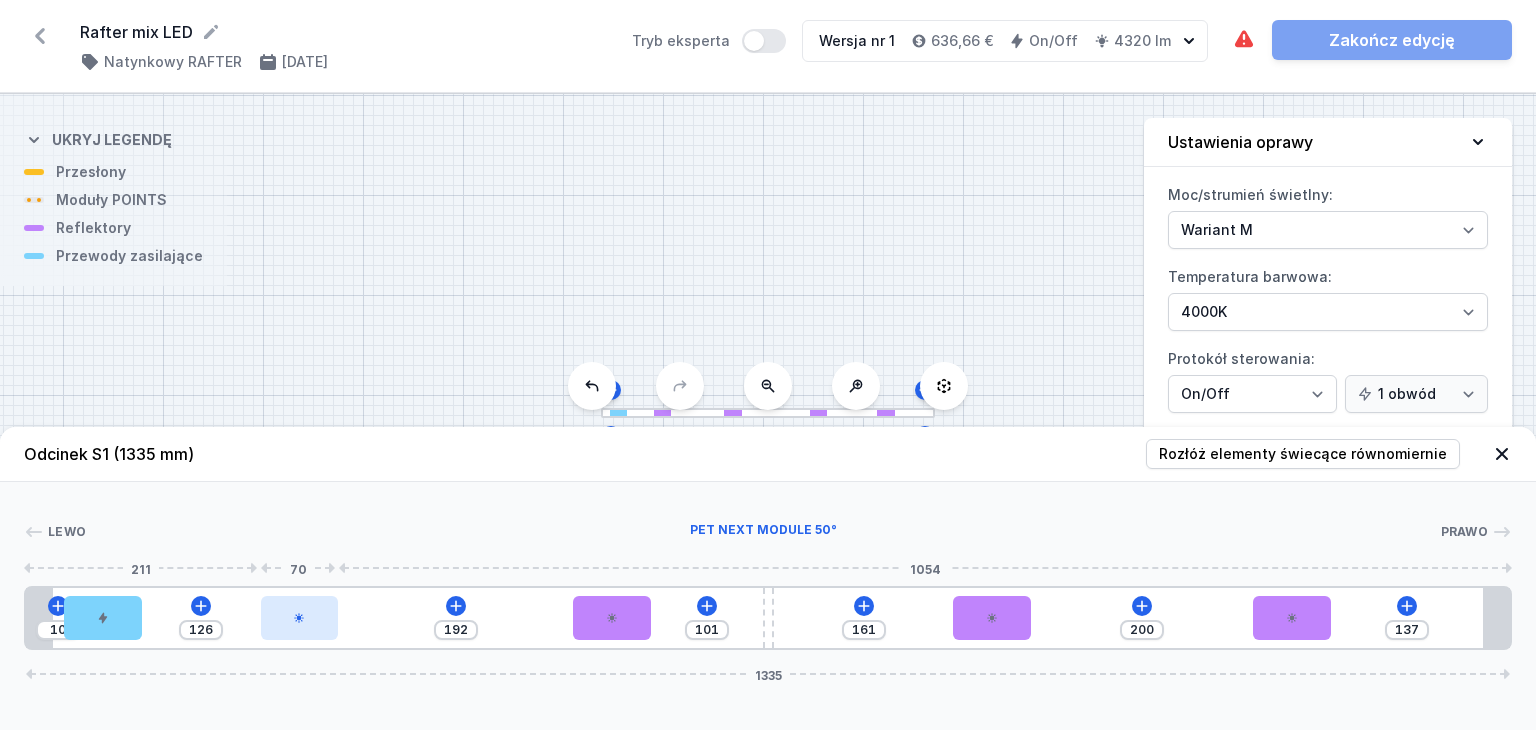 type on "190" 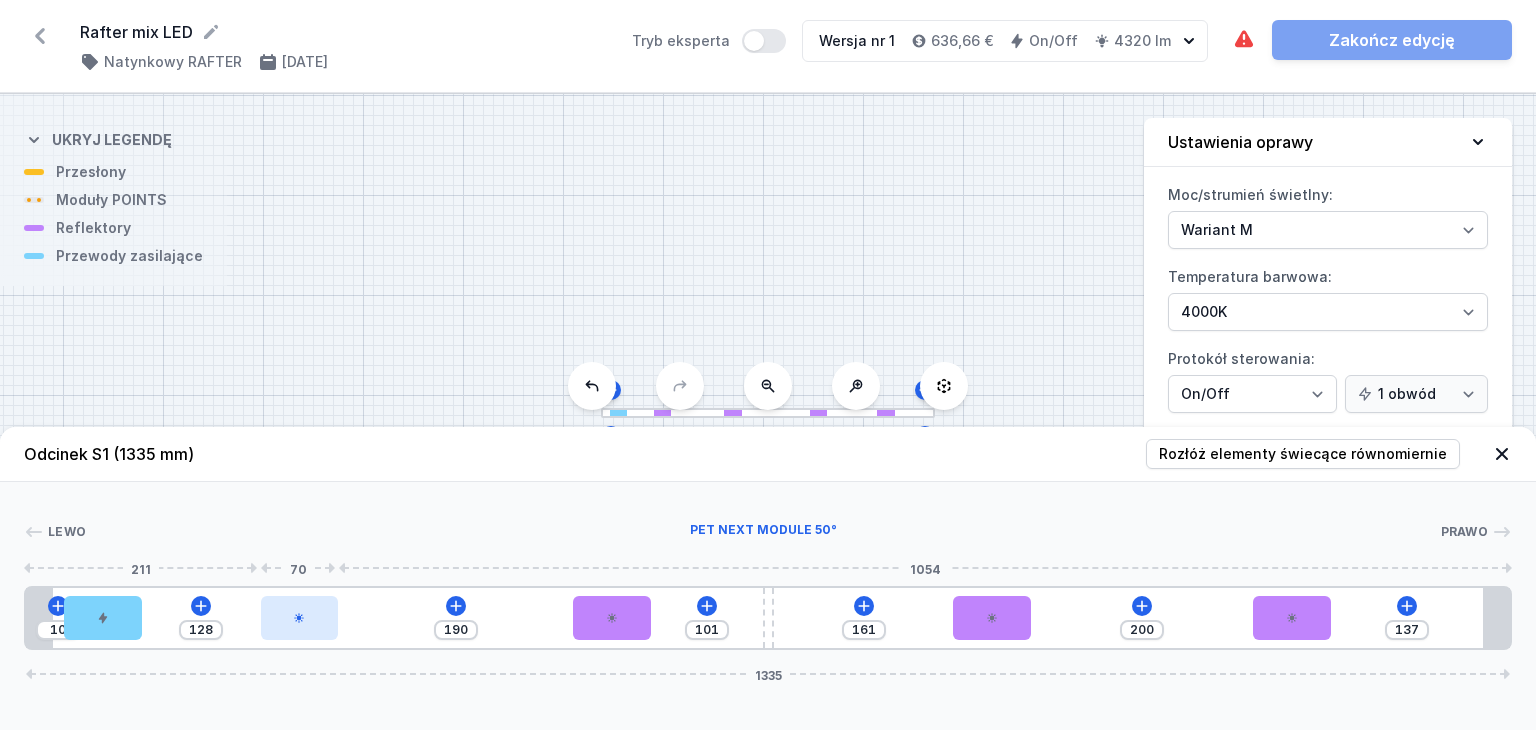 type on "188" 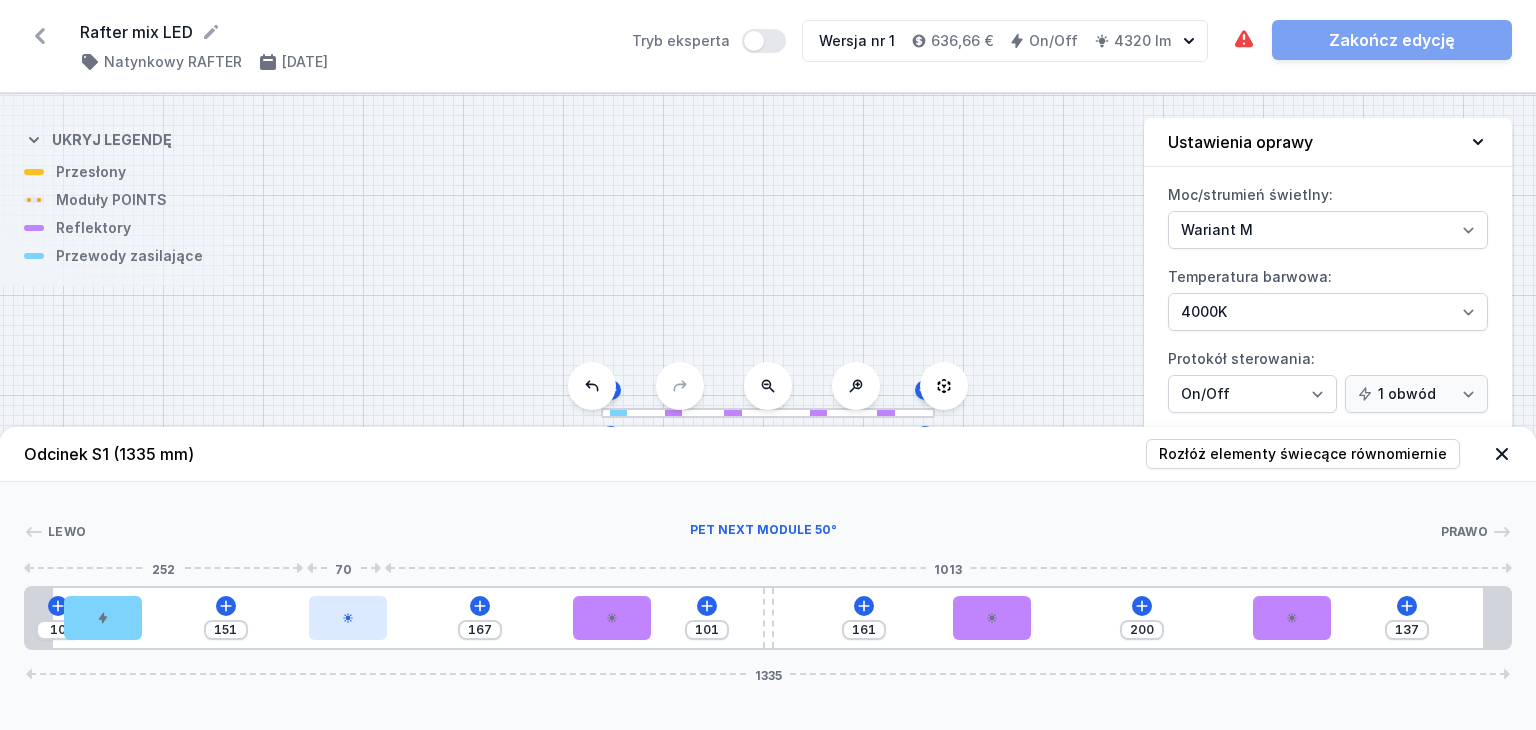 drag, startPoint x: 301, startPoint y: 613, endPoint x: 328, endPoint y: 622, distance: 28.460499 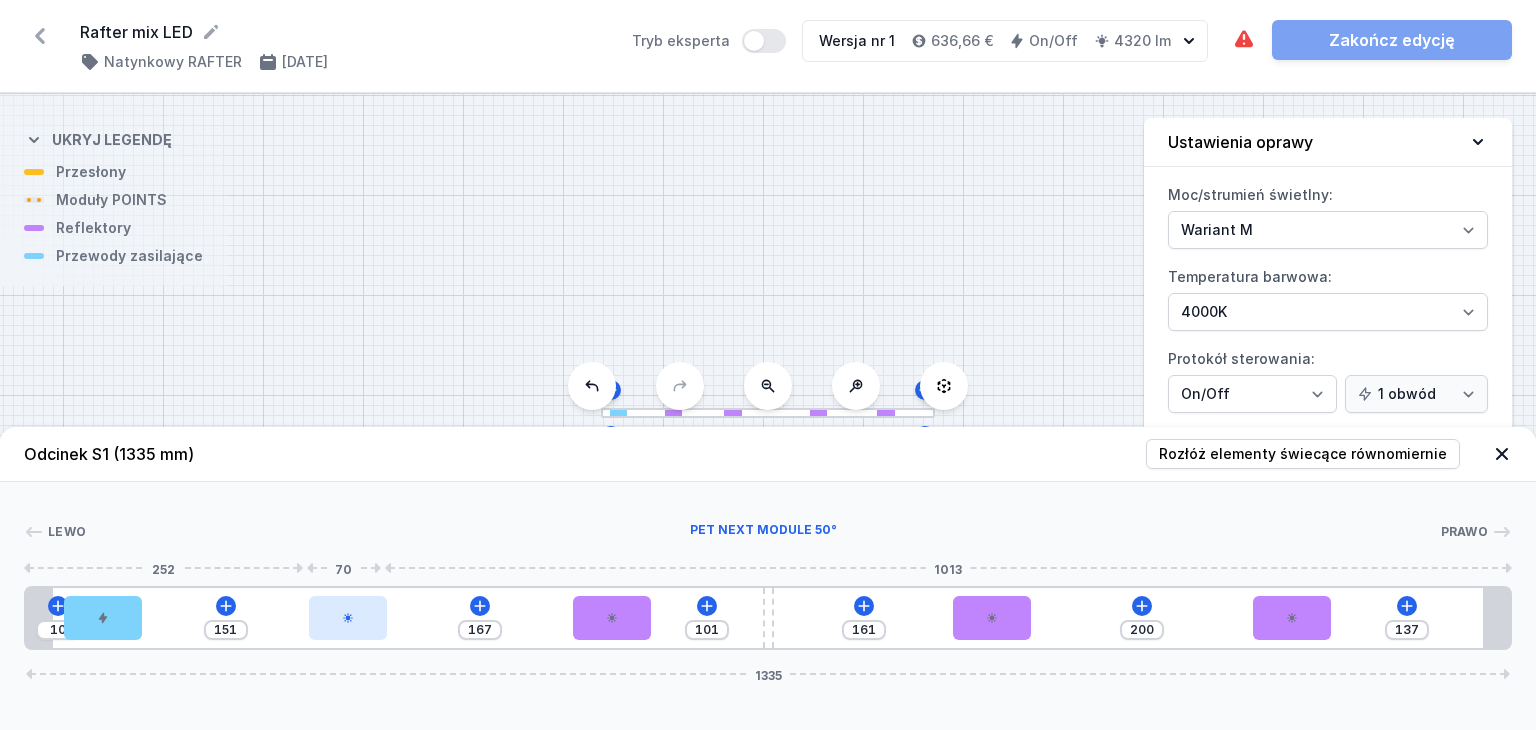 click at bounding box center [348, 618] 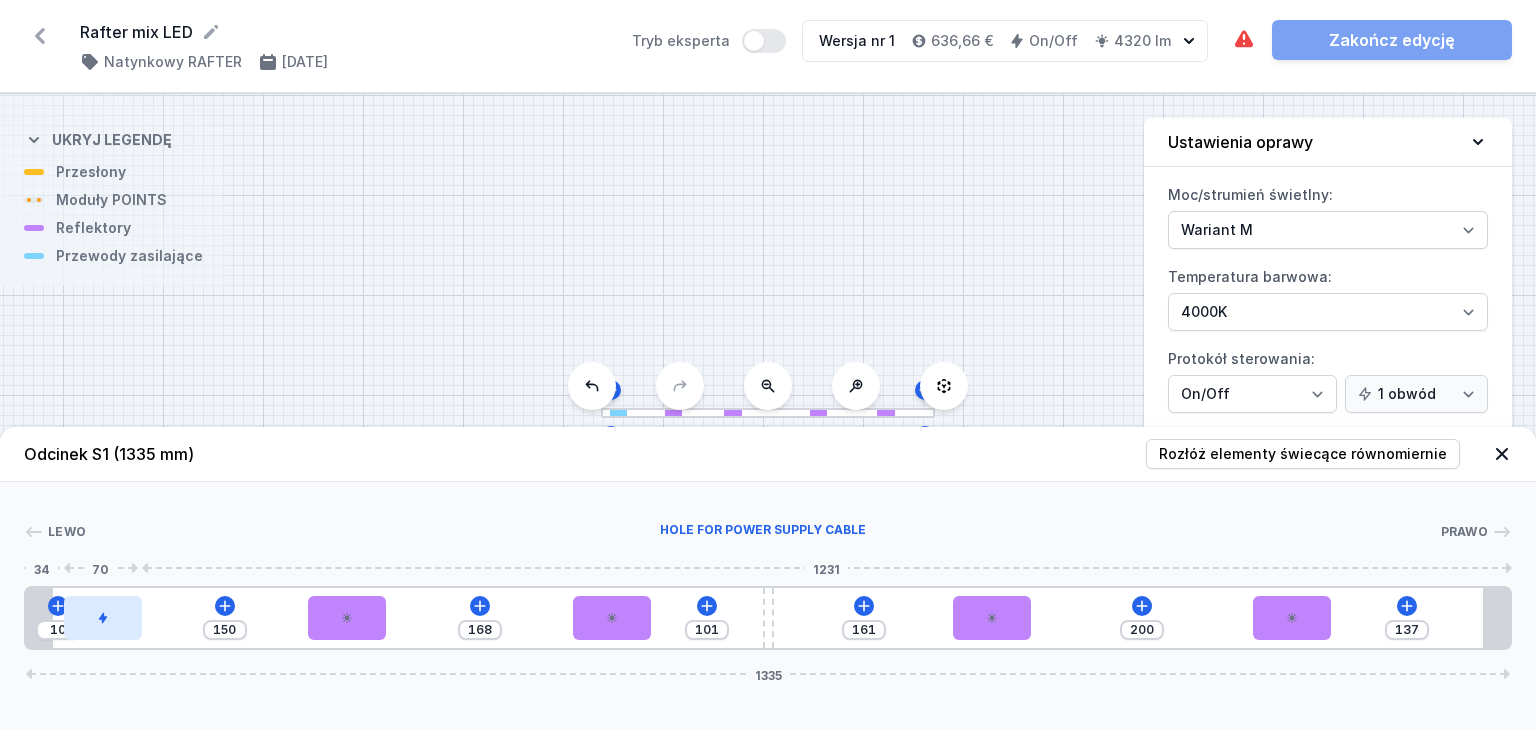 drag, startPoint x: 88, startPoint y: 616, endPoint x: 109, endPoint y: 618, distance: 21.095022 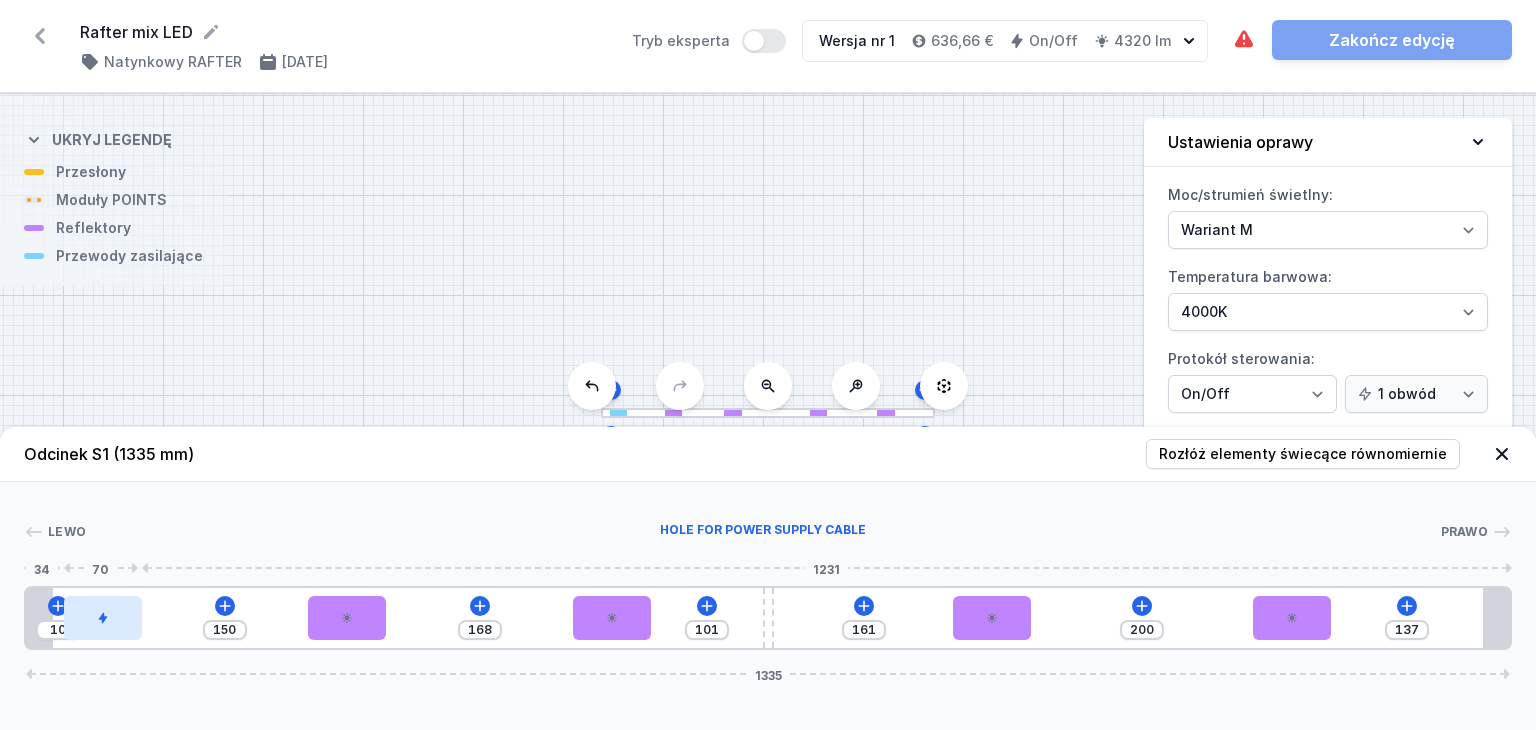 click at bounding box center [103, 618] 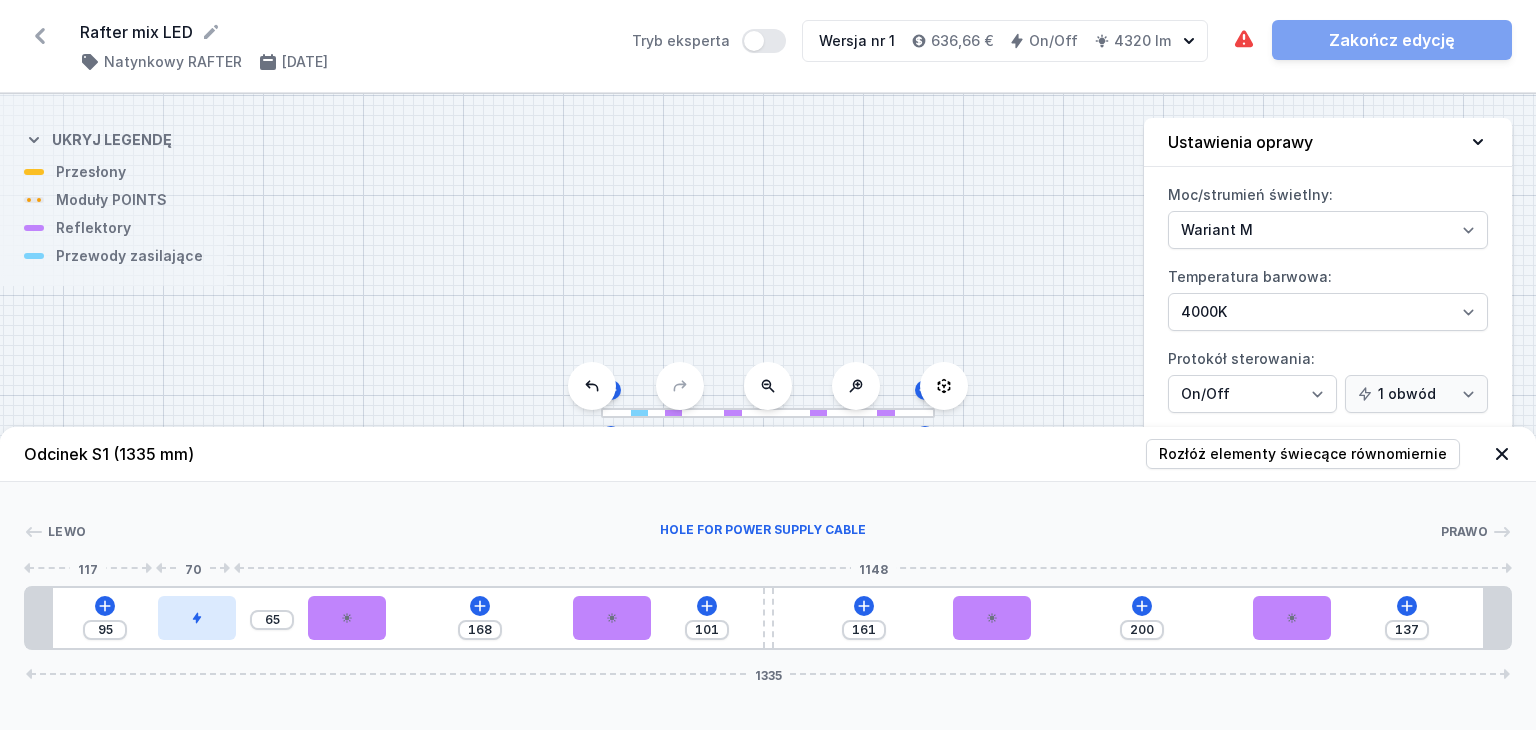 drag, startPoint x: 92, startPoint y: 631, endPoint x: 168, endPoint y: 629, distance: 76.02631 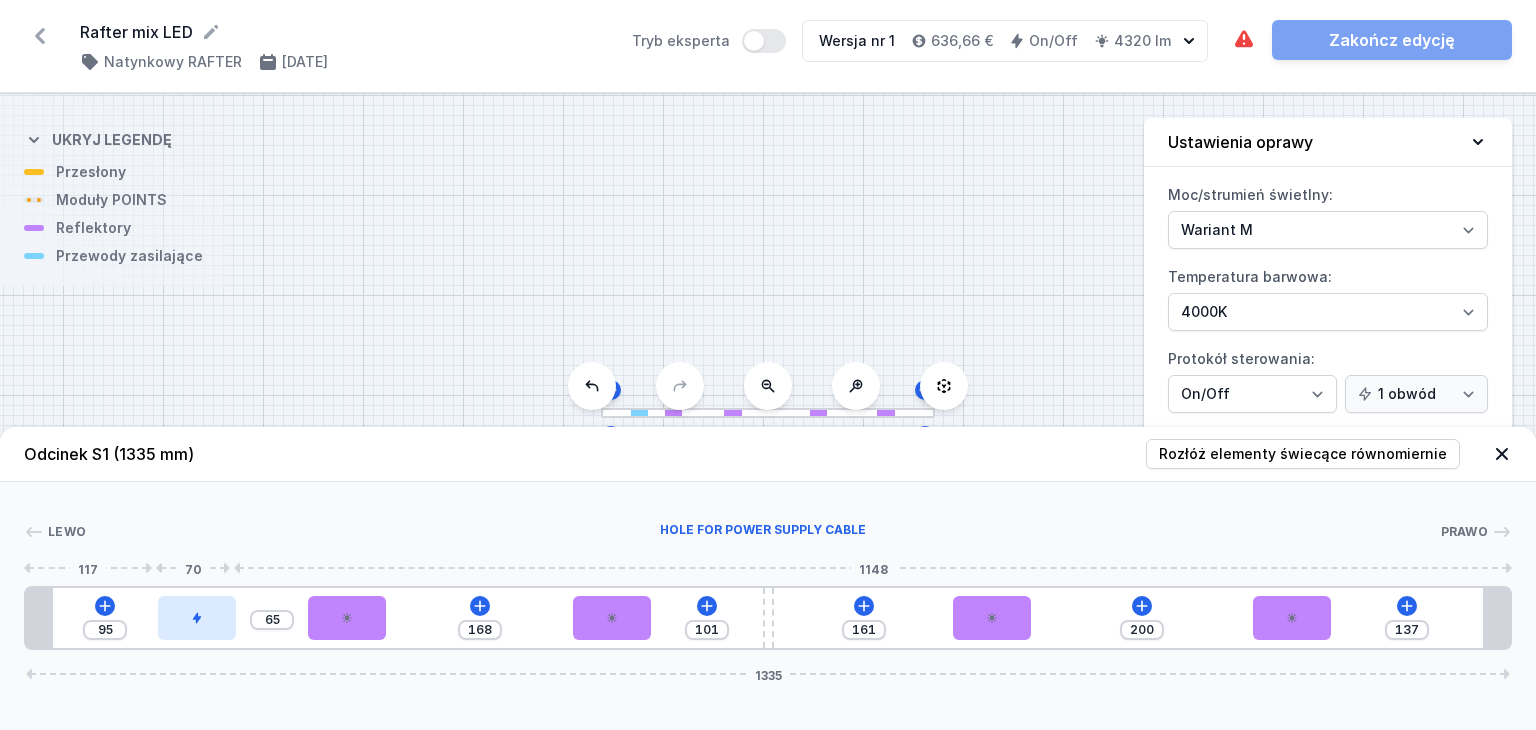 click at bounding box center (197, 618) 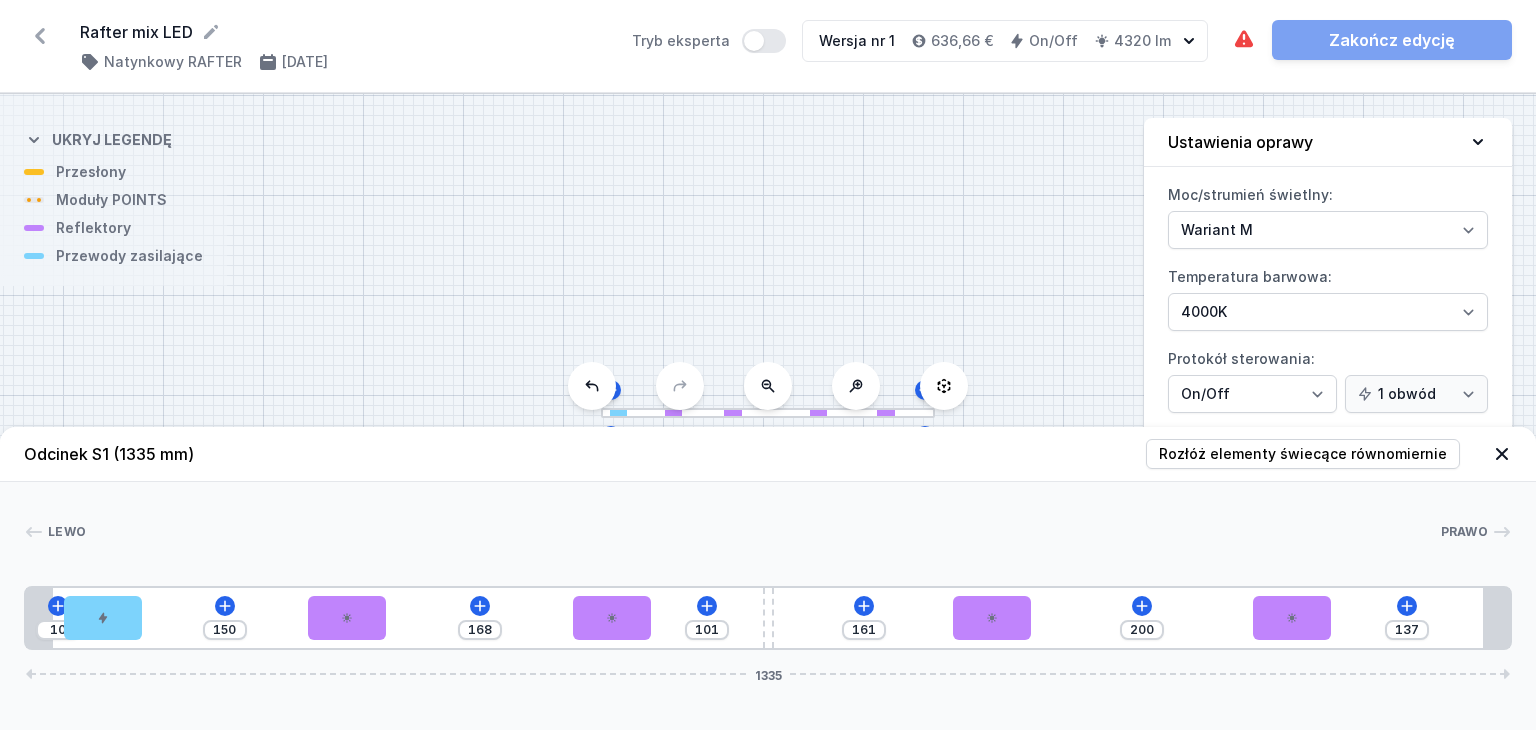 drag, startPoint x: 196, startPoint y: 622, endPoint x: 144, endPoint y: 622, distance: 52 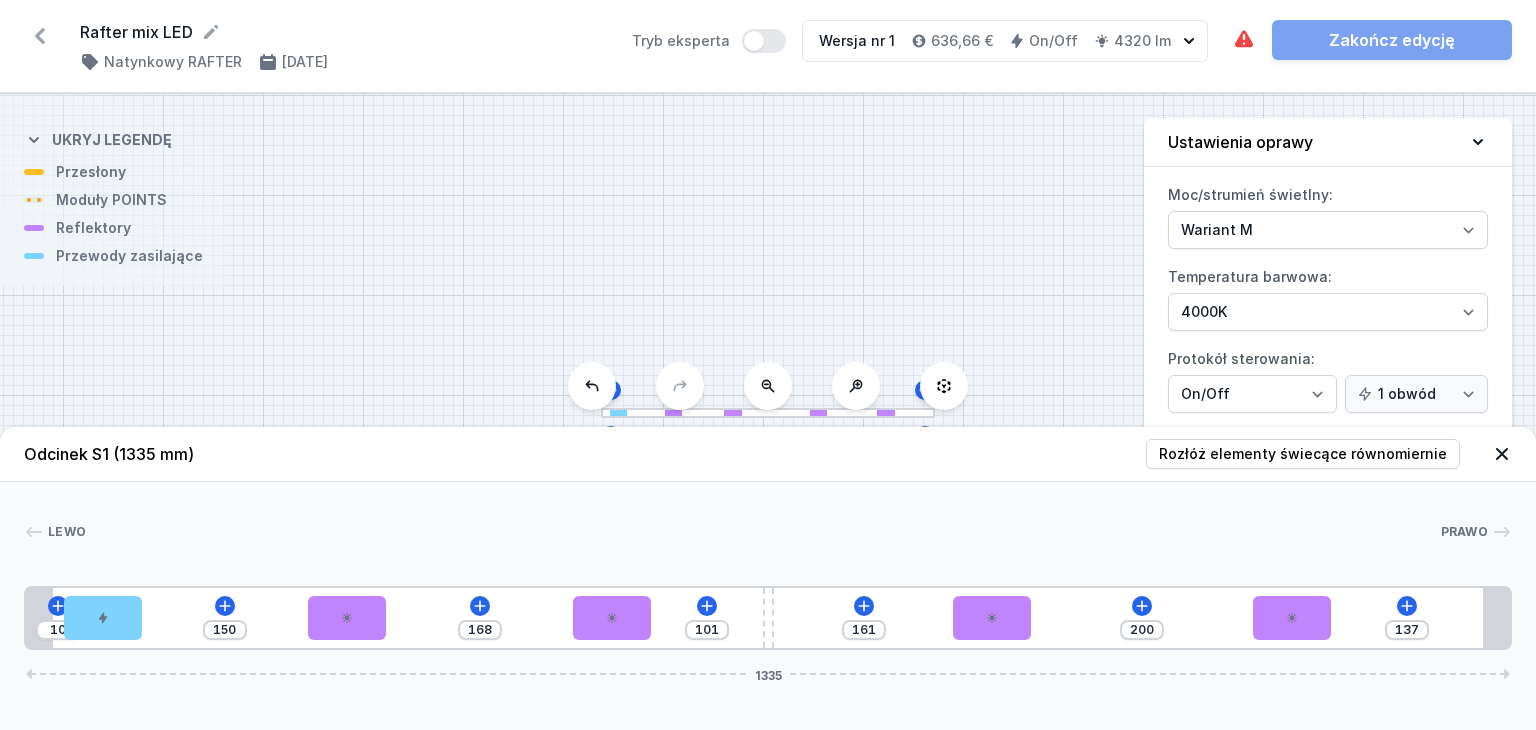 click on "10 150 168 101 161 200 137 1335" at bounding box center [768, 618] 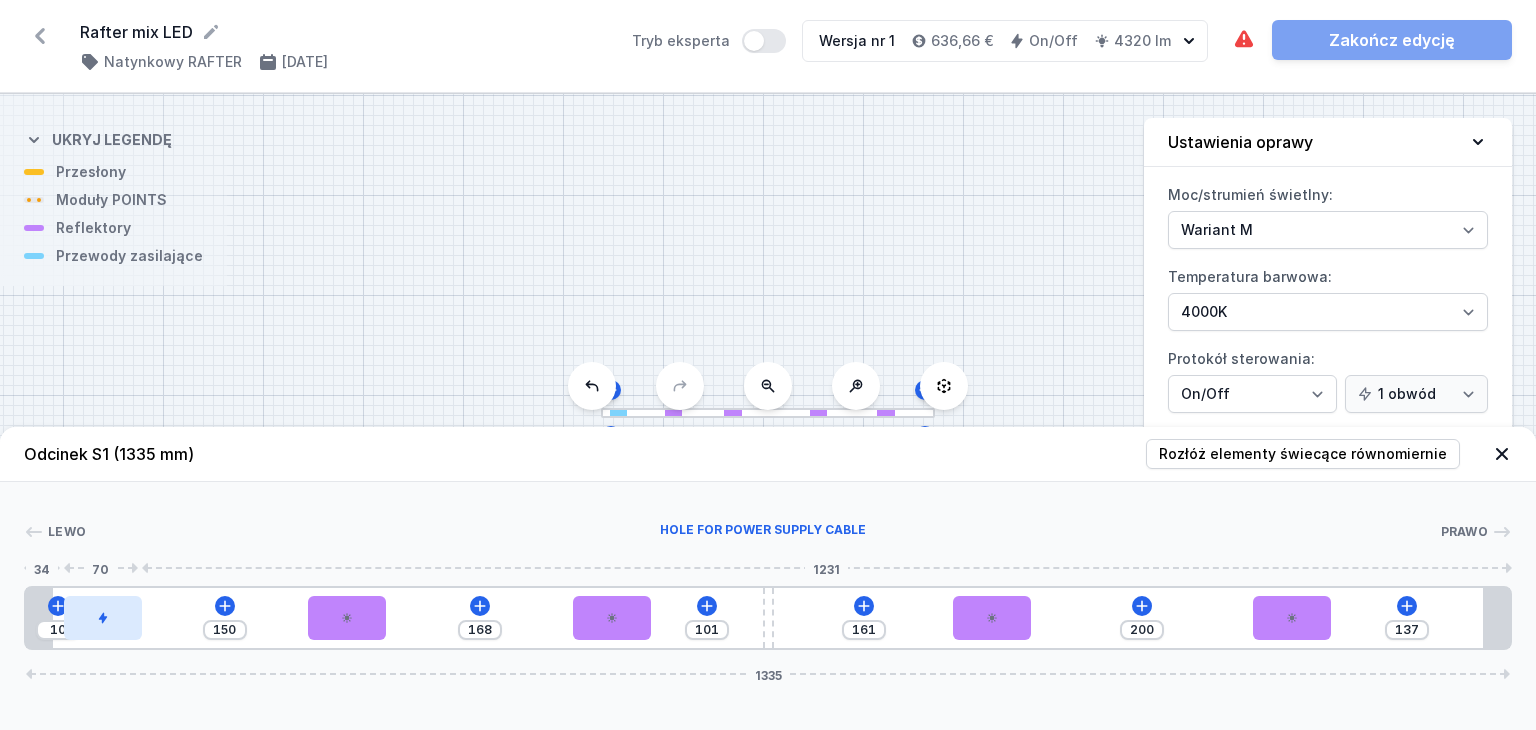 drag, startPoint x: 104, startPoint y: 618, endPoint x: 128, endPoint y: 614, distance: 24.33105 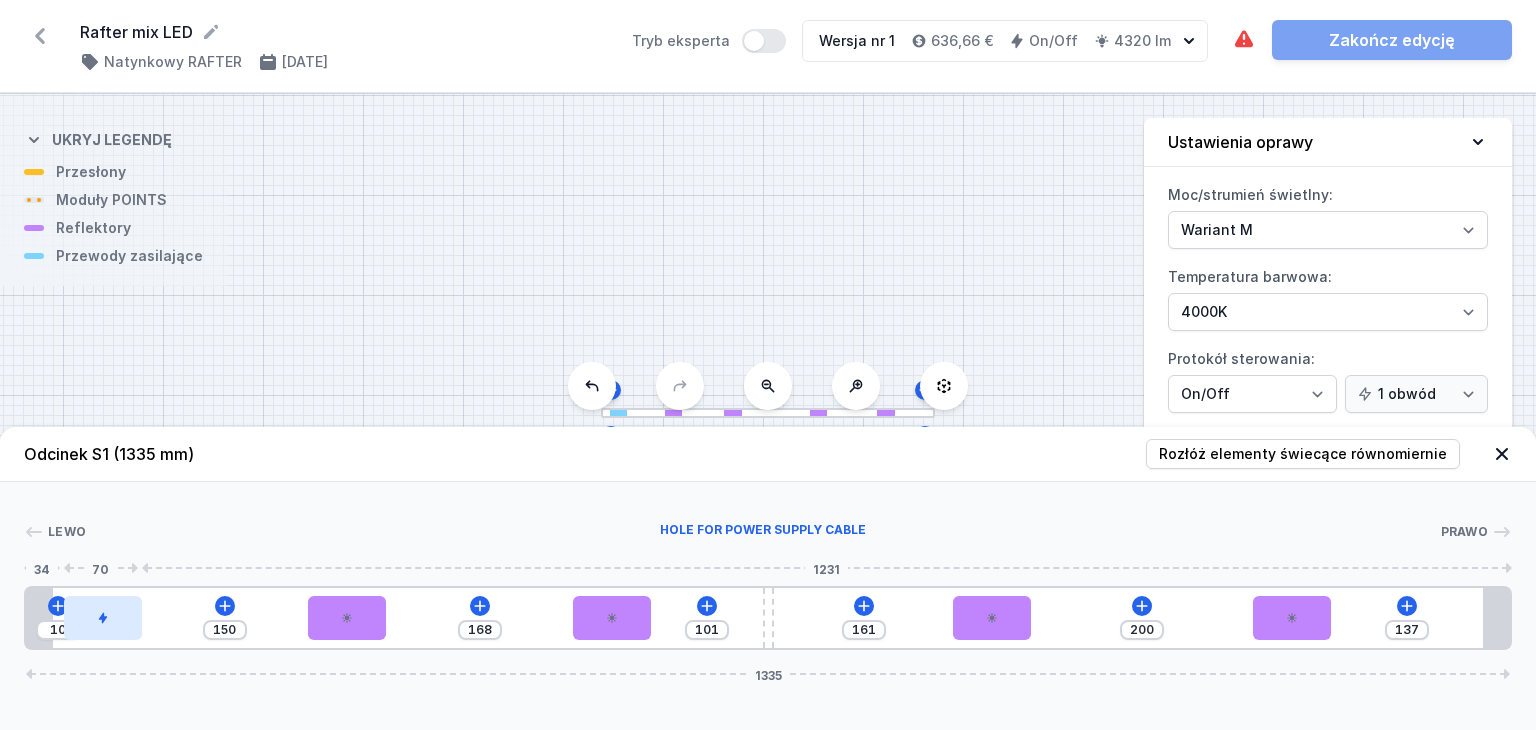 click at bounding box center (103, 618) 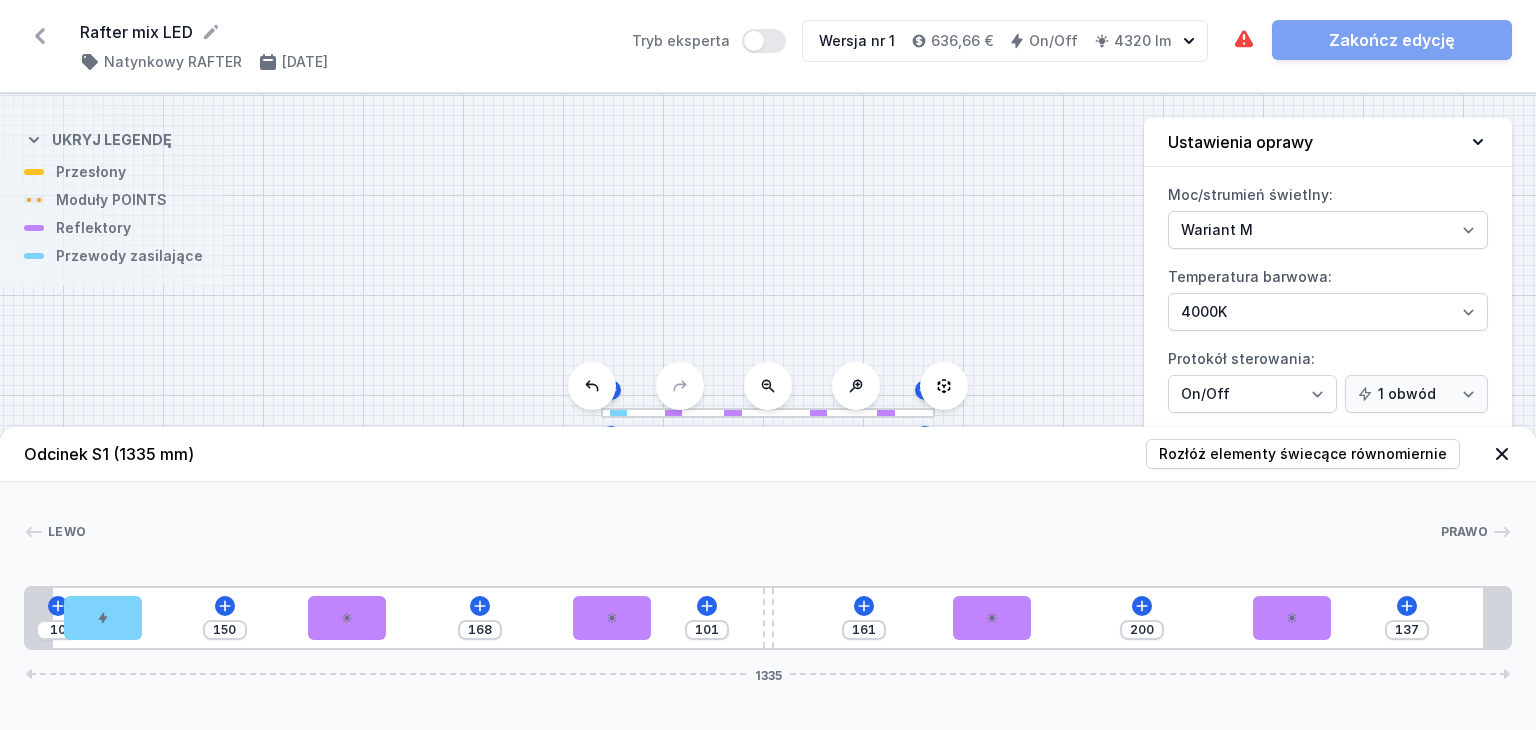 click on "10 150 168 101 161 200 137 1335" at bounding box center (768, 618) 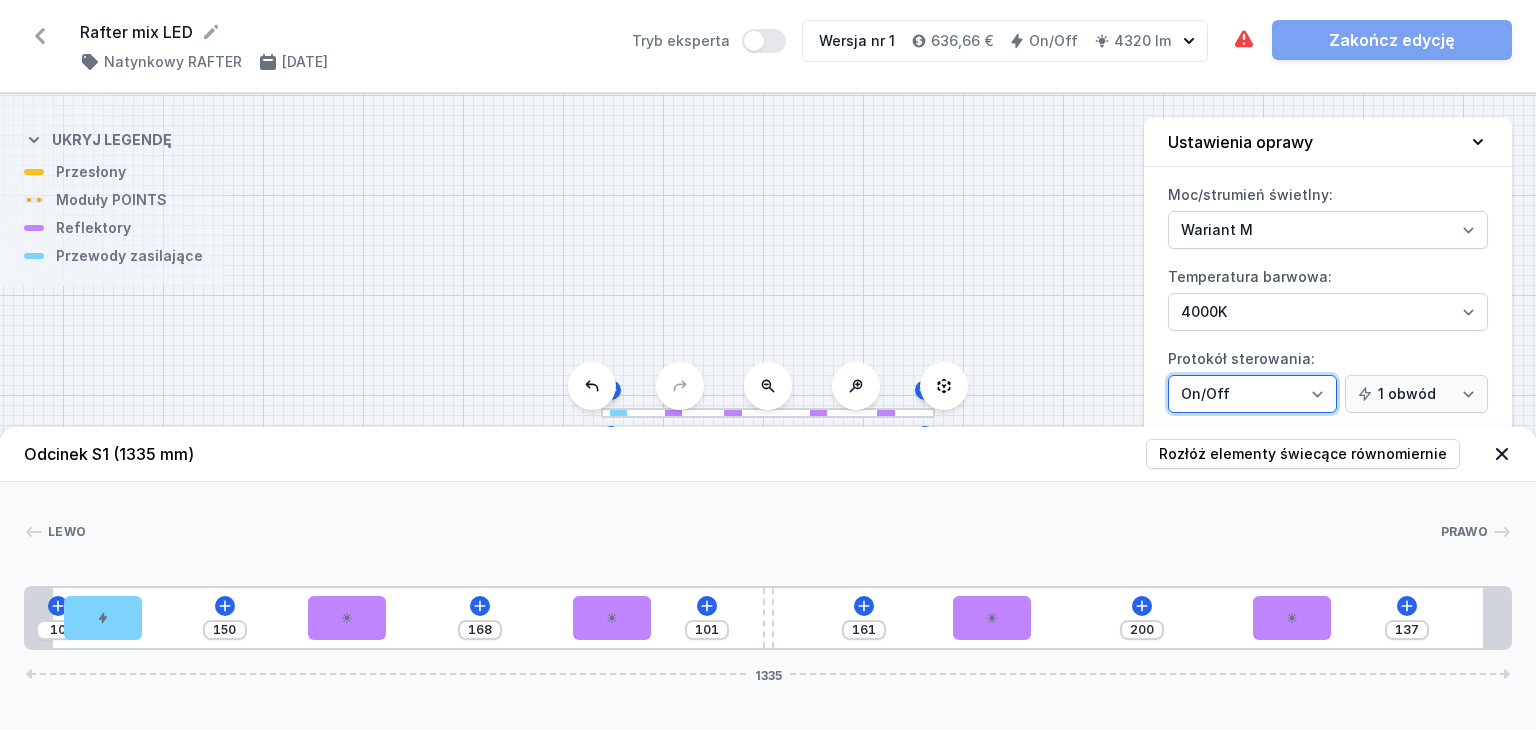 click on "On/Off SwitchDIM DALI AQsmart" at bounding box center [1252, 394] 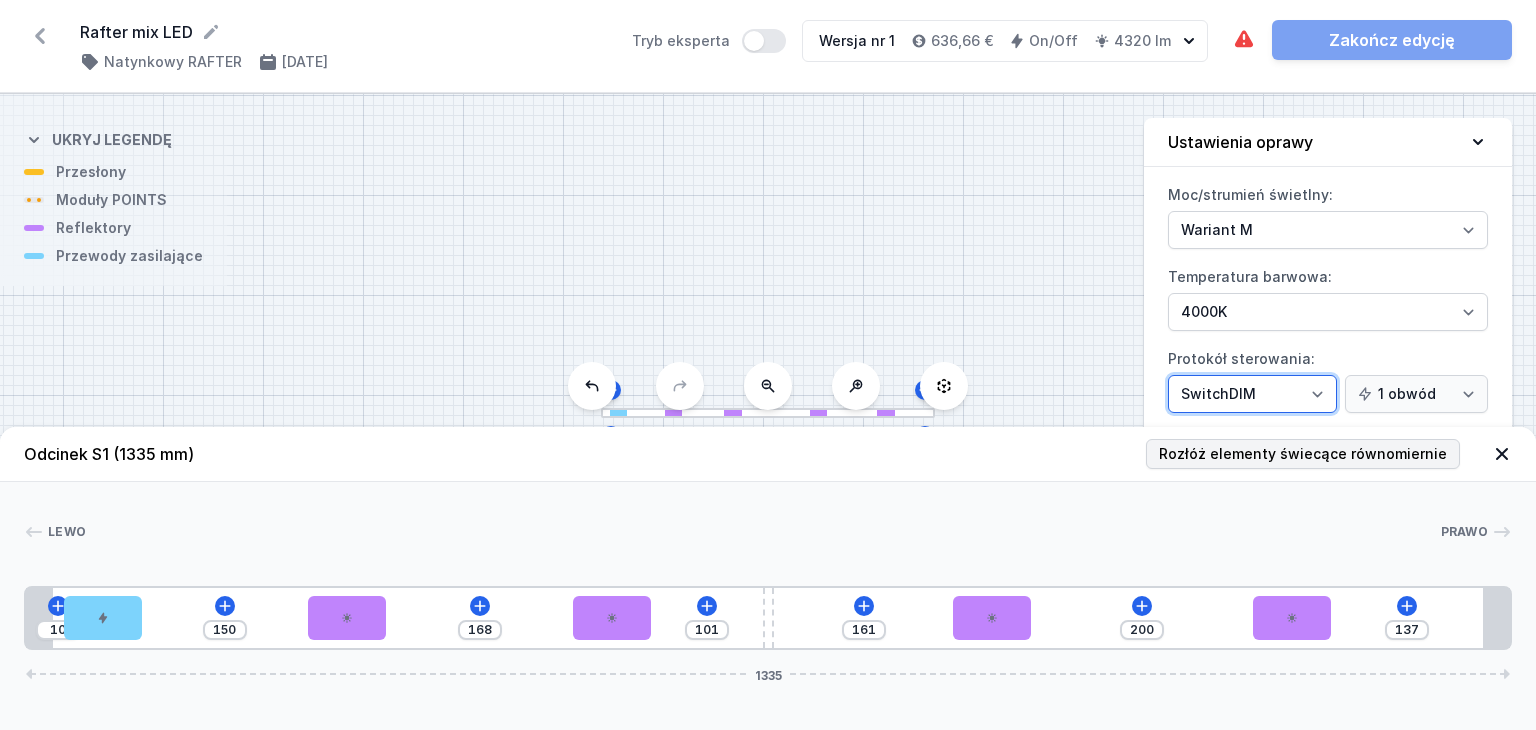 click on "On/Off SwitchDIM DALI AQsmart" at bounding box center [1252, 394] 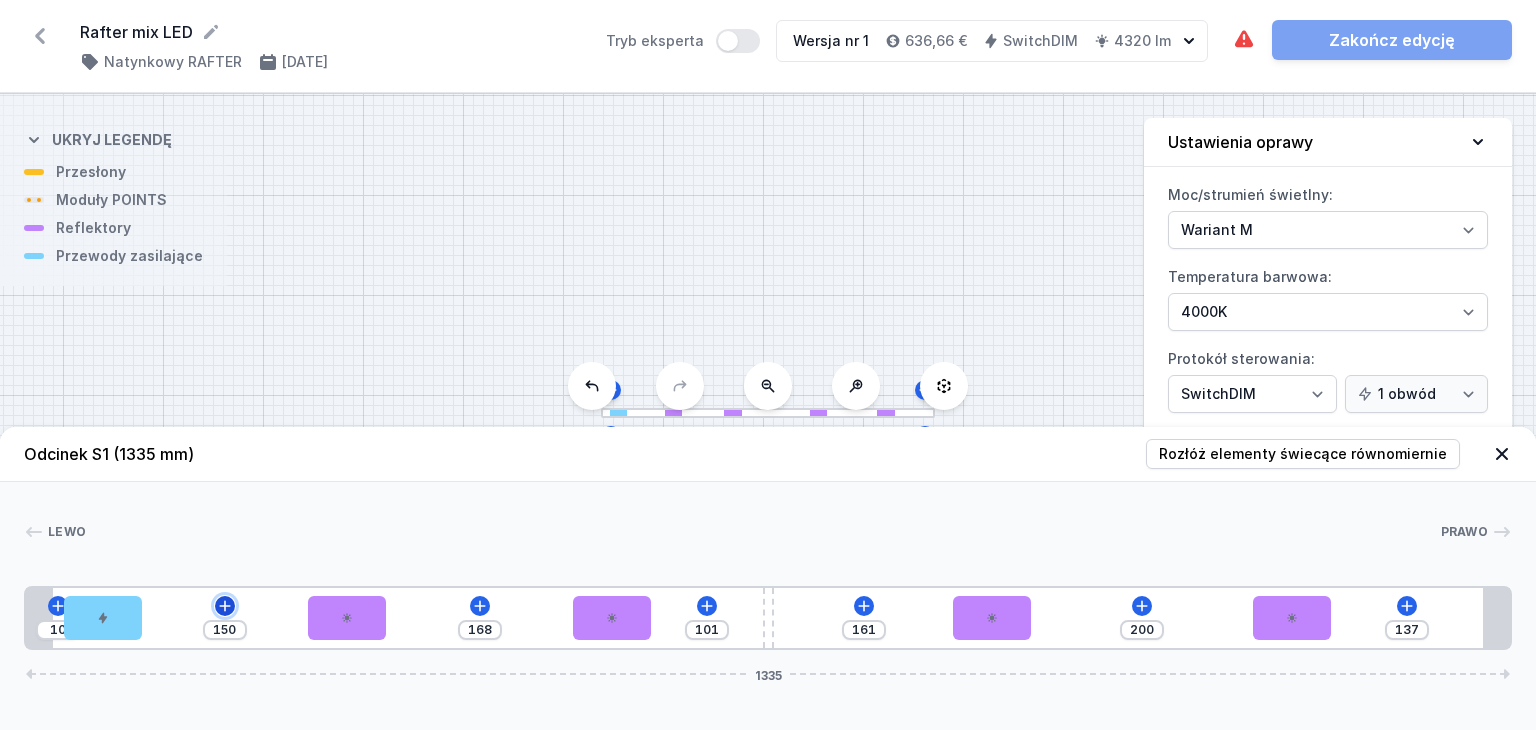 click 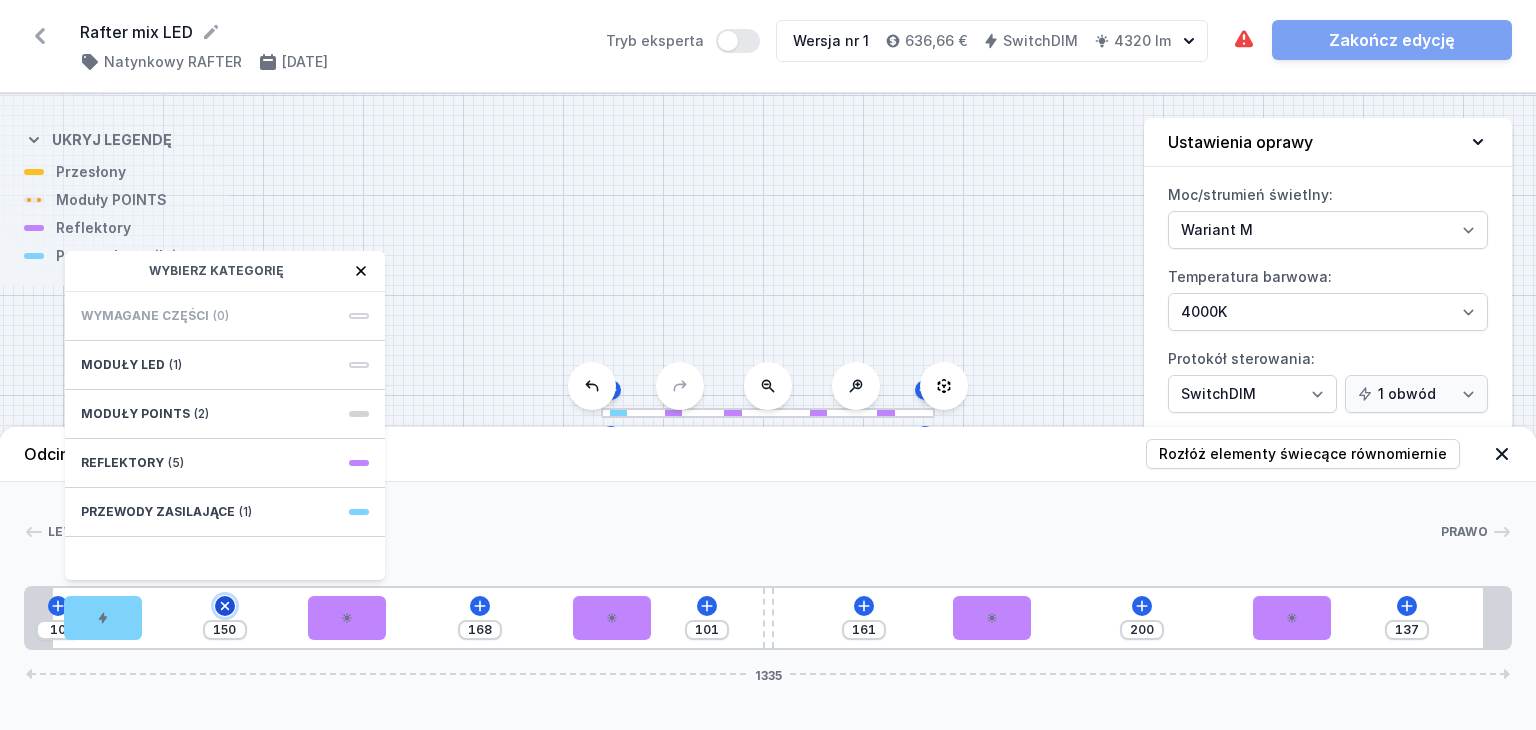 click 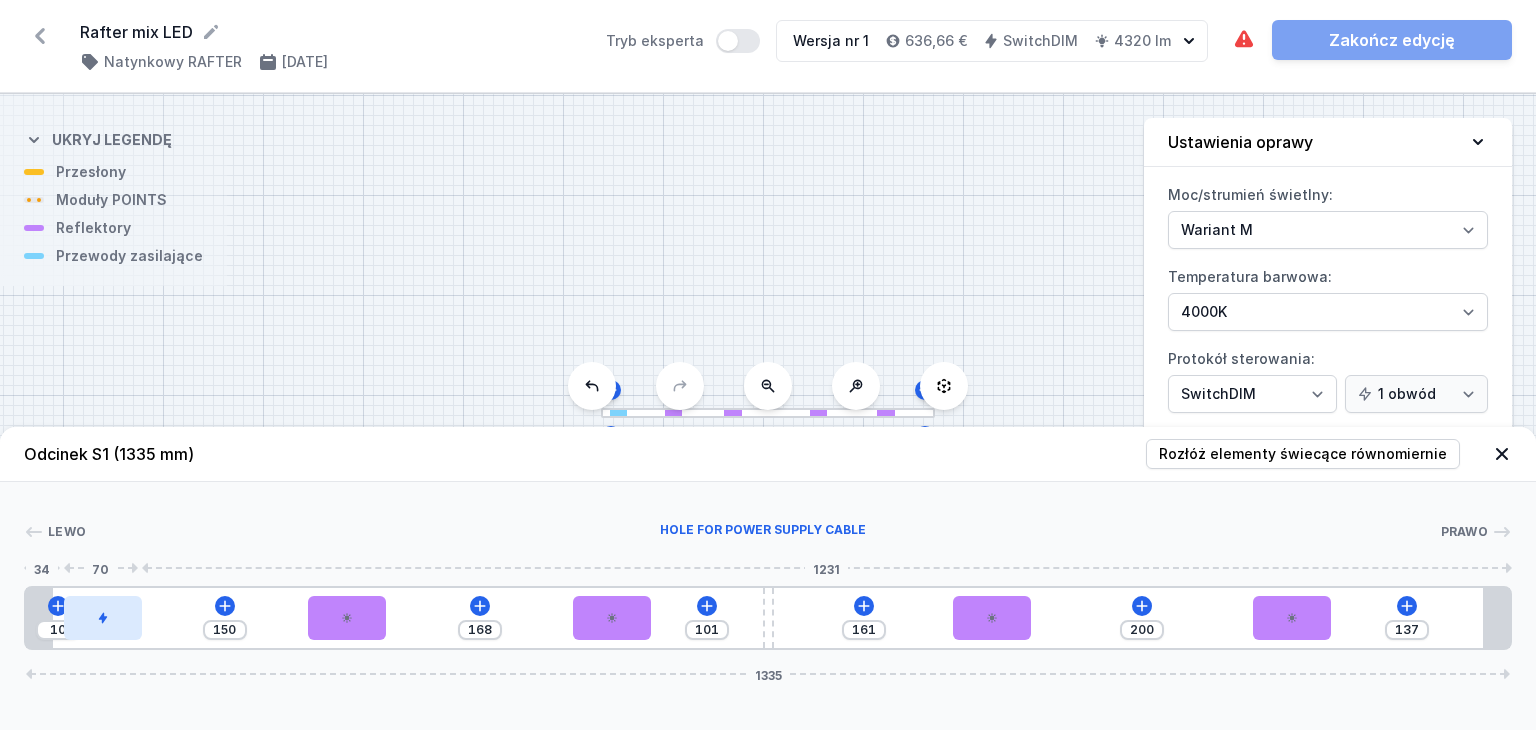 click at bounding box center [103, 618] 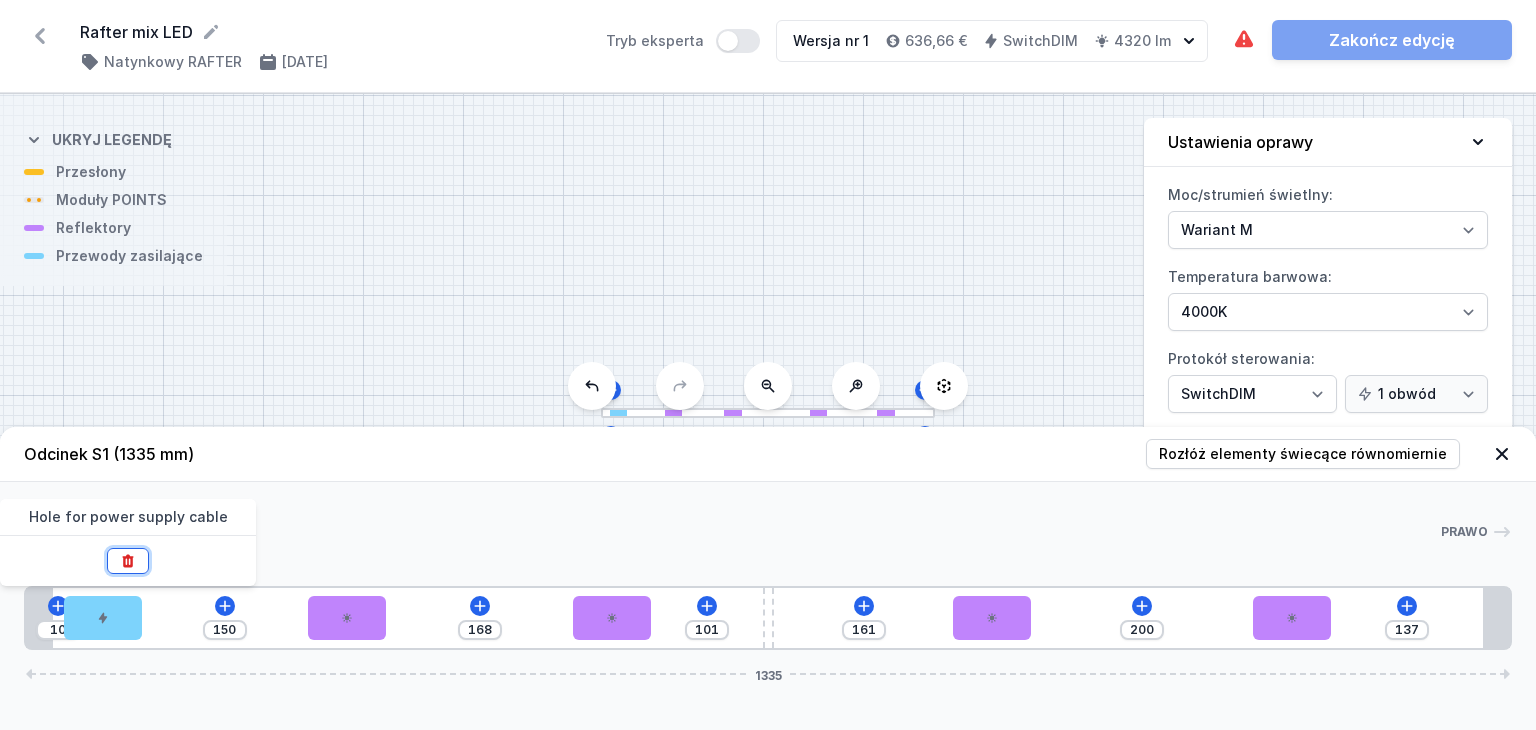 click 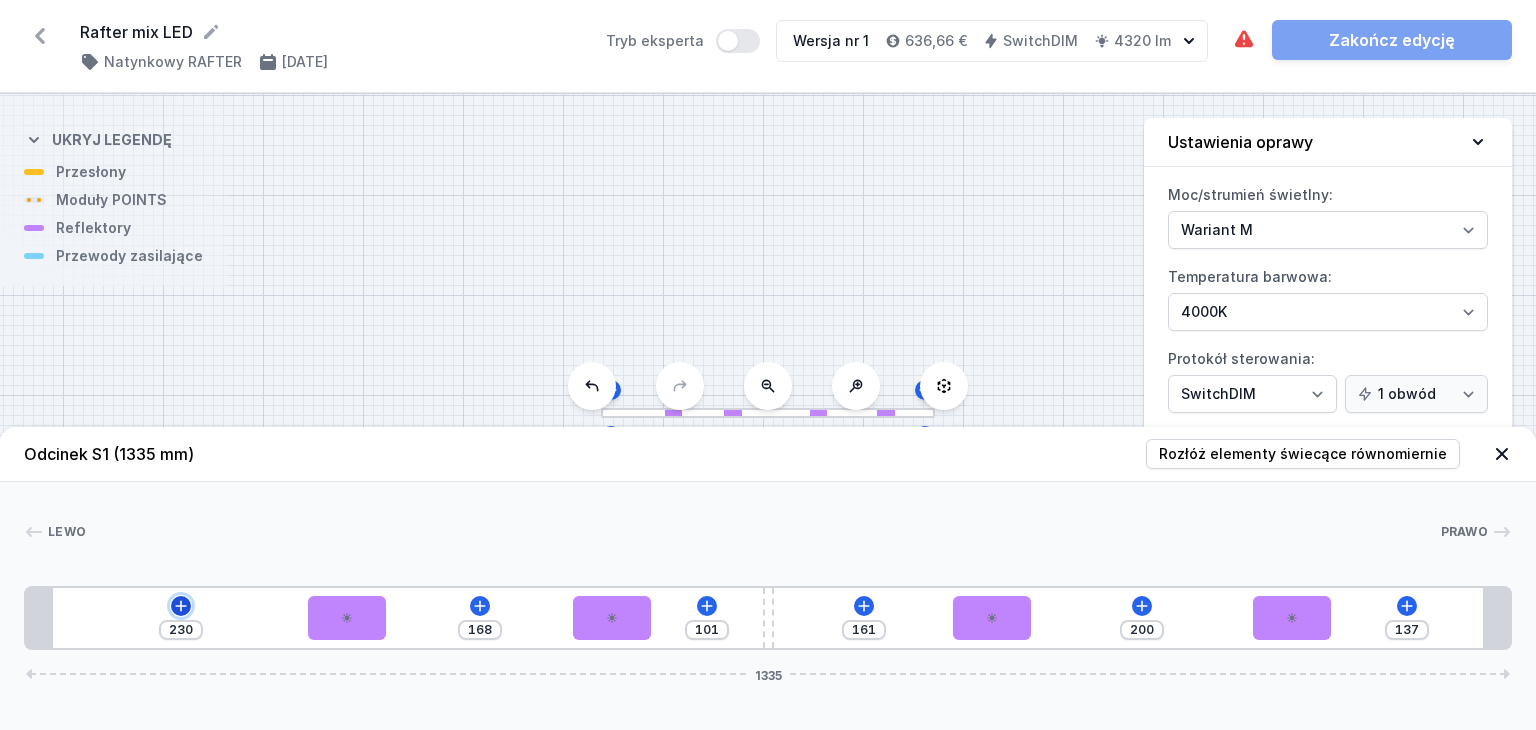 click 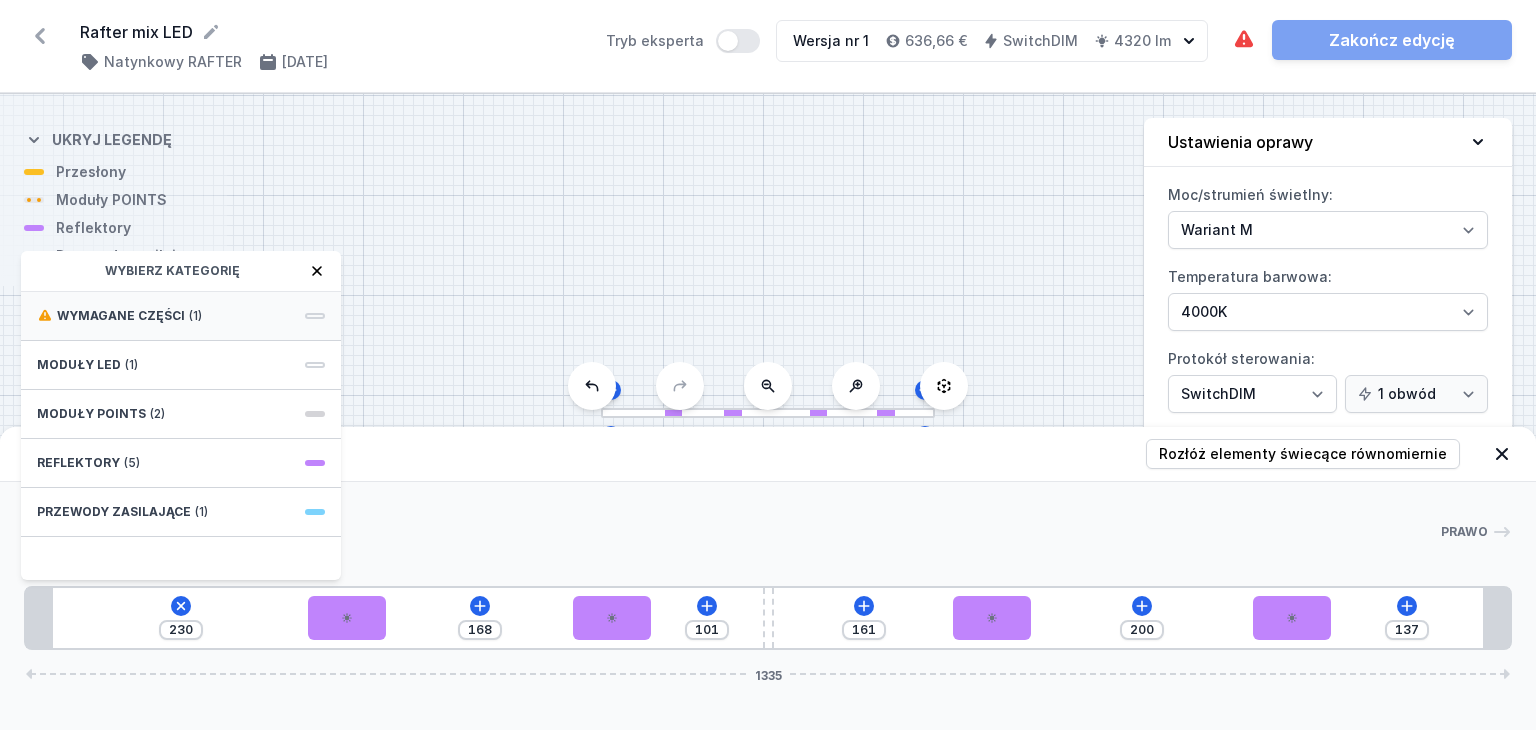 click on "Wymagane części (1)" at bounding box center (181, 316) 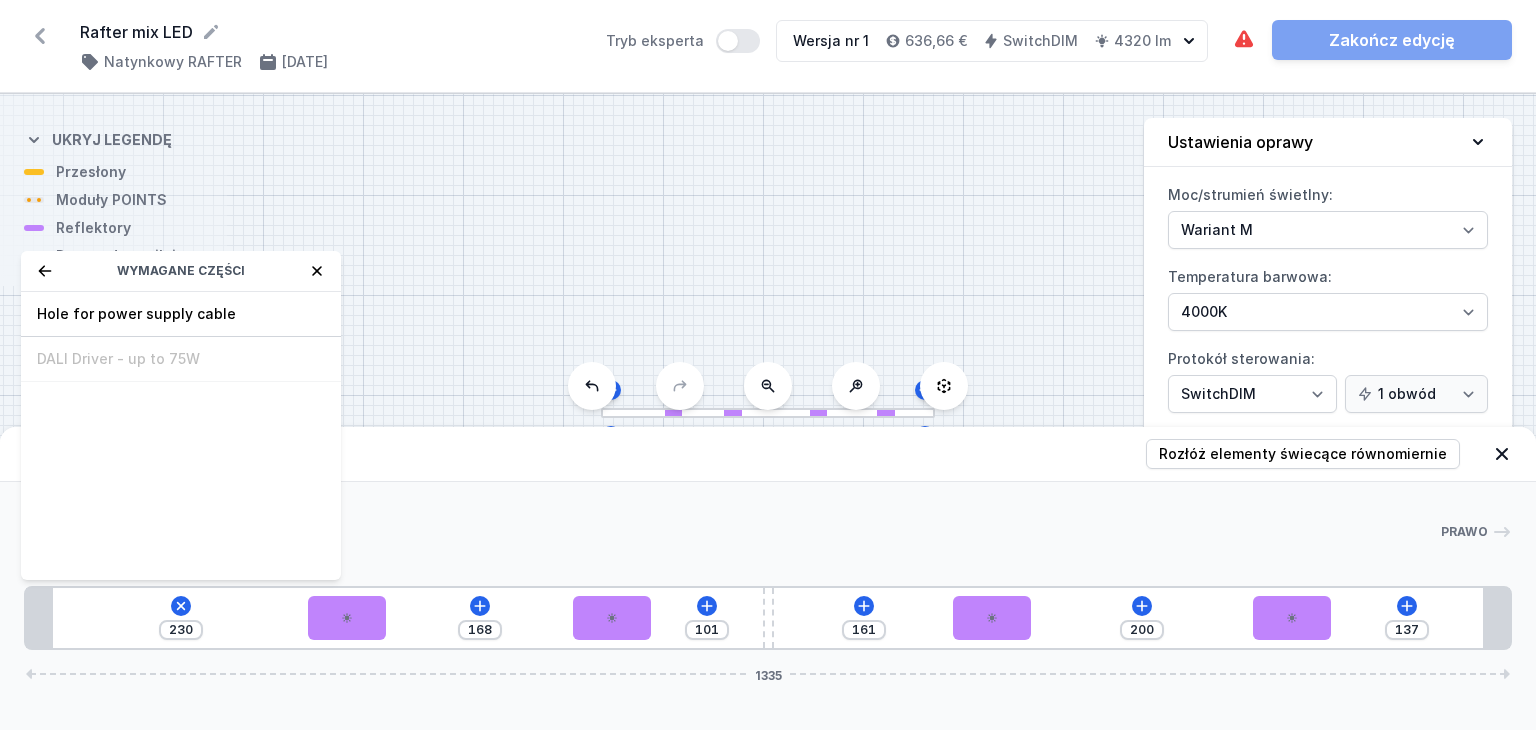 click on "Hole for power supply cable" at bounding box center (181, 314) 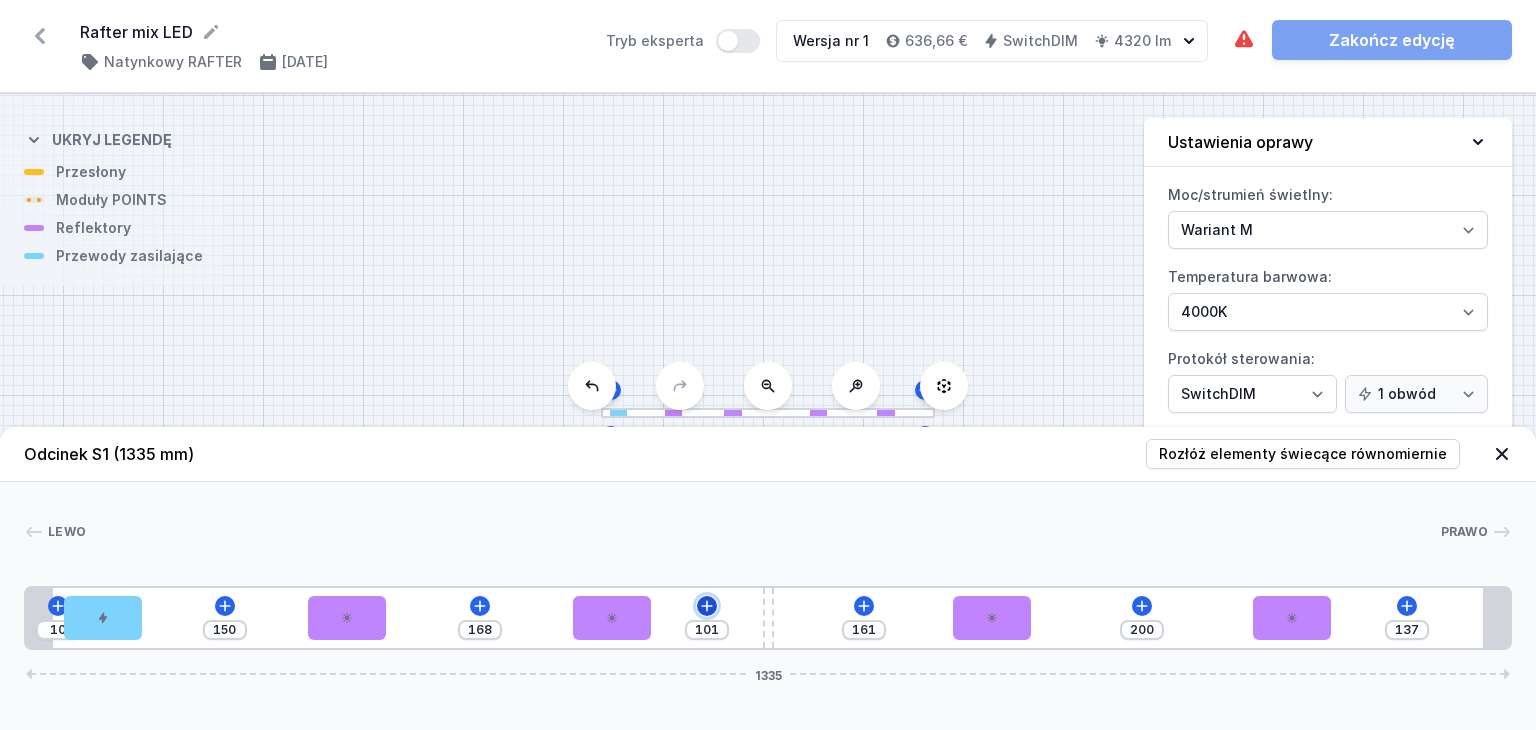 click 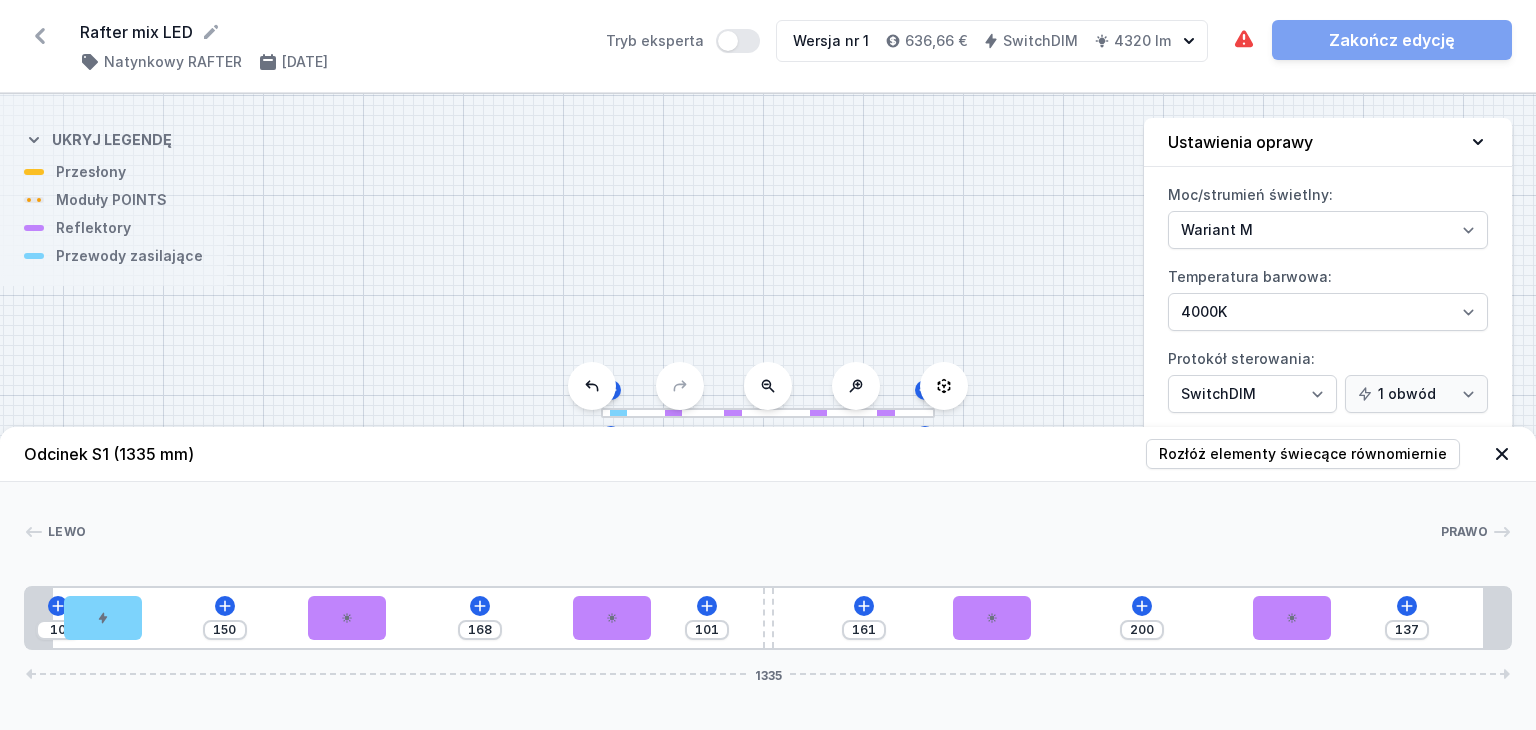 click at bounding box center (763, 532) 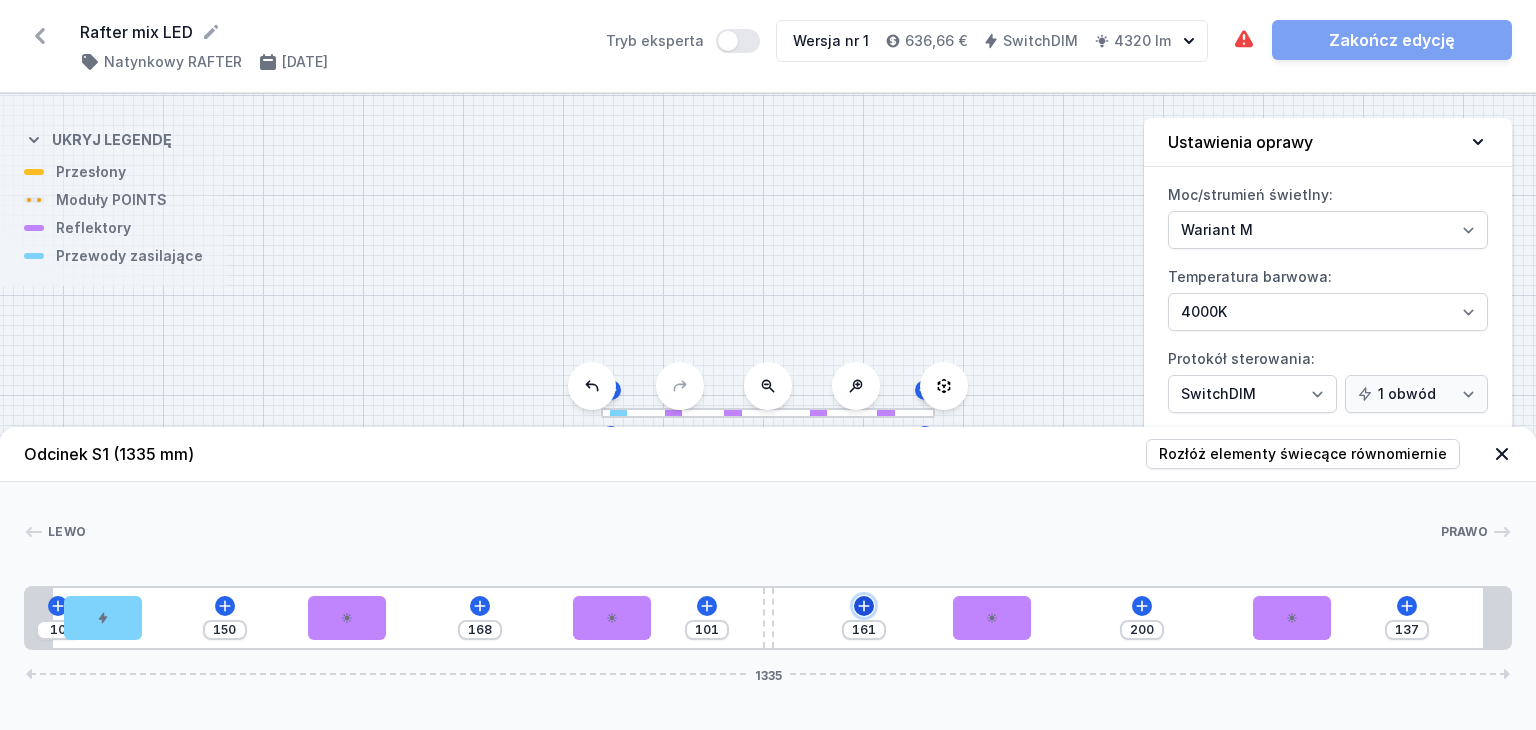 click 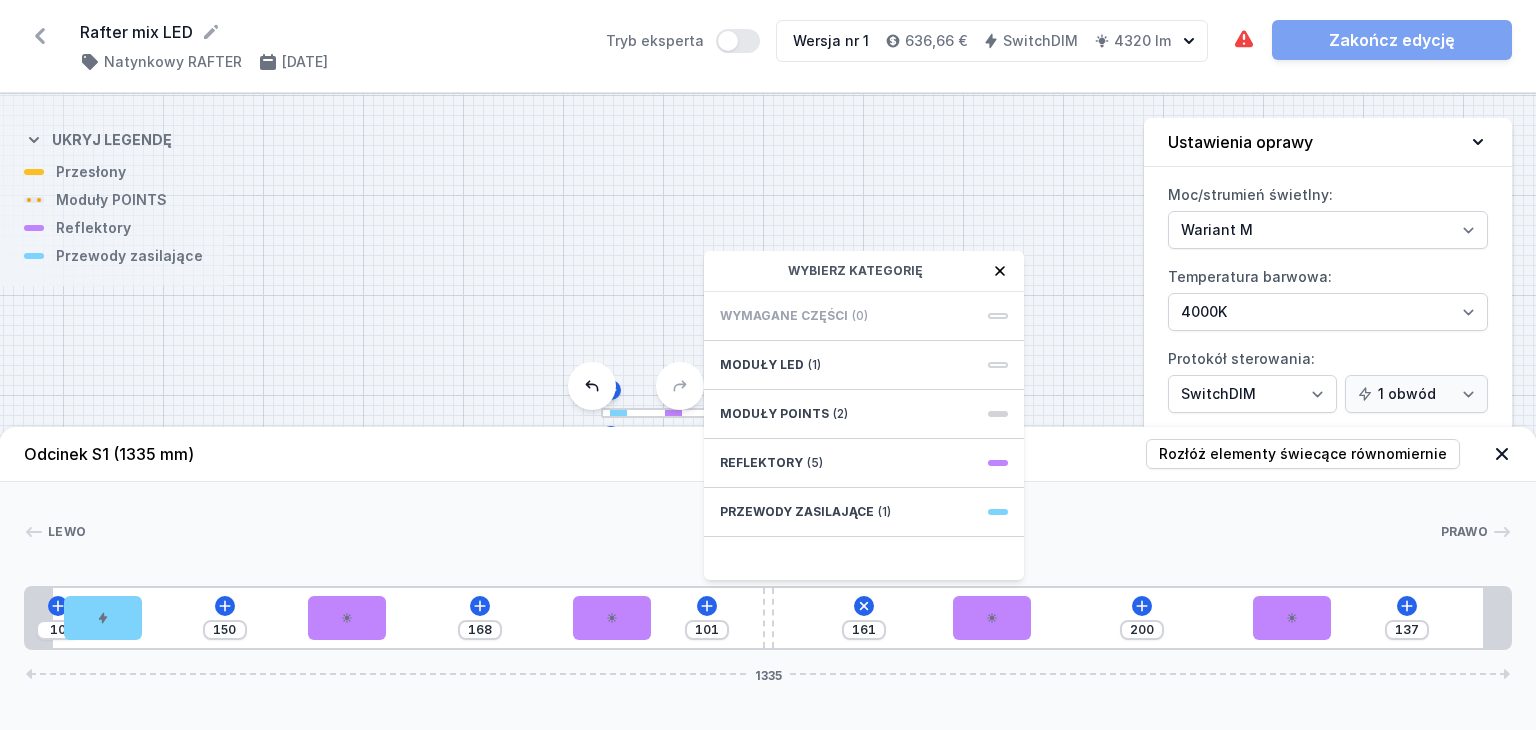 click on "Lewo Prawo 1 2 3 3 4 3 3 1 10 150 168 101 161 Wybierz kategorię Wymagane części (0) Moduły LED (1) Moduły POINTS (2) Reflektory (5) Przewody zasilające [PHONE_NUMBER] 150 70 168 70 101 10 161 70 200 70 161 24 1287 24 1335" at bounding box center (768, 566) 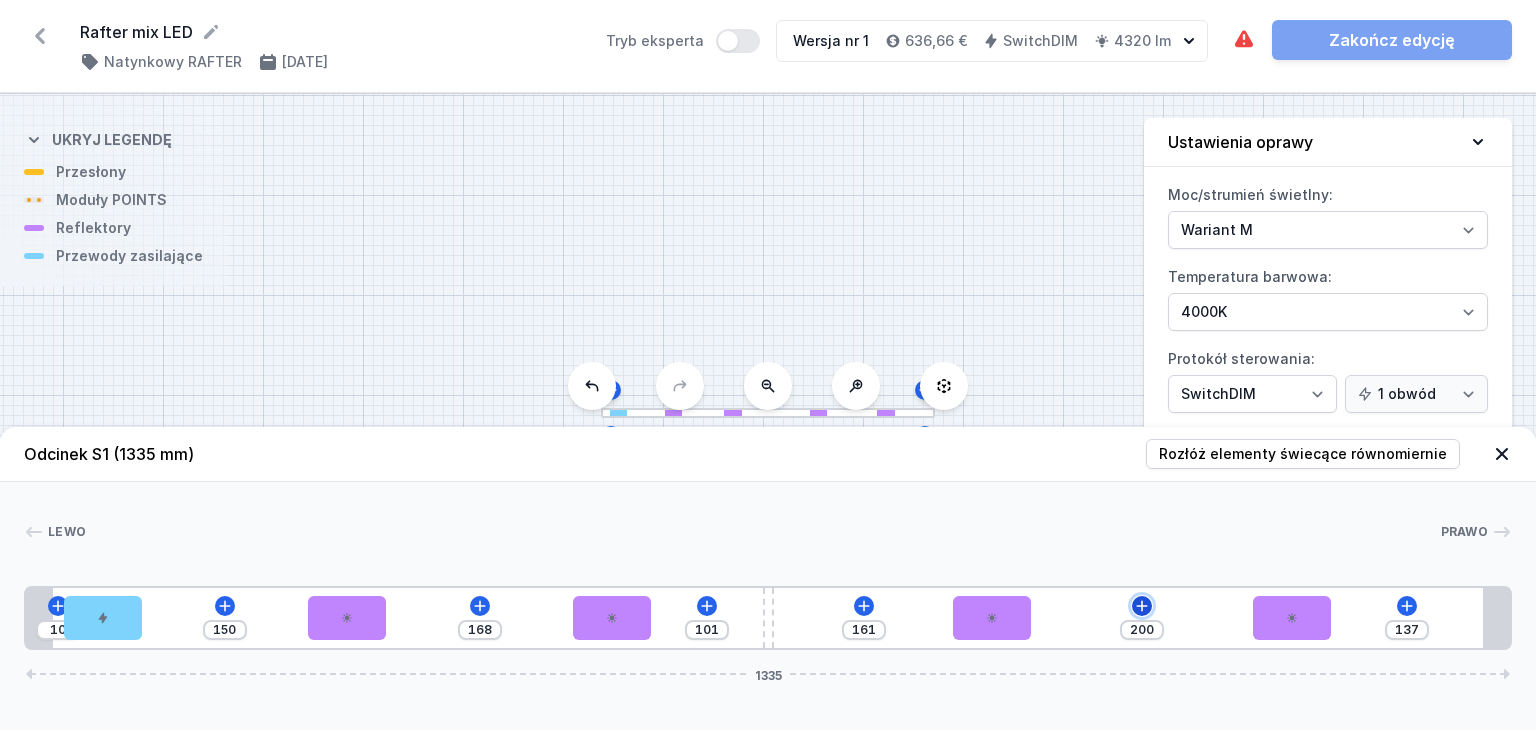 click 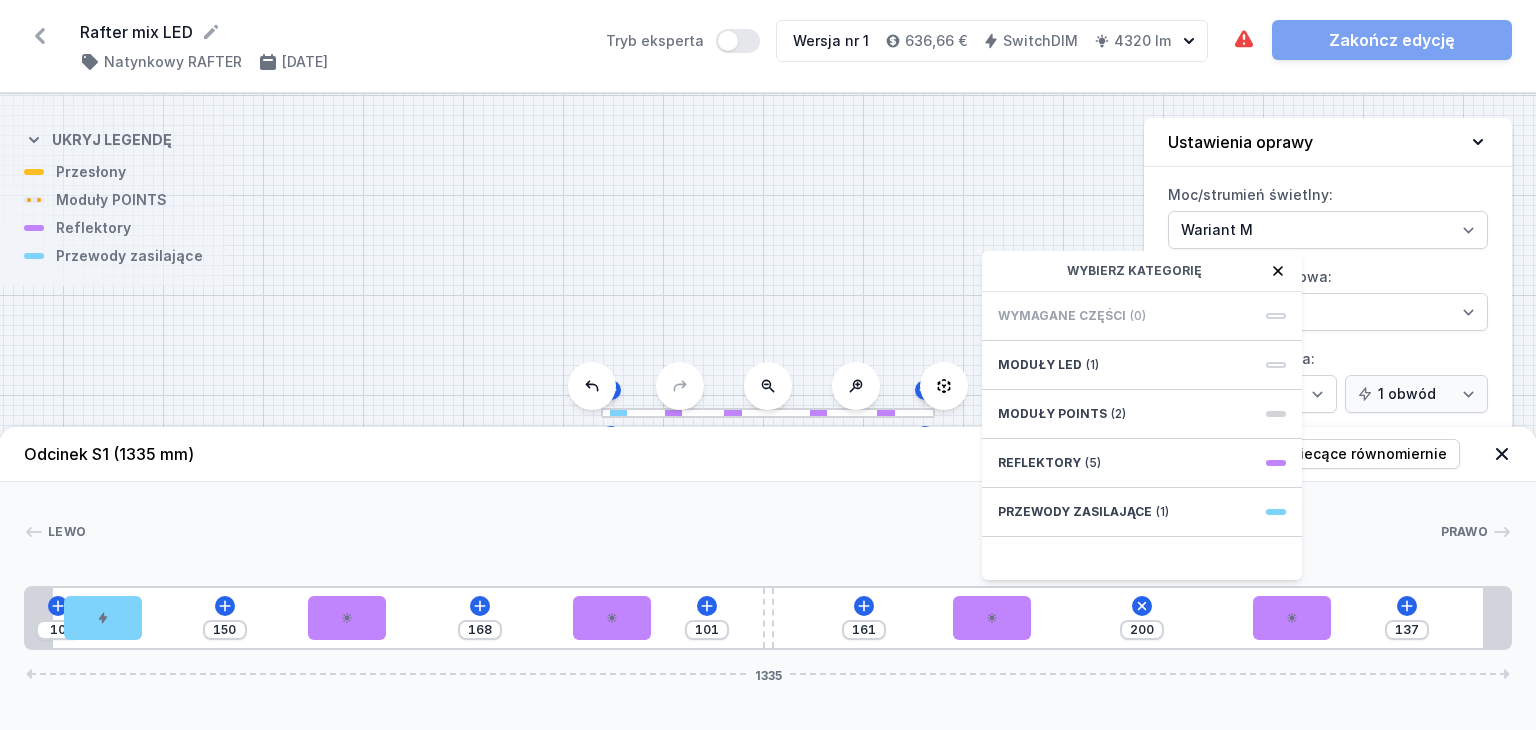 click at bounding box center [763, 532] 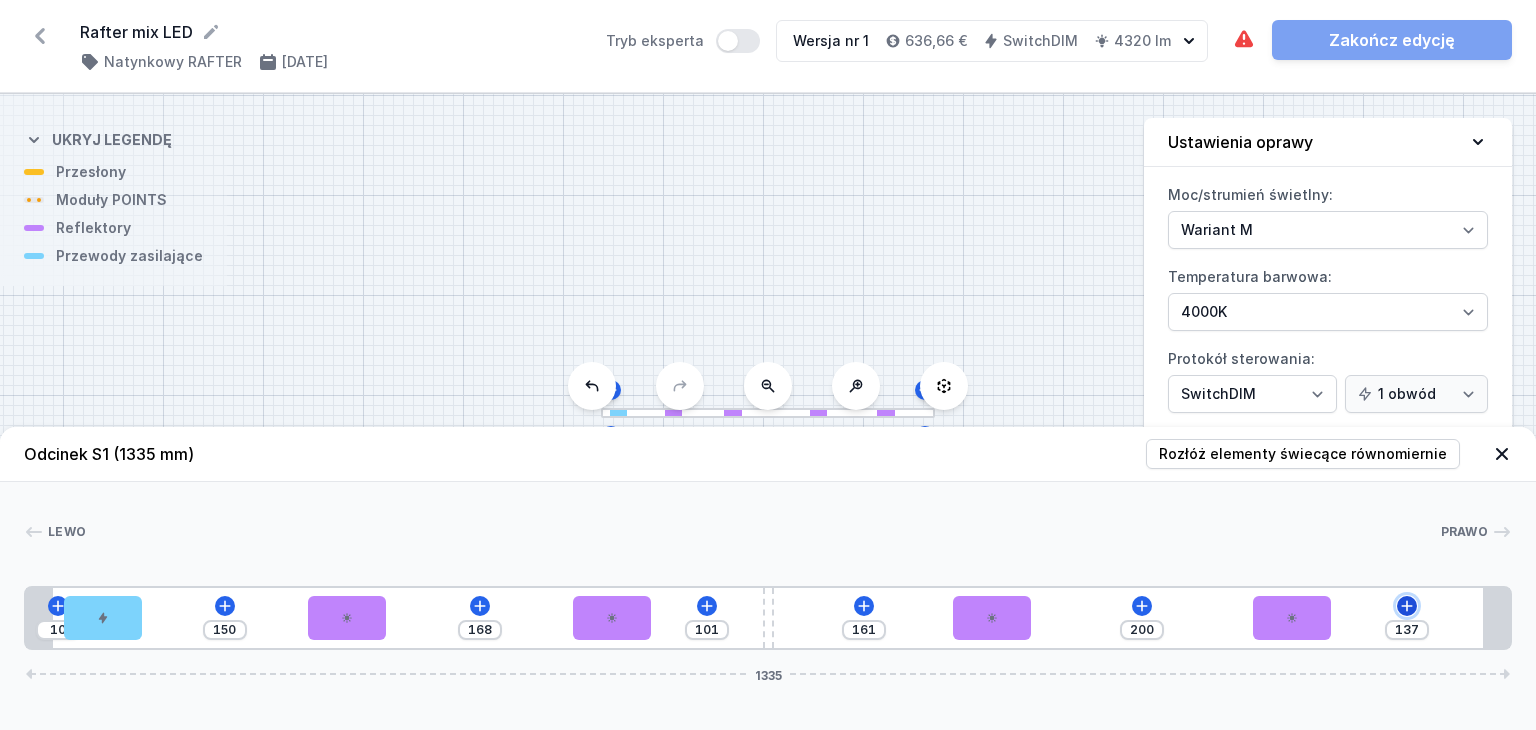 click 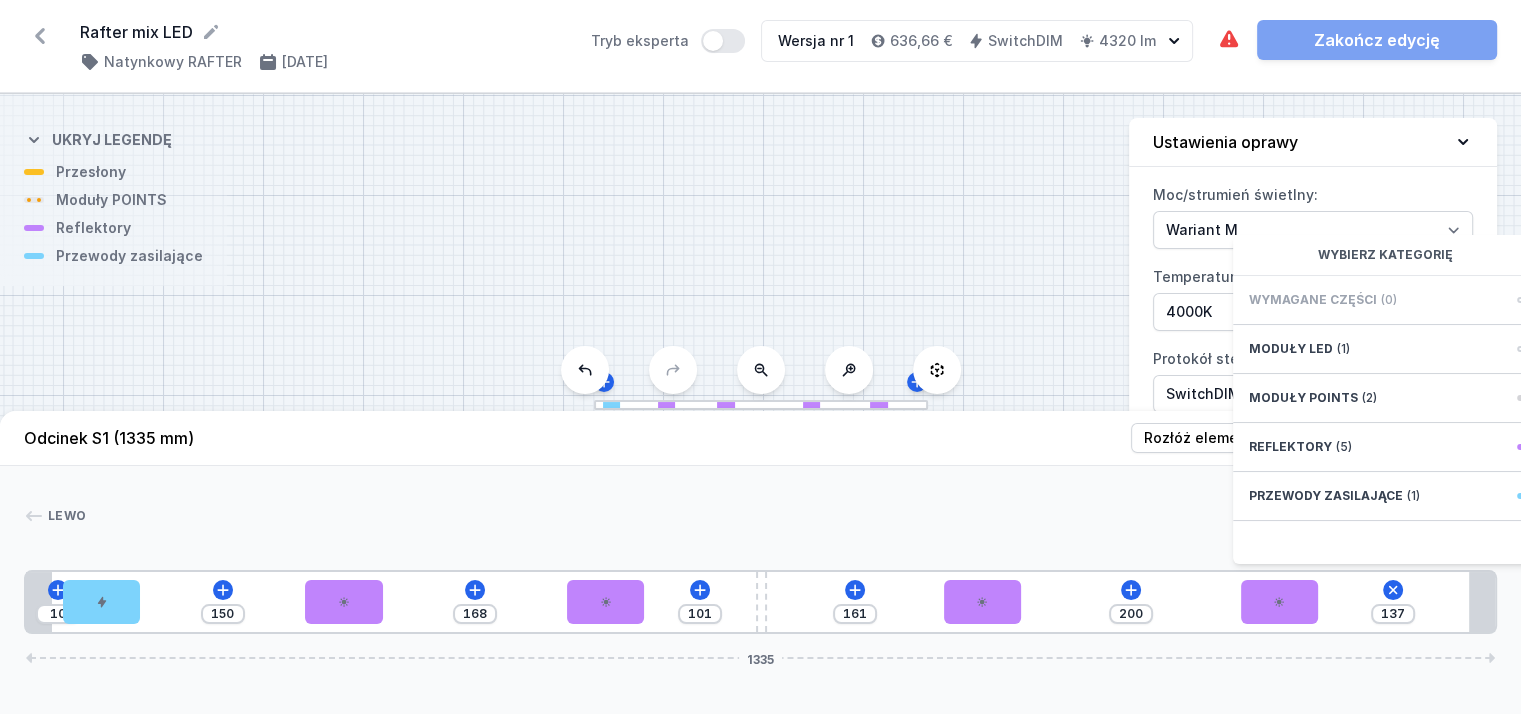 click on "[PERSON_NAME]" at bounding box center [760, 520] 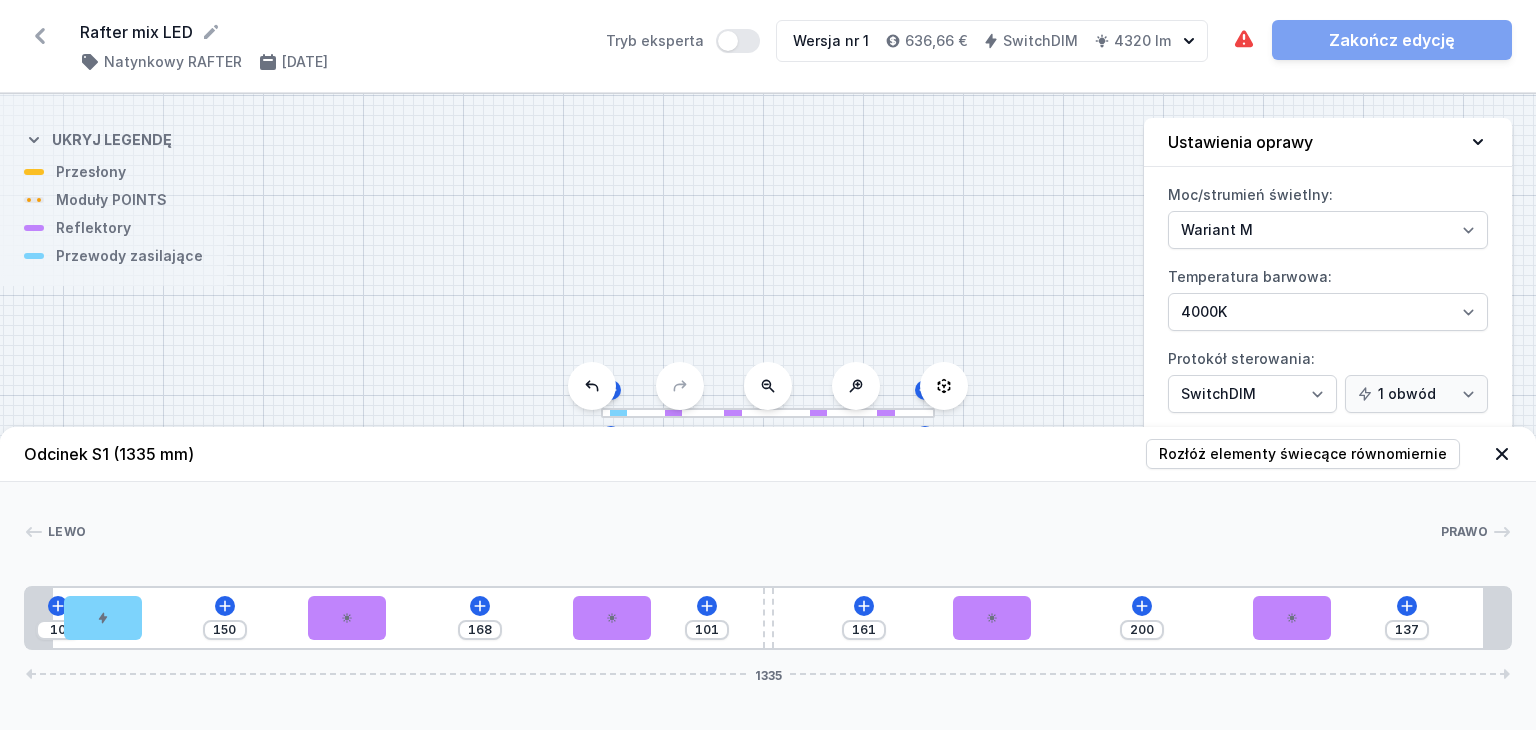 click on "S1 1335" at bounding box center [768, 412] 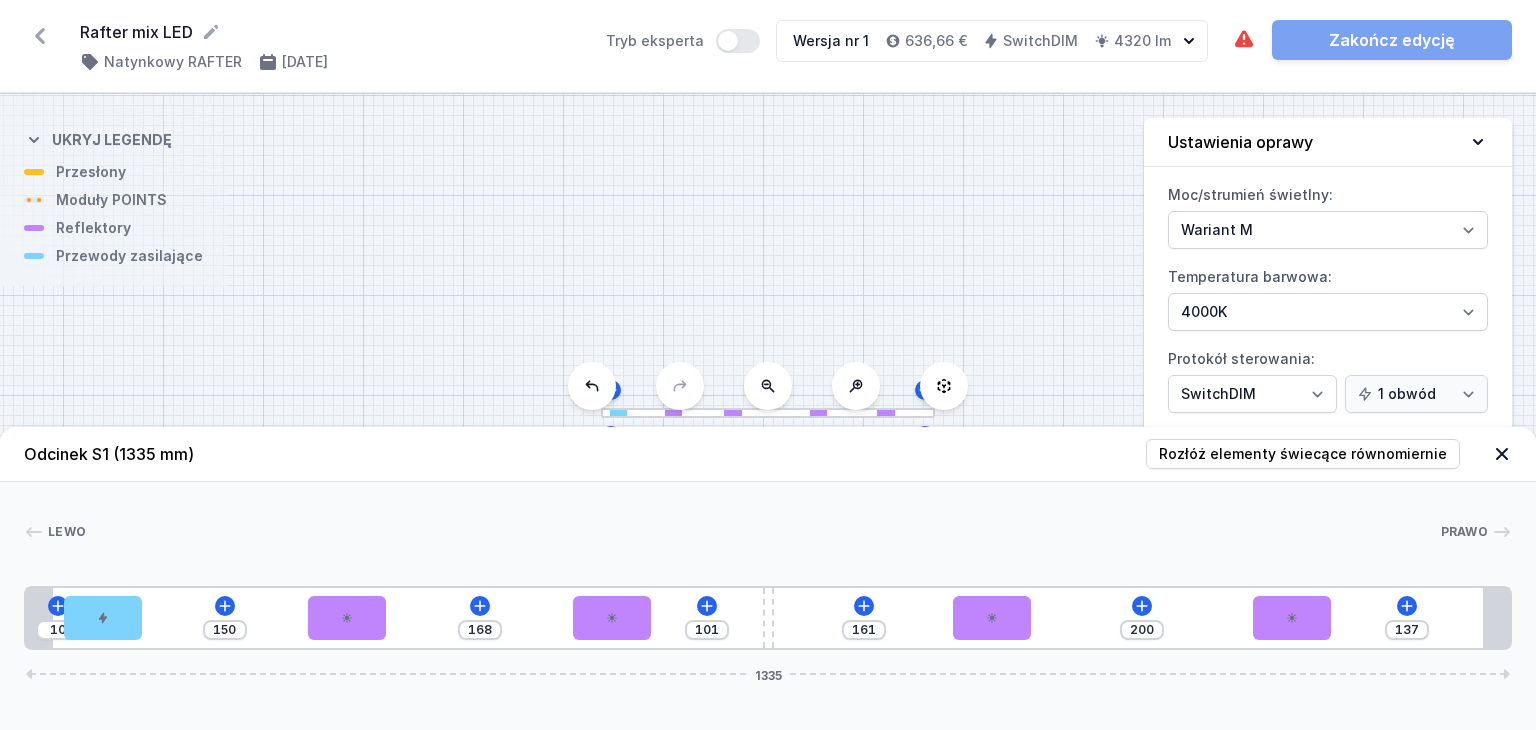 click on "S1 1335" at bounding box center (768, 412) 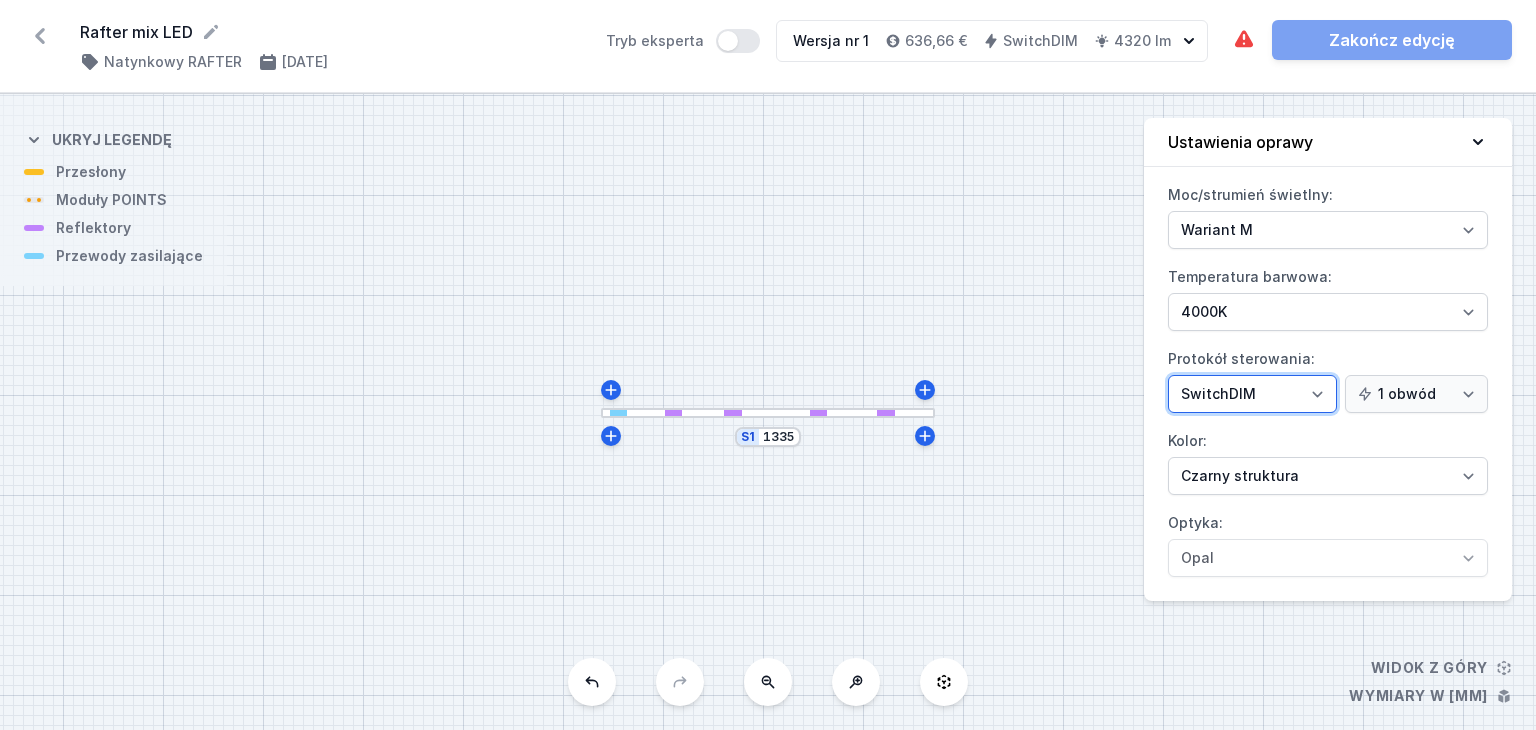 click on "On/Off SwitchDIM DALI AQsmart" at bounding box center (1252, 394) 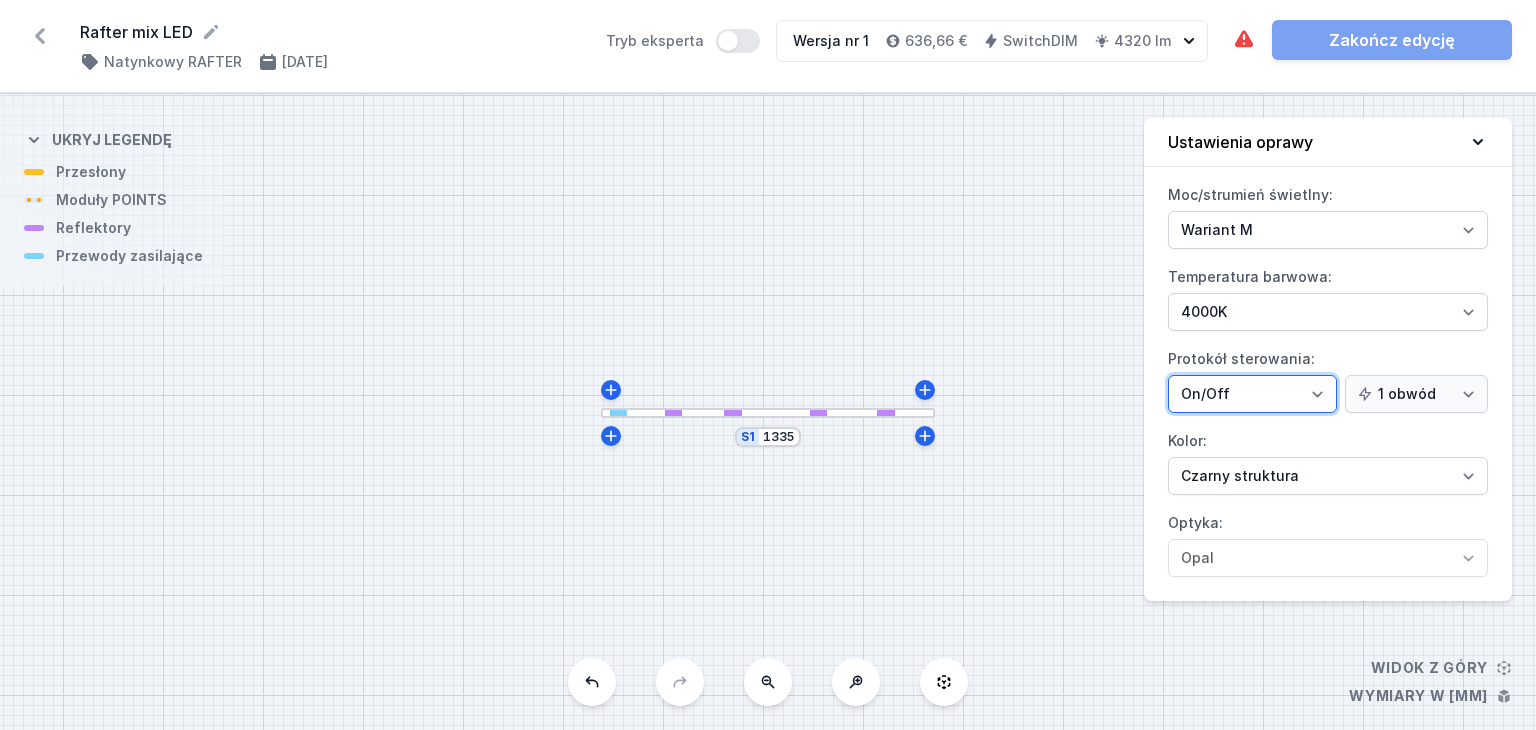 click on "On/Off SwitchDIM DALI AQsmart" at bounding box center (1252, 394) 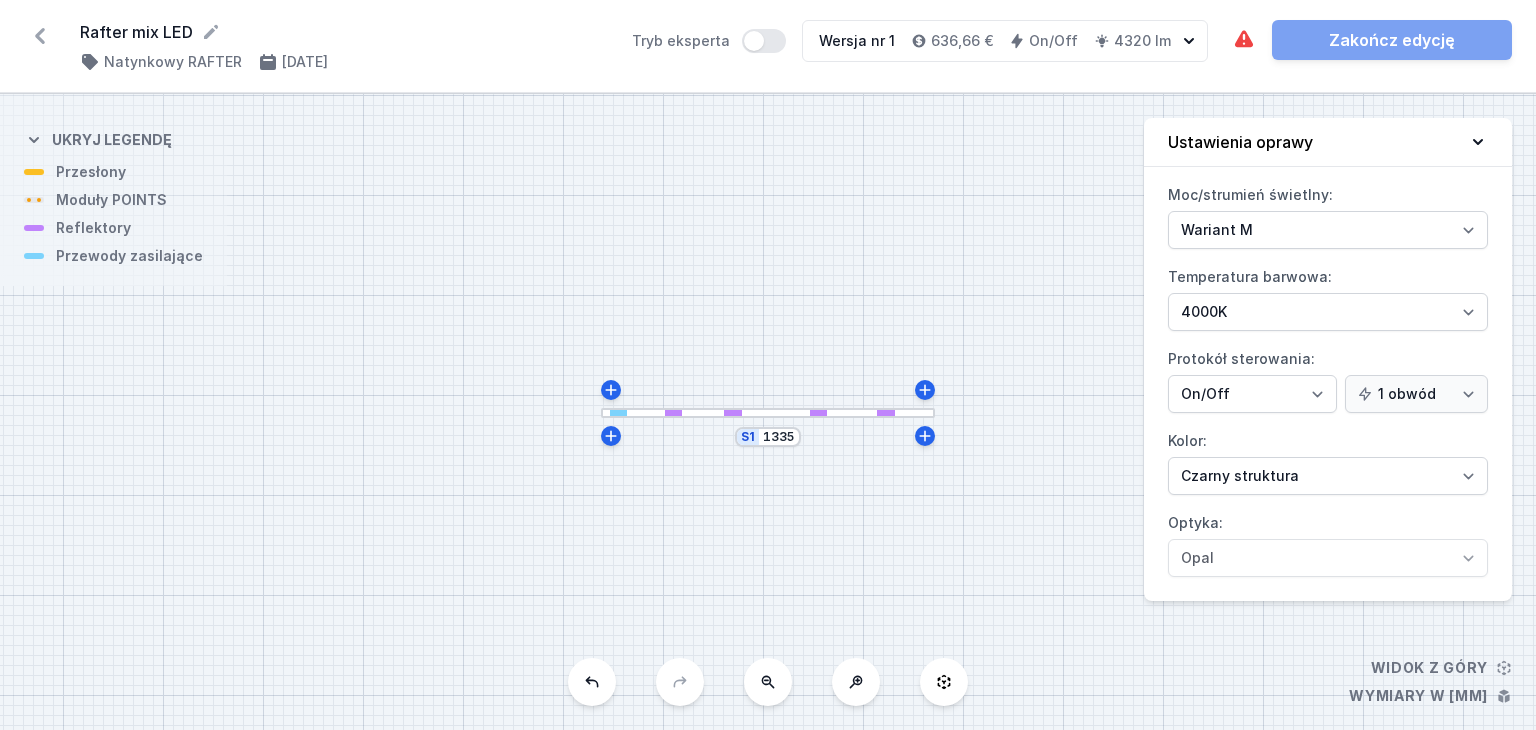 click at bounding box center [768, 413] 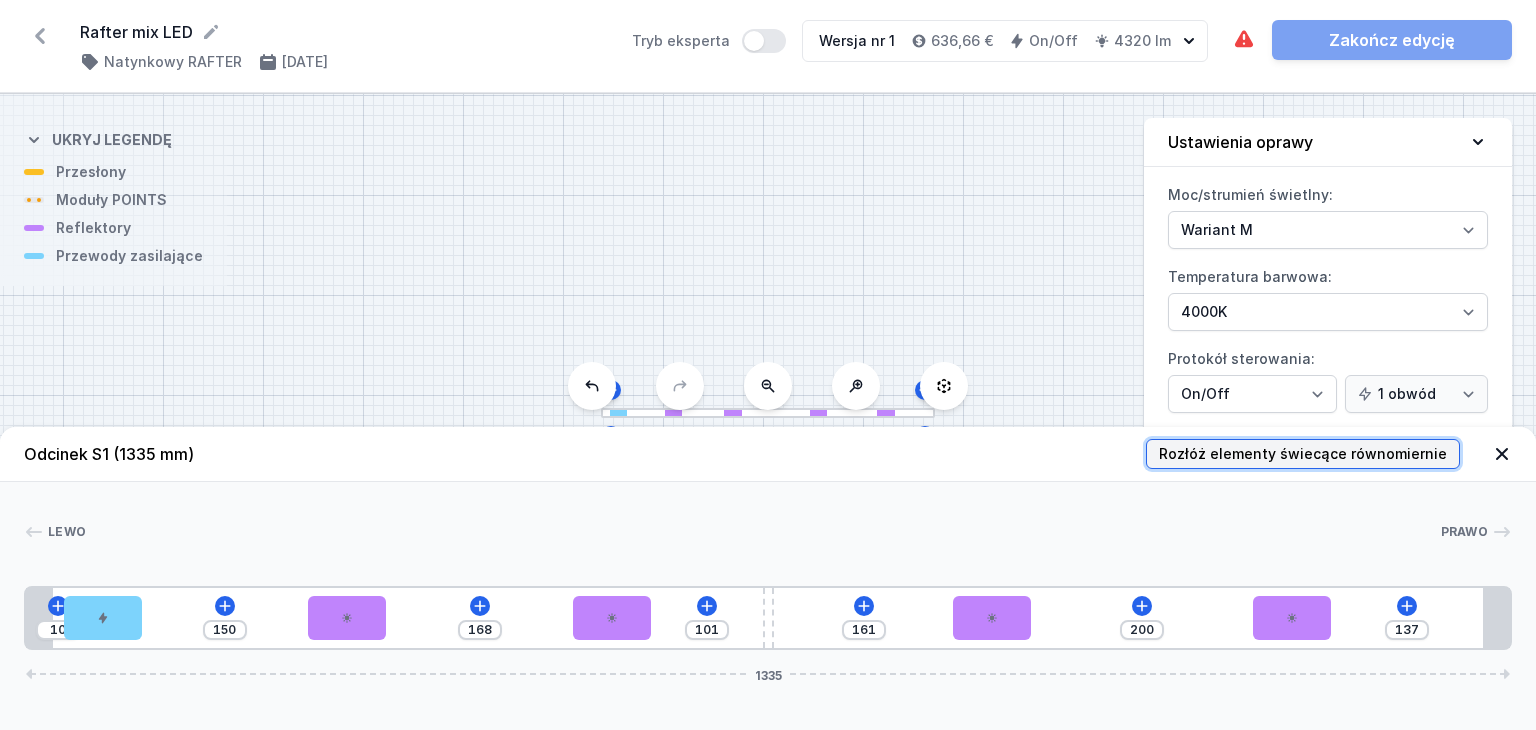 click on "Rozłóż elementy świecące równomiernie" at bounding box center (1303, 454) 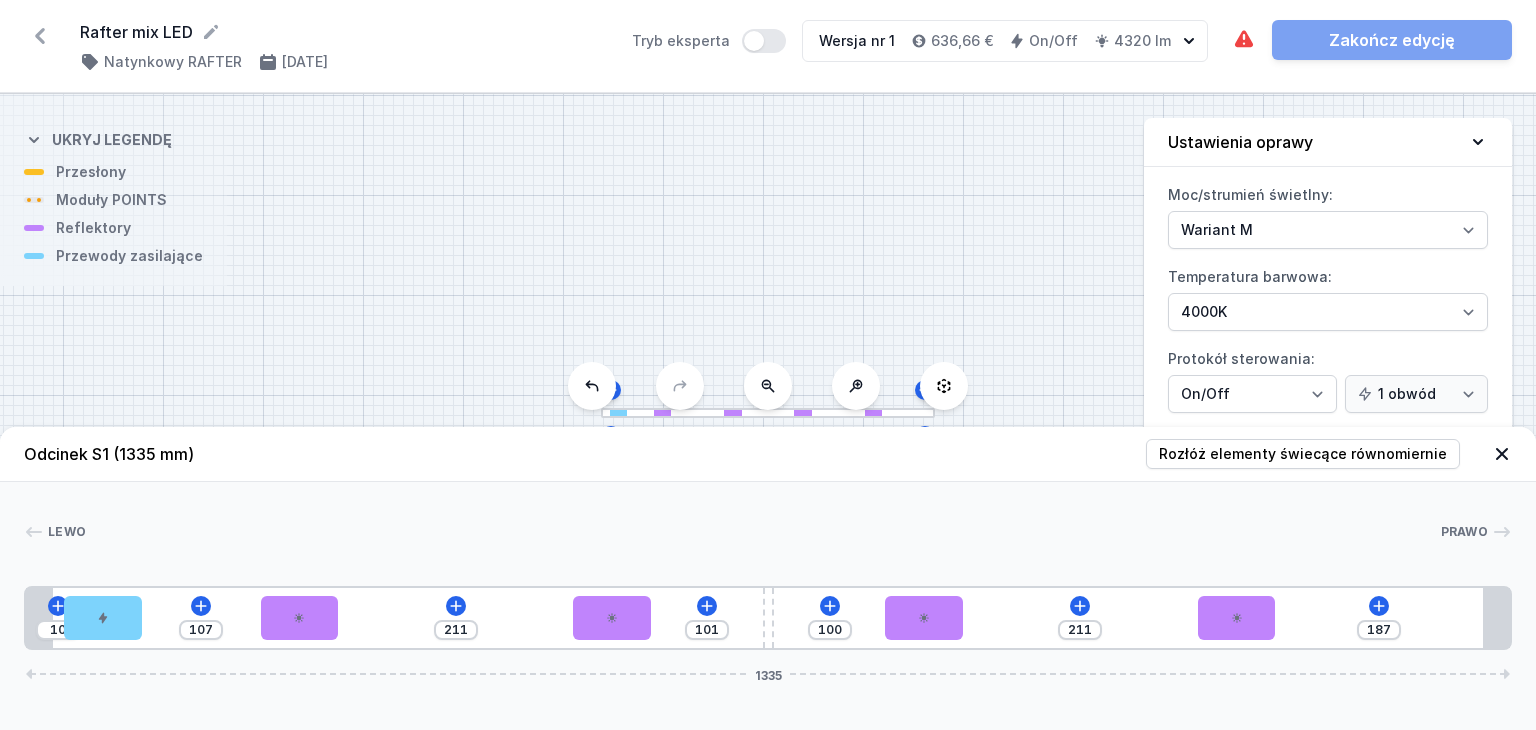 click on "S1 1335" at bounding box center [768, 412] 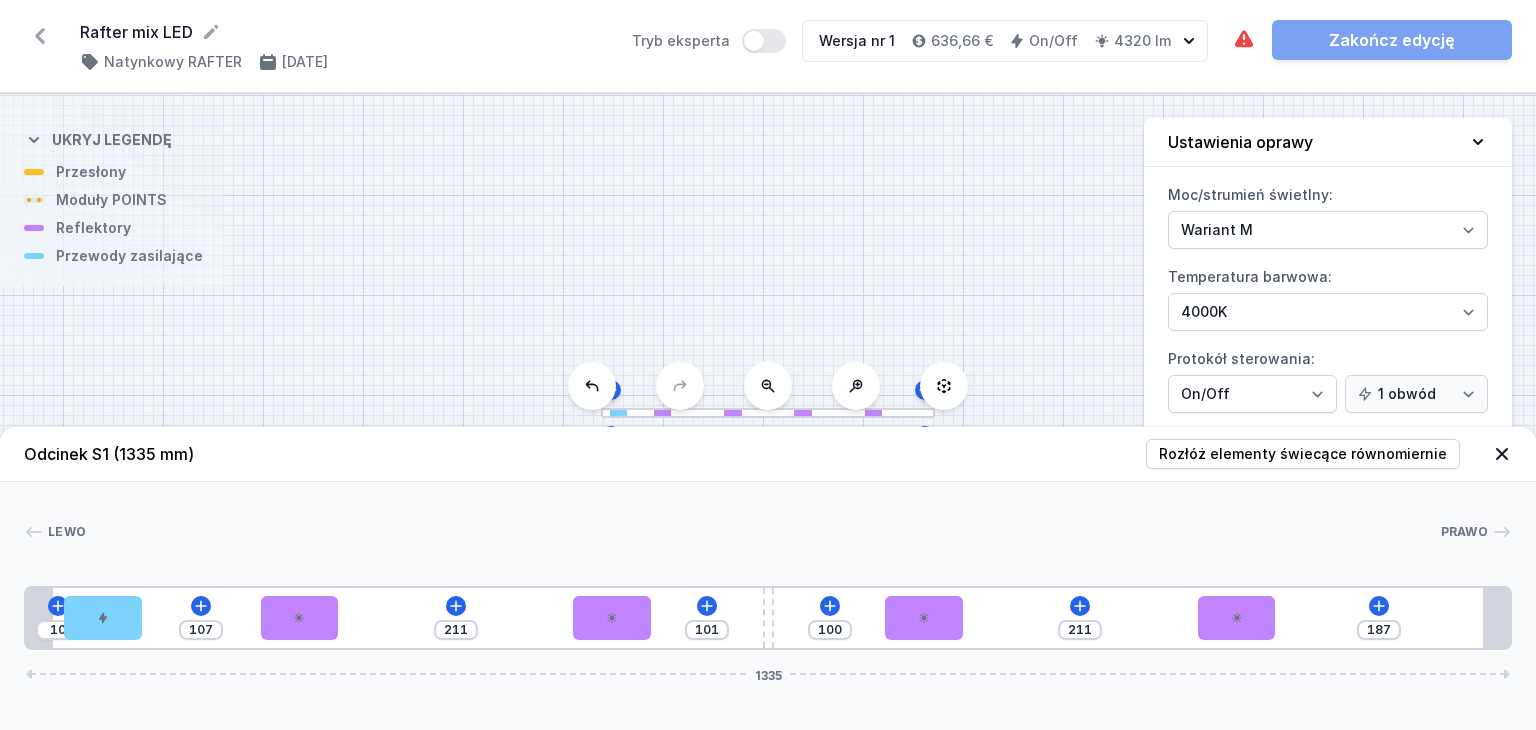 click 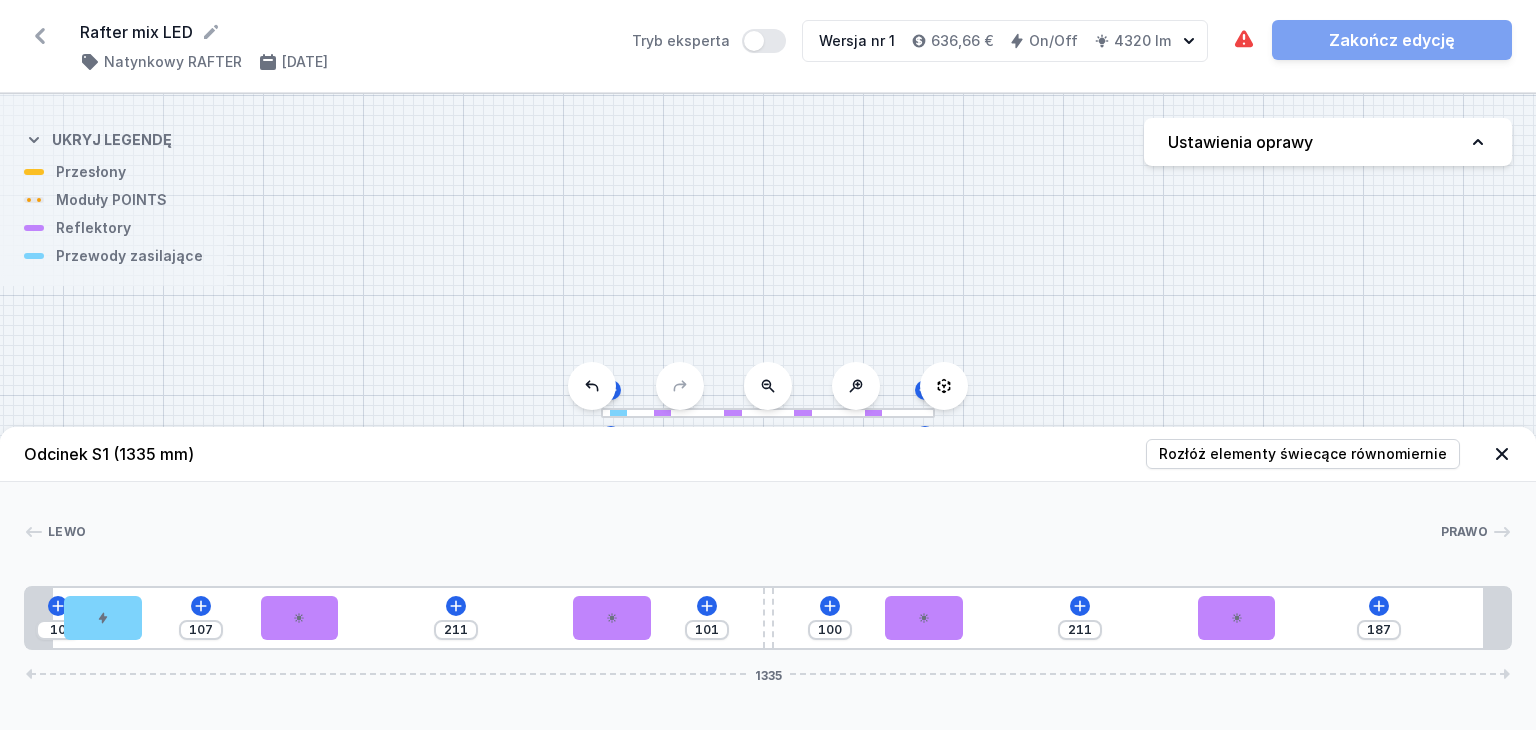 click 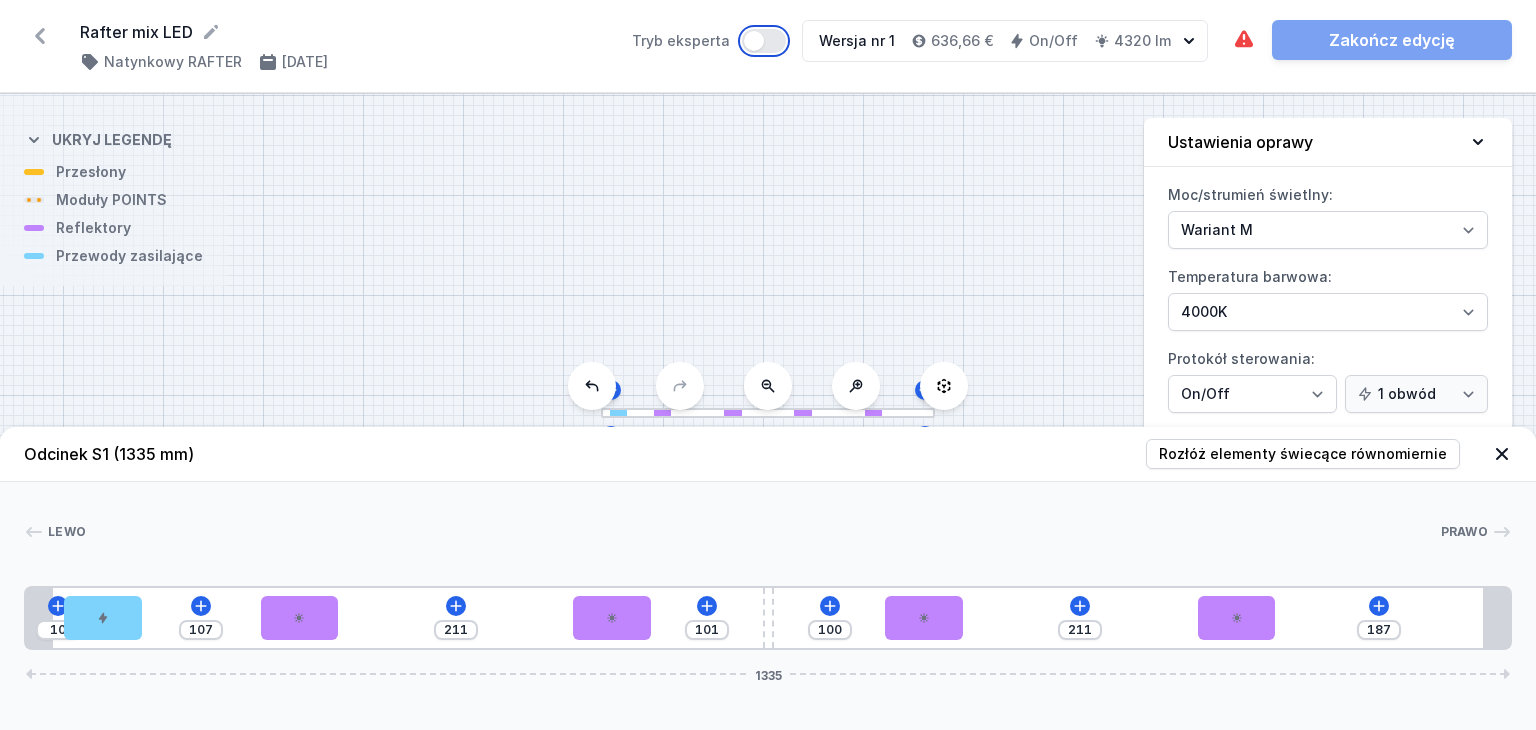click on "Tryb eksperta" at bounding box center [764, 41] 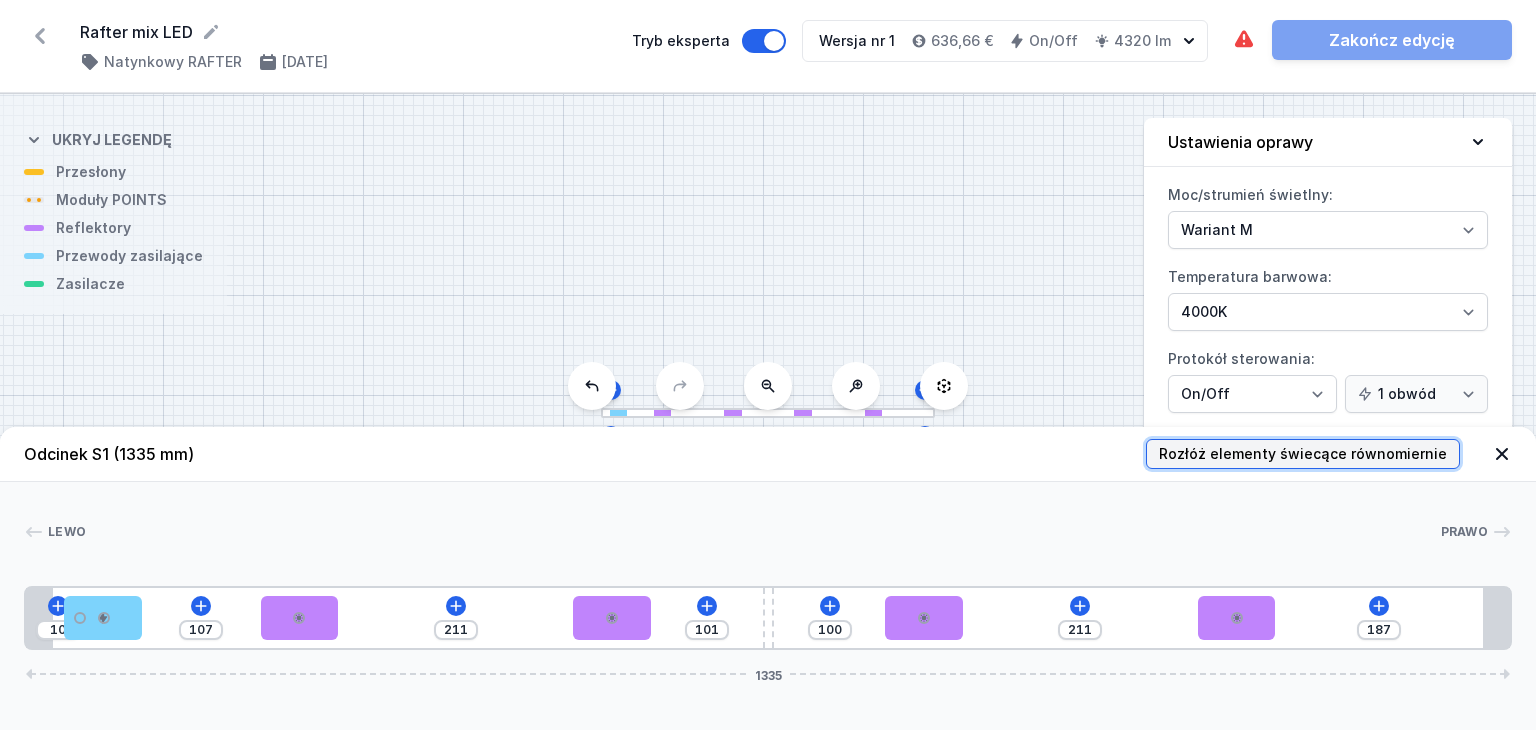 click on "Rozłóż elementy świecące równomiernie" at bounding box center (1303, 454) 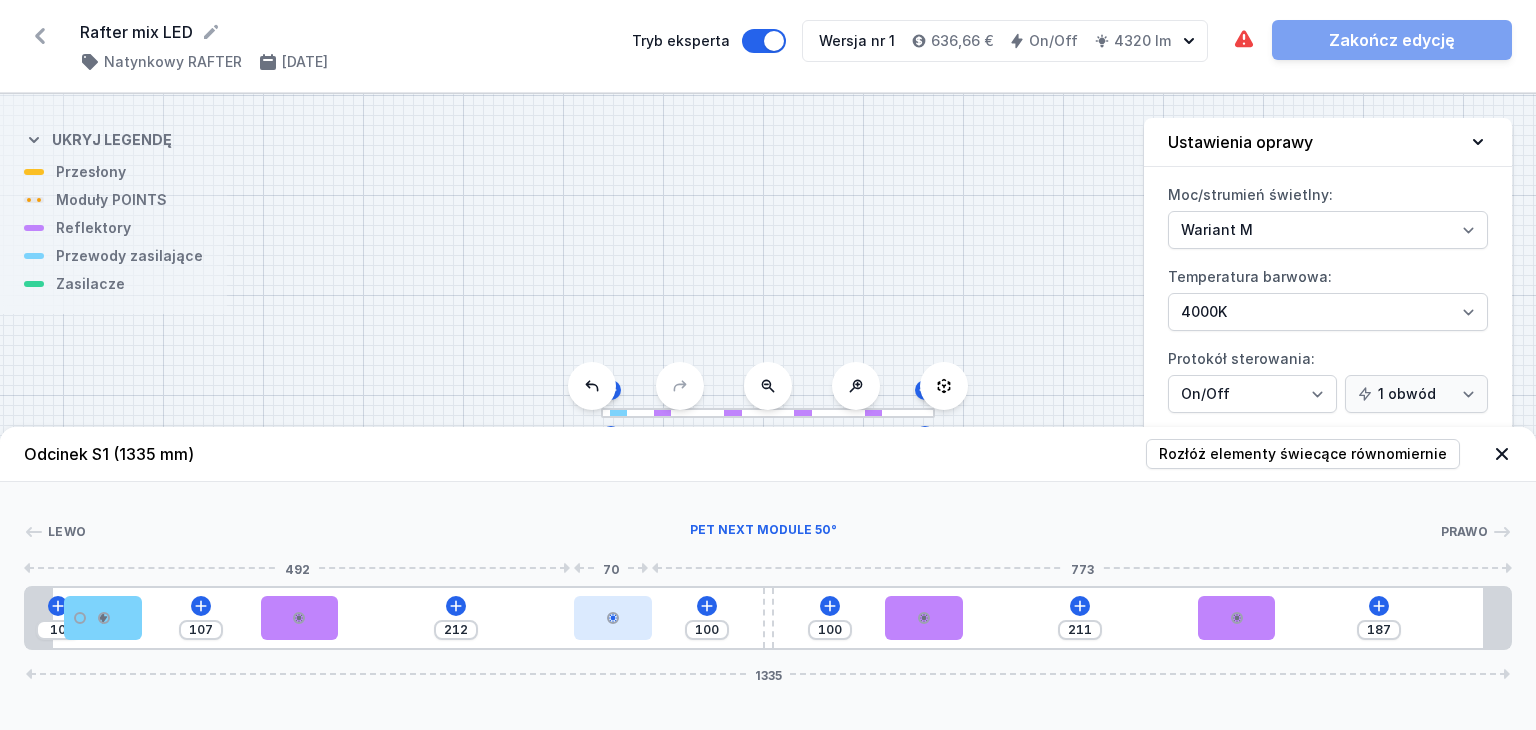 click at bounding box center [613, 618] 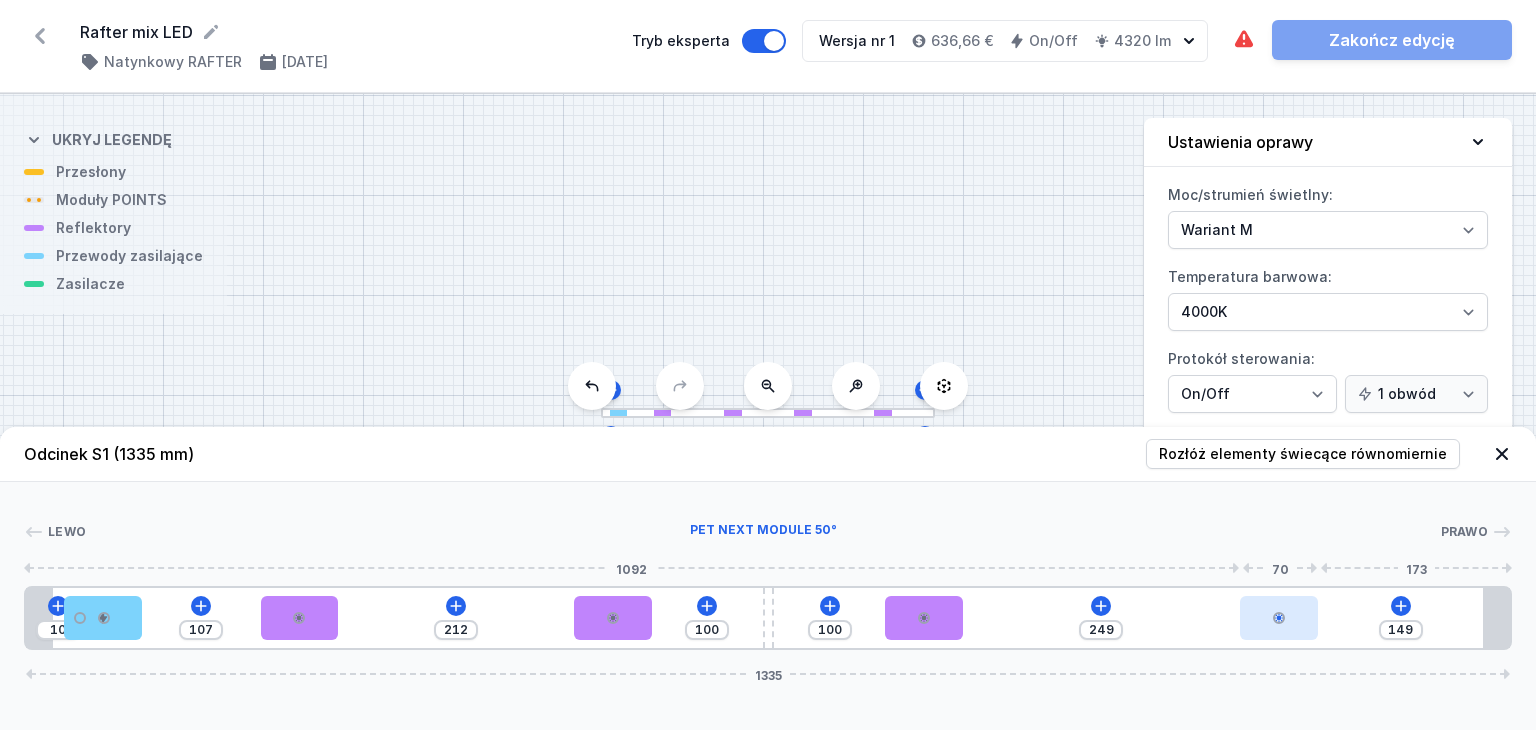 drag, startPoint x: 1236, startPoint y: 623, endPoint x: 1296, endPoint y: 619, distance: 60.133186 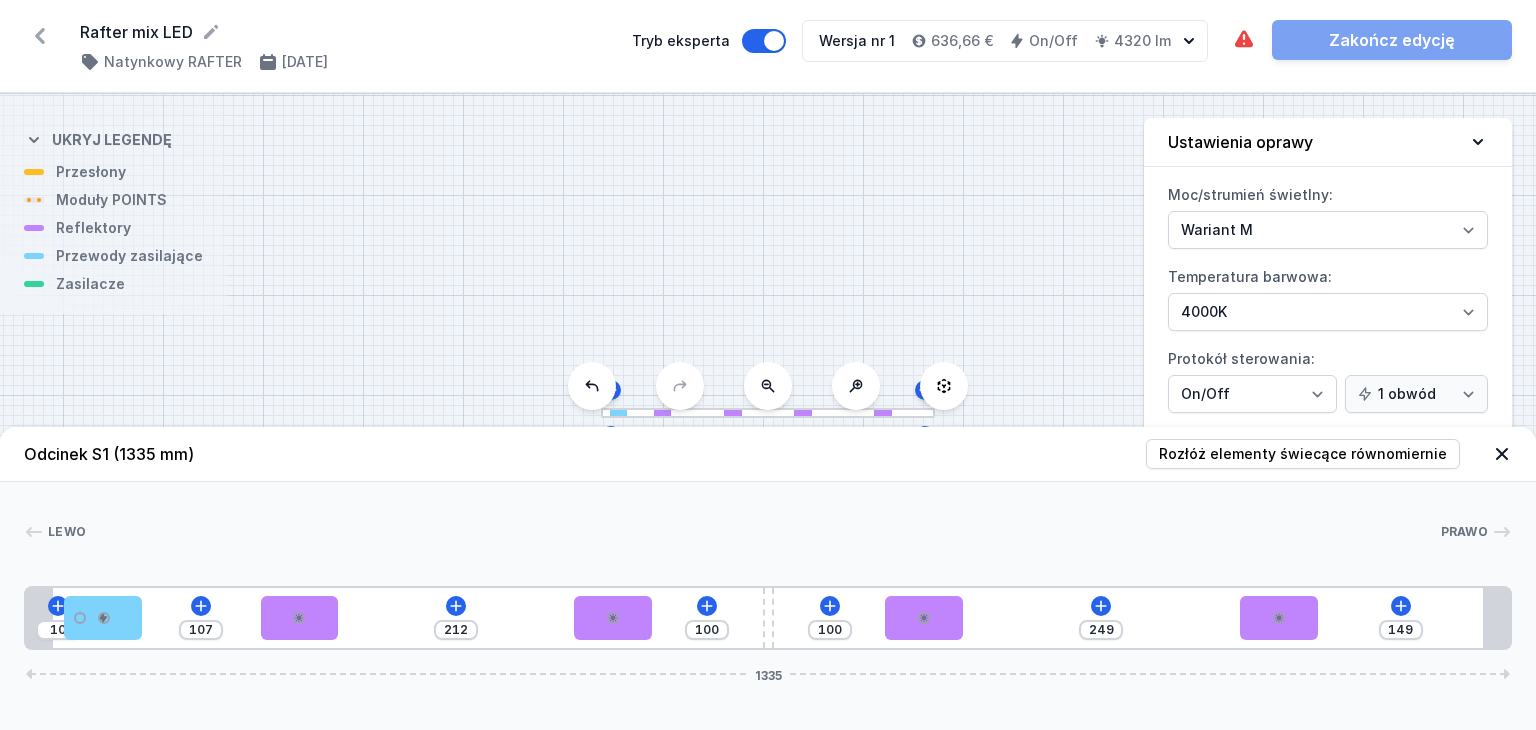 click on "10 107 212 100 100 249 149 1335" at bounding box center [768, 618] 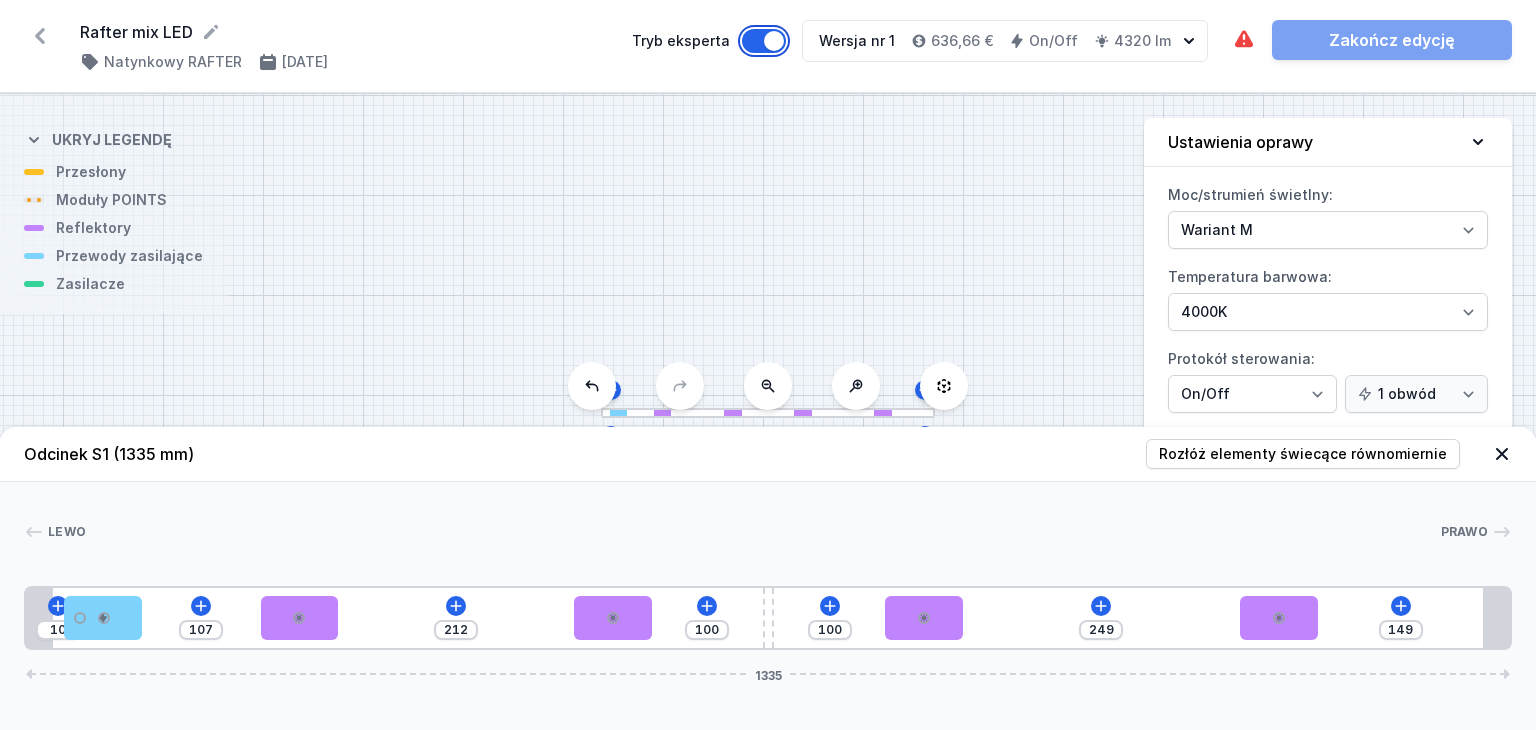 click on "Tryb eksperta" at bounding box center [764, 41] 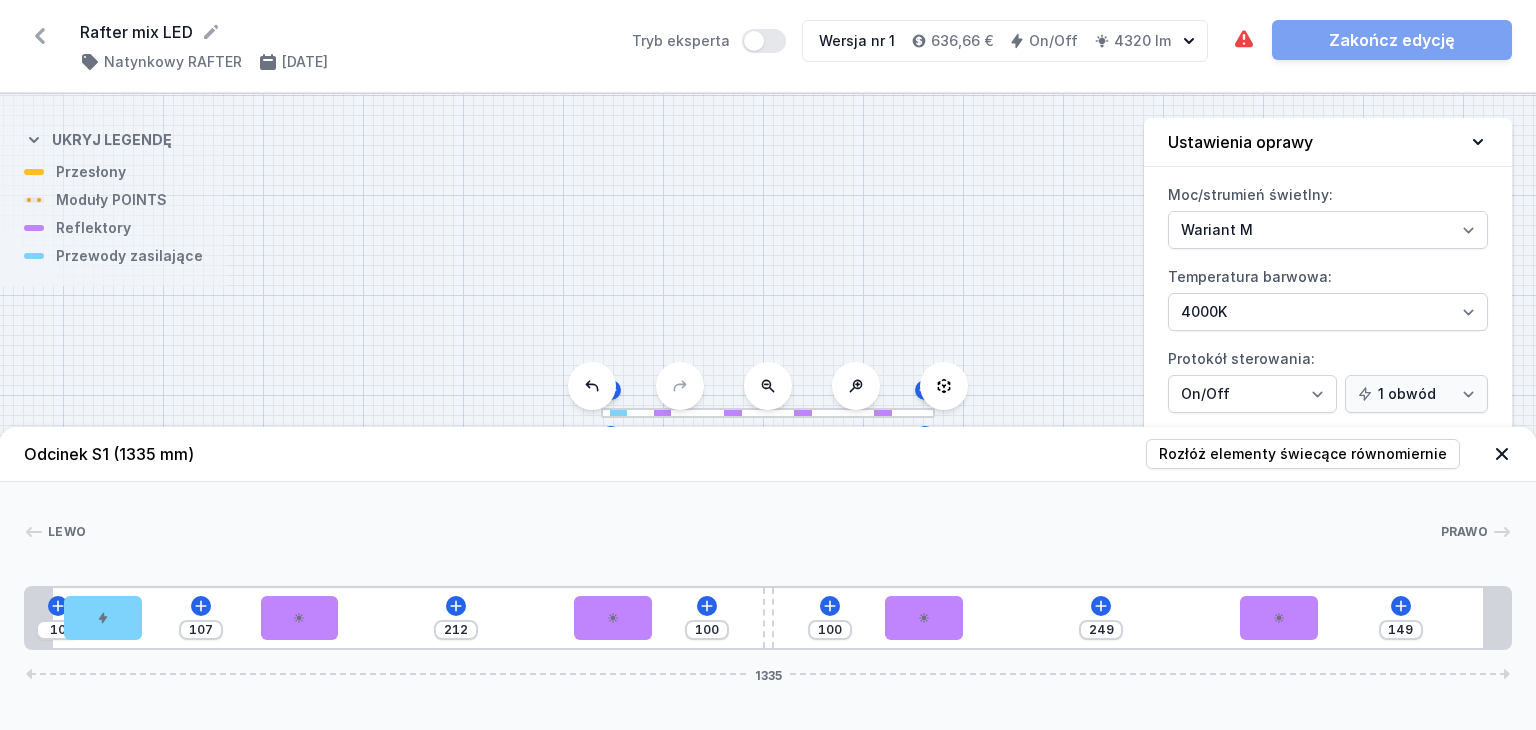 click on "[PERSON_NAME] 1 2 3 3 4 3 3 1 10 107 212 100 100 249 149 1335 34 70 107 70 212 70 100 10 100 70 249 70 173 24 1287 24 1335" at bounding box center [768, 566] 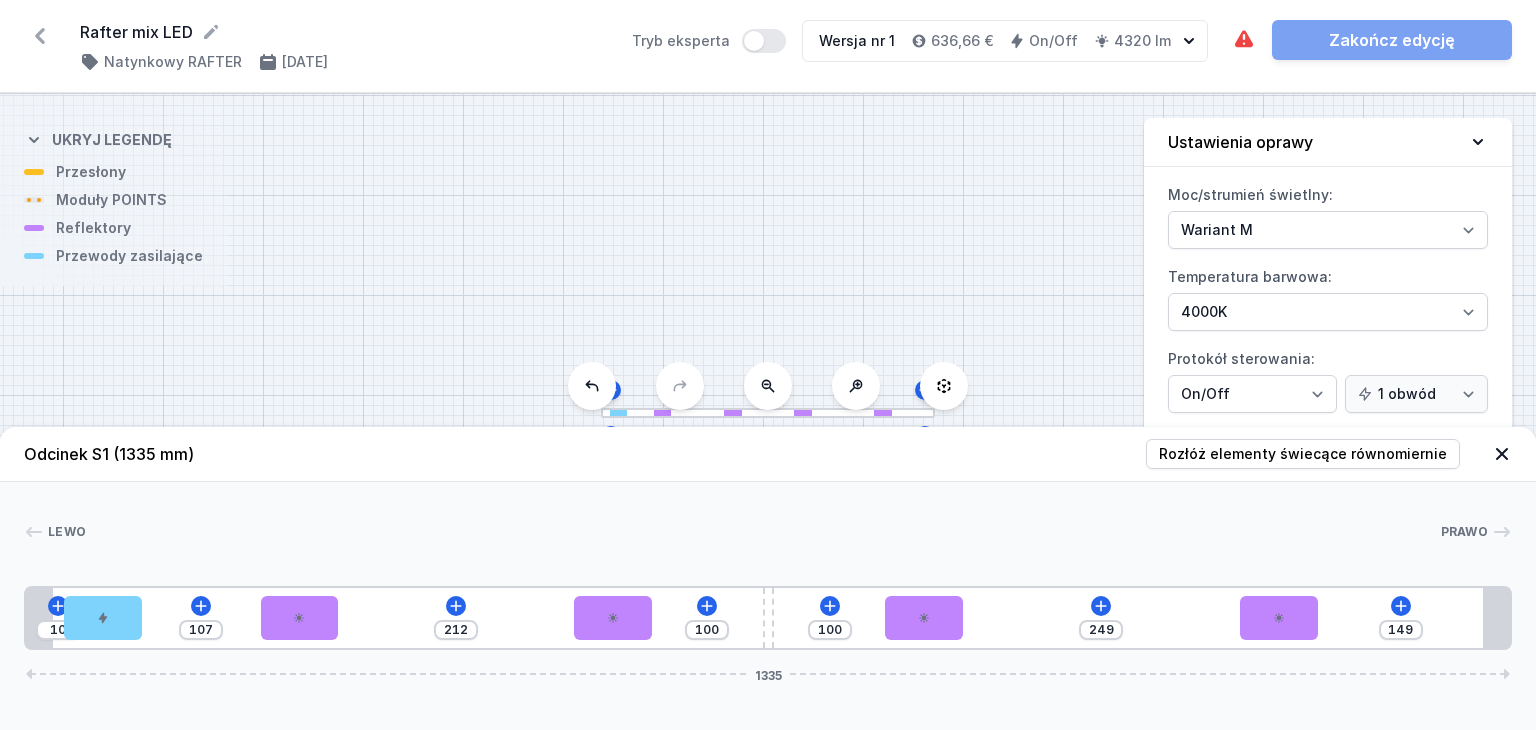 click on "10 107 212 100 100 249 149 1335" at bounding box center (768, 618) 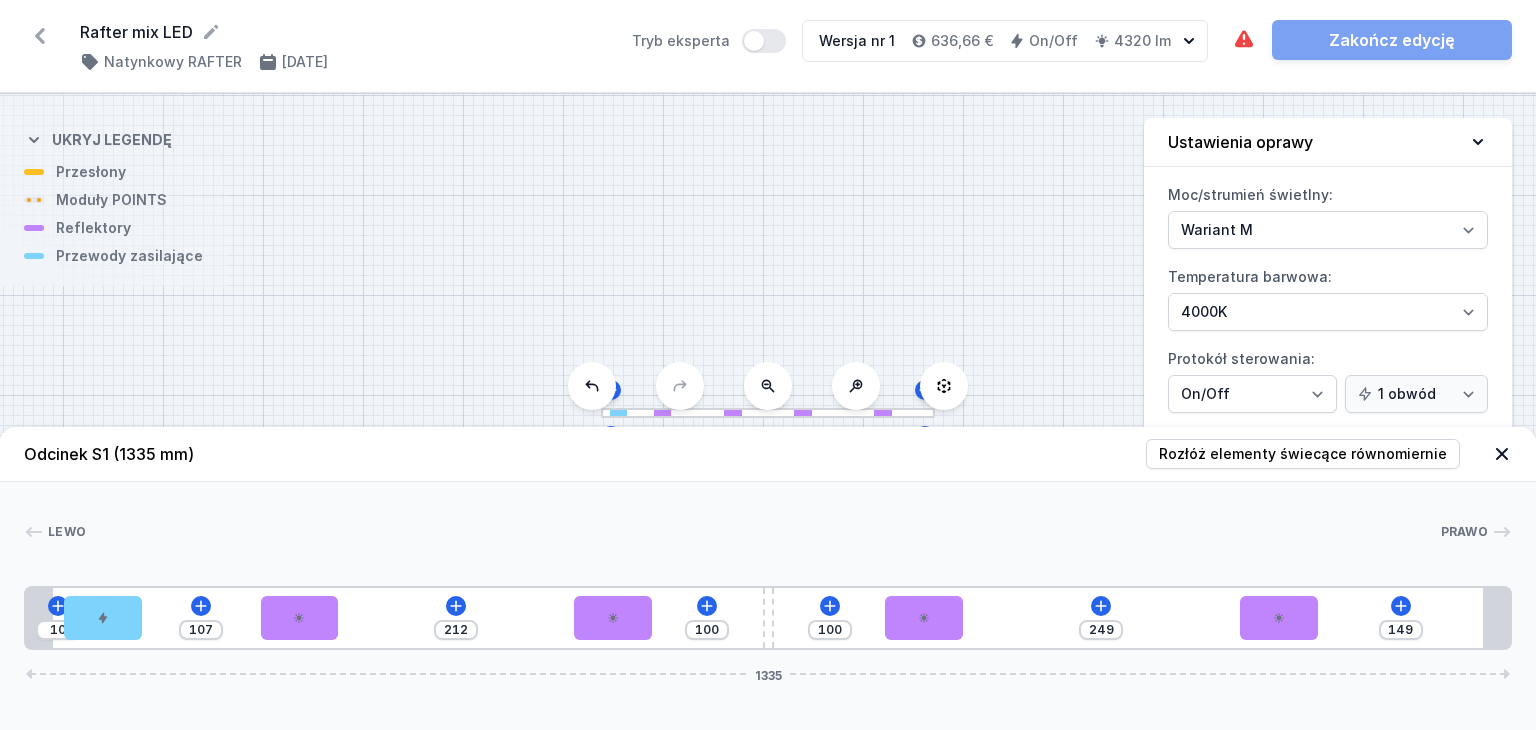 click at bounding box center [768, 413] 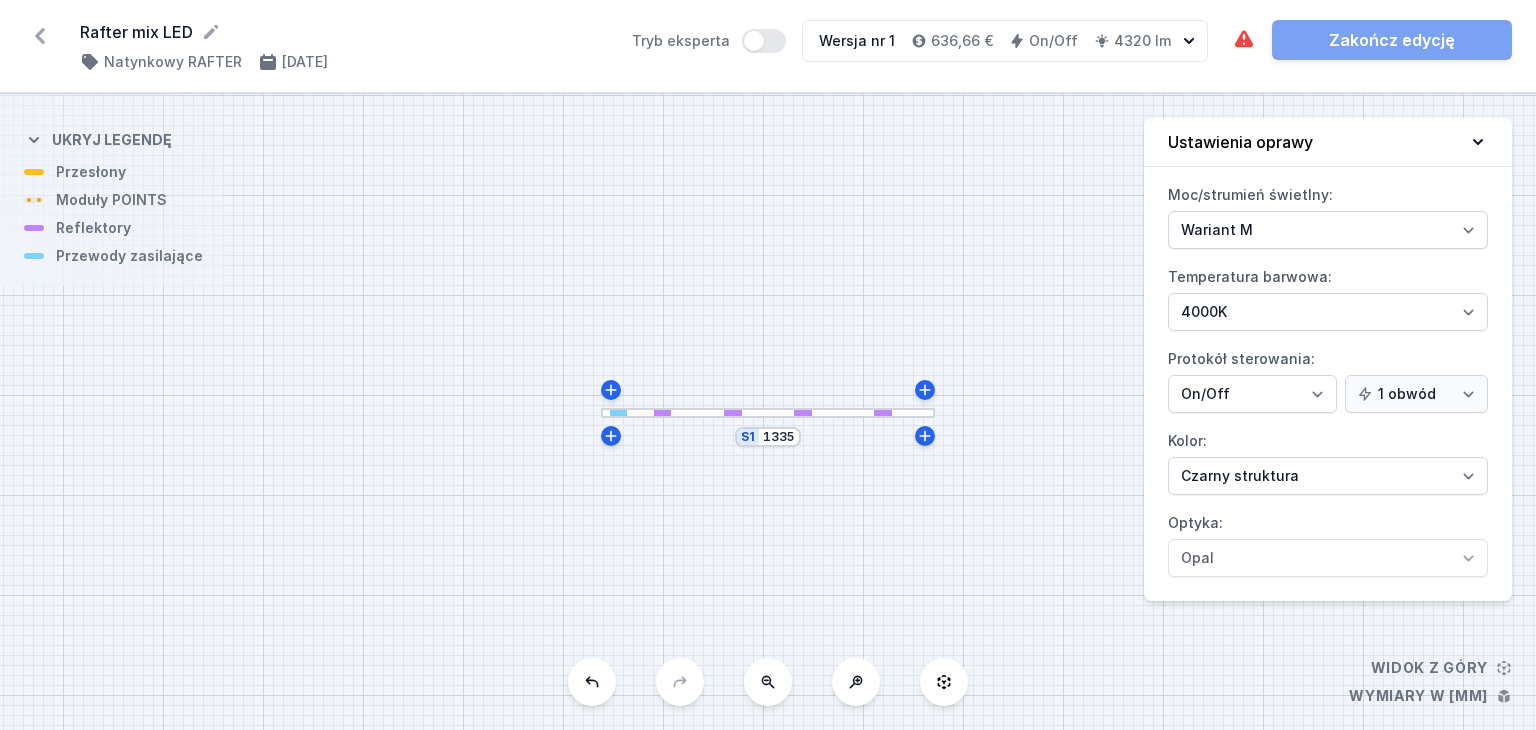 click on "S1 1335" at bounding box center [768, 412] 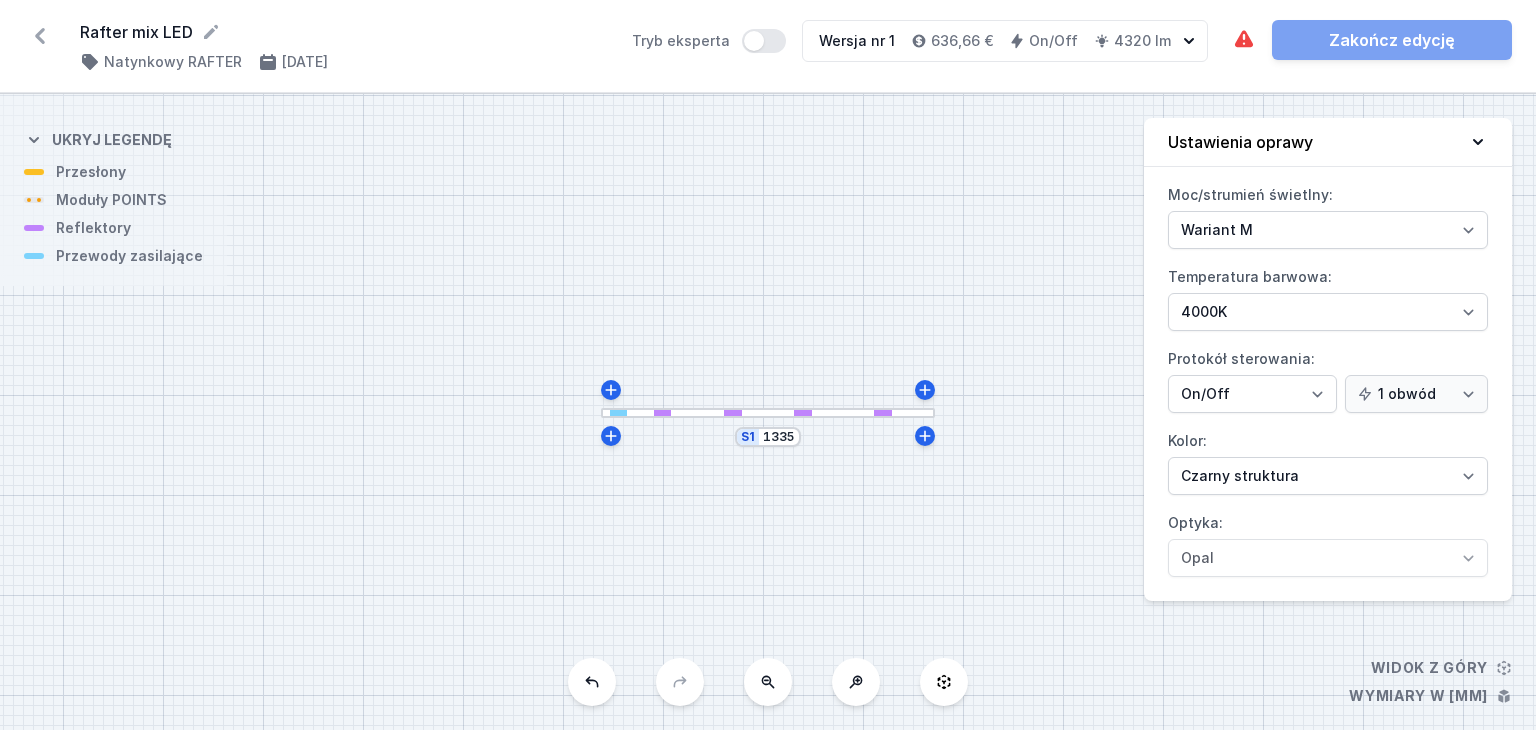 click at bounding box center [768, 413] 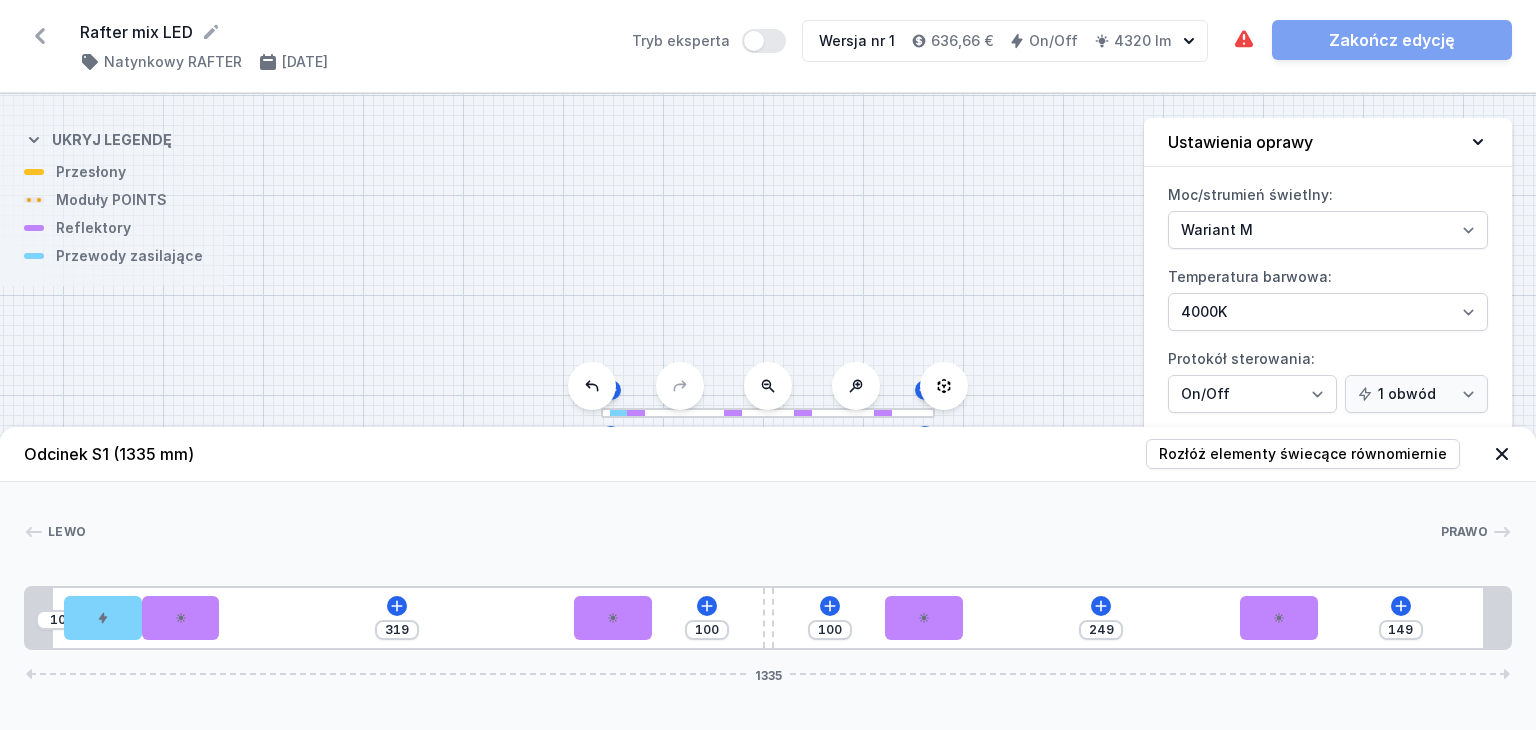 drag, startPoint x: 308, startPoint y: 620, endPoint x: 220, endPoint y: 621, distance: 88.005684 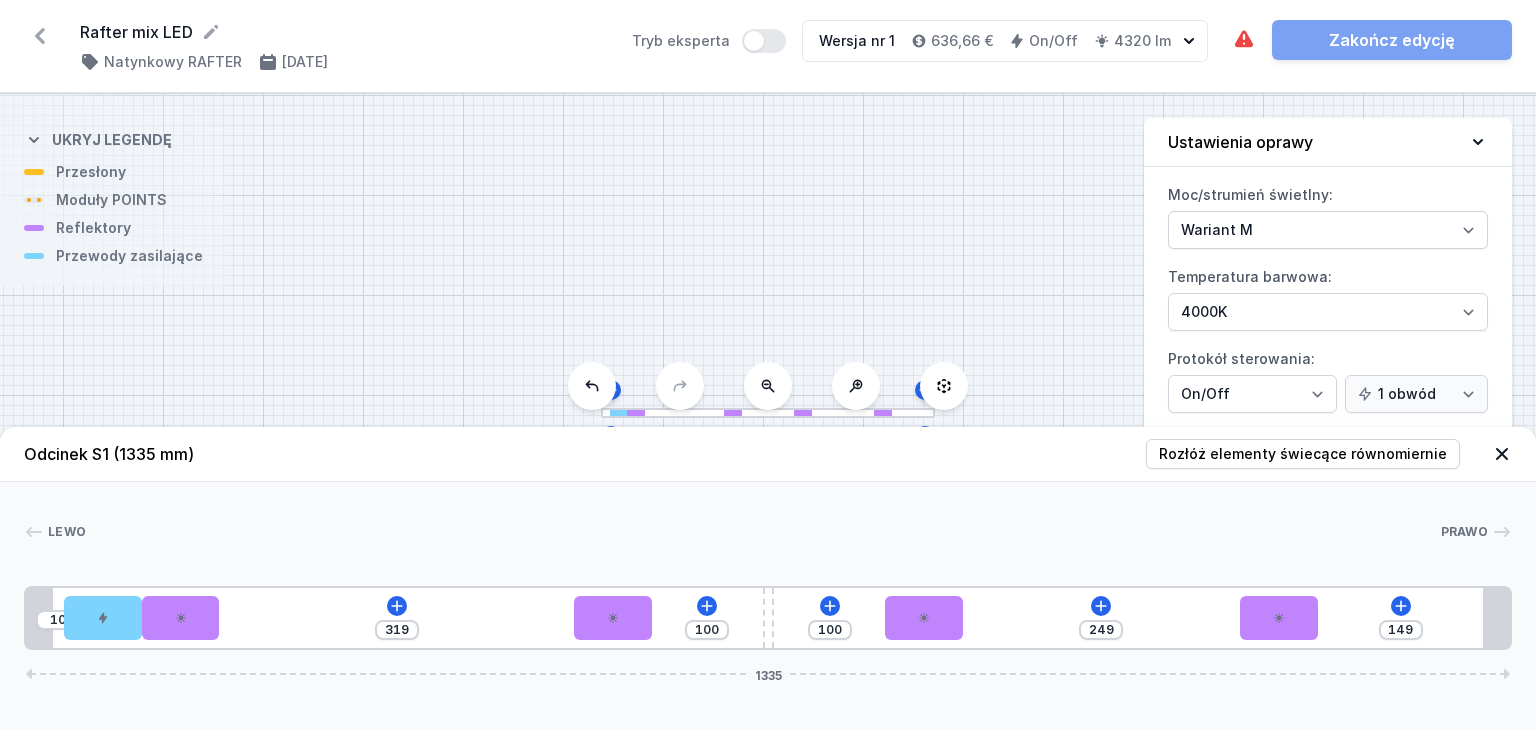 click on "10 319 100 100 249 149 1335" at bounding box center [768, 618] 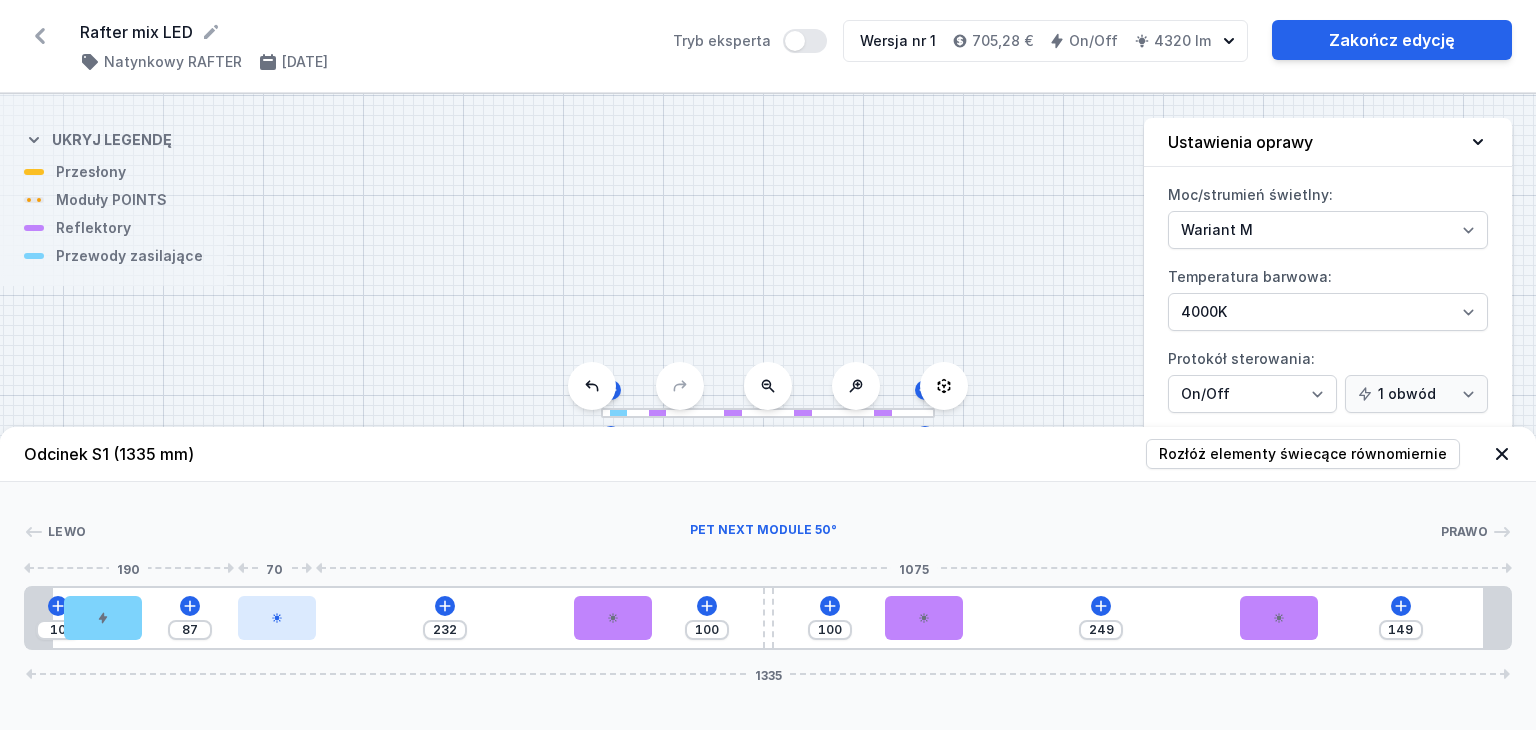 drag, startPoint x: 196, startPoint y: 621, endPoint x: 276, endPoint y: 625, distance: 80.09994 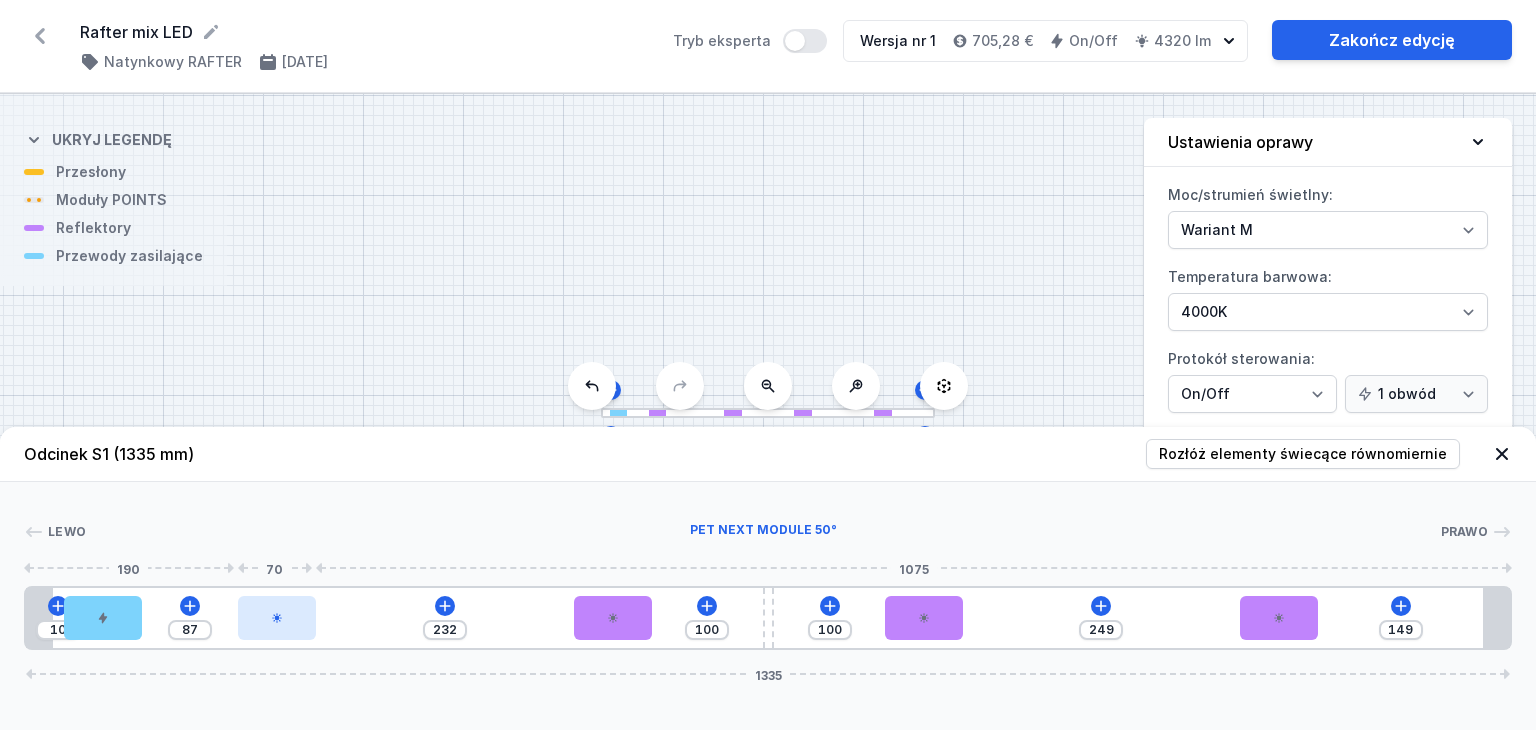 click at bounding box center [277, 618] 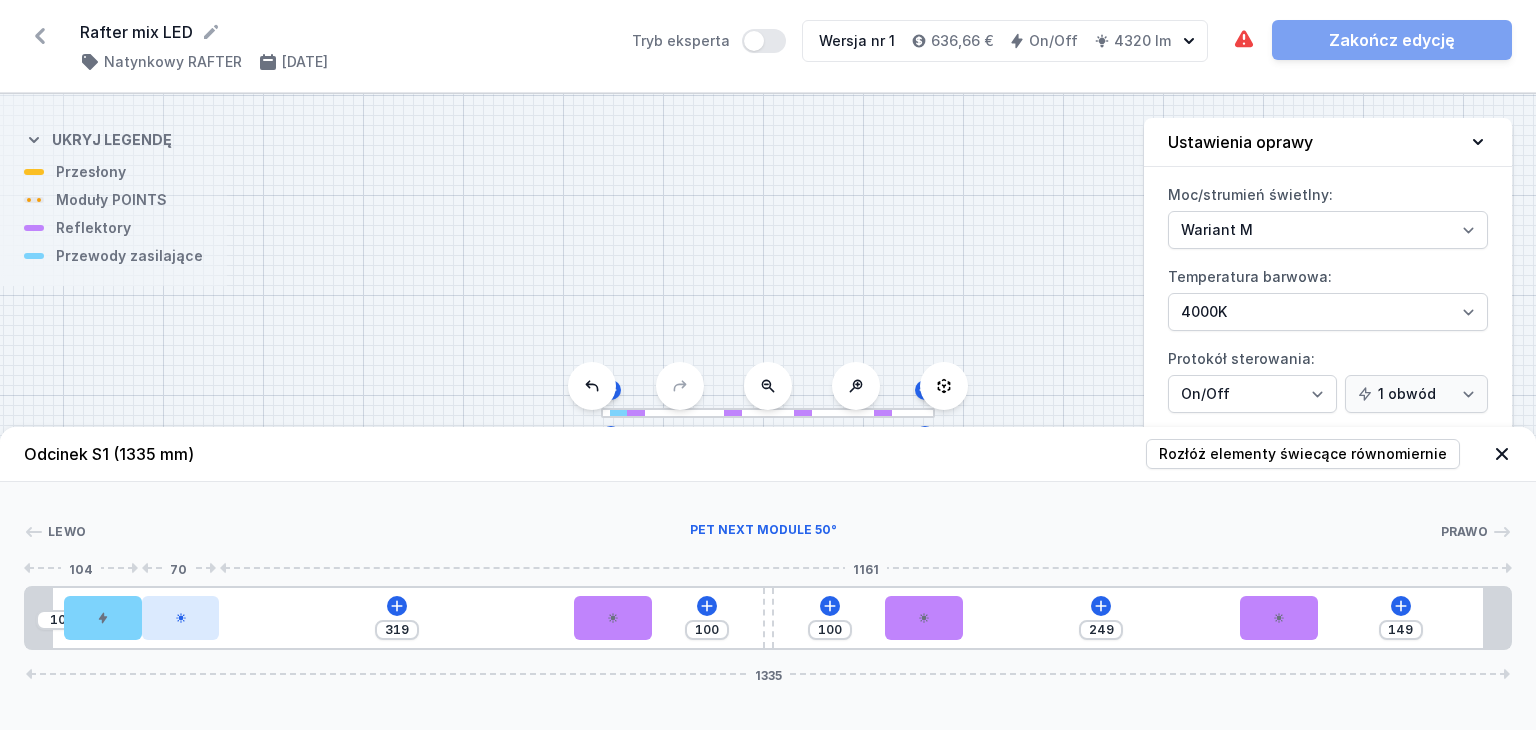 drag, startPoint x: 274, startPoint y: 625, endPoint x: 196, endPoint y: 616, distance: 78.51752 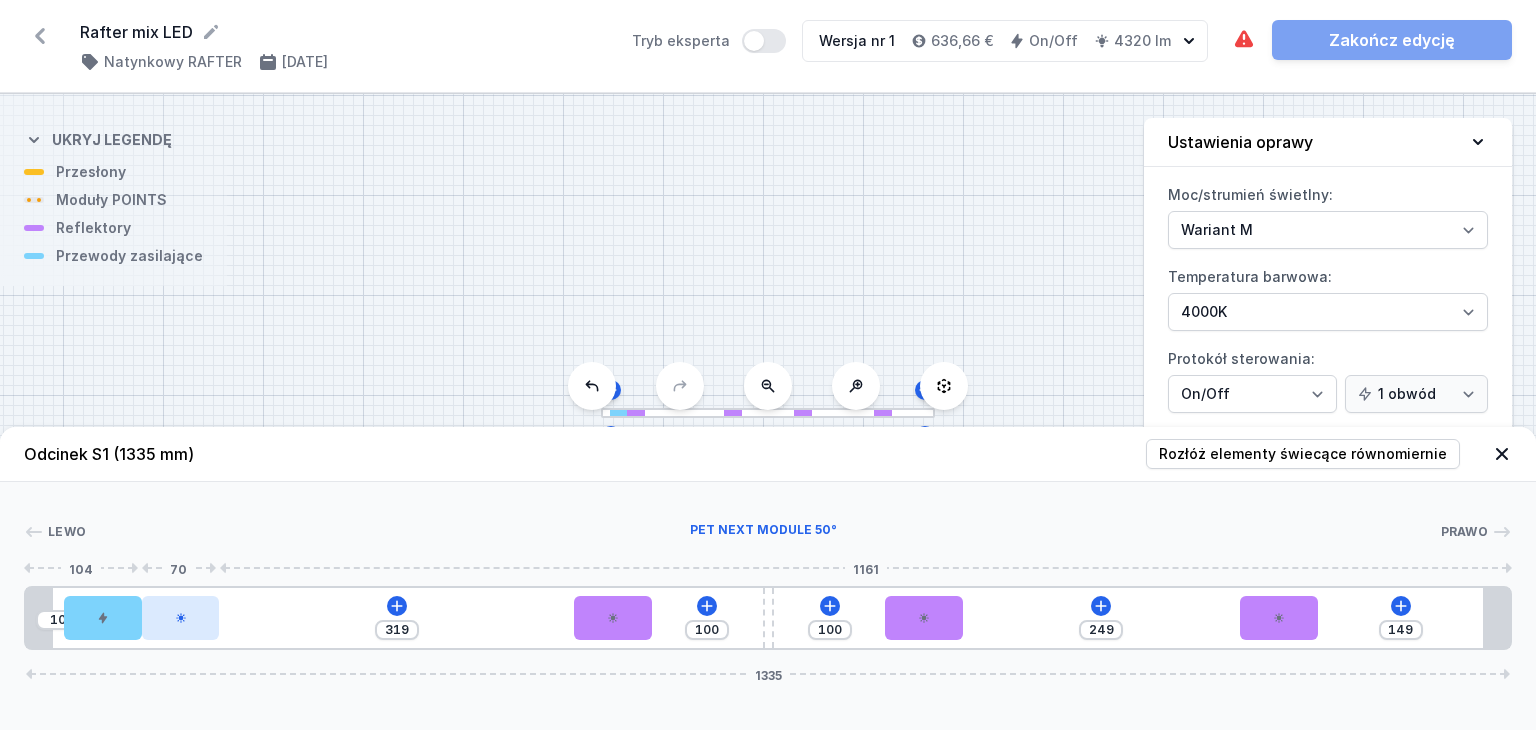 click at bounding box center (181, 618) 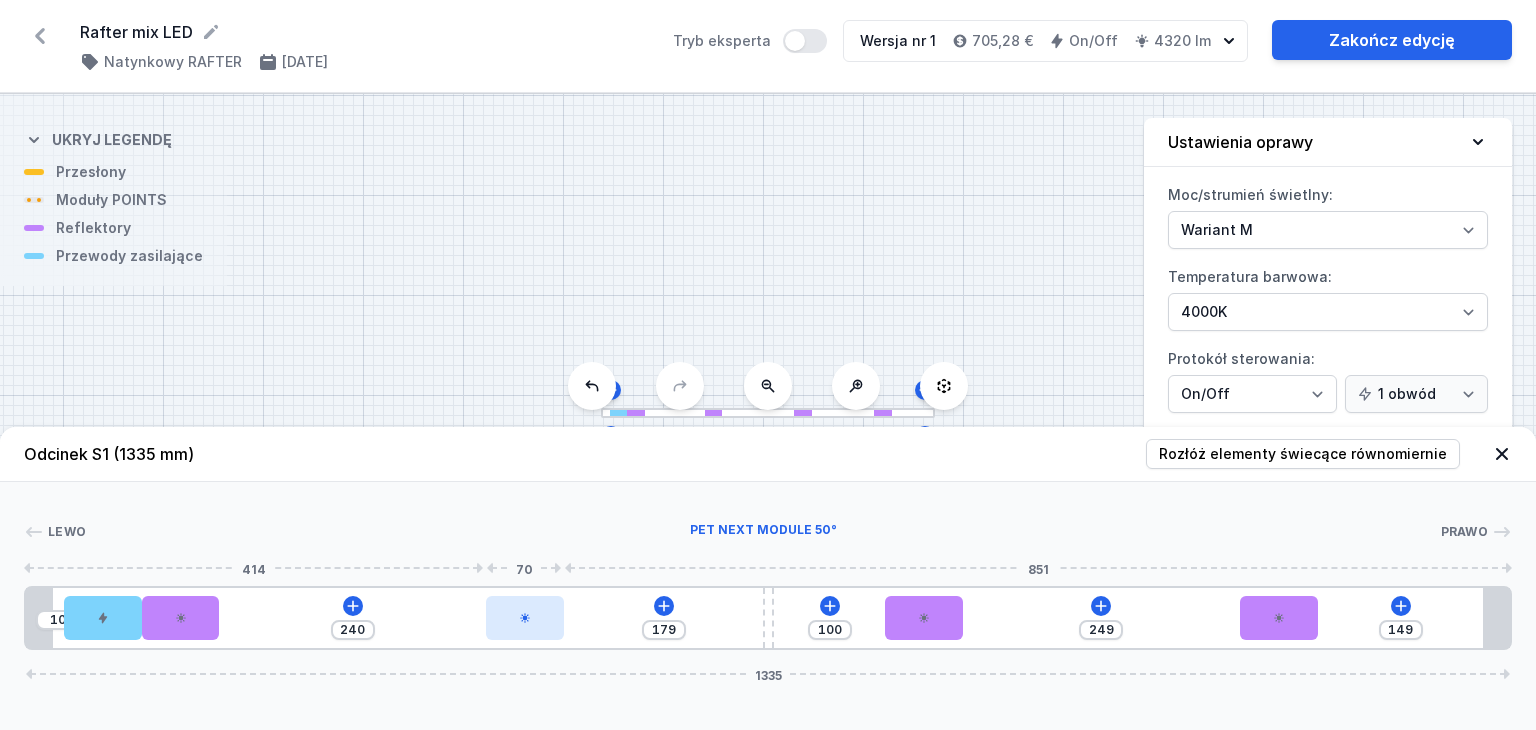 drag, startPoint x: 611, startPoint y: 621, endPoint x: 524, endPoint y: 623, distance: 87.02299 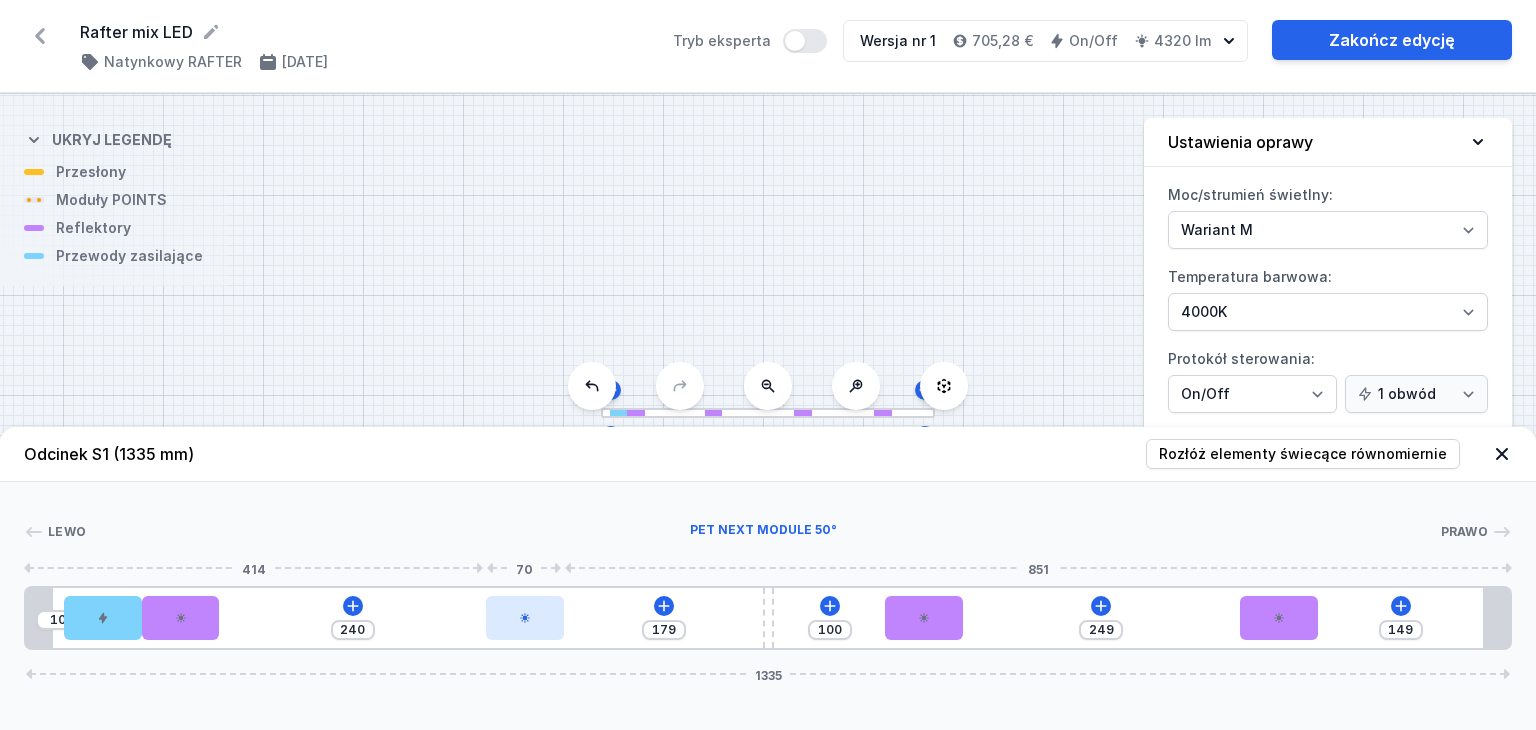 click at bounding box center [525, 618] 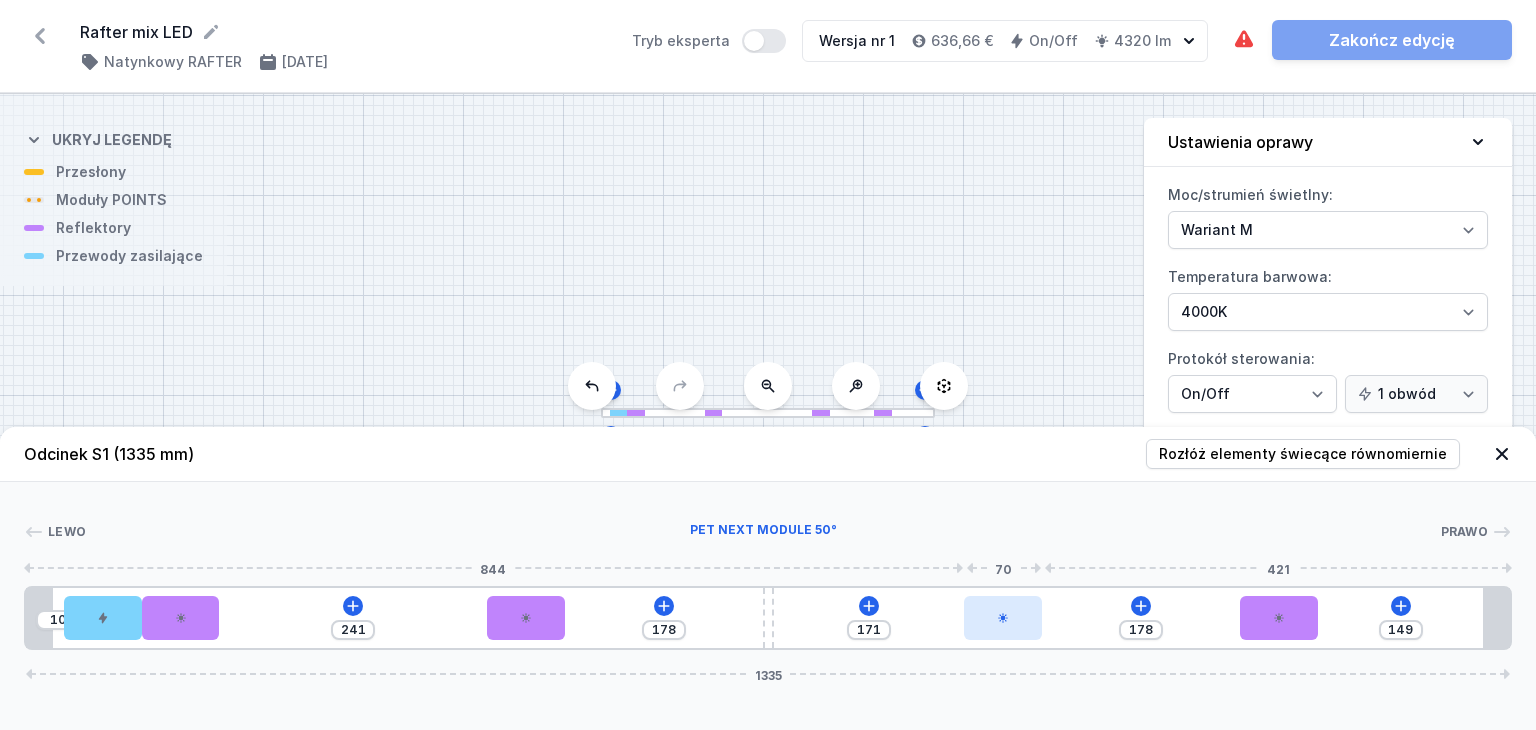 drag, startPoint x: 937, startPoint y: 624, endPoint x: 1024, endPoint y: 623, distance: 87.005745 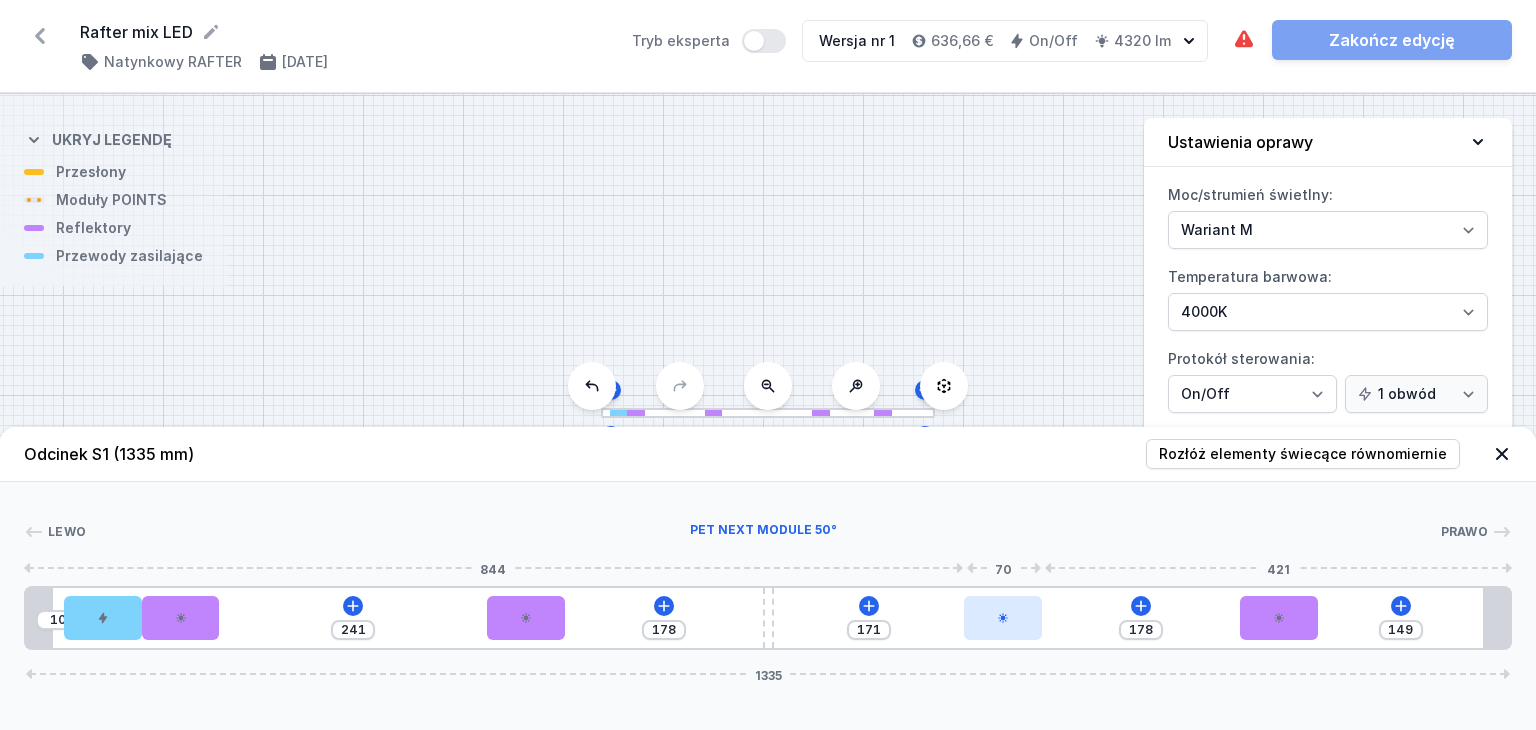 click at bounding box center (1003, 618) 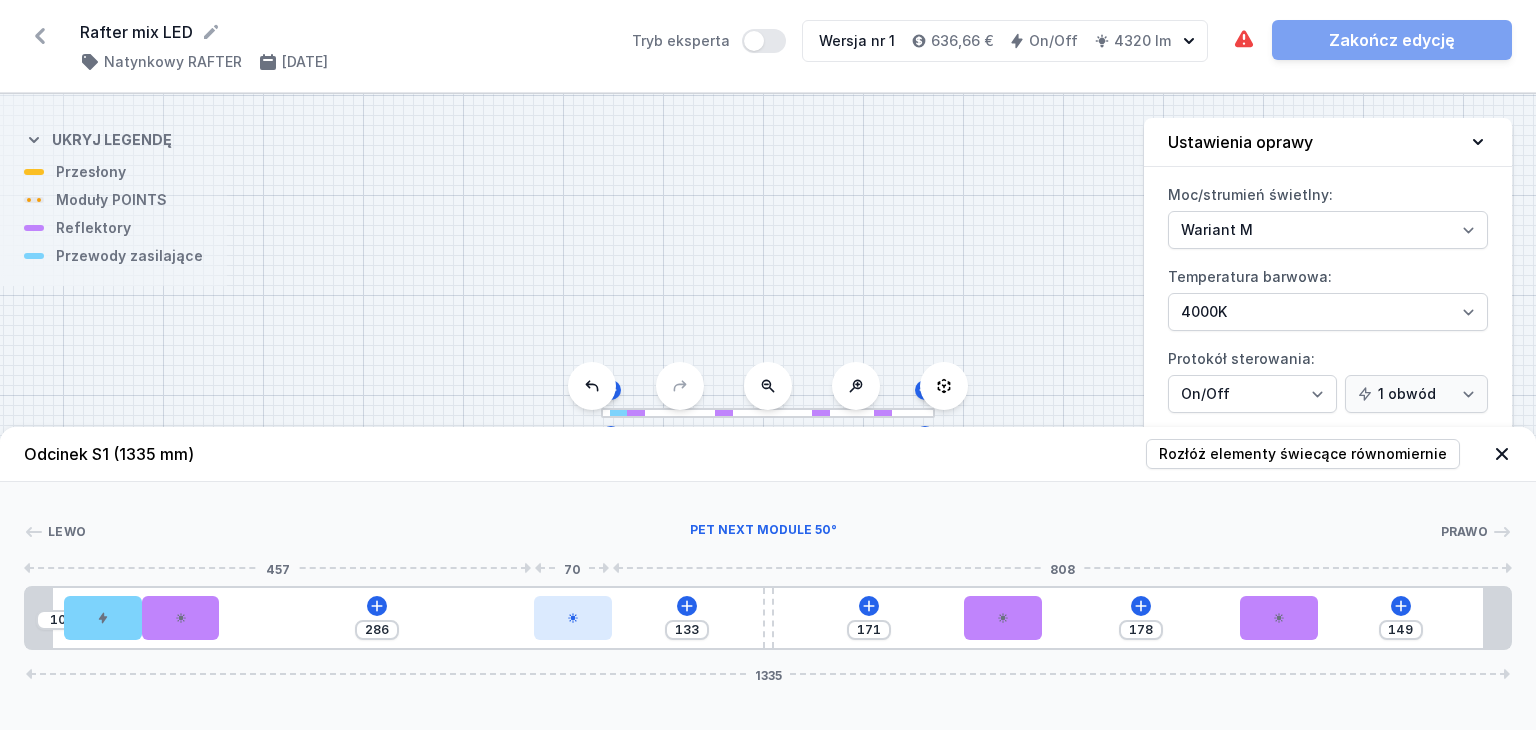drag, startPoint x: 528, startPoint y: 618, endPoint x: 572, endPoint y: 621, distance: 44.102154 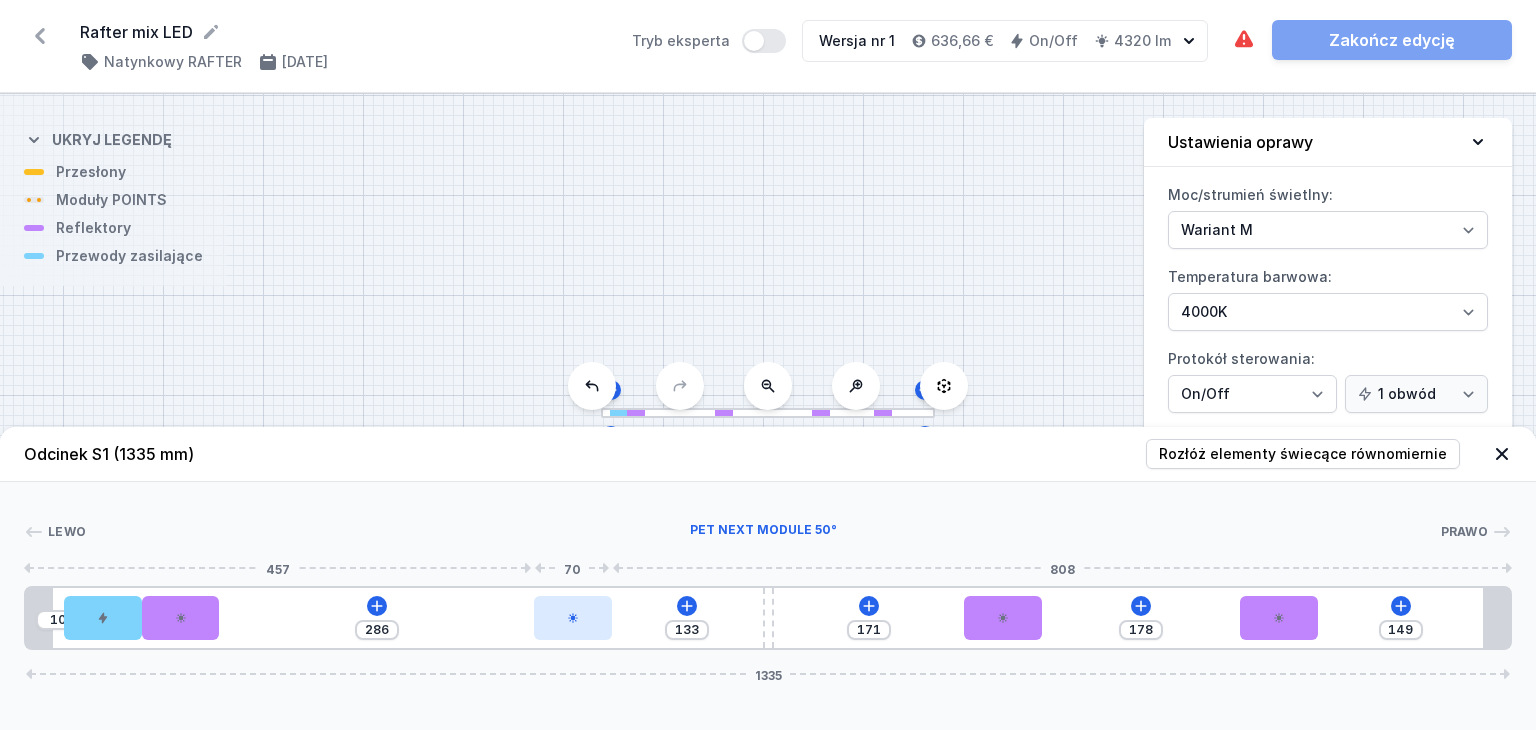 click 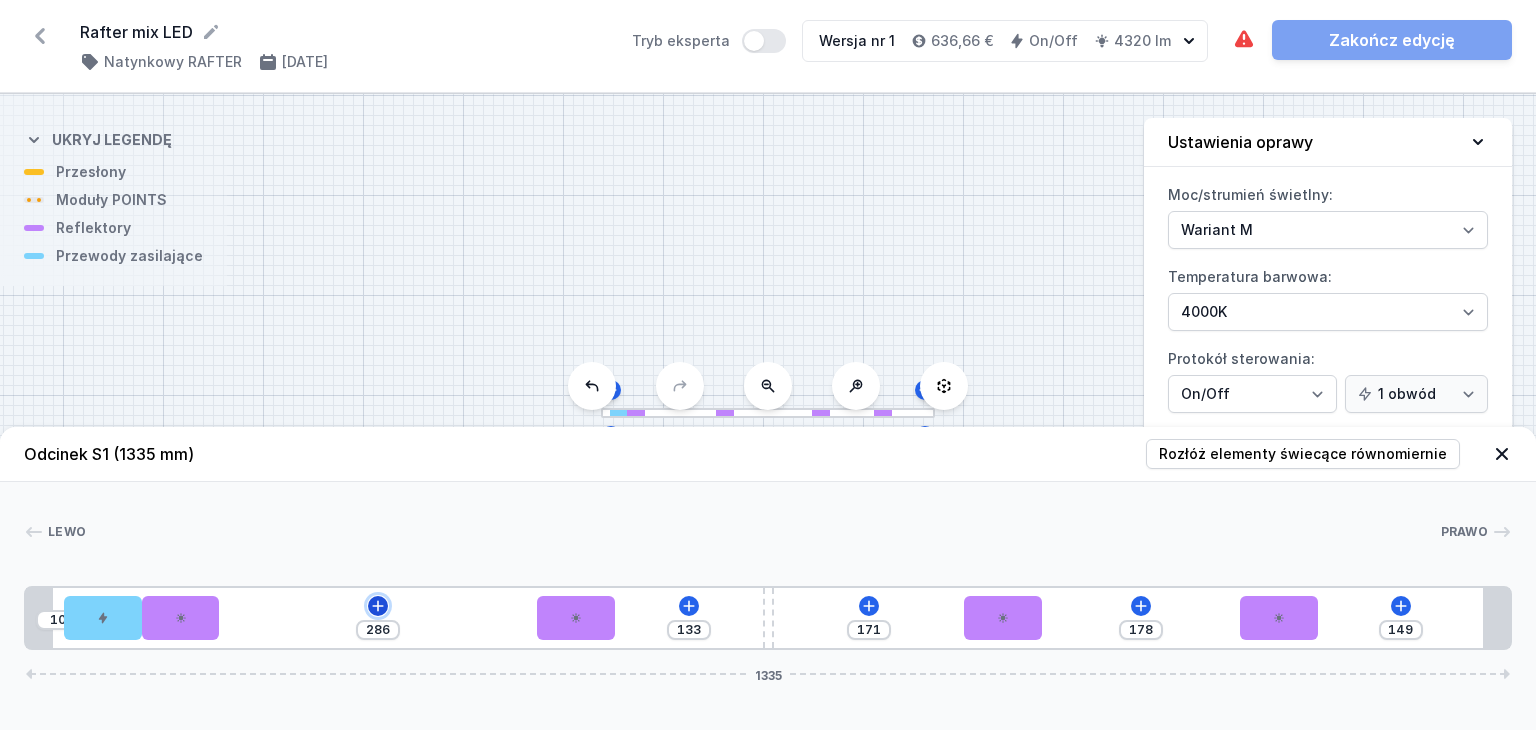 click 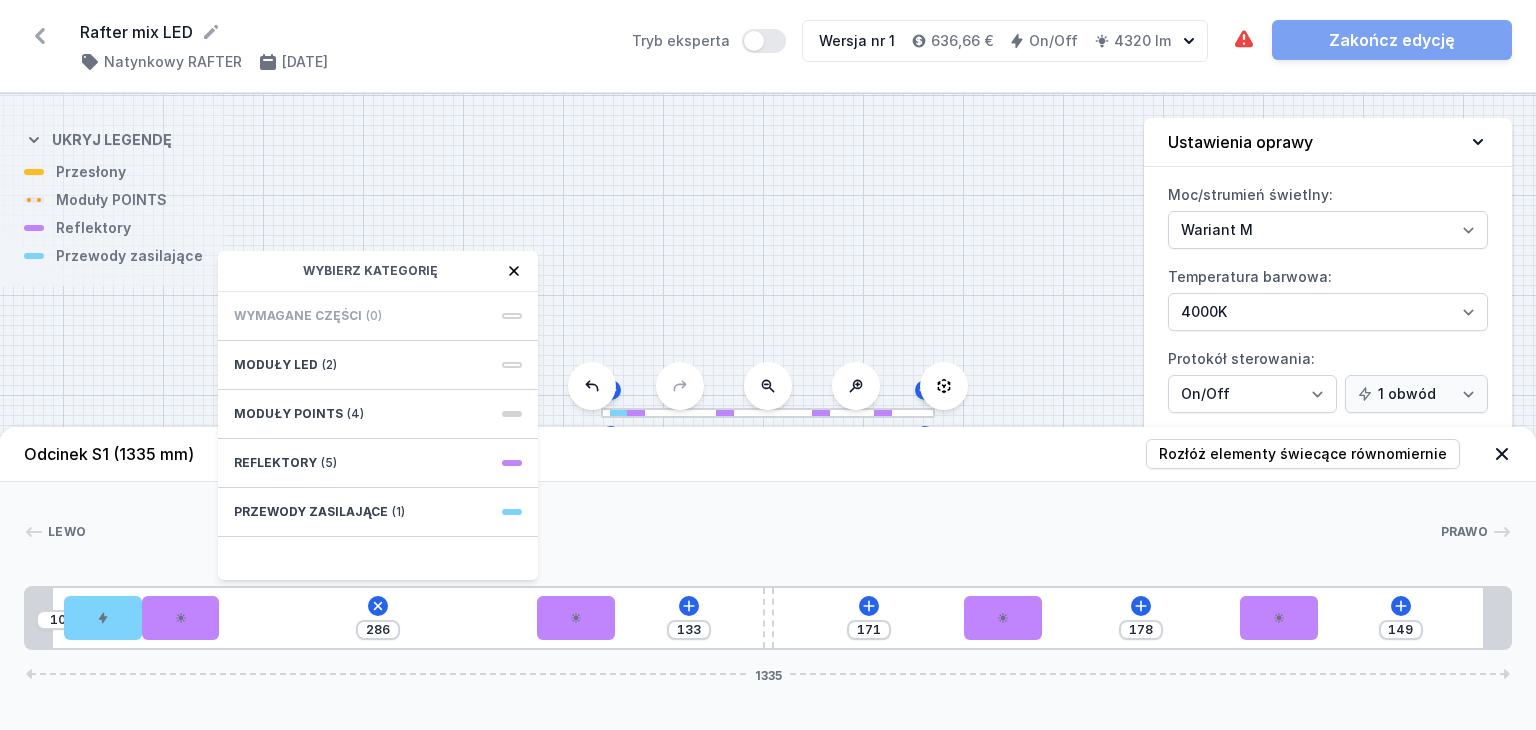 click on "Lewo Prawo 1 2 3 3 4 3 3 1 10 286 Wybierz kategorię Wymagane części (0) Moduły LED (2) Moduły POINTS (4) Reflektory (5) Przewody zasilające [PHONE_NUMBER] 34 70 70 286 70 133 10 171 70 178 70 173 24 1287 24 1335" at bounding box center [768, 566] 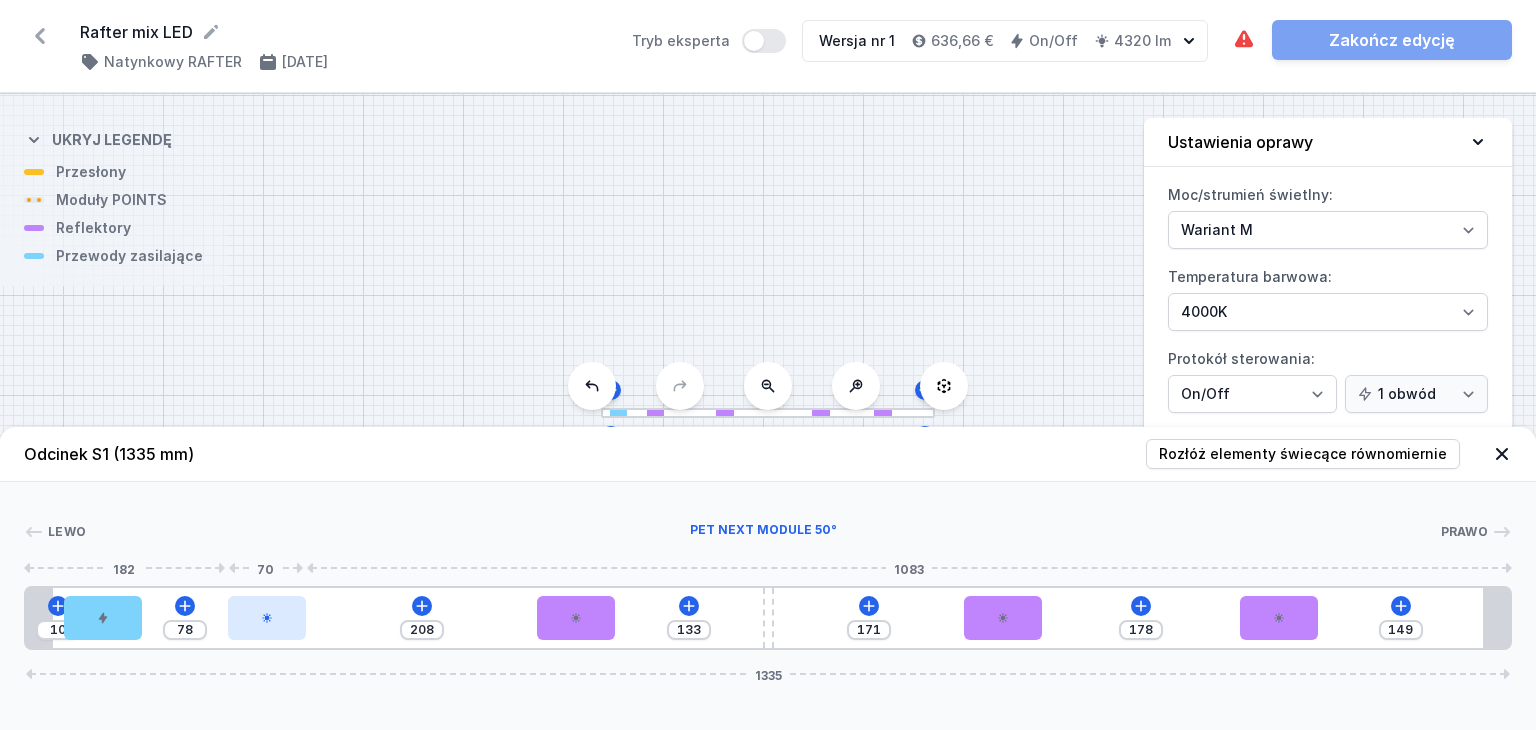 drag, startPoint x: 189, startPoint y: 618, endPoint x: 258, endPoint y: 622, distance: 69.115845 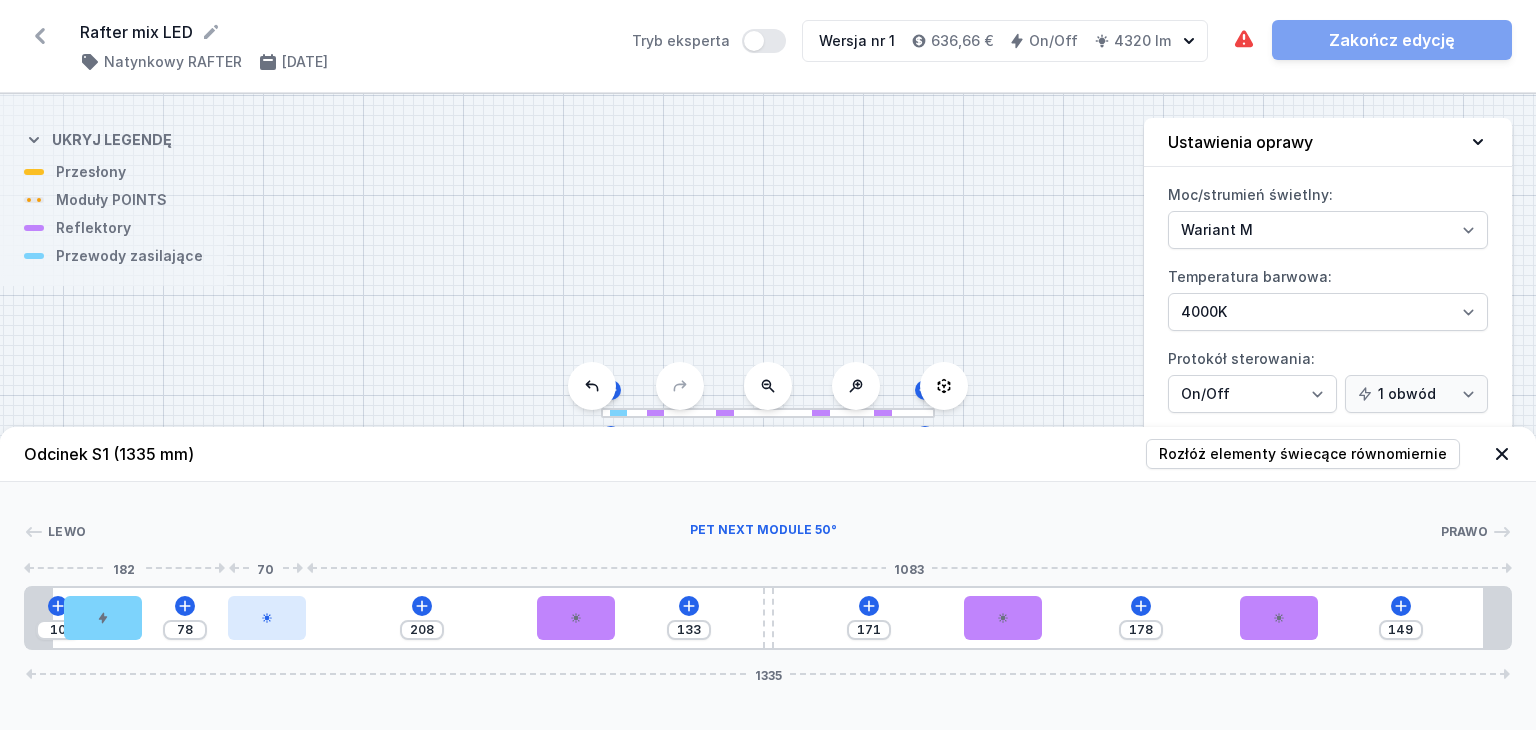 click at bounding box center (267, 618) 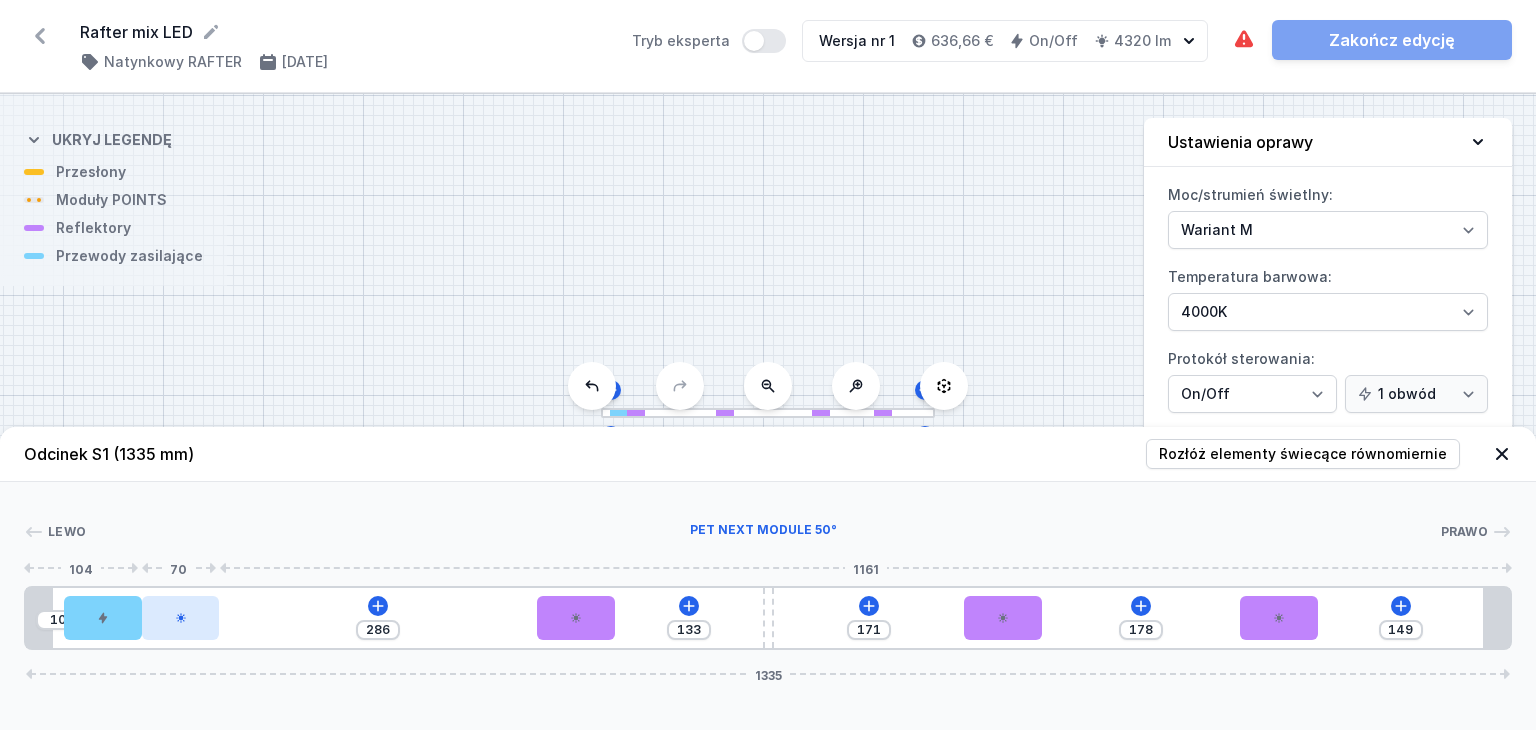 drag, startPoint x: 283, startPoint y: 621, endPoint x: 212, endPoint y: 616, distance: 71.17584 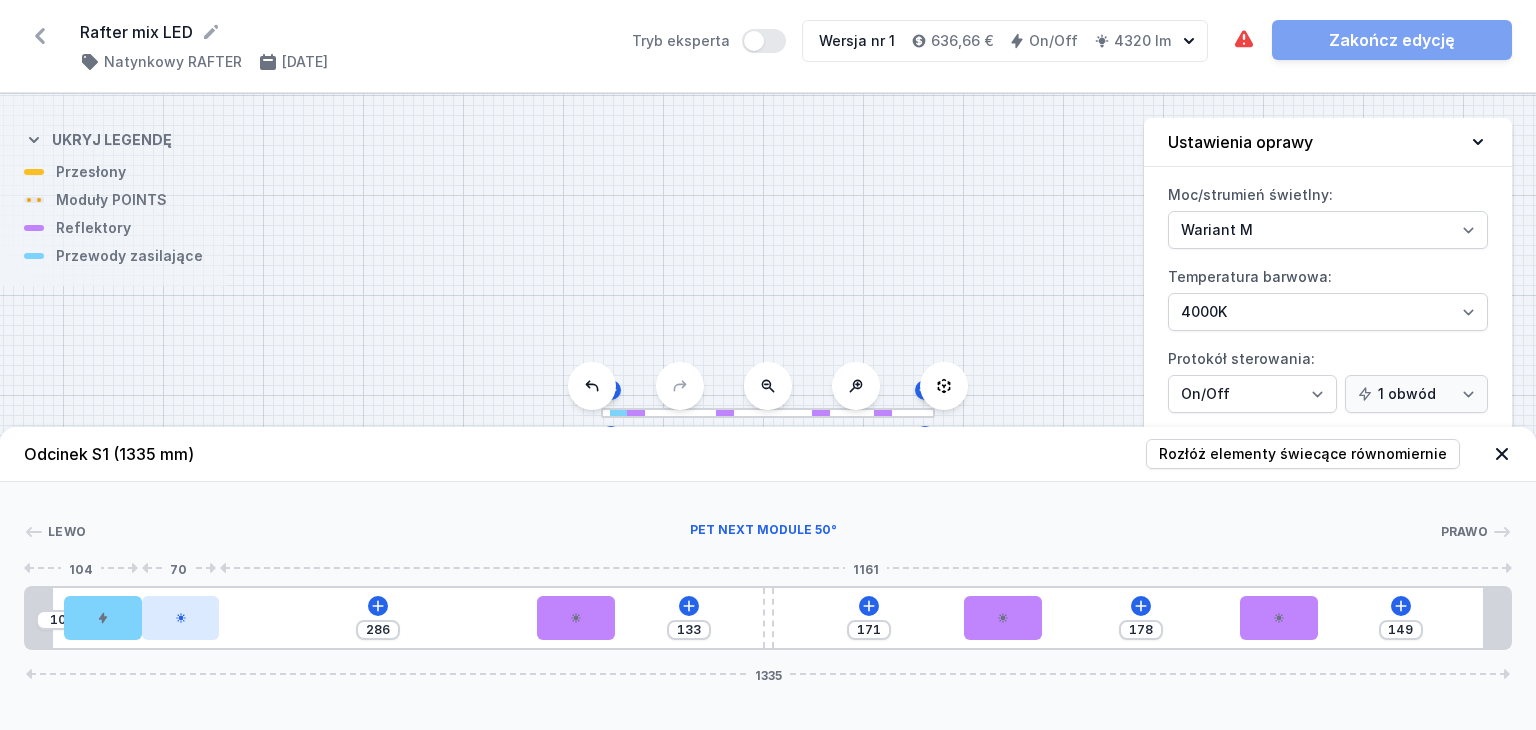 click at bounding box center (181, 618) 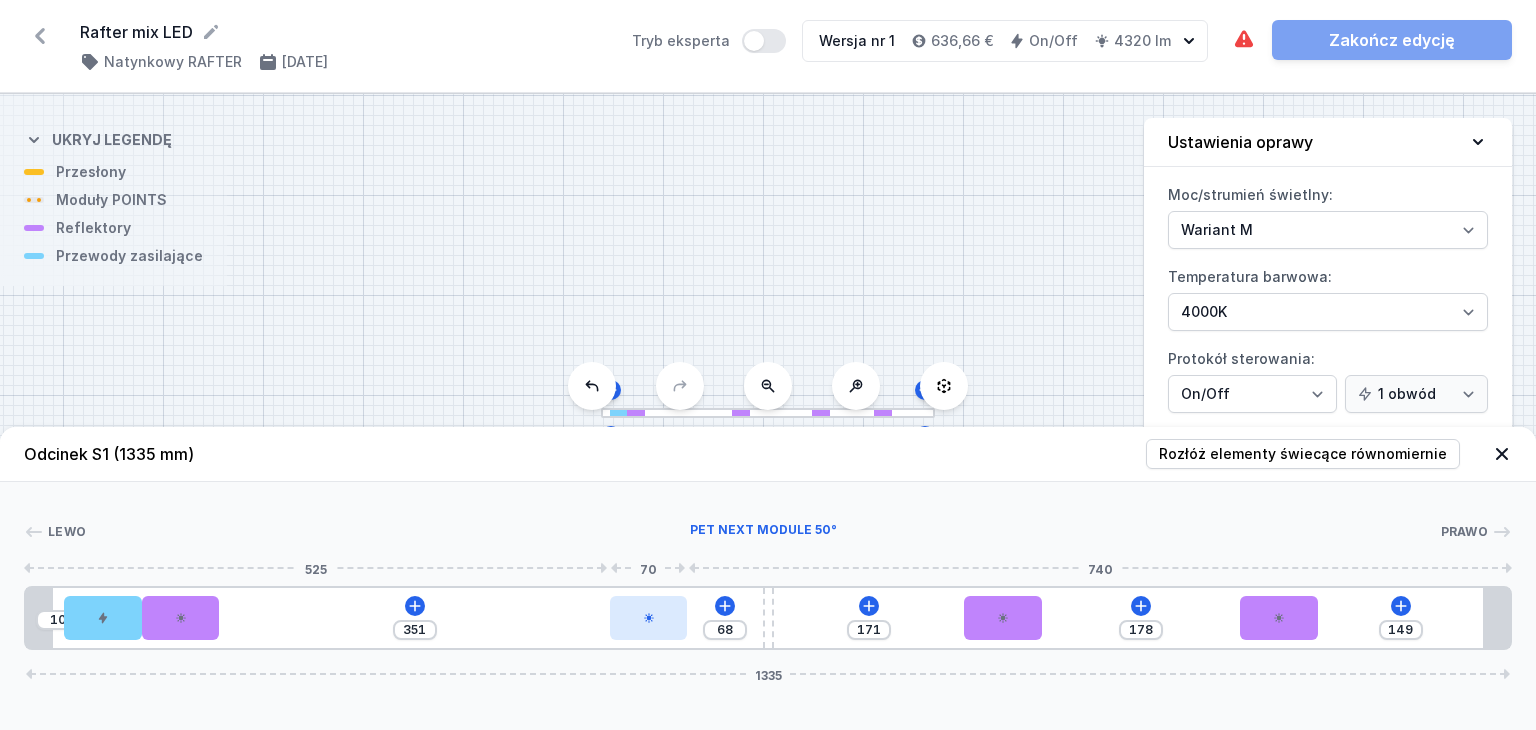 drag, startPoint x: 575, startPoint y: 622, endPoint x: 644, endPoint y: 620, distance: 69.02898 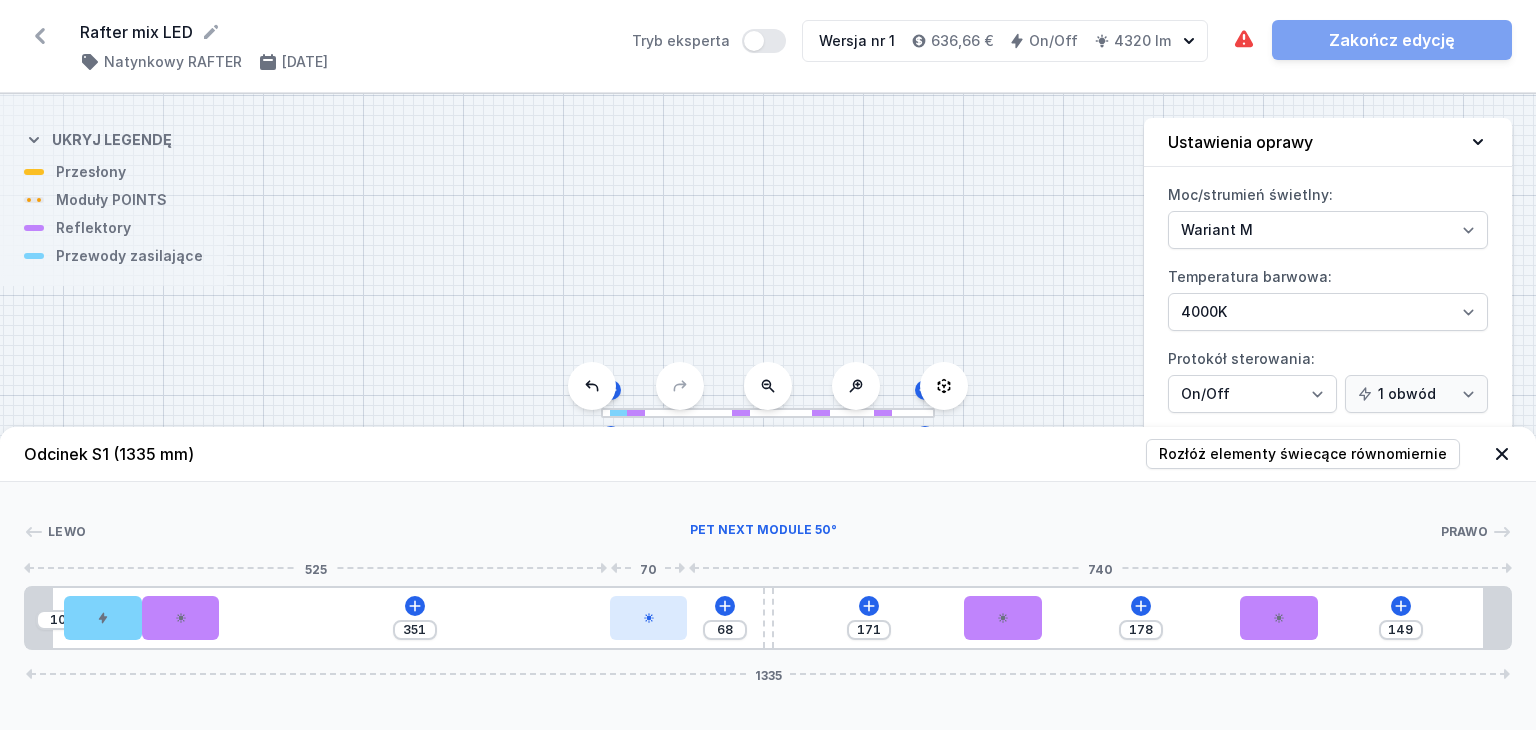 click 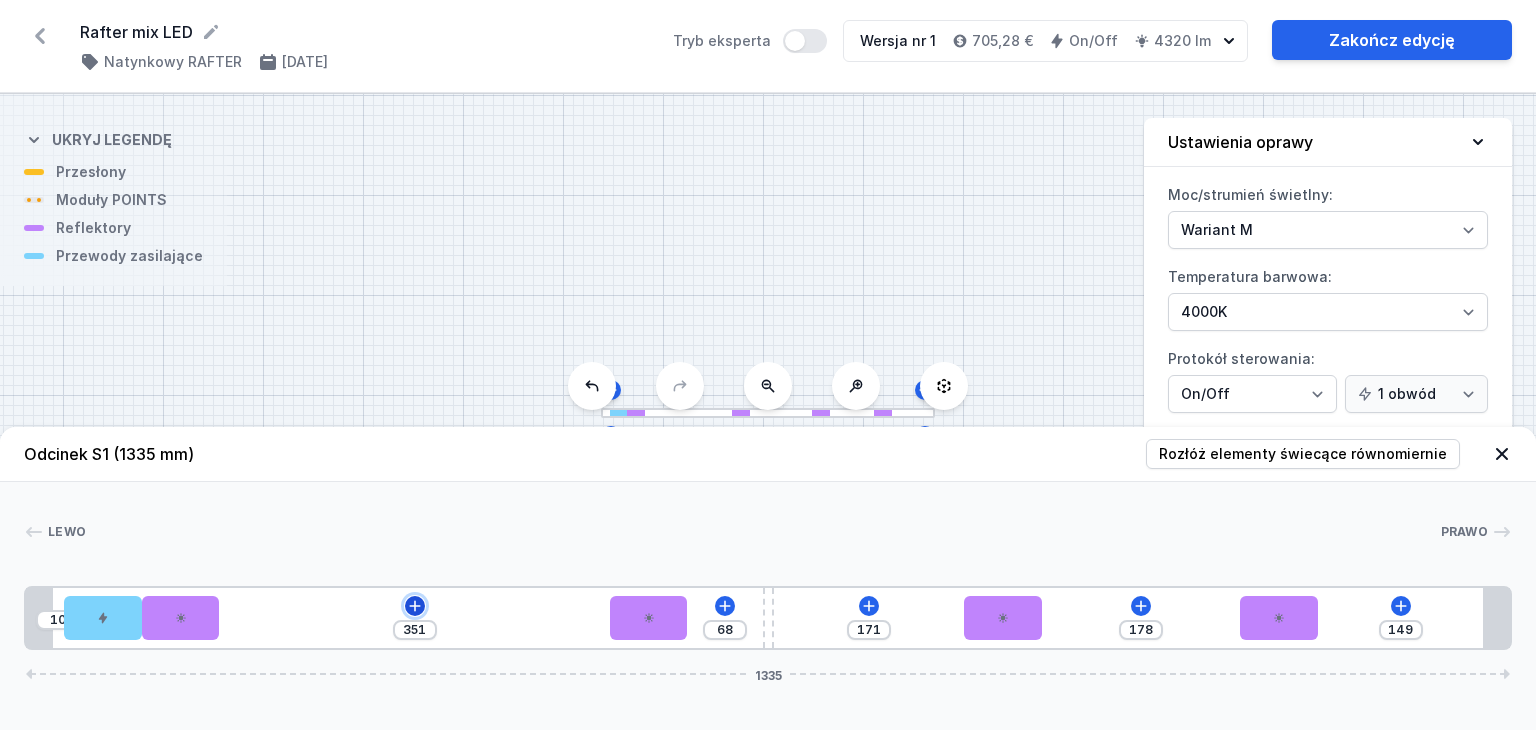 click 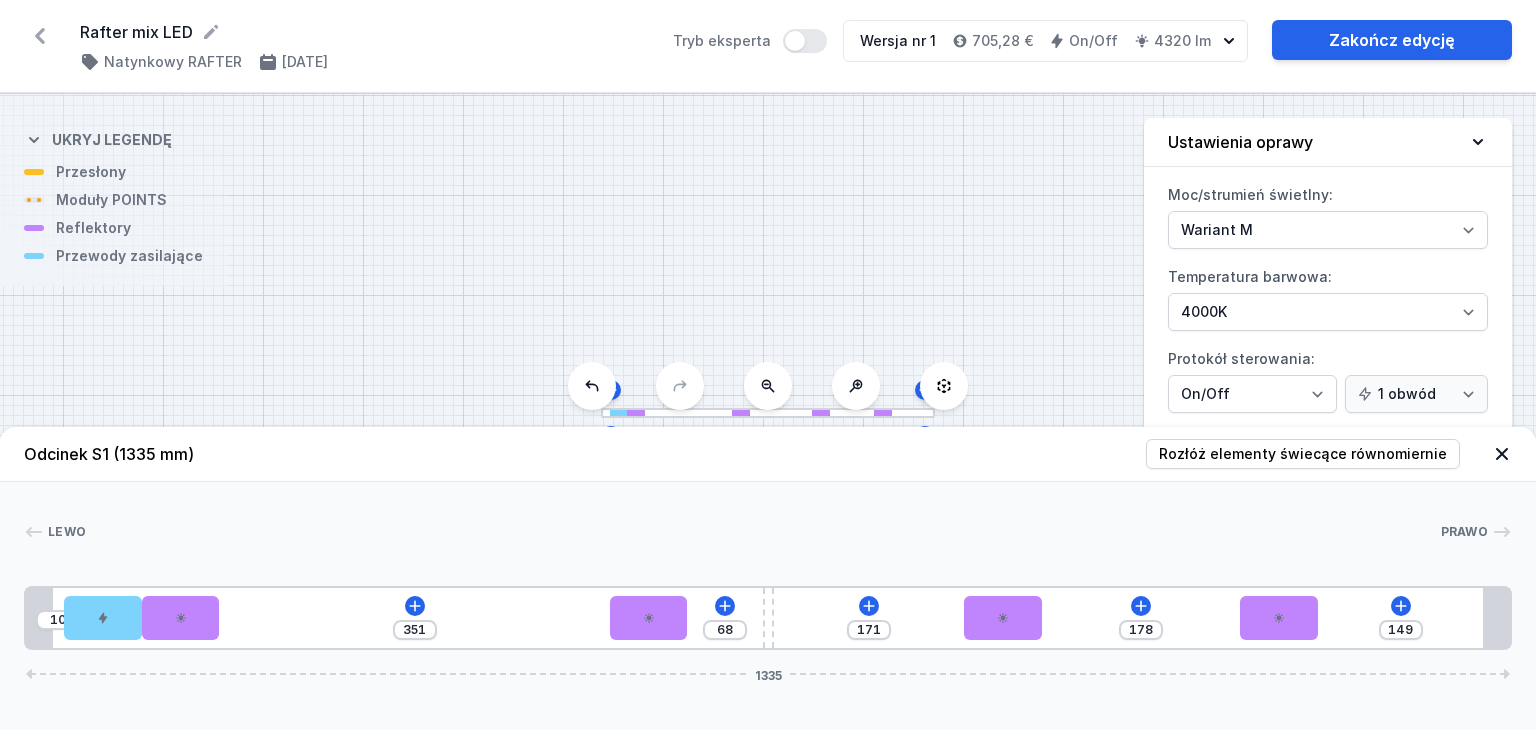 click on "[PERSON_NAME] 1 2 3 3 4 3 3 1 10 351 68 171 178 149 1335 34 70 70 351 70 68 10 171 70 178 70 173 24 1287 24 1335" at bounding box center (768, 566) 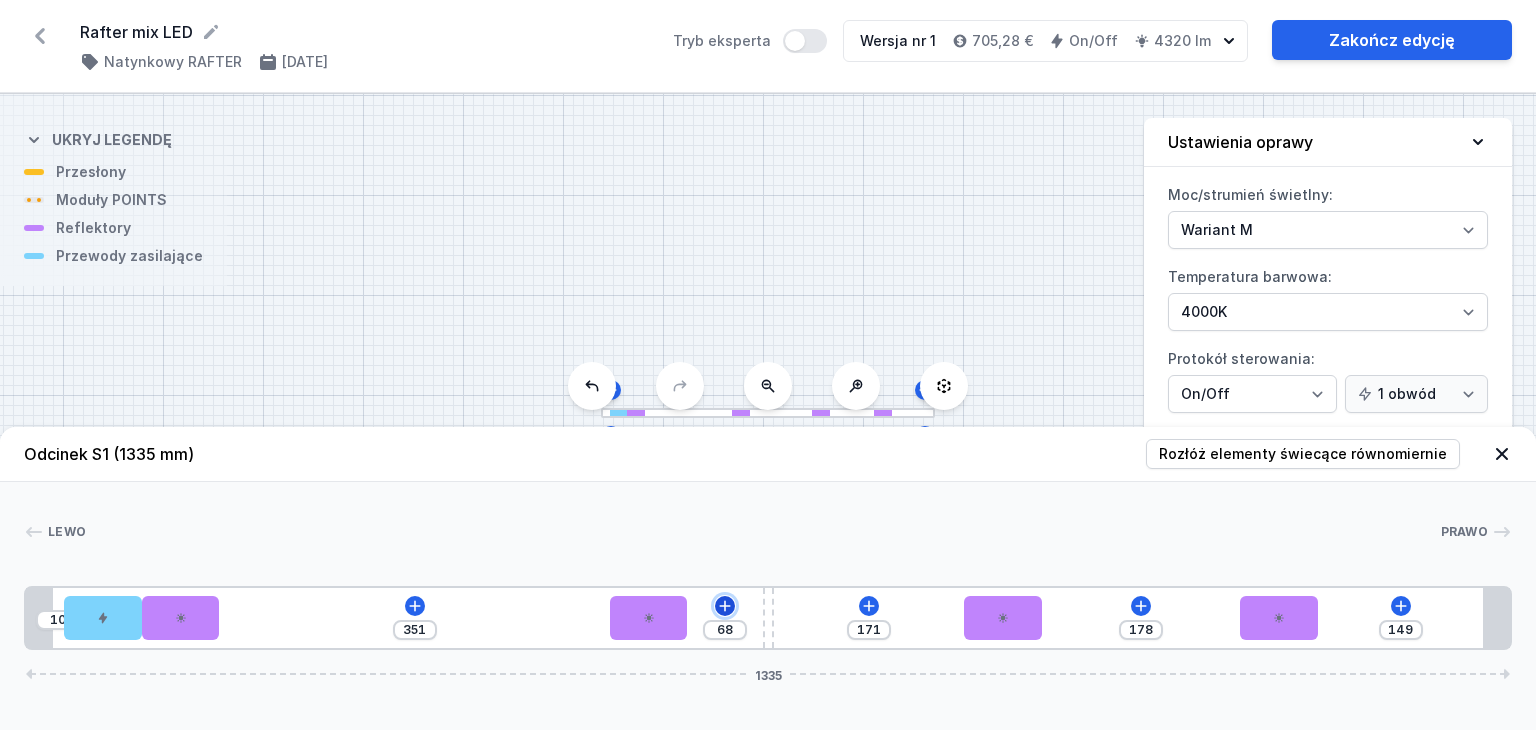 click 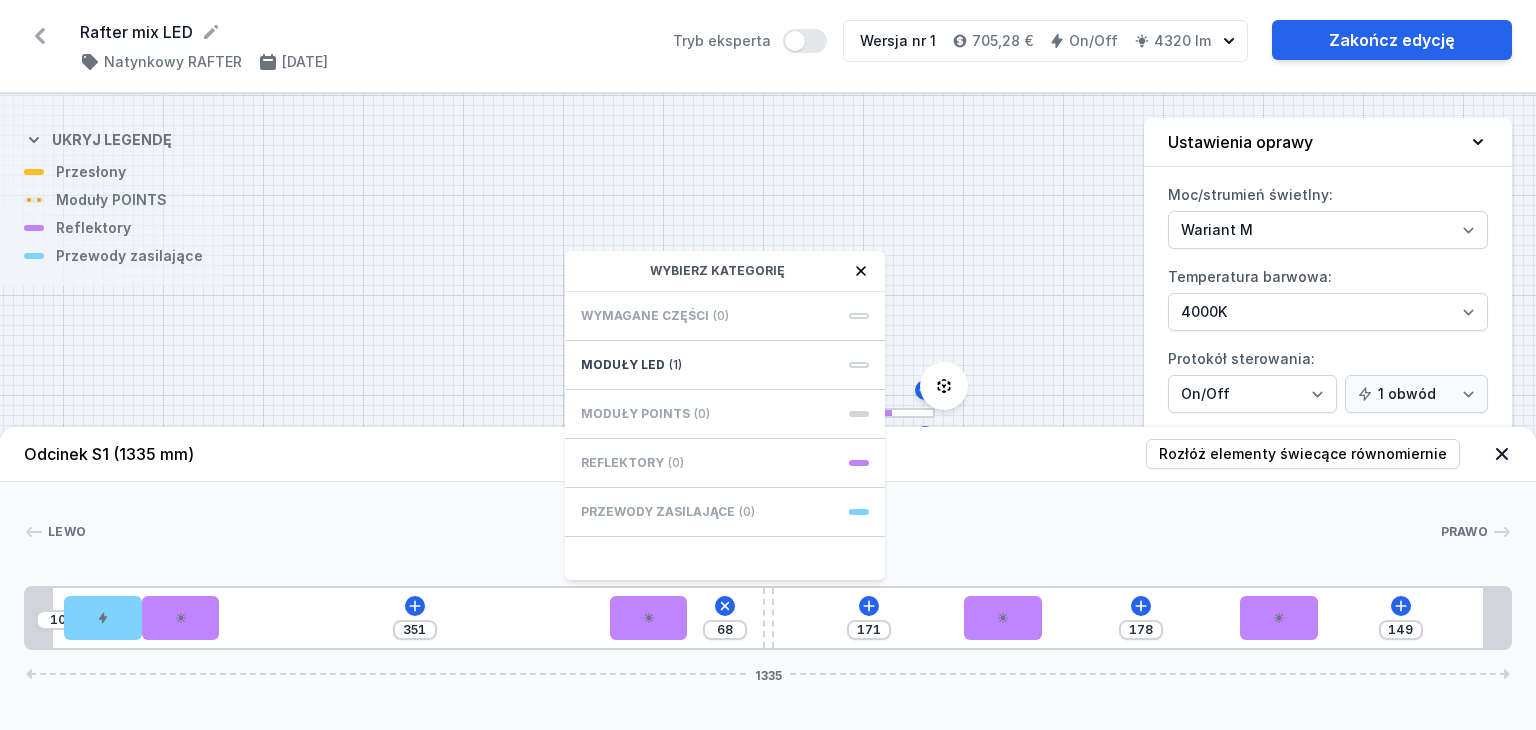 click on "Lewo Prawo 1 2 3 3 4 3 3 1 10 351 68 Wybierz kategorię Wymagane części (0) Moduły LED (1) Moduły POINTS (0) Reflektory (0) Przewody zasilające [PHONE_NUMBER] 70 70 351 70 68 10 171 70 178 70 173 24 1287 24 1335" at bounding box center (768, 566) 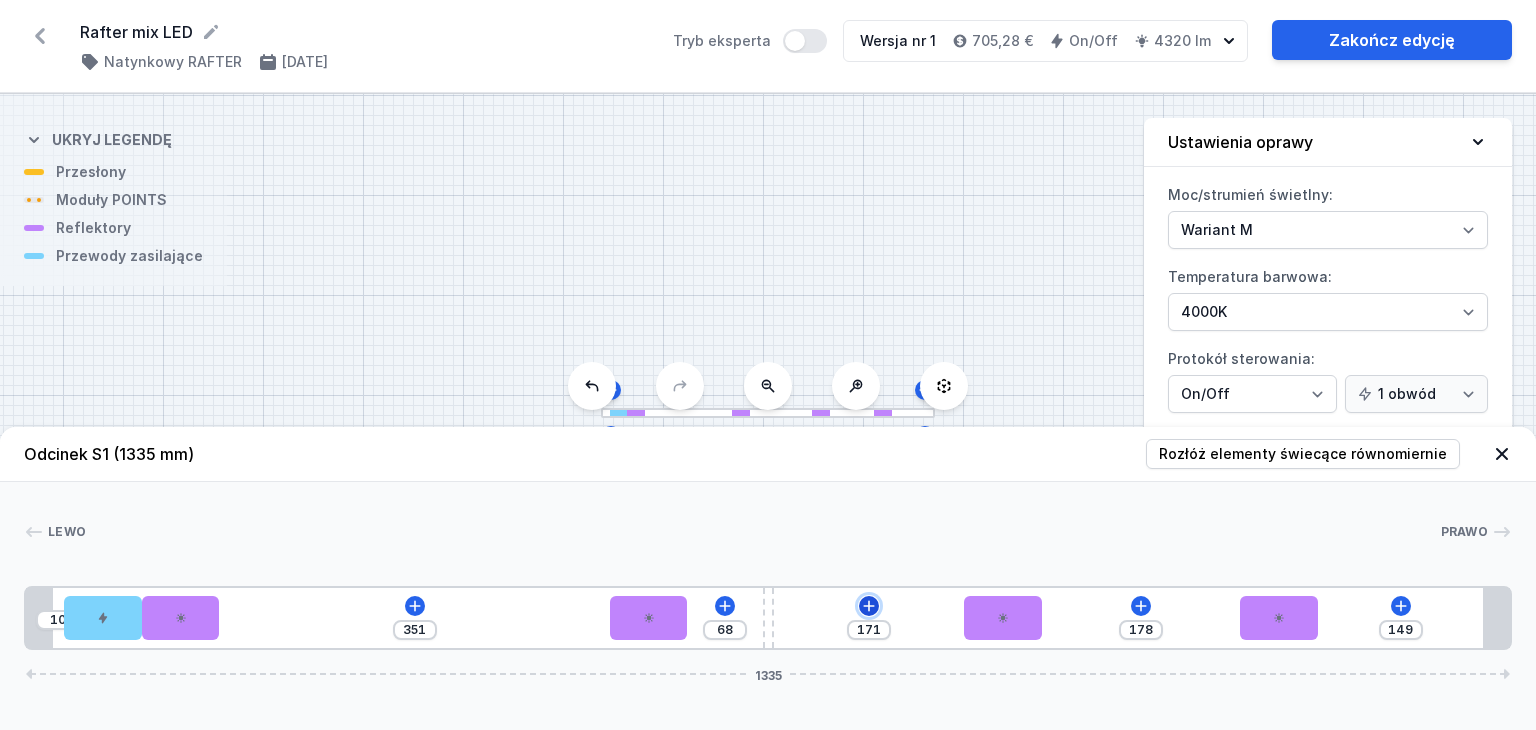 click 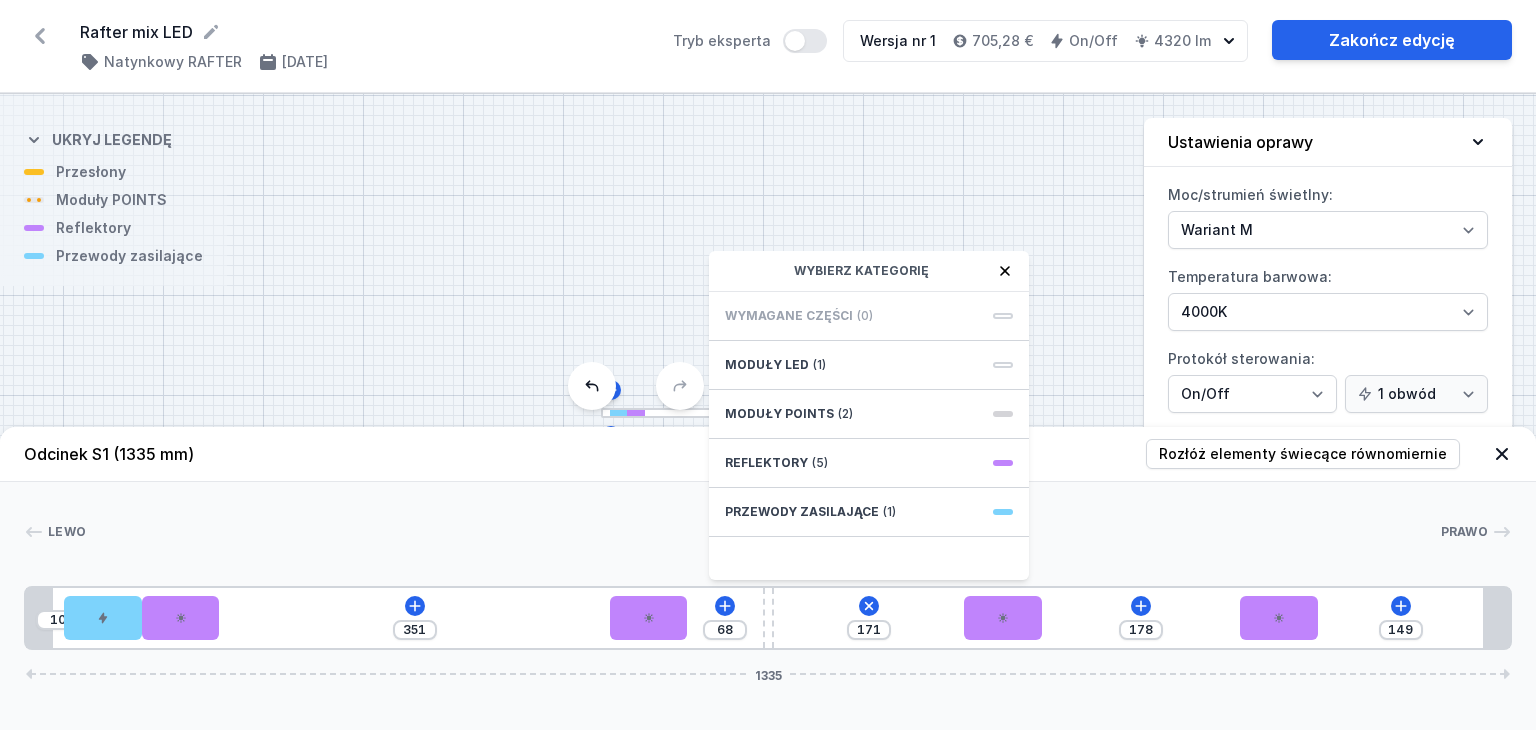 click at bounding box center (763, 532) 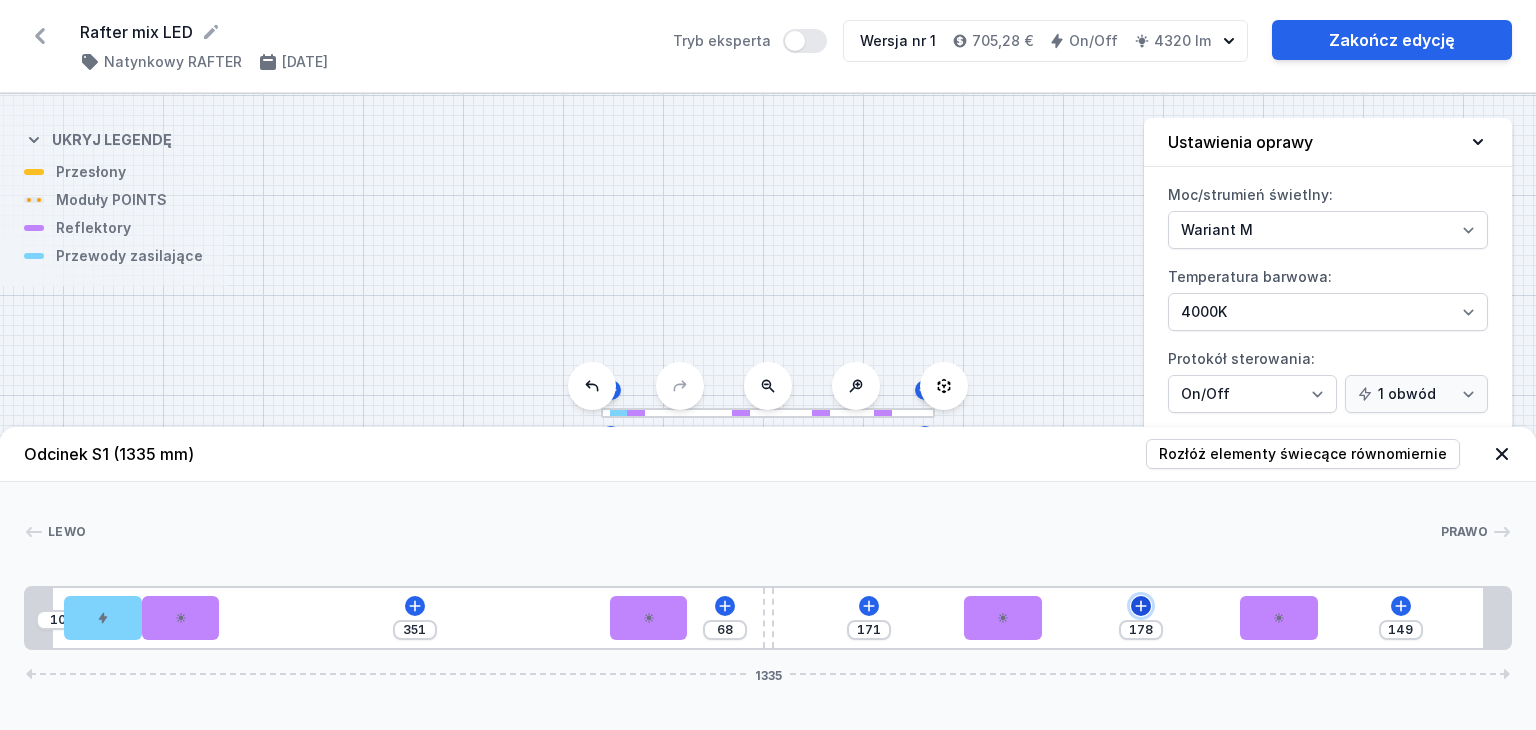 click 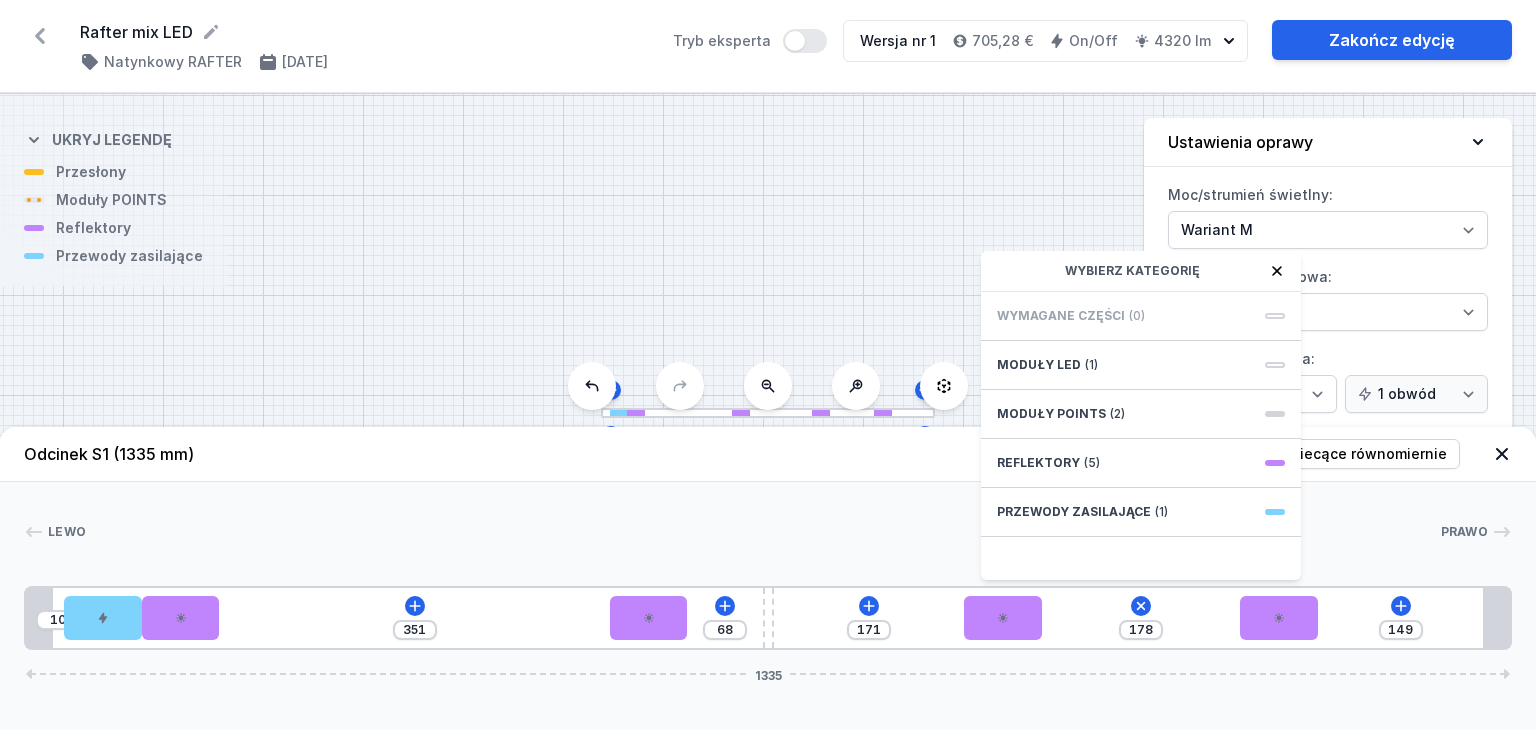 click at bounding box center (763, 532) 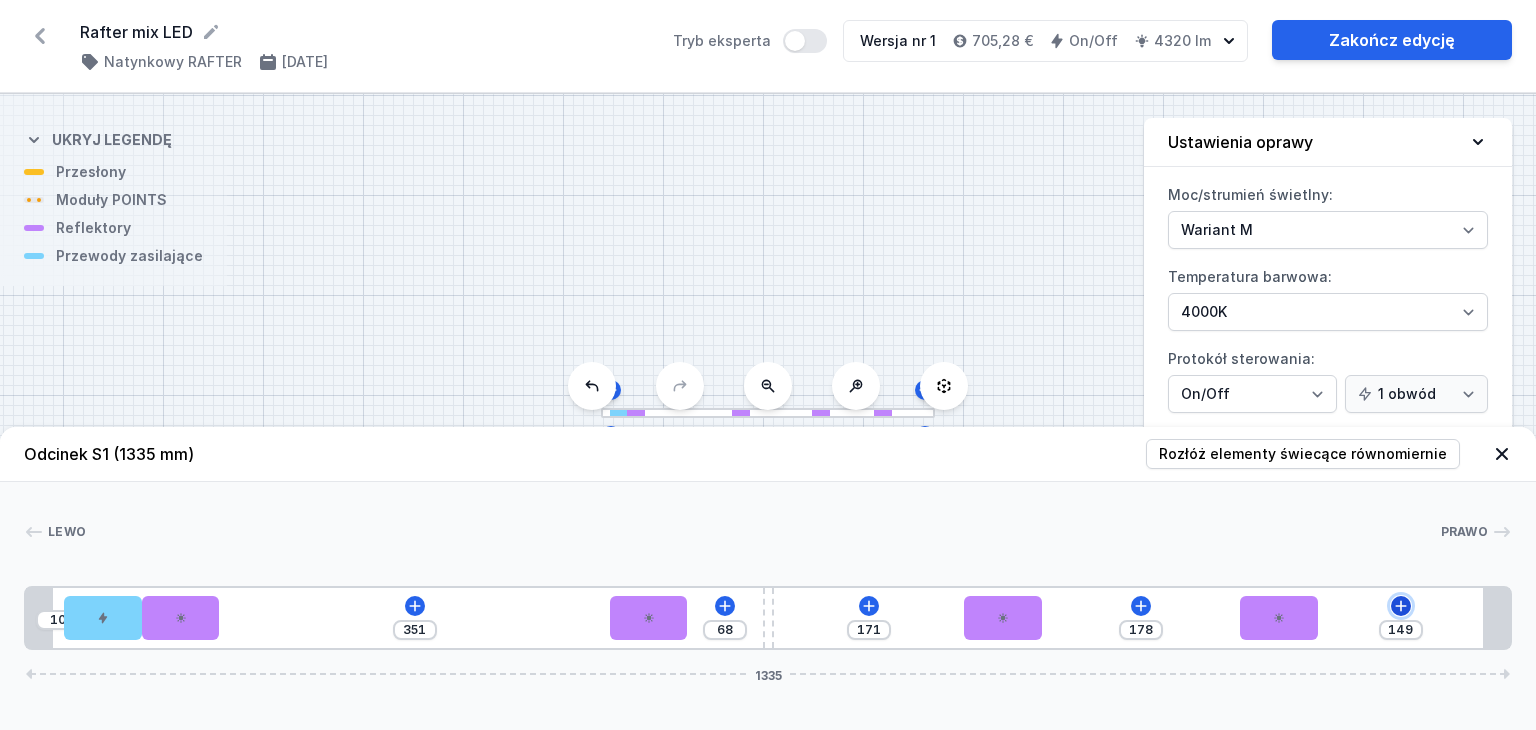 click 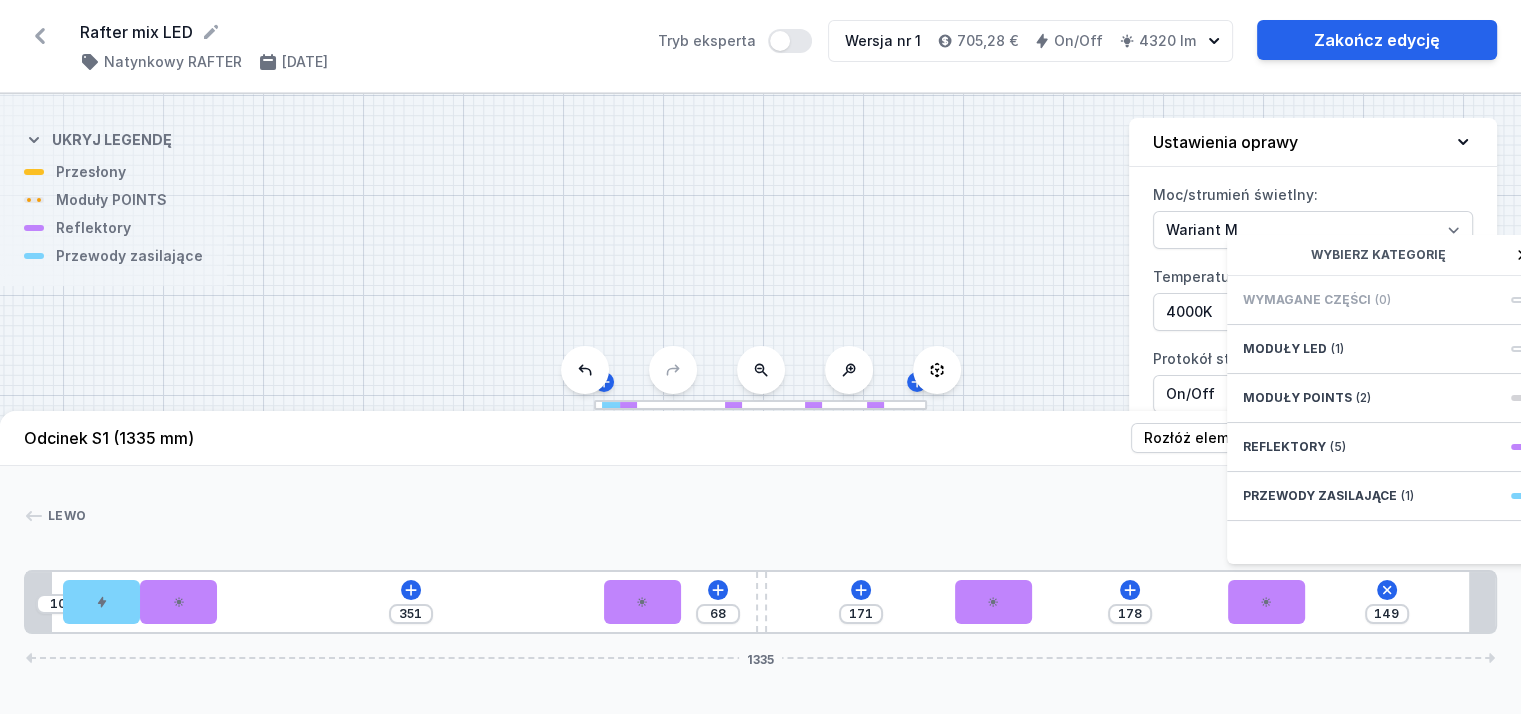 click at bounding box center (755, 516) 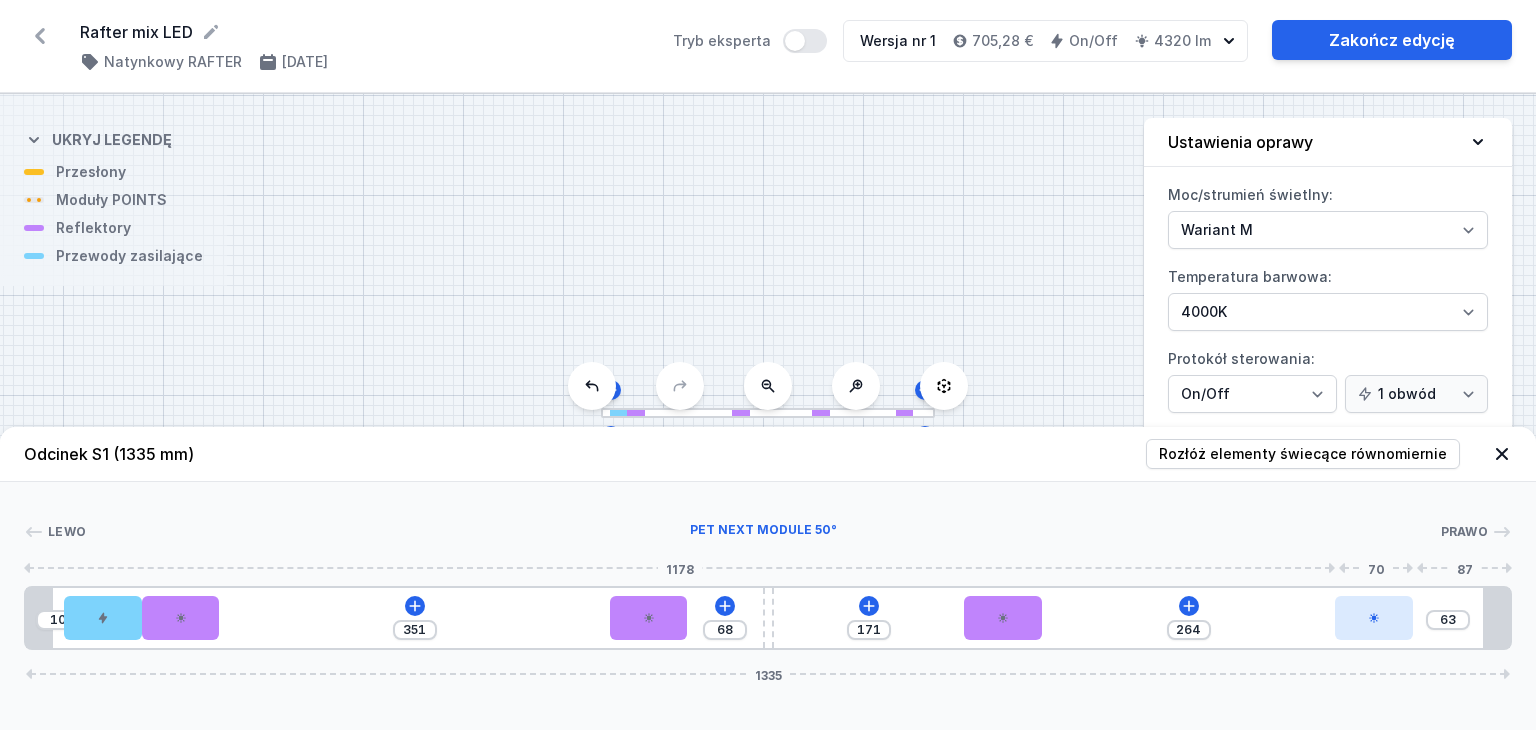 drag, startPoint x: 1292, startPoint y: 616, endPoint x: 1408, endPoint y: 622, distance: 116.15507 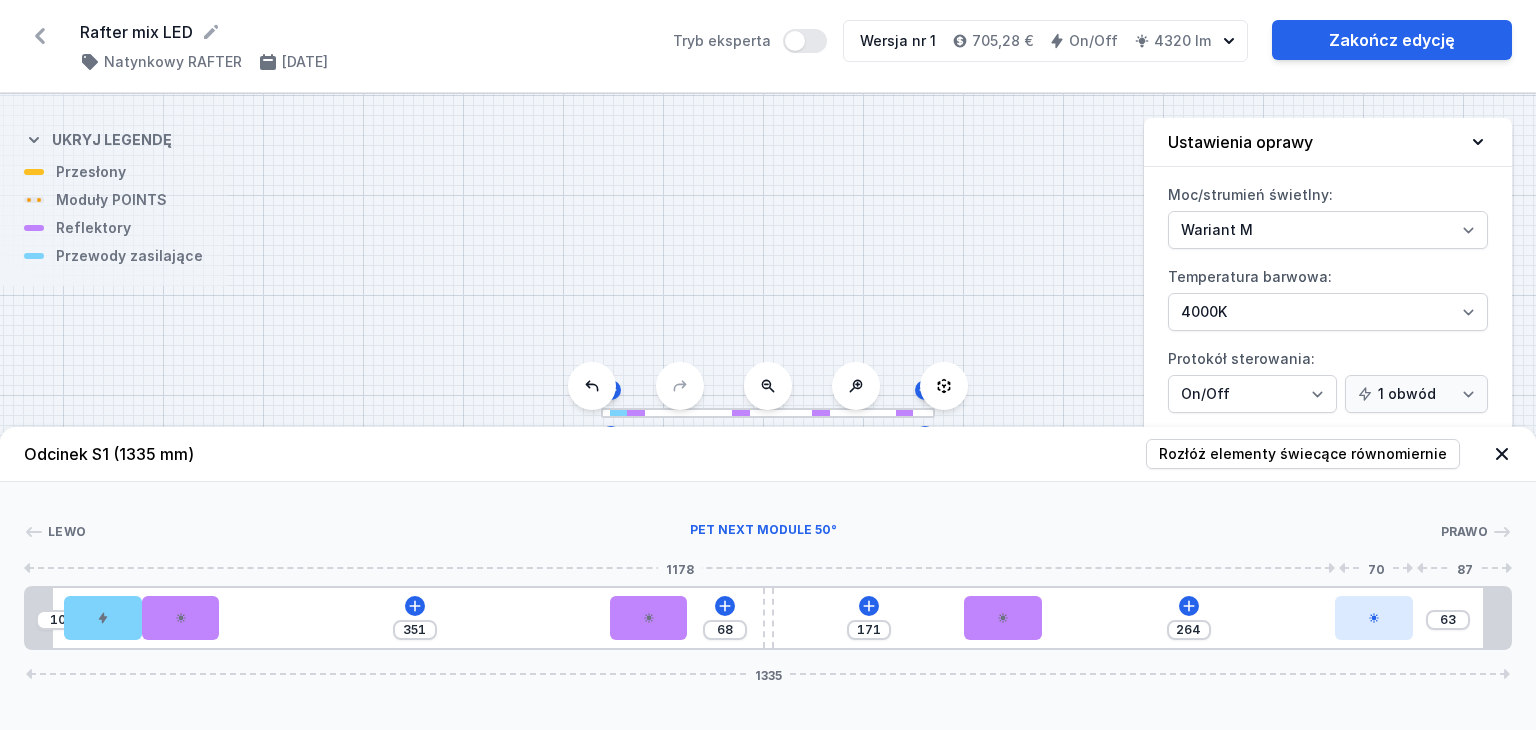 click at bounding box center [1374, 618] 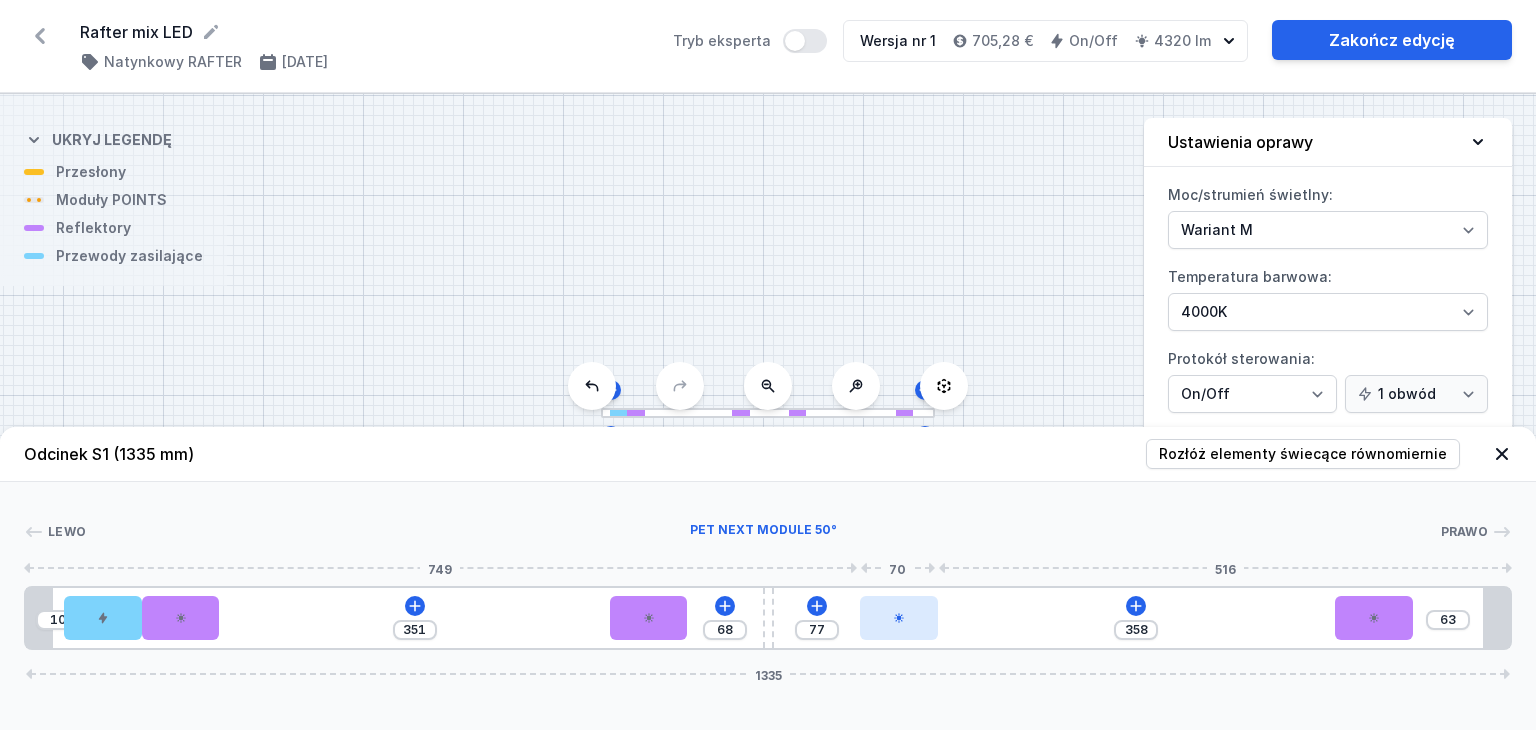 drag, startPoint x: 1002, startPoint y: 619, endPoint x: 907, endPoint y: 621, distance: 95.02105 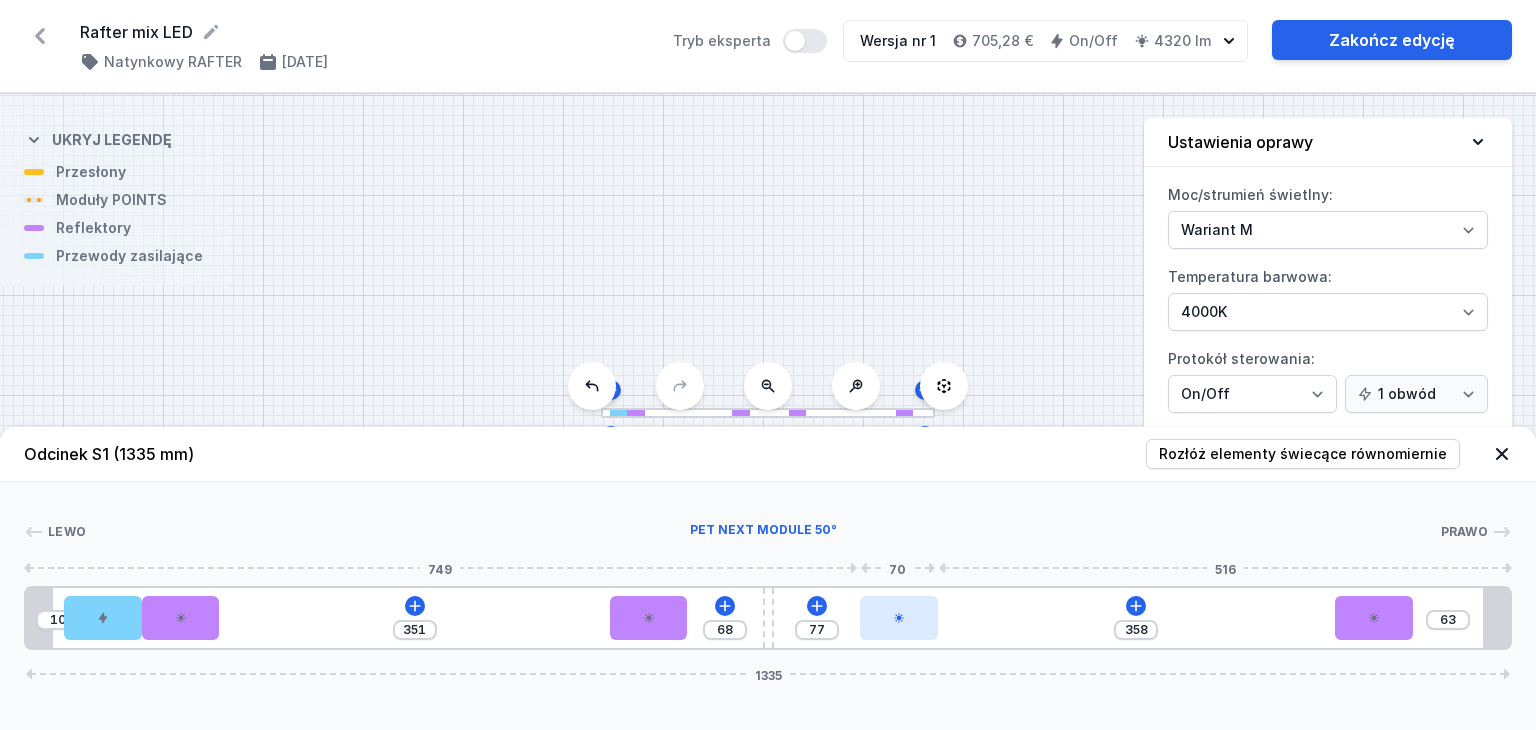 click 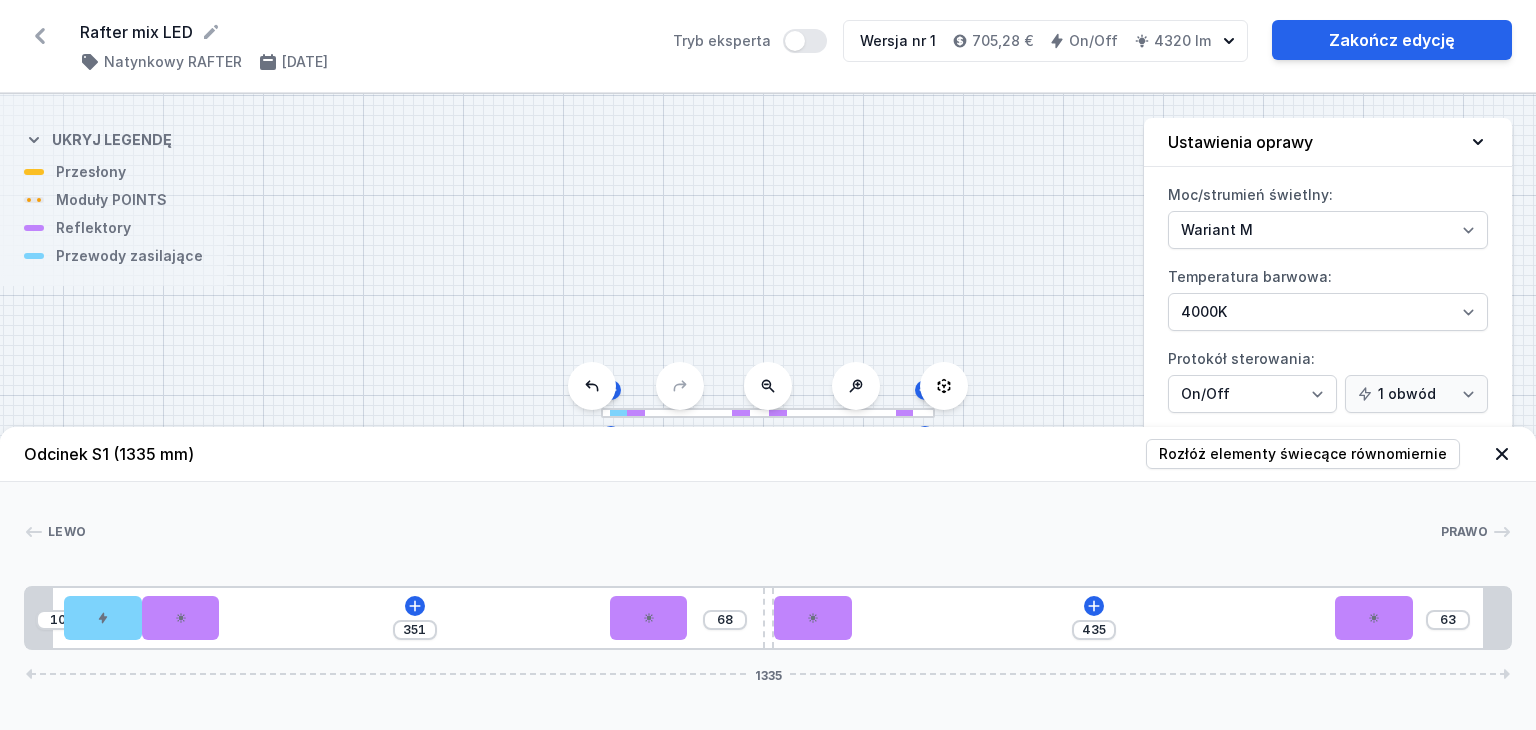click on "10 351 68 435 63 1335" at bounding box center (768, 618) 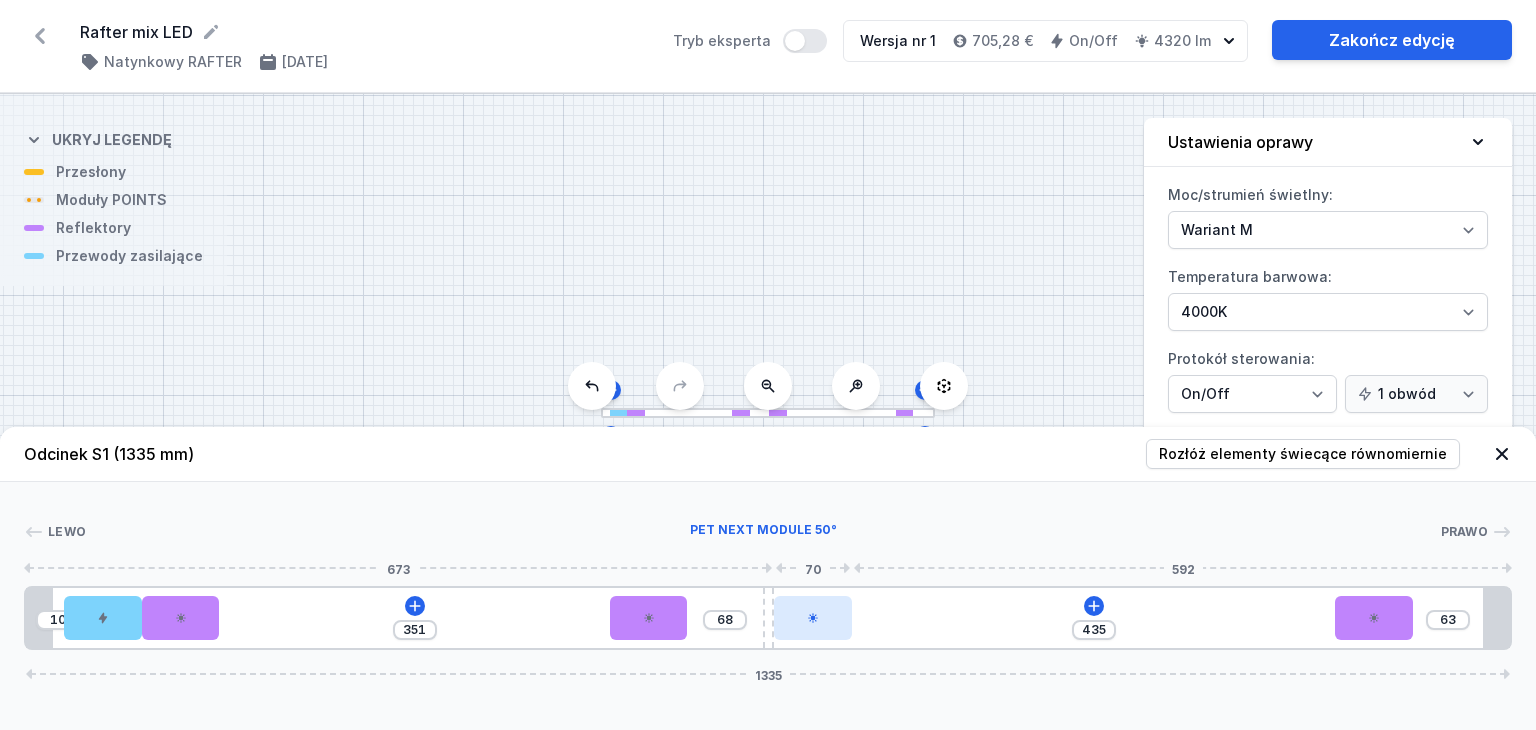 drag, startPoint x: 827, startPoint y: 628, endPoint x: 848, endPoint y: 628, distance: 21 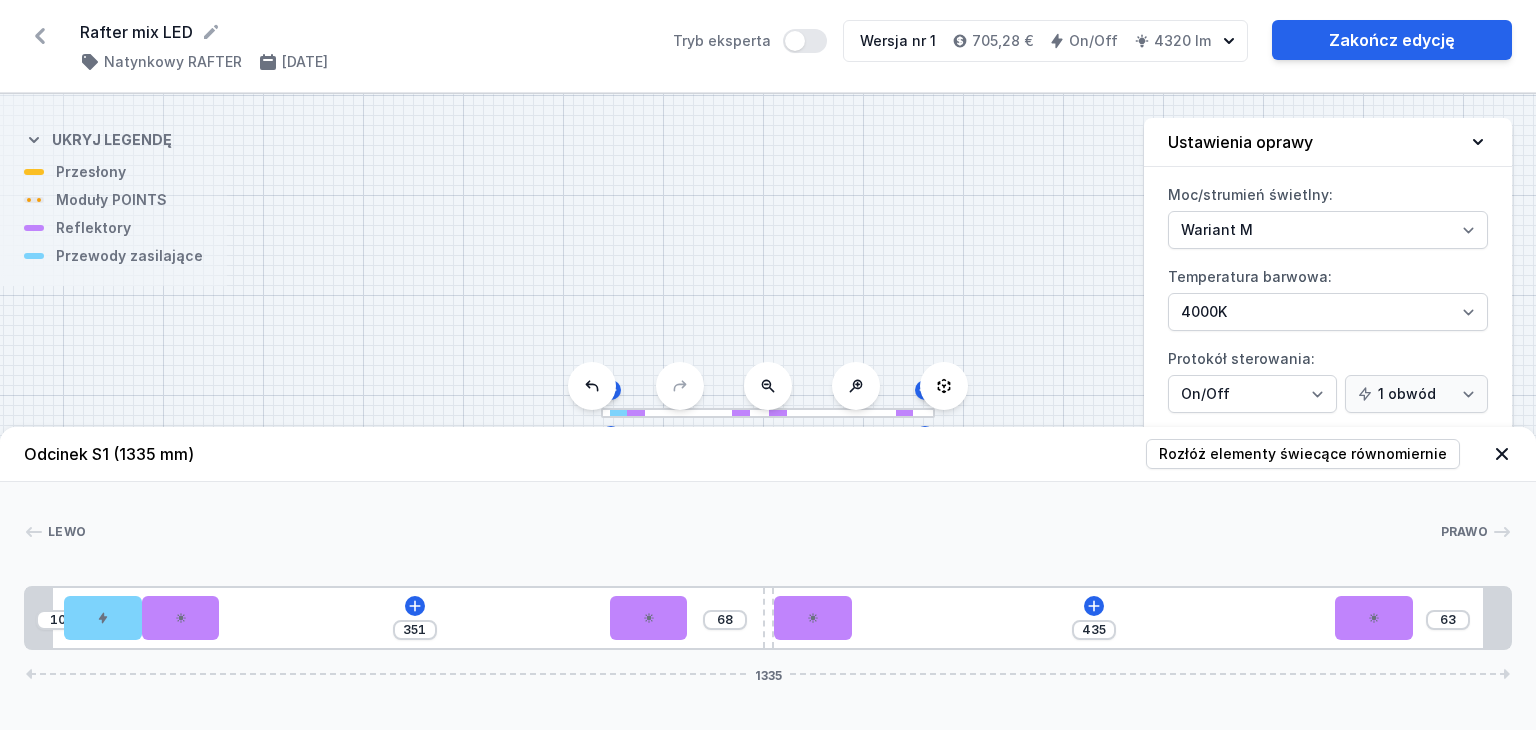 drag, startPoint x: 816, startPoint y: 620, endPoint x: 852, endPoint y: 612, distance: 36.878178 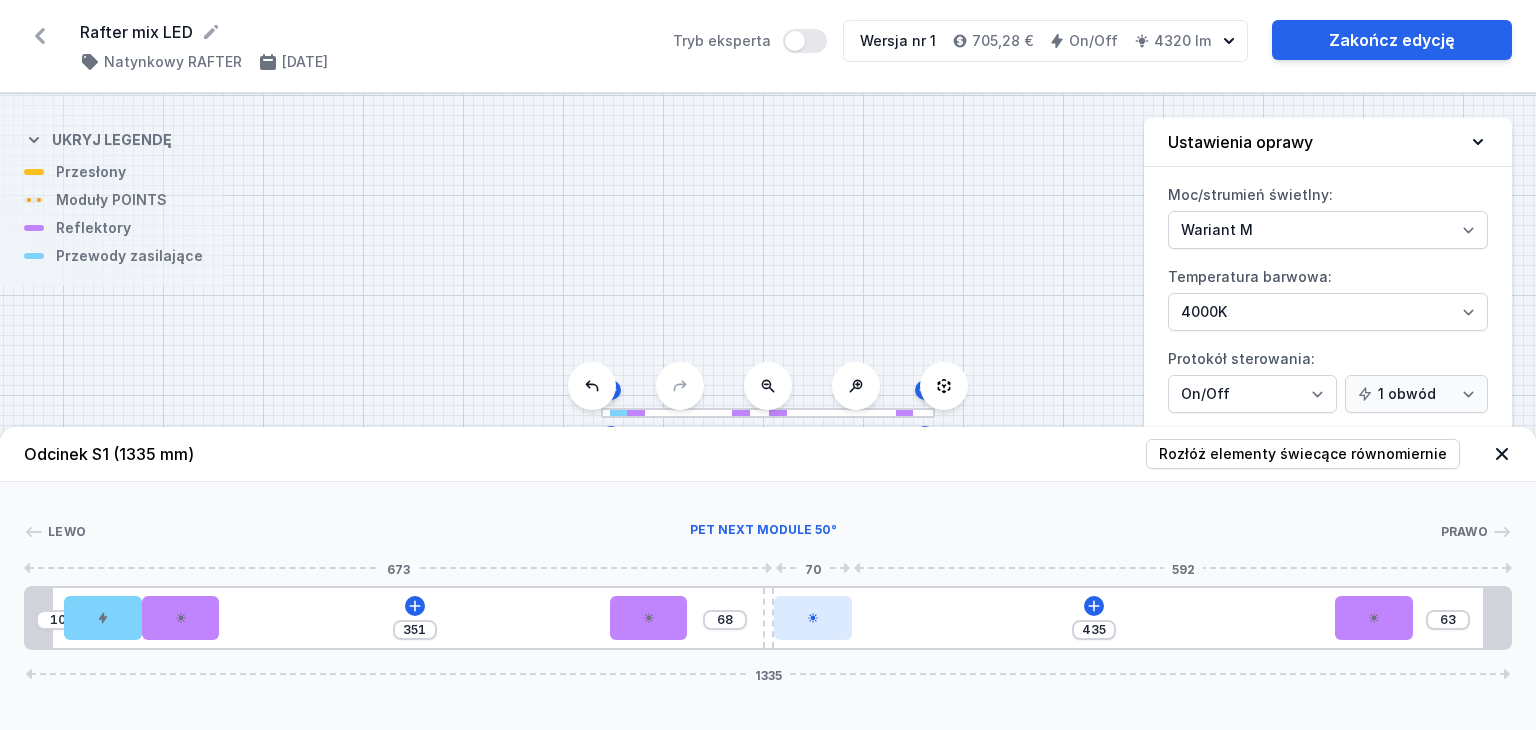 drag, startPoint x: 806, startPoint y: 621, endPoint x: 826, endPoint y: 625, distance: 20.396078 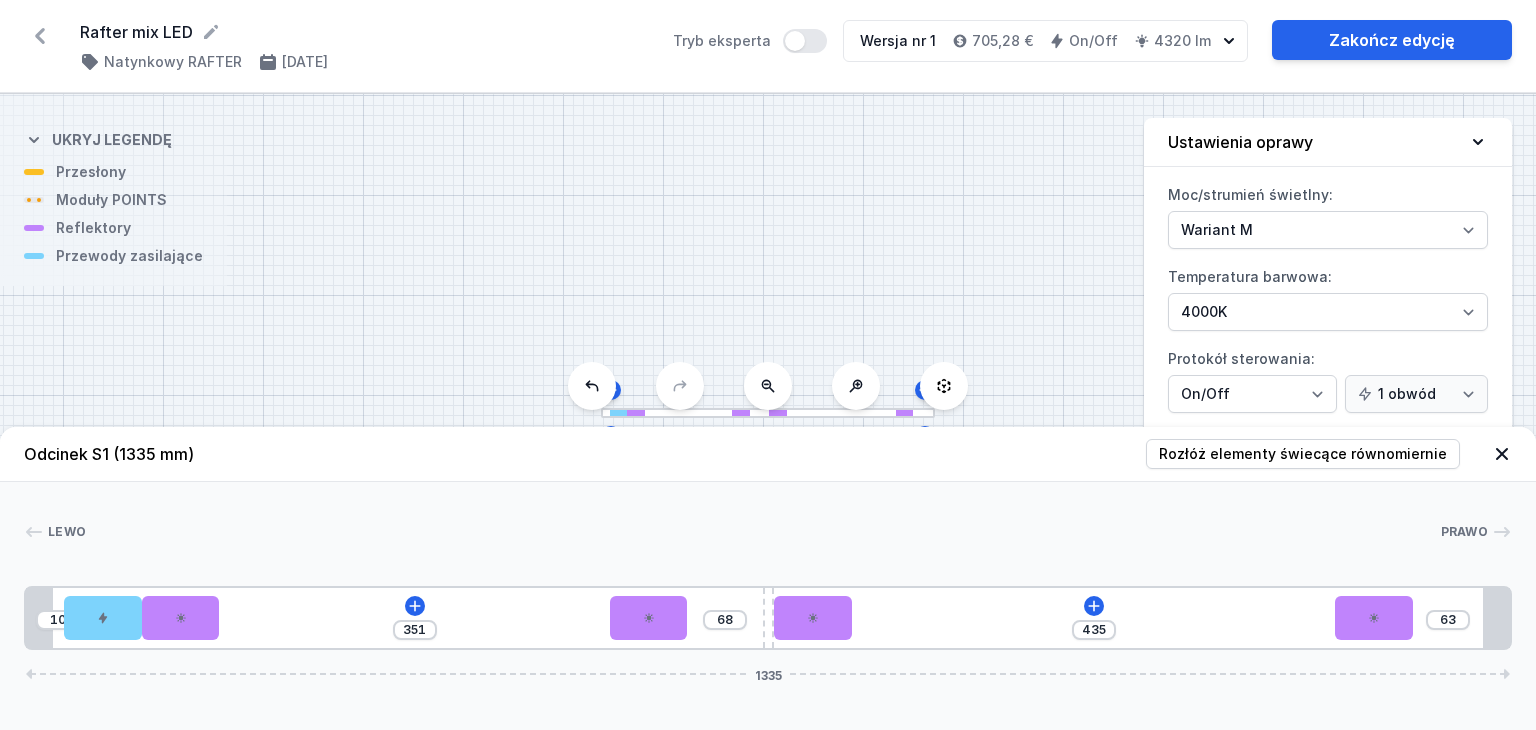 click on "10 351 68 435 63 1335" at bounding box center [768, 618] 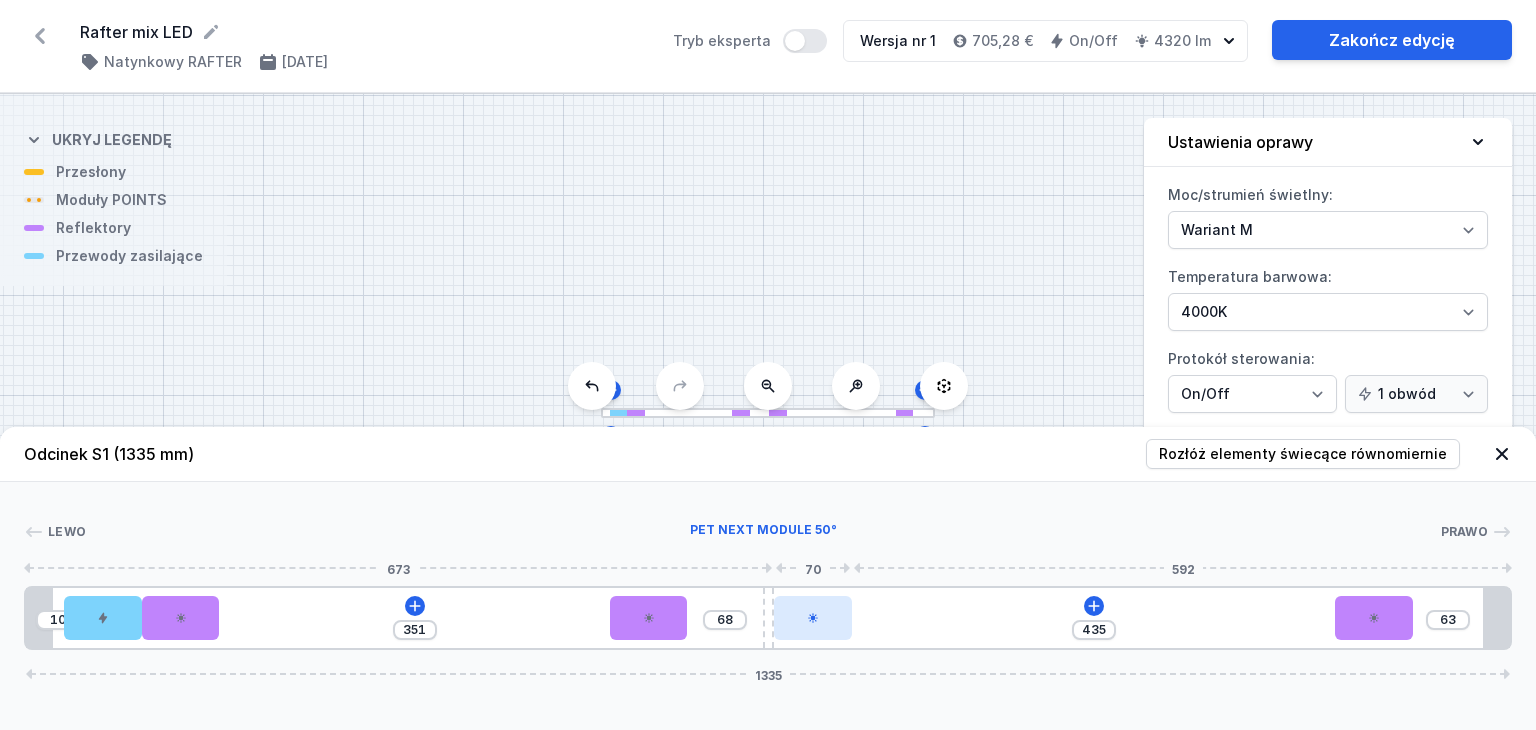drag, startPoint x: 805, startPoint y: 621, endPoint x: 843, endPoint y: 625, distance: 38.209946 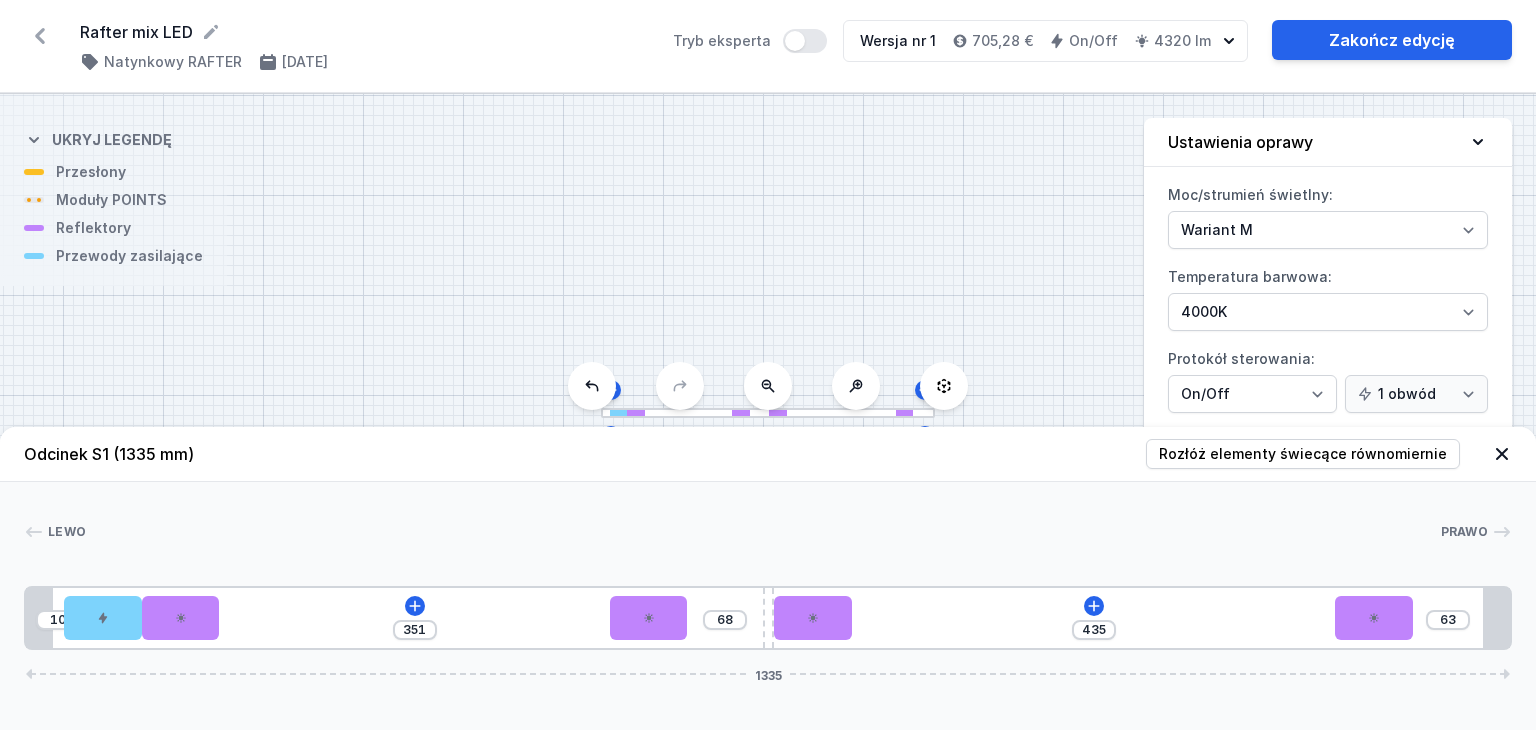 click on "10 351 68 435 63 1335" at bounding box center [768, 618] 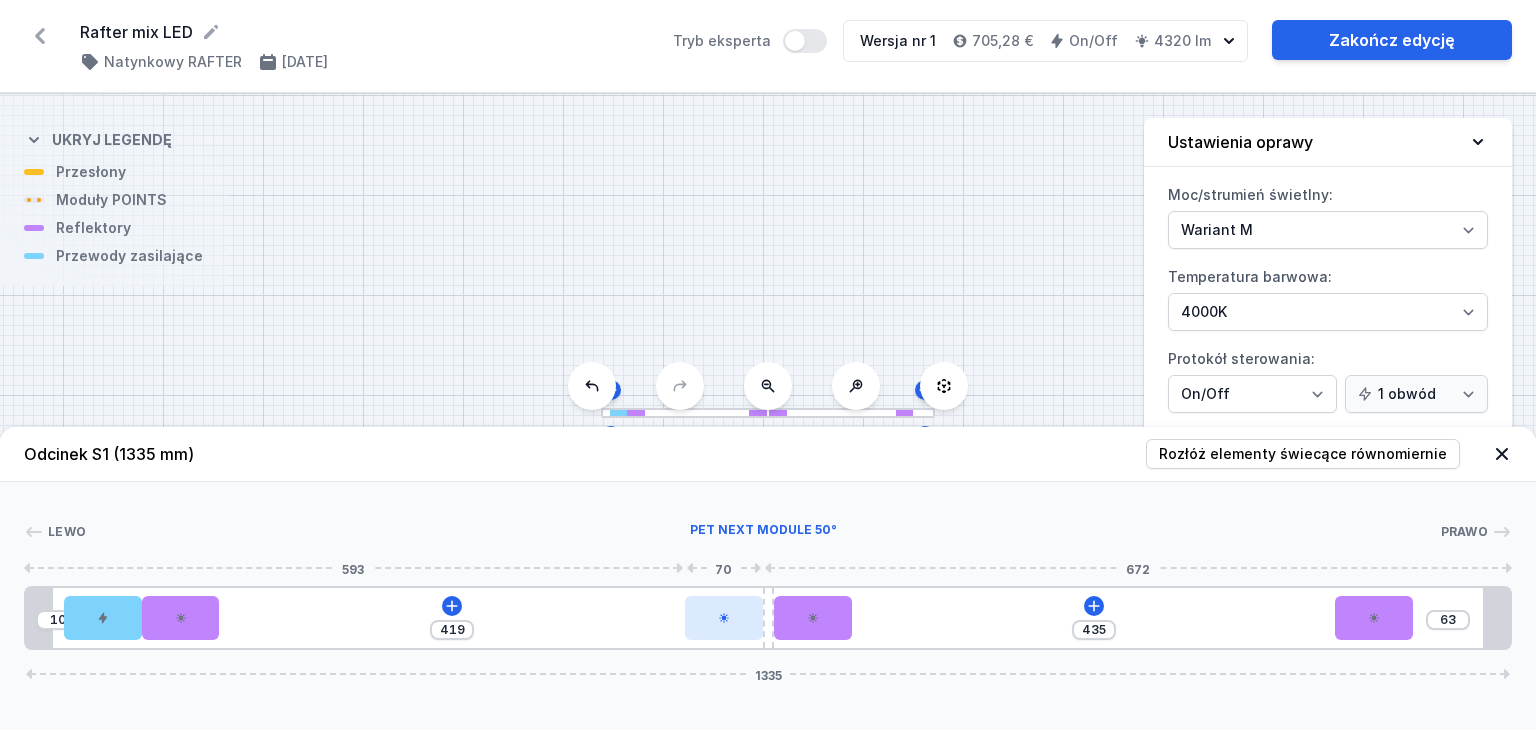 drag, startPoint x: 659, startPoint y: 619, endPoint x: 722, endPoint y: 621, distance: 63.03174 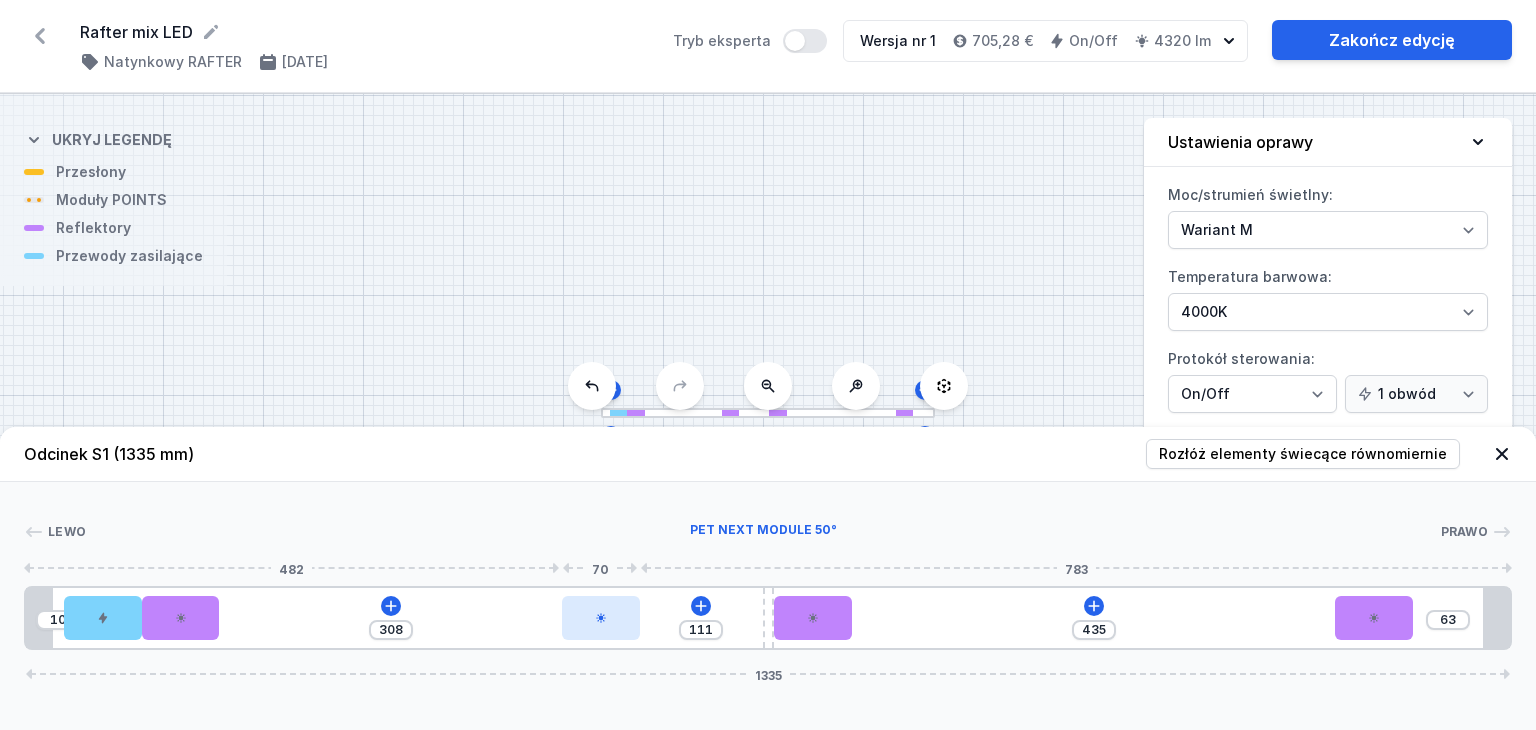 drag, startPoint x: 721, startPoint y: 623, endPoint x: 592, endPoint y: 625, distance: 129.0155 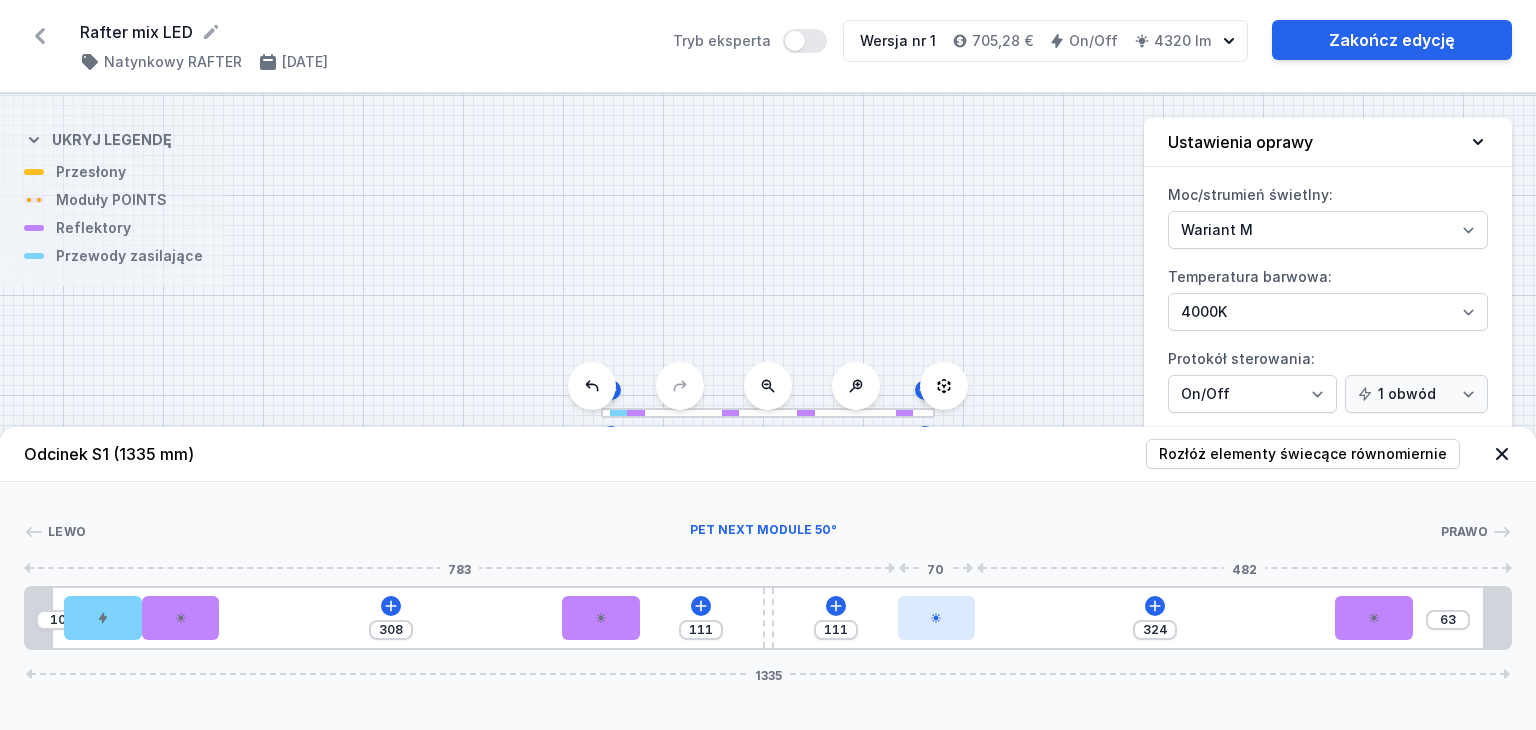 drag, startPoint x: 818, startPoint y: 625, endPoint x: 947, endPoint y: 625, distance: 129 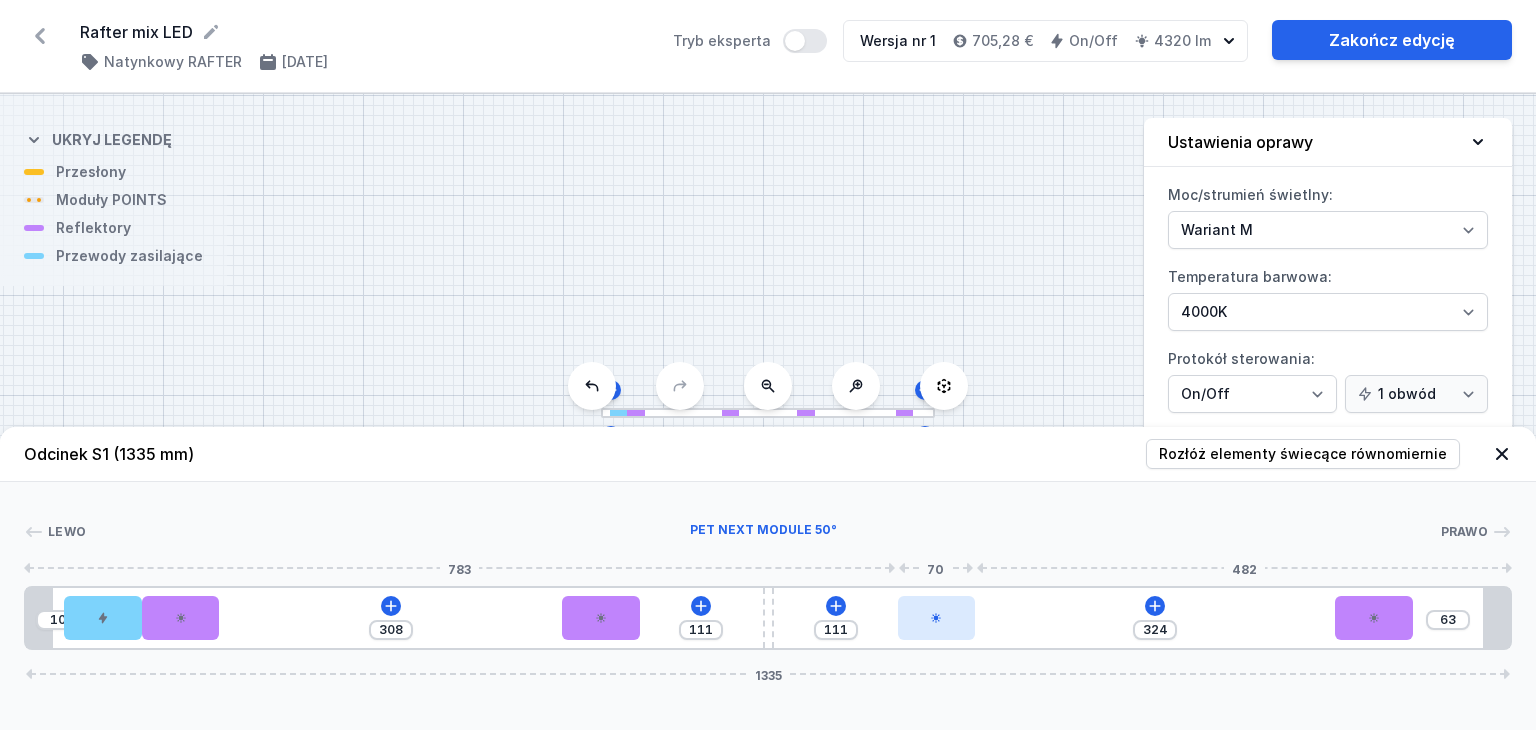 click at bounding box center [937, 618] 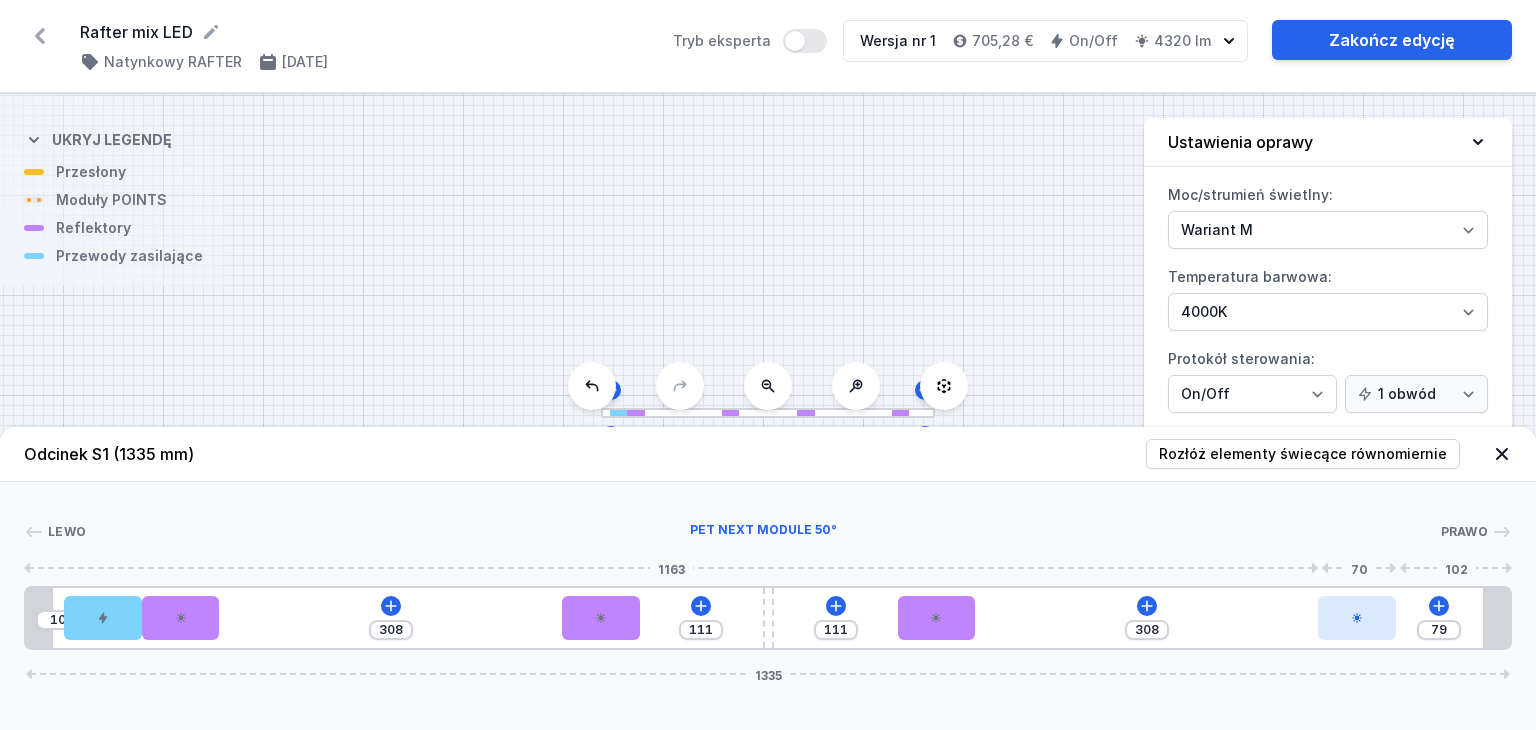 click at bounding box center (1357, 618) 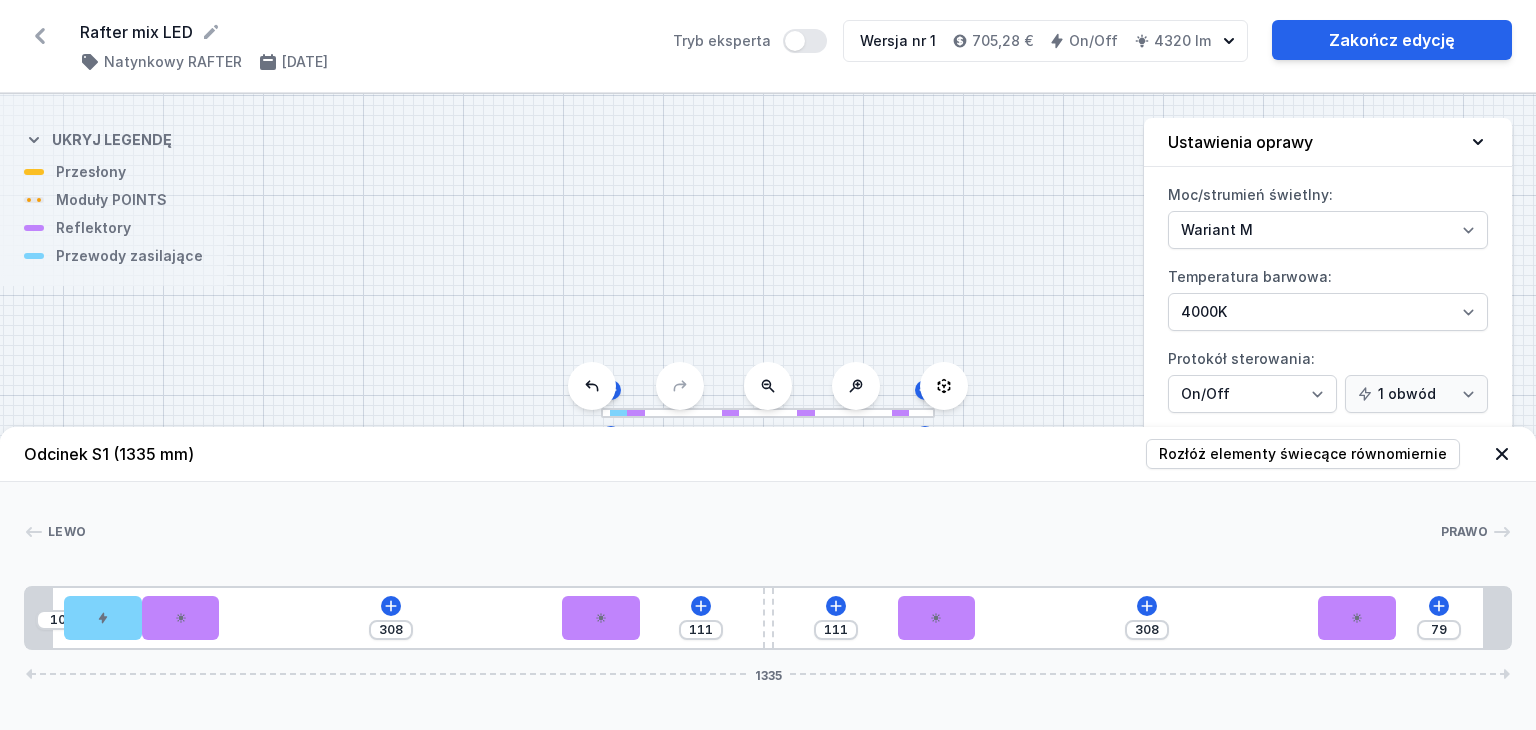 click on "Lewo Prawo 1 2 3 3 4 3 3 1 10 308 111 111 308 79 1335 34 70 70 308 70 111 10 111 70 308 70 103 24 1287 24 1335" at bounding box center [768, 566] 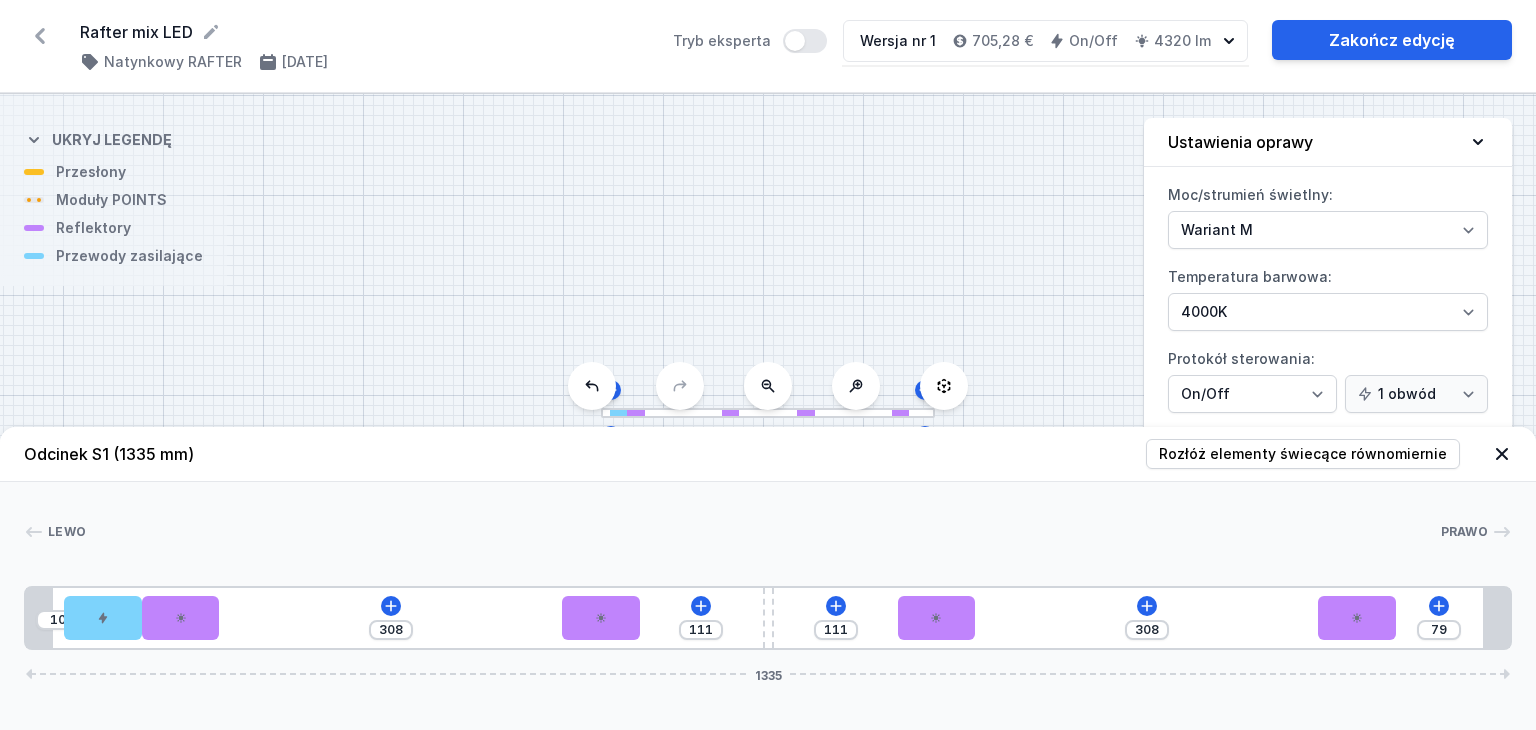 click 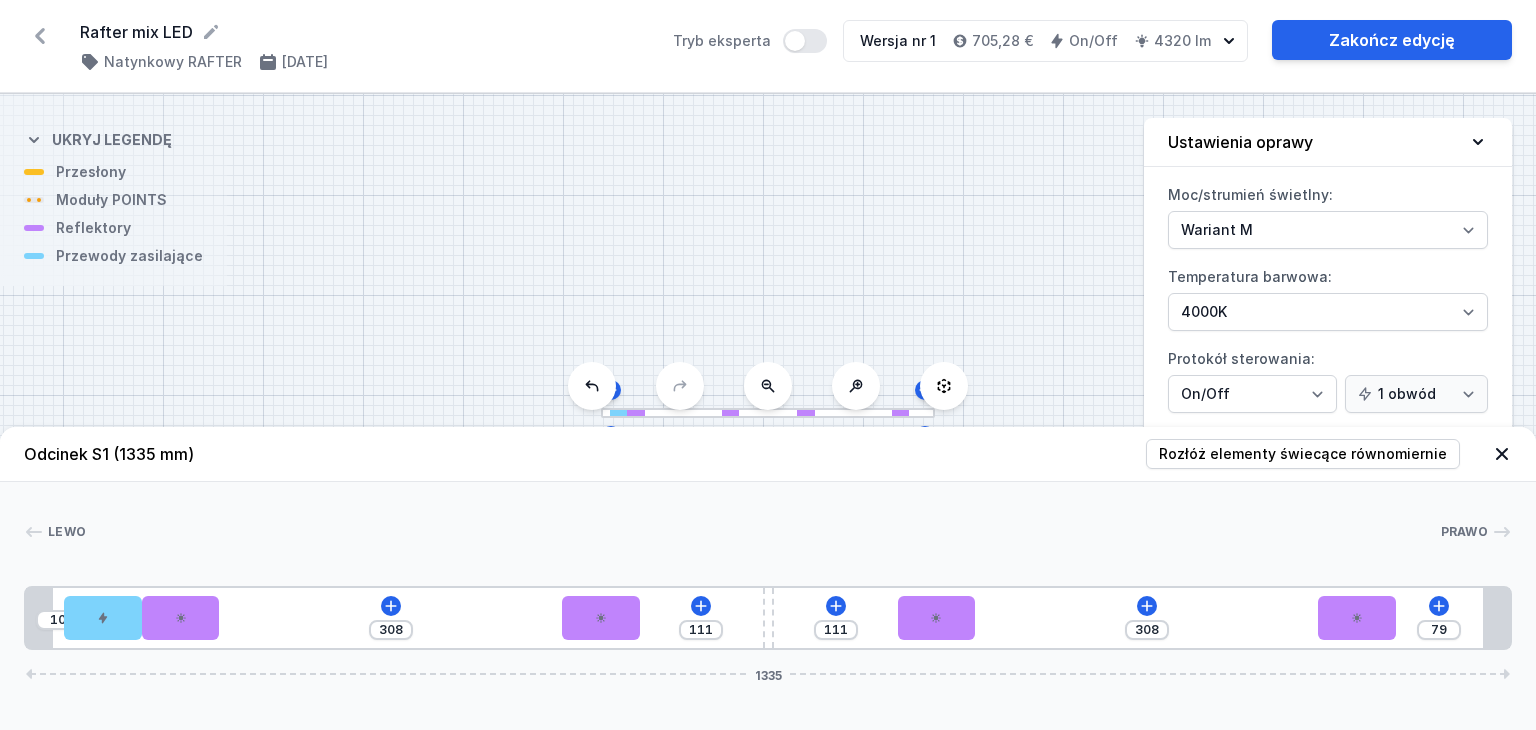 click on "Rafter mix LED   ( 11027 /v 1 ) Natynkowy RAFTER [DATE] Tryb eksperta Wersja nr 1 705,28 € On/Off 4320 lm Zakończ edycję" at bounding box center (768, 46) 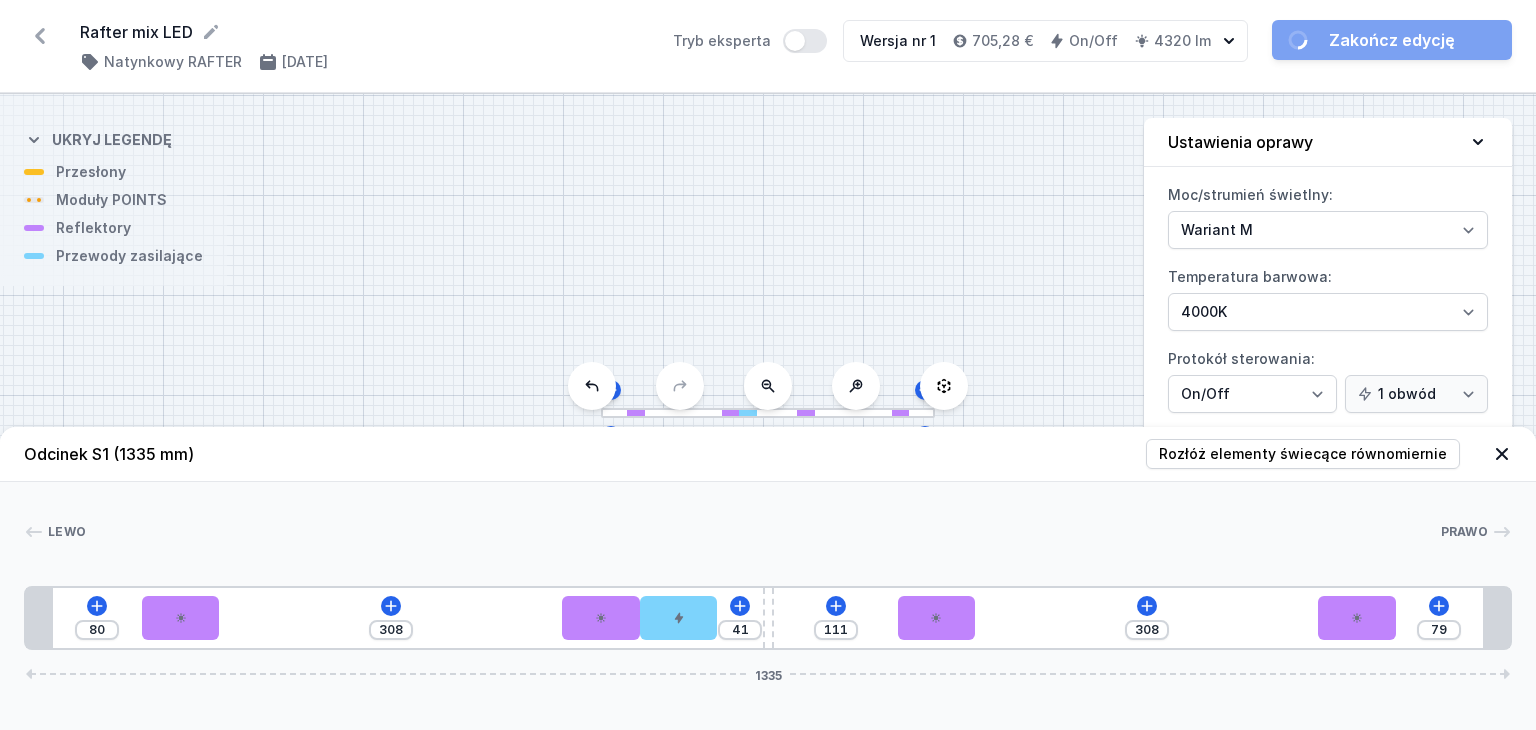 drag, startPoint x: 97, startPoint y: 625, endPoint x: 704, endPoint y: 642, distance: 607.23804 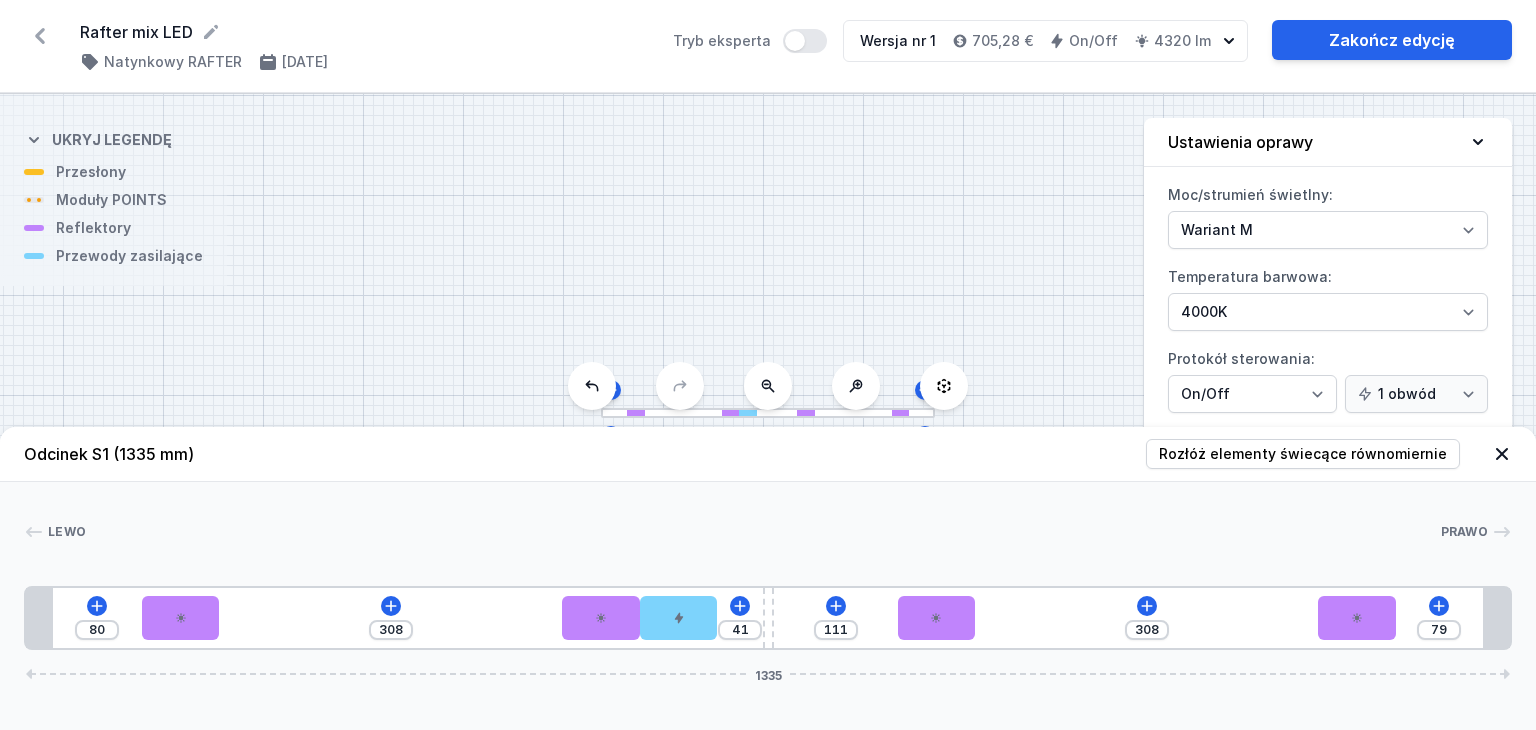 click on "S1 1335" at bounding box center (768, 412) 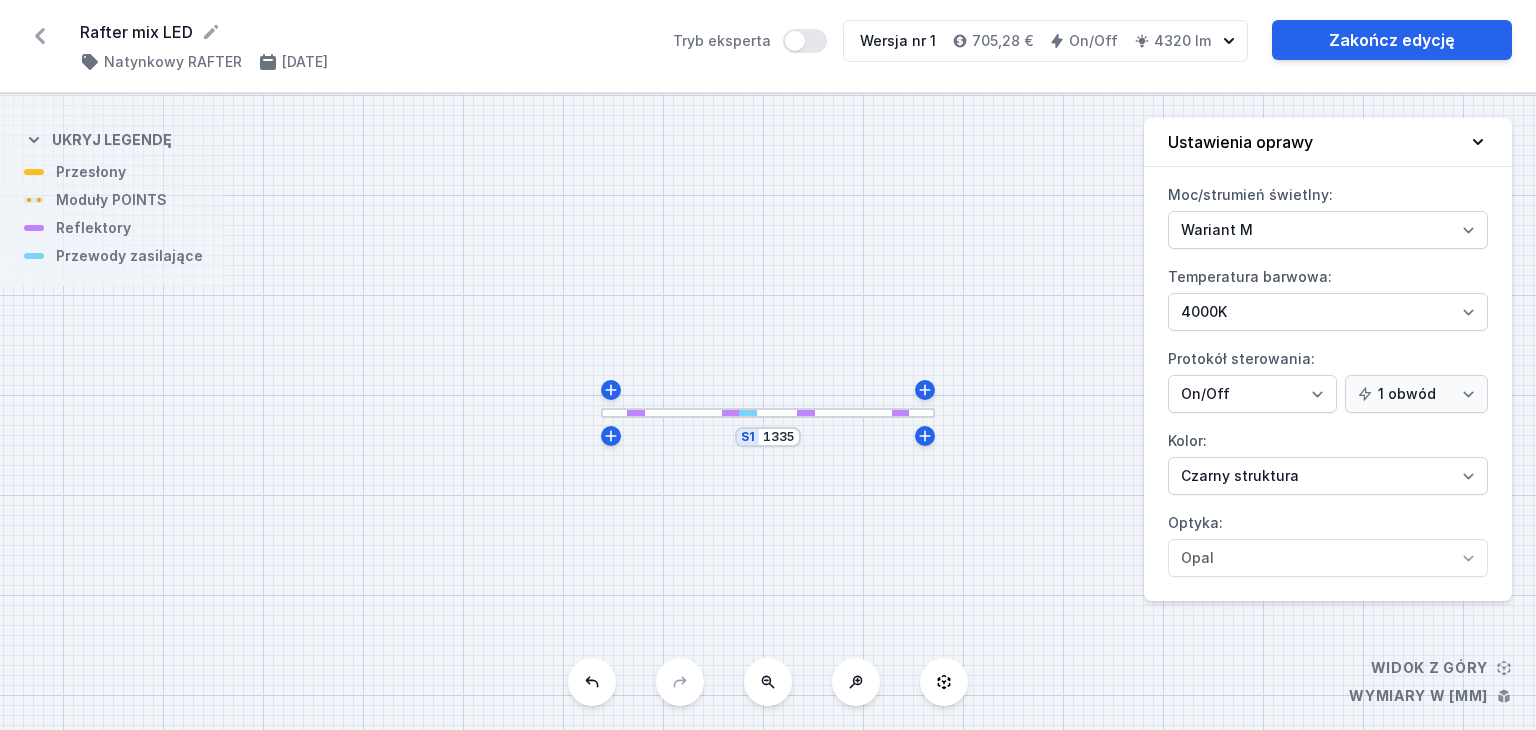click at bounding box center [768, 413] 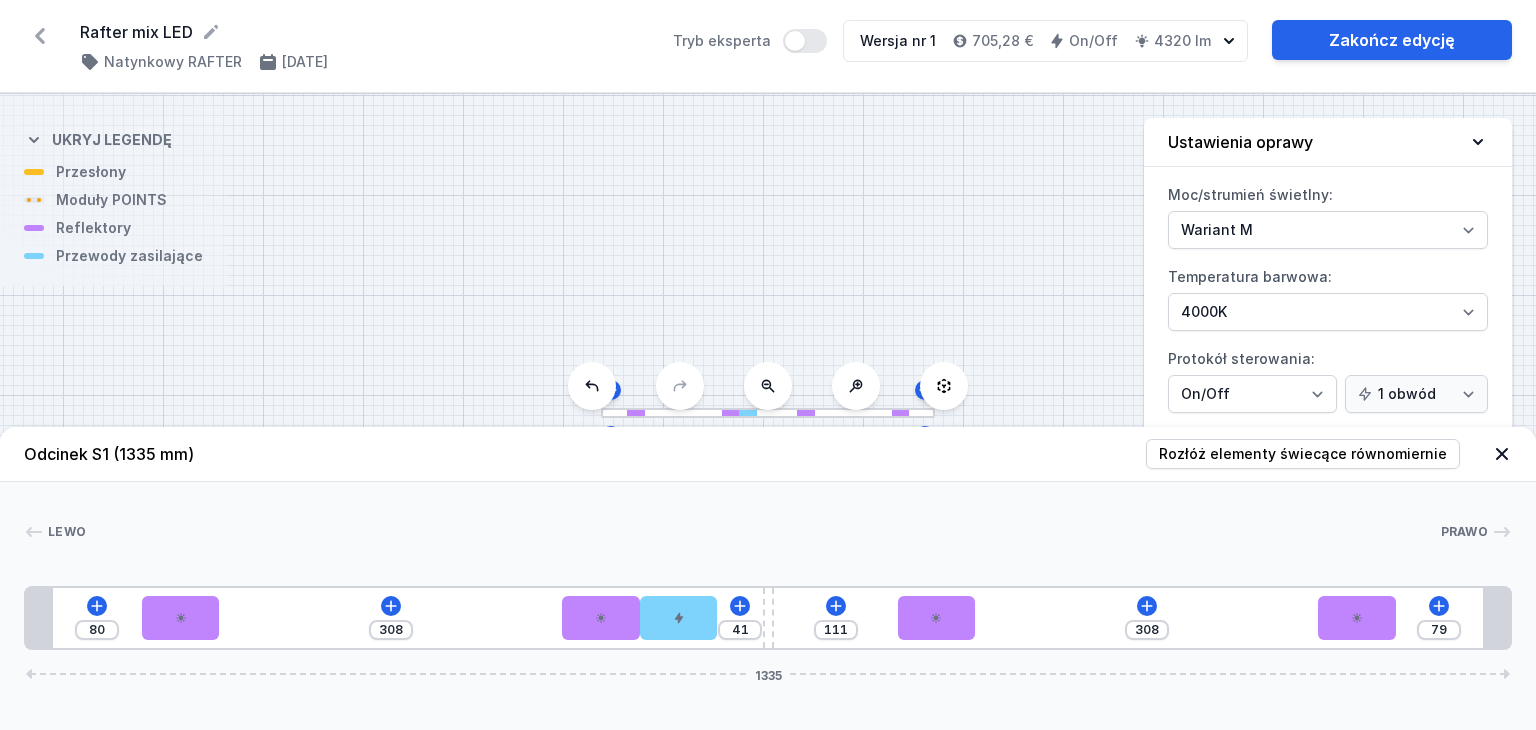 click on "Odcinek S1   (1335 mm) Rozłóż elementy świecące równomiernie" at bounding box center (768, 454) 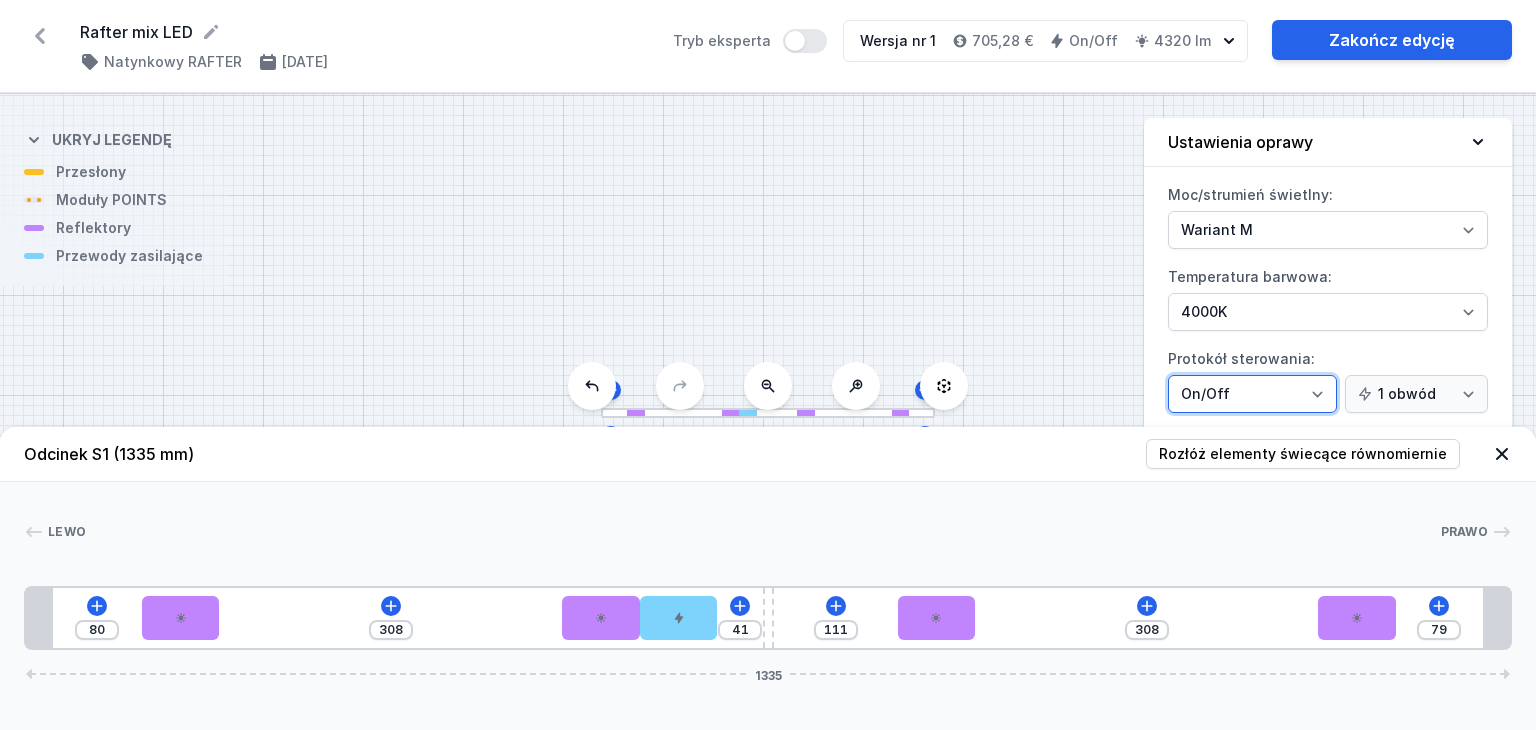 click on "On/Off SwitchDIM DALI AQsmart" at bounding box center (1252, 394) 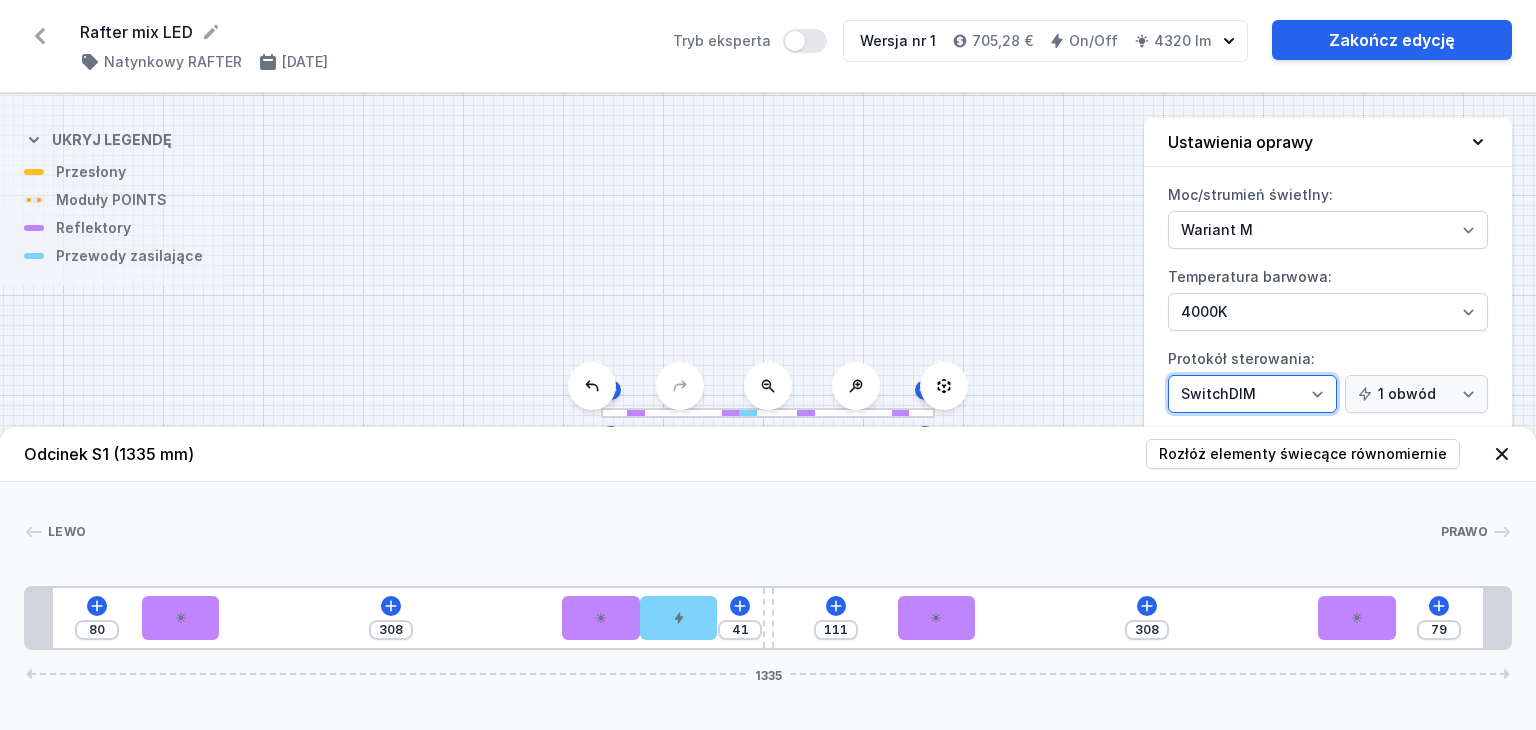 click on "On/Off SwitchDIM DALI AQsmart" at bounding box center [1252, 394] 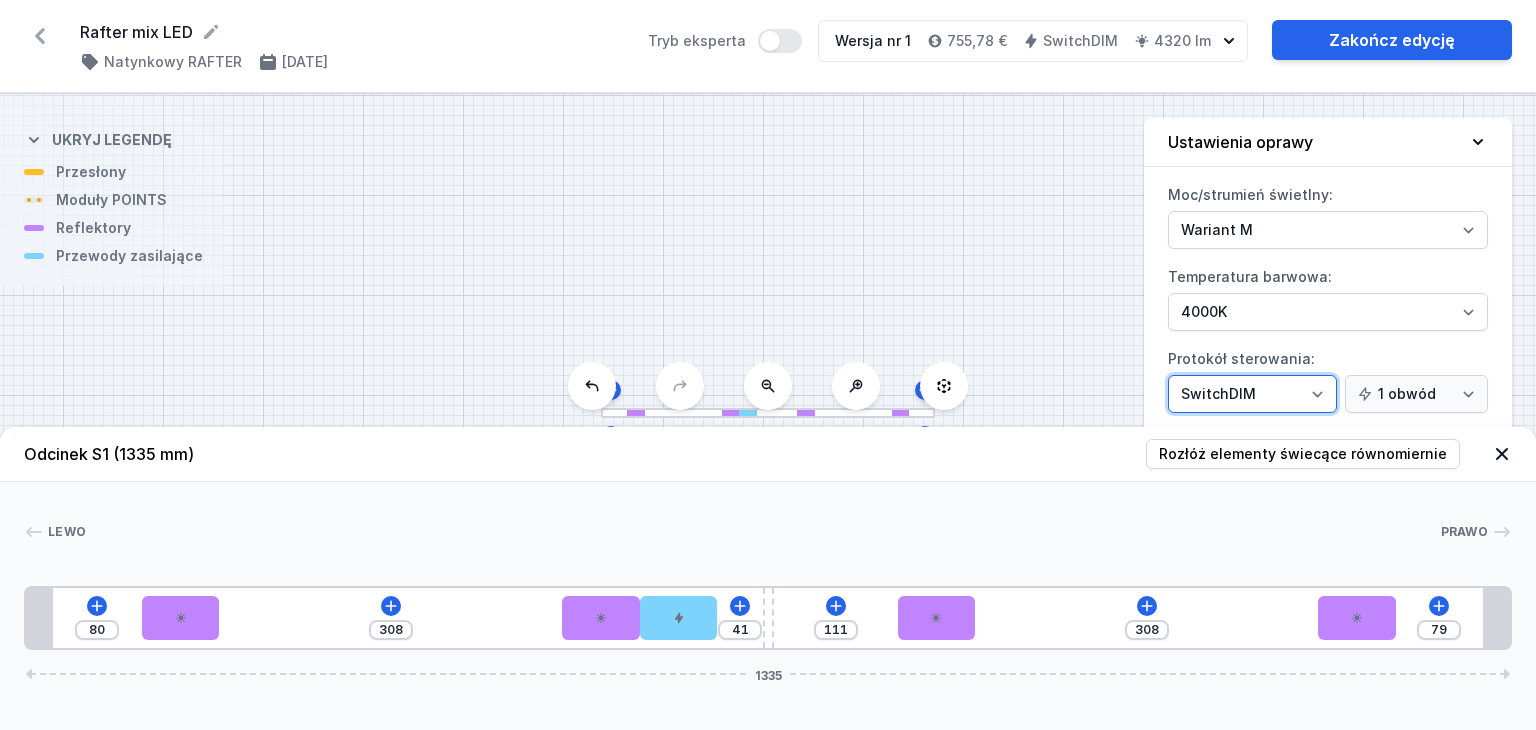 click on "On/Off SwitchDIM DALI AQsmart" at bounding box center (1252, 394) 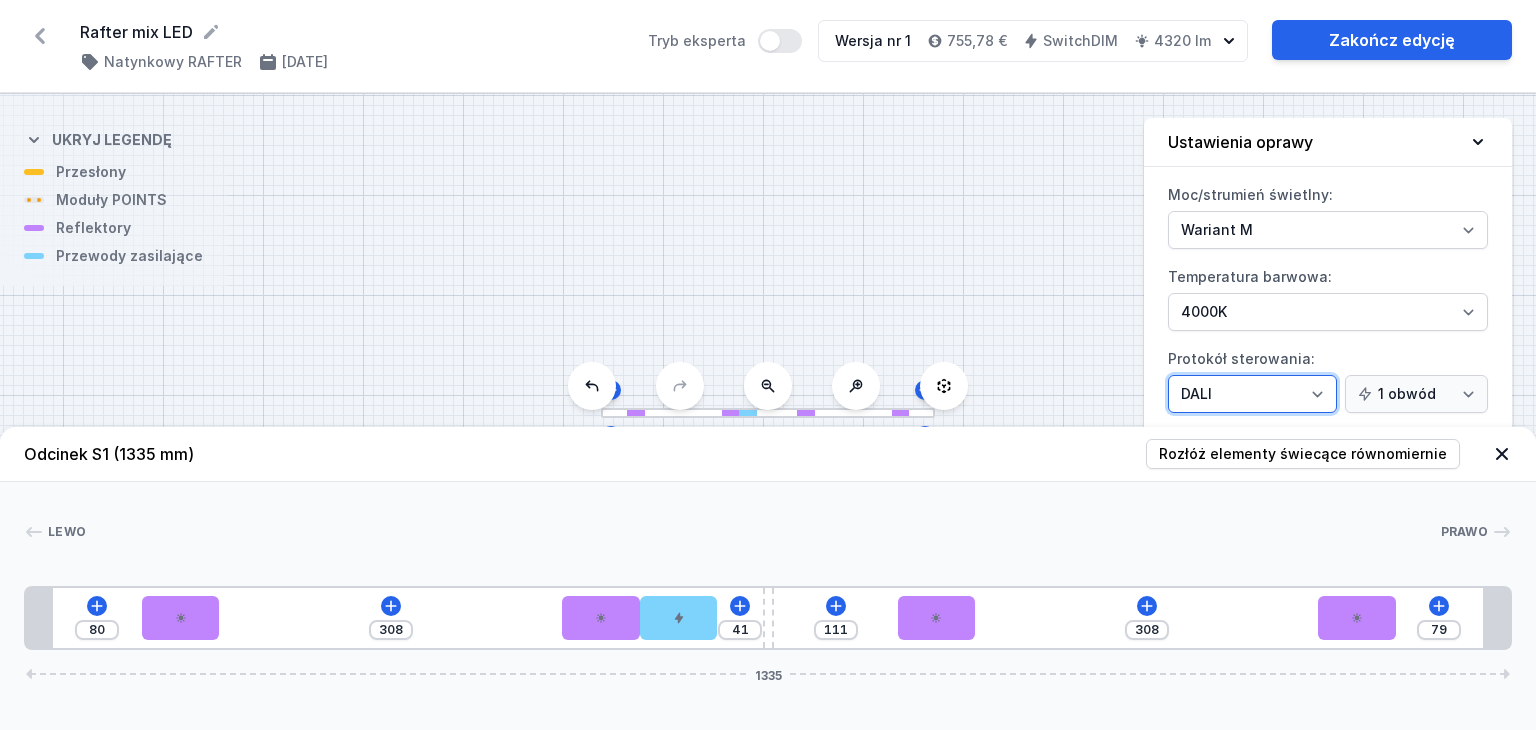 click on "On/Off SwitchDIM DALI AQsmart" at bounding box center [1252, 394] 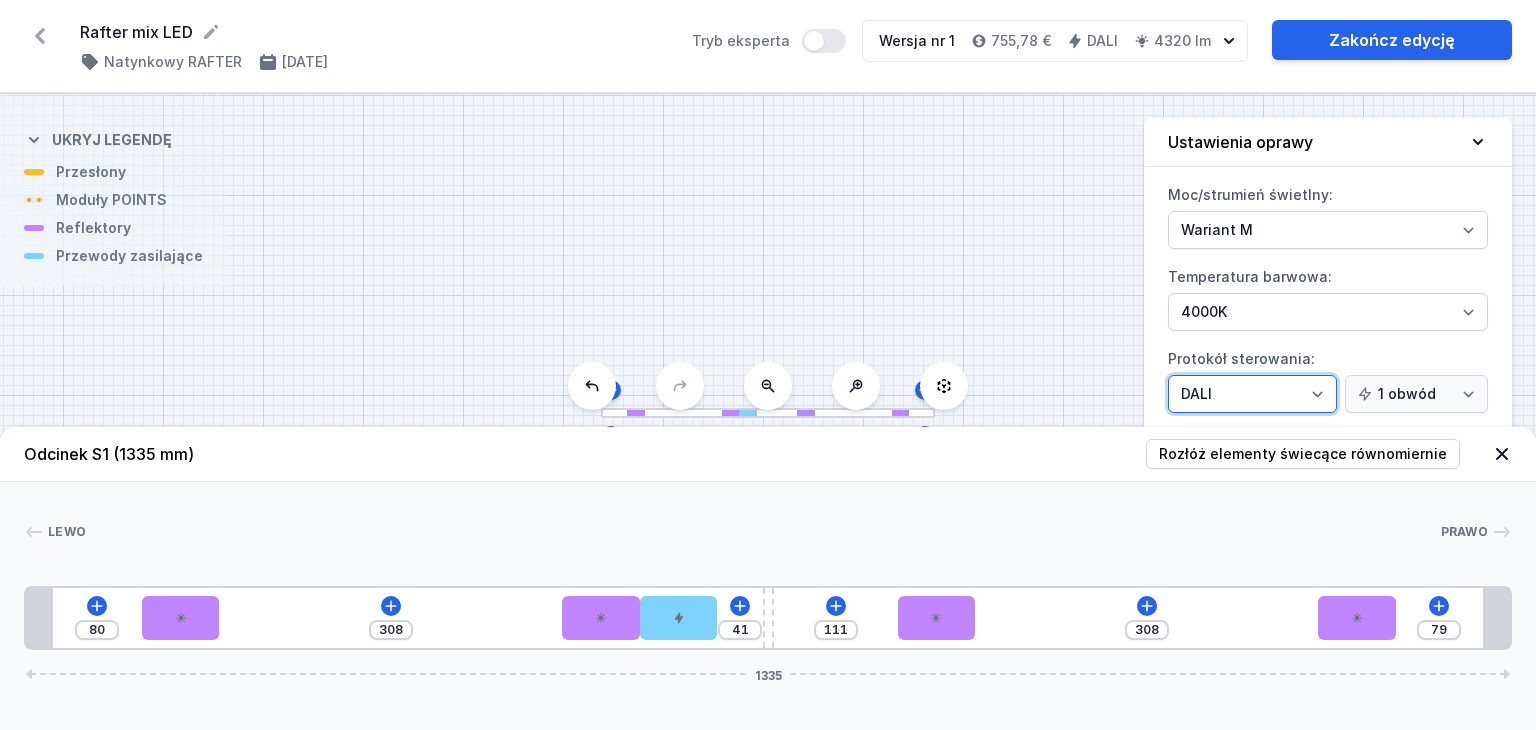 click on "On/Off SwitchDIM DALI AQsmart" at bounding box center [1252, 394] 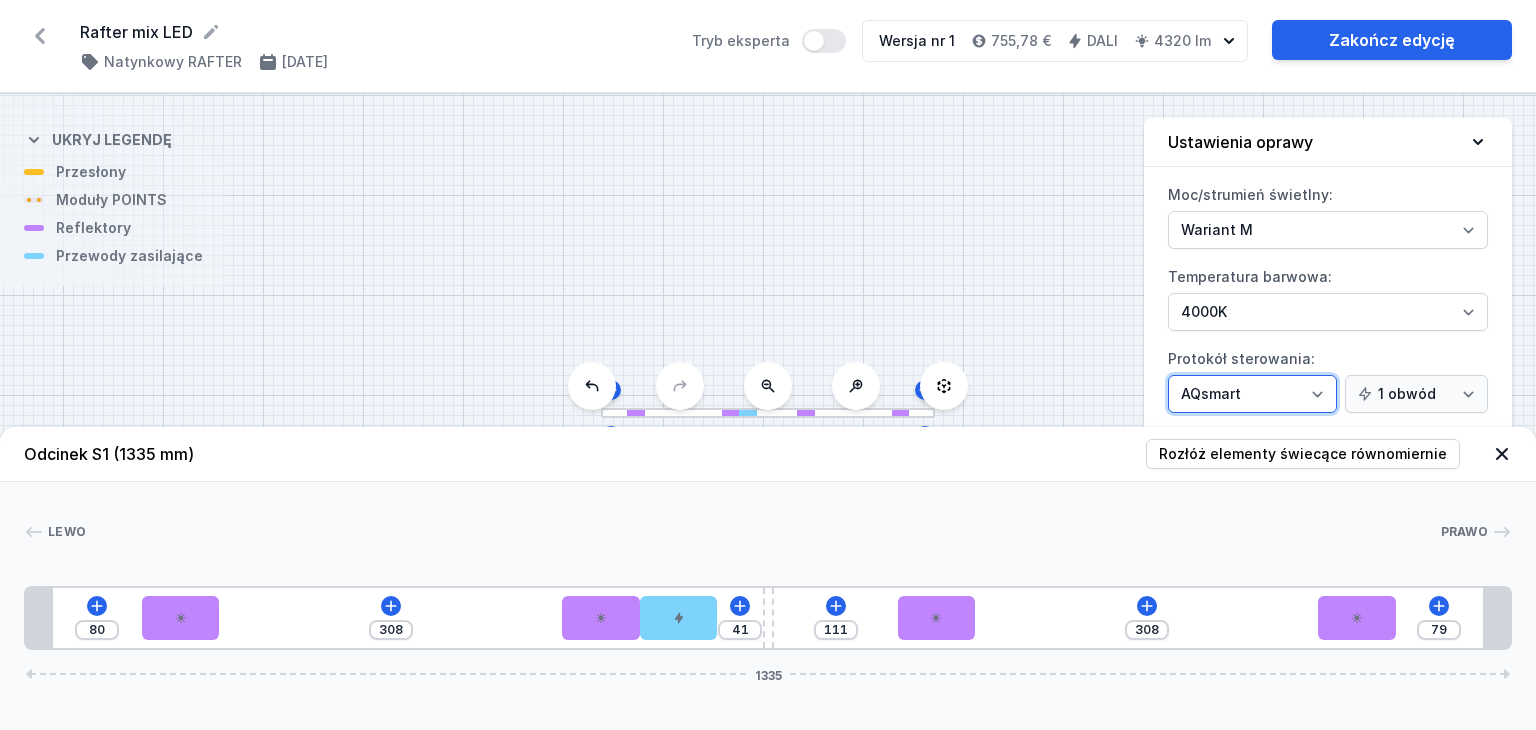 click on "On/Off SwitchDIM DALI AQsmart" at bounding box center [1252, 394] 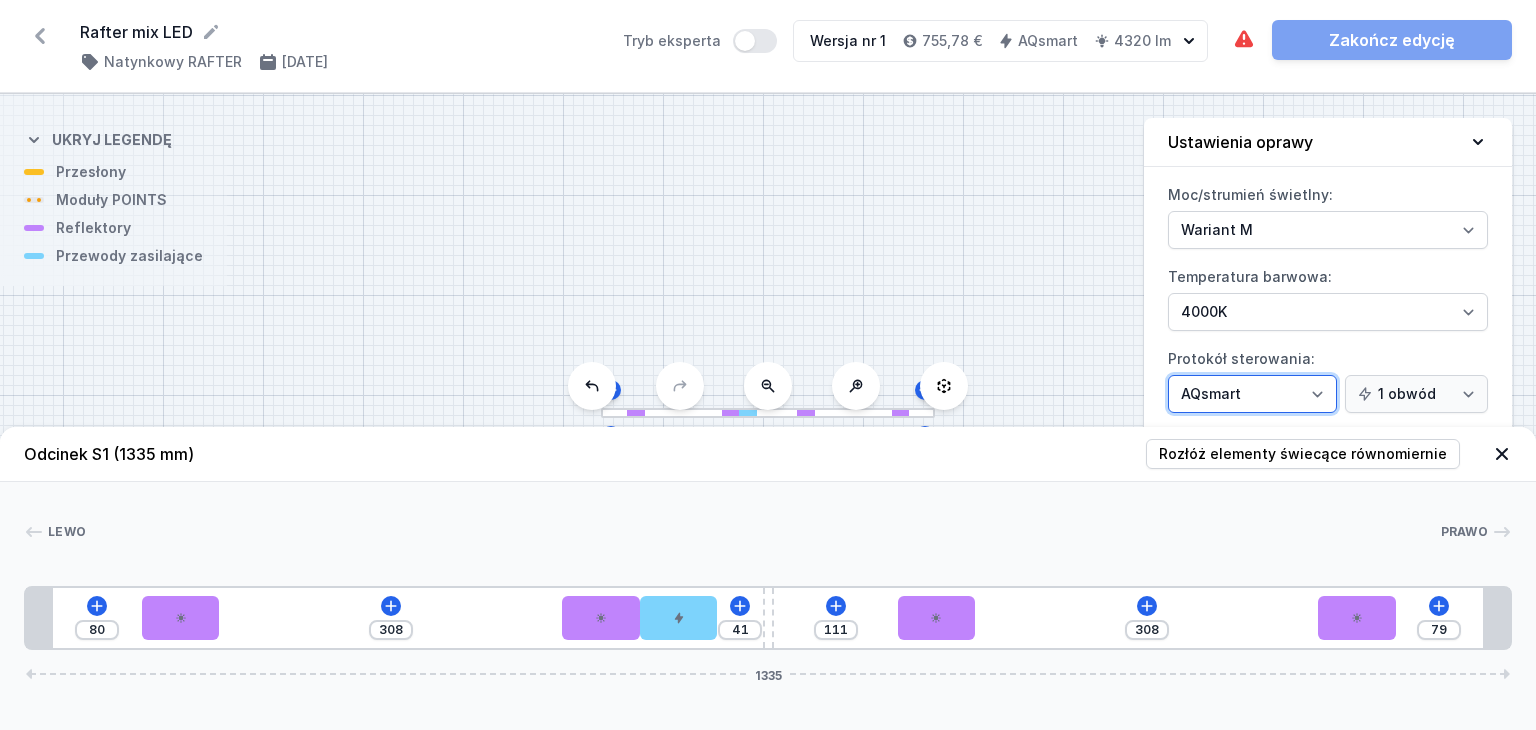 click on "On/Off SwitchDIM DALI AQsmart" at bounding box center [1252, 394] 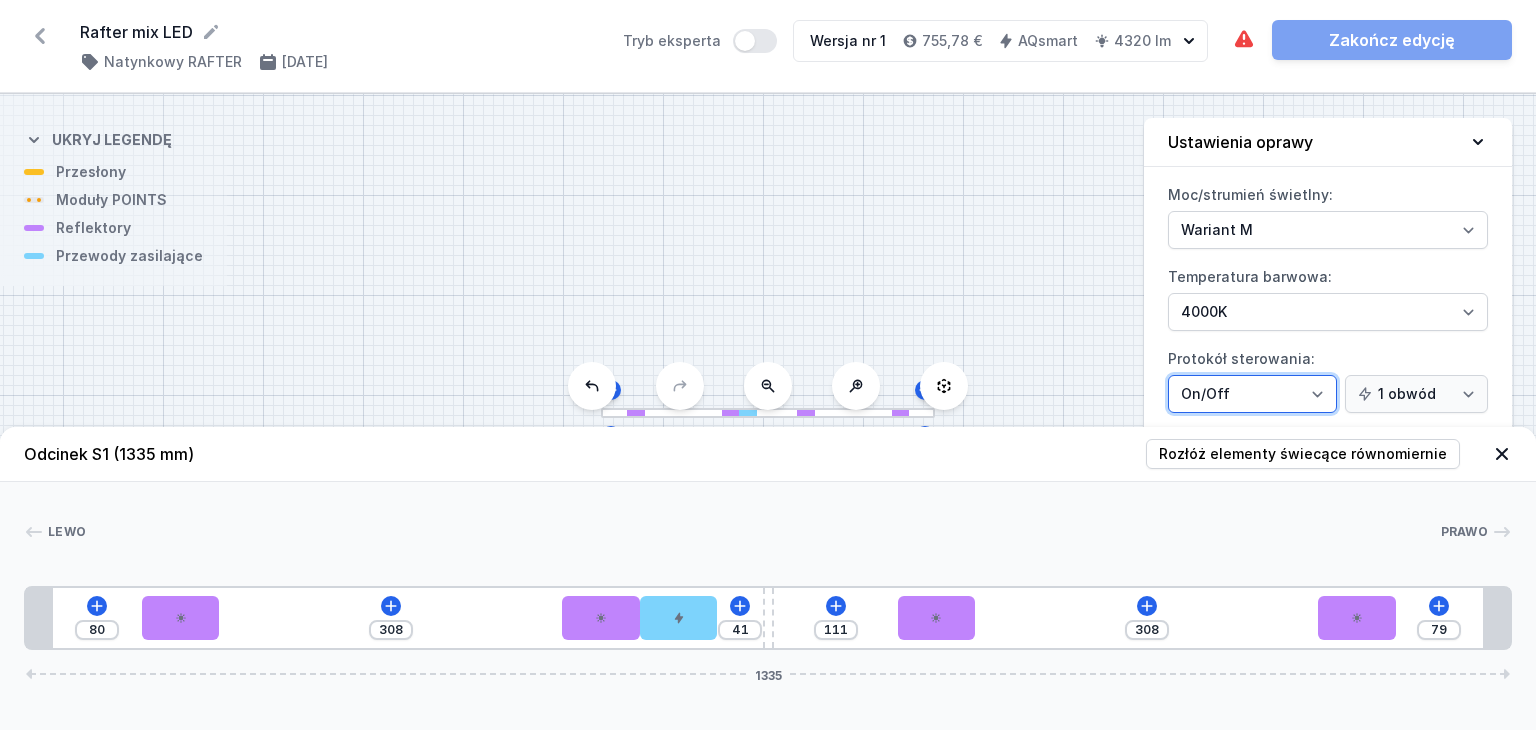 click on "On/Off SwitchDIM DALI AQsmart" at bounding box center [1252, 394] 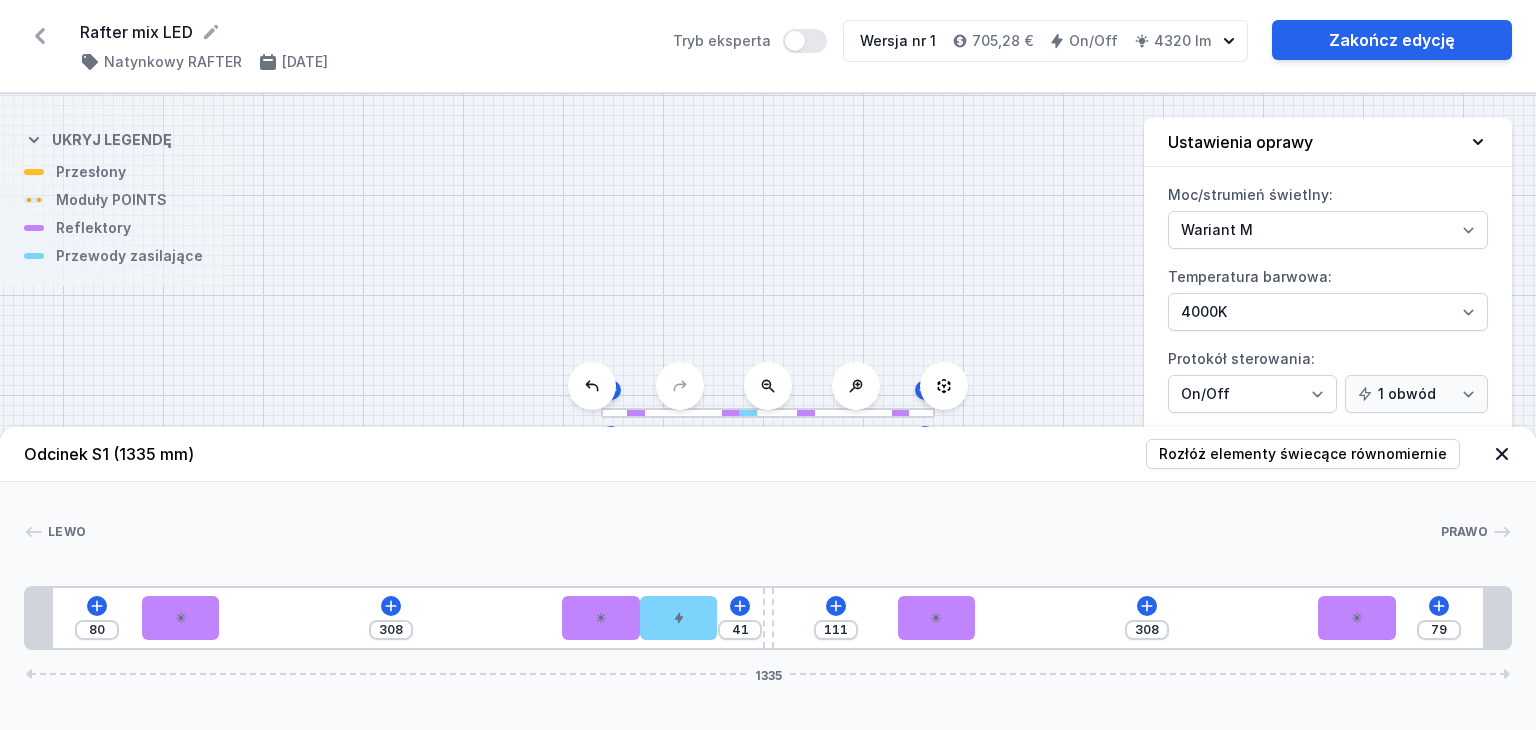 click on "Odcinek S1   (1335 mm) Rozłóż elementy świecące równomiernie" at bounding box center [768, 454] 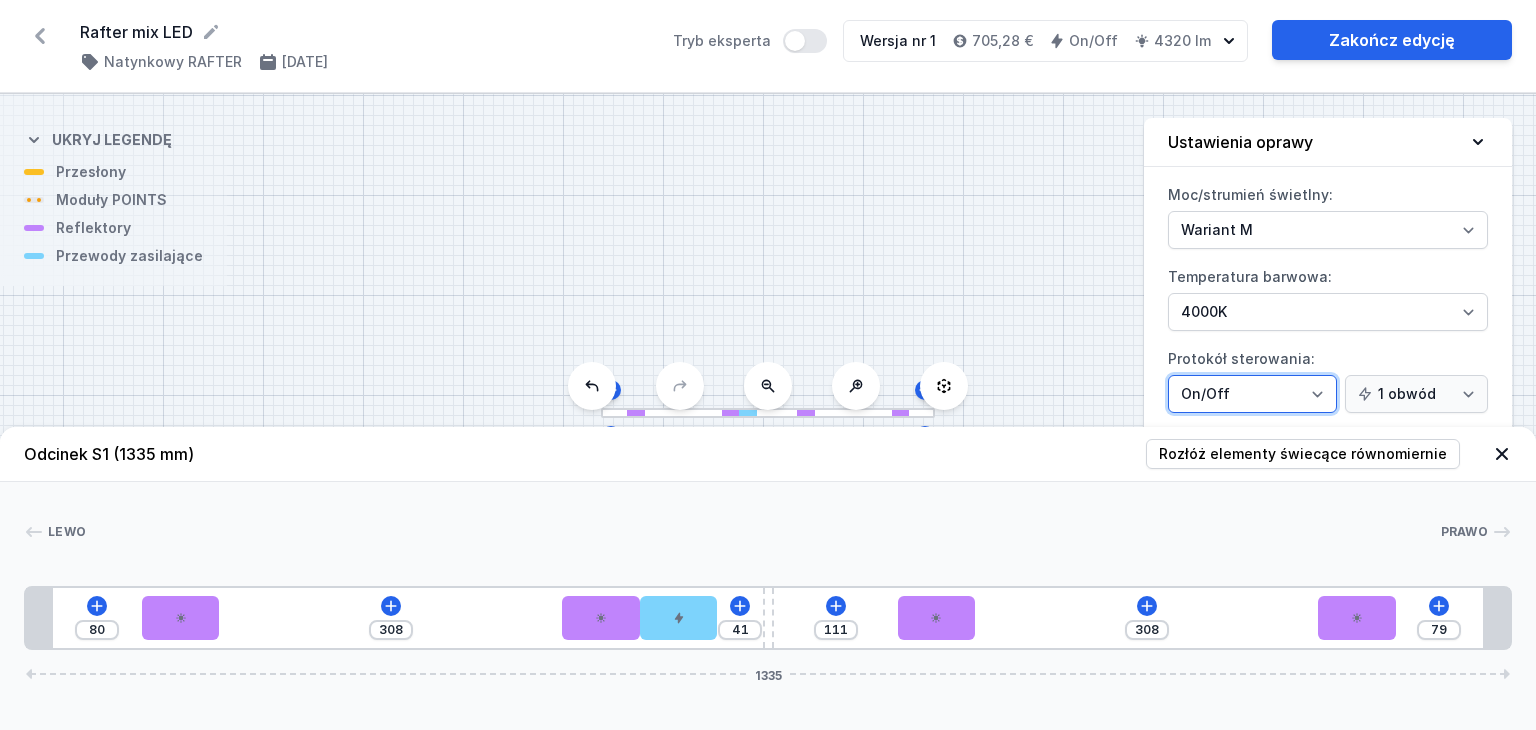 click on "On/Off SwitchDIM DALI AQsmart" at bounding box center (1252, 394) 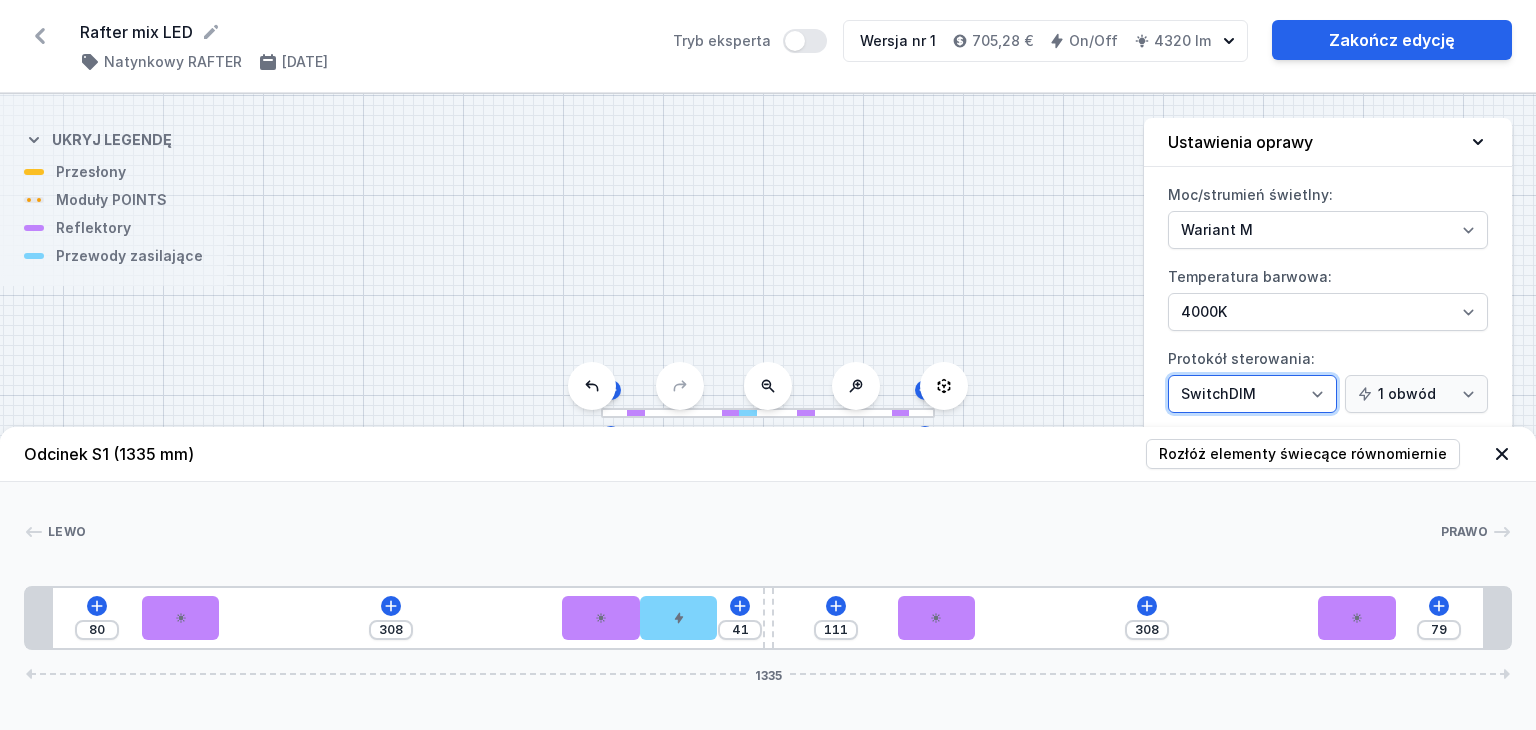 click on "On/Off SwitchDIM DALI AQsmart" at bounding box center (1252, 394) 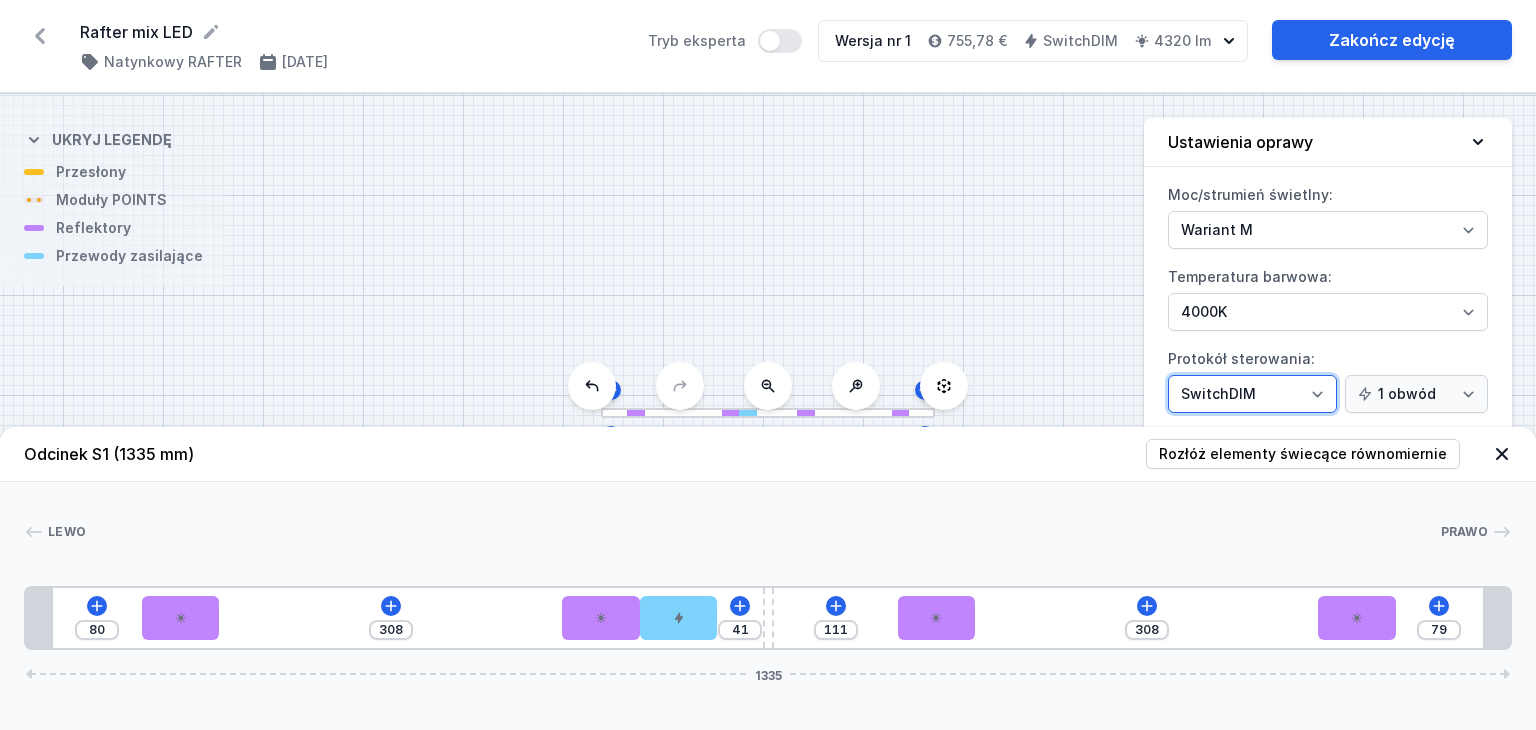 click on "On/Off SwitchDIM DALI AQsmart" at bounding box center (1252, 394) 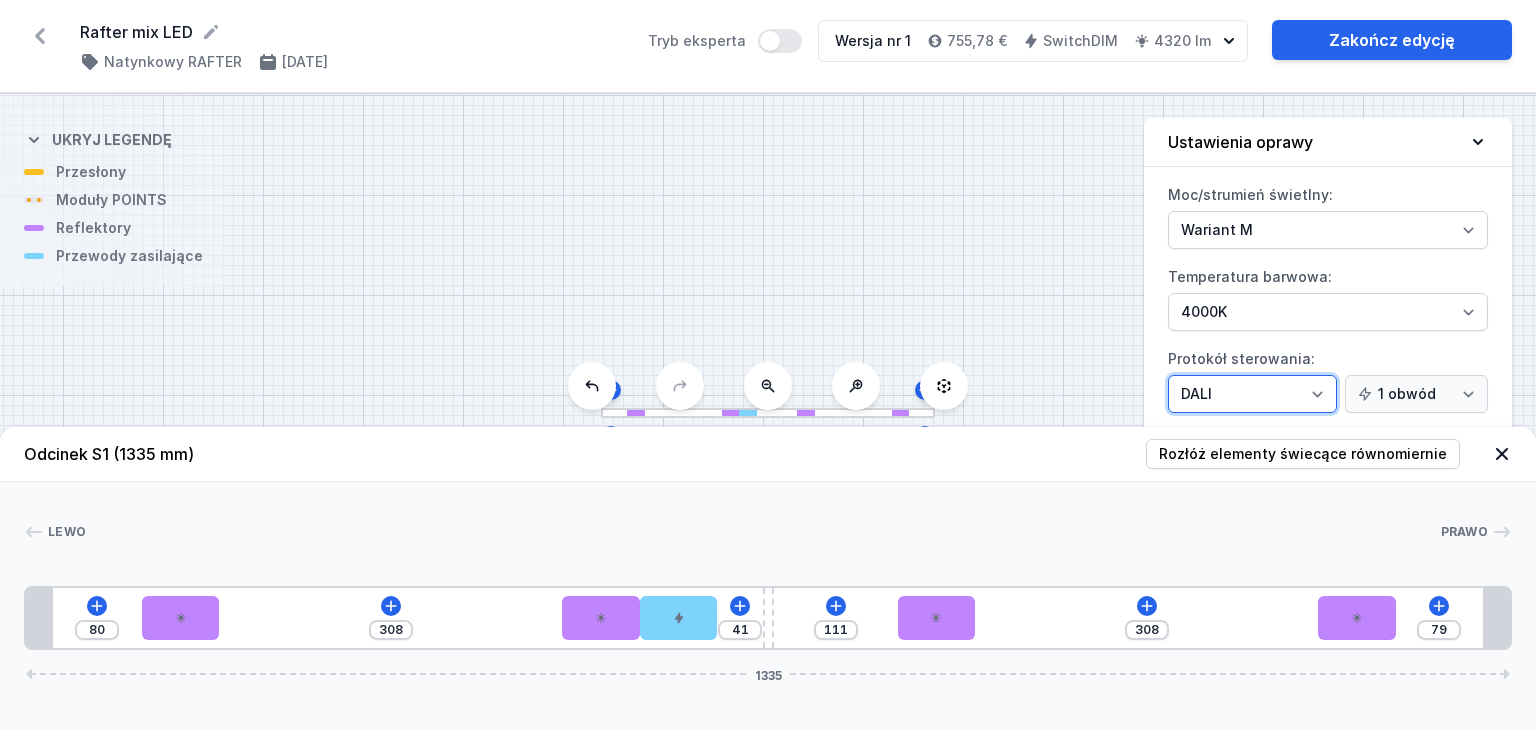 click on "On/Off SwitchDIM DALI AQsmart" at bounding box center [1252, 394] 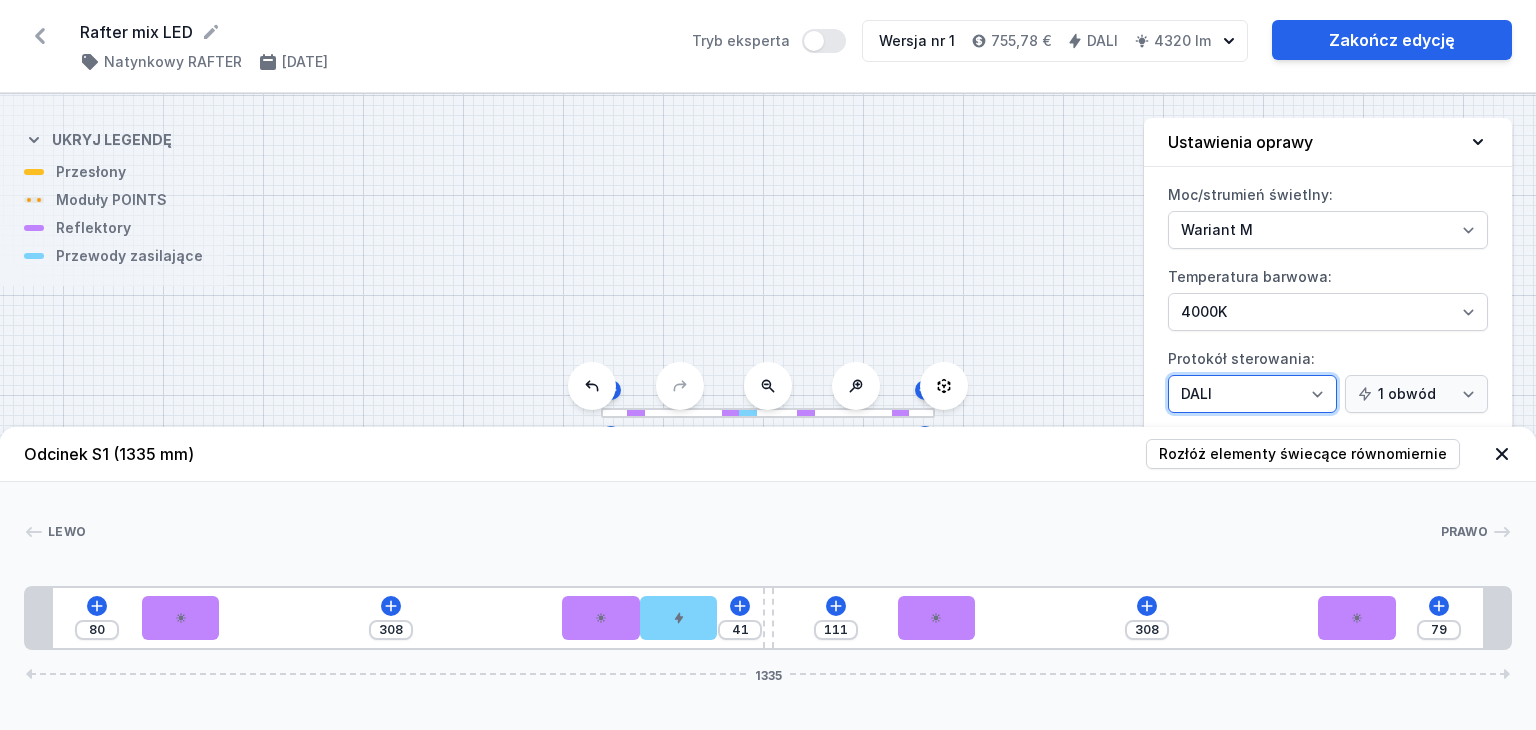 click on "On/Off SwitchDIM DALI AQsmart" at bounding box center (1252, 394) 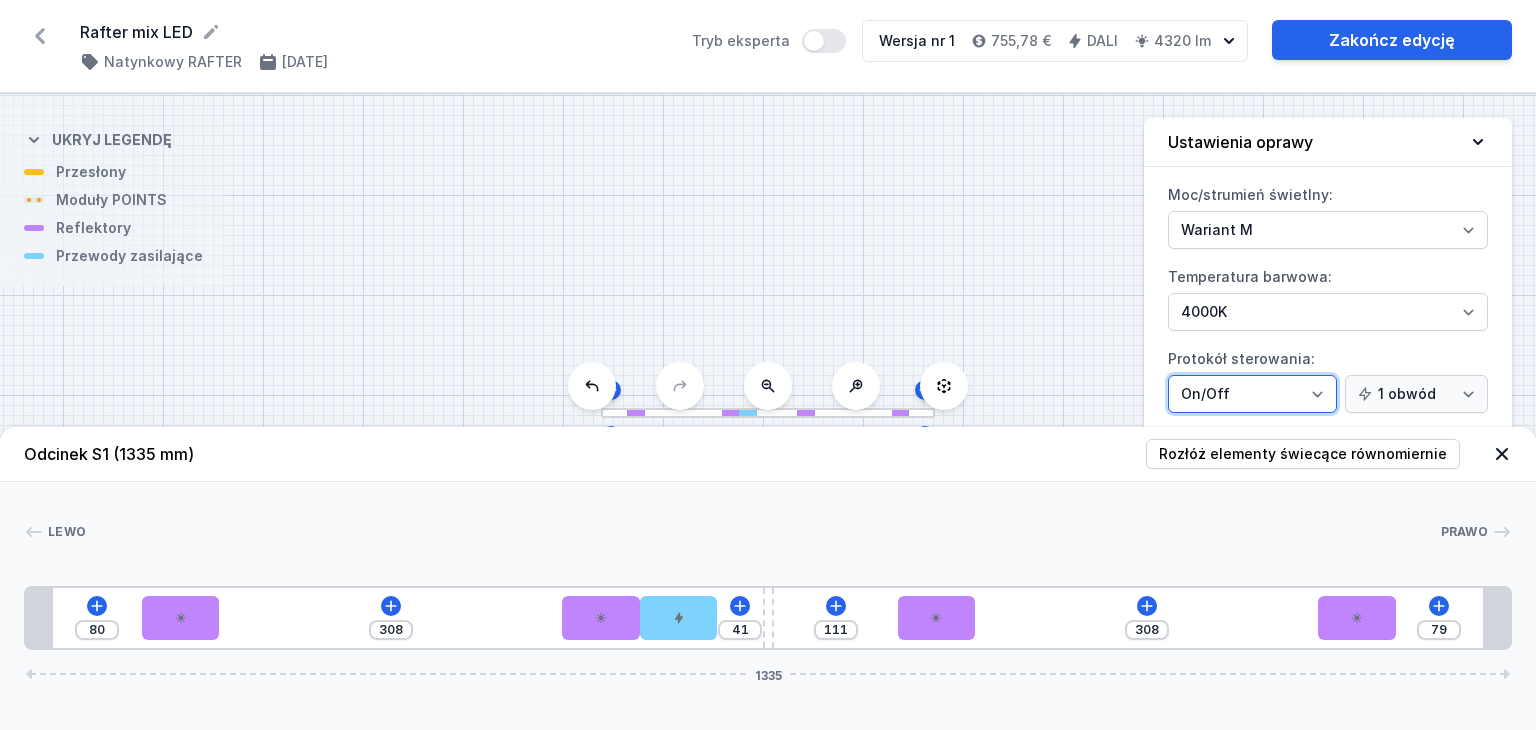click on "On/Off SwitchDIM DALI AQsmart" at bounding box center [1252, 394] 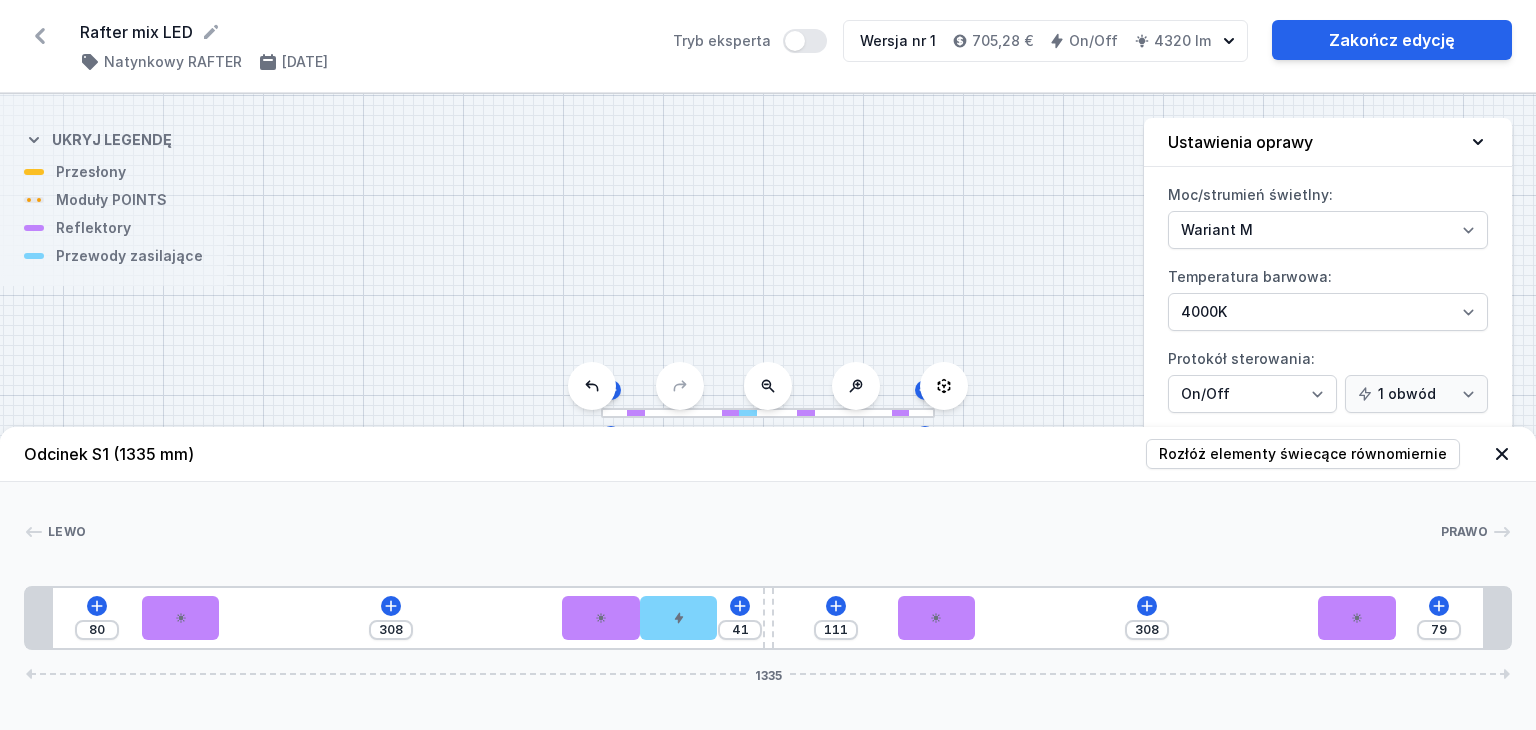 click on "Odcinek S1   (1335 mm) Rozłóż elementy świecące równomiernie" at bounding box center (768, 454) 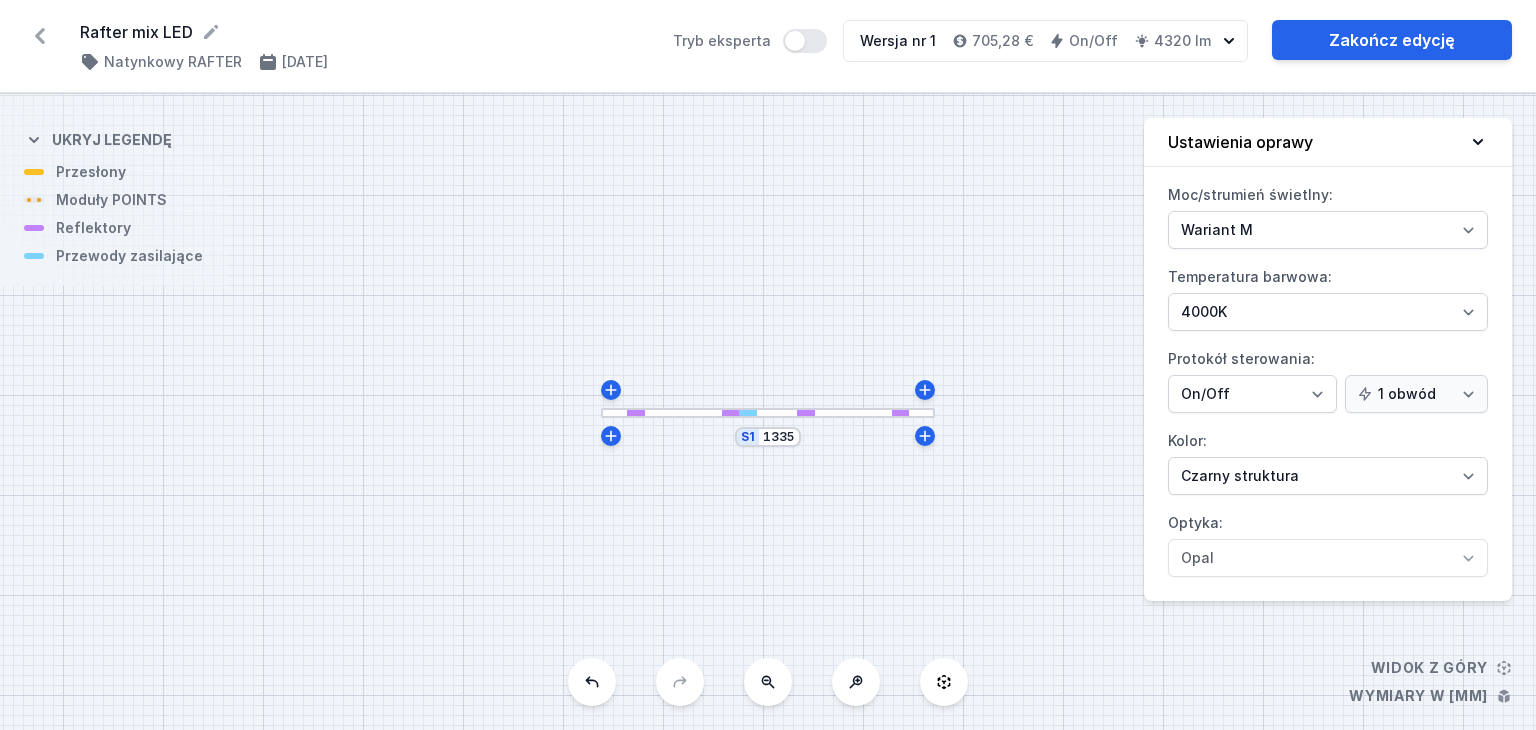 click on "S1 1335" at bounding box center (768, 437) 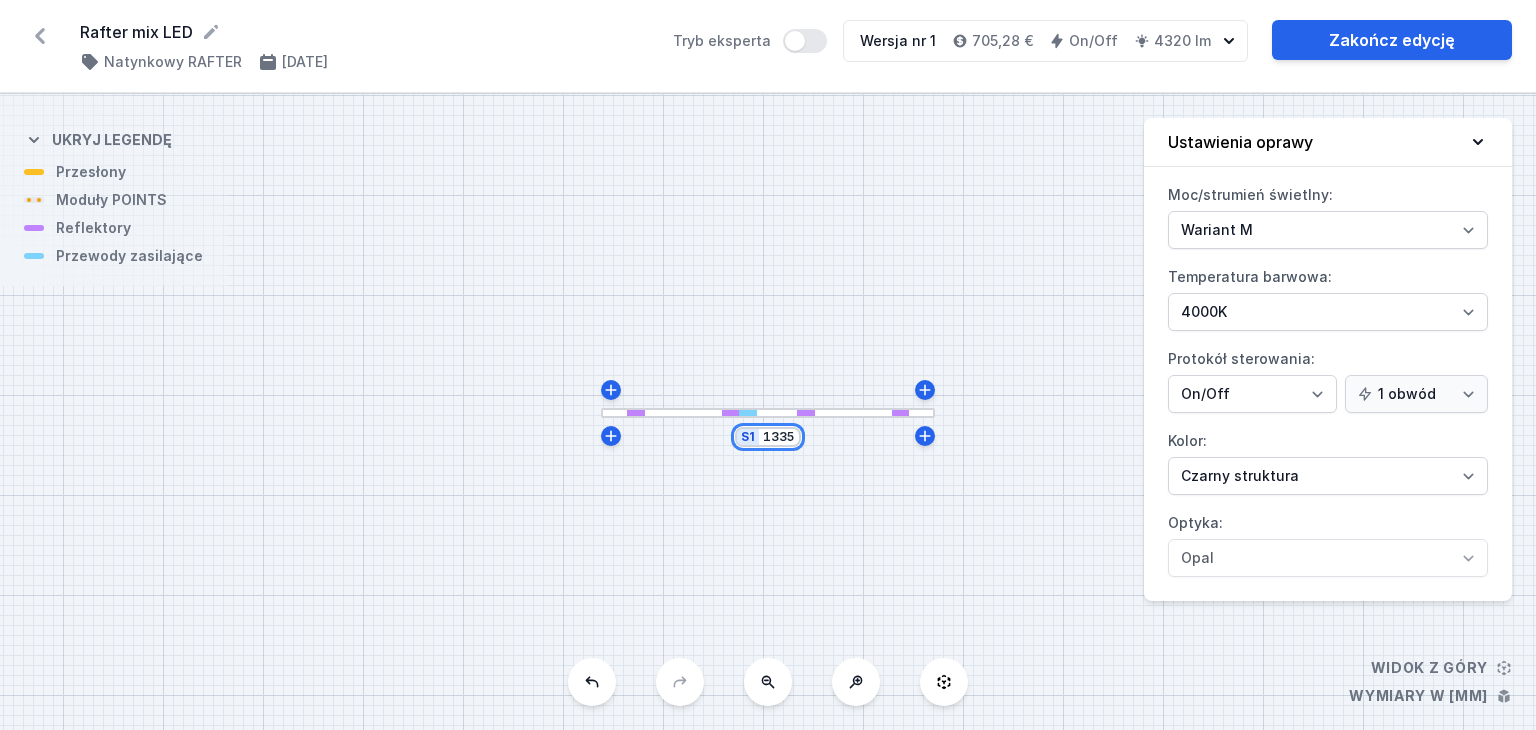 click on "1335" at bounding box center (779, 437) 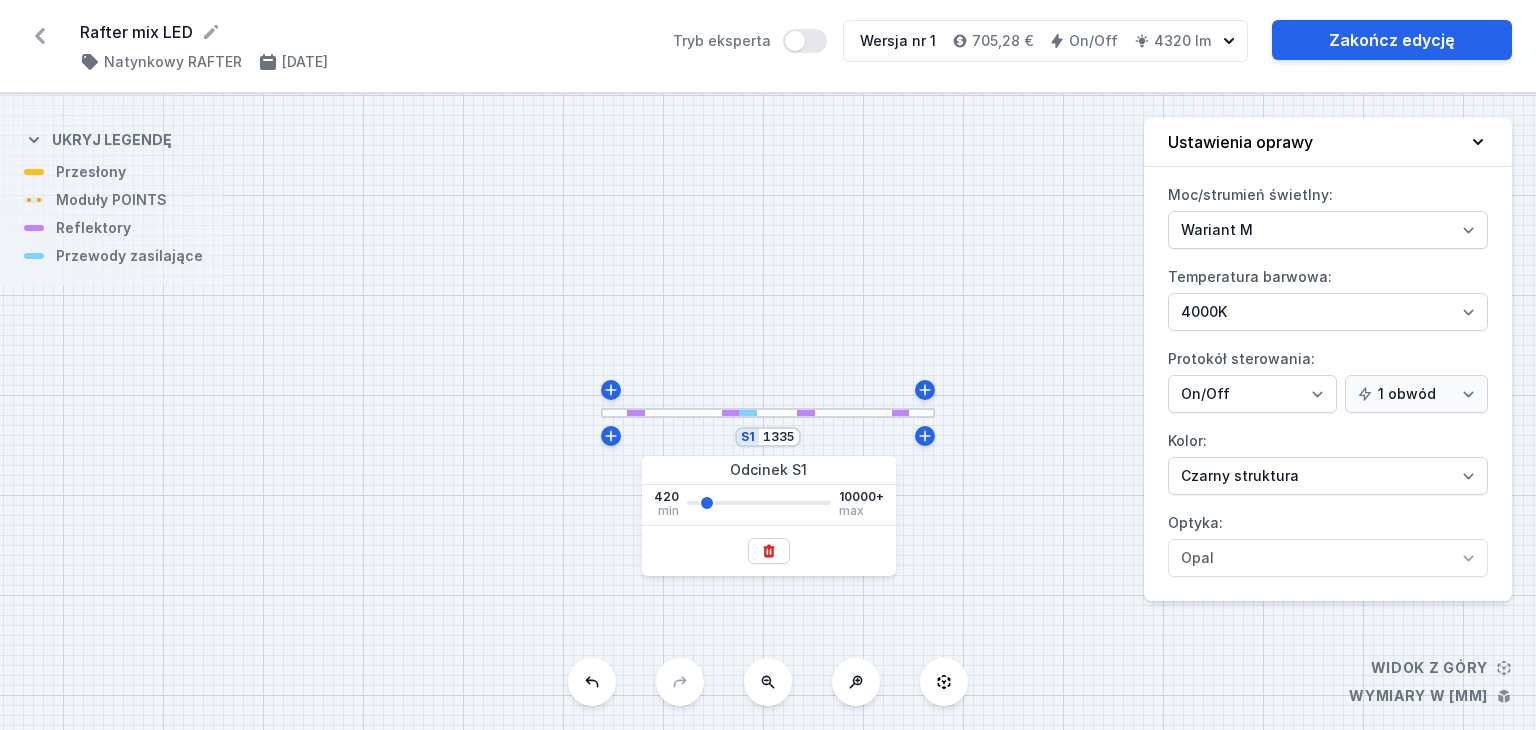 click on "S1 1335" at bounding box center (768, 437) 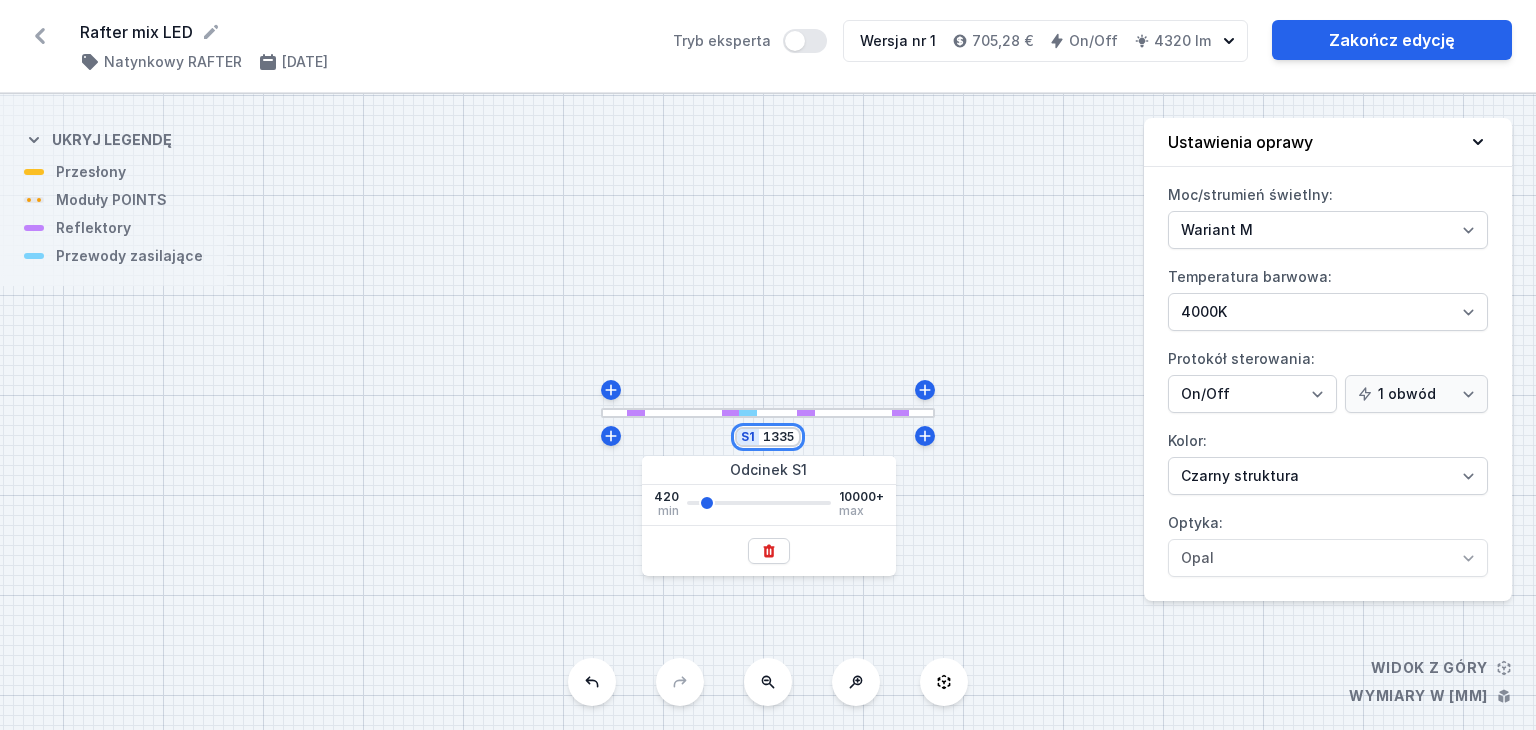 click on "1335" at bounding box center (779, 437) 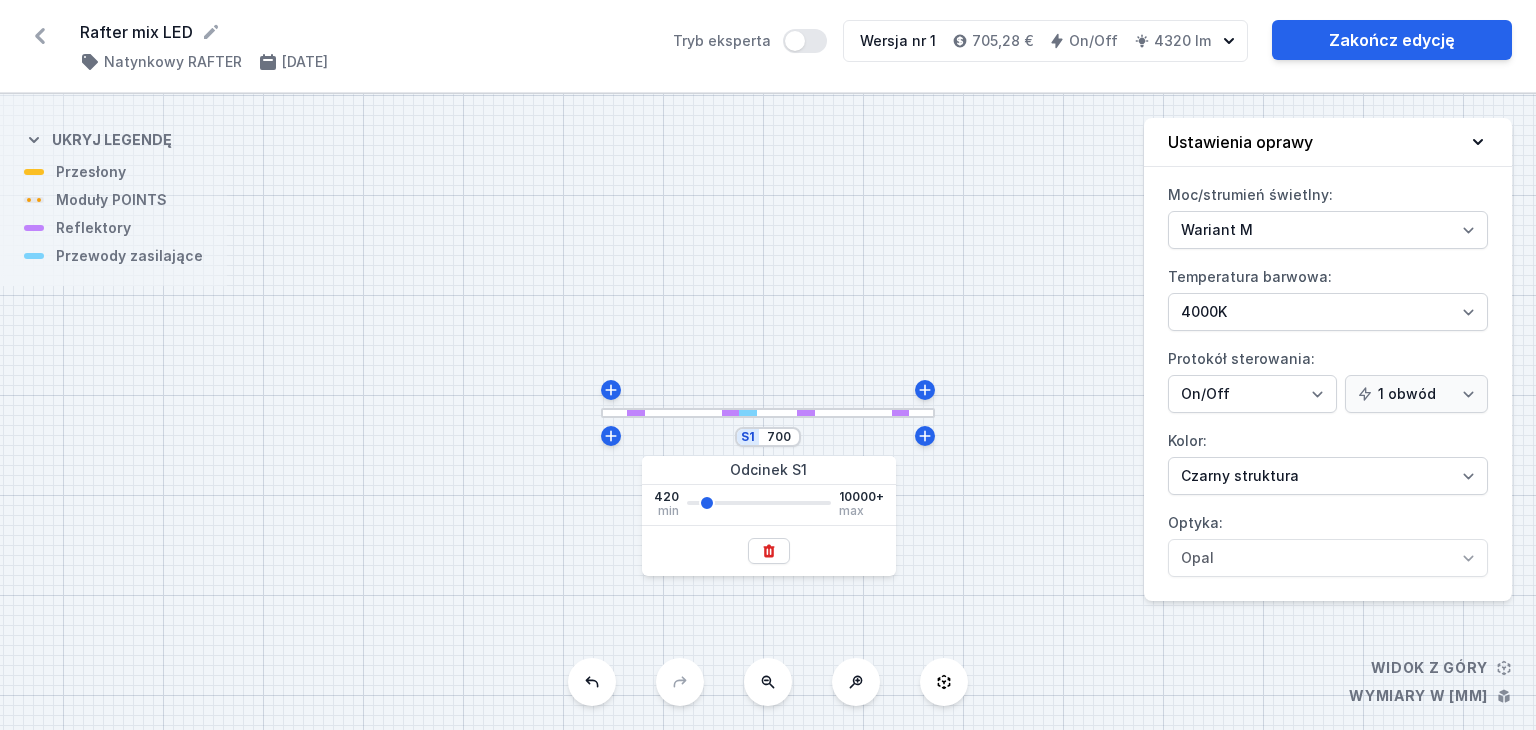 click on "S1 700" at bounding box center [768, 412] 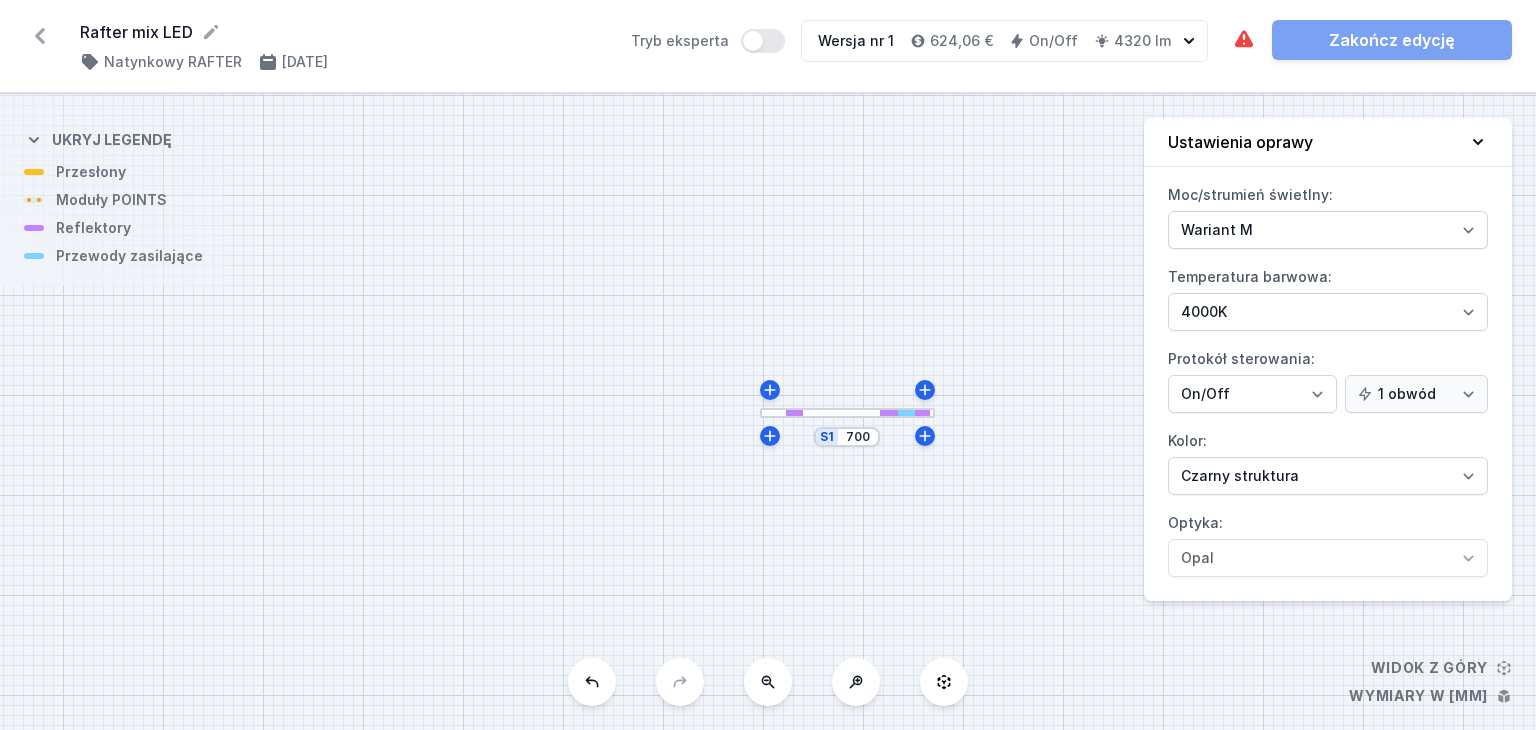 click at bounding box center (847, 413) 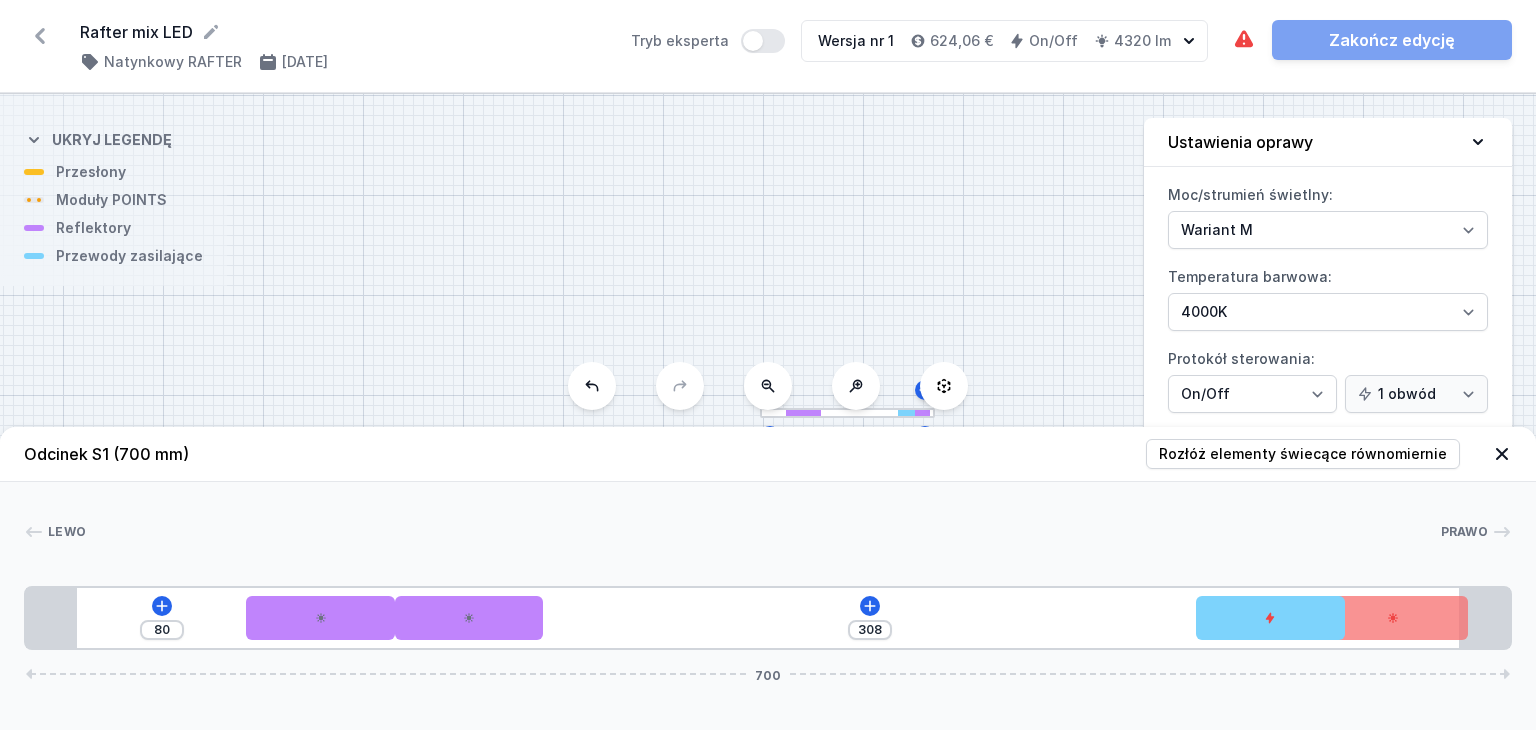 drag, startPoint x: 1130, startPoint y: 633, endPoint x: 600, endPoint y: 644, distance: 530.11414 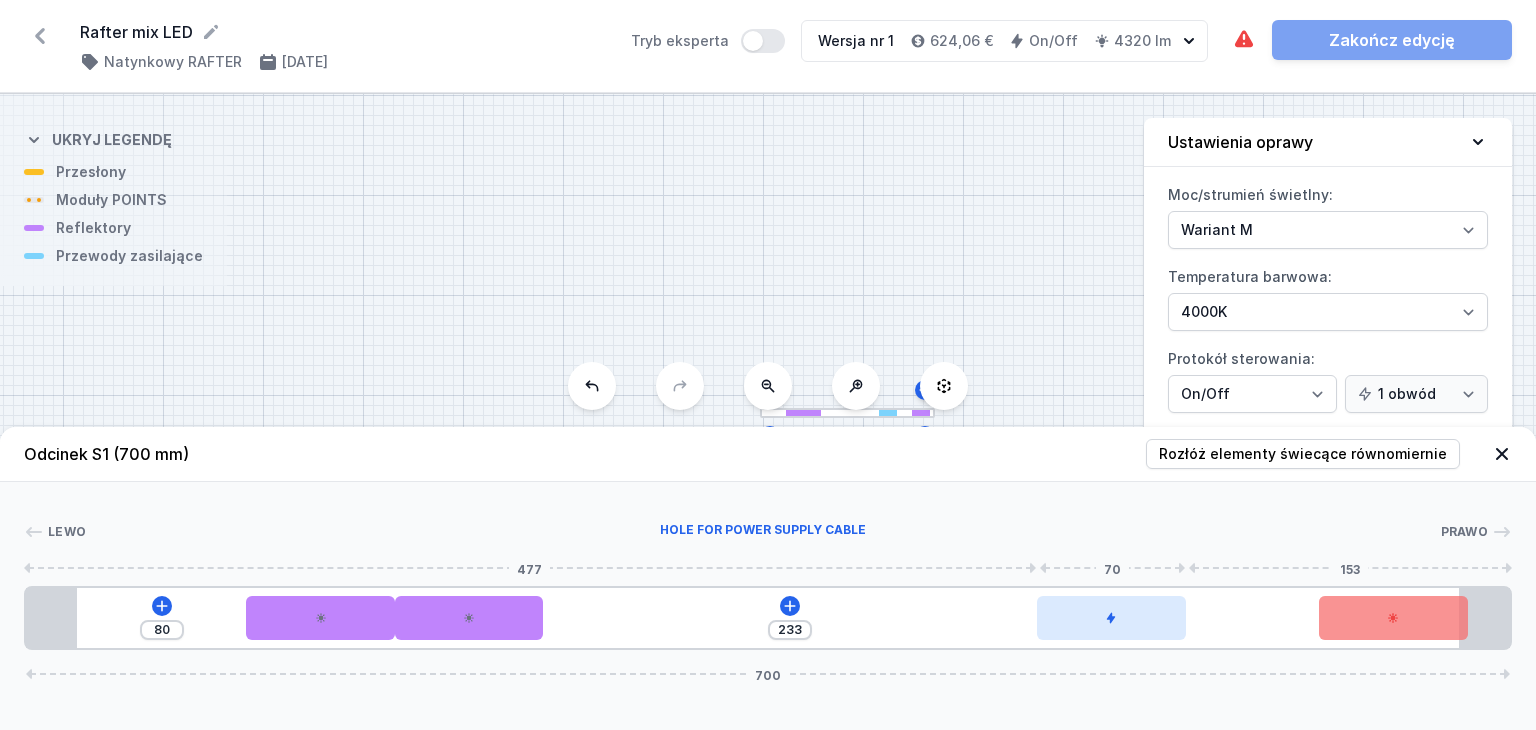 drag, startPoint x: 1254, startPoint y: 621, endPoint x: 1114, endPoint y: 621, distance: 140 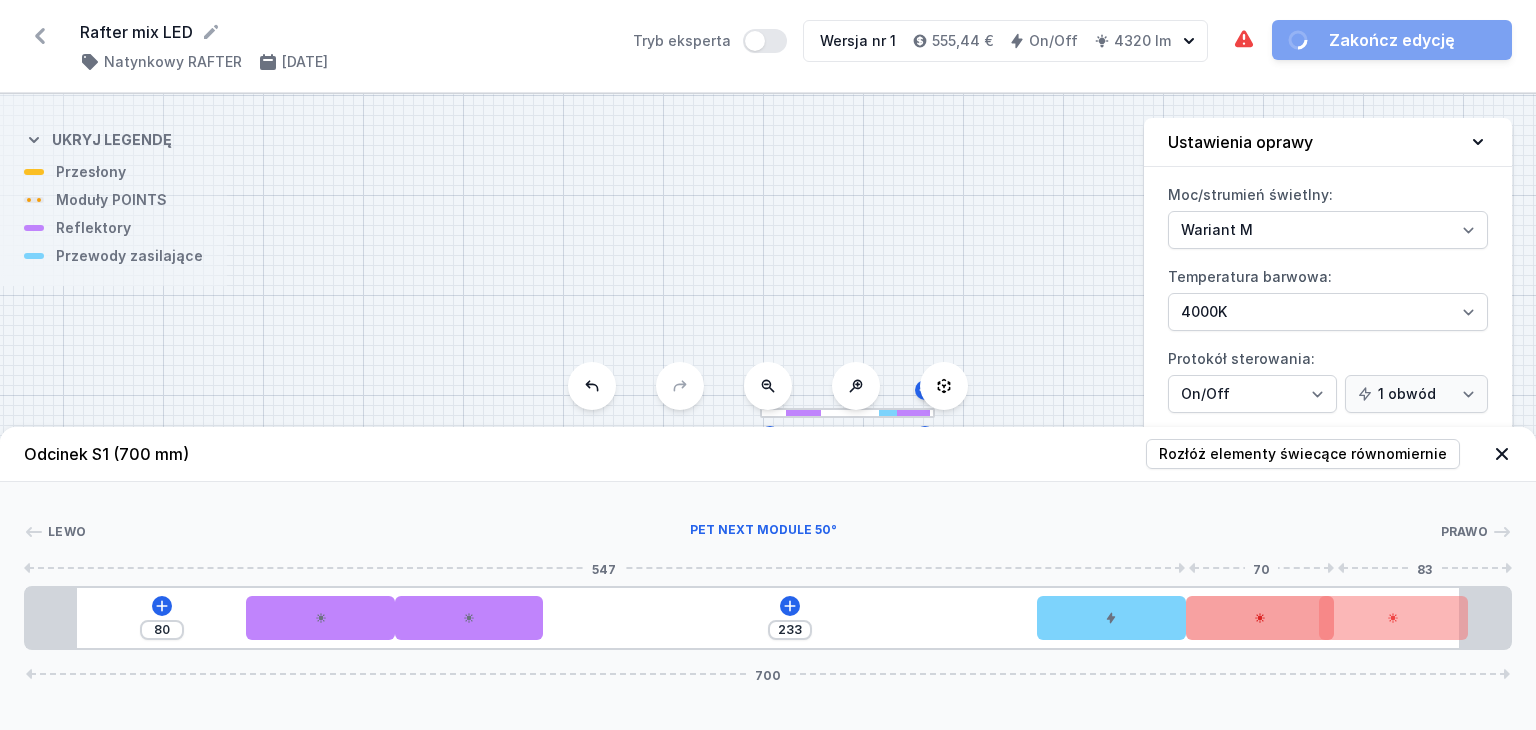 drag, startPoint x: 1434, startPoint y: 629, endPoint x: 1304, endPoint y: 633, distance: 130.06152 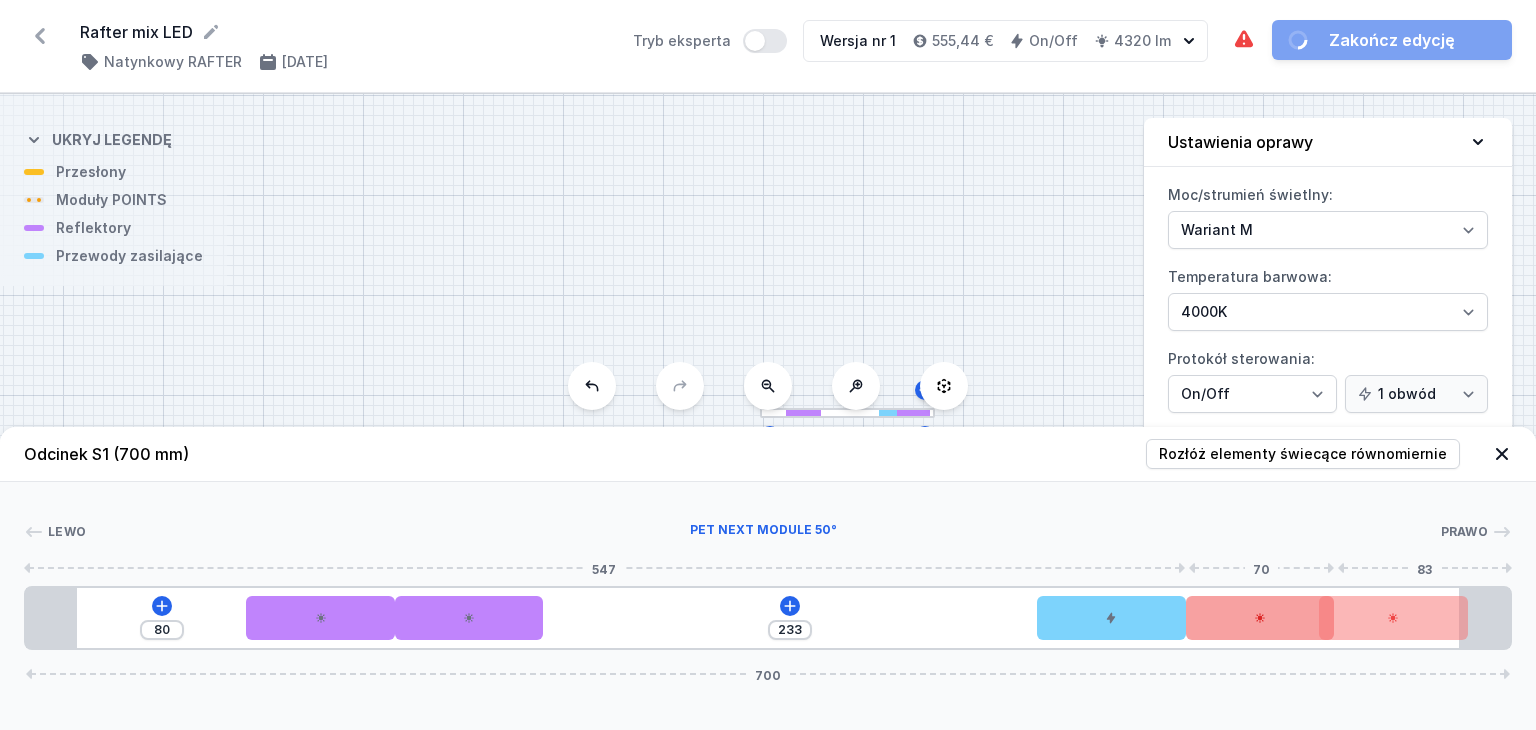 click at bounding box center [1260, 618] 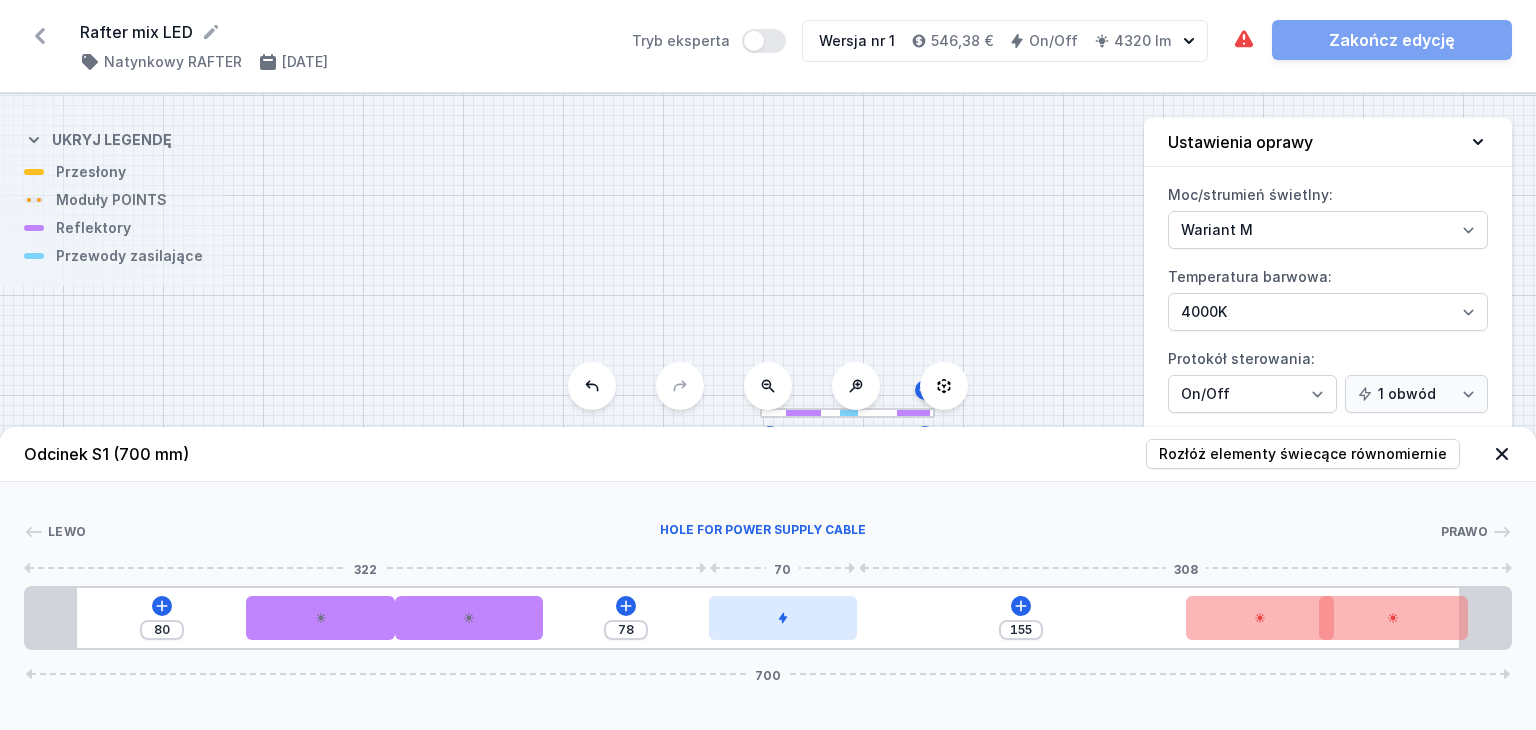 drag, startPoint x: 1129, startPoint y: 628, endPoint x: 797, endPoint y: 624, distance: 332.0241 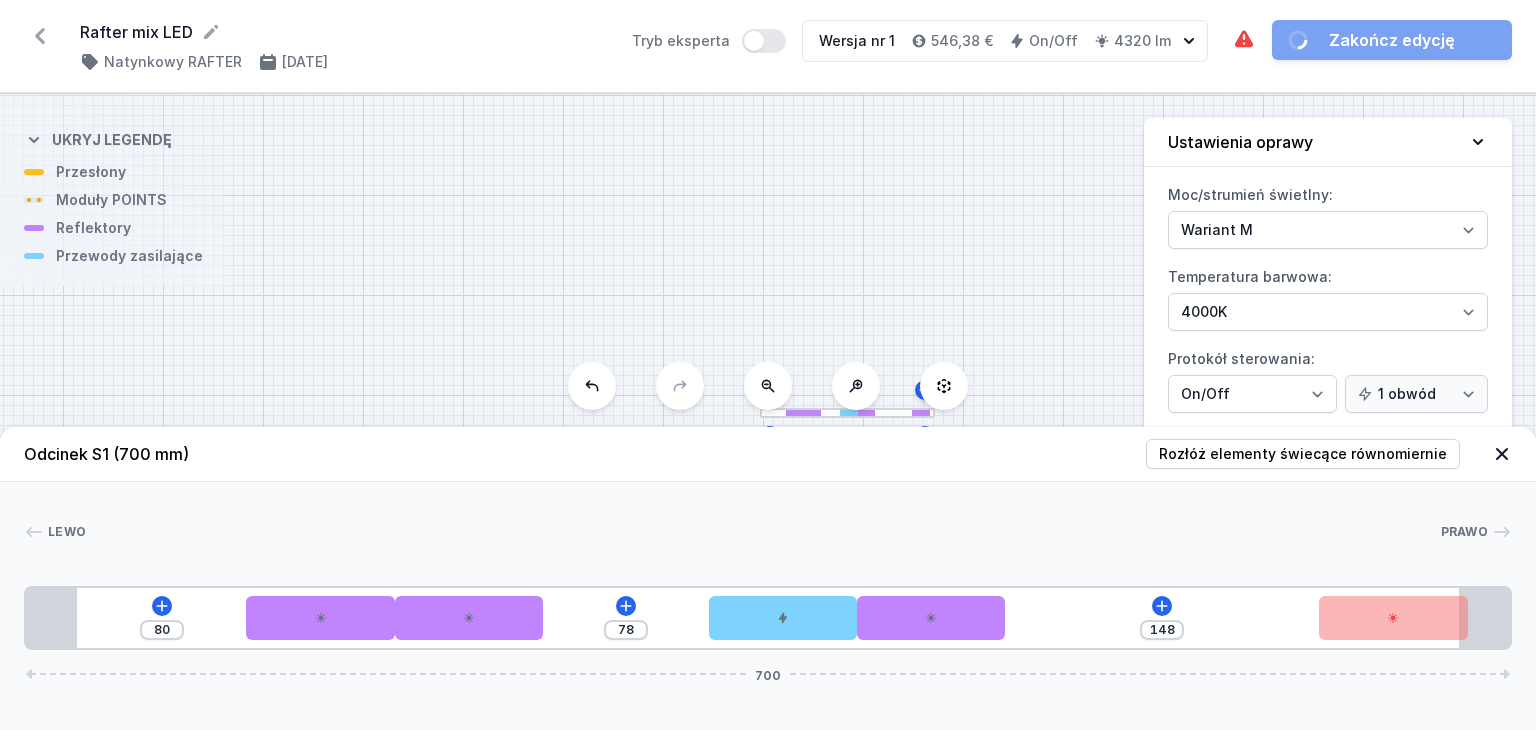 drag, startPoint x: 1240, startPoint y: 622, endPoint x: 1075, endPoint y: 625, distance: 165.02727 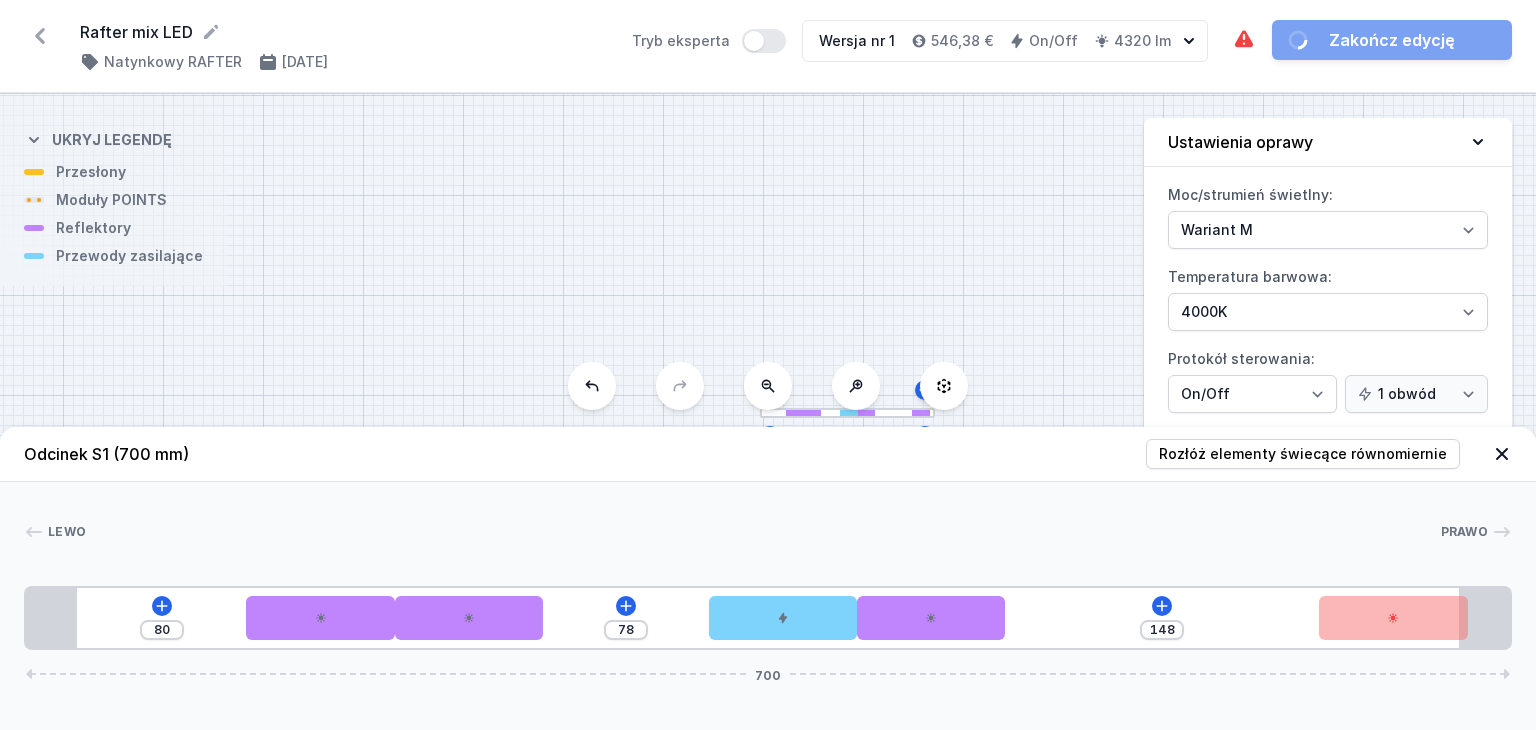 click on "80 78 148 700" at bounding box center [768, 618] 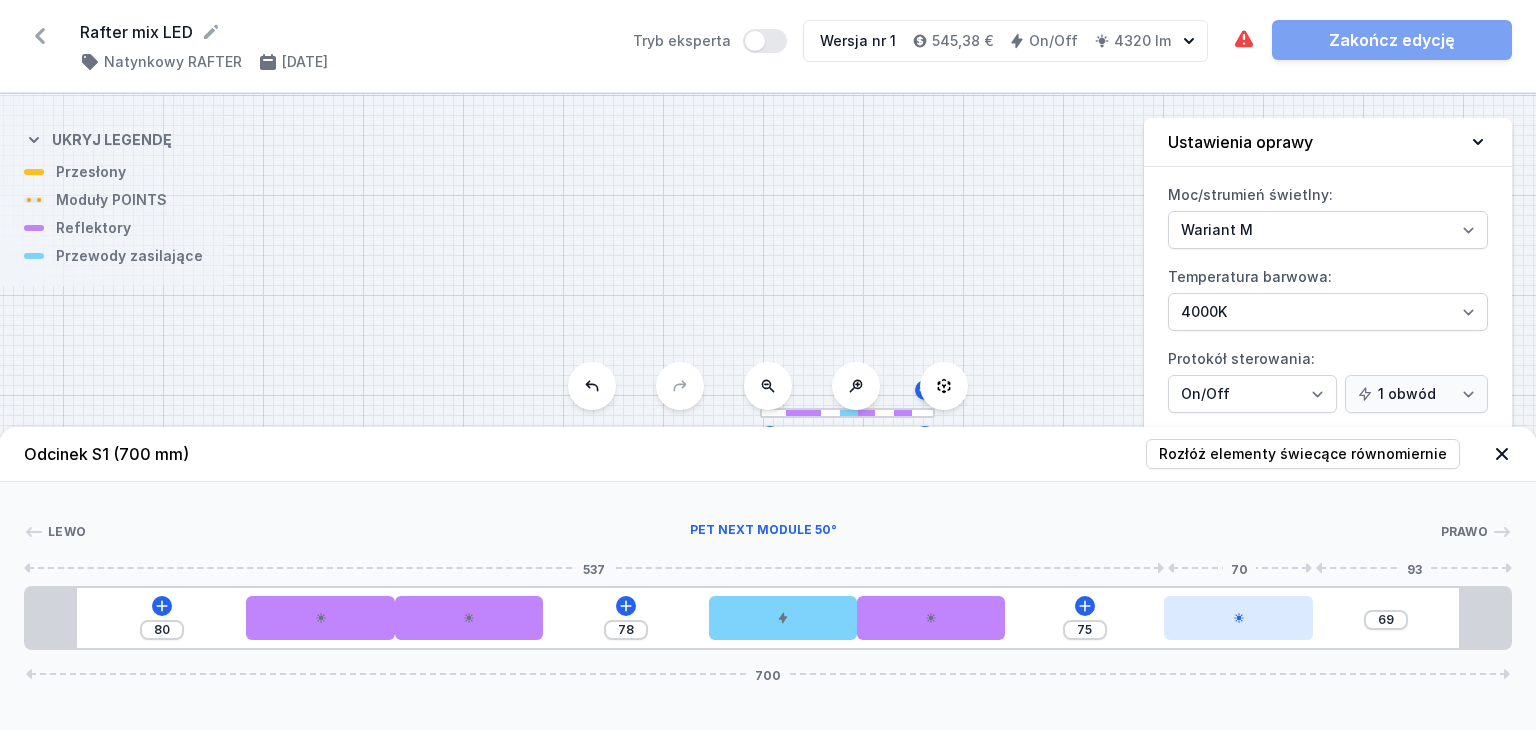 drag, startPoint x: 1400, startPoint y: 619, endPoint x: 1272, endPoint y: 631, distance: 128.56126 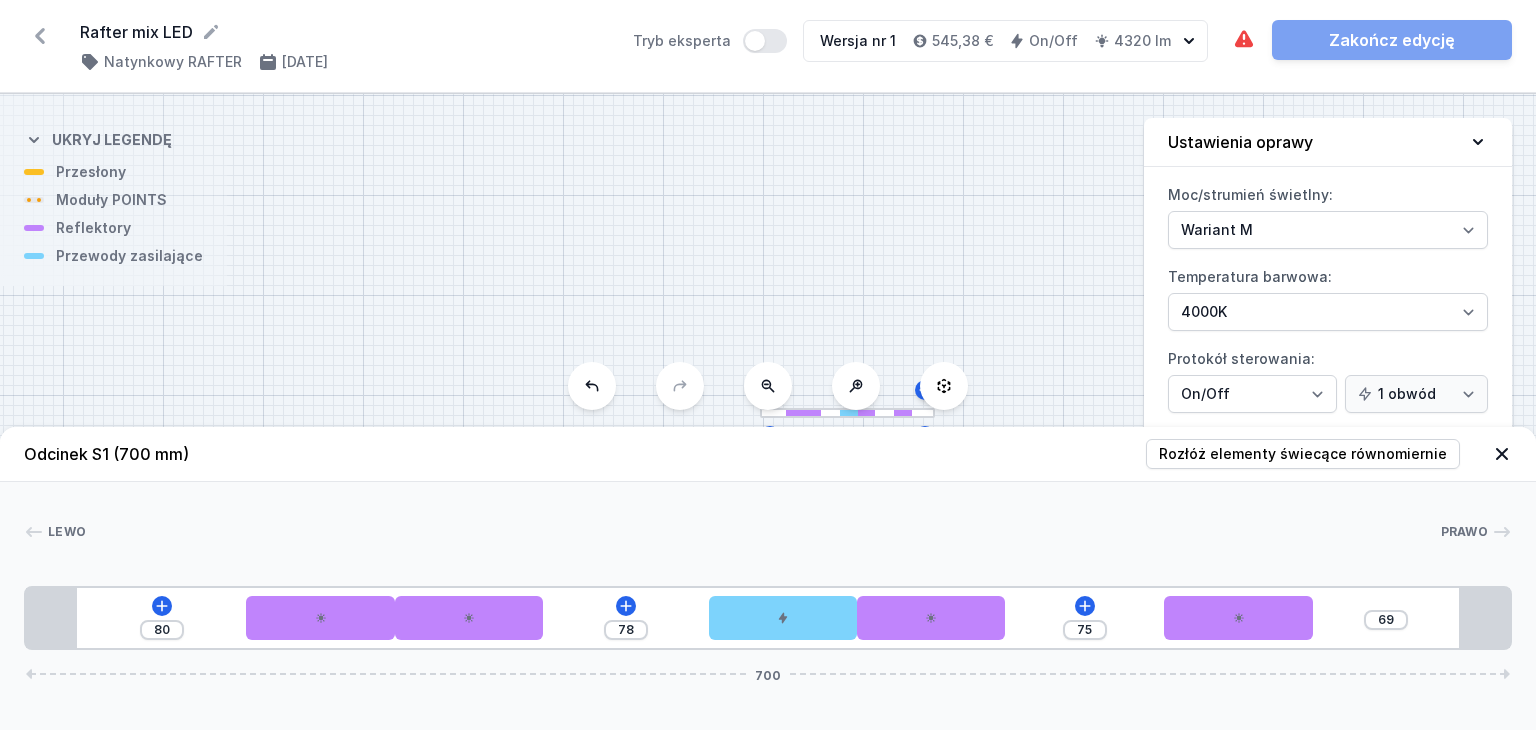 drag, startPoint x: 953, startPoint y: 623, endPoint x: 1039, endPoint y: 617, distance: 86.209045 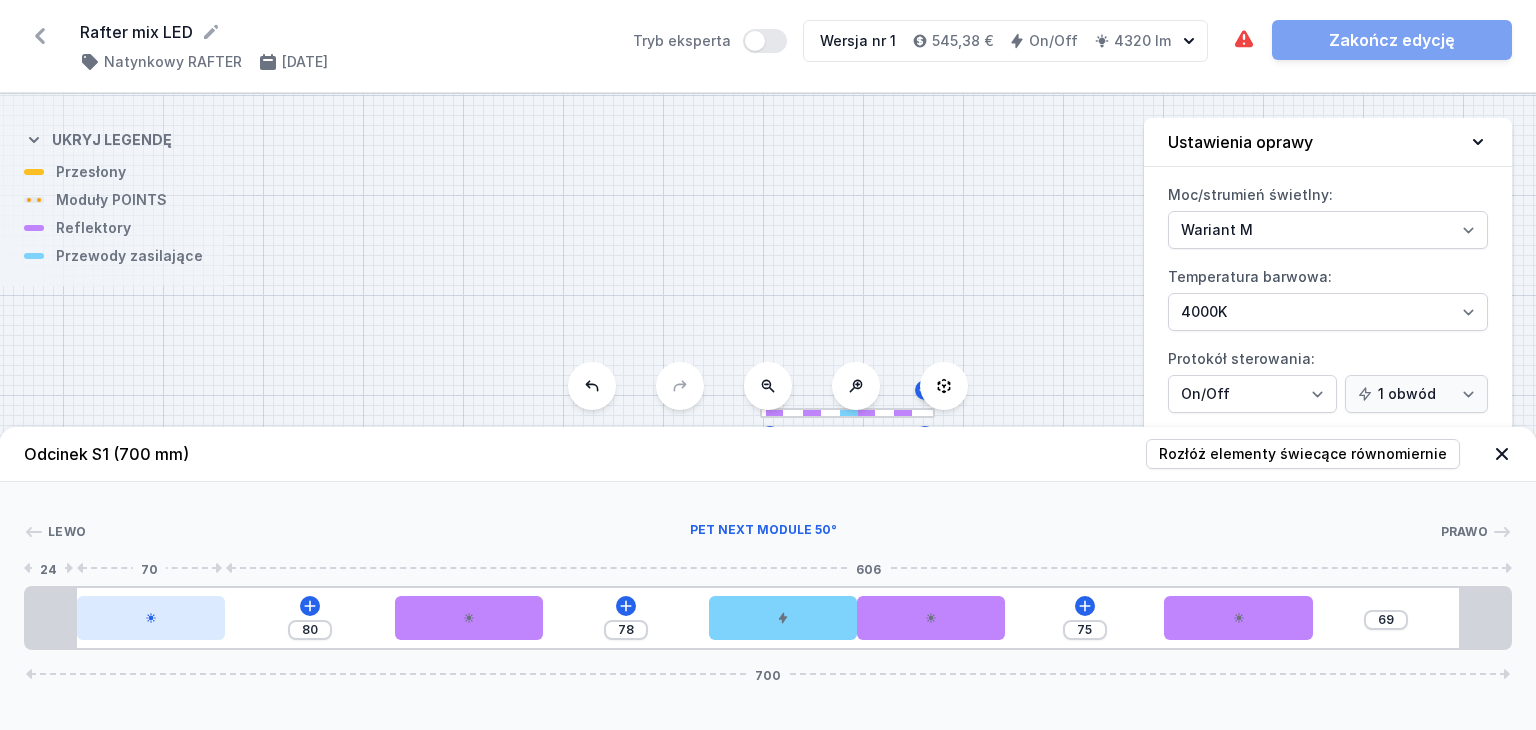 drag, startPoint x: 311, startPoint y: 629, endPoint x: 212, endPoint y: 636, distance: 99.24717 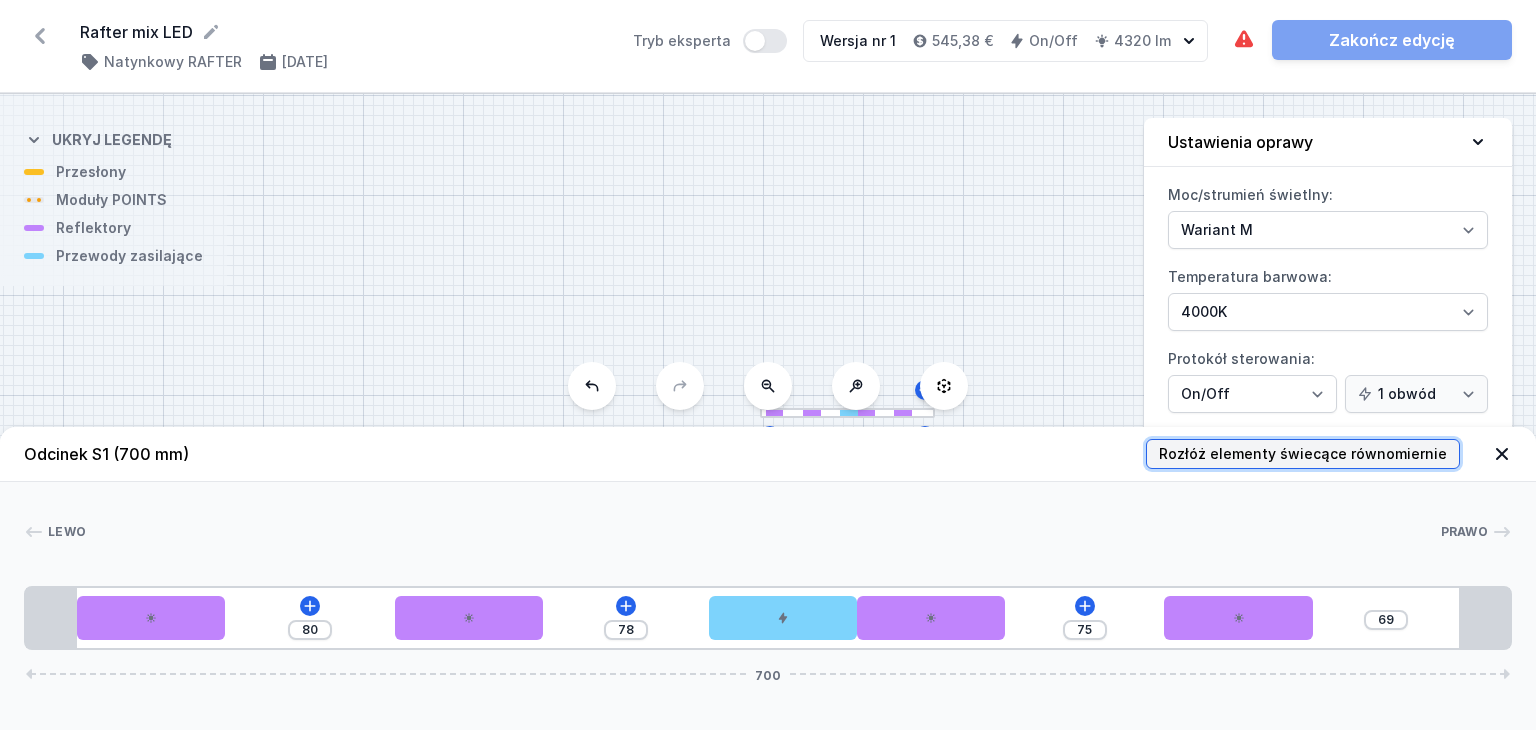 click on "Rozłóż elementy świecące równomiernie" at bounding box center (1303, 454) 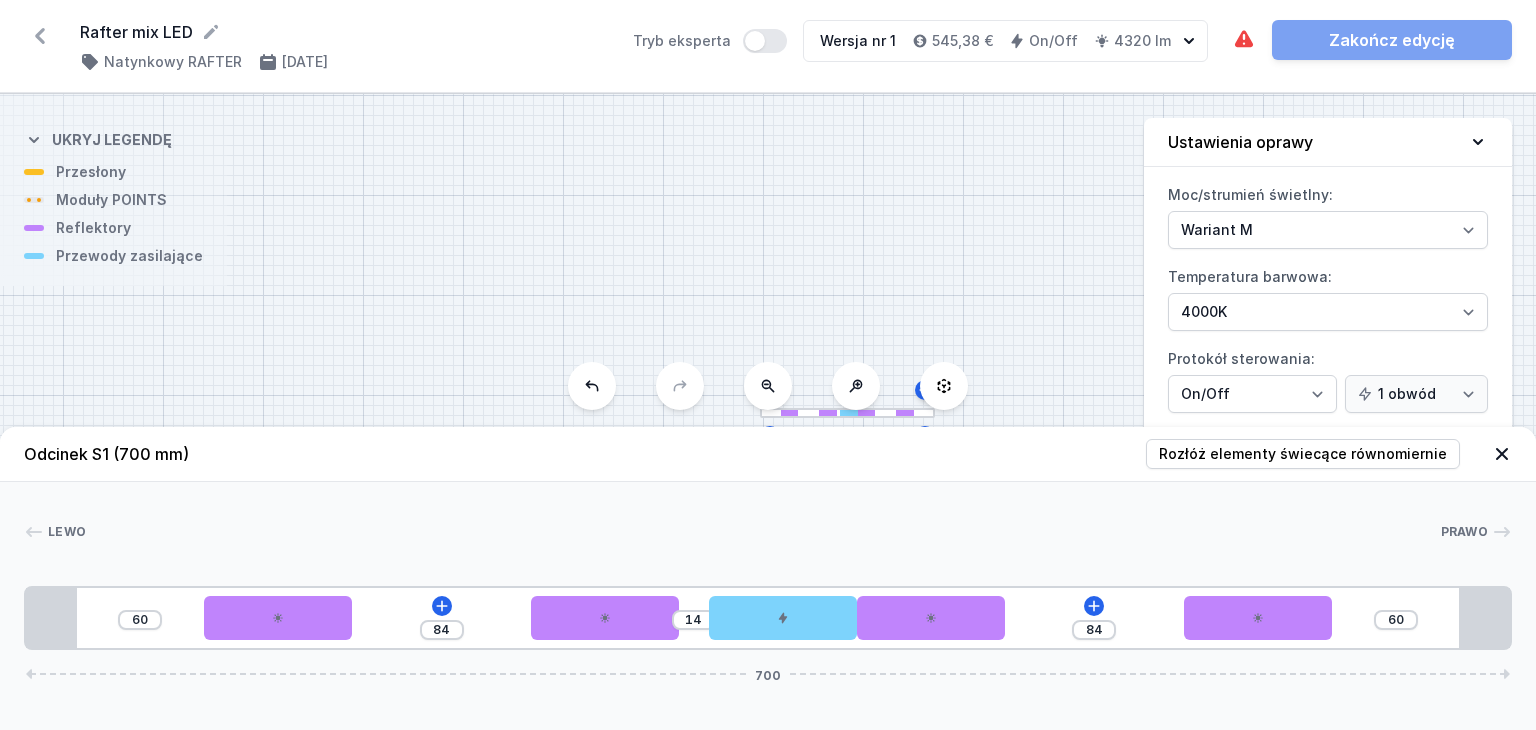 click at bounding box center [763, 532] 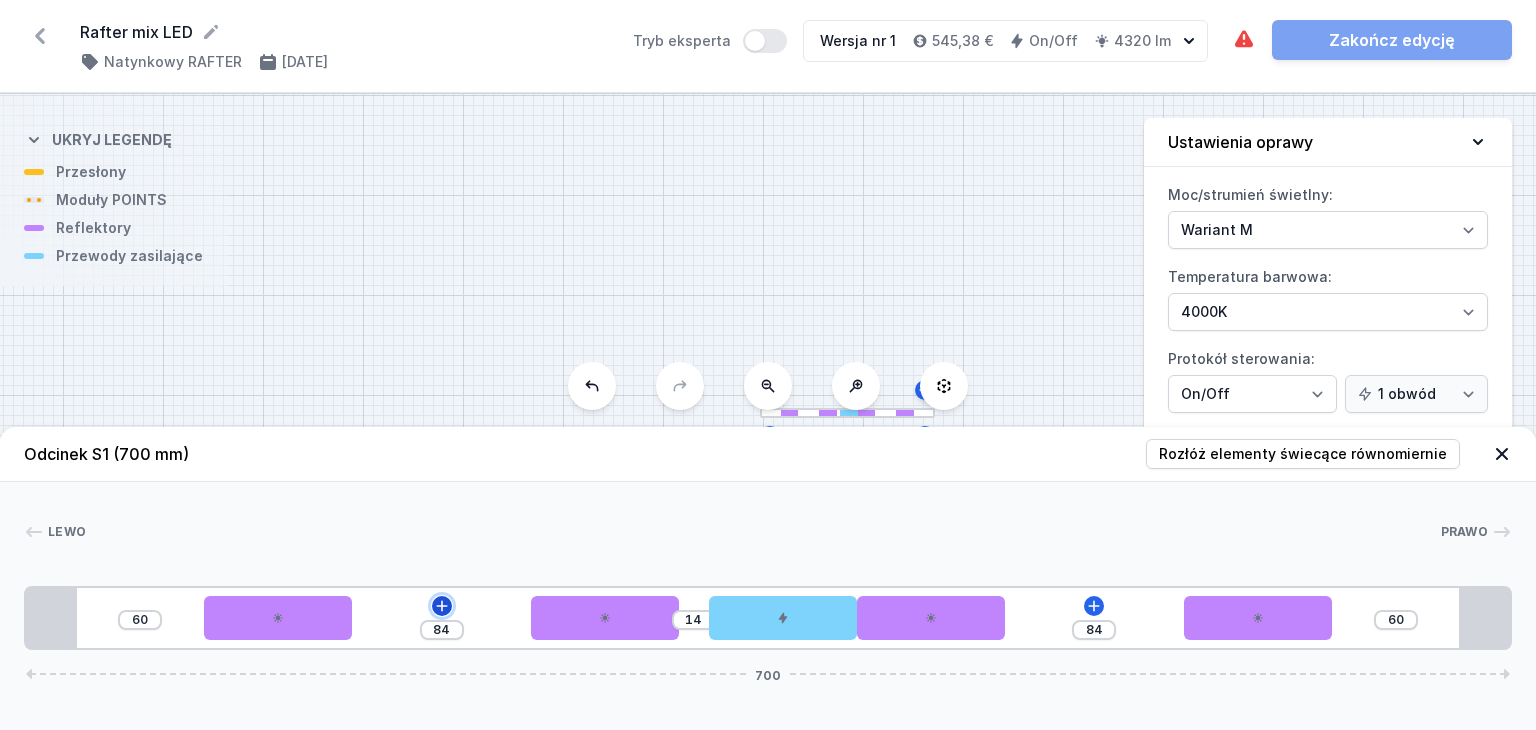 click 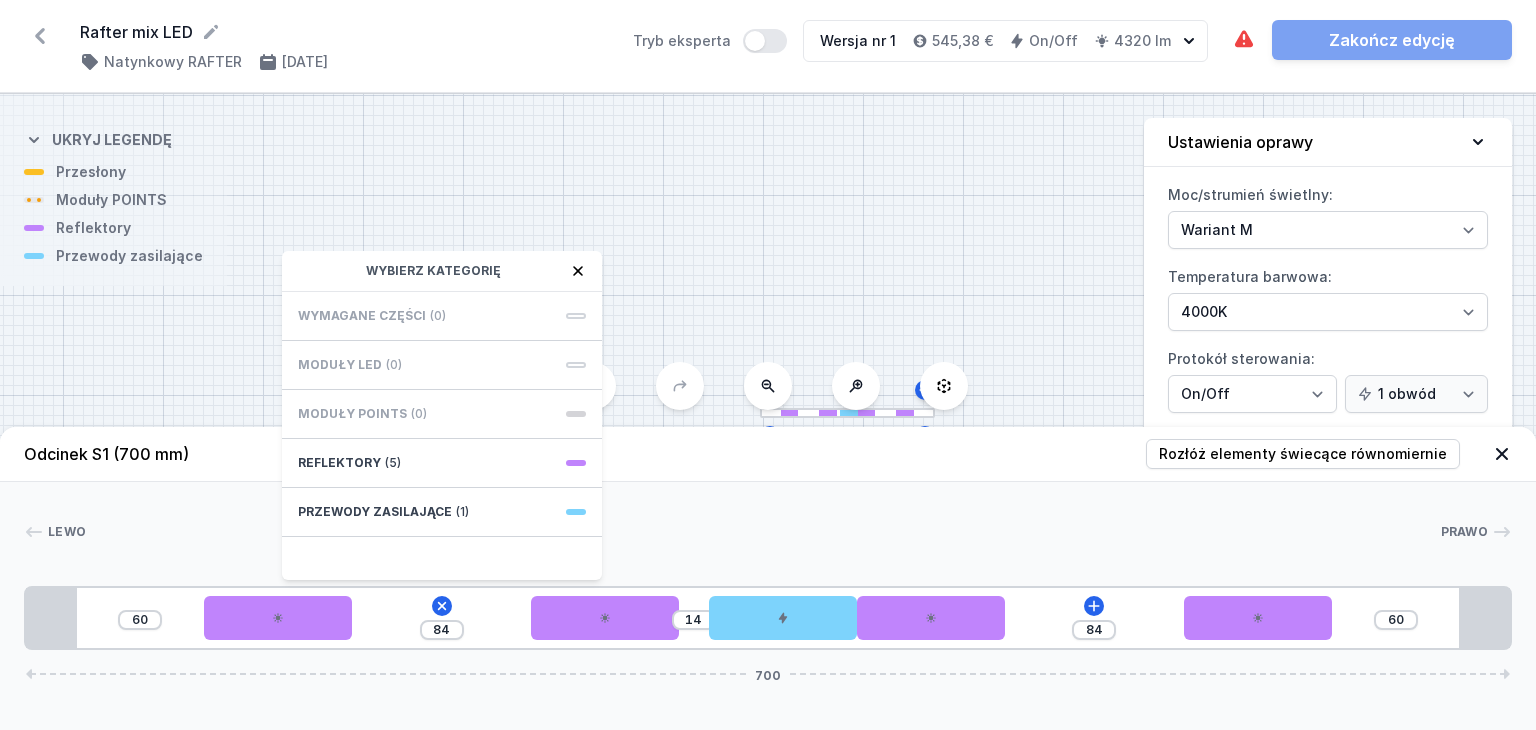 click on "Lewo Prawo 1 2 2 3 2 2 1 60 84 Wybierz kategorię Wymagane części (0) Moduły LED (0) Moduły POINTS (0) Reflektory (5) Przewody zasilające [PHONE_NUMBER] 70 84 70 14 70 70 84 70 84 24 652 24 700" at bounding box center [768, 566] 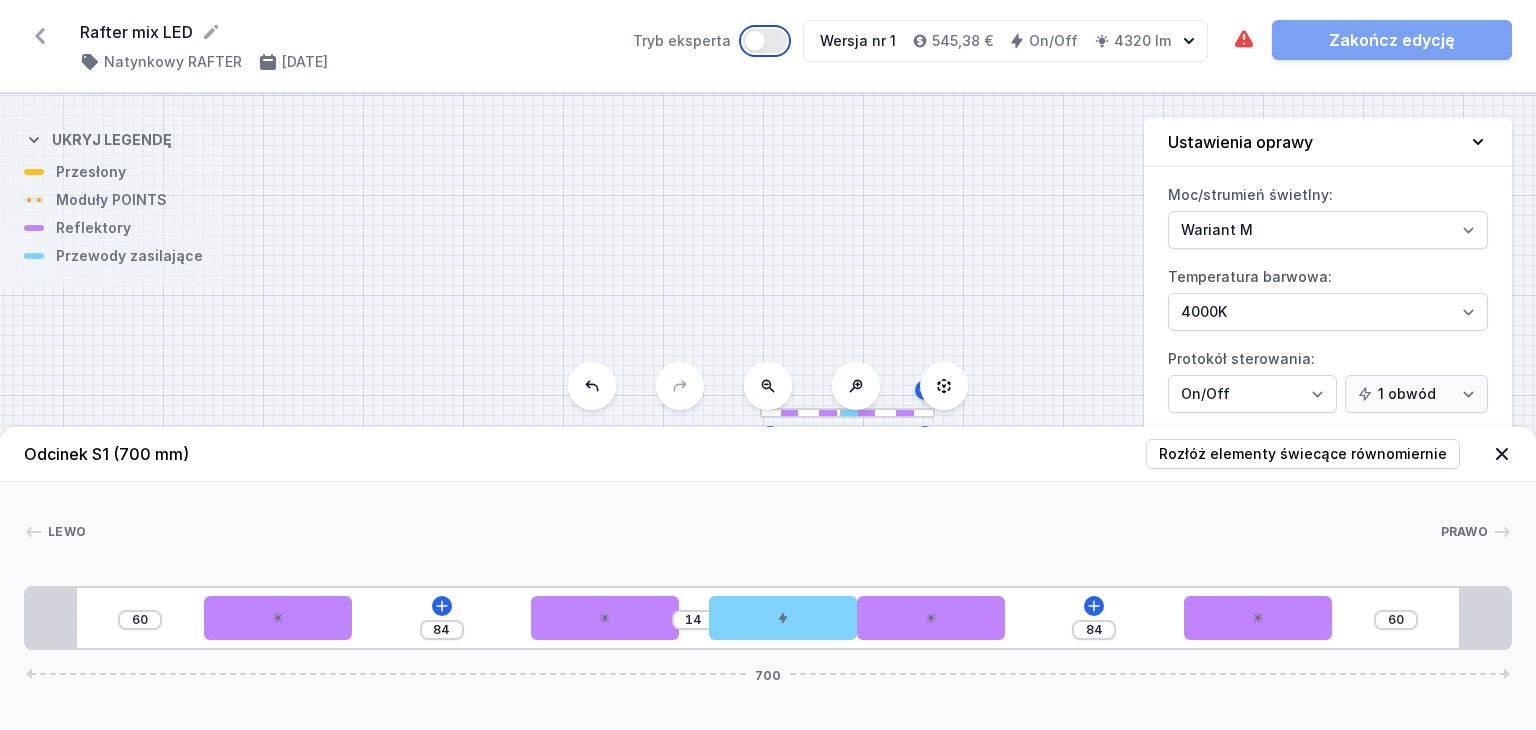 click on "Tryb eksperta" at bounding box center [765, 41] 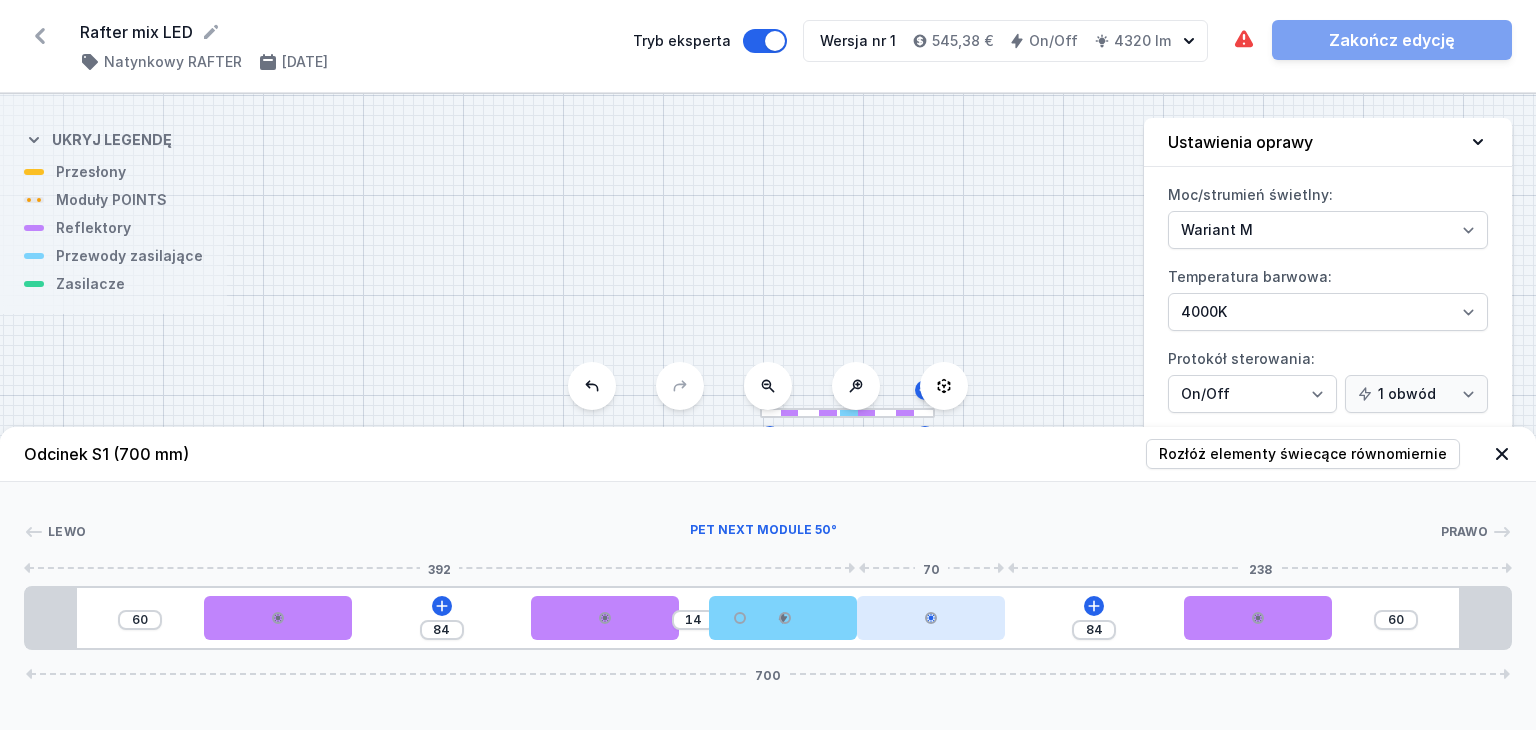 drag, startPoint x: 936, startPoint y: 620, endPoint x: 989, endPoint y: 617, distance: 53.08484 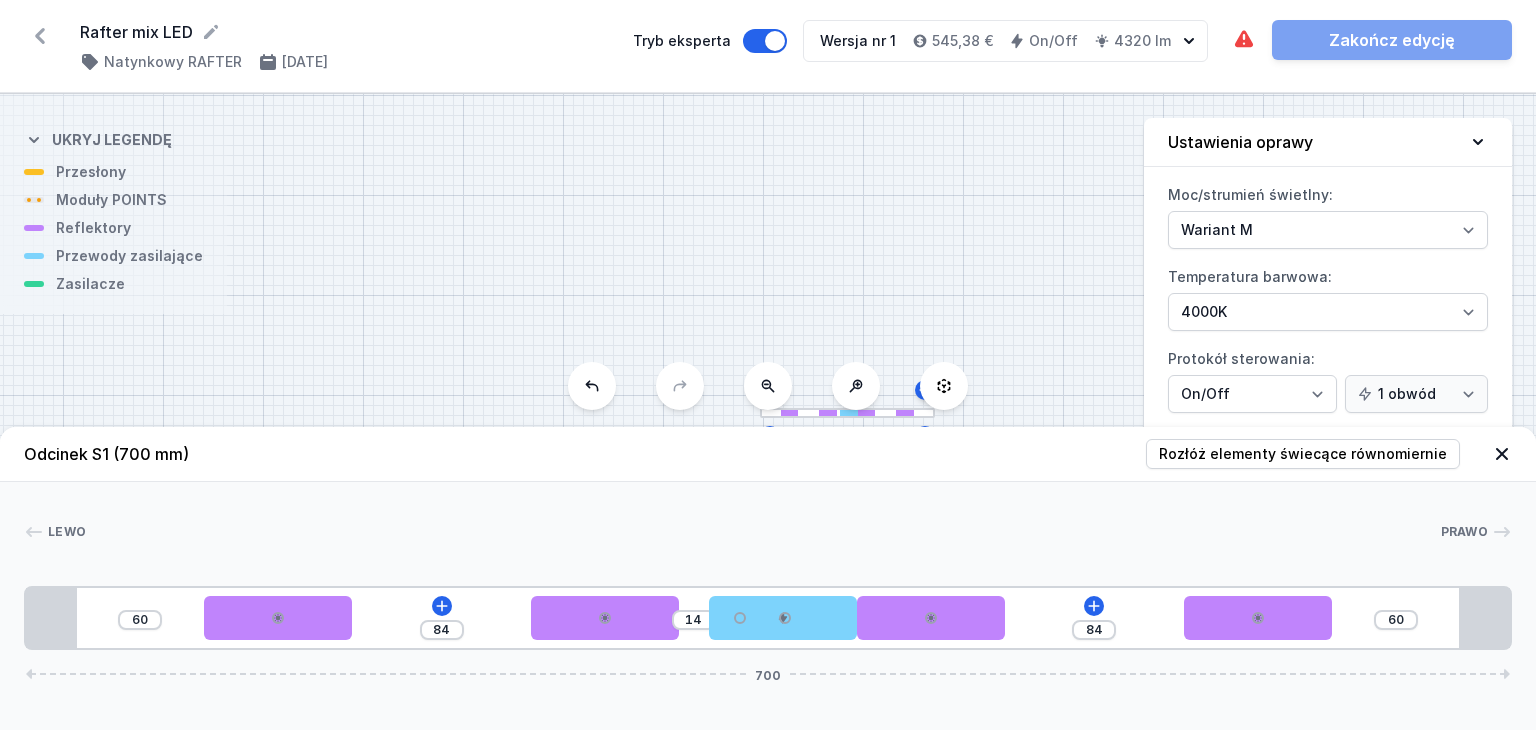 drag, startPoint x: 956, startPoint y: 626, endPoint x: 1041, endPoint y: 621, distance: 85.146935 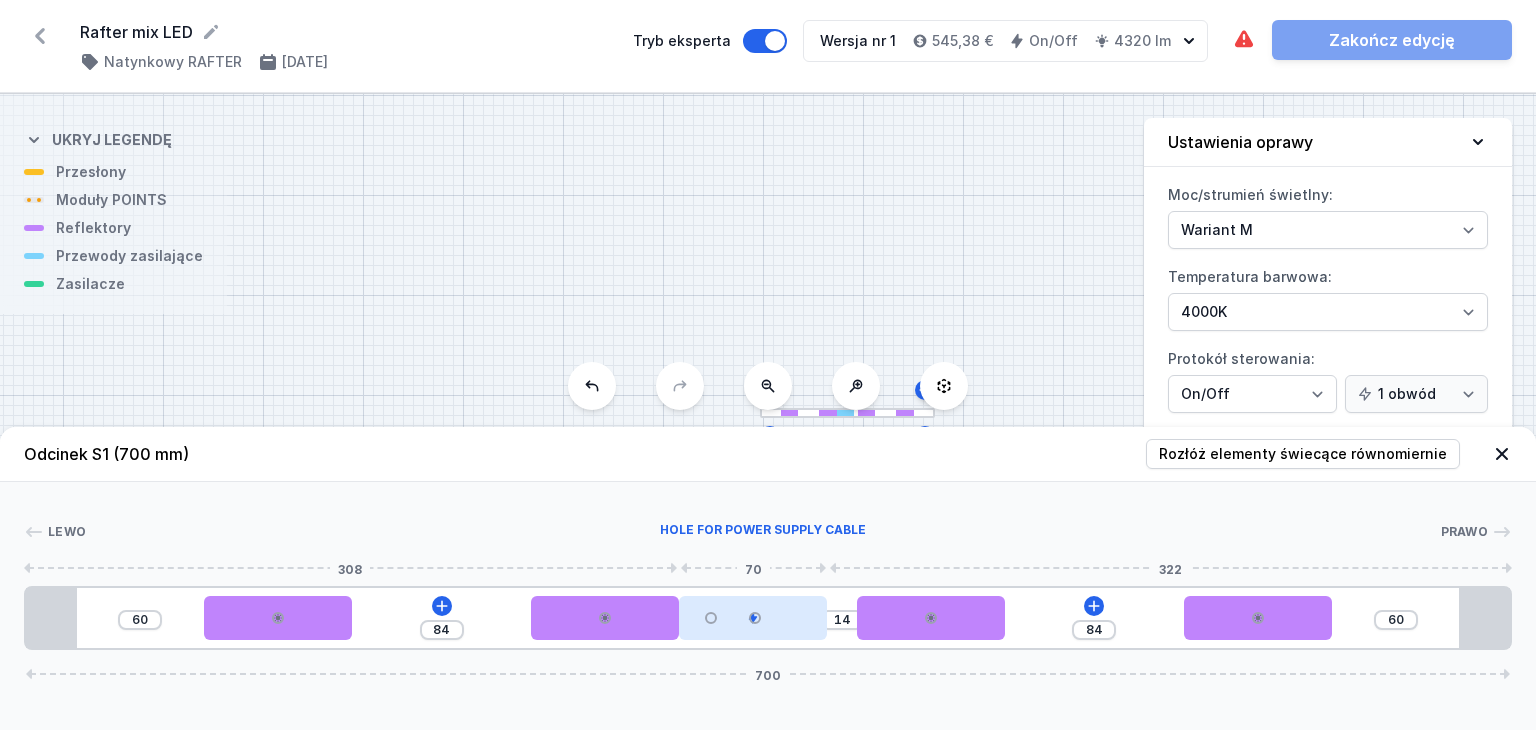 drag, startPoint x: 787, startPoint y: 629, endPoint x: 775, endPoint y: 629, distance: 12 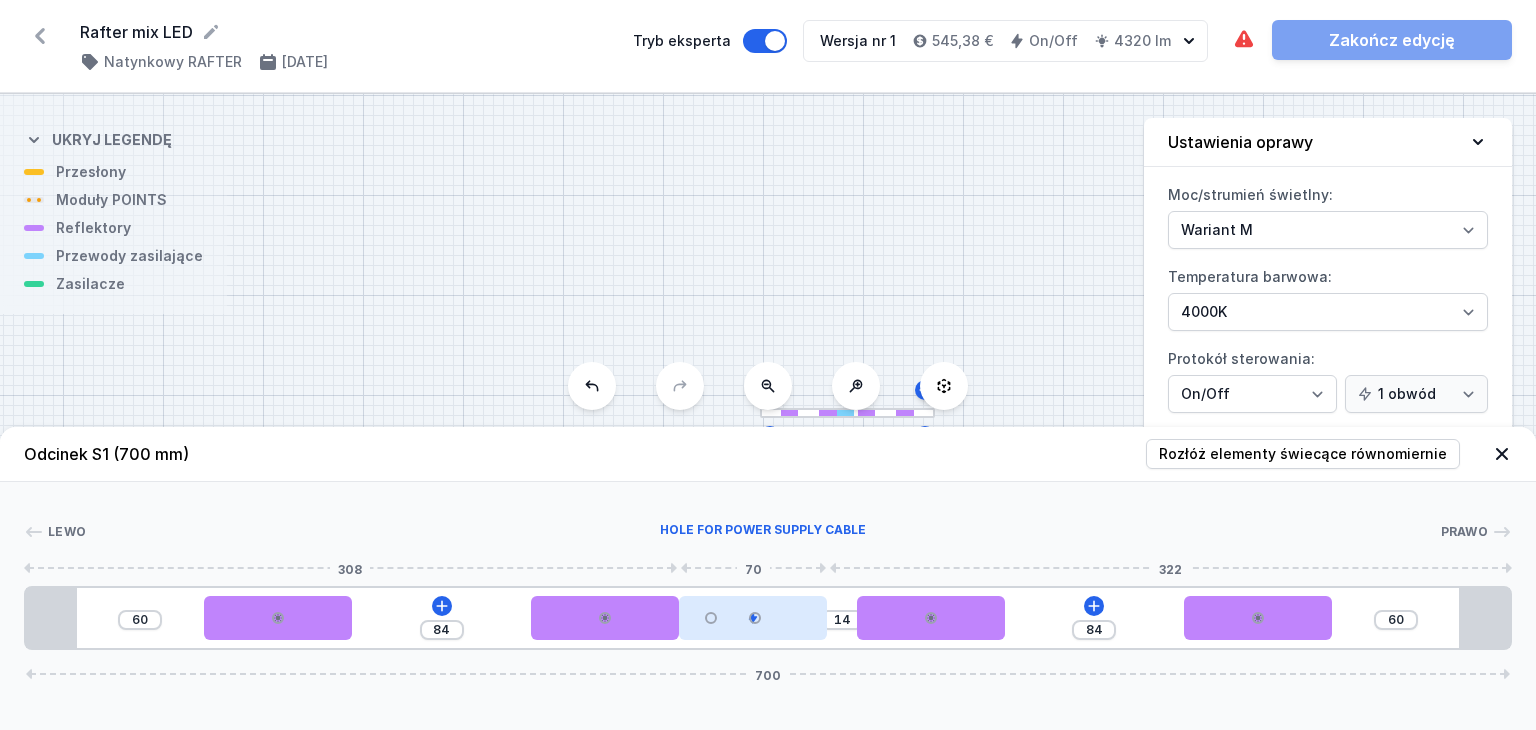 click at bounding box center [753, 618] 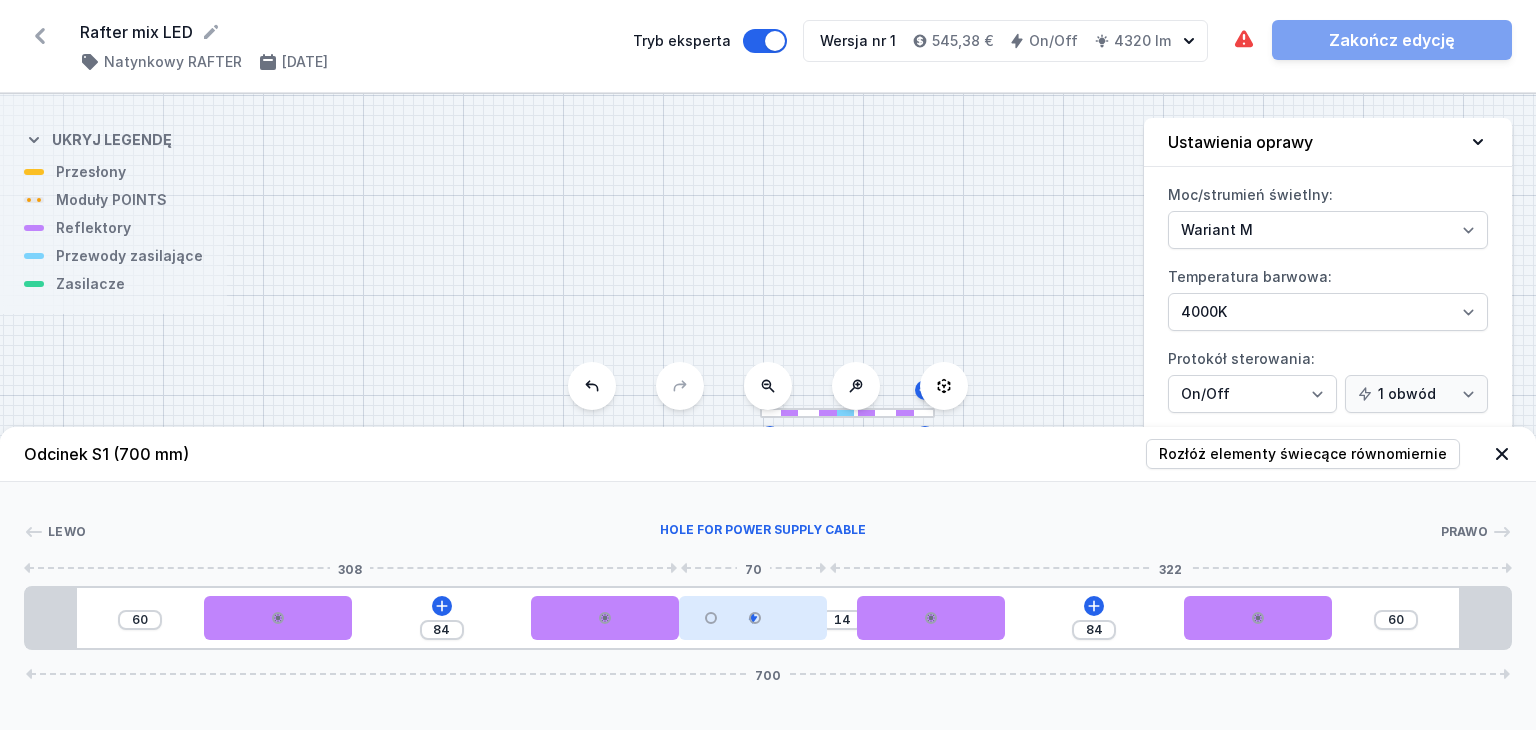 click at bounding box center (711, 618) 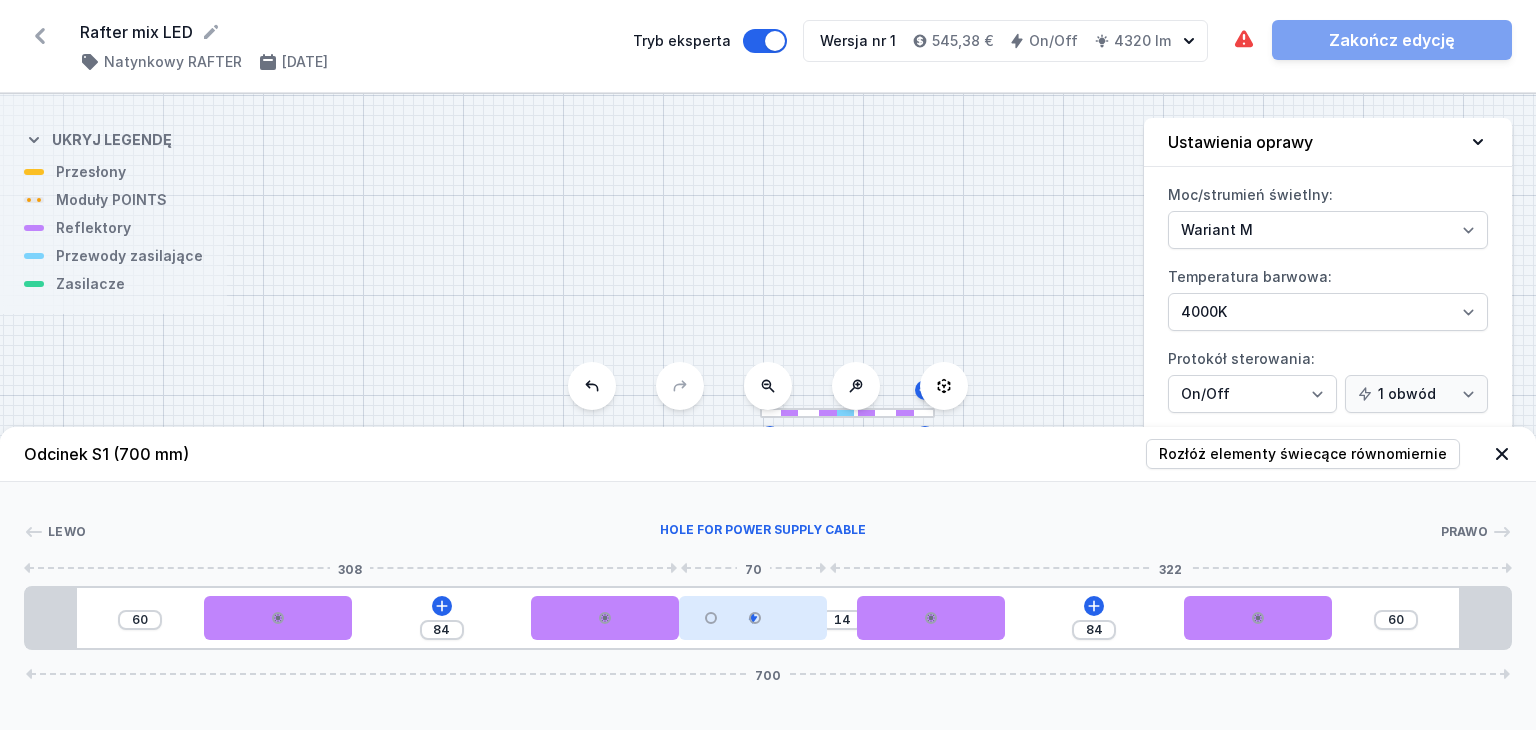 click at bounding box center (753, 618) 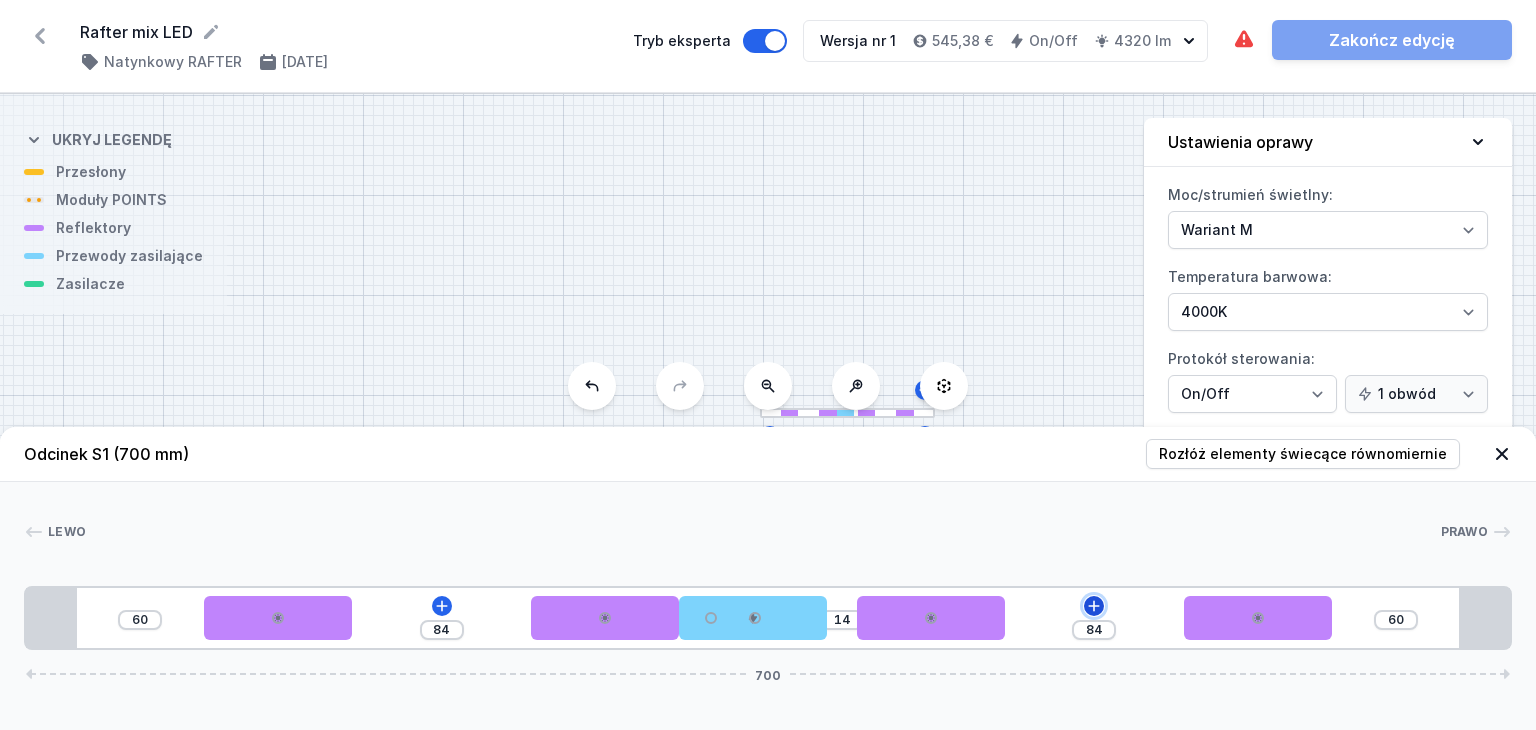 click 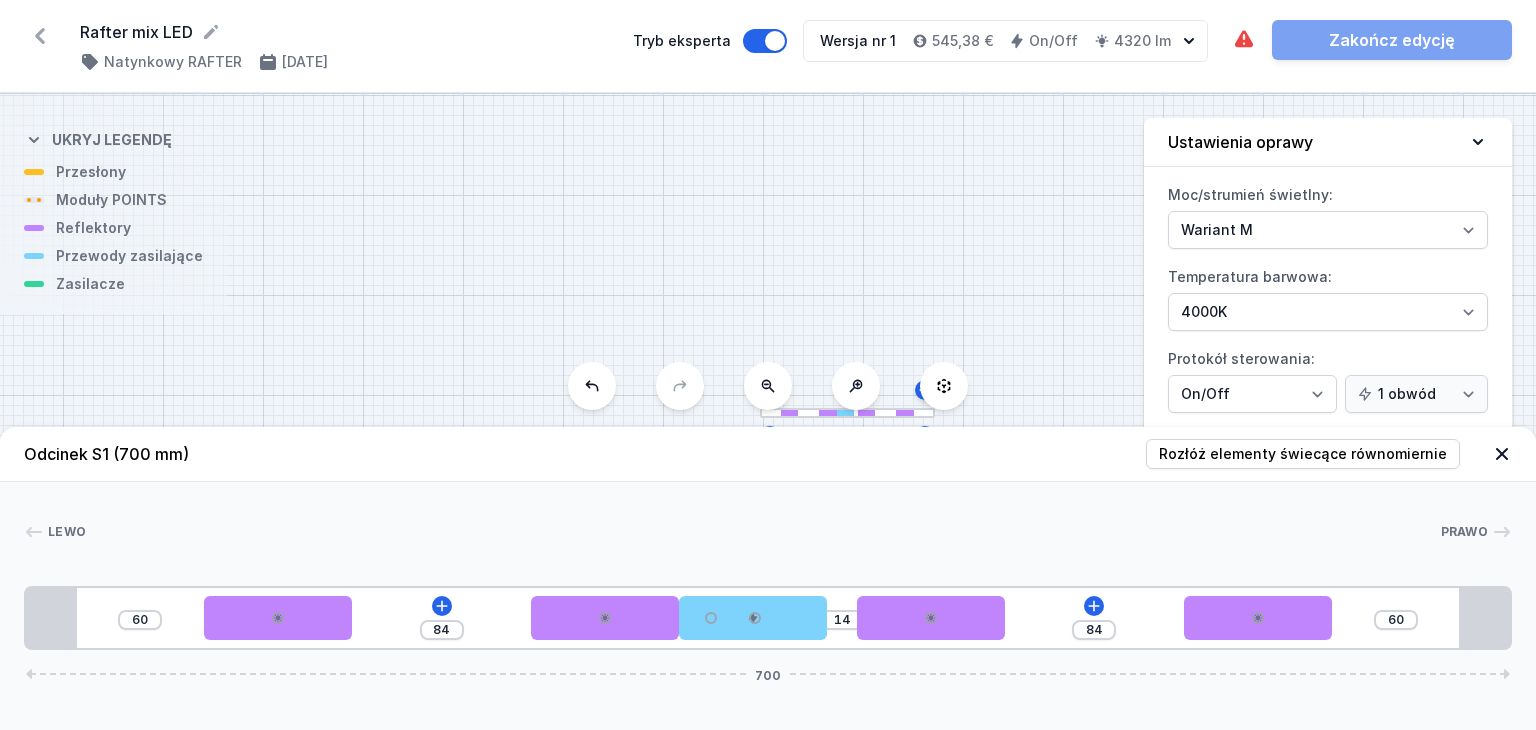 click at bounding box center (763, 532) 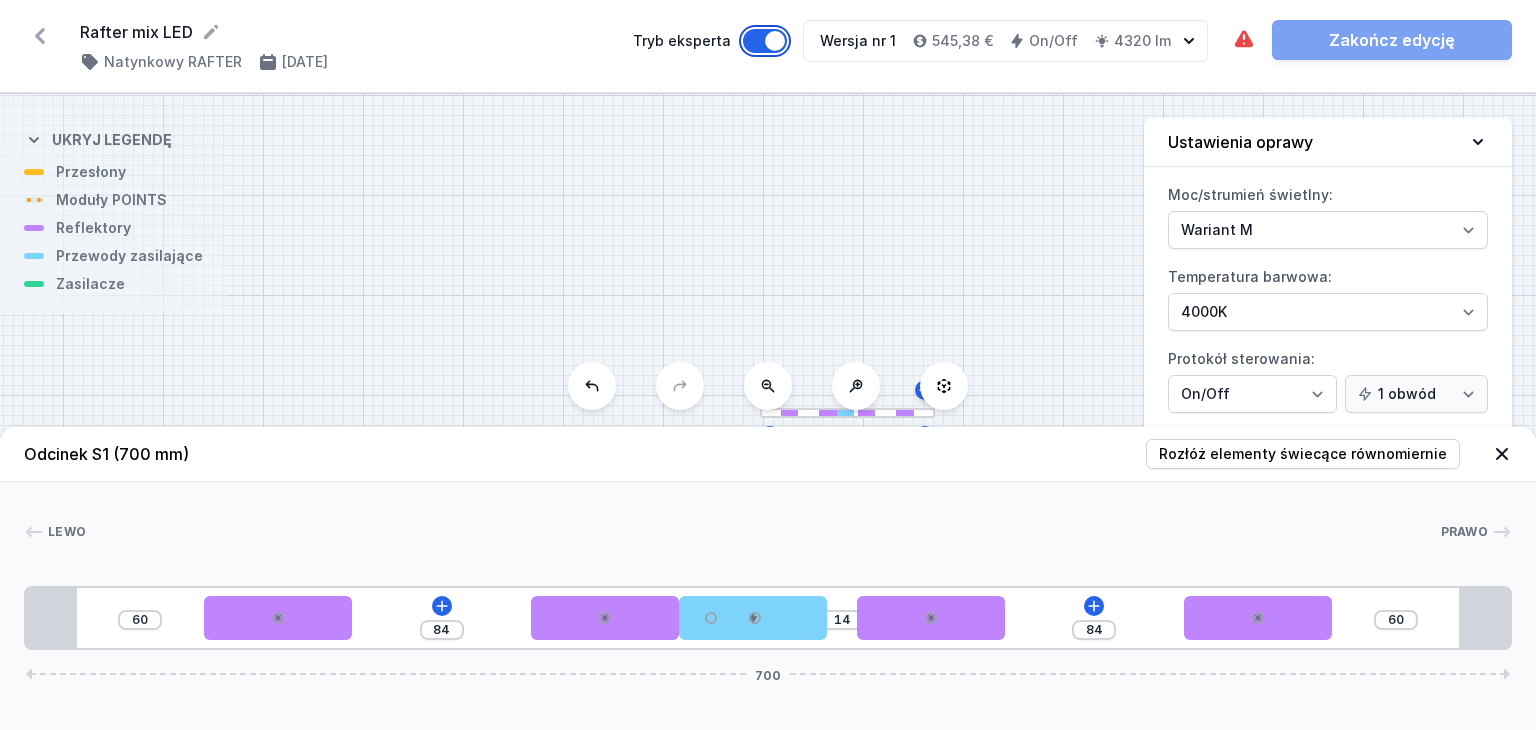 click on "Tryb eksperta" at bounding box center [765, 41] 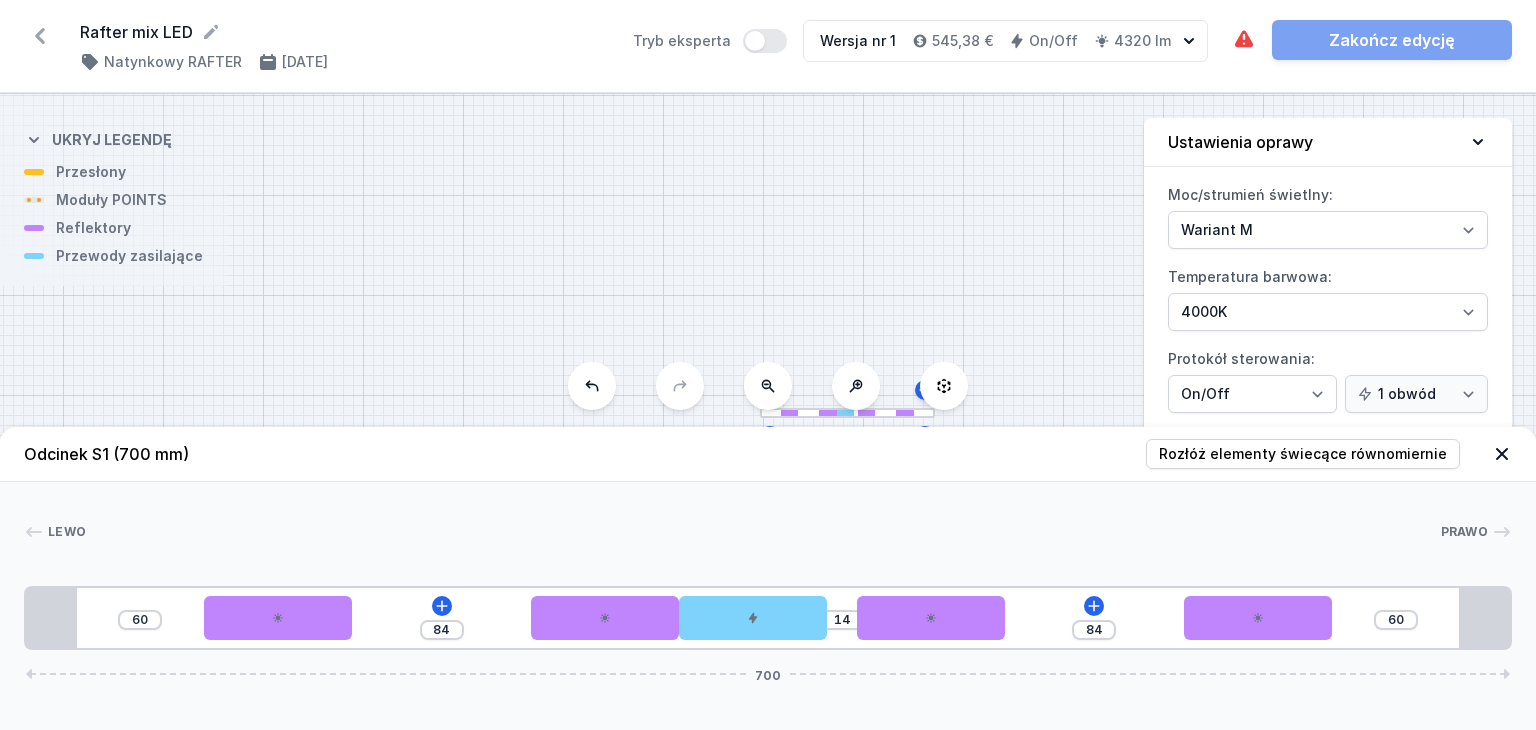 click at bounding box center (847, 413) 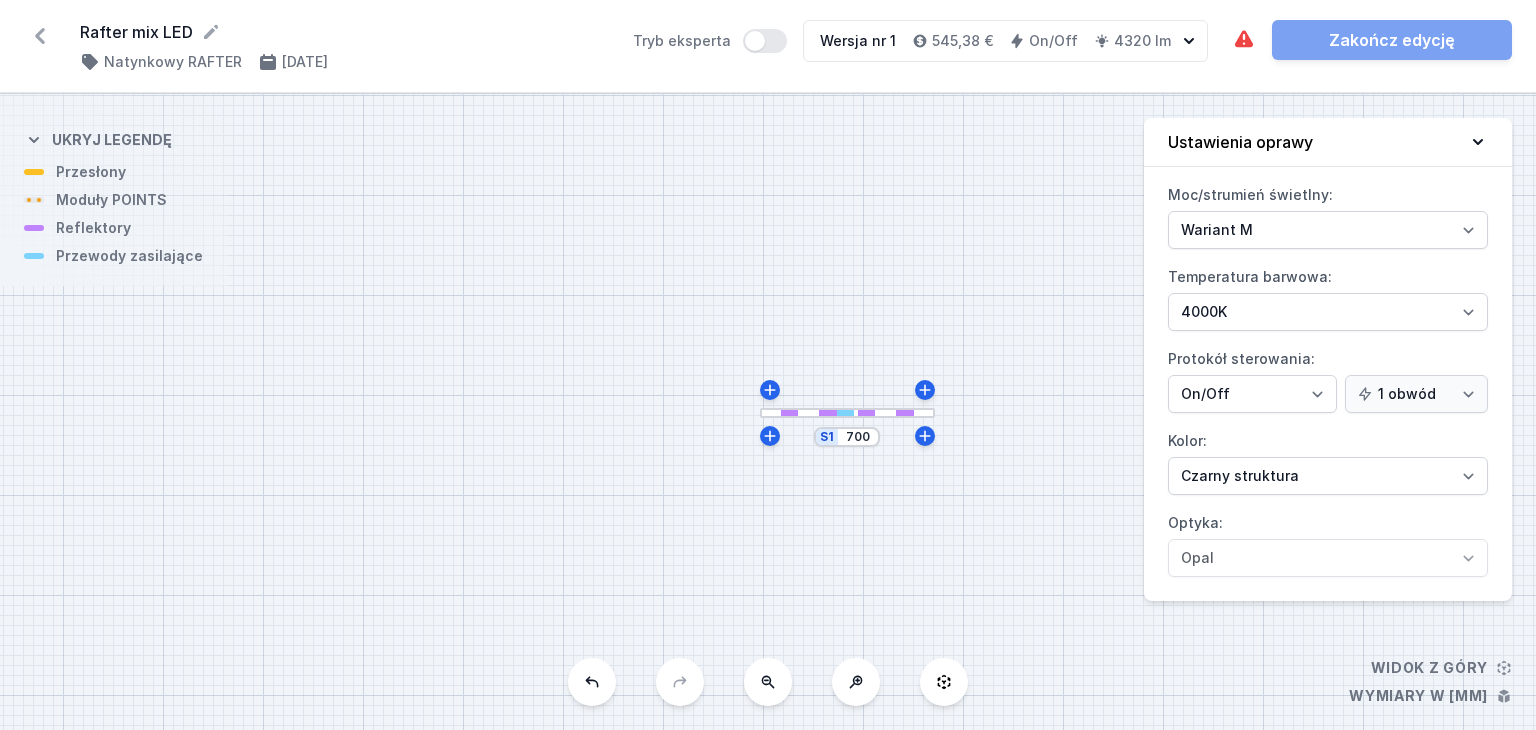 click on "S1 700" at bounding box center (847, 437) 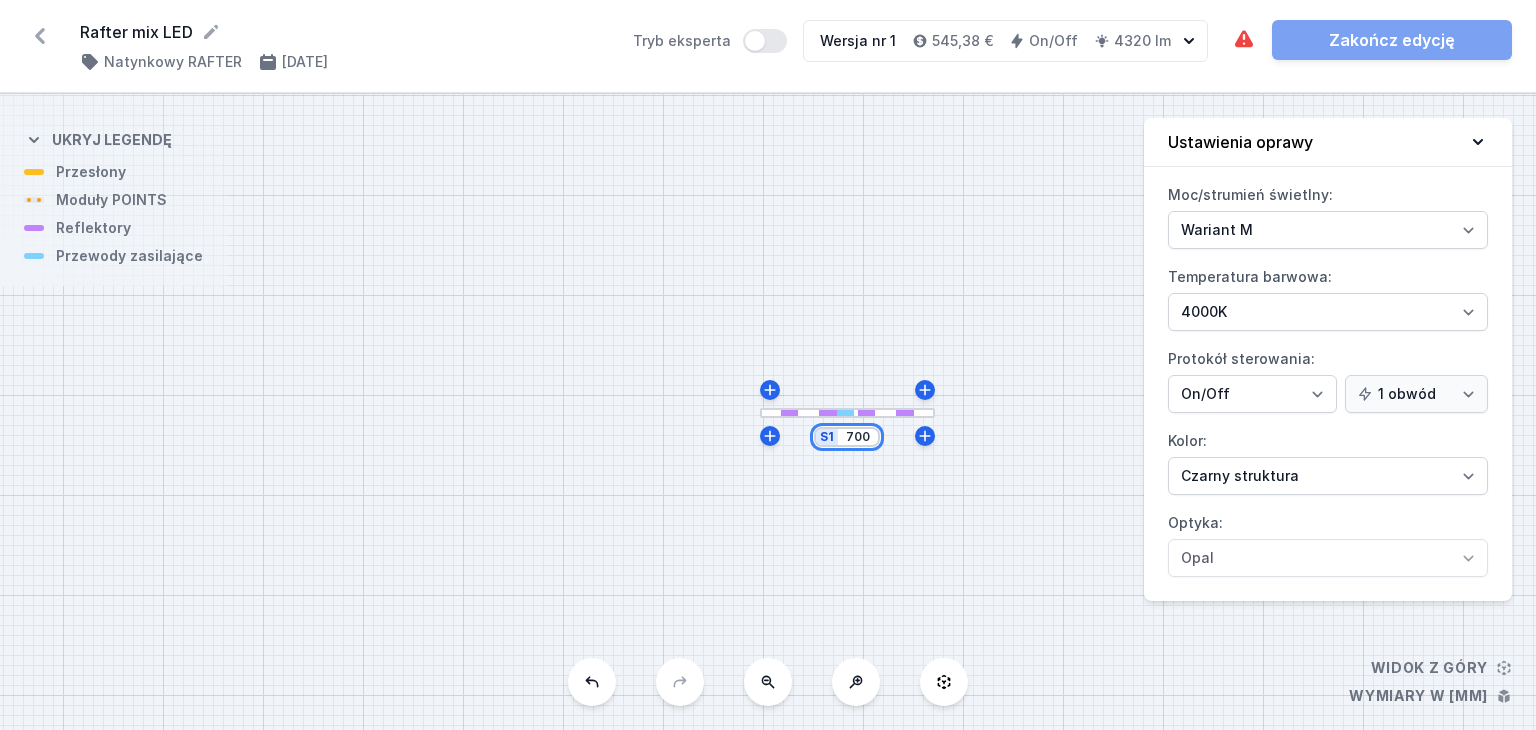 click on "700" at bounding box center [858, 437] 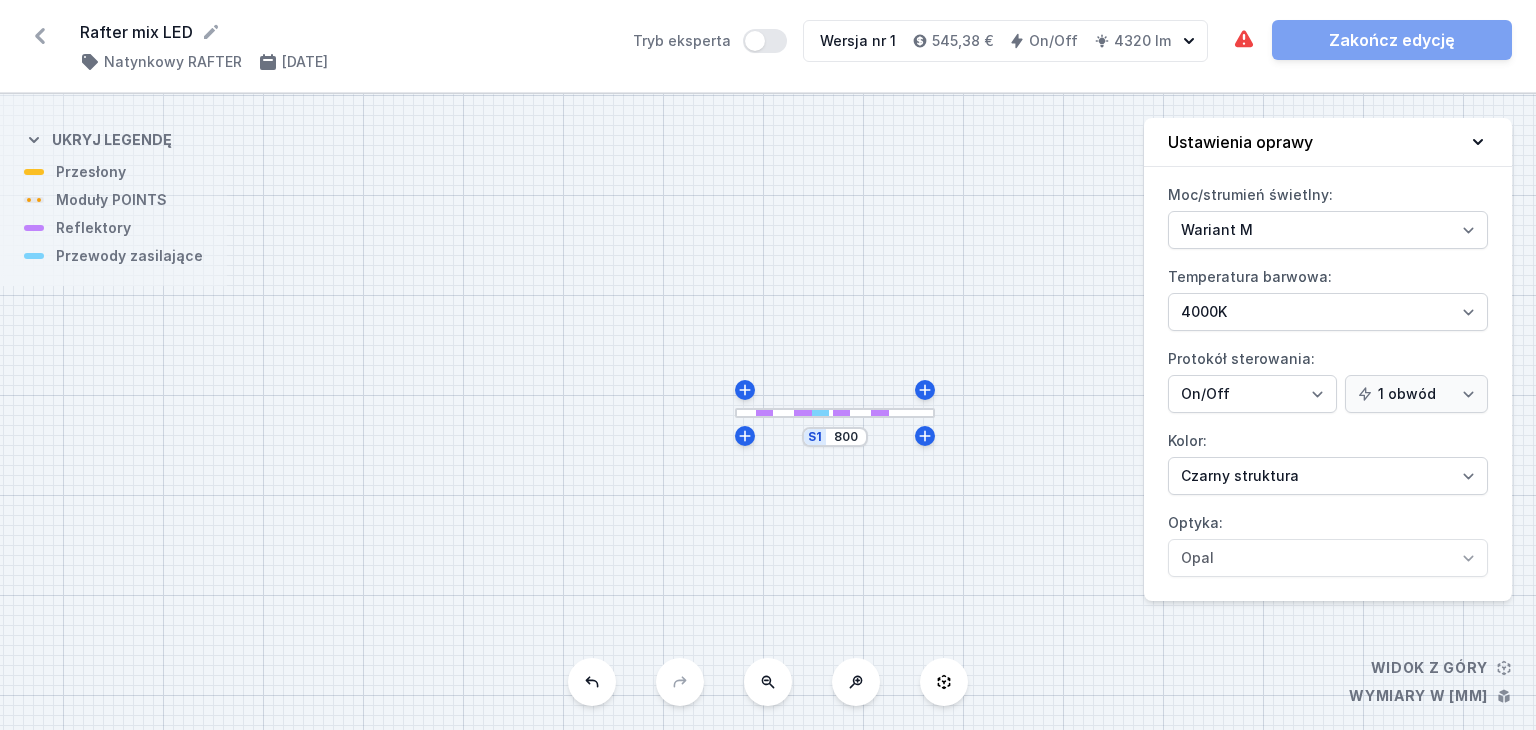 click on "S1 800" at bounding box center (768, 412) 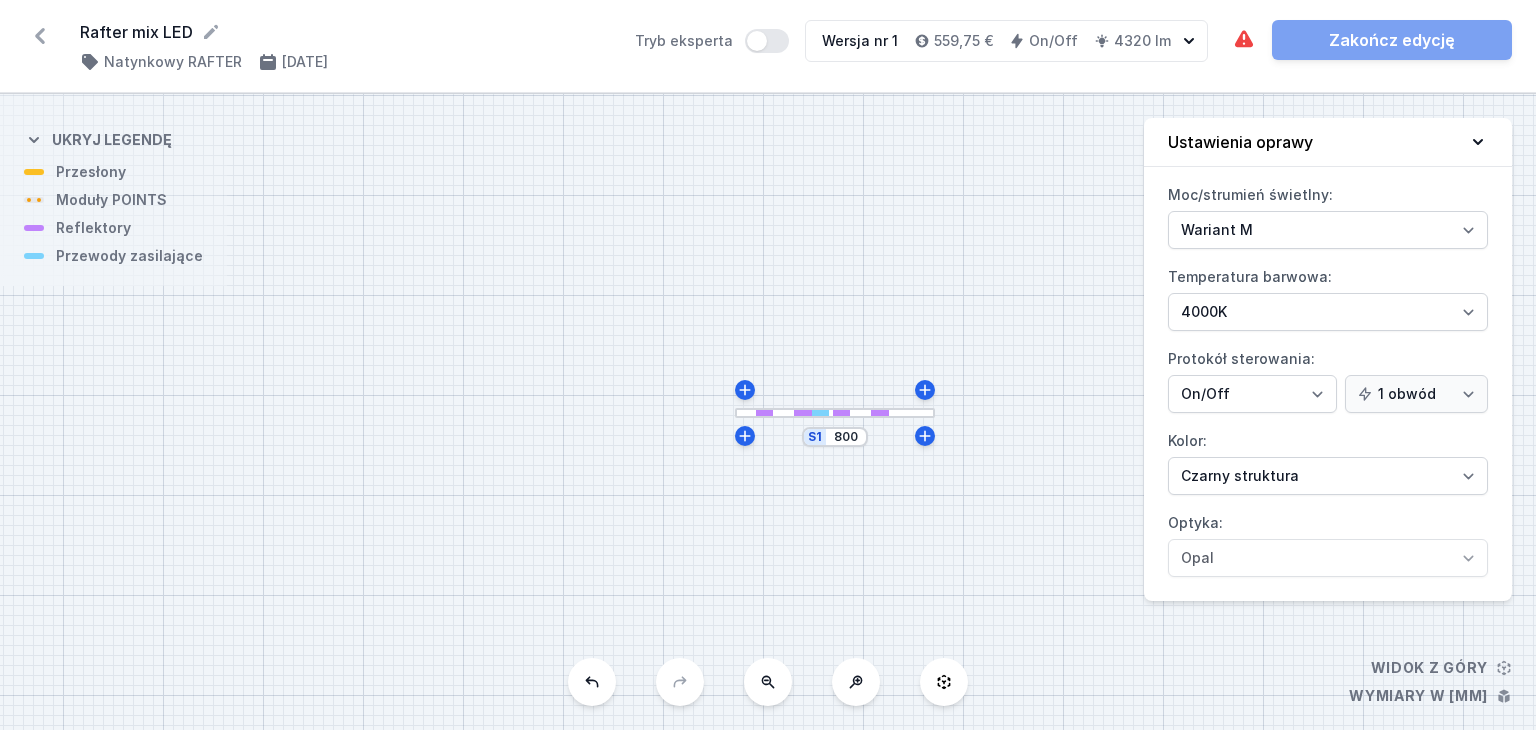 click on "S1 800" at bounding box center (768, 412) 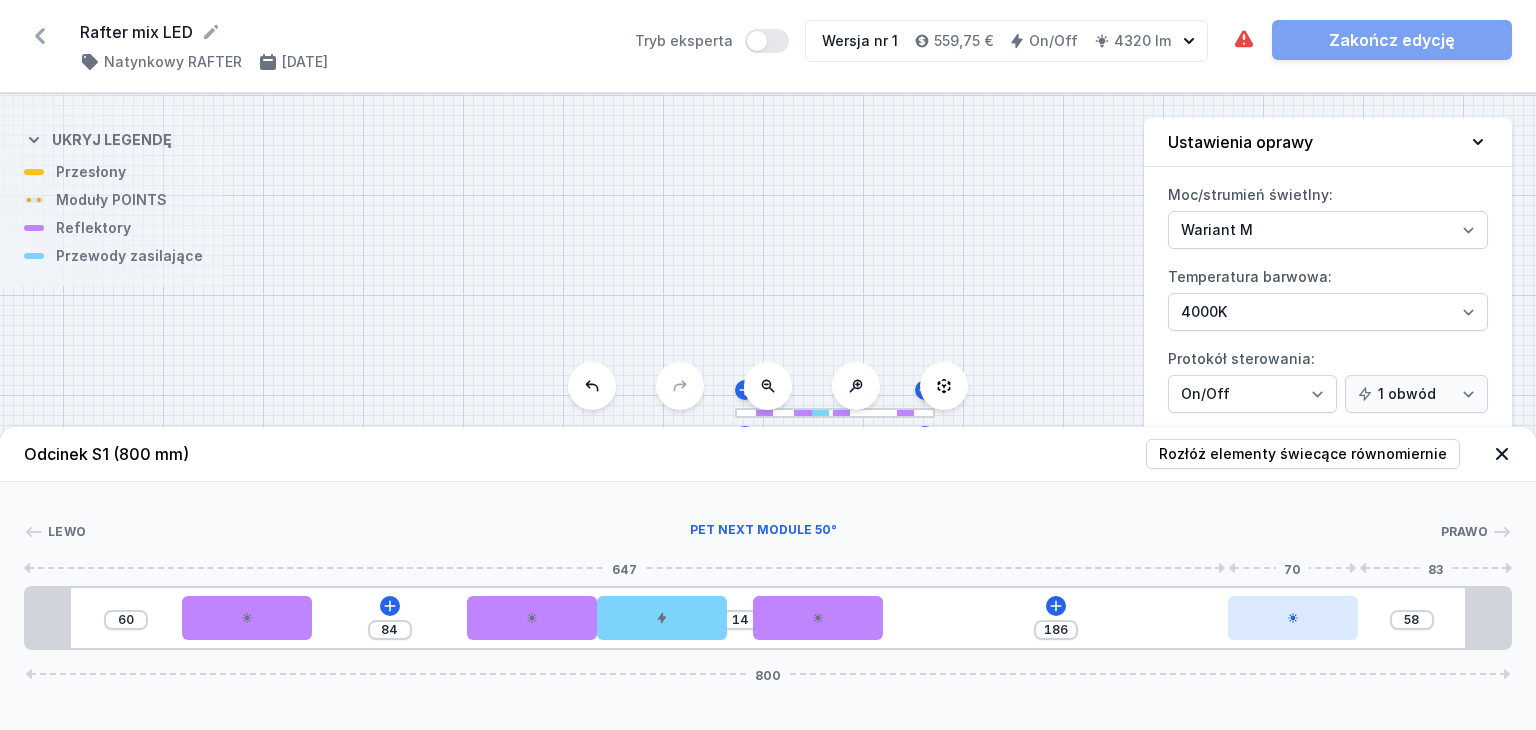 drag, startPoint x: 1109, startPoint y: 621, endPoint x: 1325, endPoint y: 620, distance: 216.00232 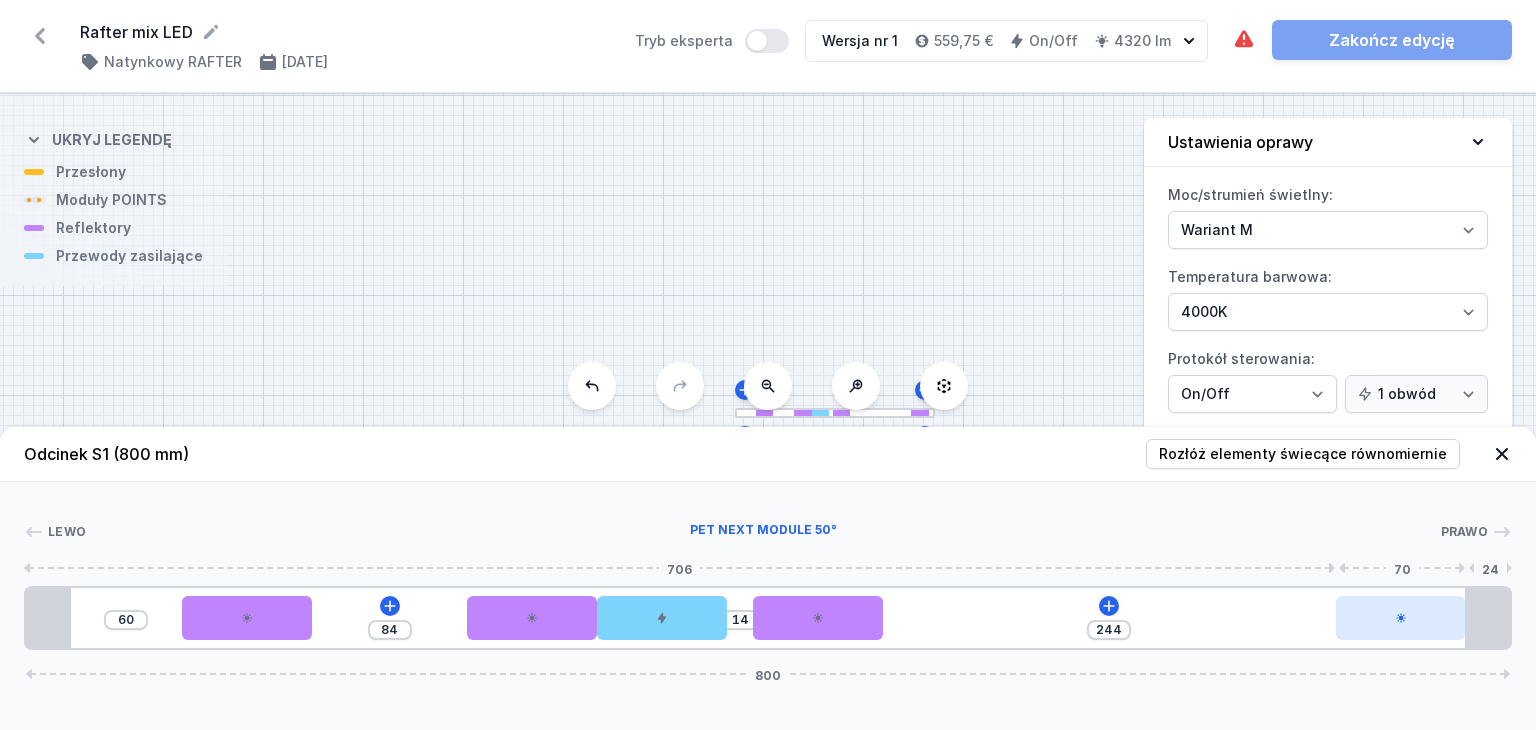 drag, startPoint x: 1320, startPoint y: 624, endPoint x: 1431, endPoint y: 622, distance: 111.01801 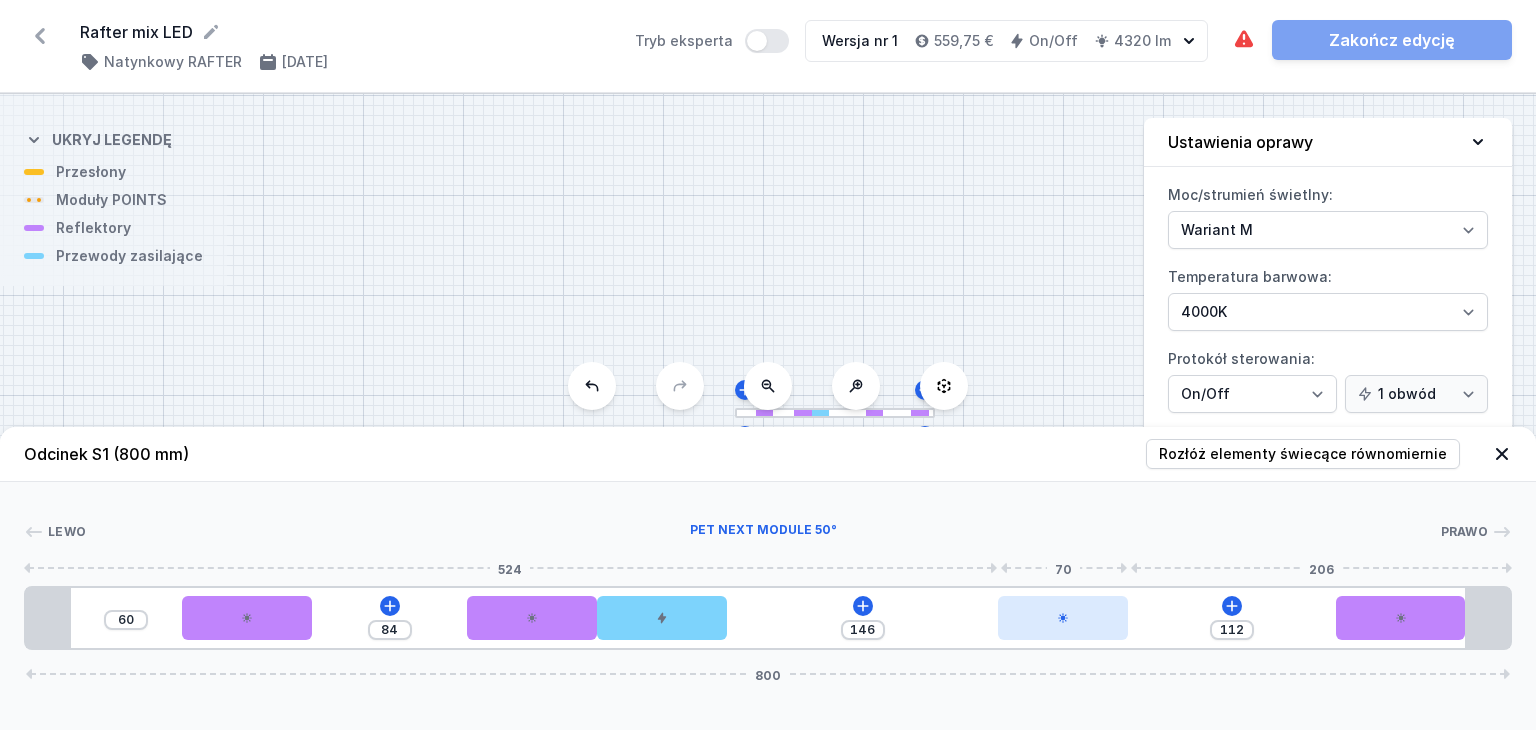drag, startPoint x: 828, startPoint y: 620, endPoint x: 1088, endPoint y: 627, distance: 260.0942 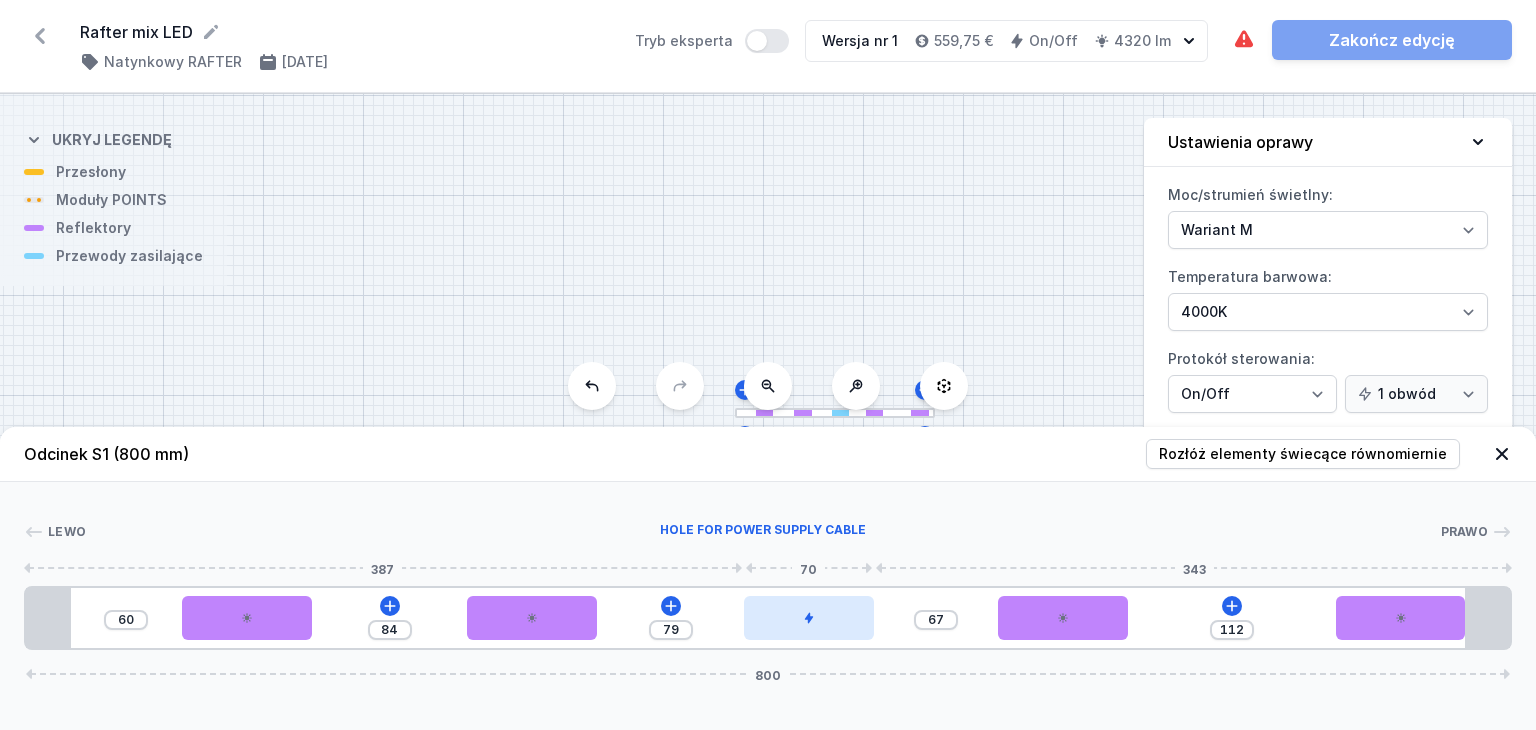 drag, startPoint x: 701, startPoint y: 623, endPoint x: 818, endPoint y: 624, distance: 117.00427 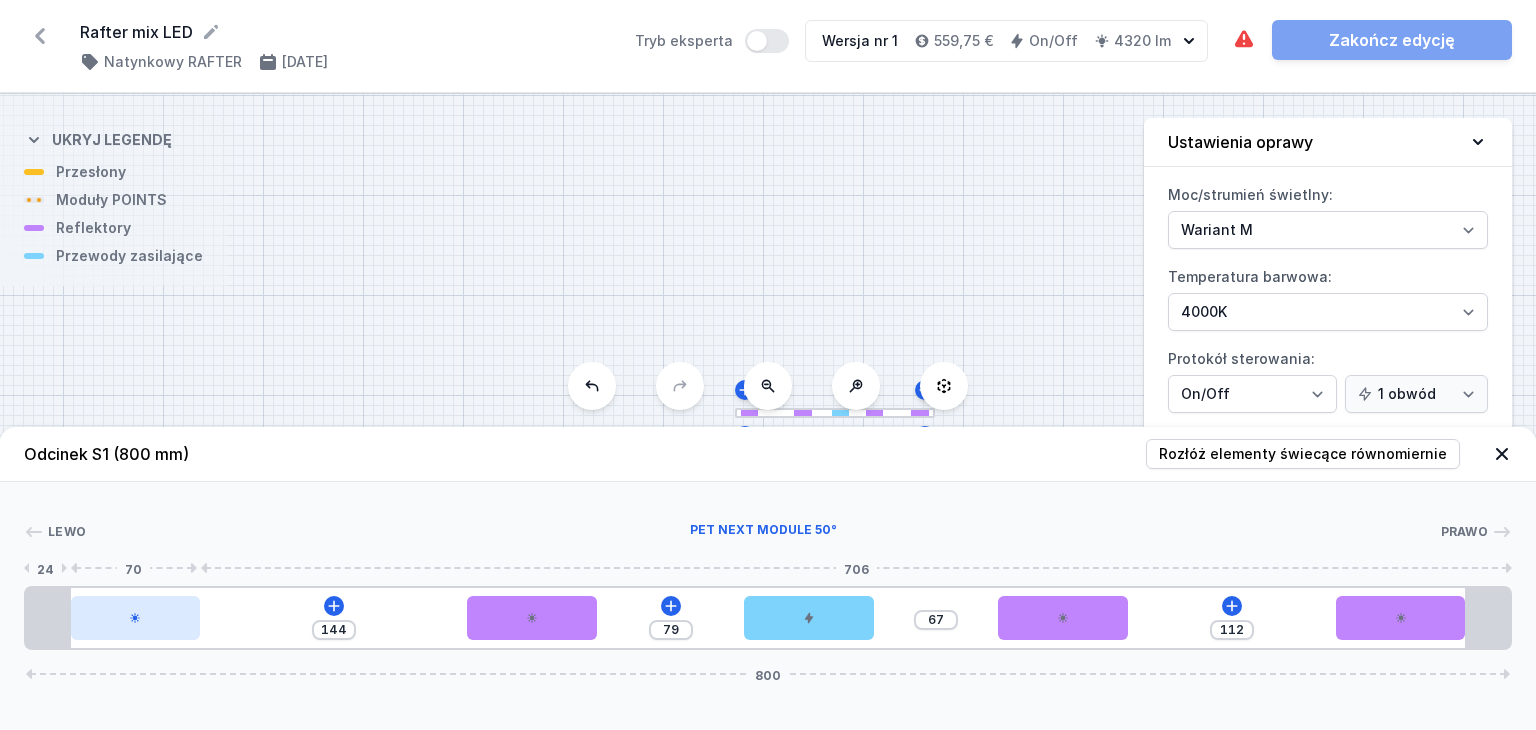 drag, startPoint x: 248, startPoint y: 624, endPoint x: 107, endPoint y: 615, distance: 141.28694 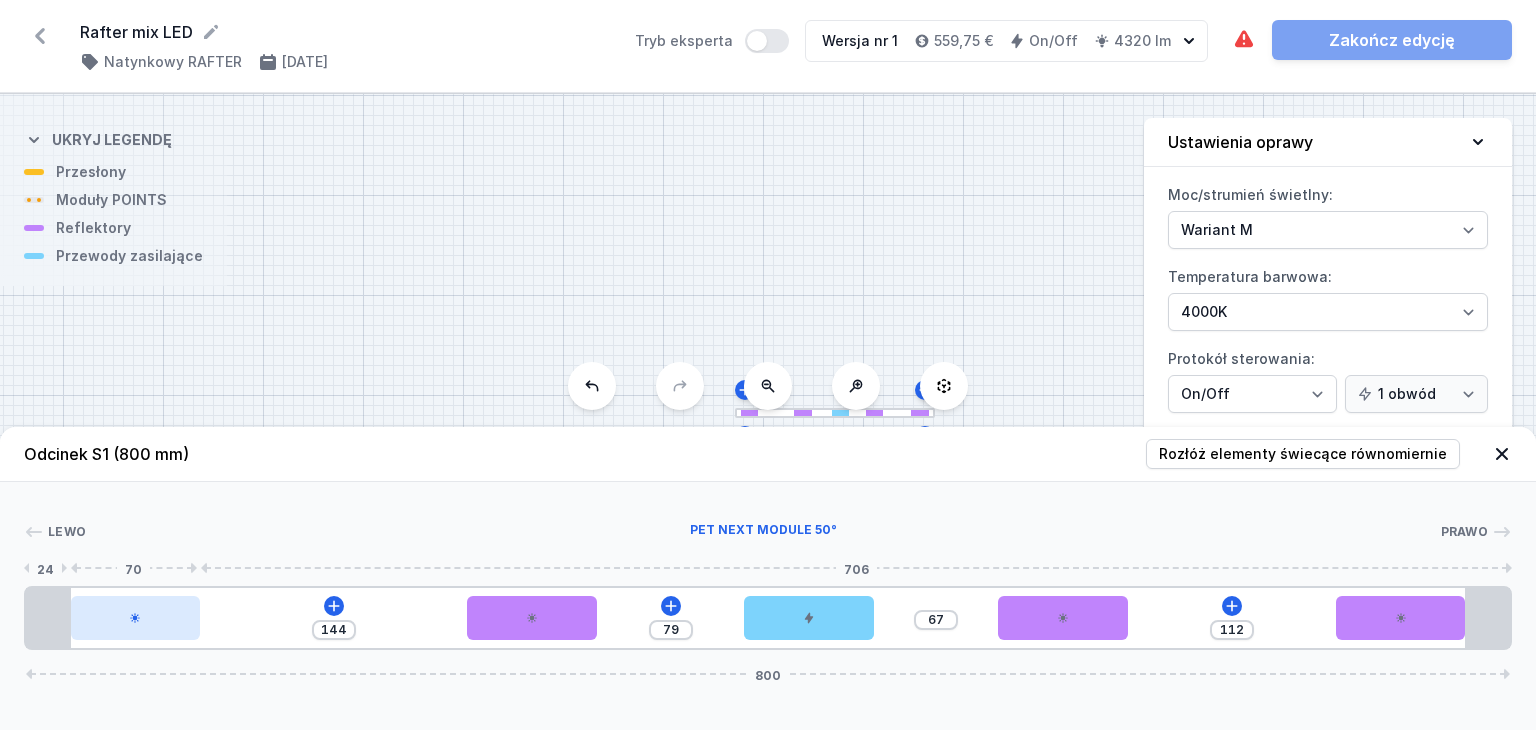 click at bounding box center [136, 618] 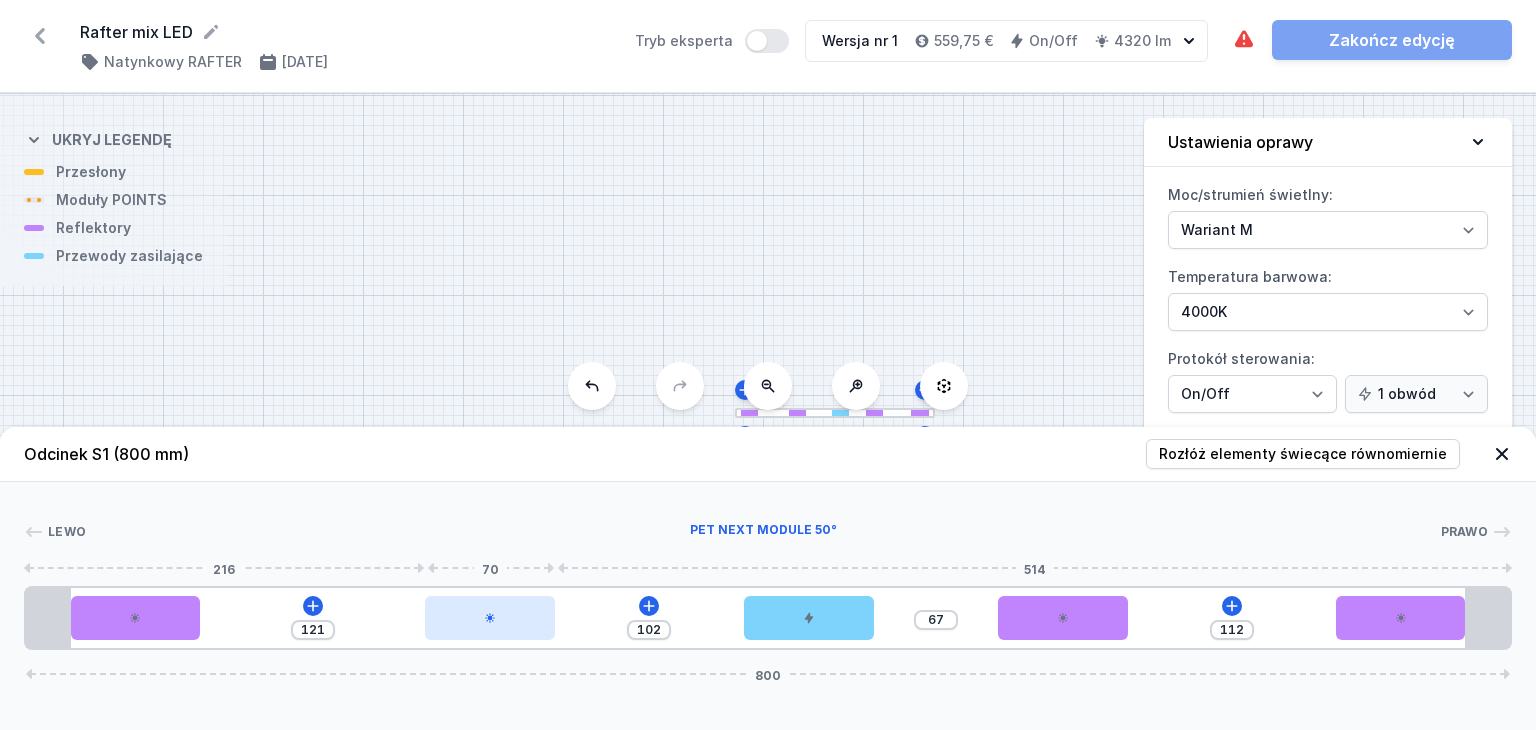 drag, startPoint x: 527, startPoint y: 628, endPoint x: 468, endPoint y: 616, distance: 60.207973 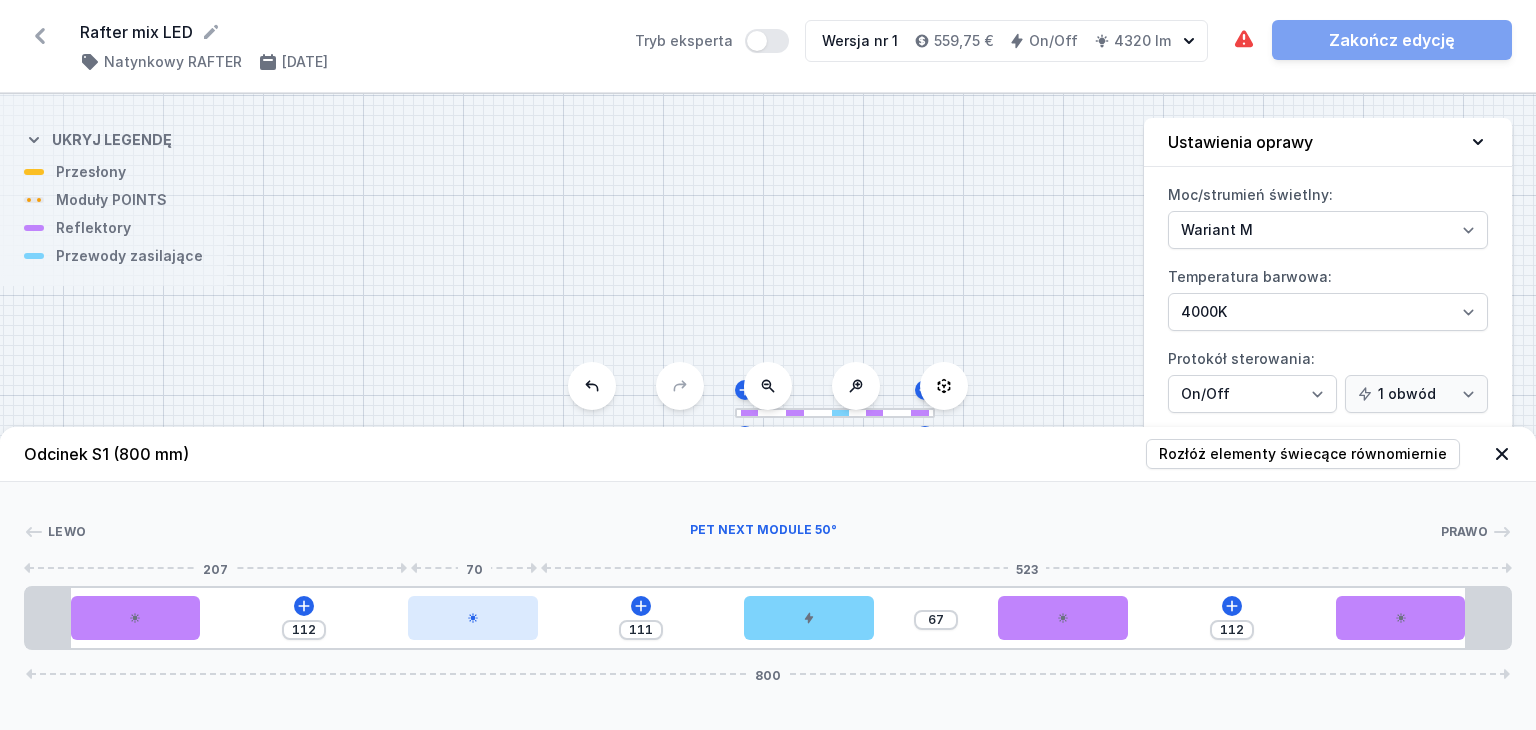 drag, startPoint x: 477, startPoint y: 627, endPoint x: 443, endPoint y: 620, distance: 34.713108 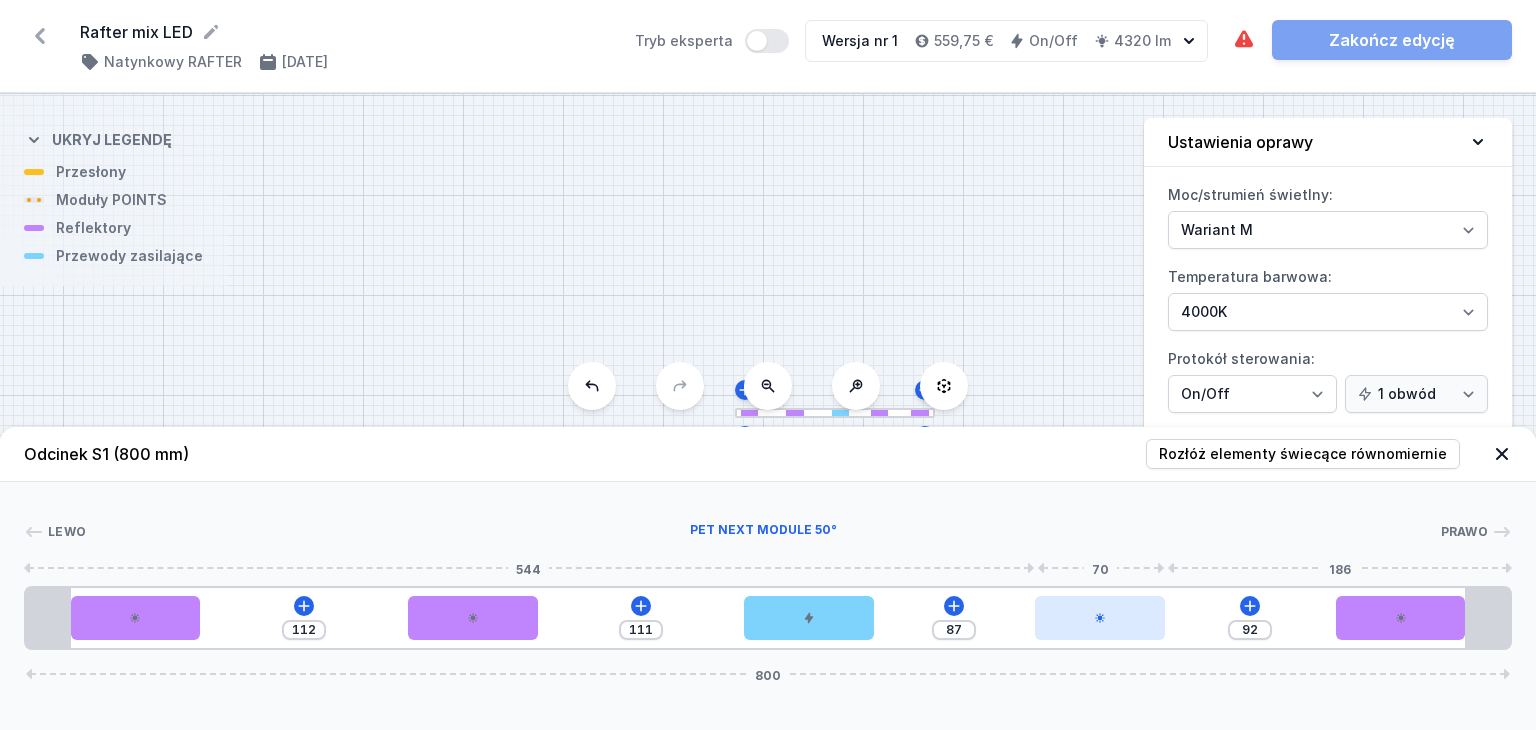 drag, startPoint x: 1069, startPoint y: 621, endPoint x: 1122, endPoint y: 617, distance: 53.15073 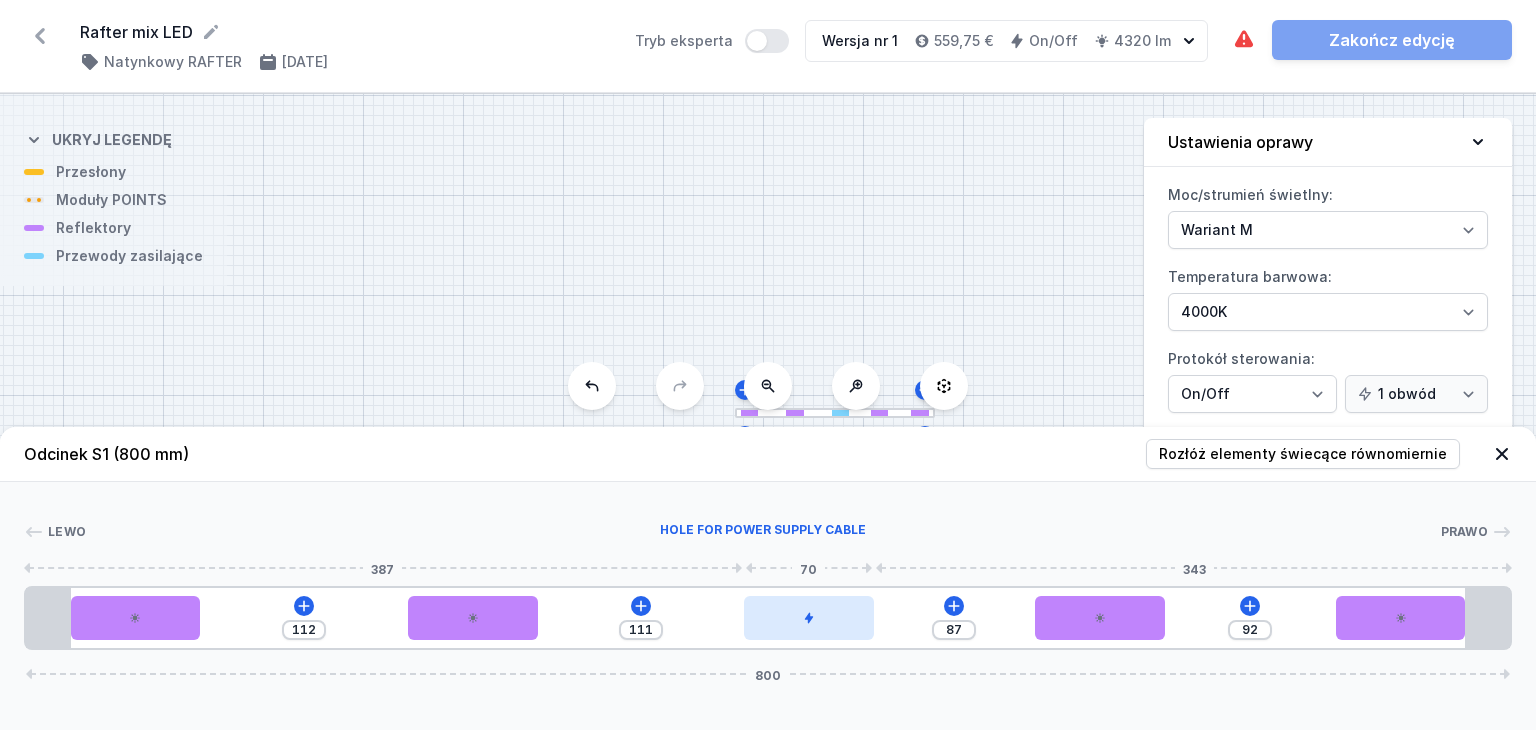 click at bounding box center (809, 618) 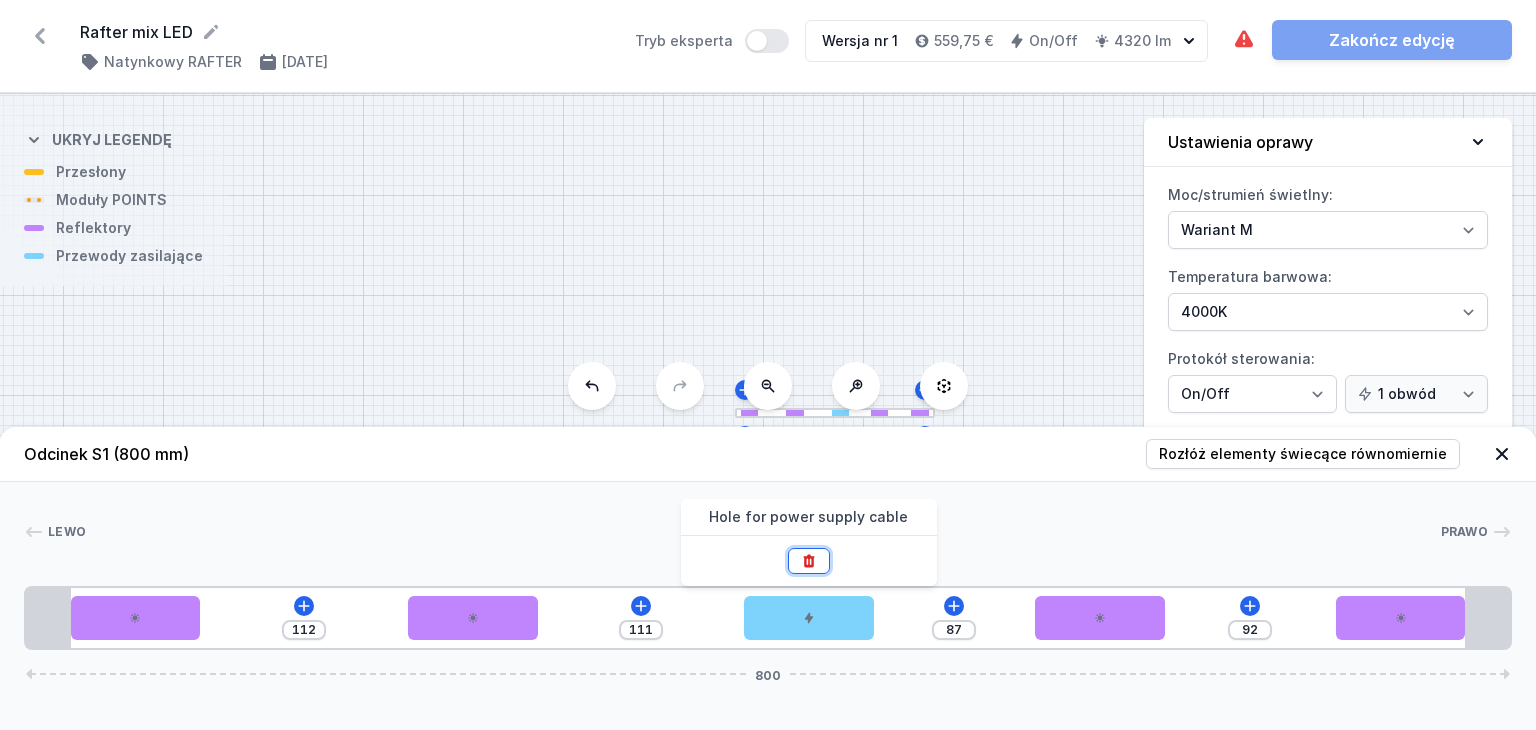 click 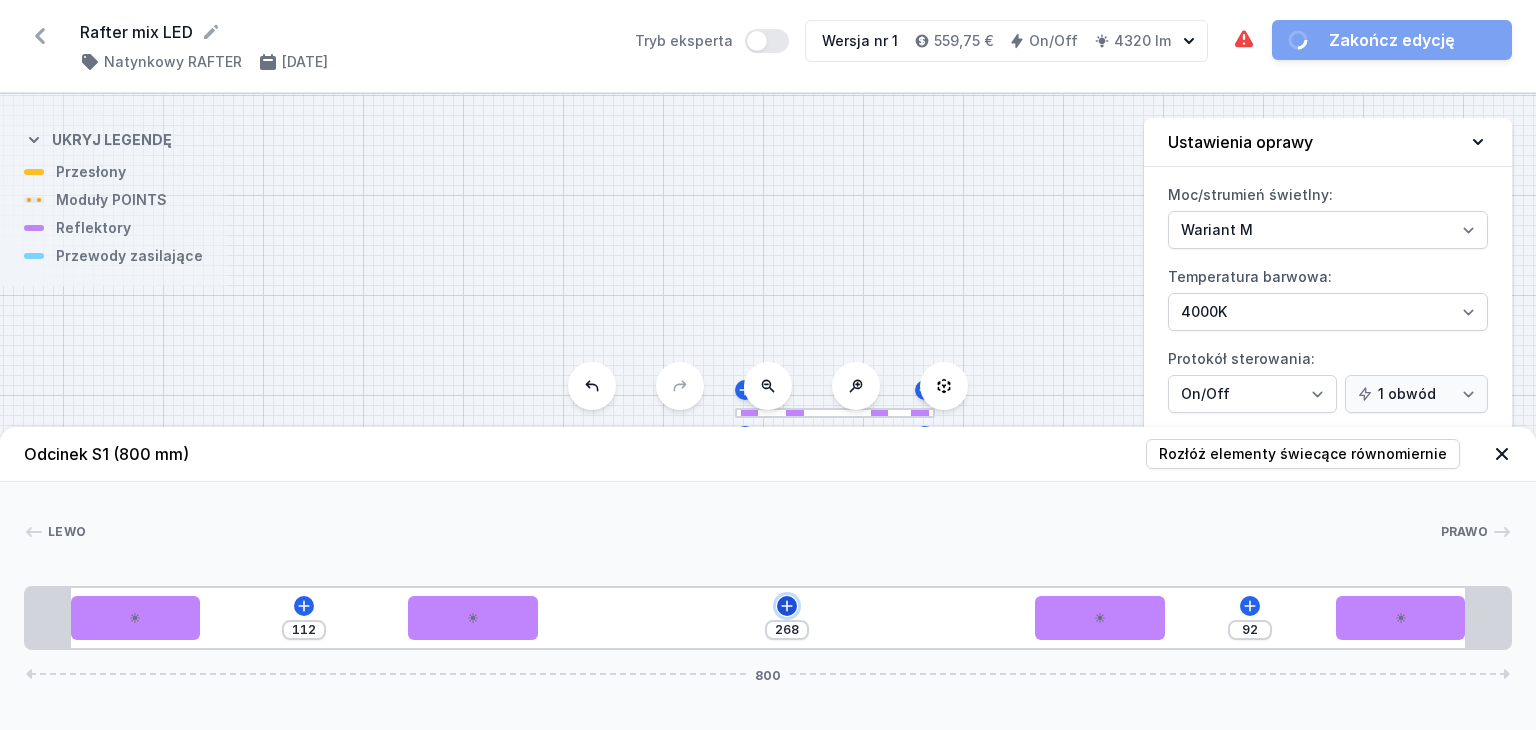 click 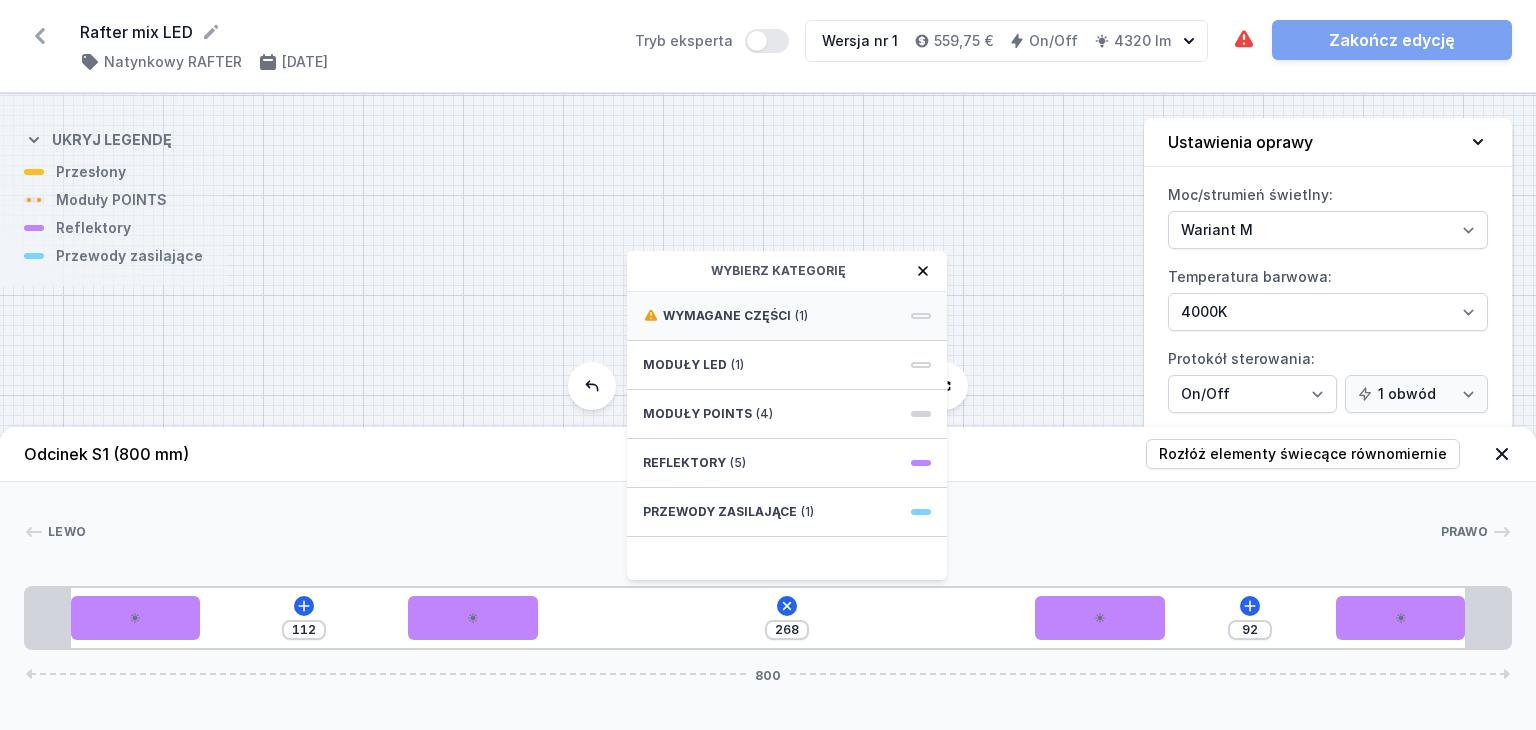 click on "Wymagane części" at bounding box center [727, 316] 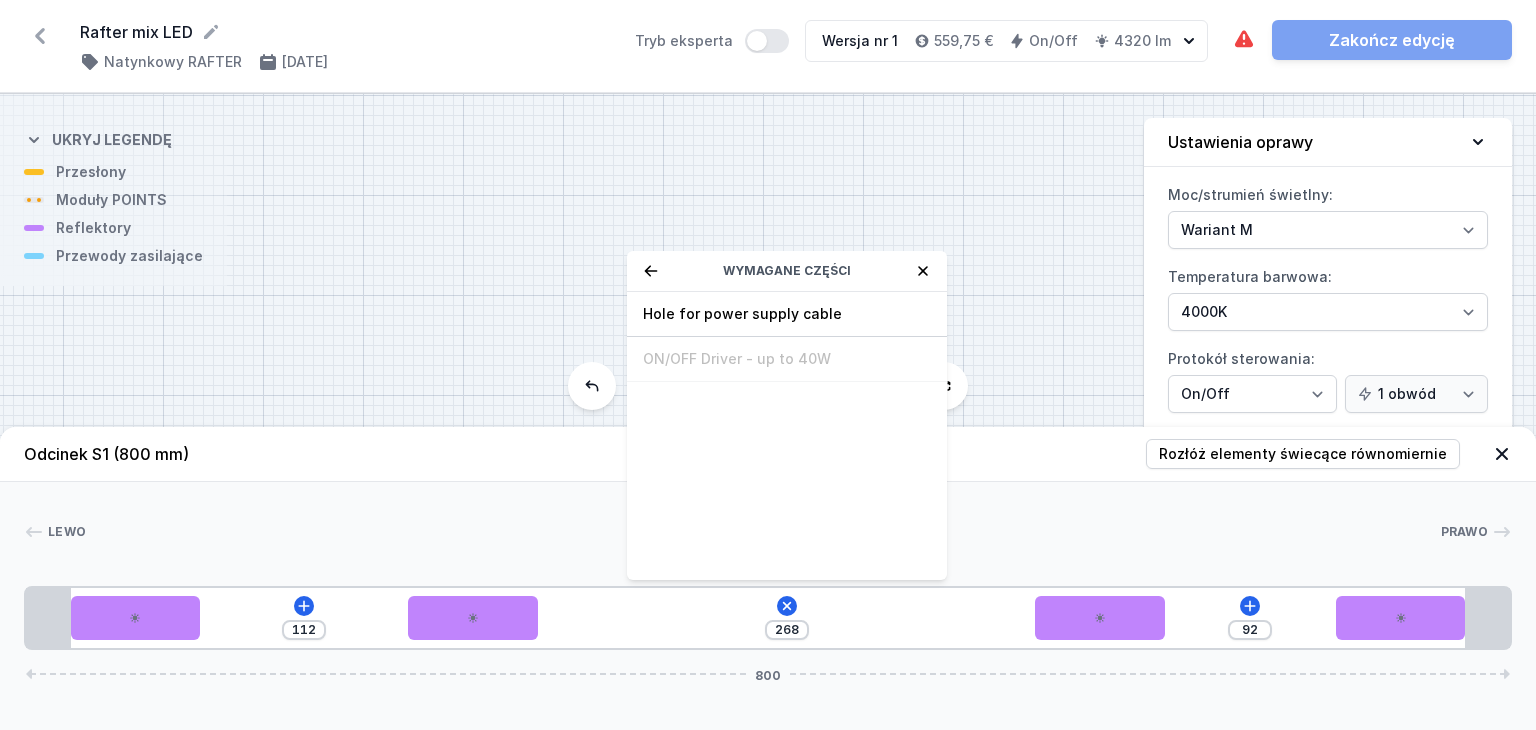 click on "Hole for power supply cable" at bounding box center [787, 314] 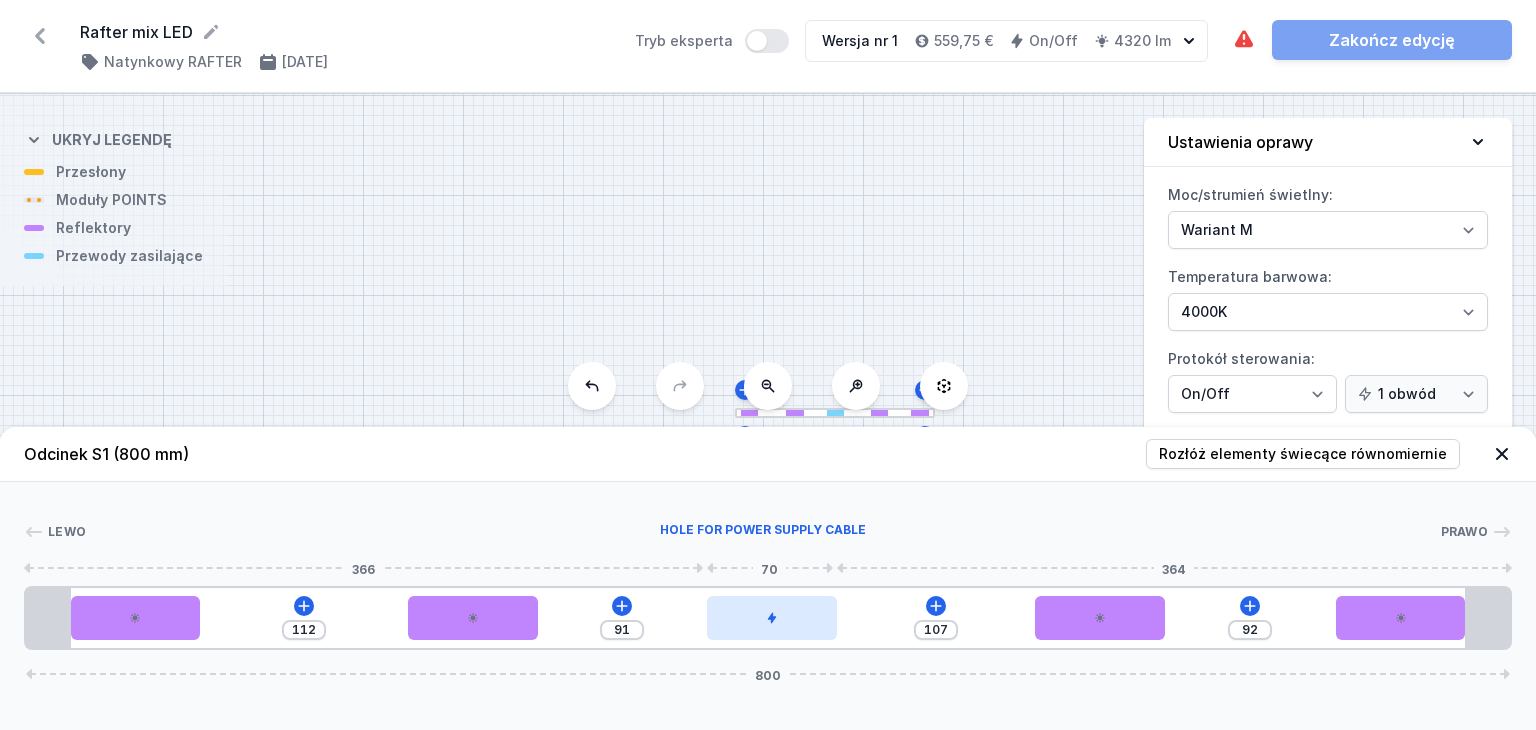 drag, startPoint x: 604, startPoint y: 629, endPoint x: 771, endPoint y: 618, distance: 167.36188 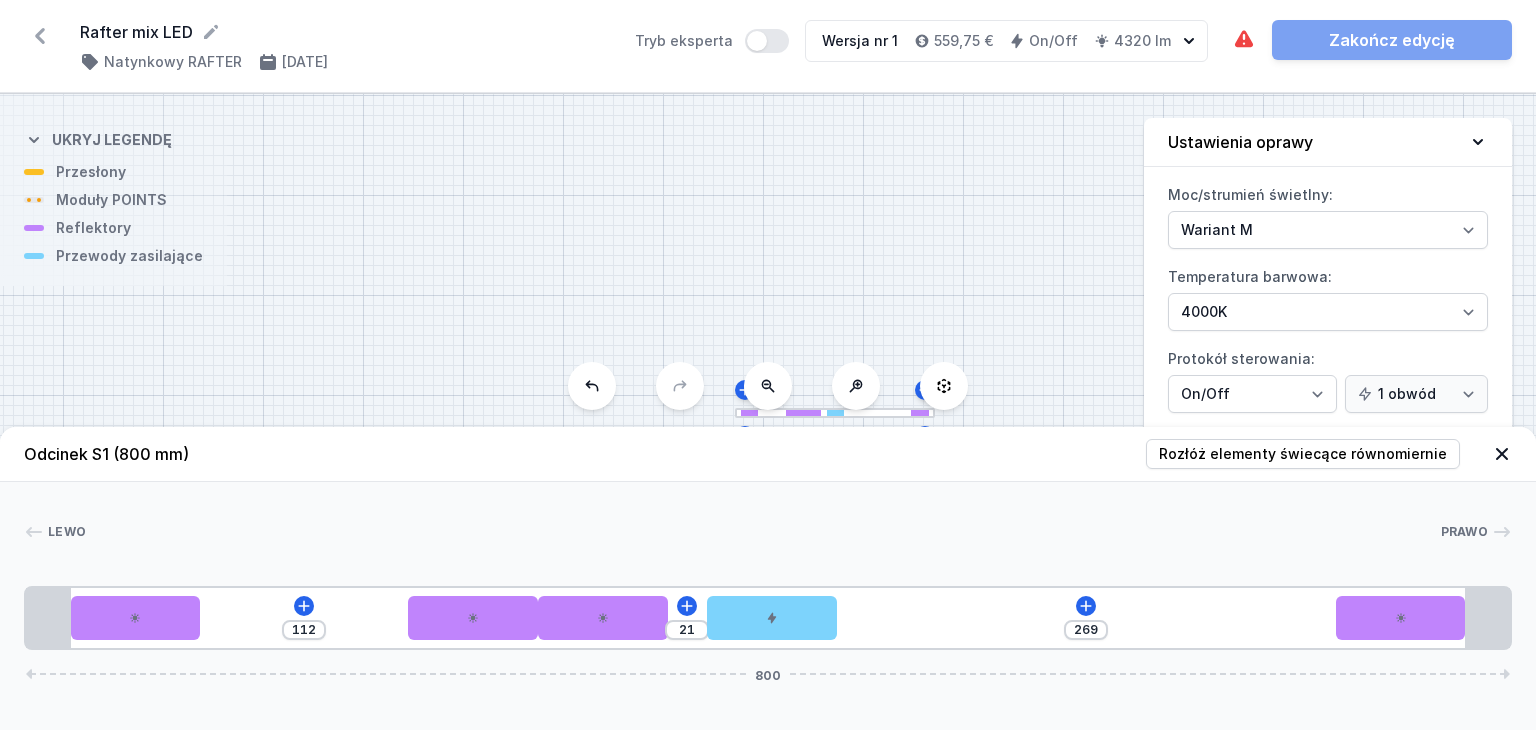 drag, startPoint x: 1110, startPoint y: 626, endPoint x: 707, endPoint y: 626, distance: 403 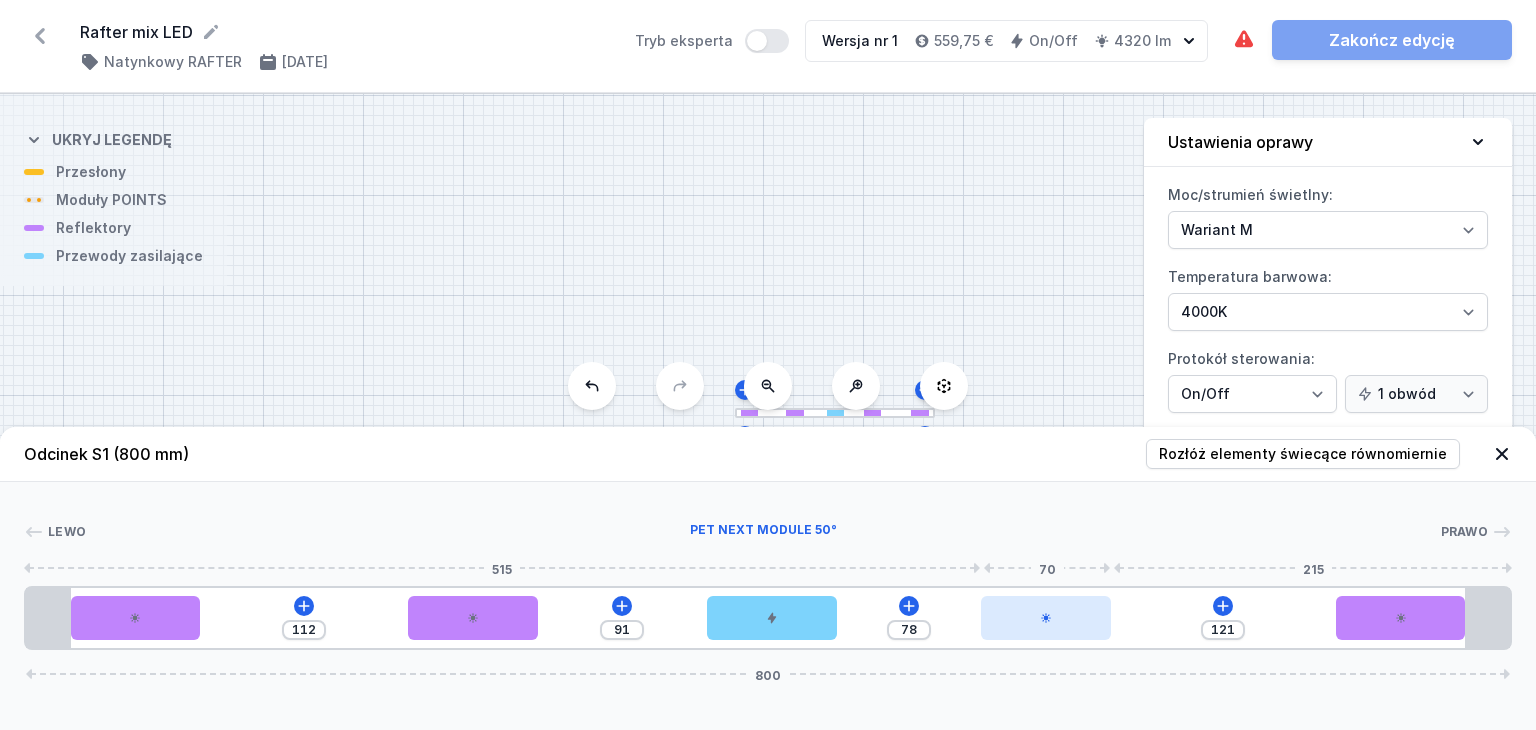 drag, startPoint x: 584, startPoint y: 622, endPoint x: 1040, endPoint y: 625, distance: 456.00986 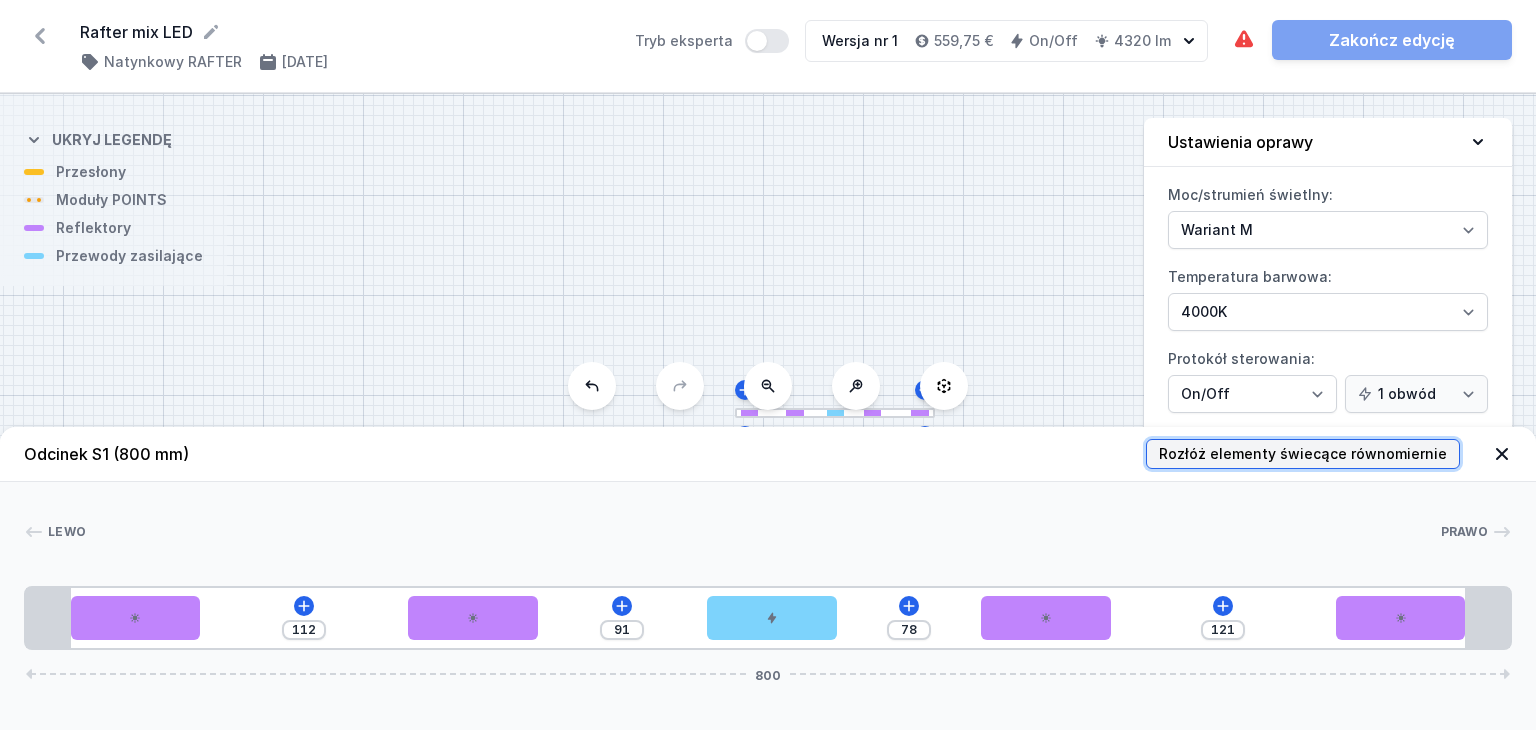 click on "Rozłóż elementy świecące równomiernie" at bounding box center [1303, 454] 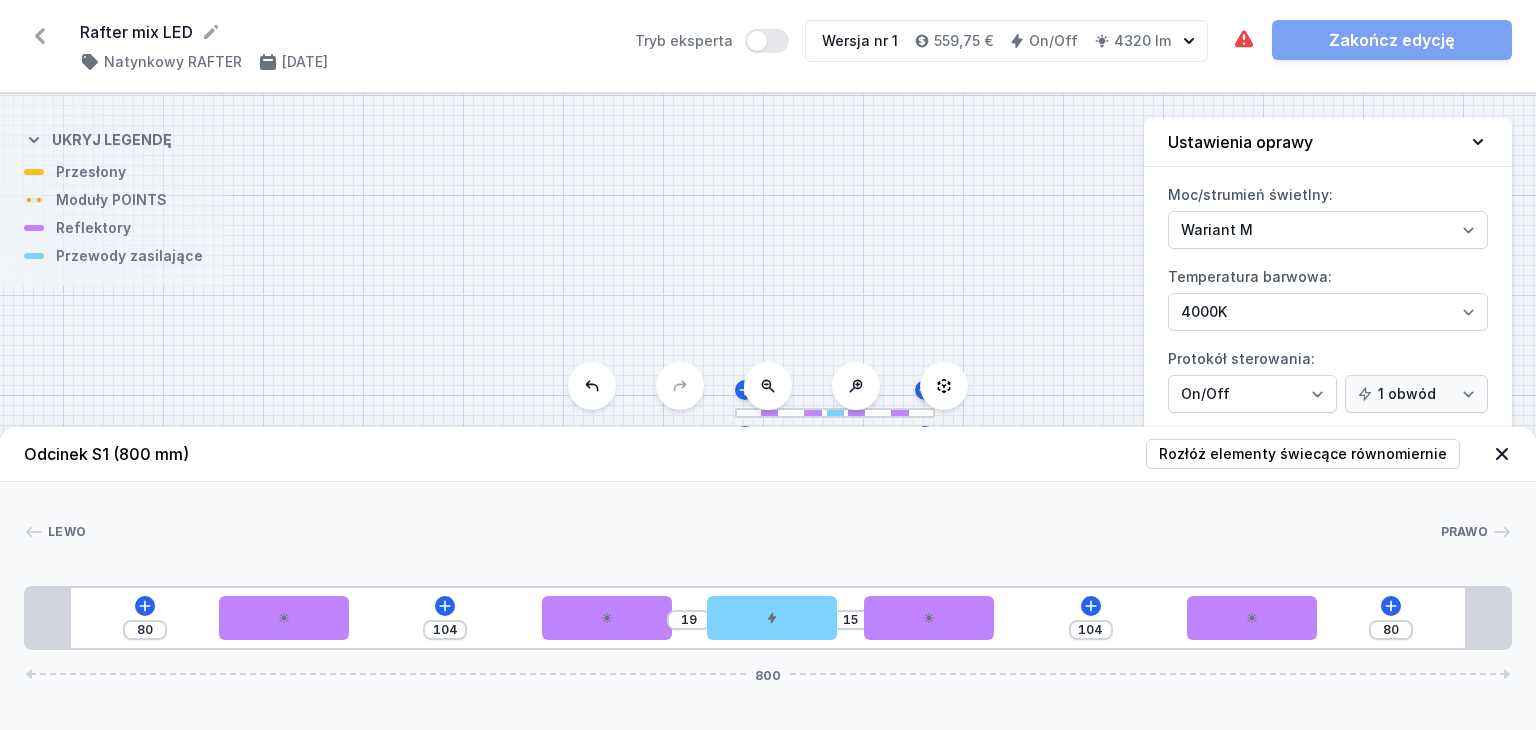 click on "Lewo Prawo 1 2 2 3 2 2 1 80 104 19 15 104 80 800 104 70 104 70 19 70 15 70 104 70 104 24 752 24 800" at bounding box center [768, 566] 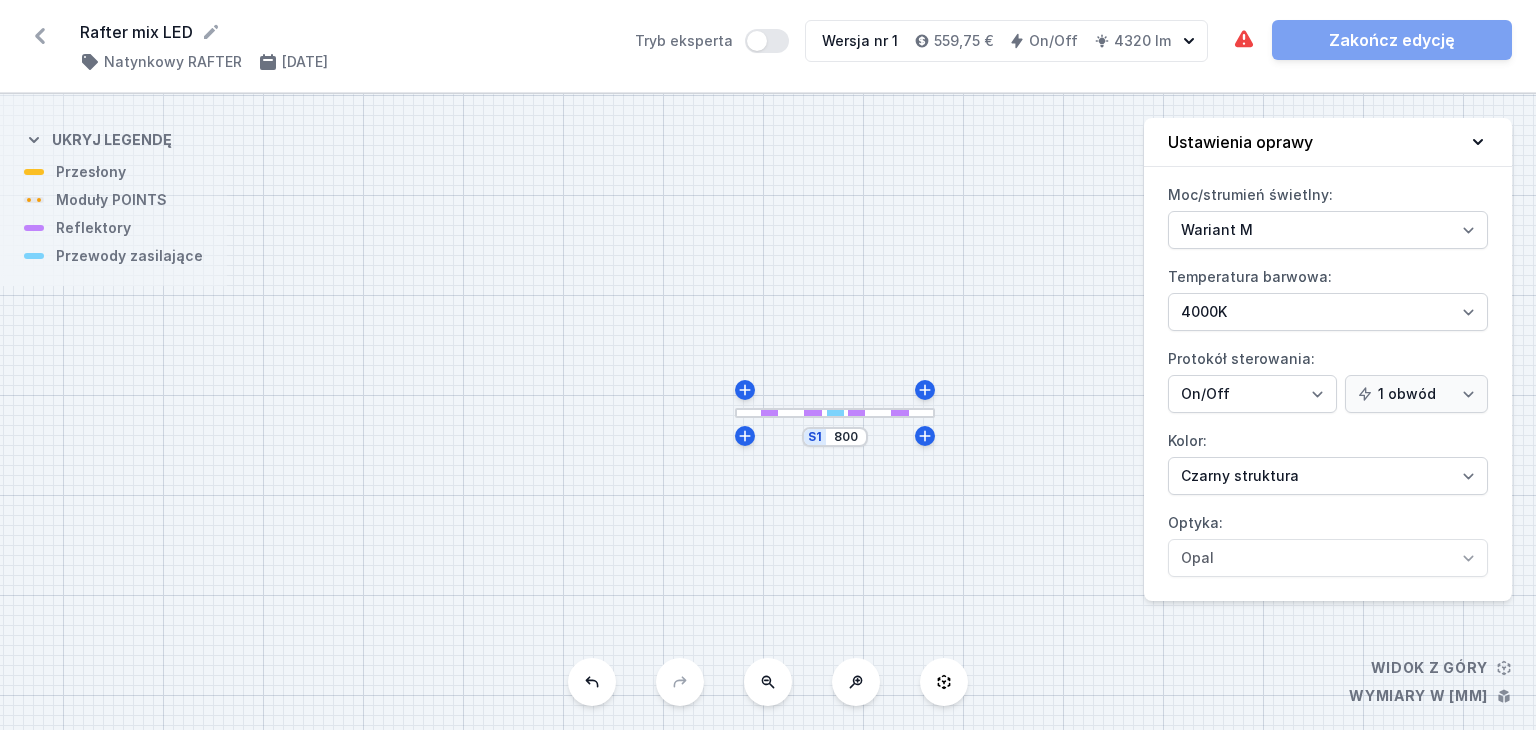 click at bounding box center (835, 413) 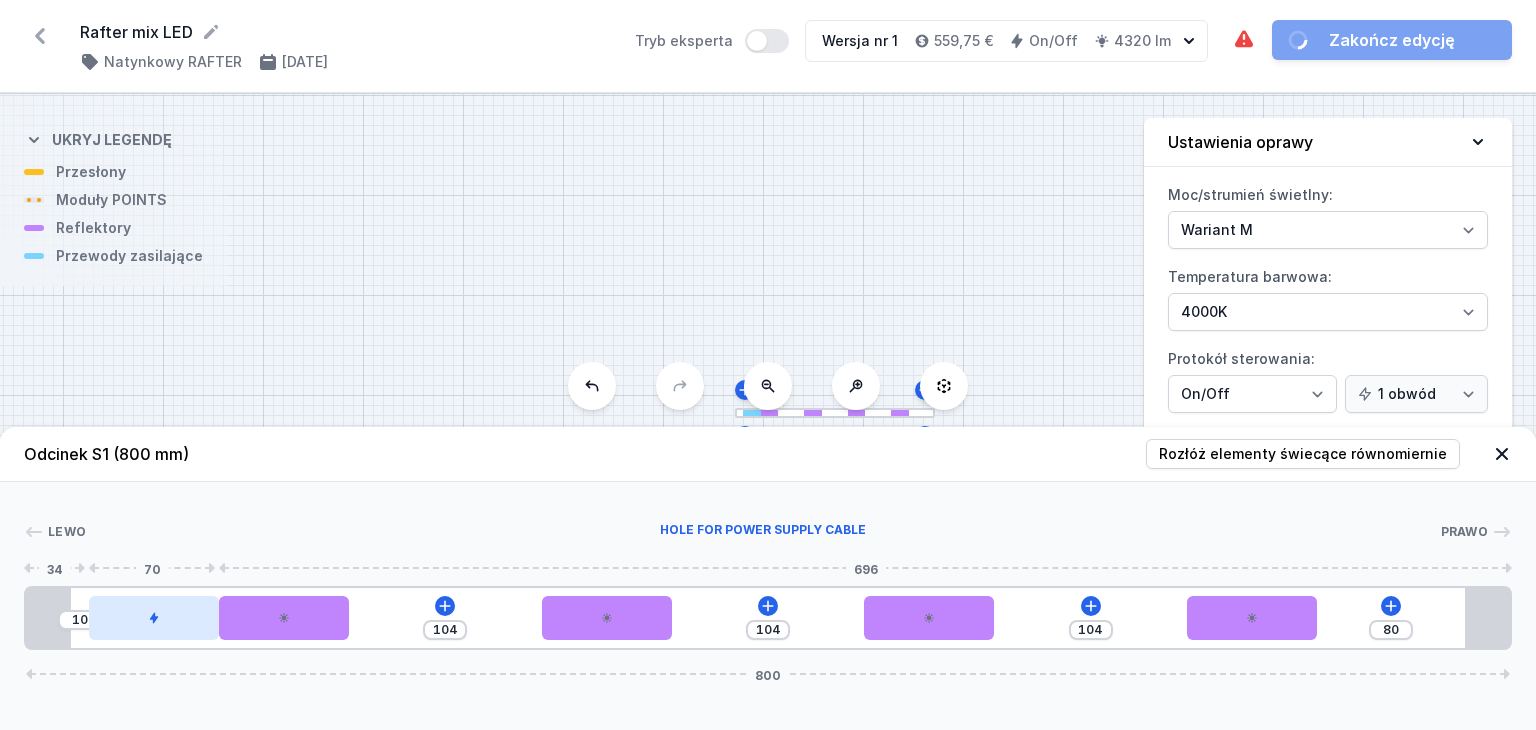 drag, startPoint x: 775, startPoint y: 621, endPoint x: 128, endPoint y: 628, distance: 647.03784 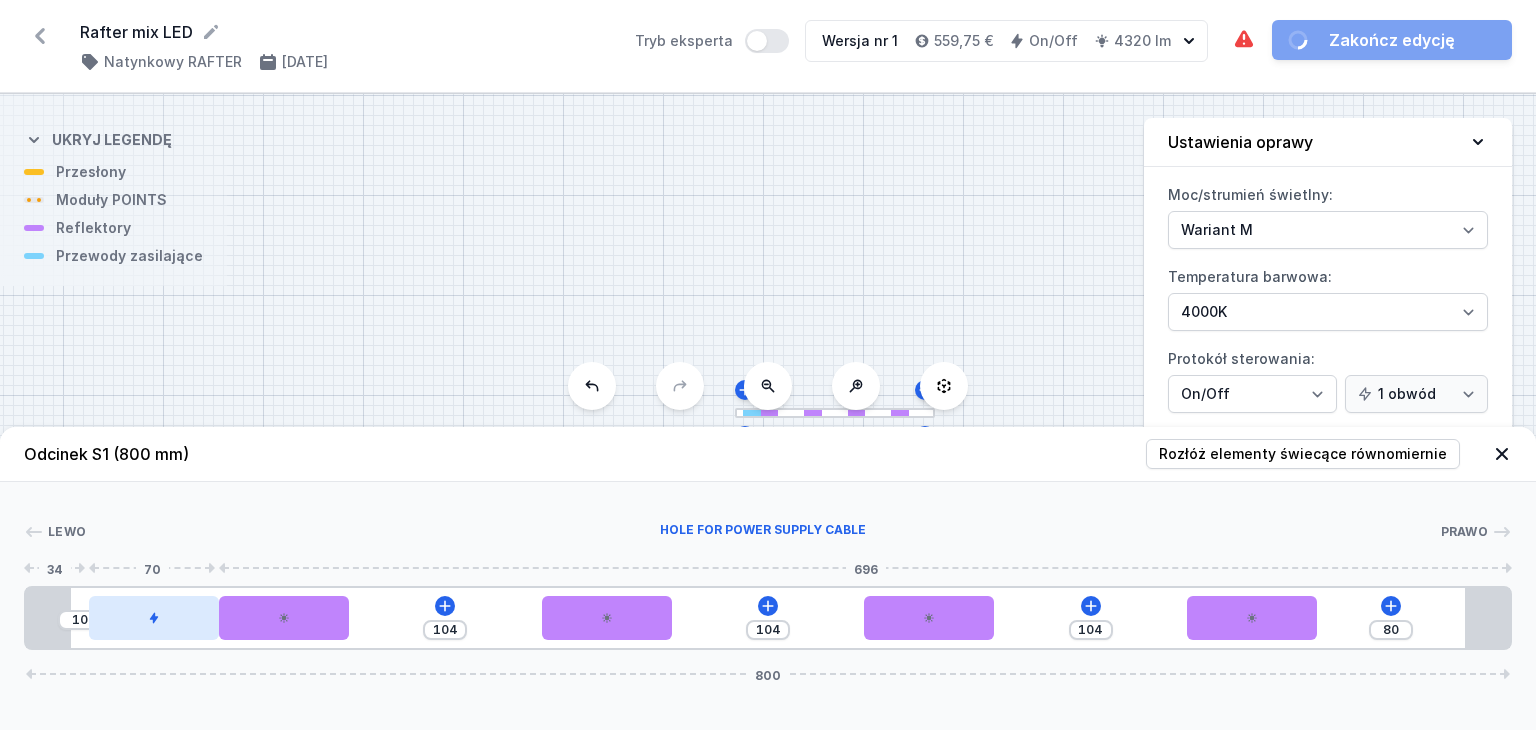 click at bounding box center [154, 618] 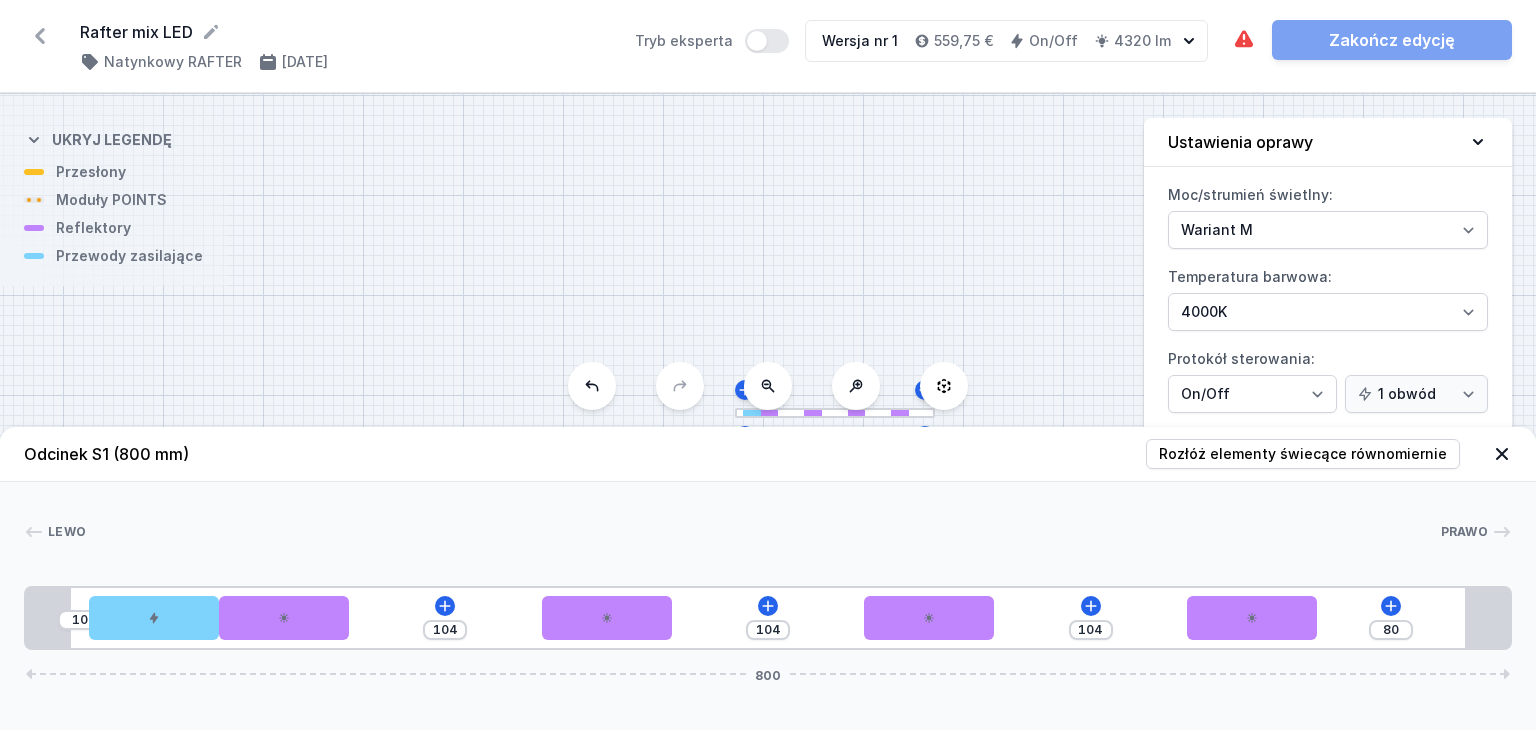 drag, startPoint x: 149, startPoint y: 622, endPoint x: 87, endPoint y: 619, distance: 62.072536 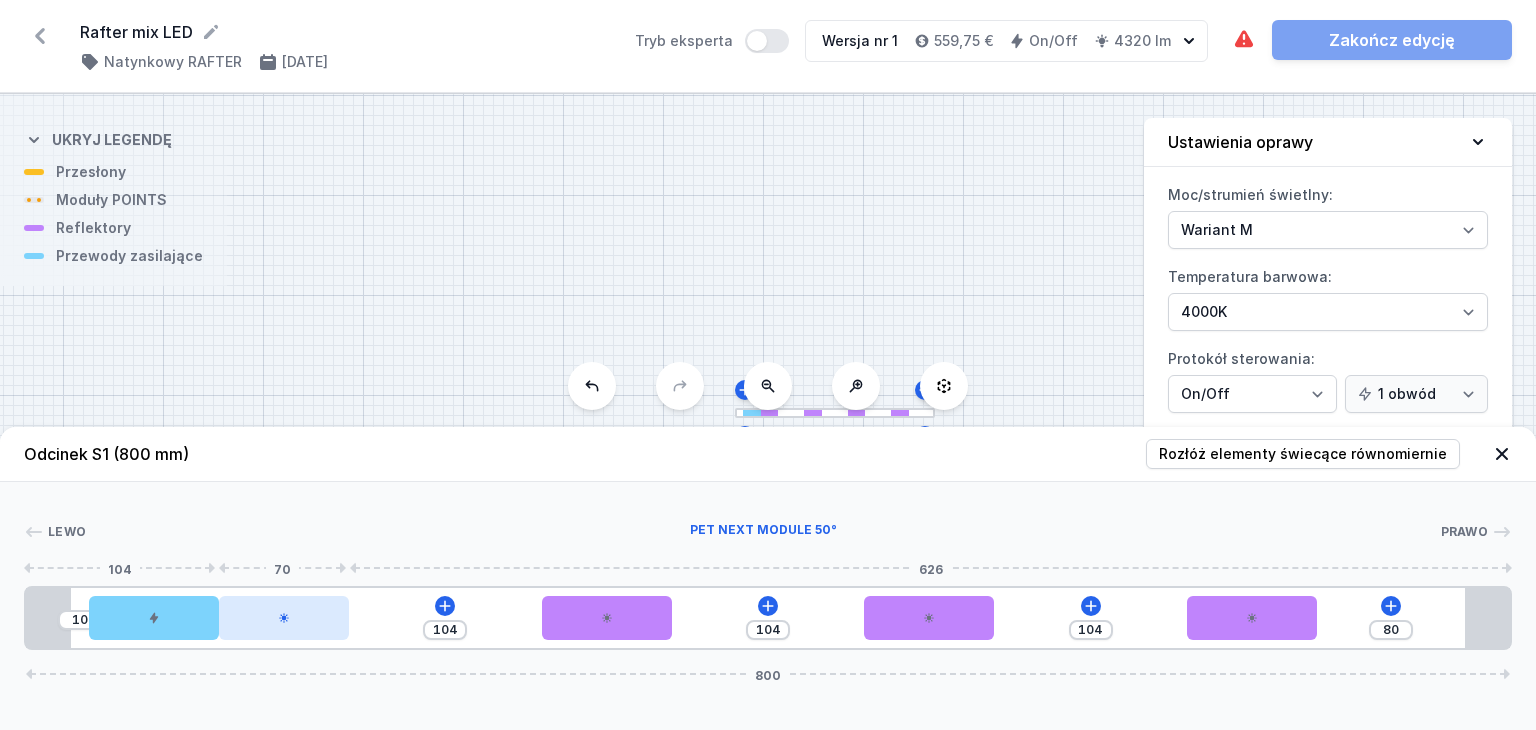 drag, startPoint x: 279, startPoint y: 631, endPoint x: 322, endPoint y: 625, distance: 43.416588 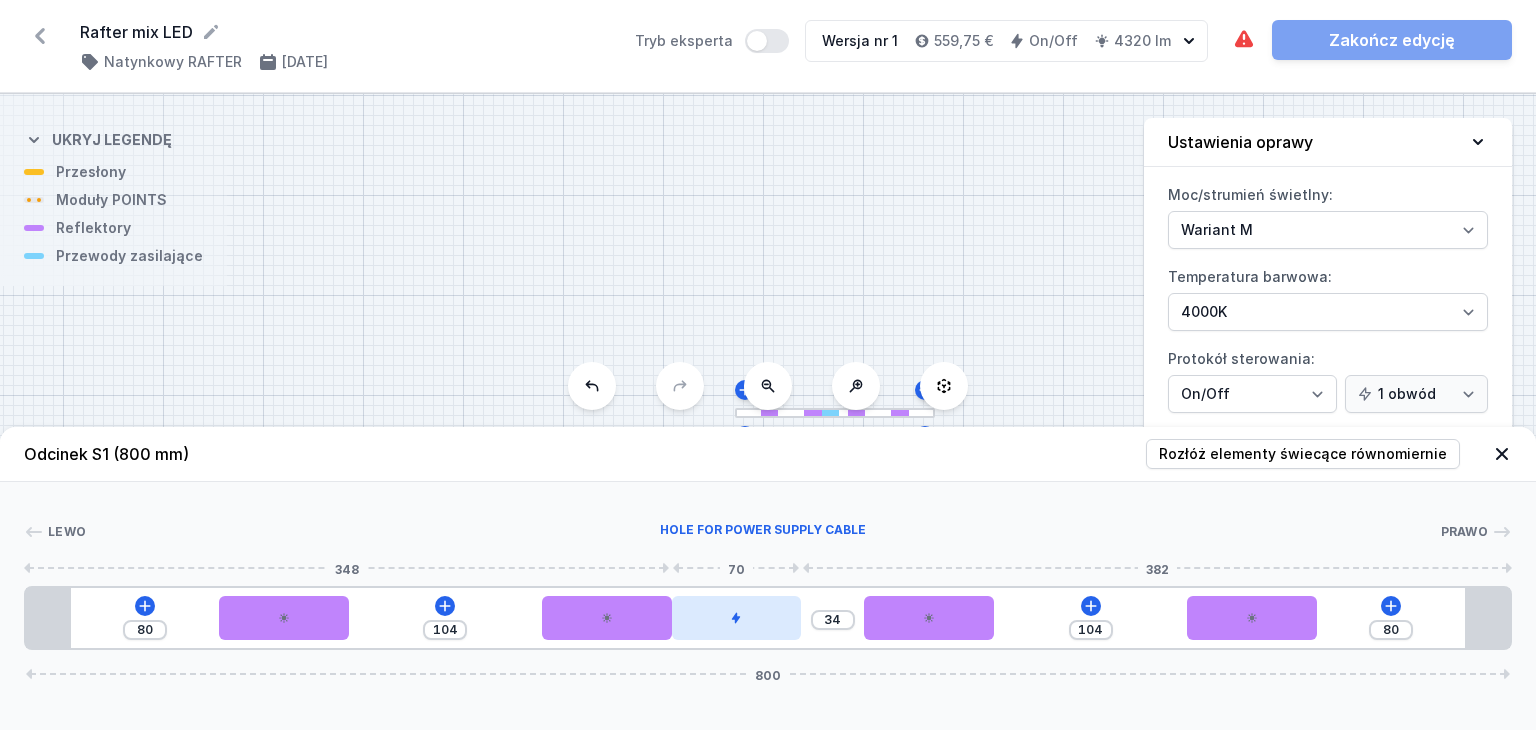 drag, startPoint x: 132, startPoint y: 628, endPoint x: 783, endPoint y: 612, distance: 651.1966 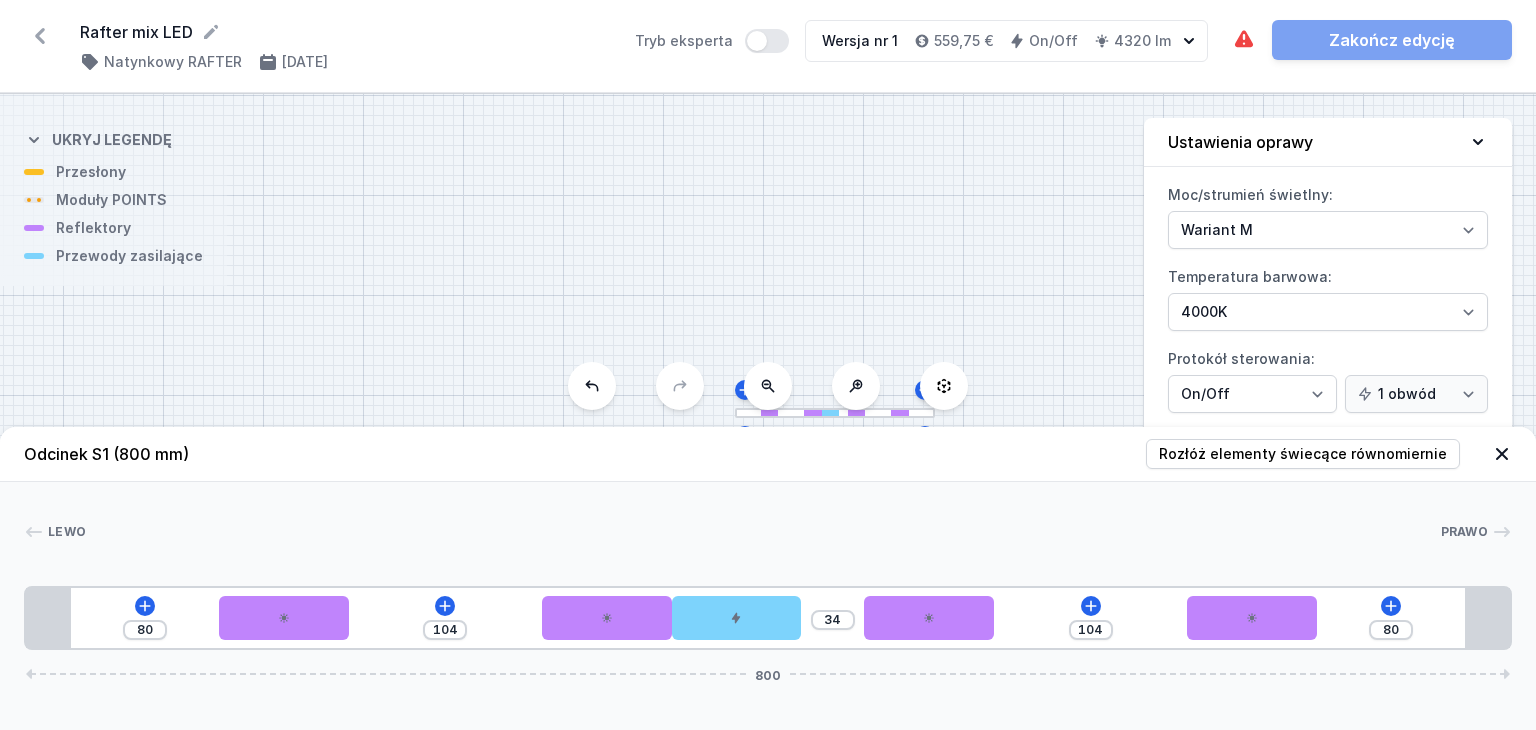 drag, startPoint x: 749, startPoint y: 628, endPoint x: 824, endPoint y: 623, distance: 75.16648 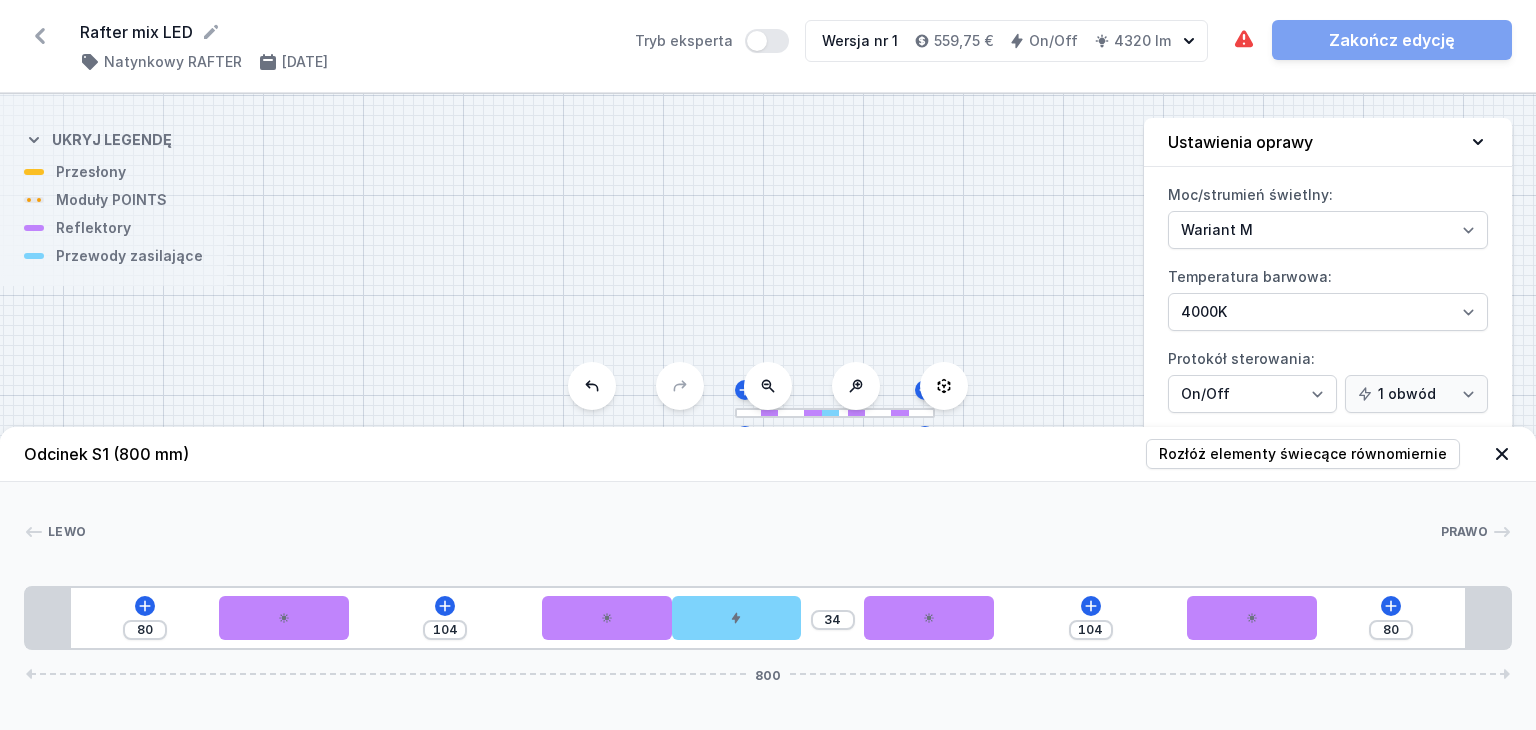 click on "80 104 34 104 80 800" at bounding box center [768, 618] 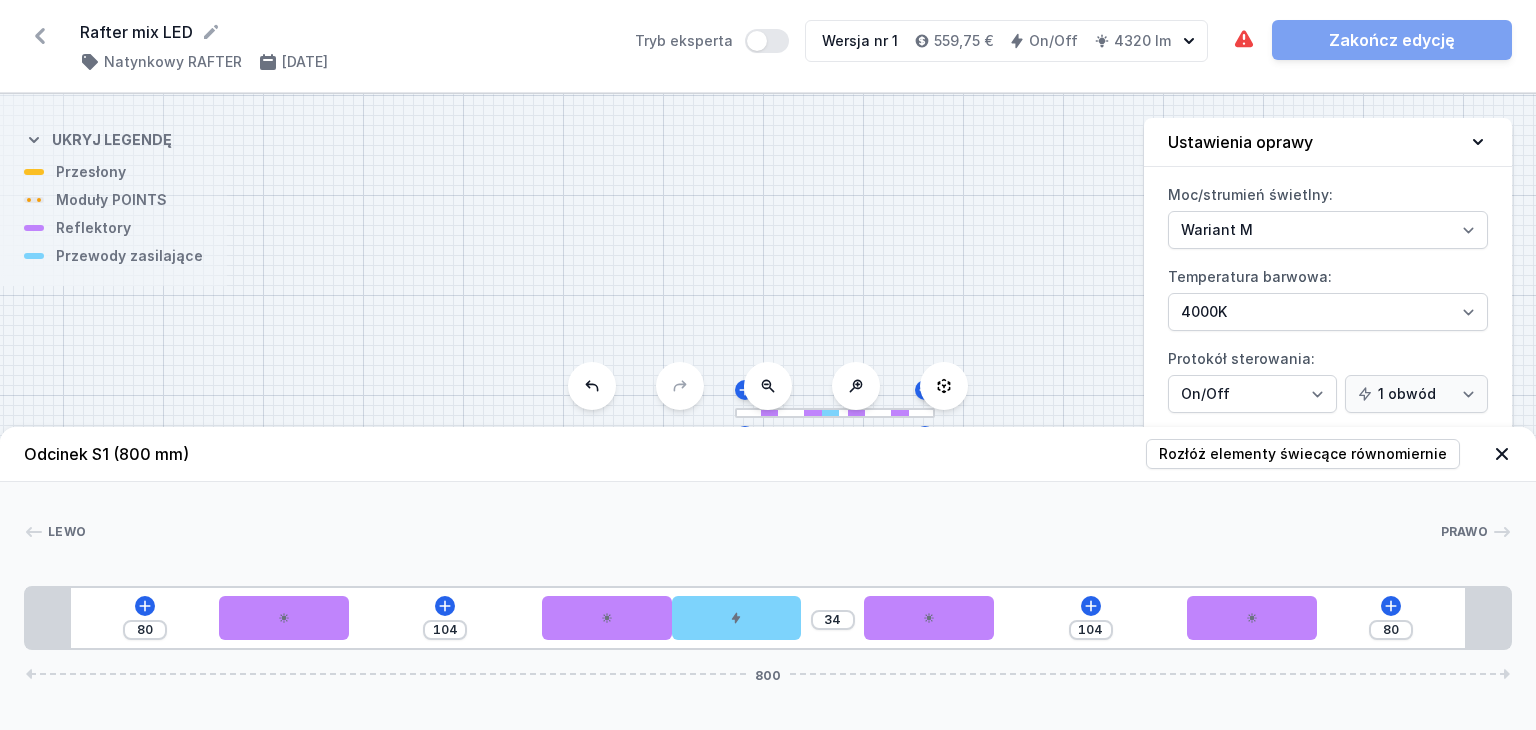 drag, startPoint x: 744, startPoint y: 627, endPoint x: 838, endPoint y: 627, distance: 94 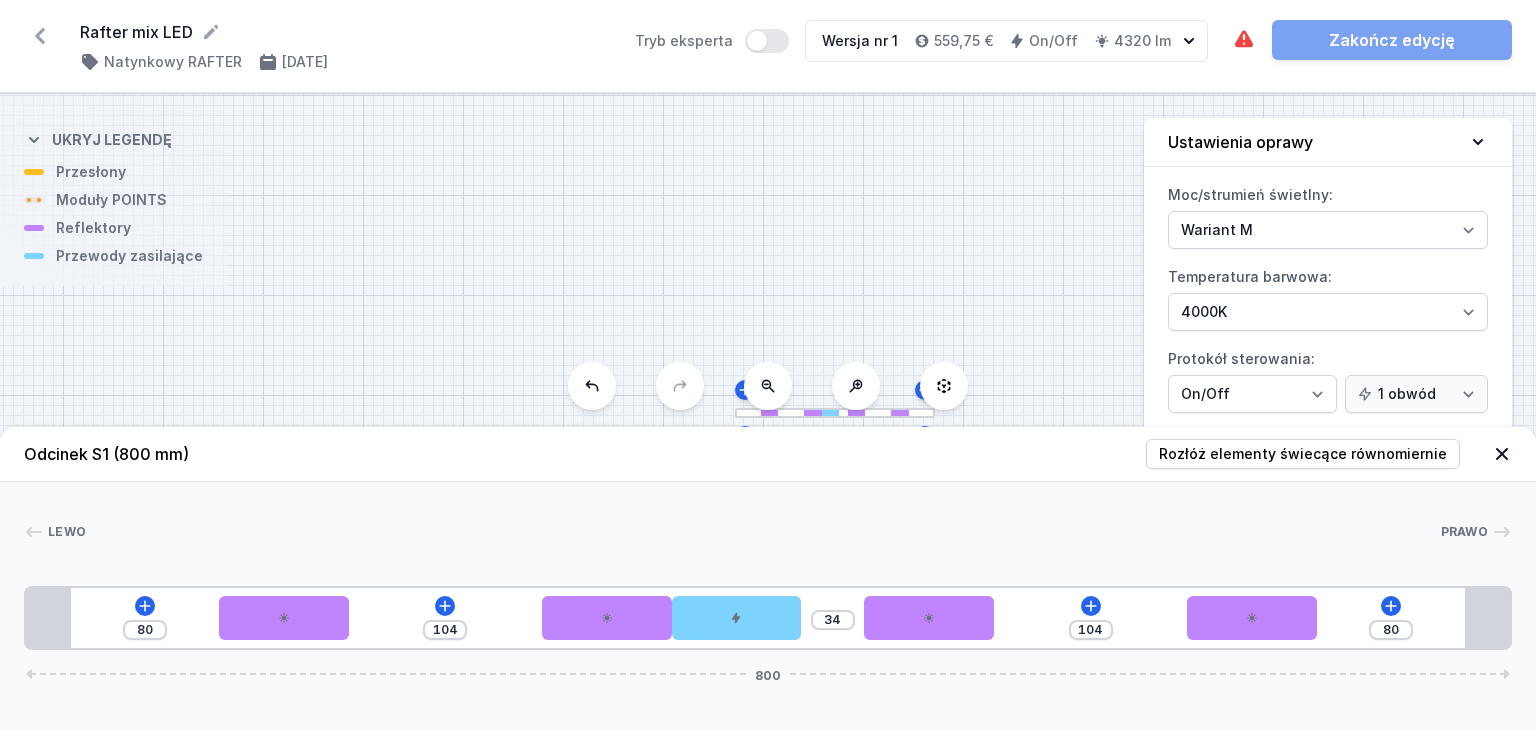 click on "80 104 34 104 80 800" at bounding box center (768, 618) 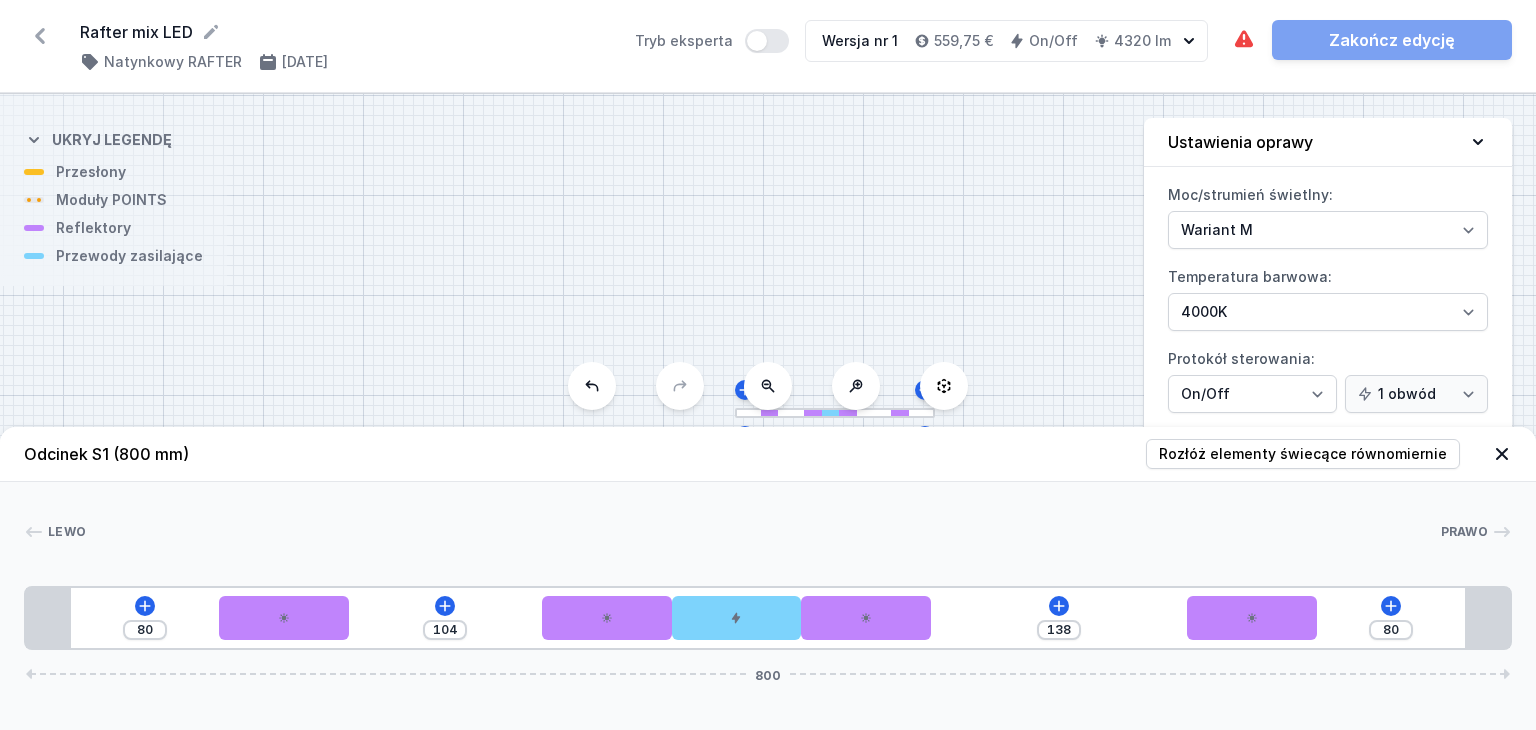 drag, startPoint x: 915, startPoint y: 623, endPoint x: 972, endPoint y: 625, distance: 57.035076 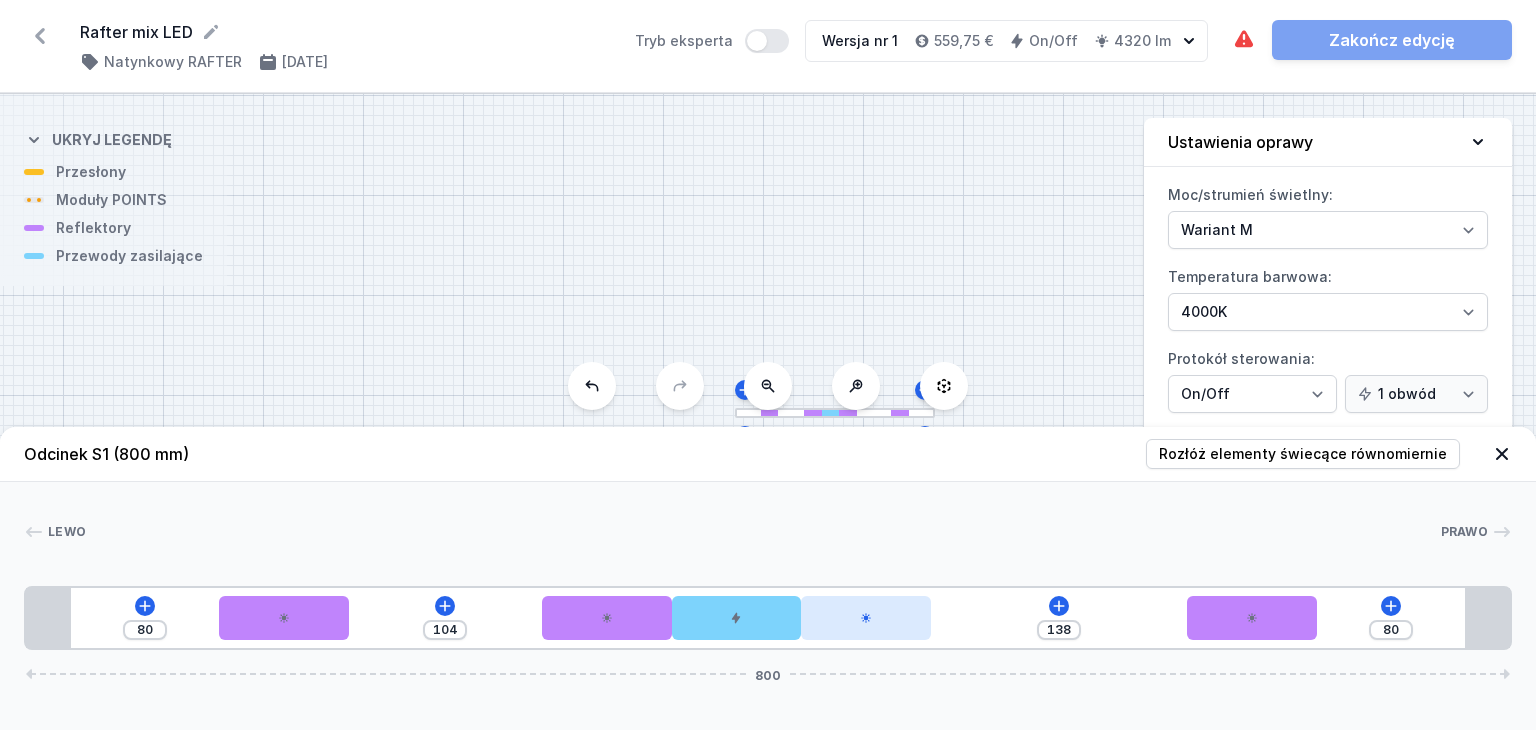 click on "80 104 138 80 800" at bounding box center [768, 618] 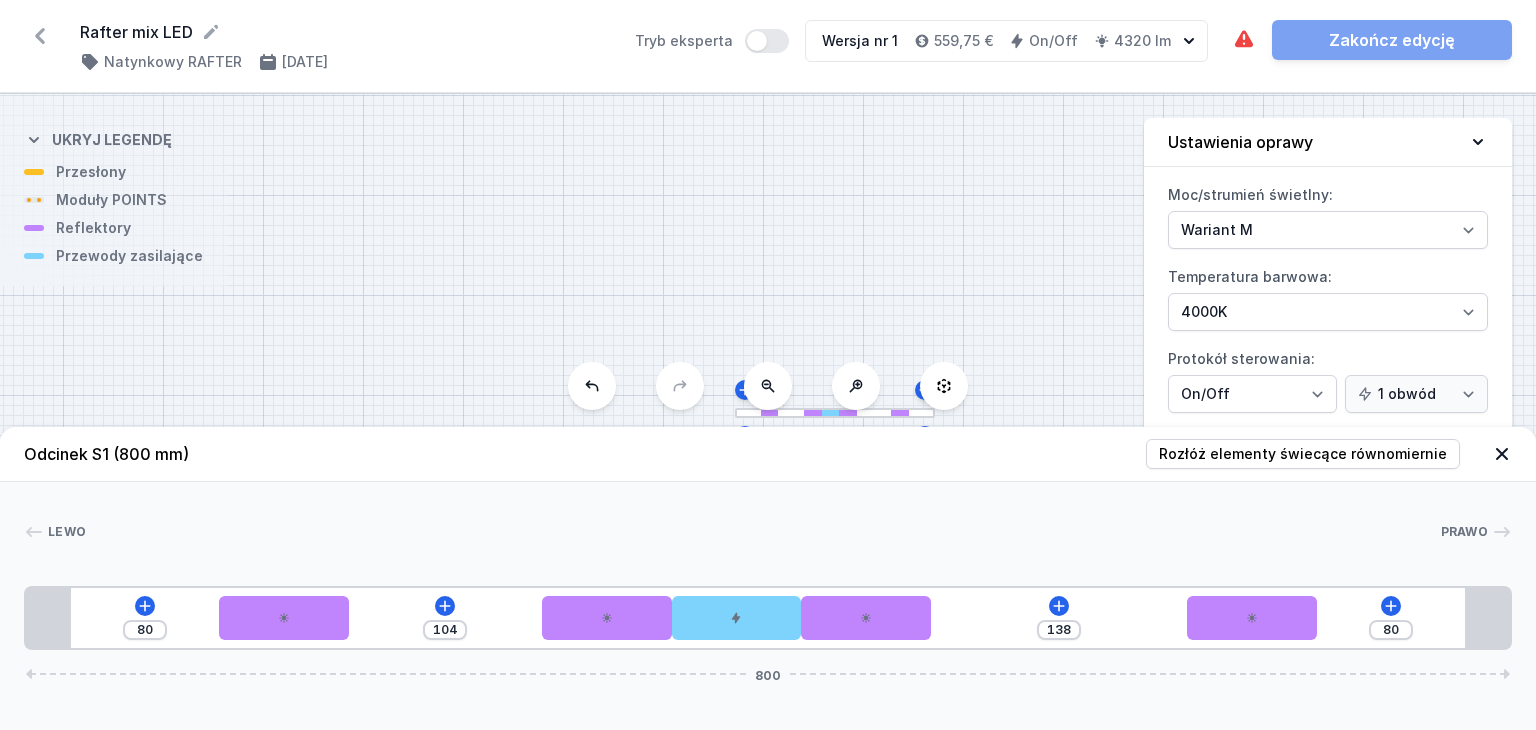 drag, startPoint x: 764, startPoint y: 619, endPoint x: 651, endPoint y: 509, distance: 157.69908 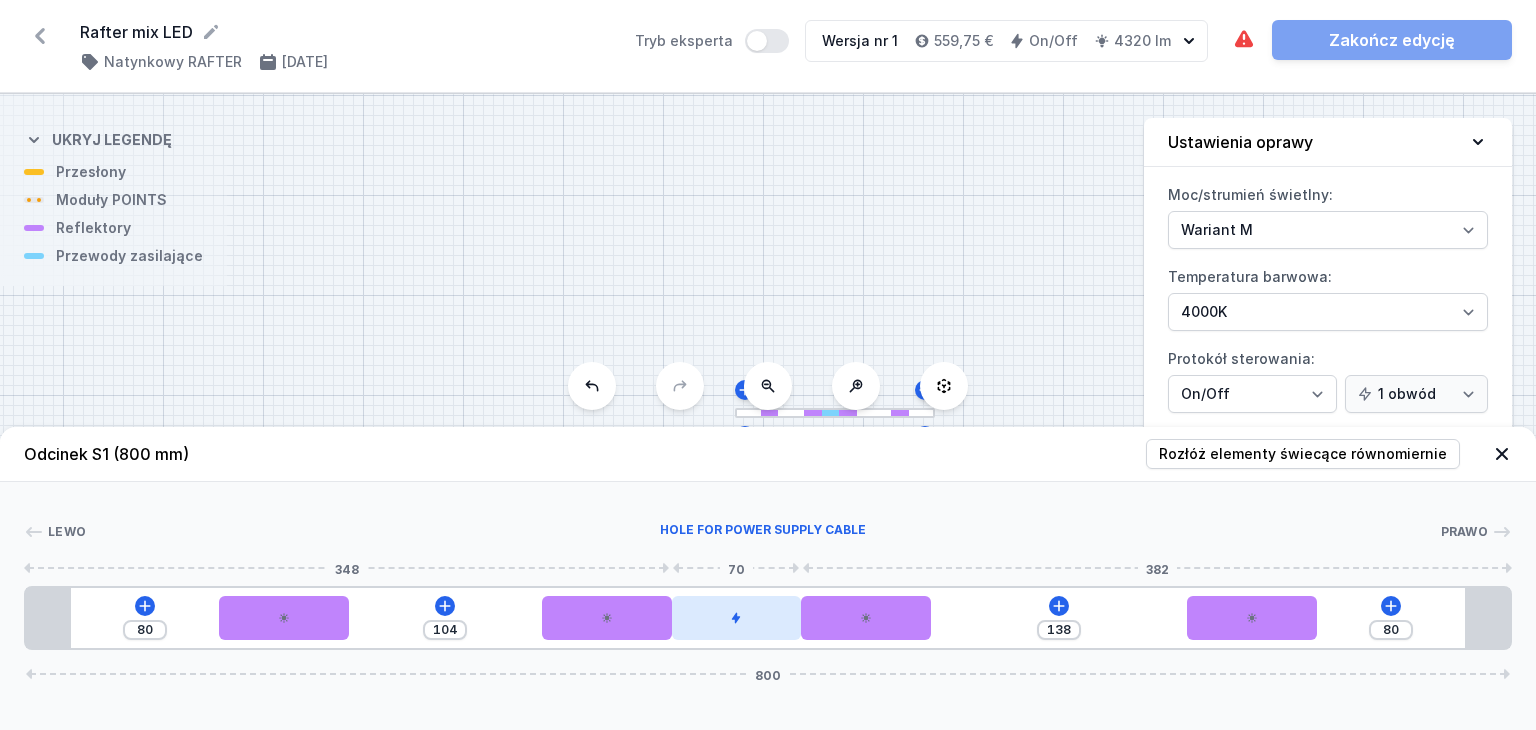 click at bounding box center (737, 618) 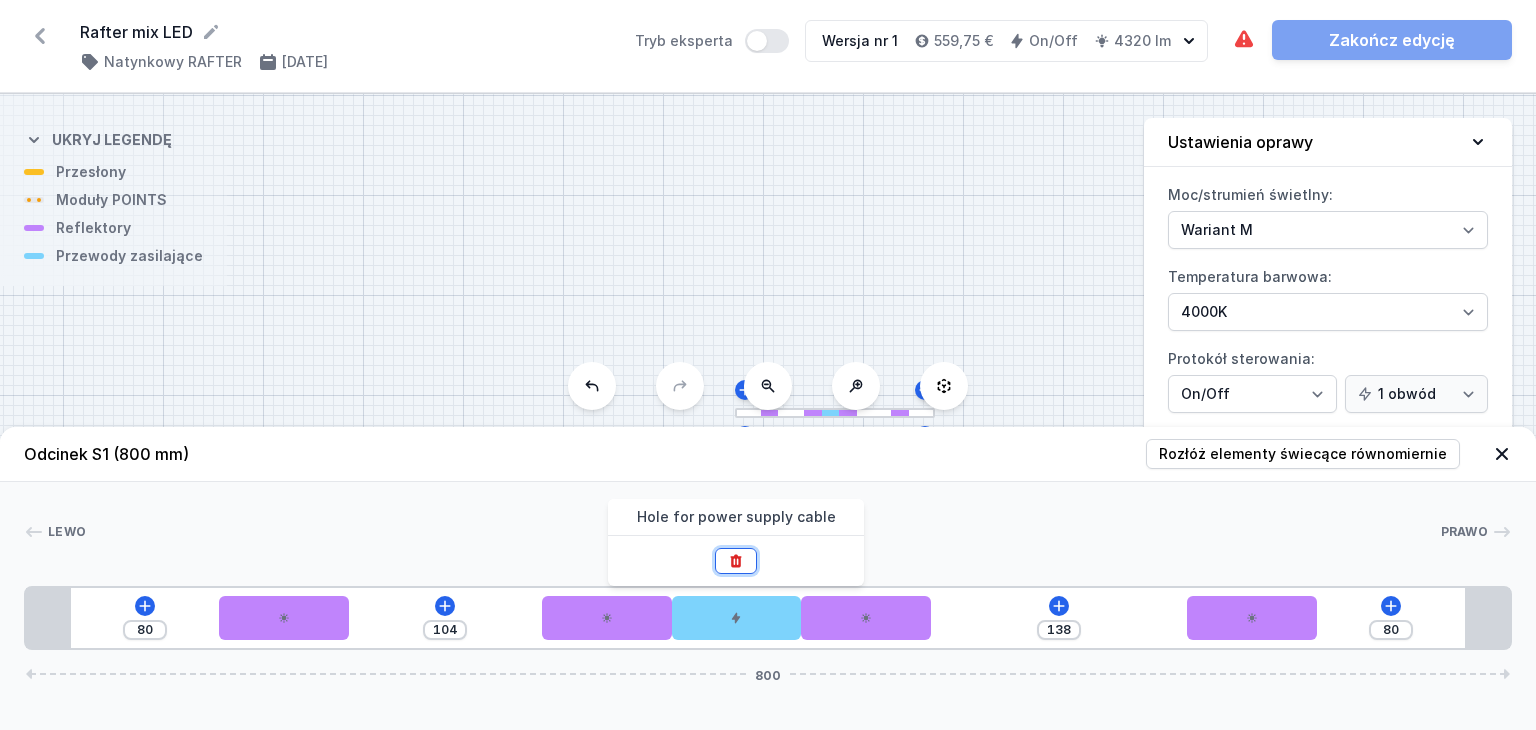click at bounding box center (736, 561) 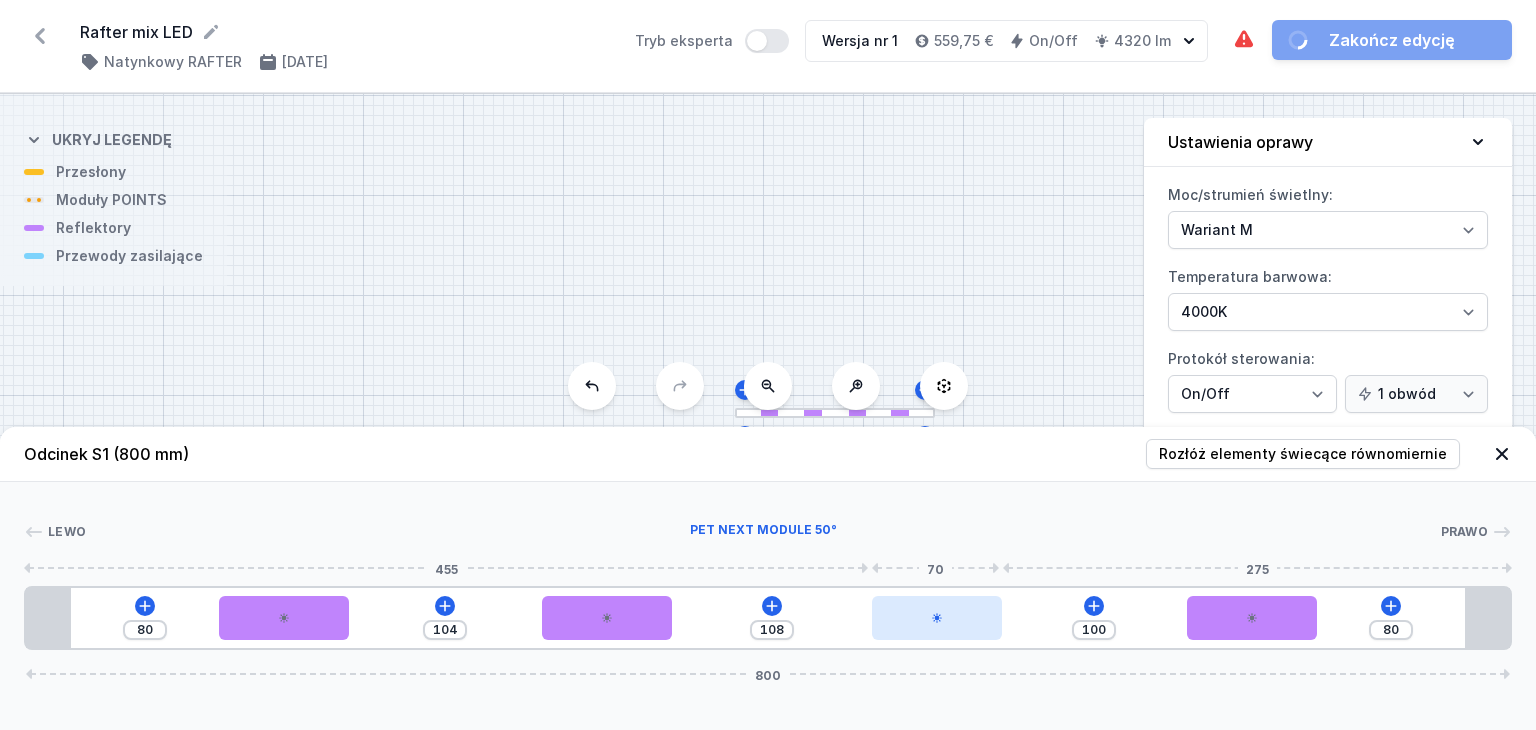 drag, startPoint x: 872, startPoint y: 620, endPoint x: 949, endPoint y: 619, distance: 77.00649 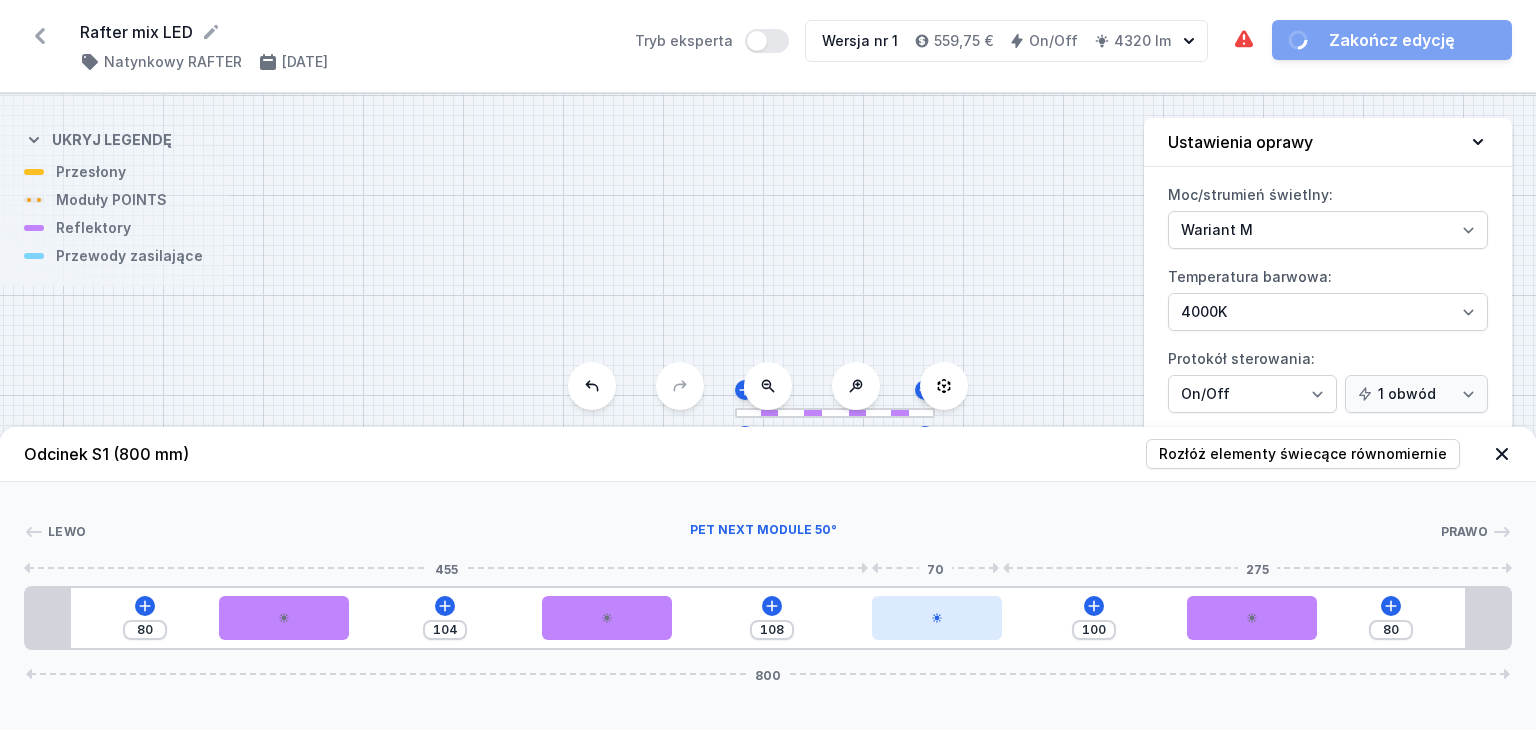 click at bounding box center (937, 618) 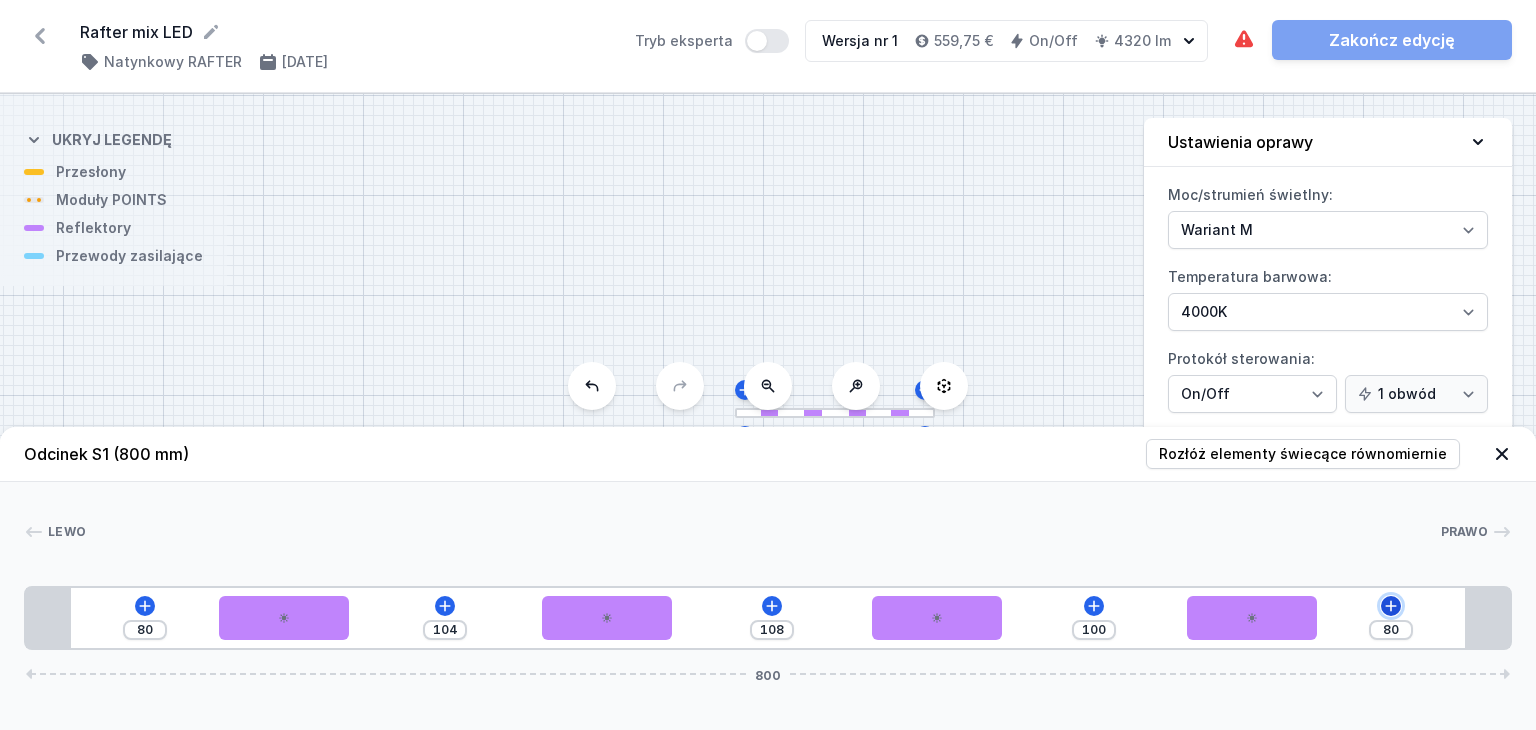 click 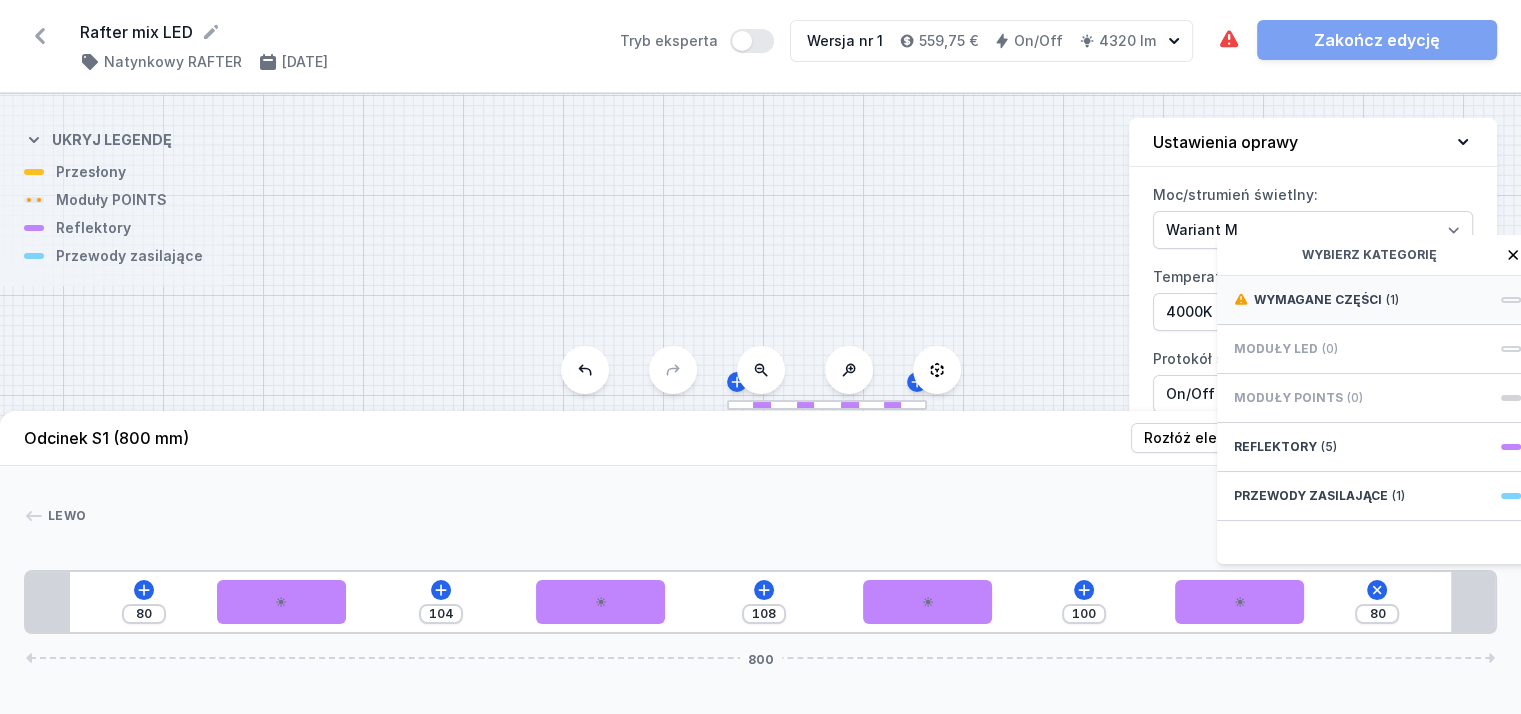 click on "(1)" at bounding box center (1391, 300) 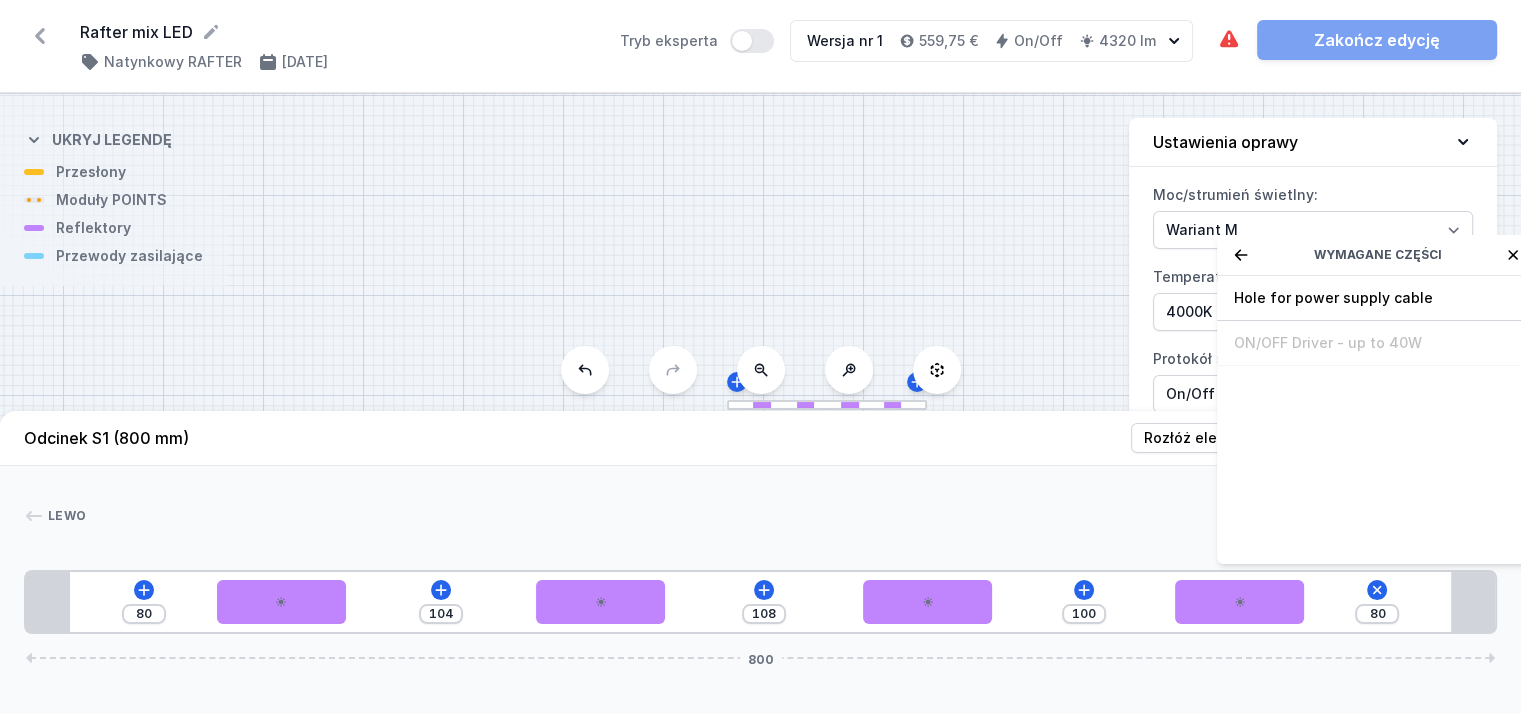 click on "Hole for power supply cable" at bounding box center [1377, 298] 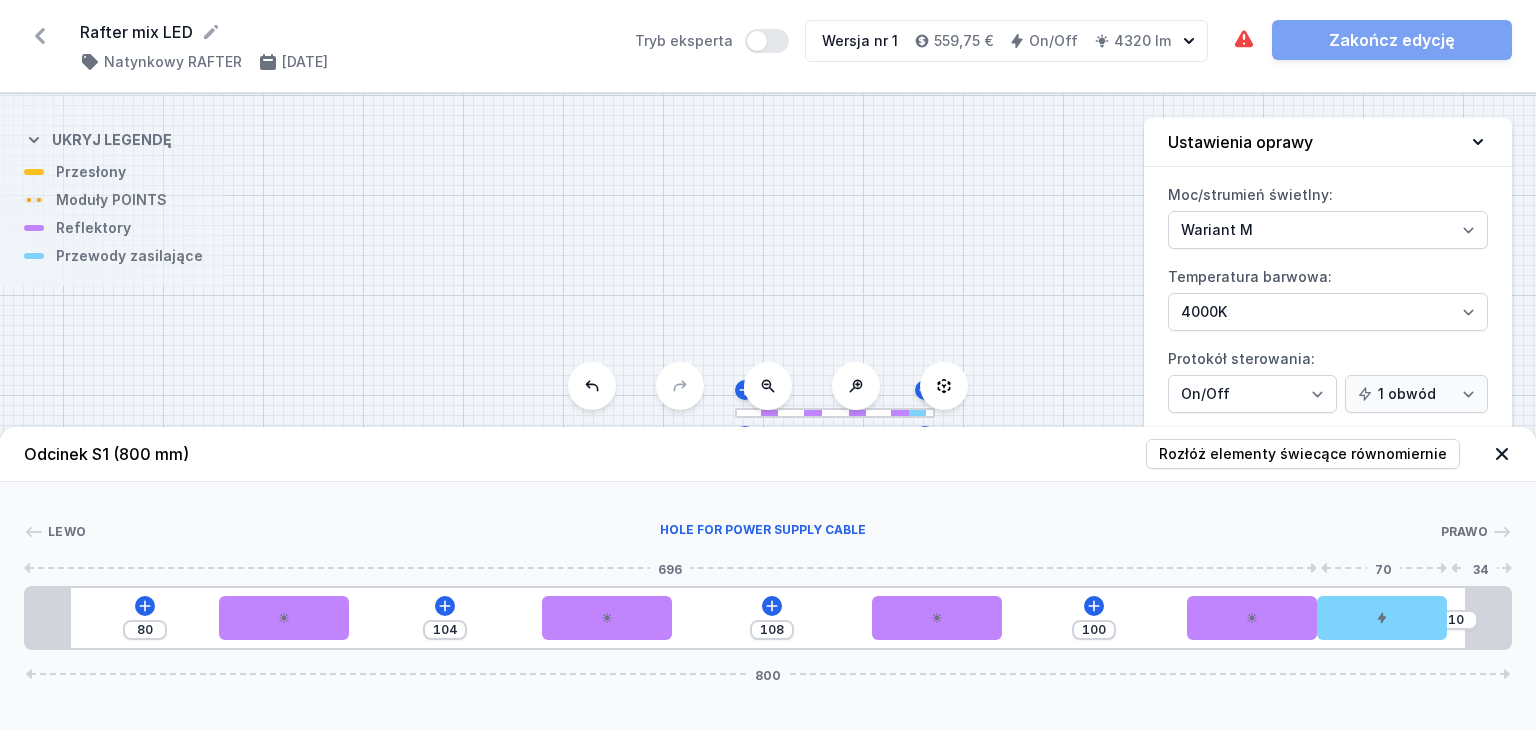 drag, startPoint x: 1405, startPoint y: 624, endPoint x: 1417, endPoint y: 521, distance: 103.69667 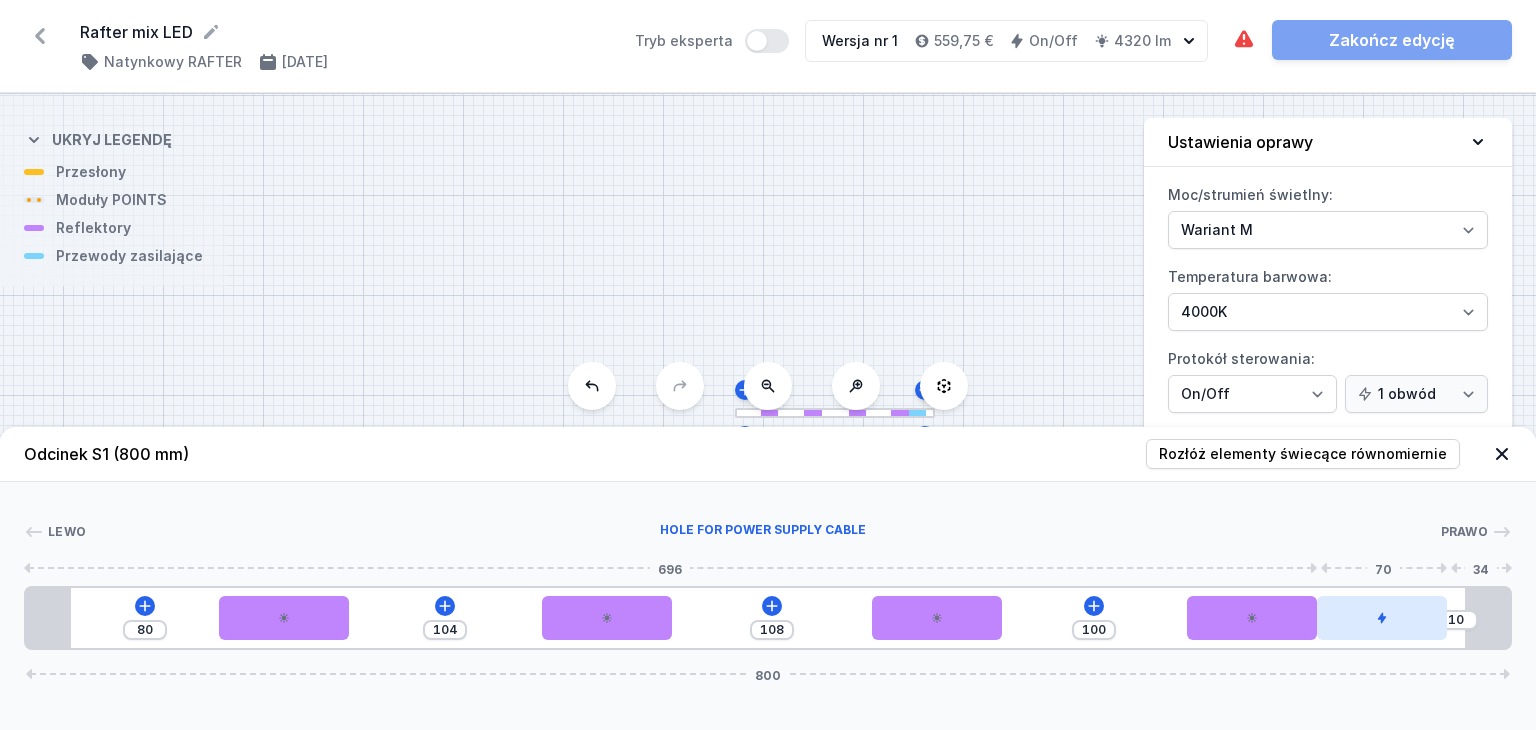 click at bounding box center [1382, 618] 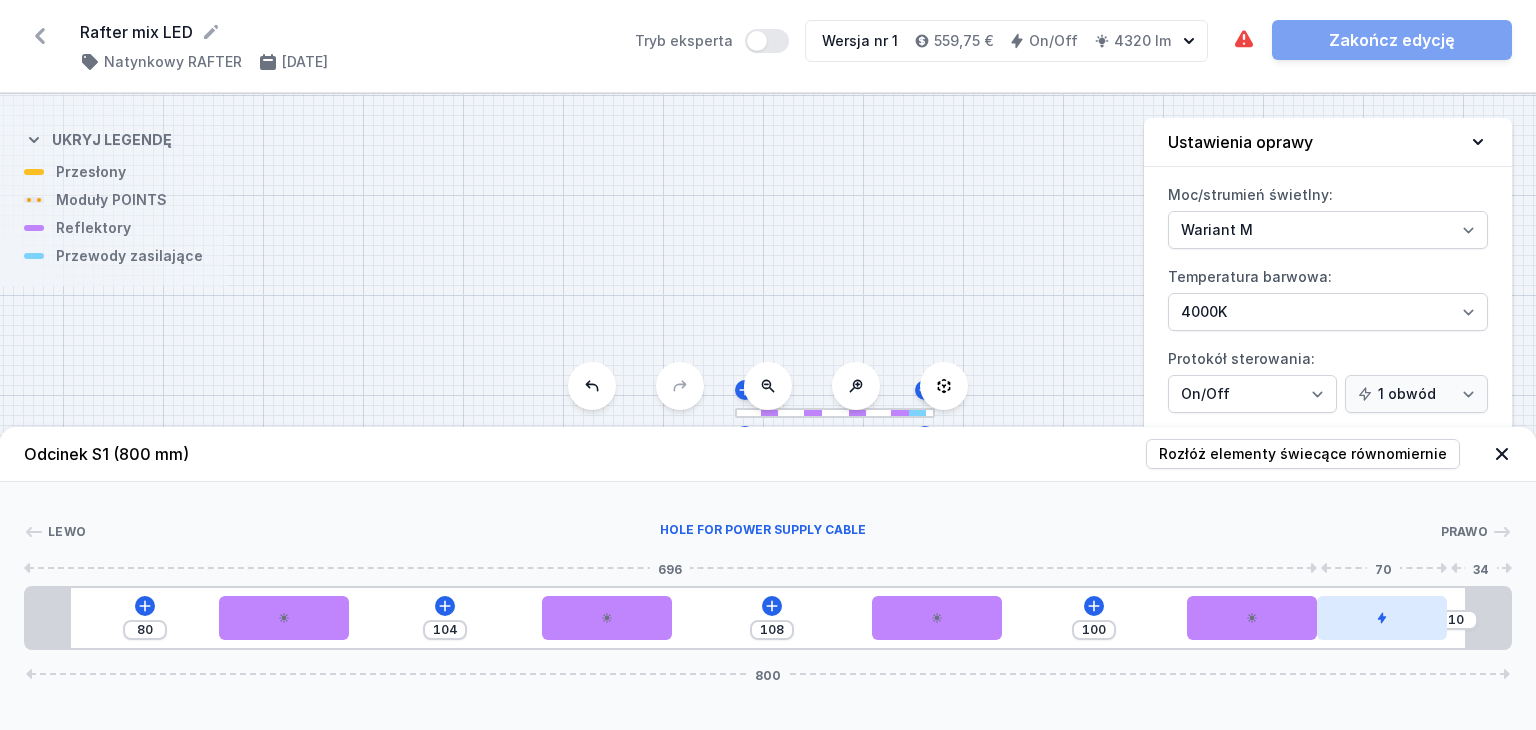 click 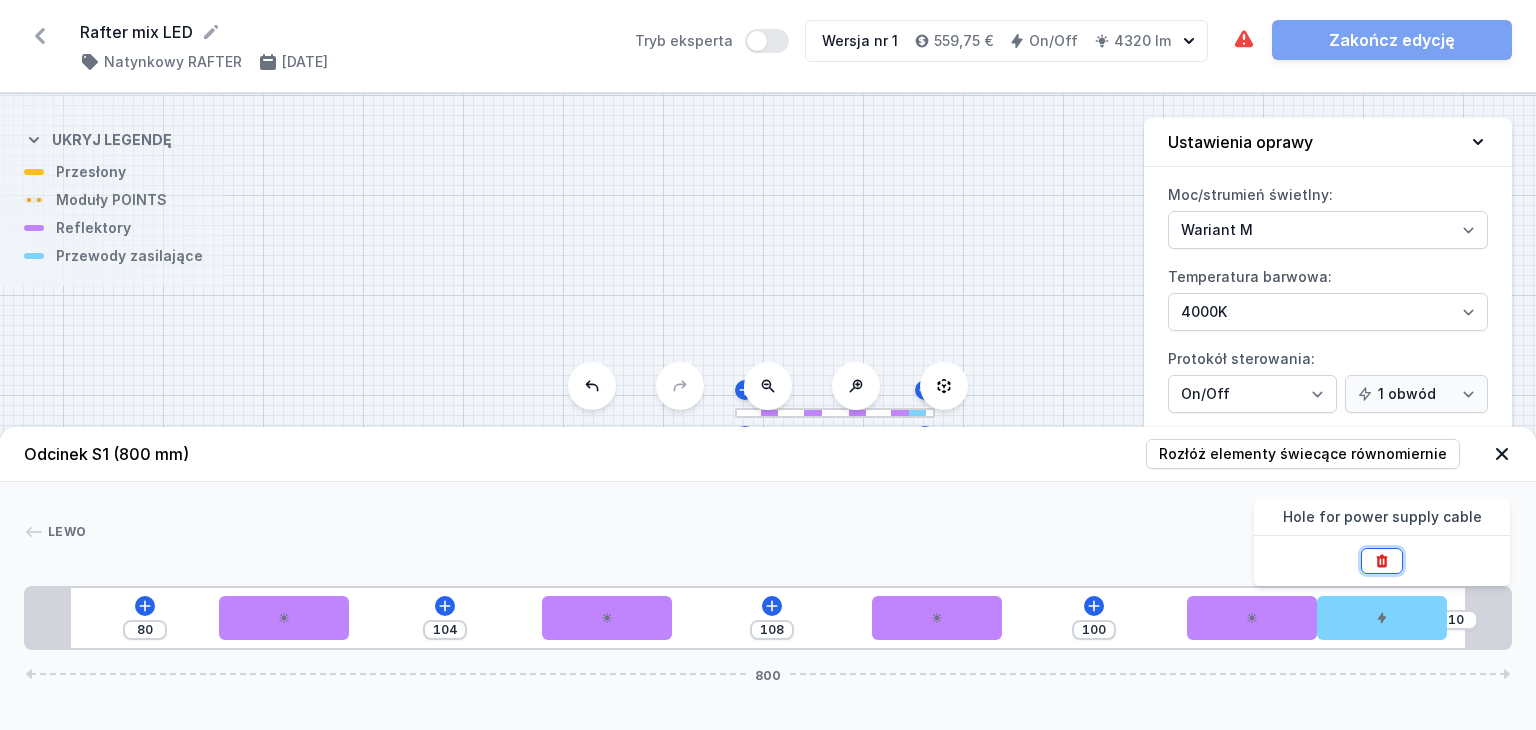 click 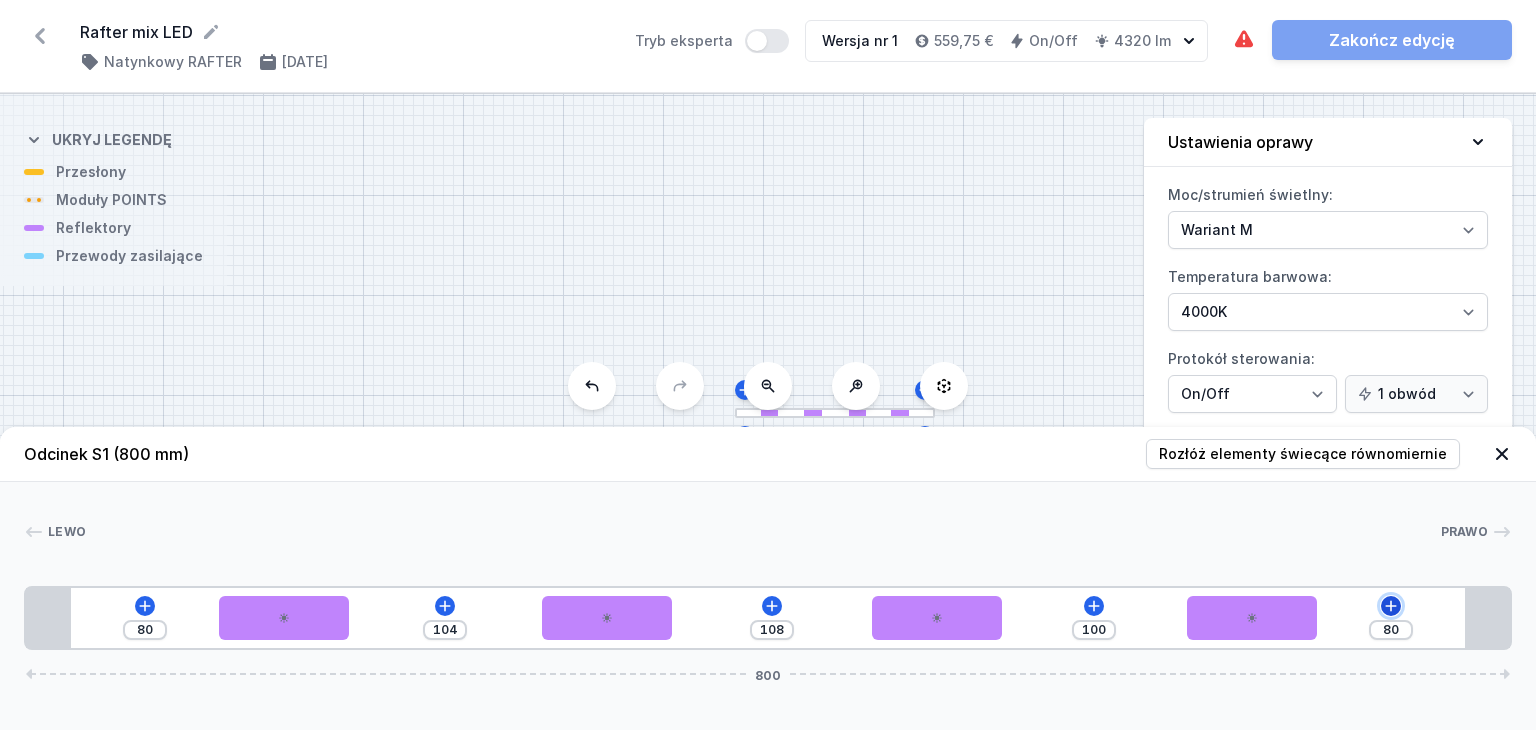 click 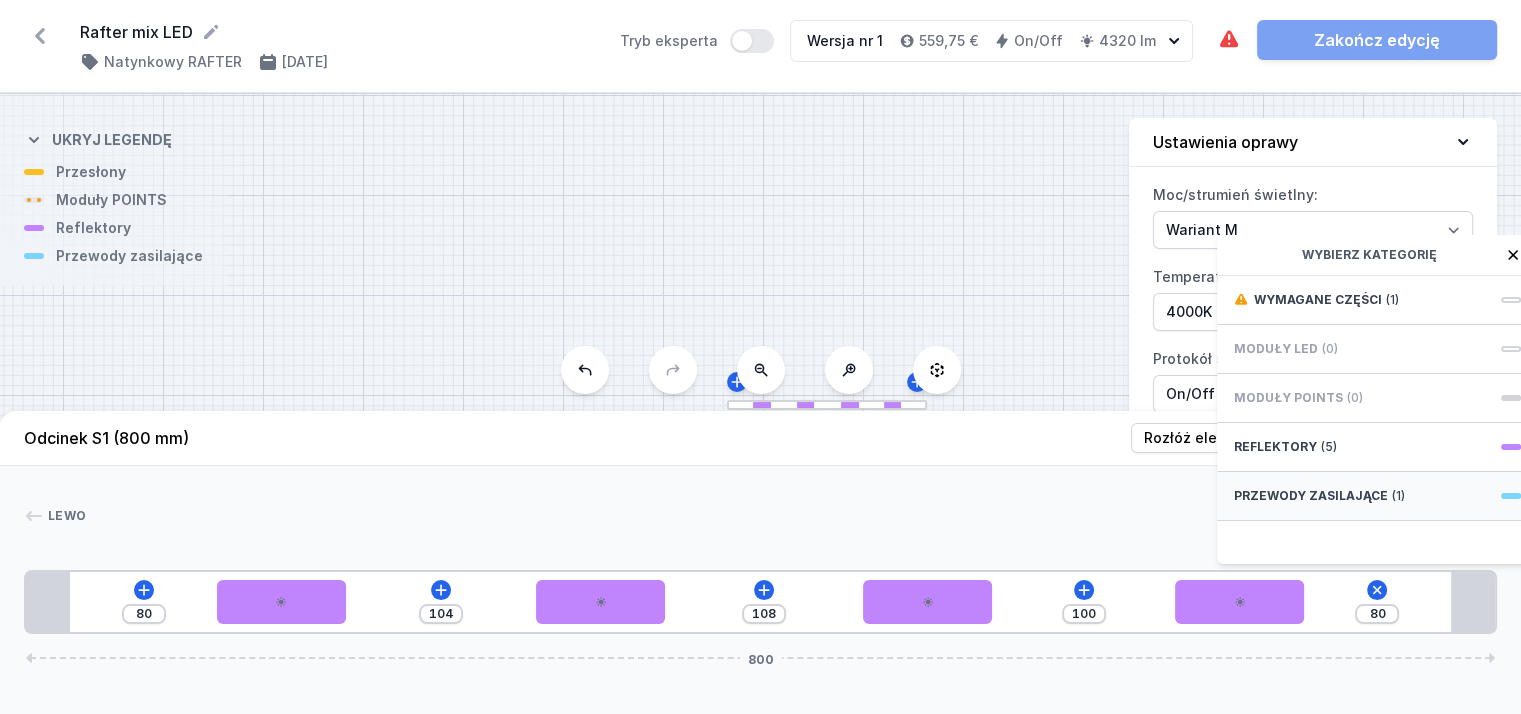 click on "Przewody zasilające" at bounding box center [1310, 496] 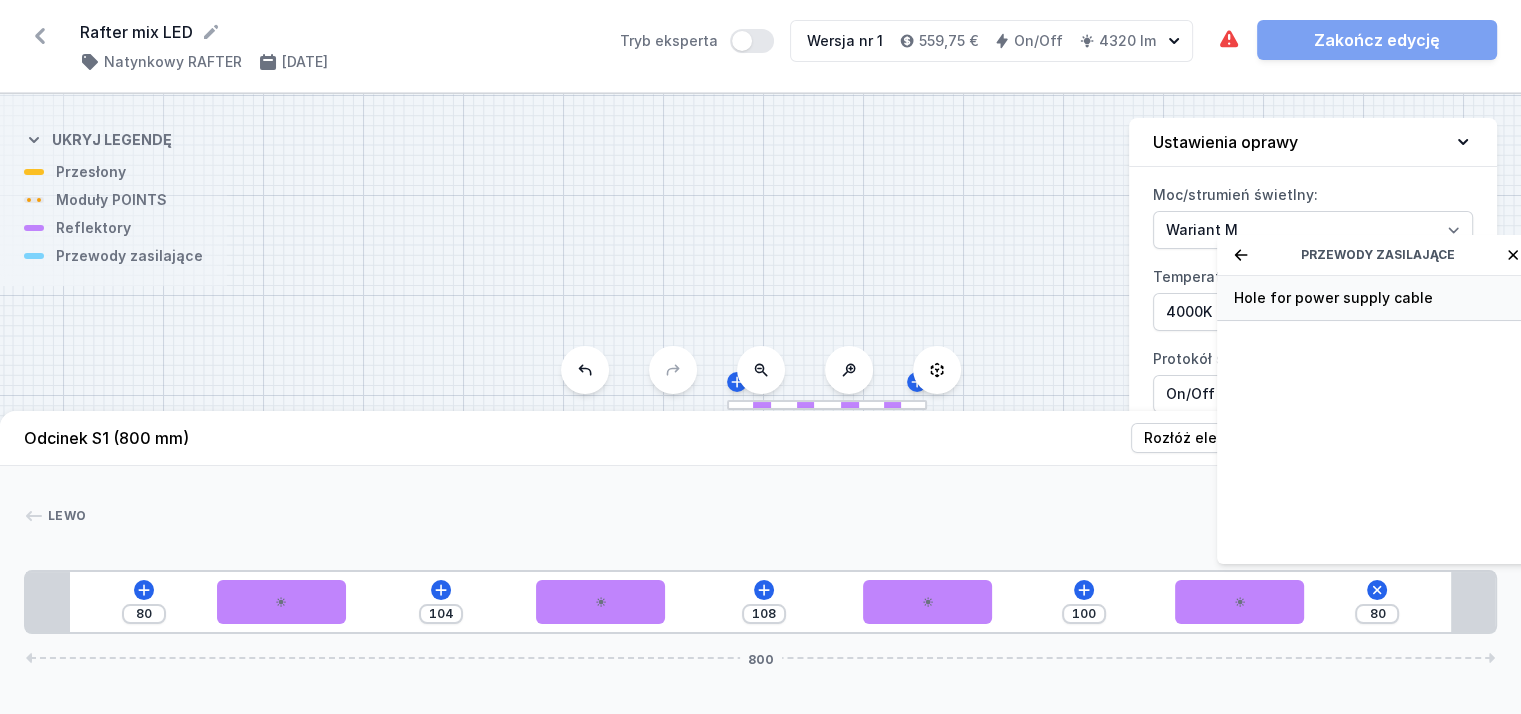 click on "Hole for power supply cable" at bounding box center [1377, 298] 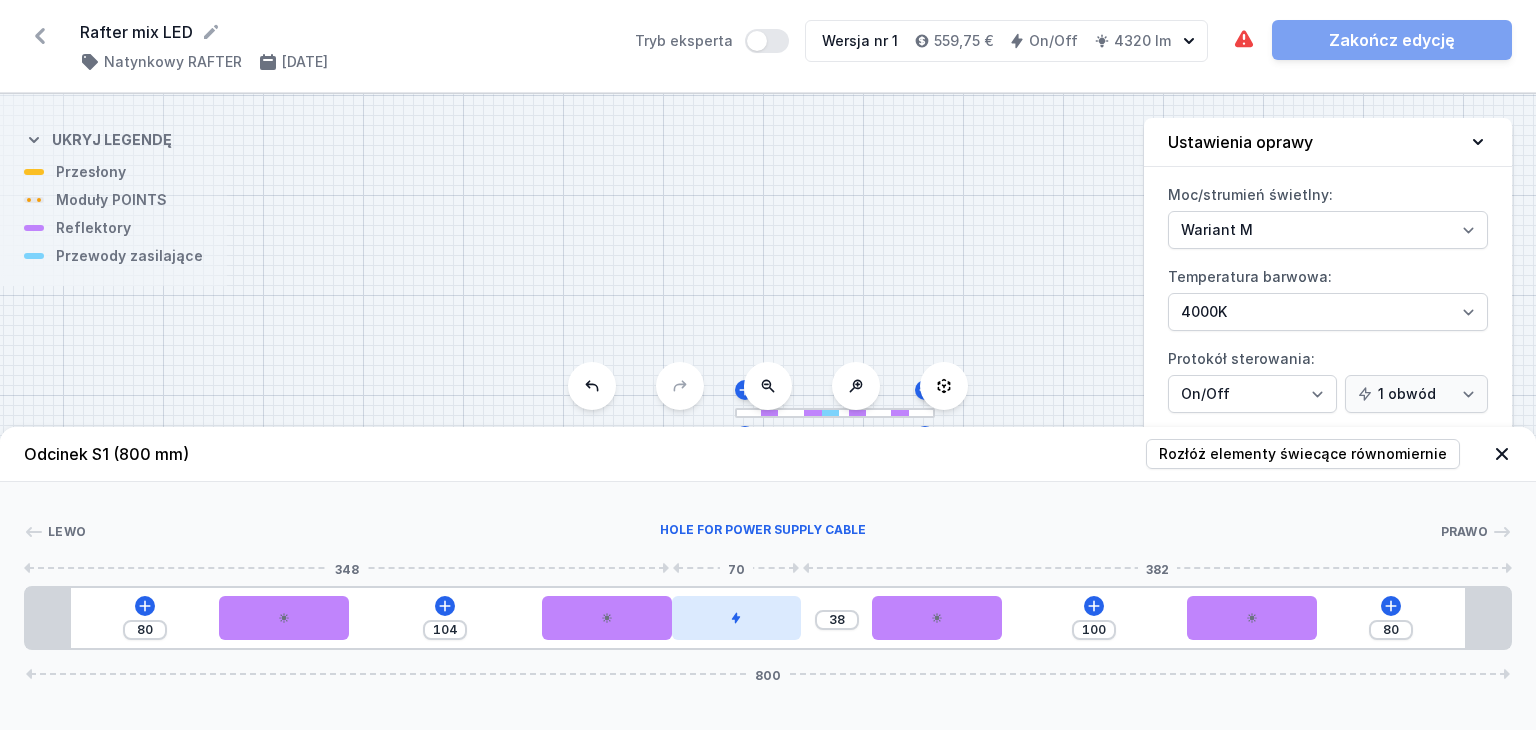 drag, startPoint x: 1404, startPoint y: 627, endPoint x: 792, endPoint y: 622, distance: 612.02045 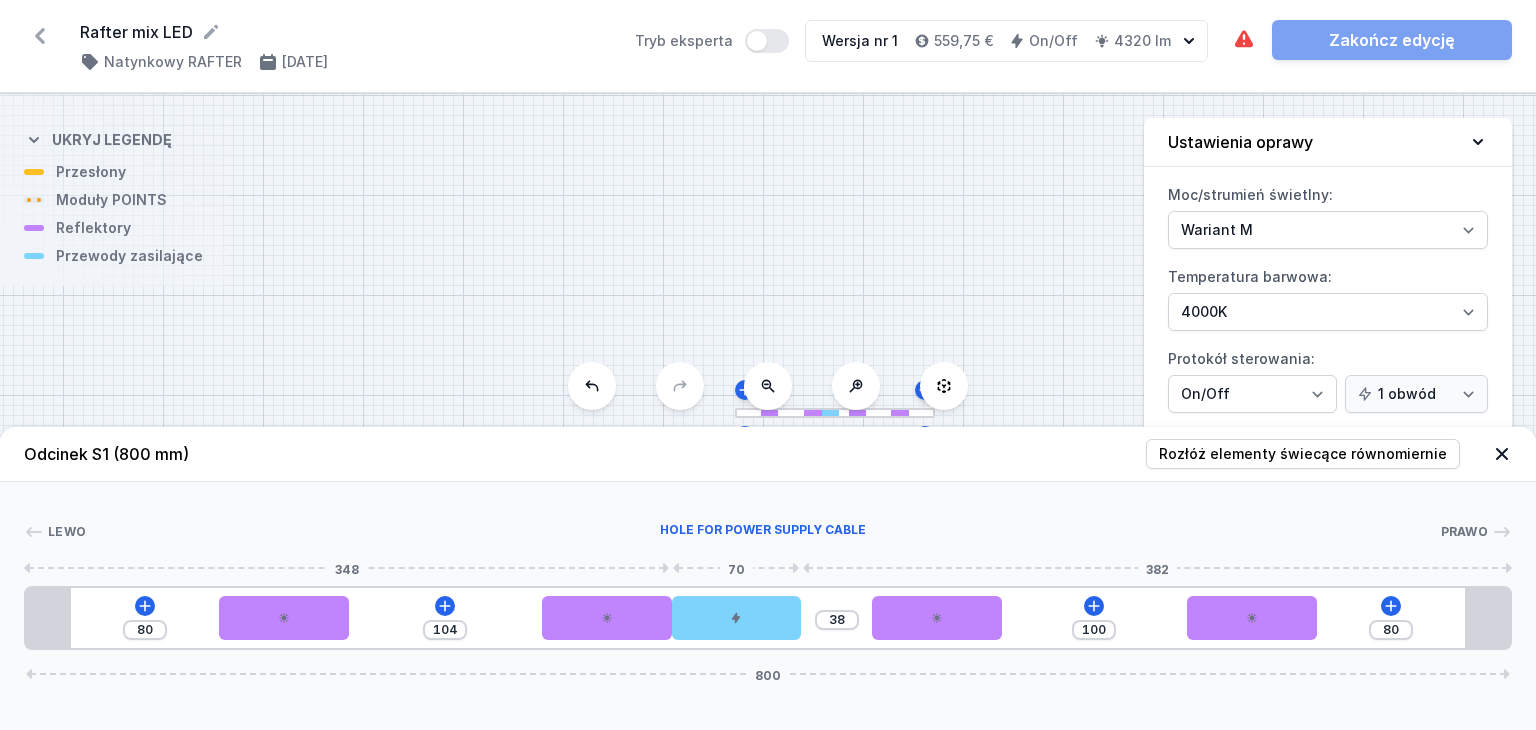 drag, startPoint x: 750, startPoint y: 624, endPoint x: 806, endPoint y: 622, distance: 56.0357 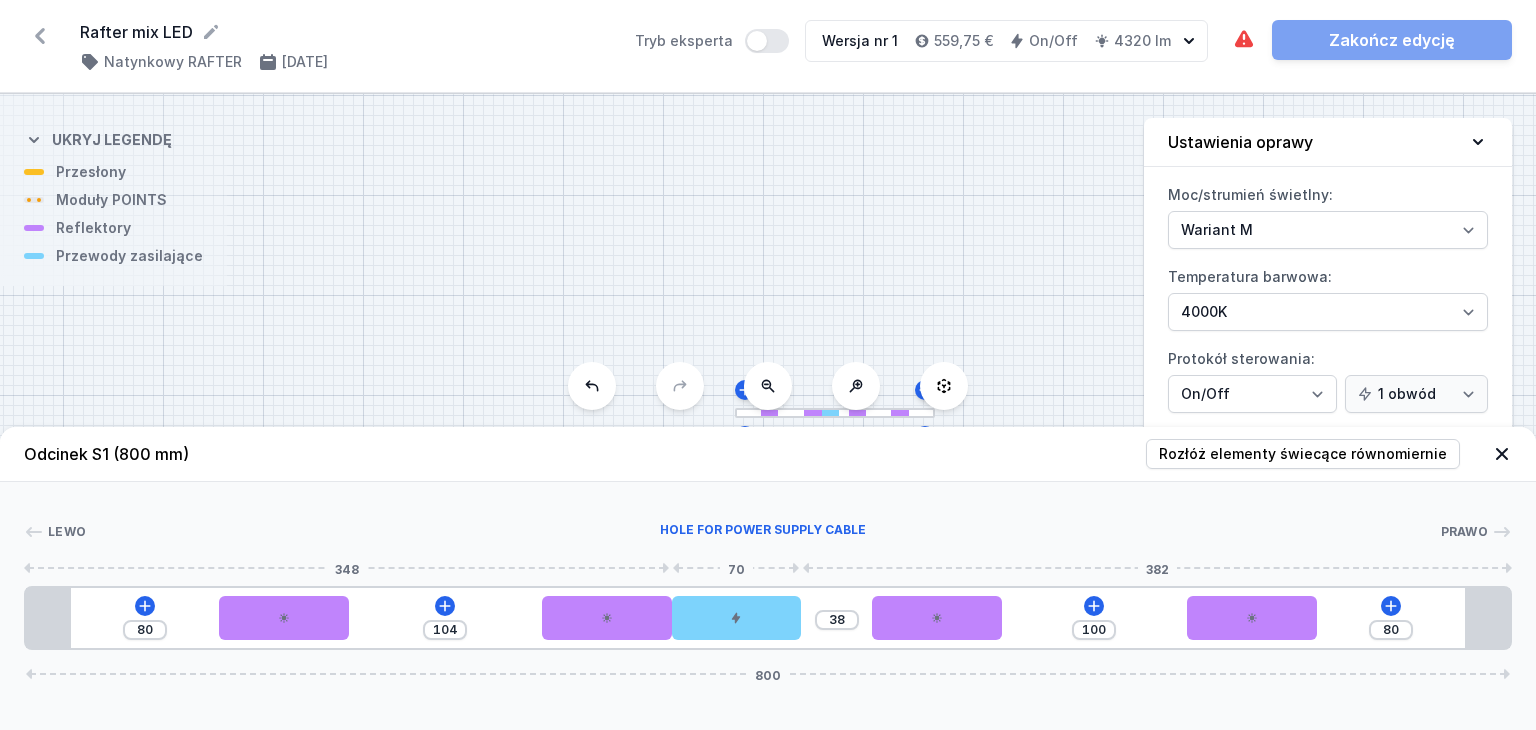 click on "80 104 38 100 80 800" at bounding box center (768, 618) 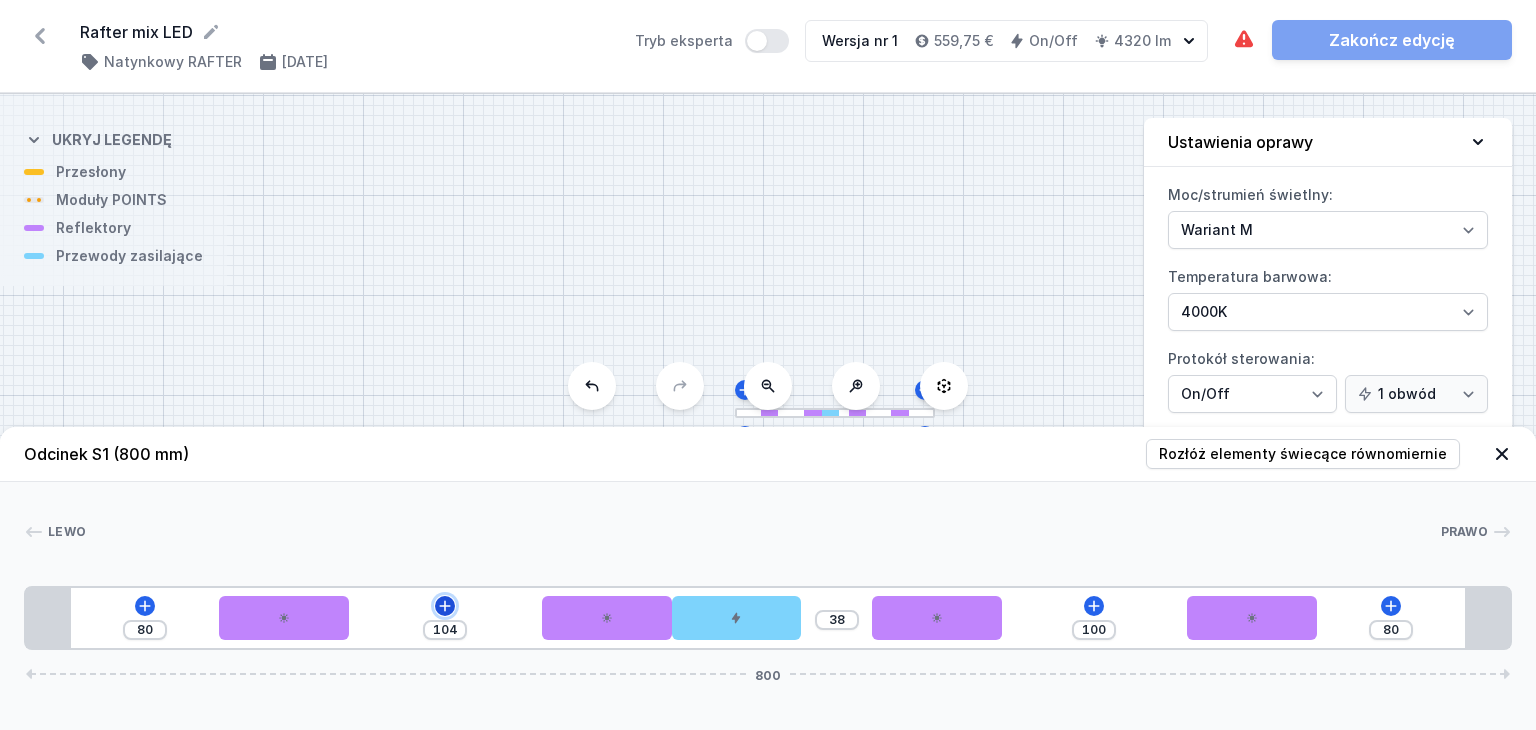 click 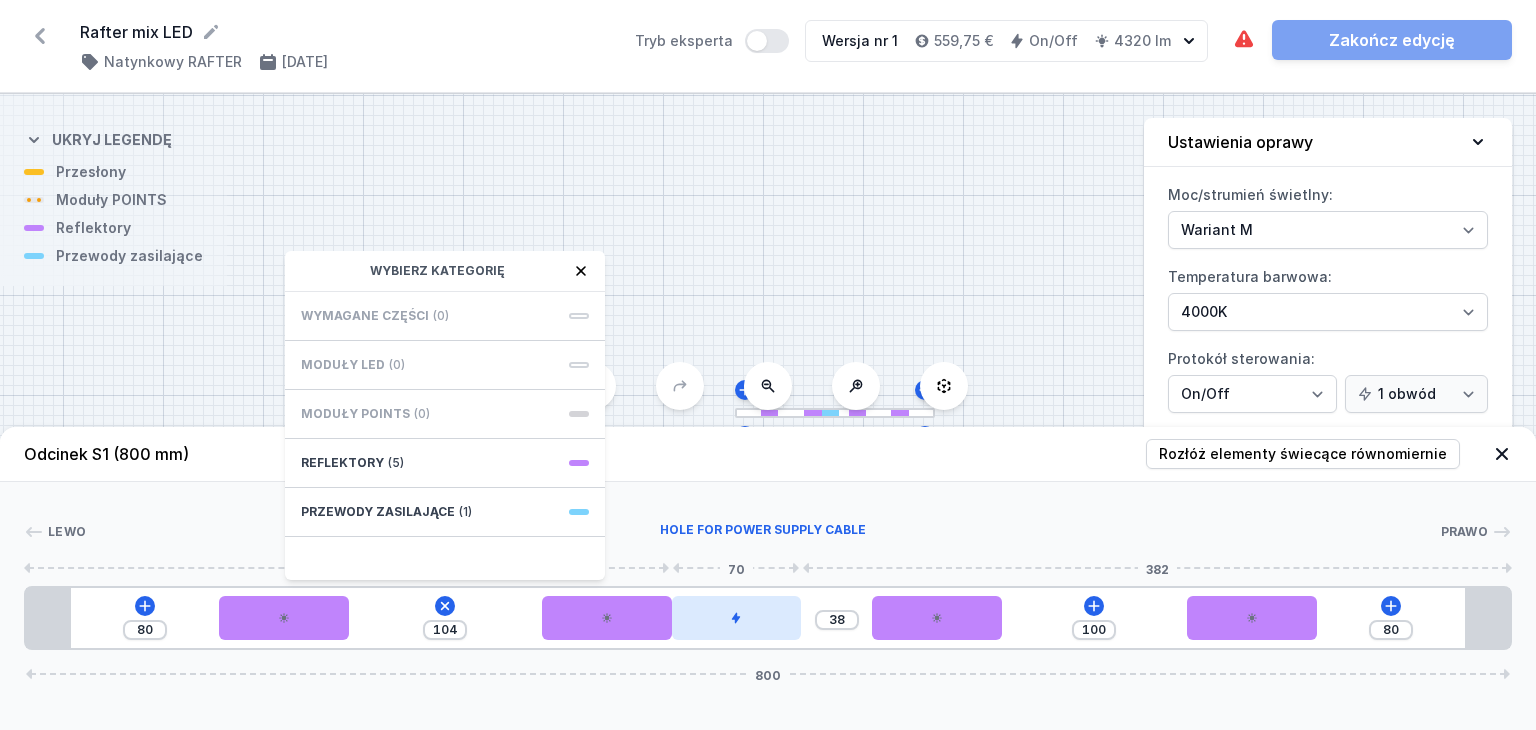 click at bounding box center (737, 618) 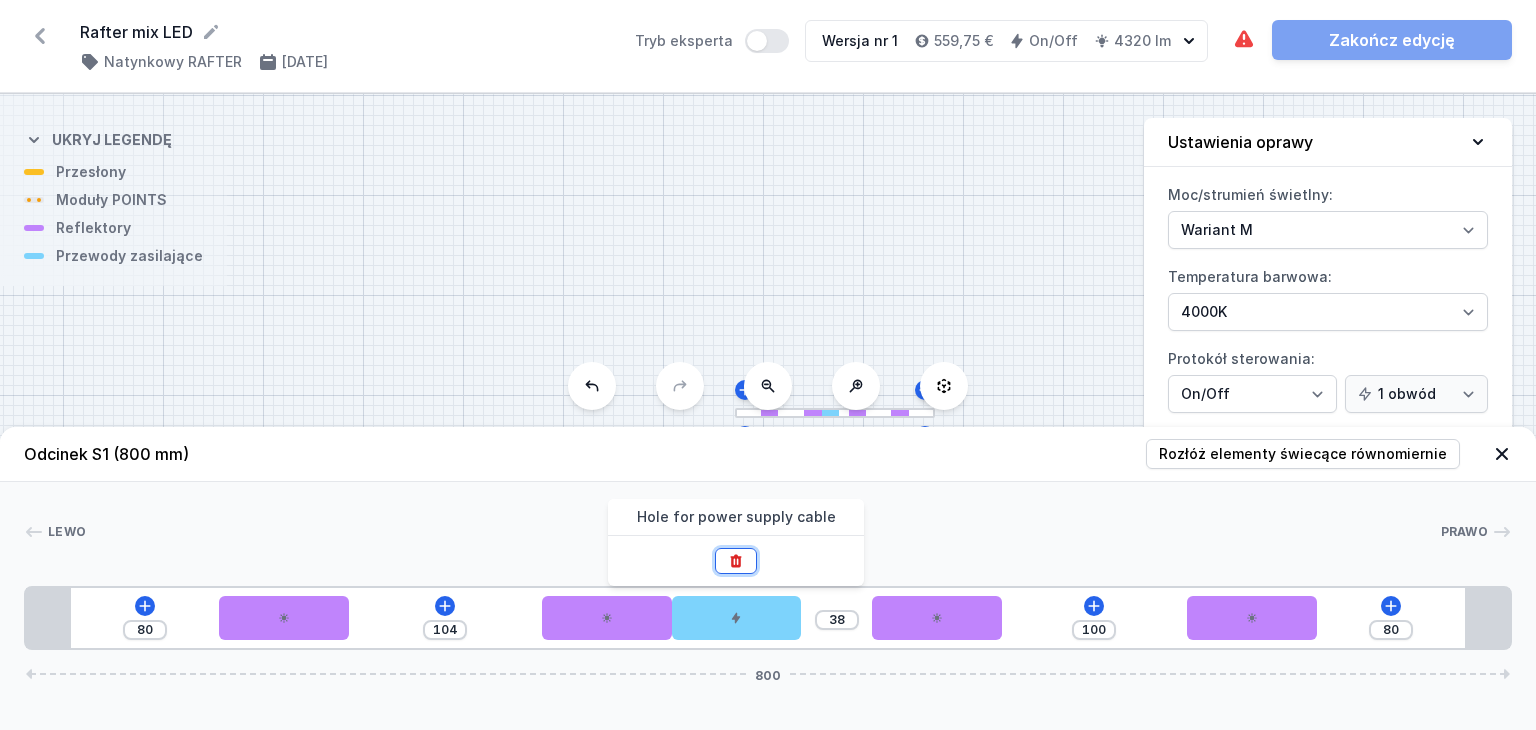 click 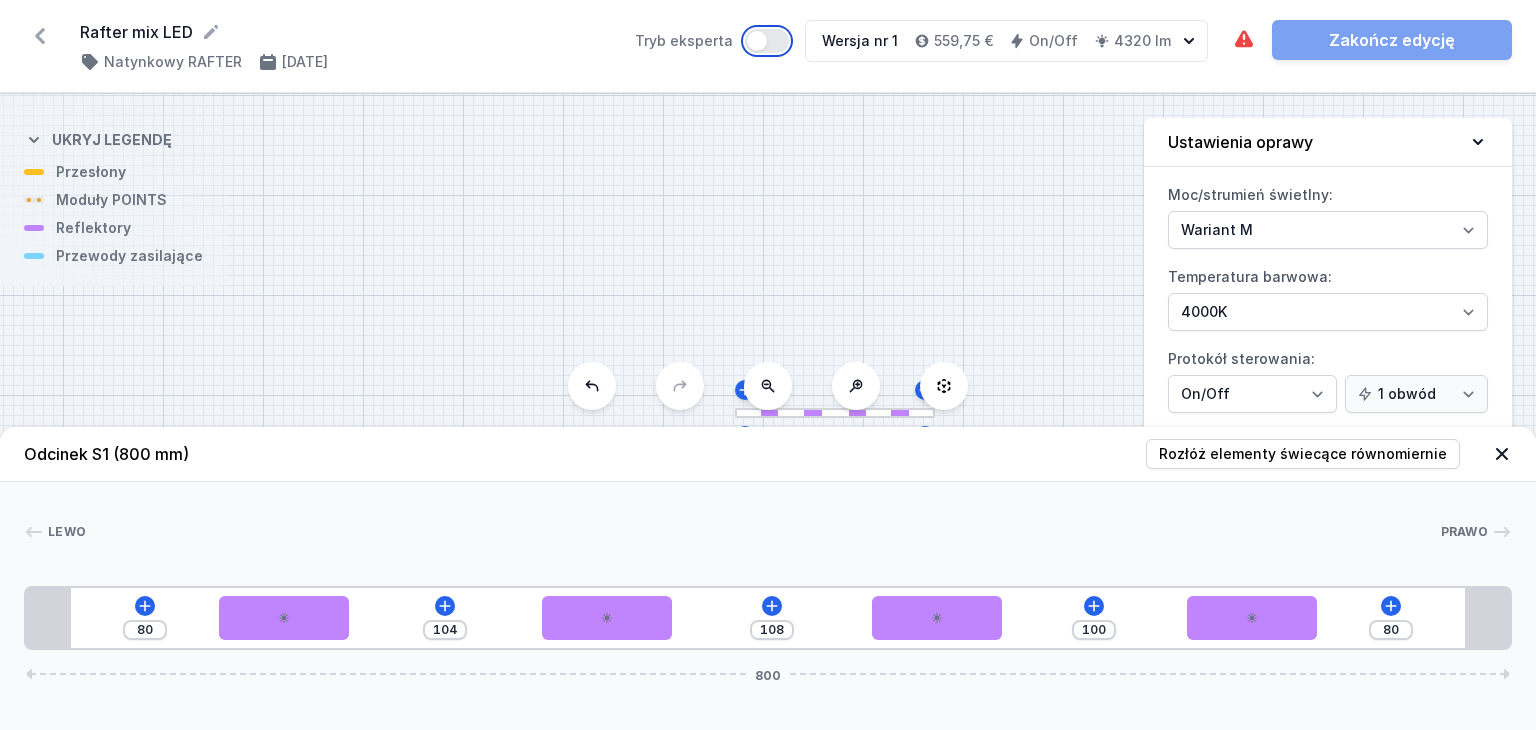 click on "Tryb eksperta" at bounding box center [767, 41] 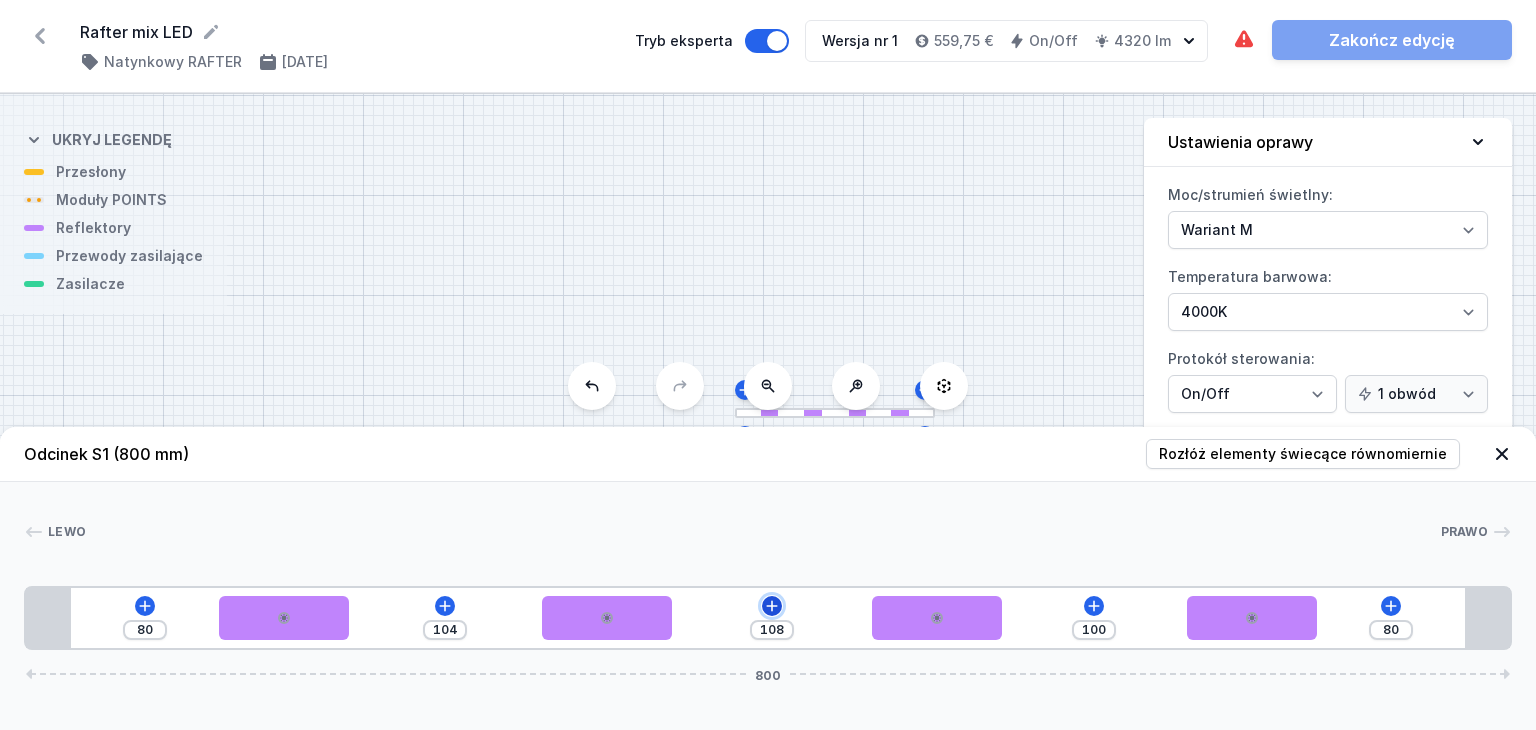 click 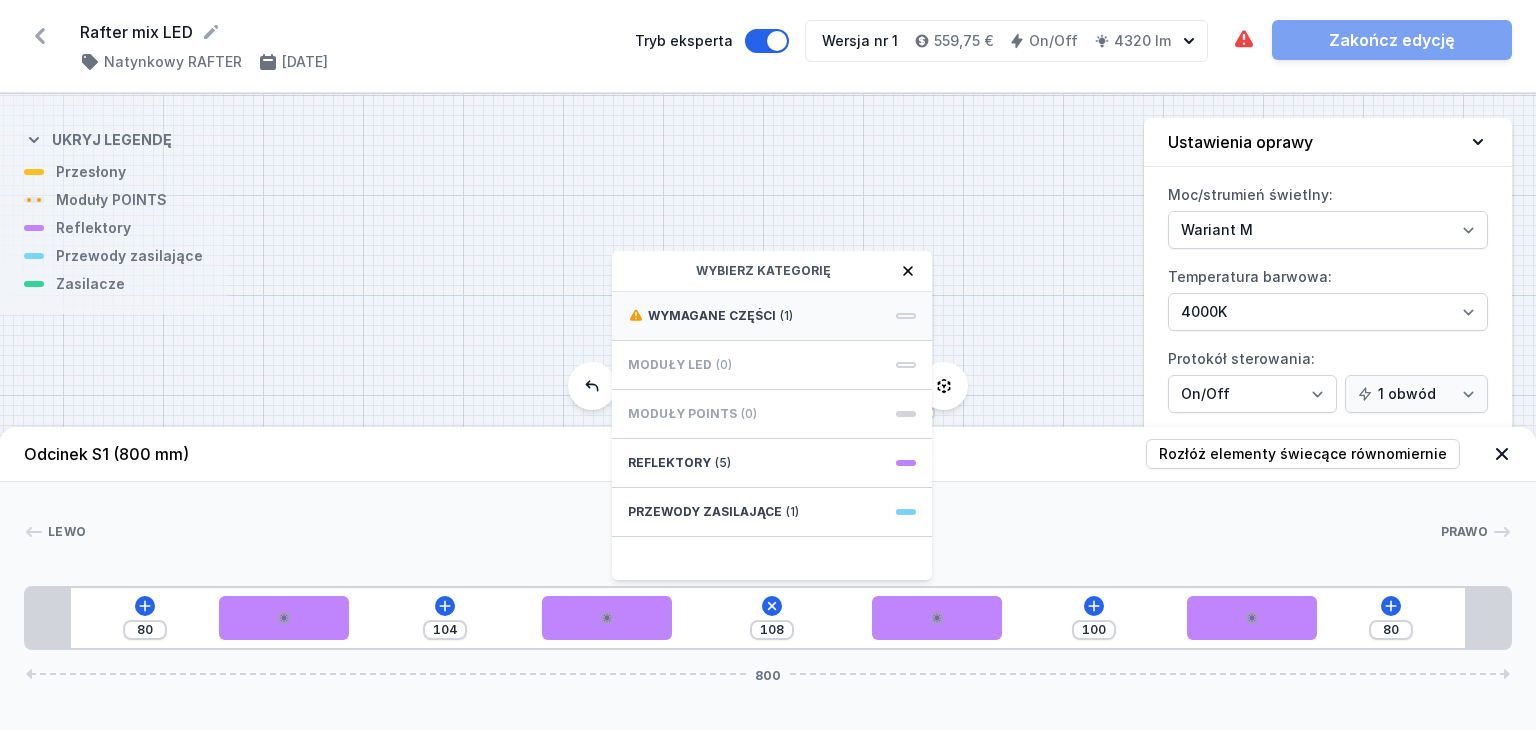 click on "Wymagane części" at bounding box center (712, 316) 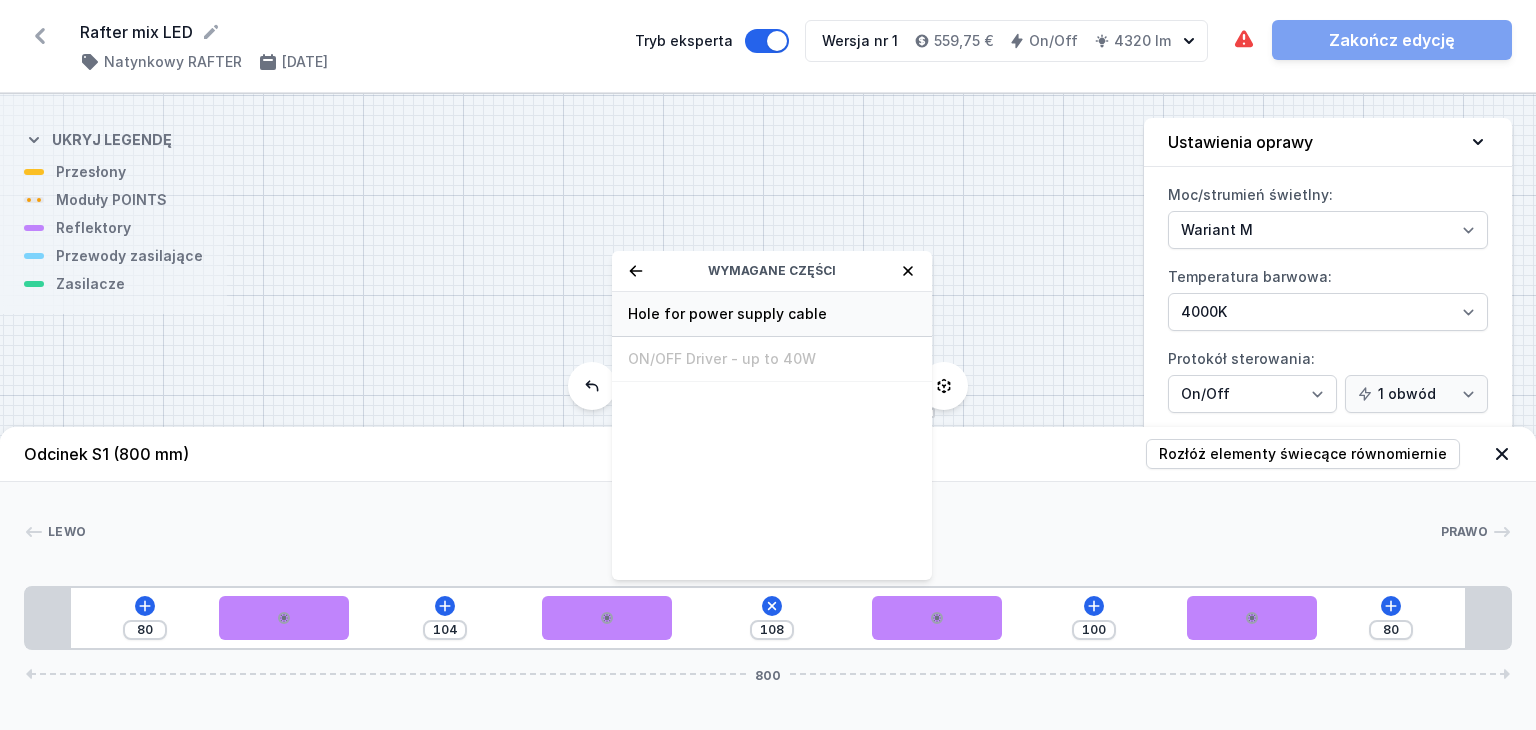 click on "Hole for power supply cable" at bounding box center [772, 314] 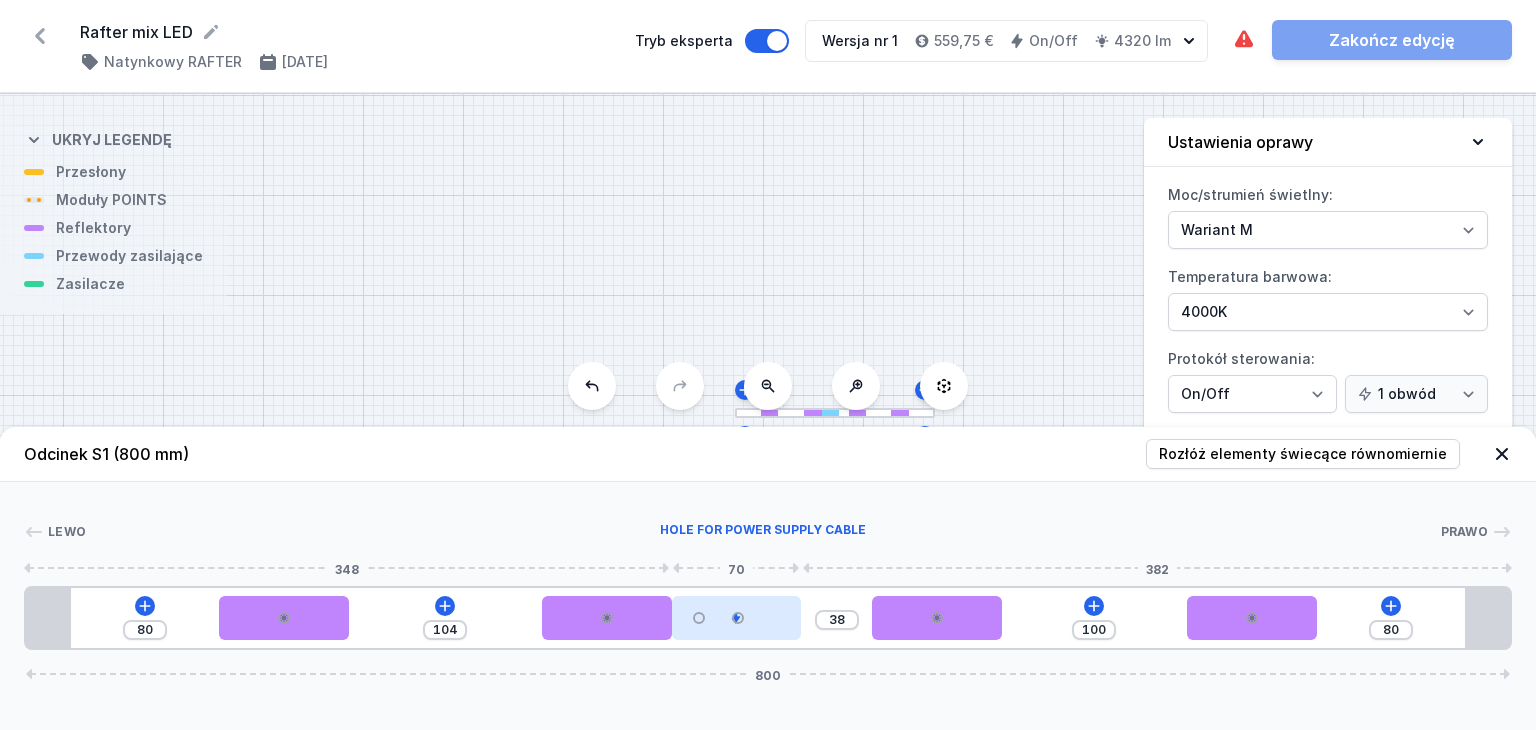 drag, startPoint x: 702, startPoint y: 620, endPoint x: 730, endPoint y: 619, distance: 28.01785 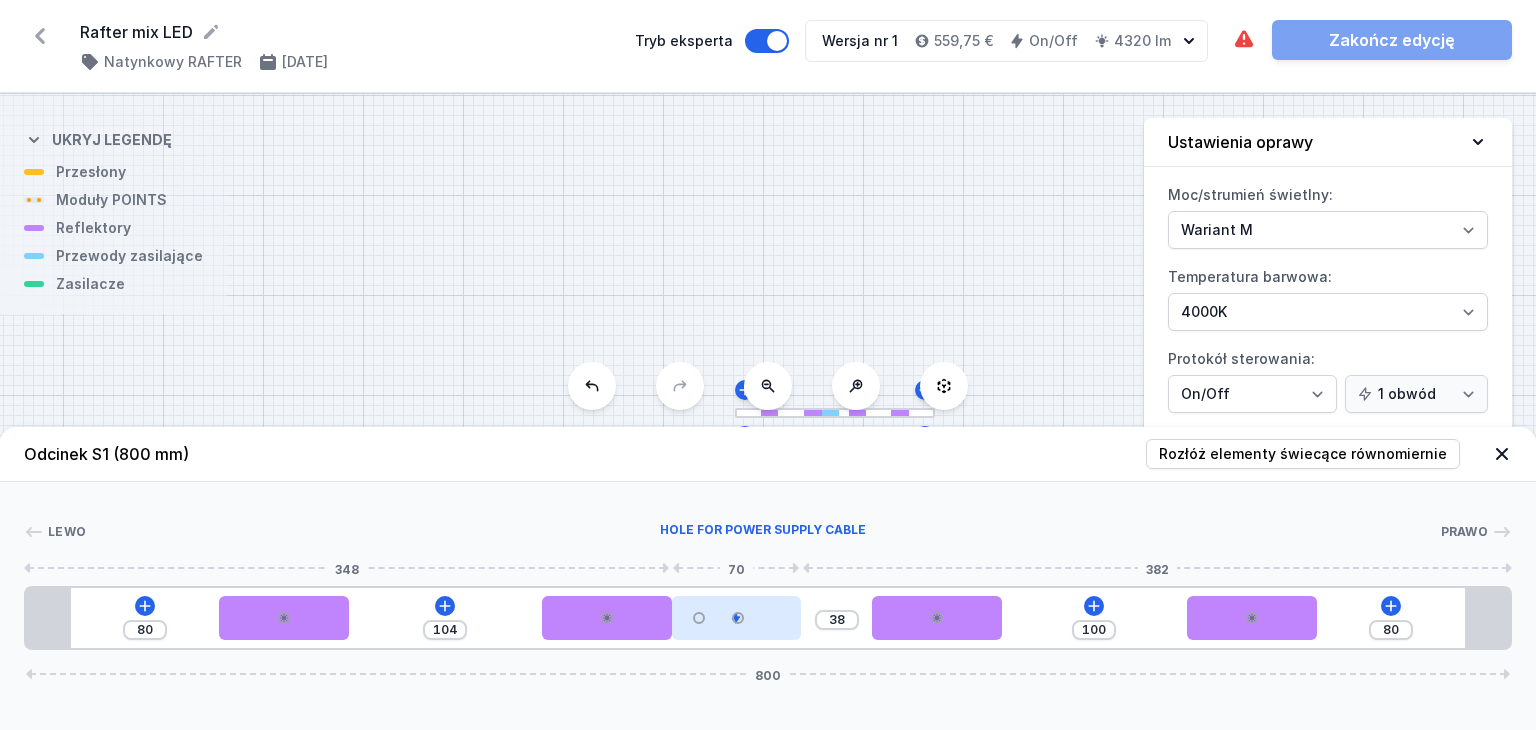 click at bounding box center (737, 618) 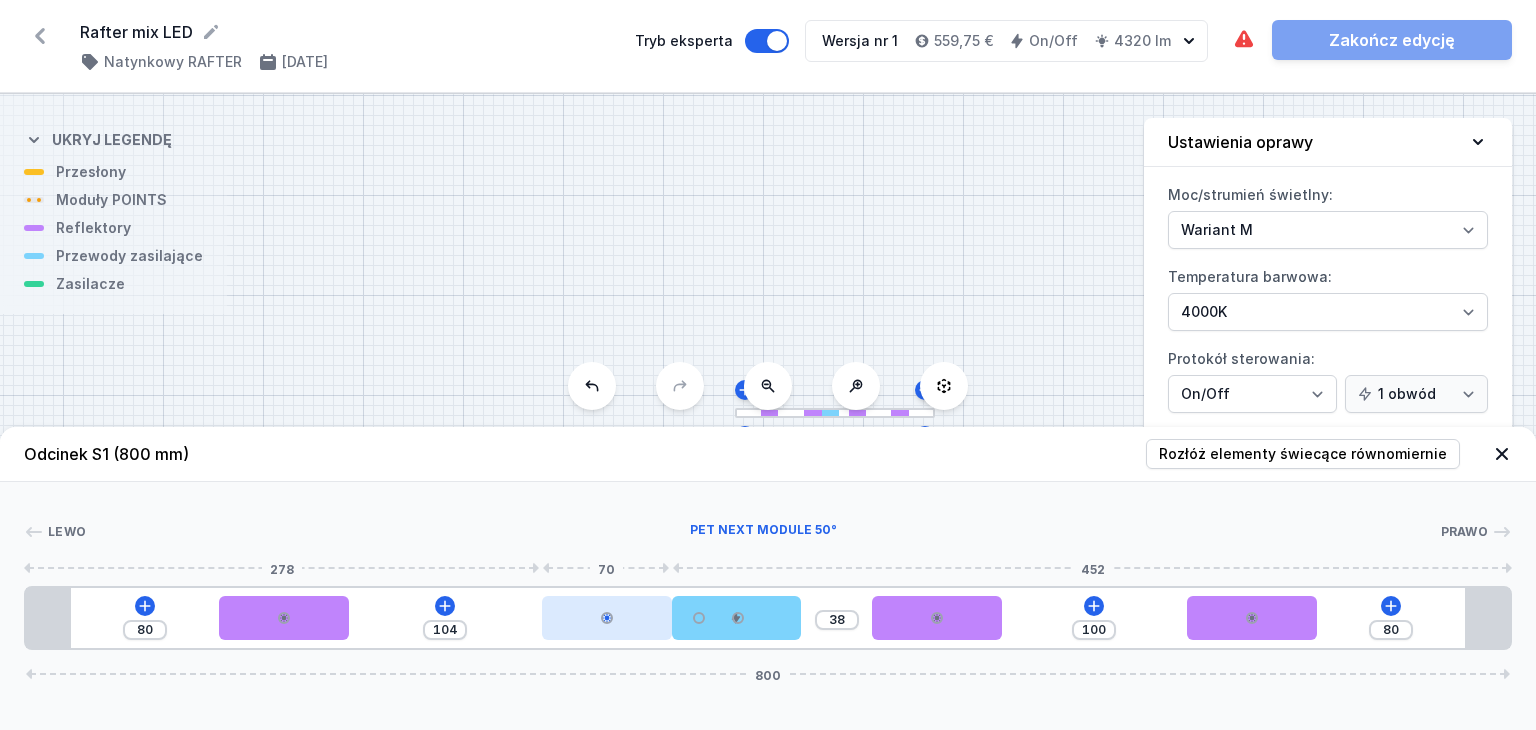 drag, startPoint x: 630, startPoint y: 629, endPoint x: 603, endPoint y: 621, distance: 28.160255 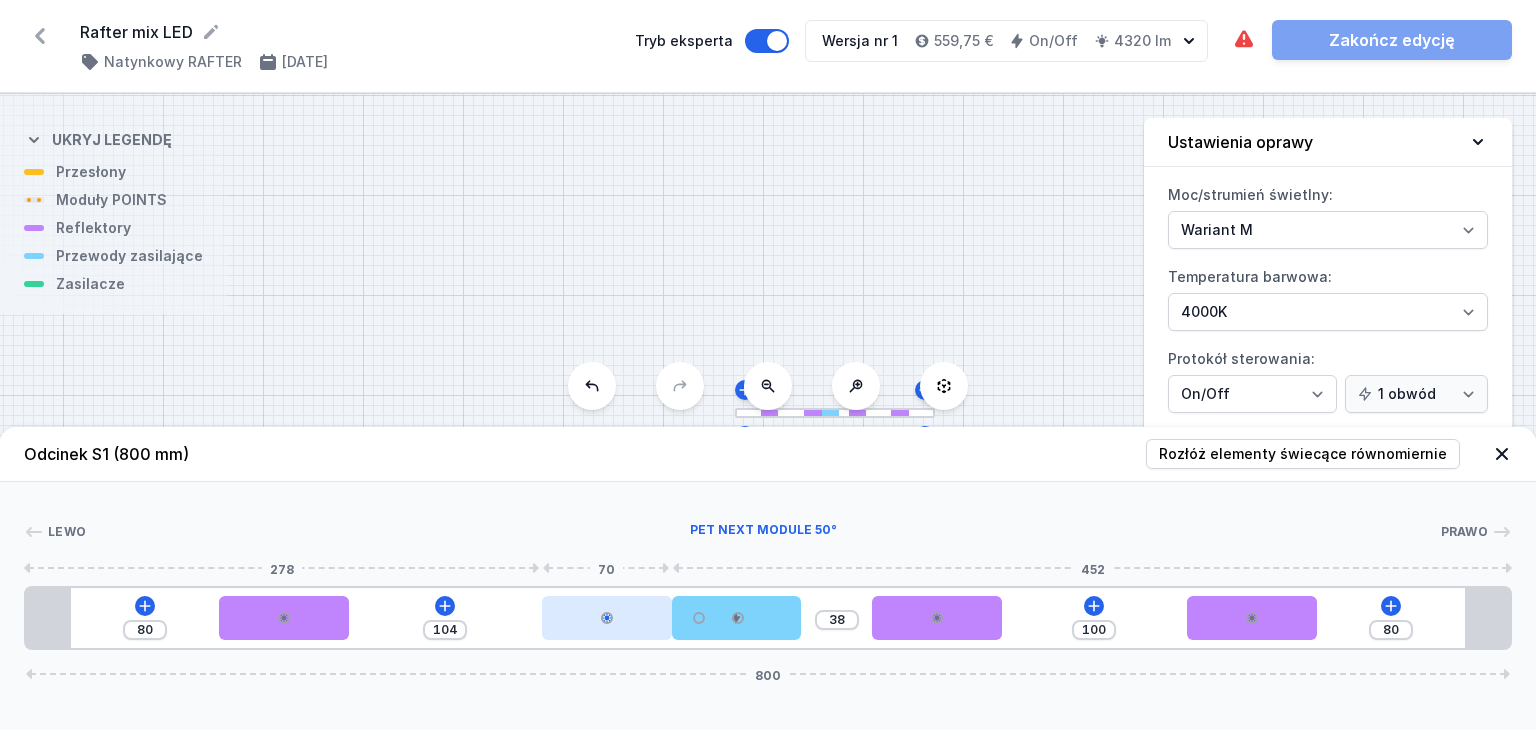click at bounding box center [607, 618] 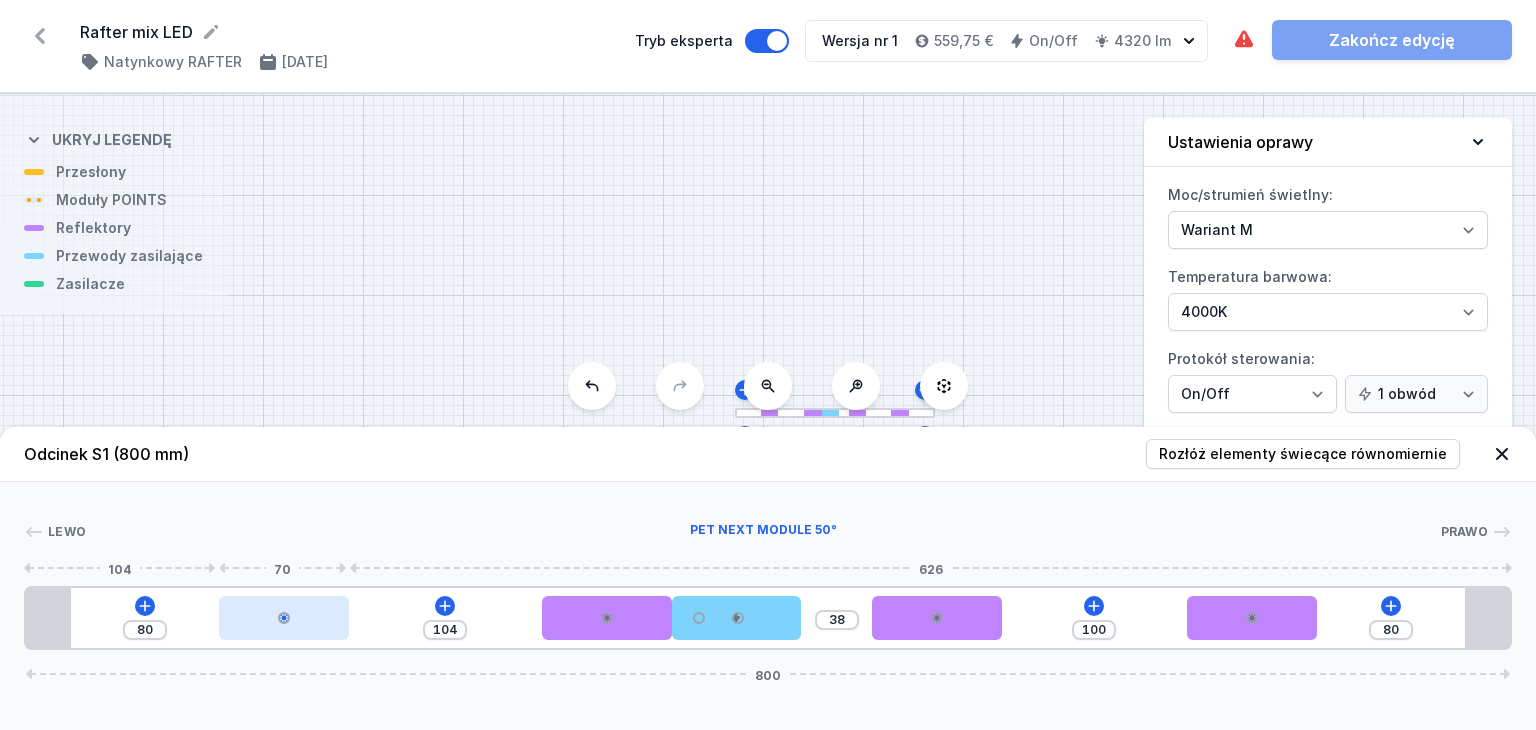 click at bounding box center [284, 618] 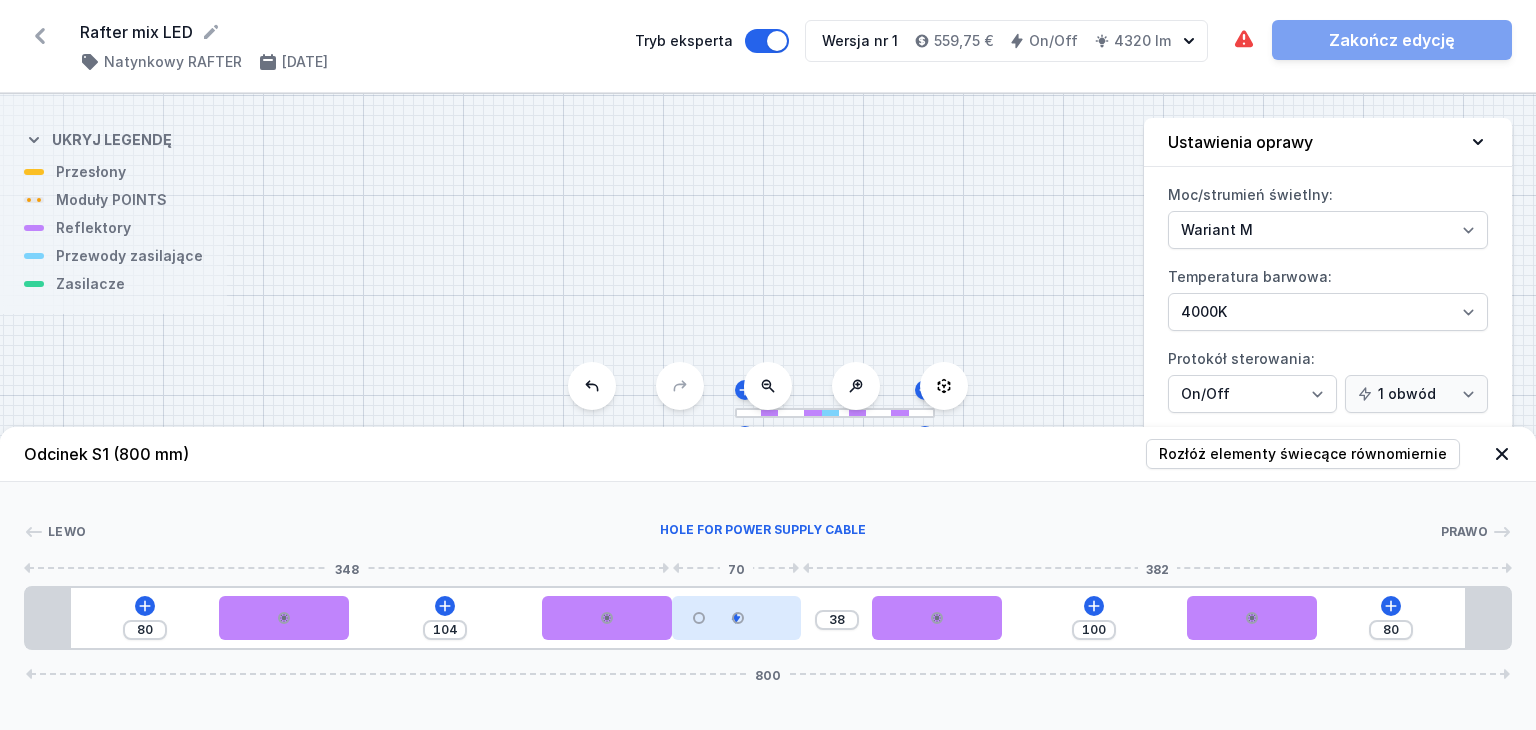 drag, startPoint x: 720, startPoint y: 617, endPoint x: 789, endPoint y: 615, distance: 69.02898 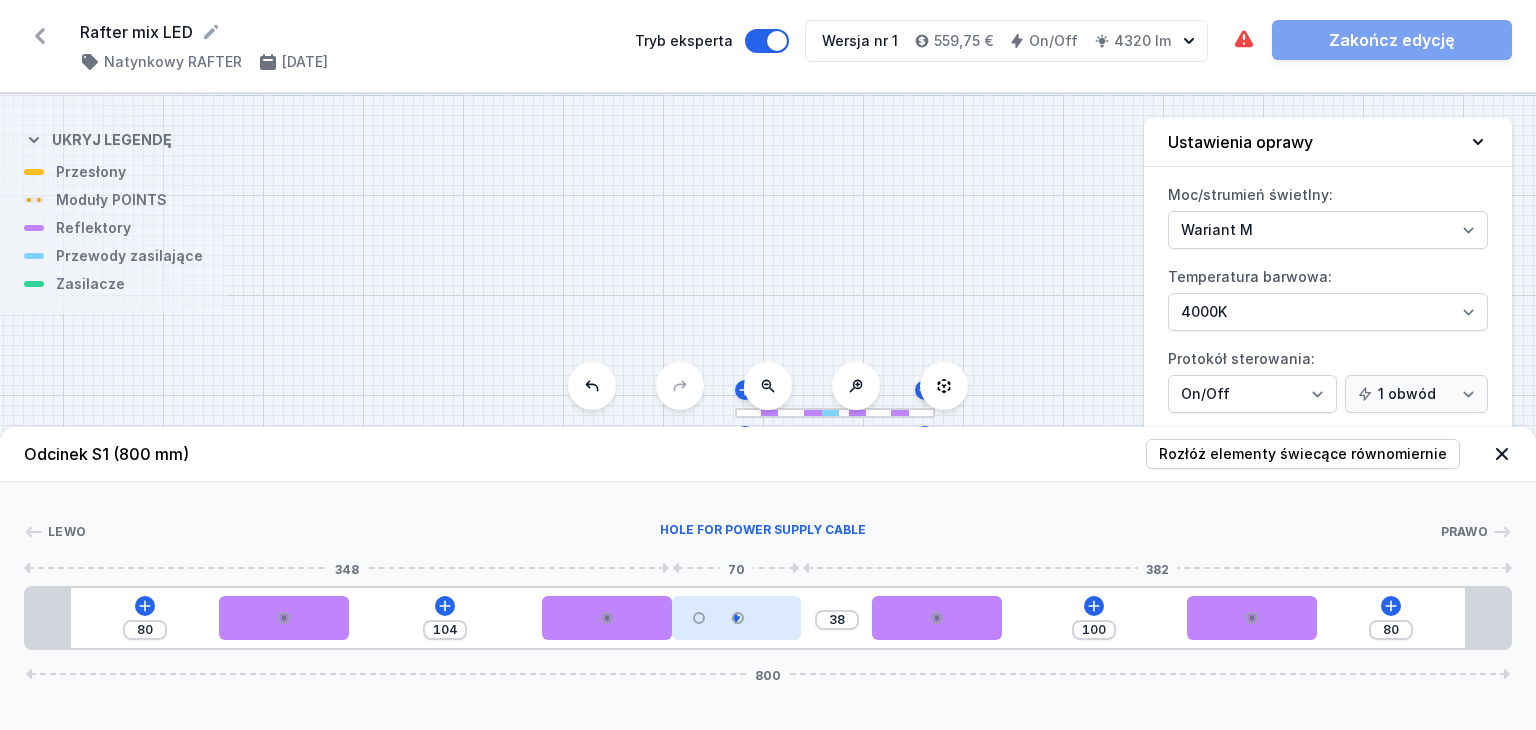click at bounding box center (737, 618) 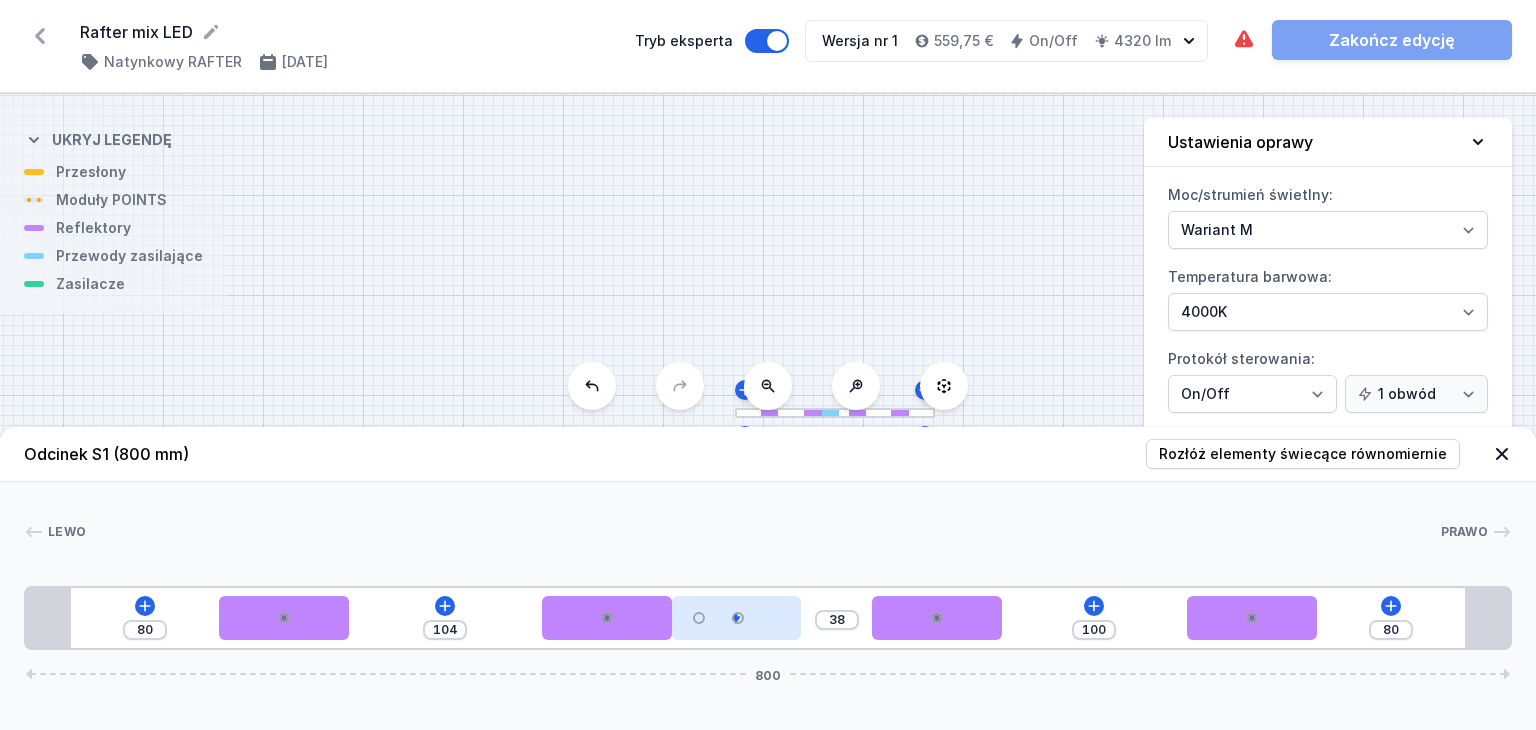 drag, startPoint x: 775, startPoint y: 626, endPoint x: 784, endPoint y: 609, distance: 19.235384 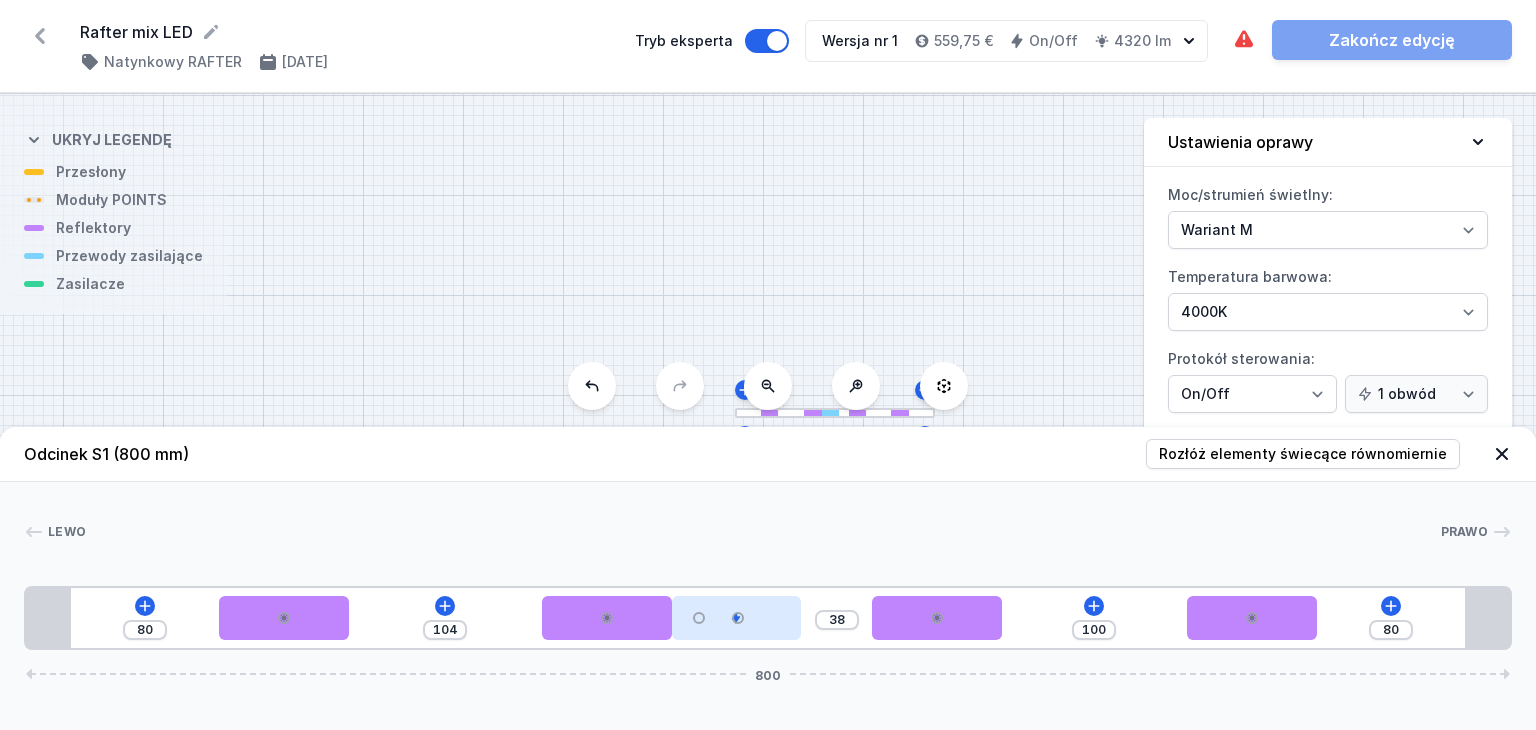 click on "80 104 38 100 80 800" at bounding box center [768, 618] 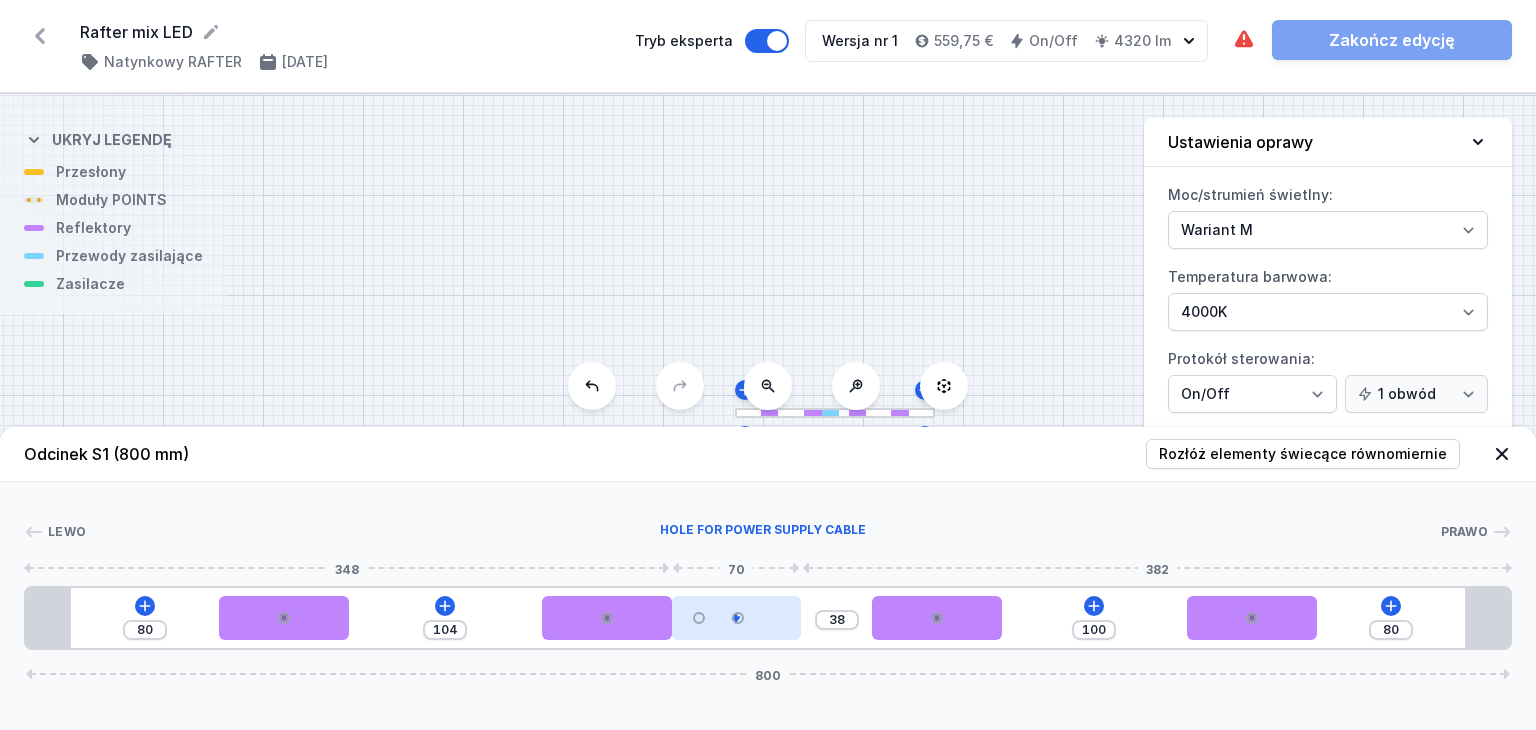 drag, startPoint x: 768, startPoint y: 614, endPoint x: 779, endPoint y: 612, distance: 11.18034 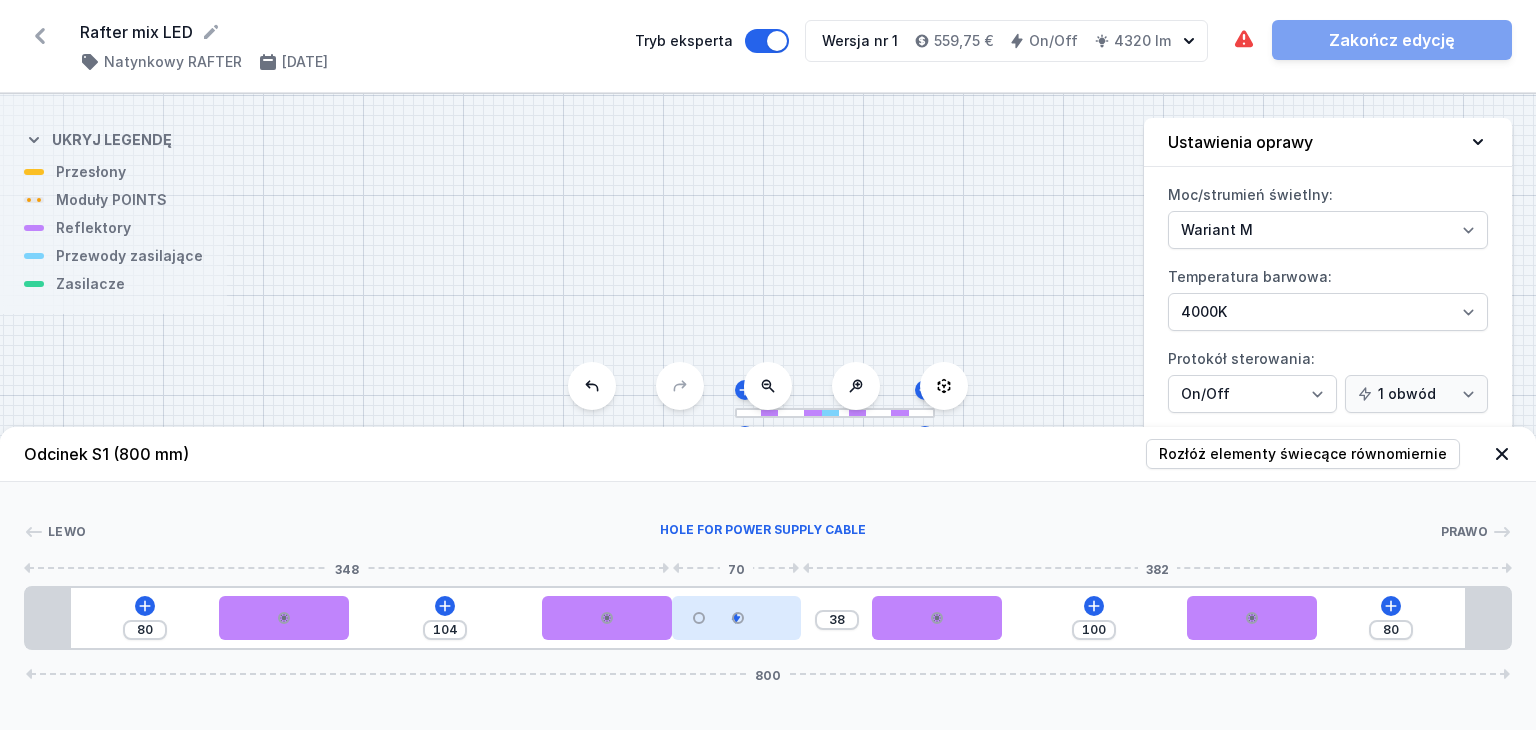 click at bounding box center (737, 618) 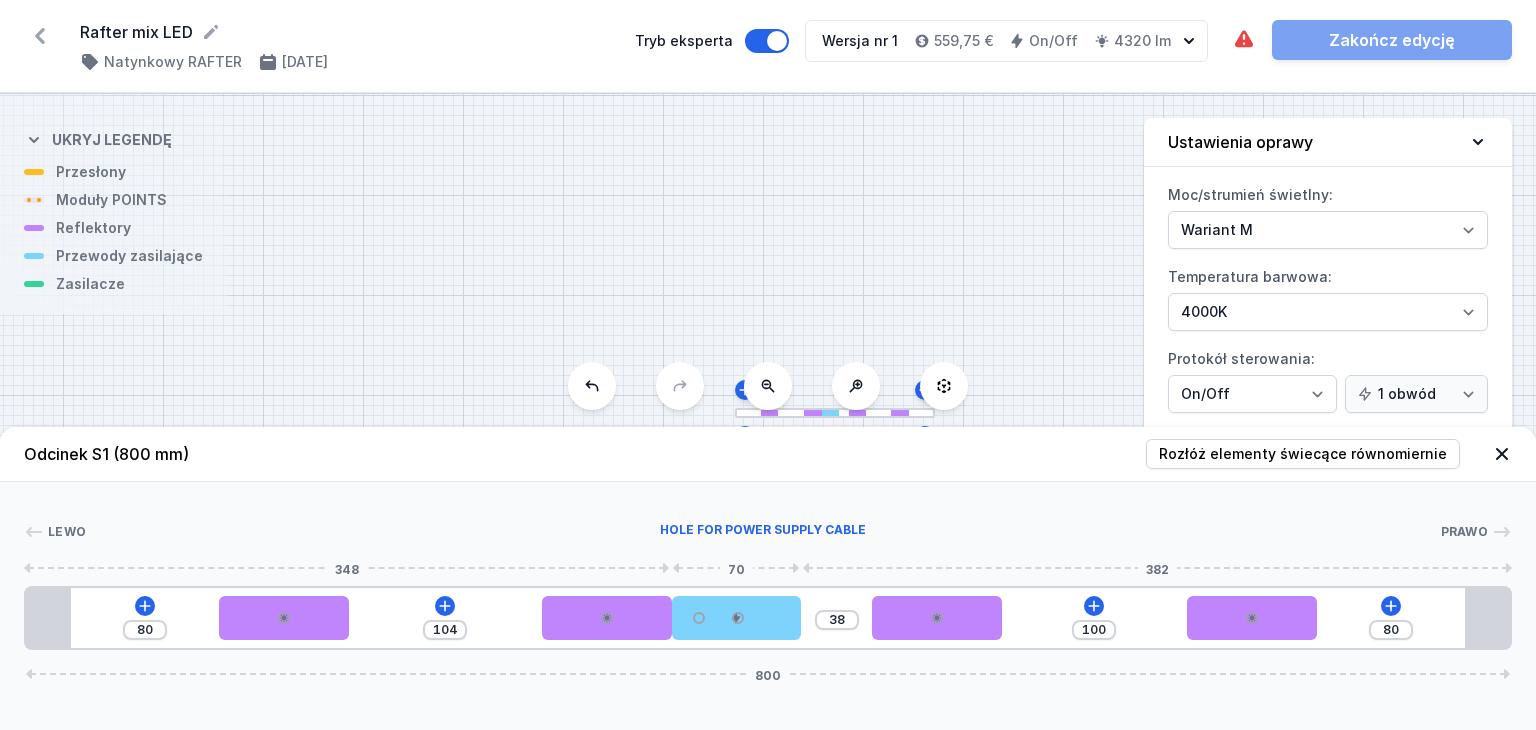 drag, startPoint x: 744, startPoint y: 628, endPoint x: 805, endPoint y: 613, distance: 62.817196 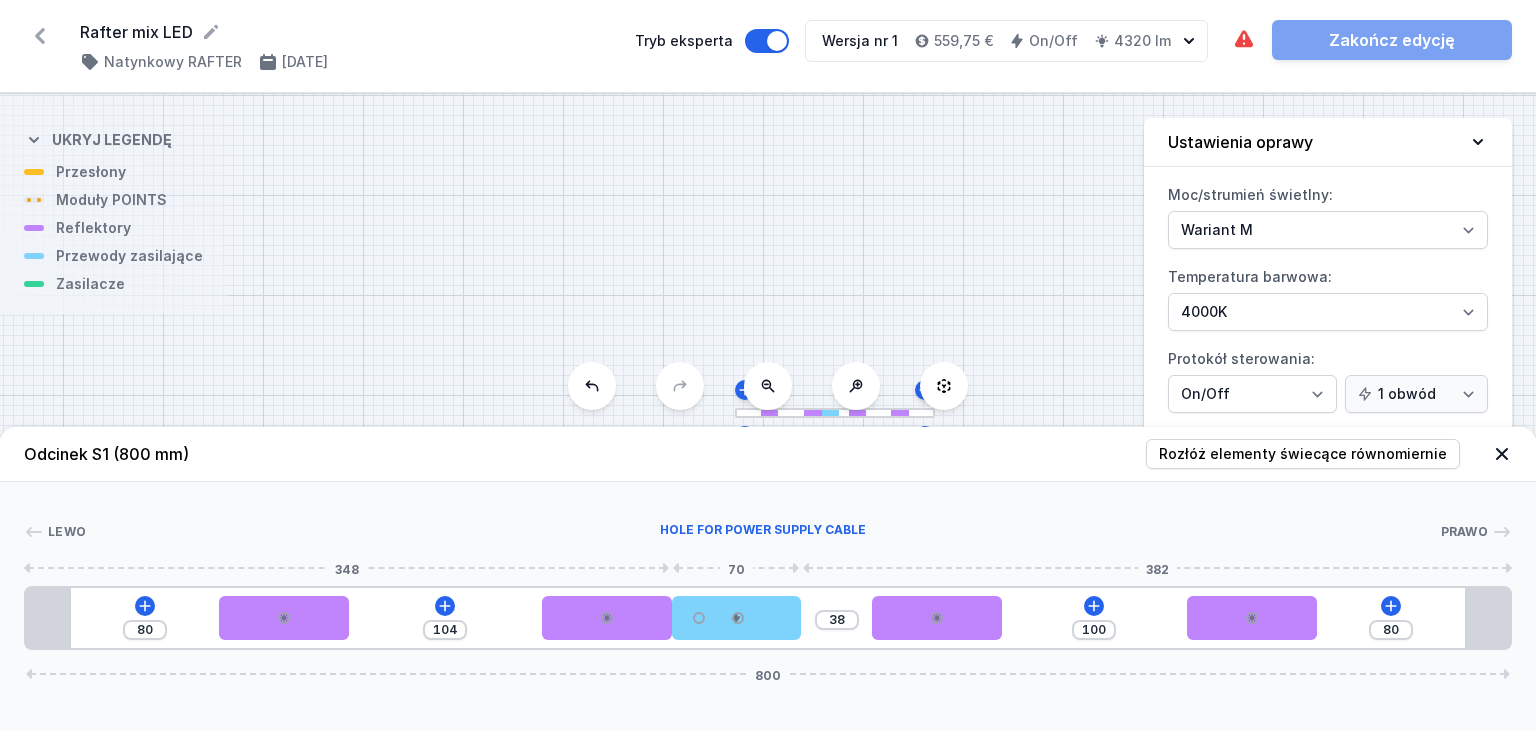click on "80 104 38 100 80 800" at bounding box center (768, 618) 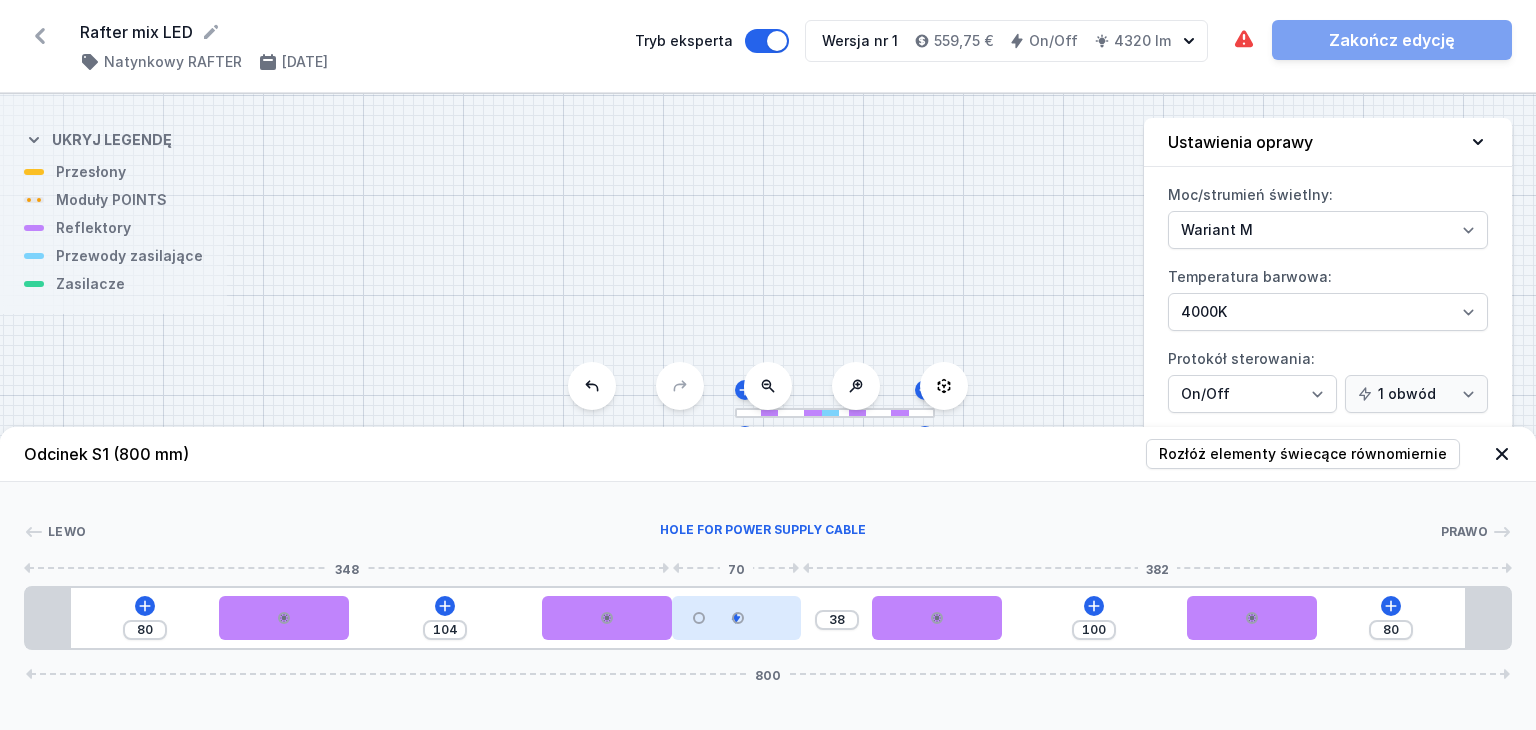 click at bounding box center [737, 618] 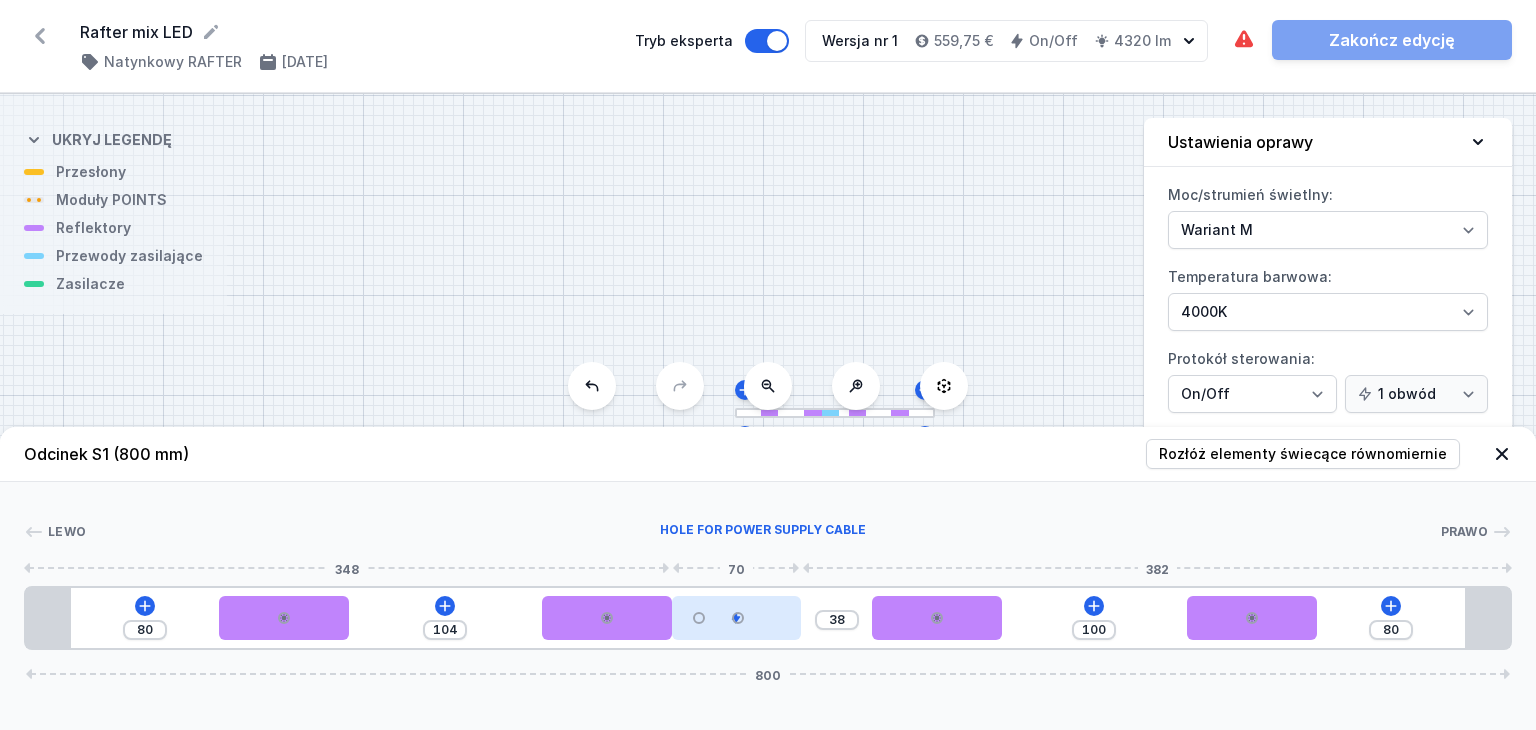 drag, startPoint x: 755, startPoint y: 609, endPoint x: 676, endPoint y: 619, distance: 79.630394 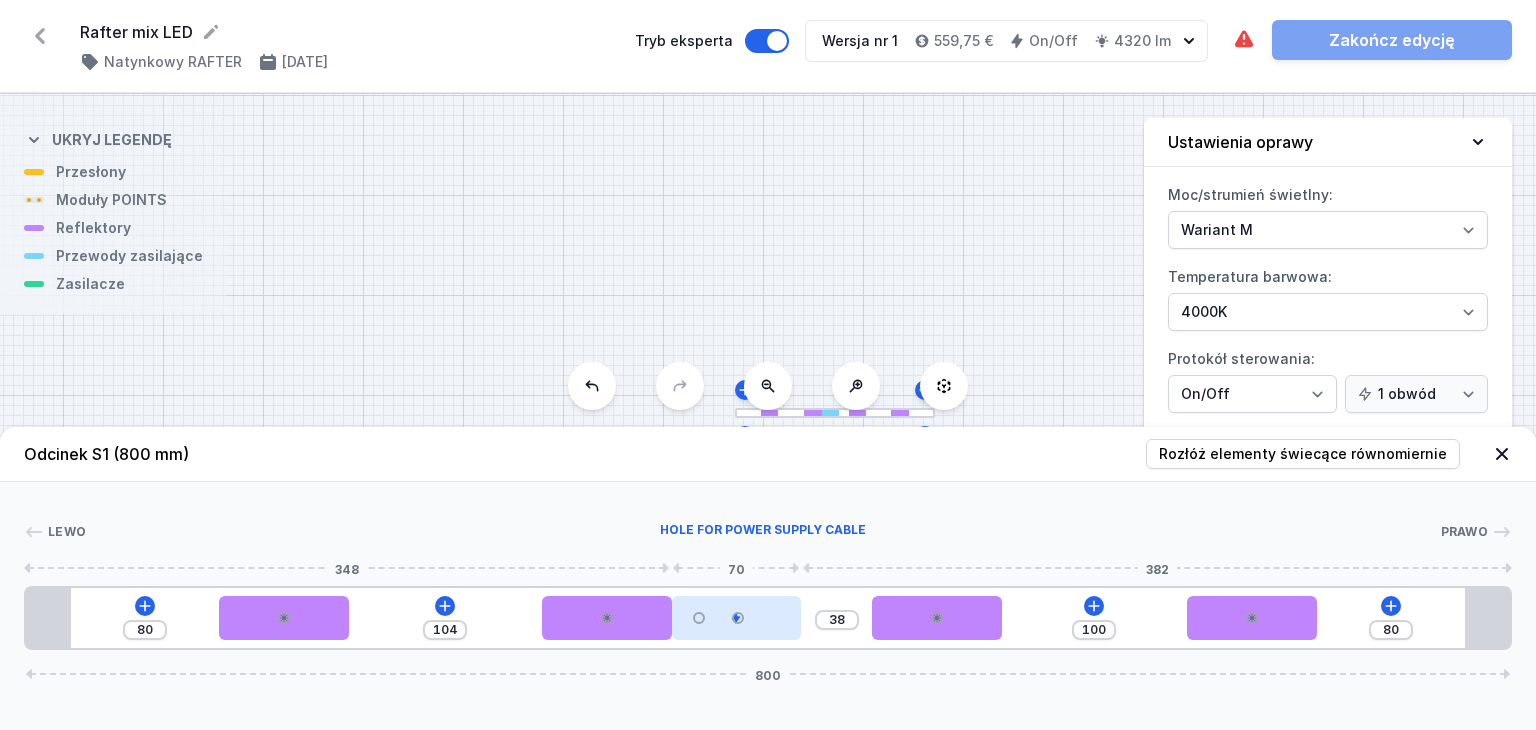 click at bounding box center [737, 618] 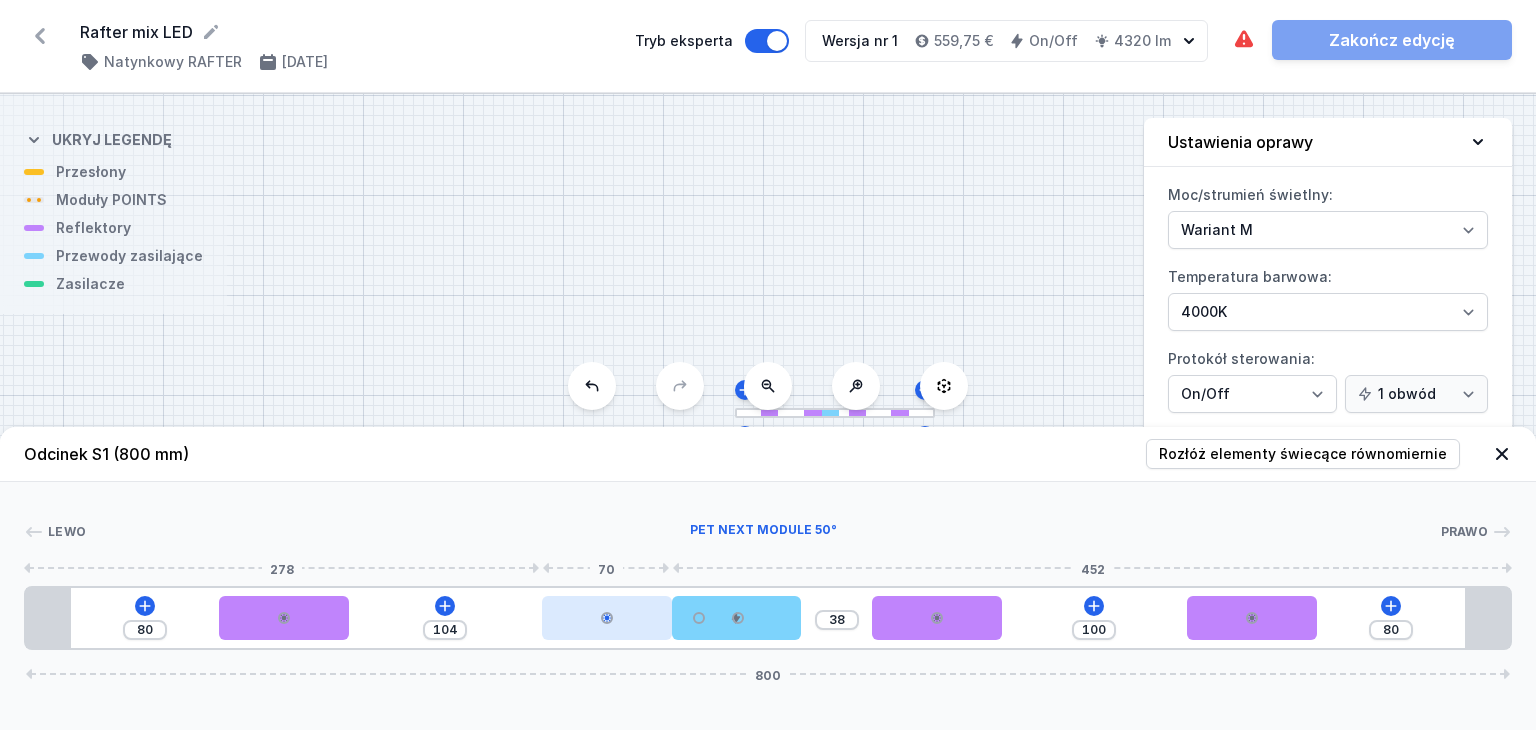 drag, startPoint x: 639, startPoint y: 624, endPoint x: 604, endPoint y: 618, distance: 35.510563 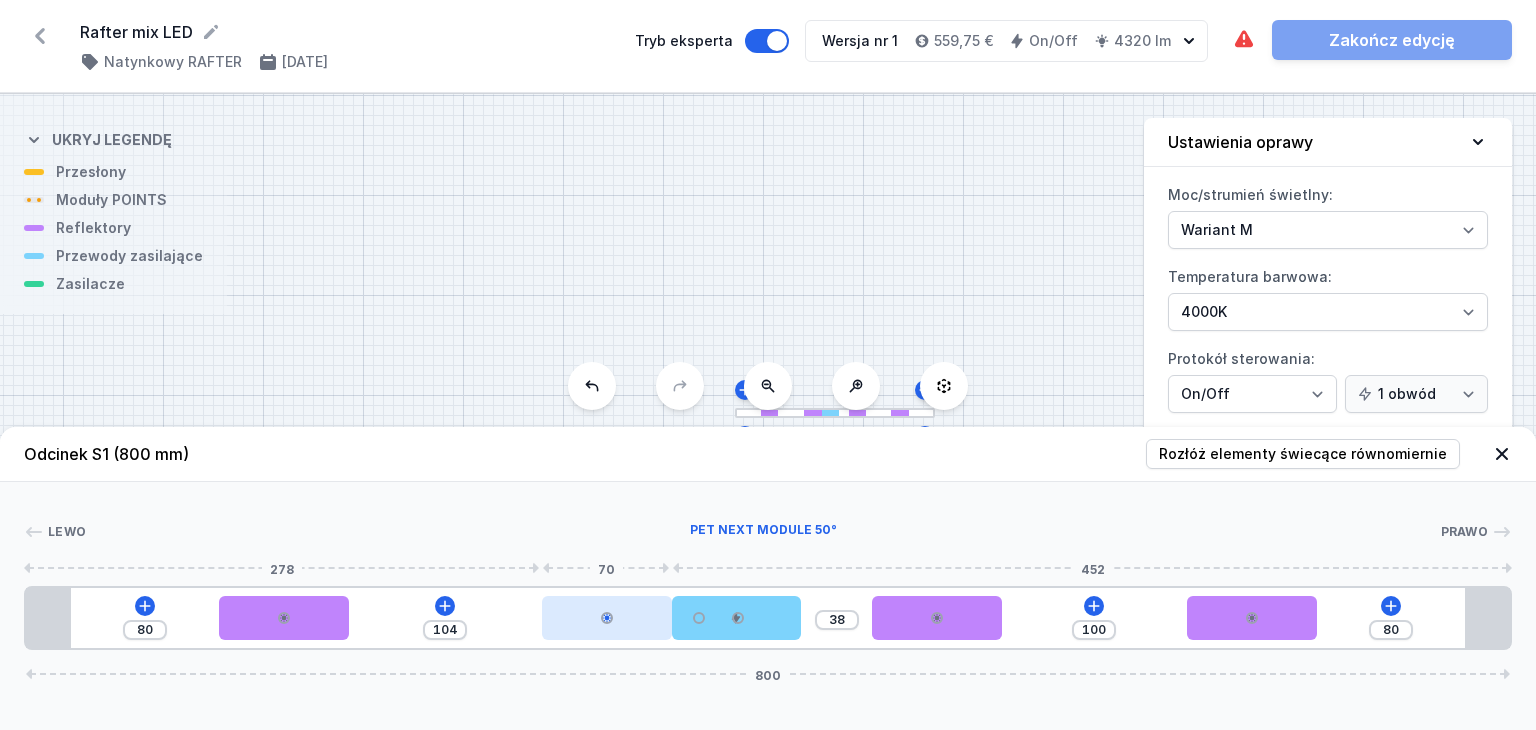 click at bounding box center [607, 618] 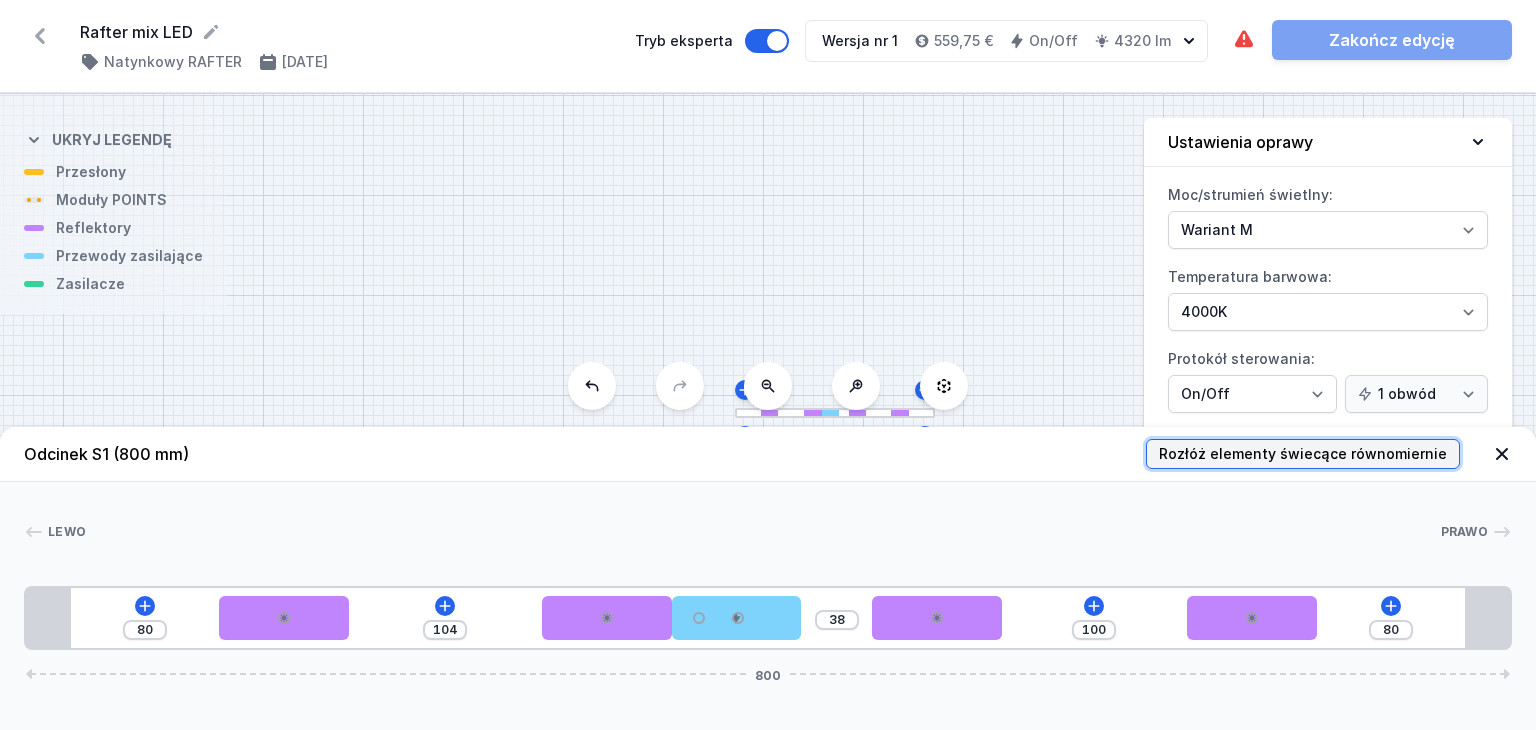 click on "Rozłóż elementy świecące równomiernie" at bounding box center [1303, 454] 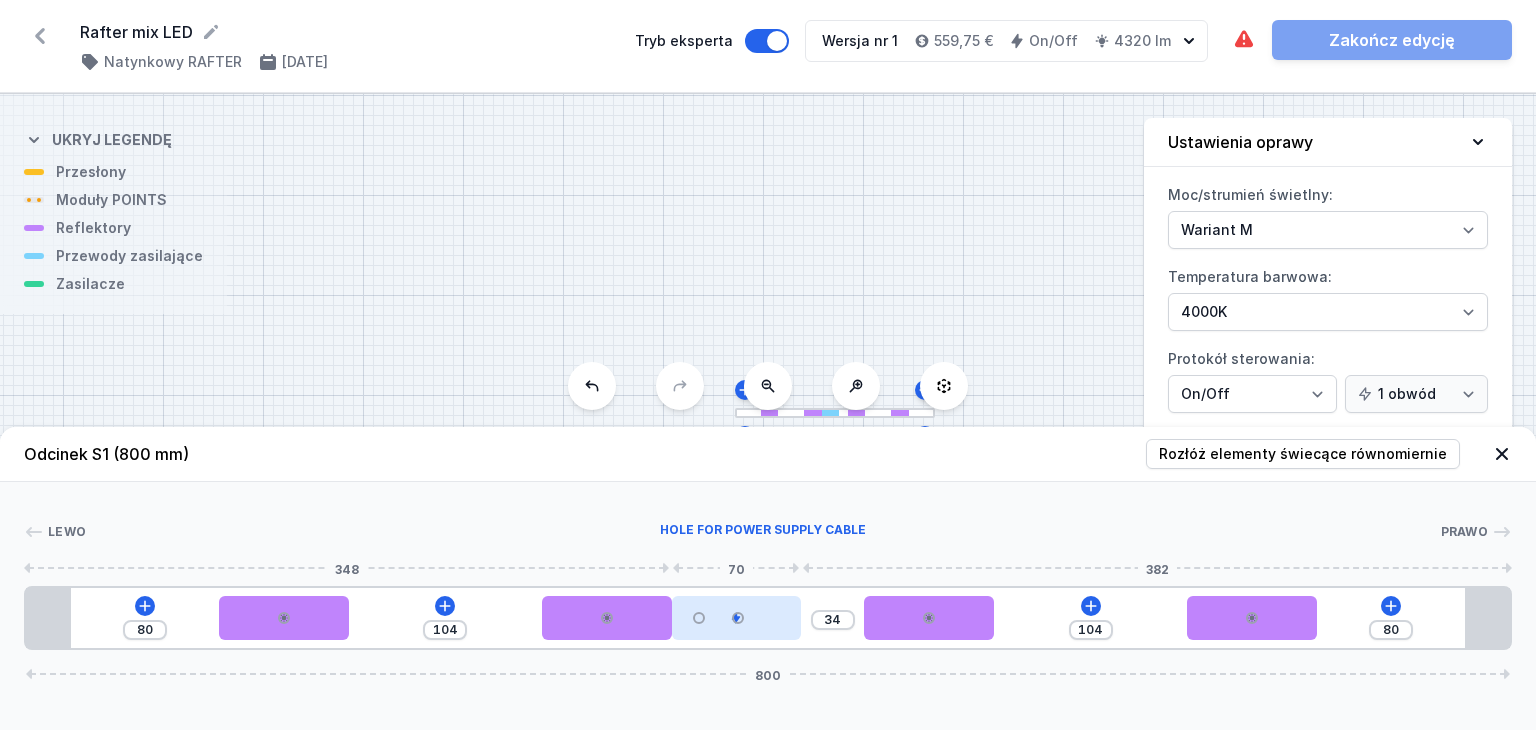 drag, startPoint x: 741, startPoint y: 619, endPoint x: 784, endPoint y: 622, distance: 43.104523 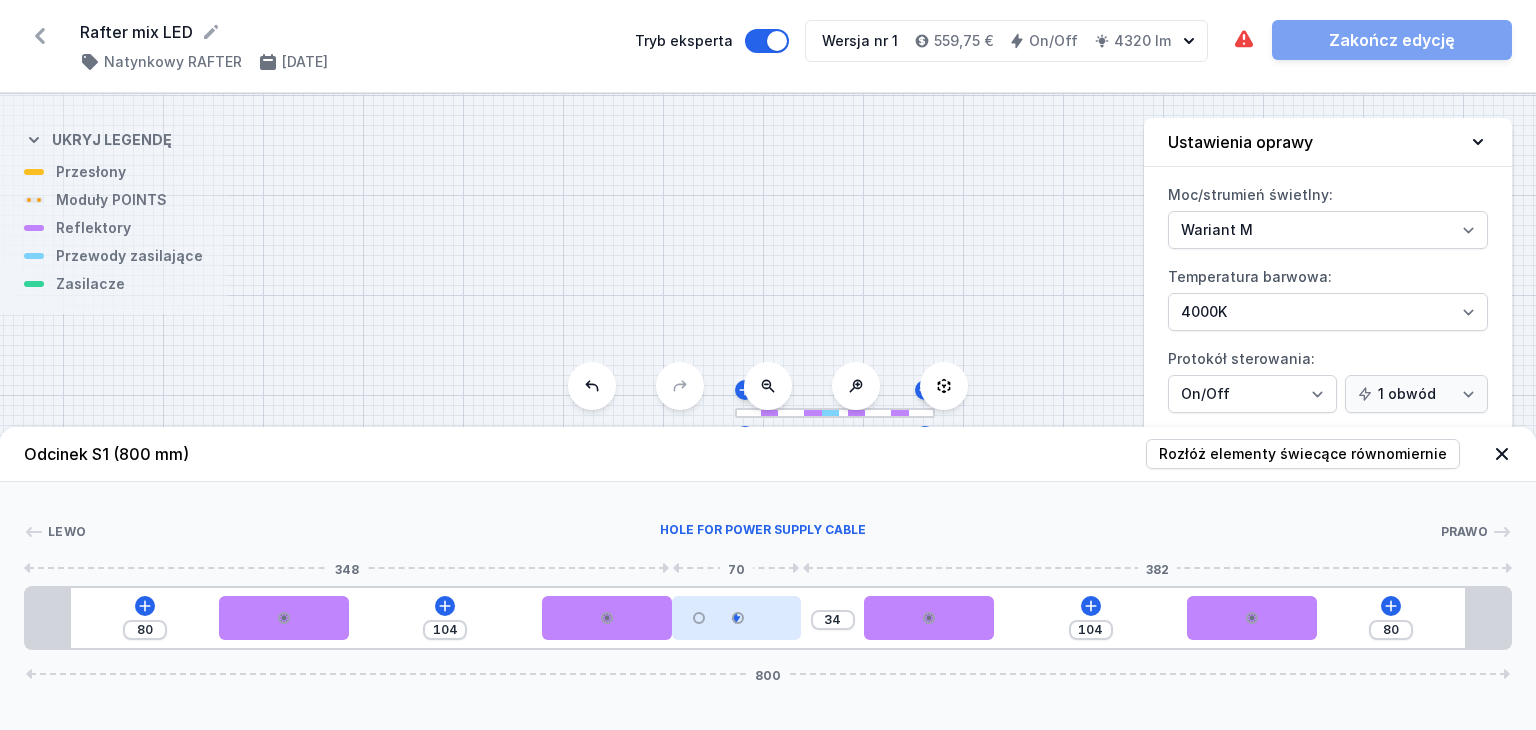 click at bounding box center (737, 618) 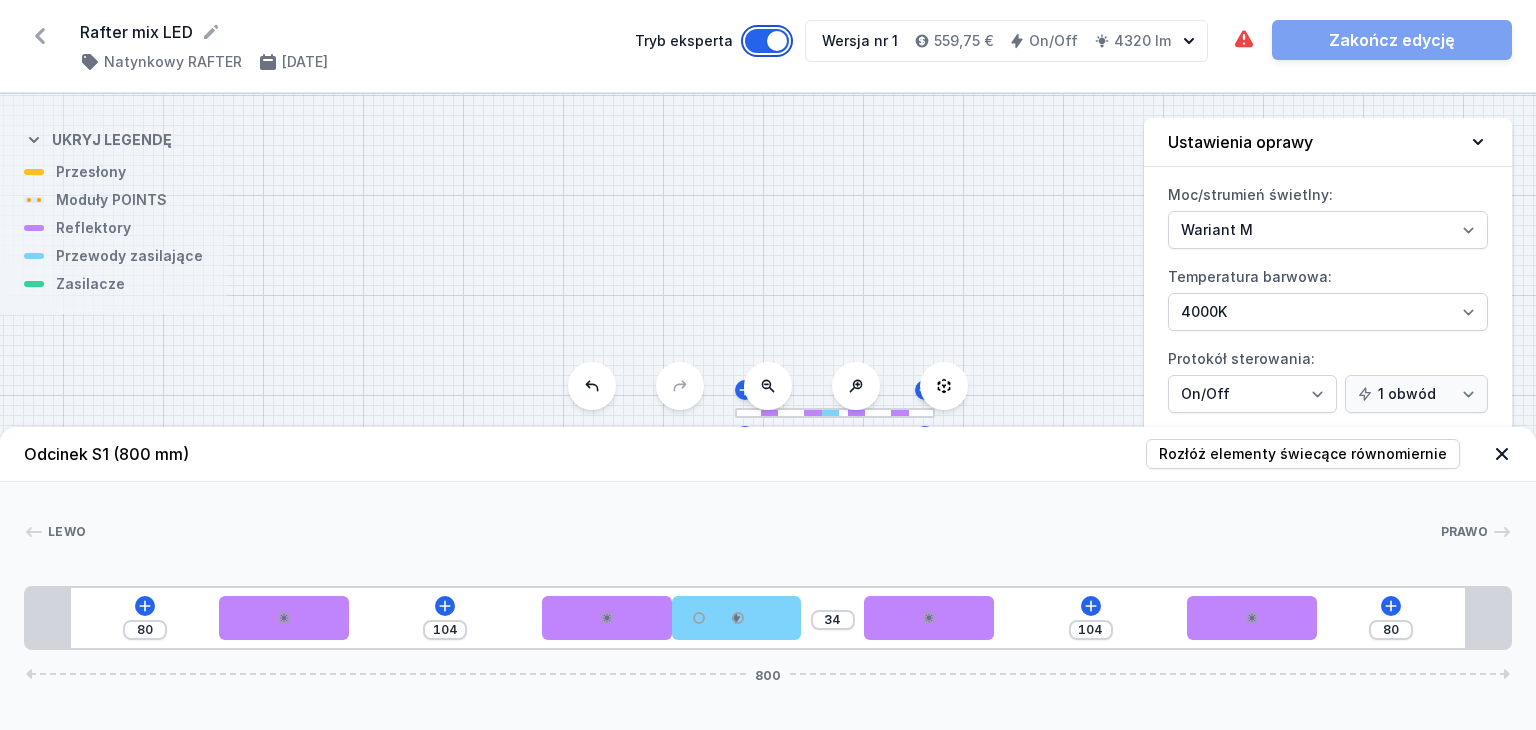 click on "Tryb eksperta" at bounding box center [767, 41] 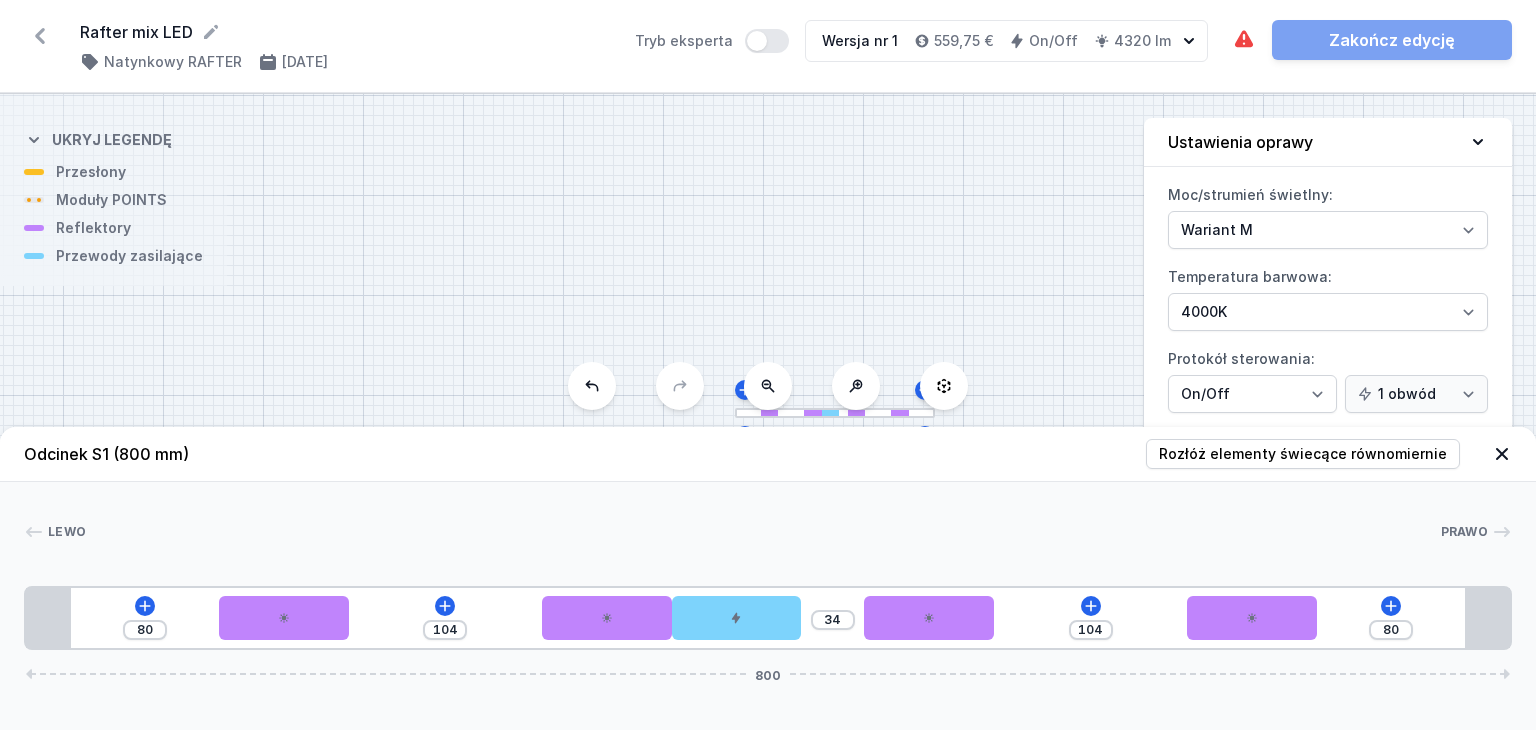 drag, startPoint x: 759, startPoint y: 622, endPoint x: 831, endPoint y: 605, distance: 73.97973 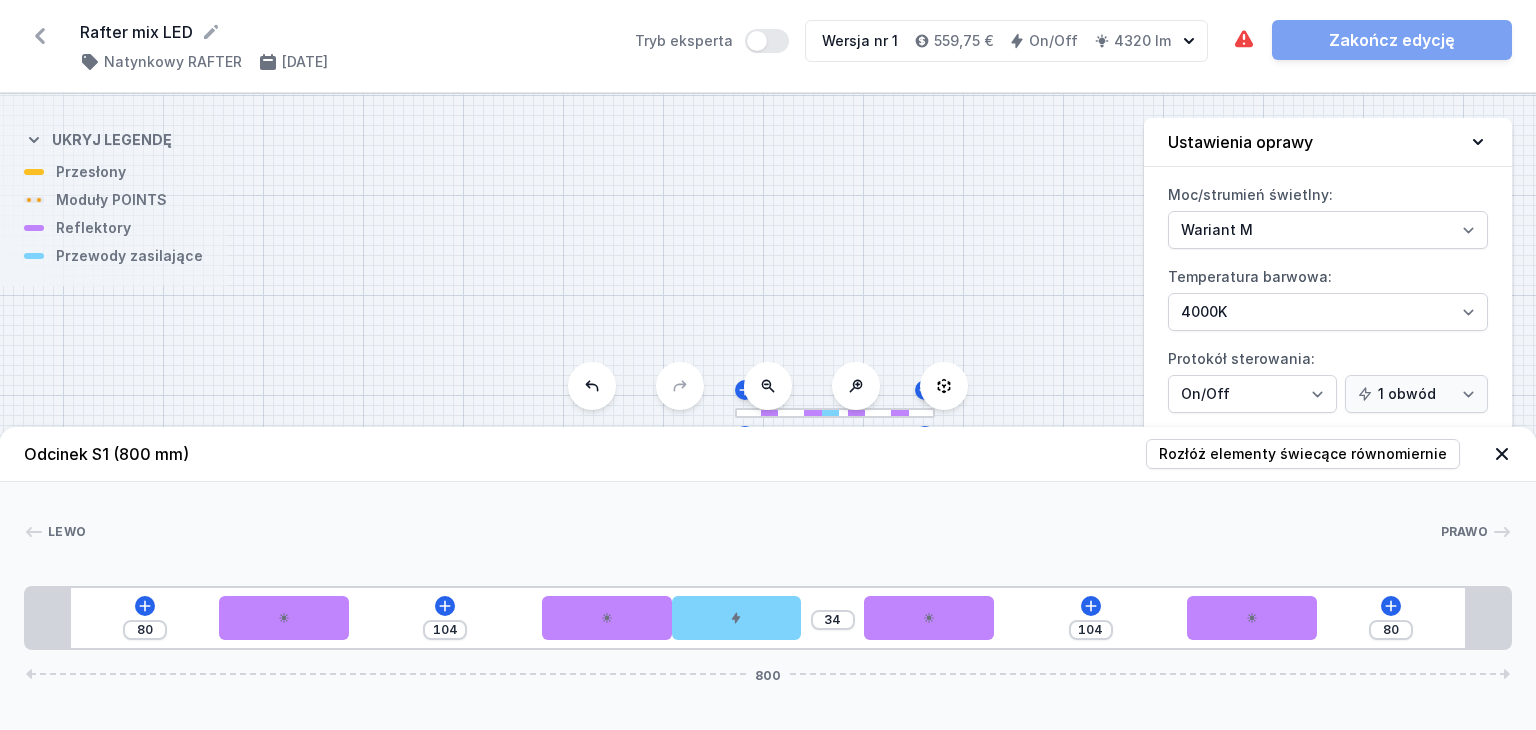 click on "80 104 34 104 80 800" at bounding box center (768, 618) 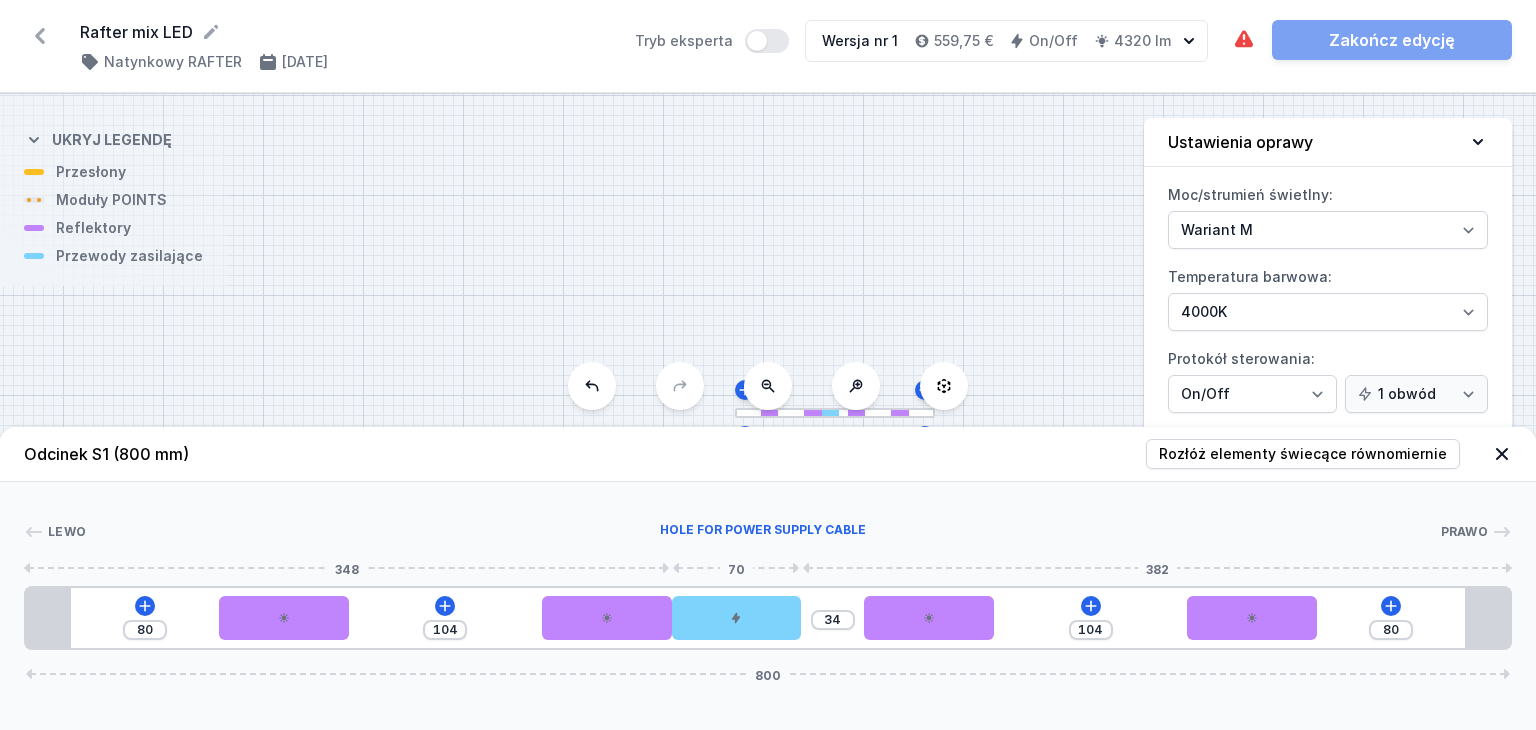 drag, startPoint x: 736, startPoint y: 618, endPoint x: 828, endPoint y: 611, distance: 92.26592 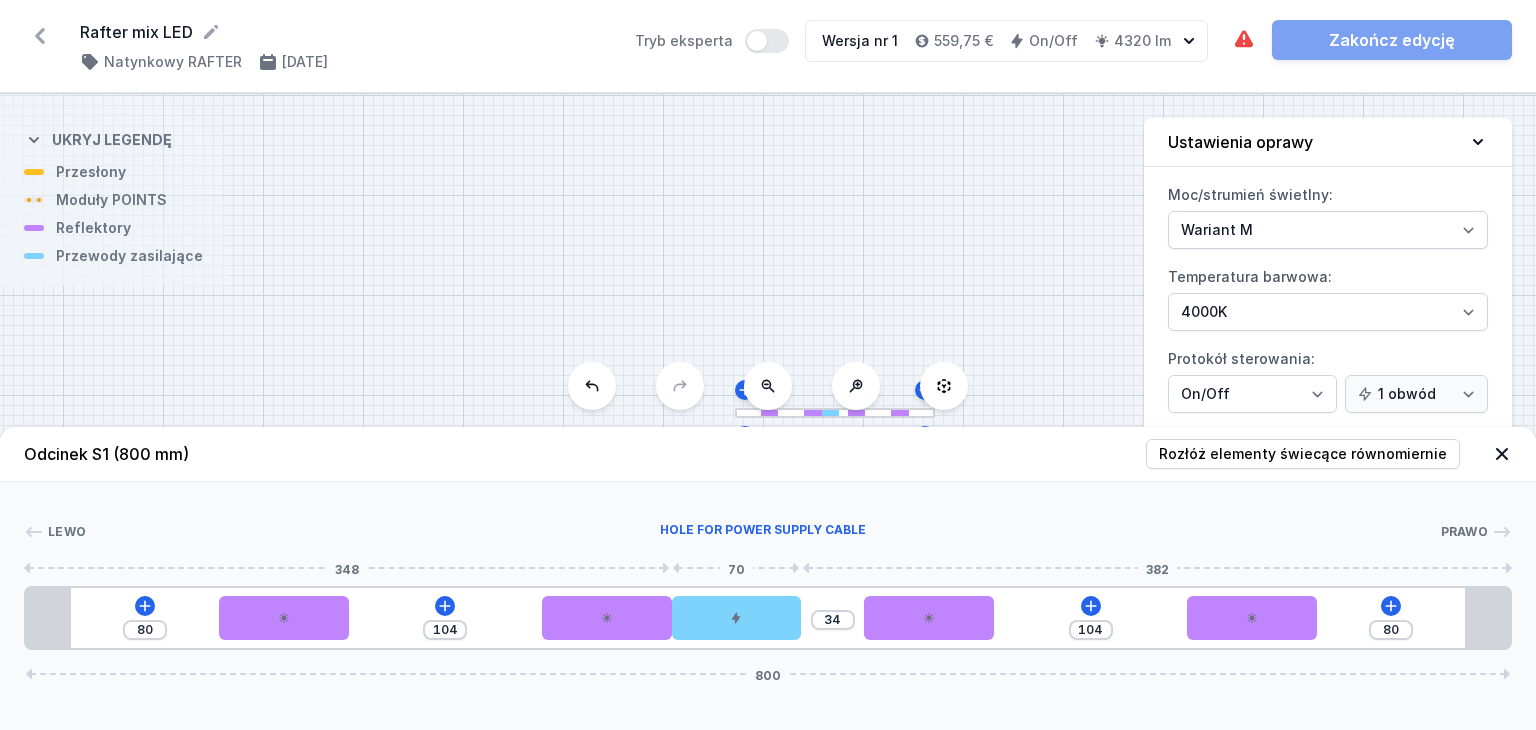 click on "80 104 34 104 80 800" at bounding box center (768, 618) 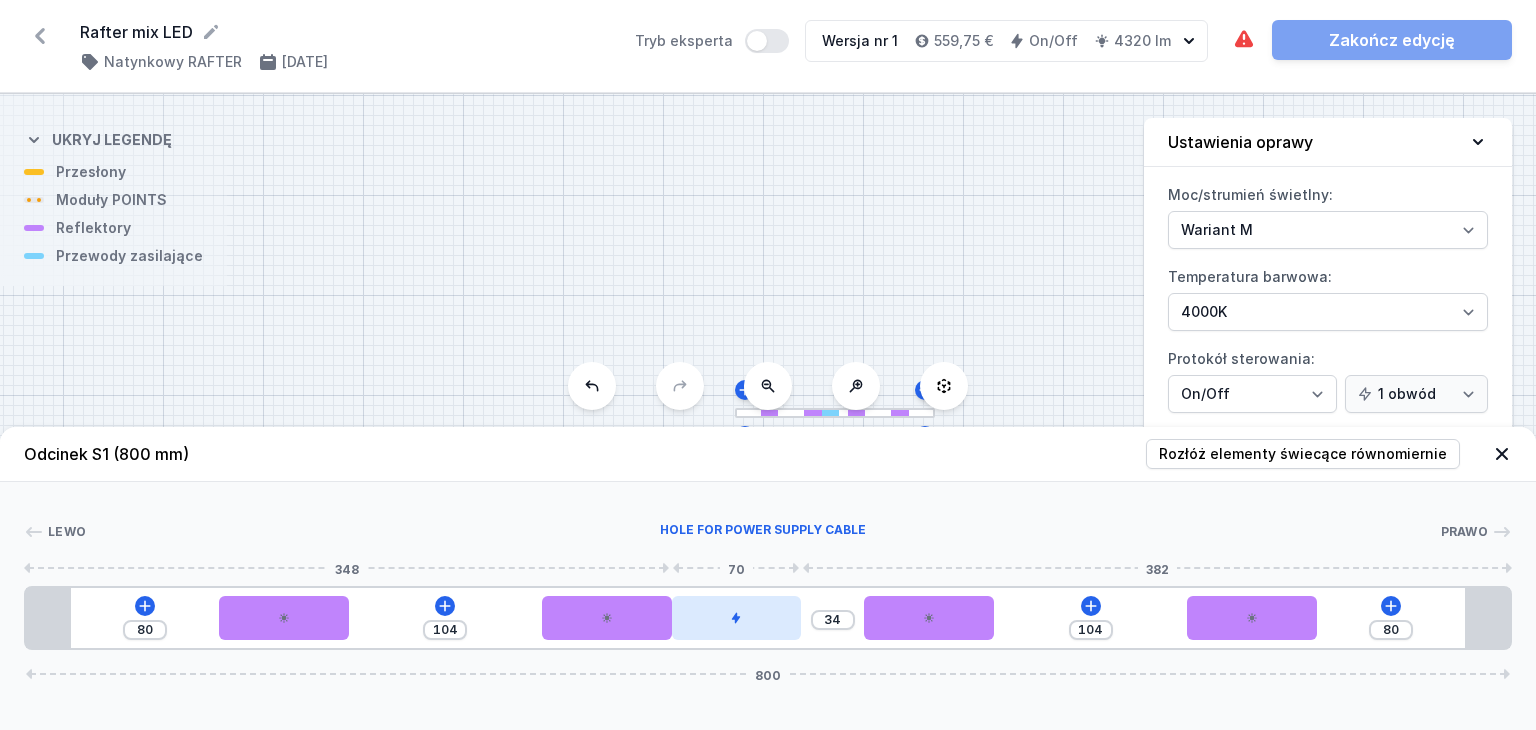 drag, startPoint x: 772, startPoint y: 621, endPoint x: 797, endPoint y: 617, distance: 25.317978 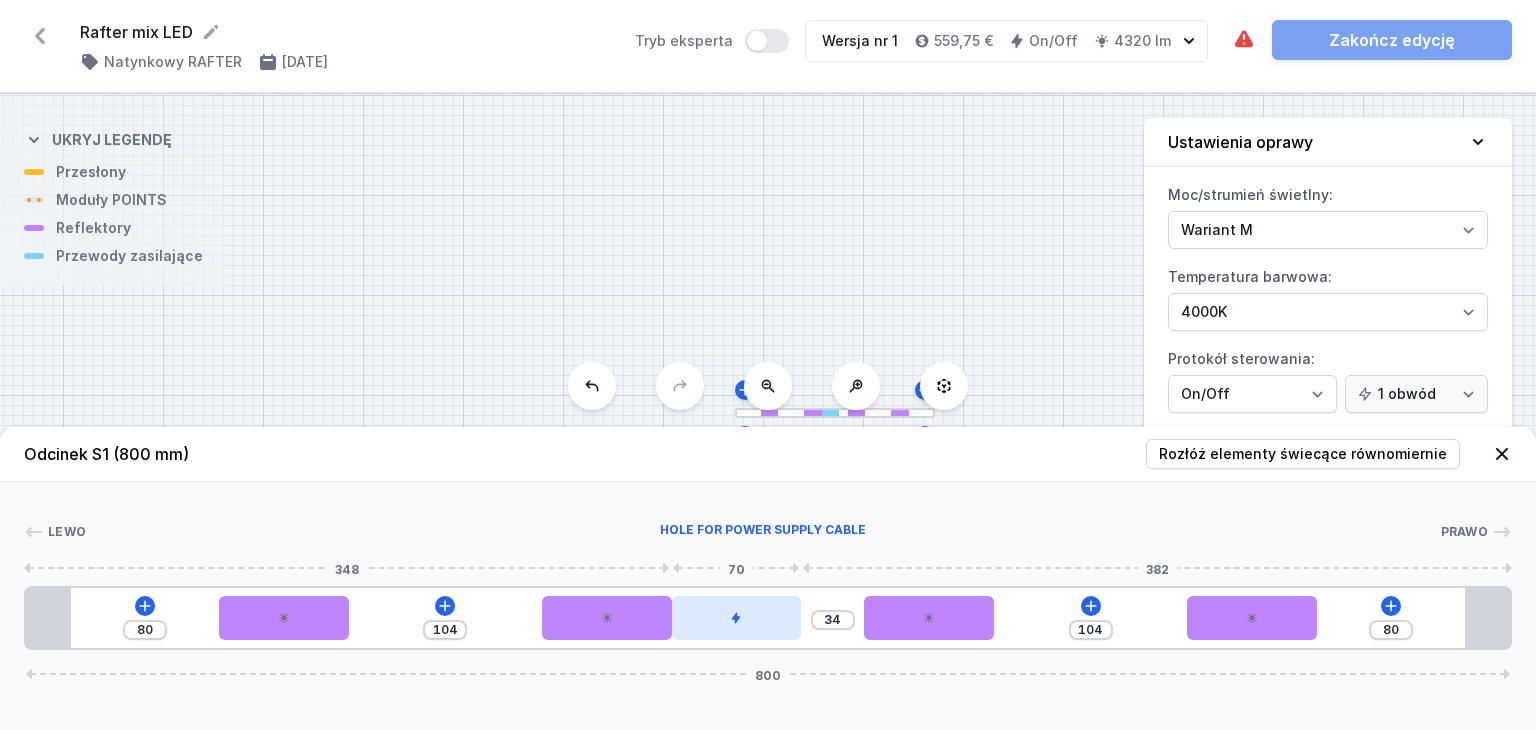 click at bounding box center (737, 618) 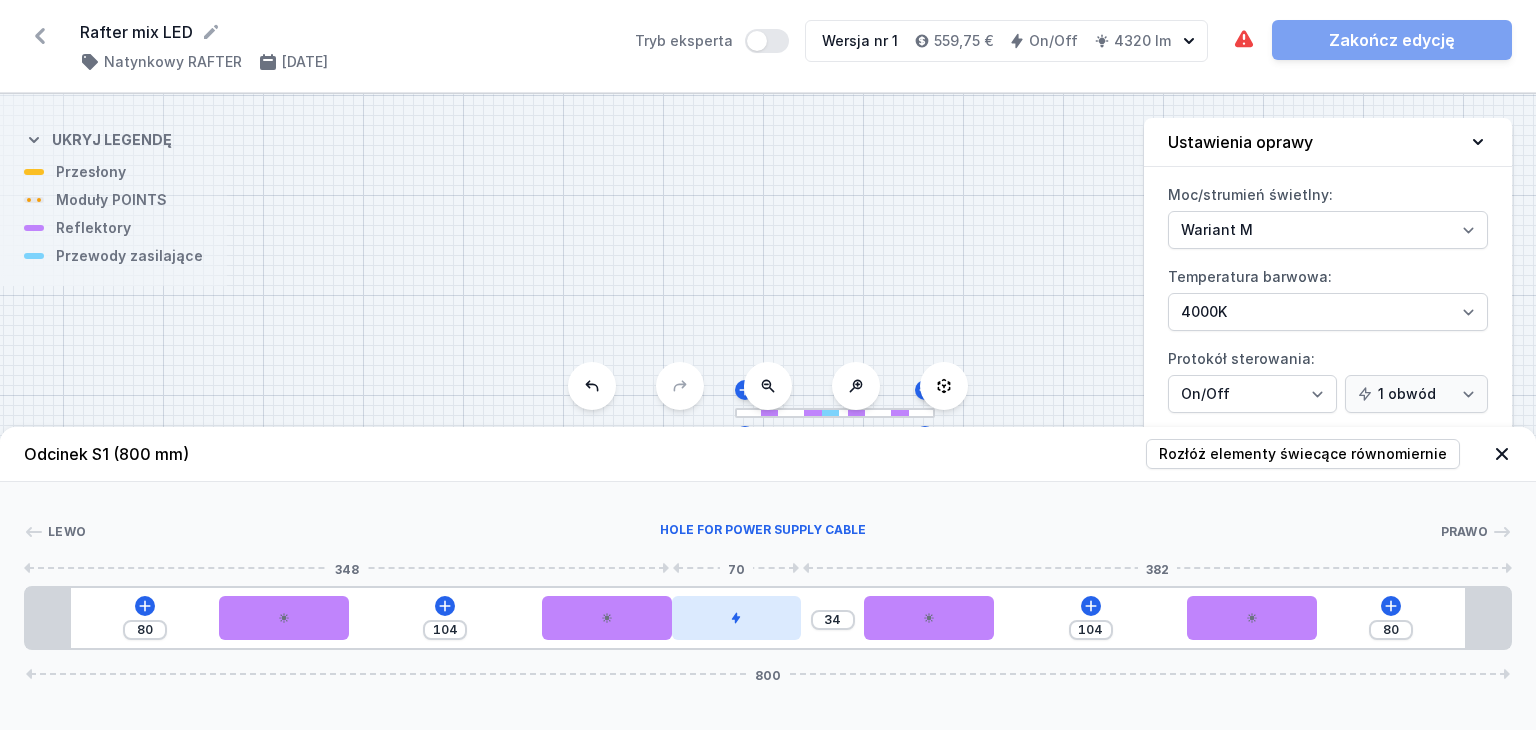 click 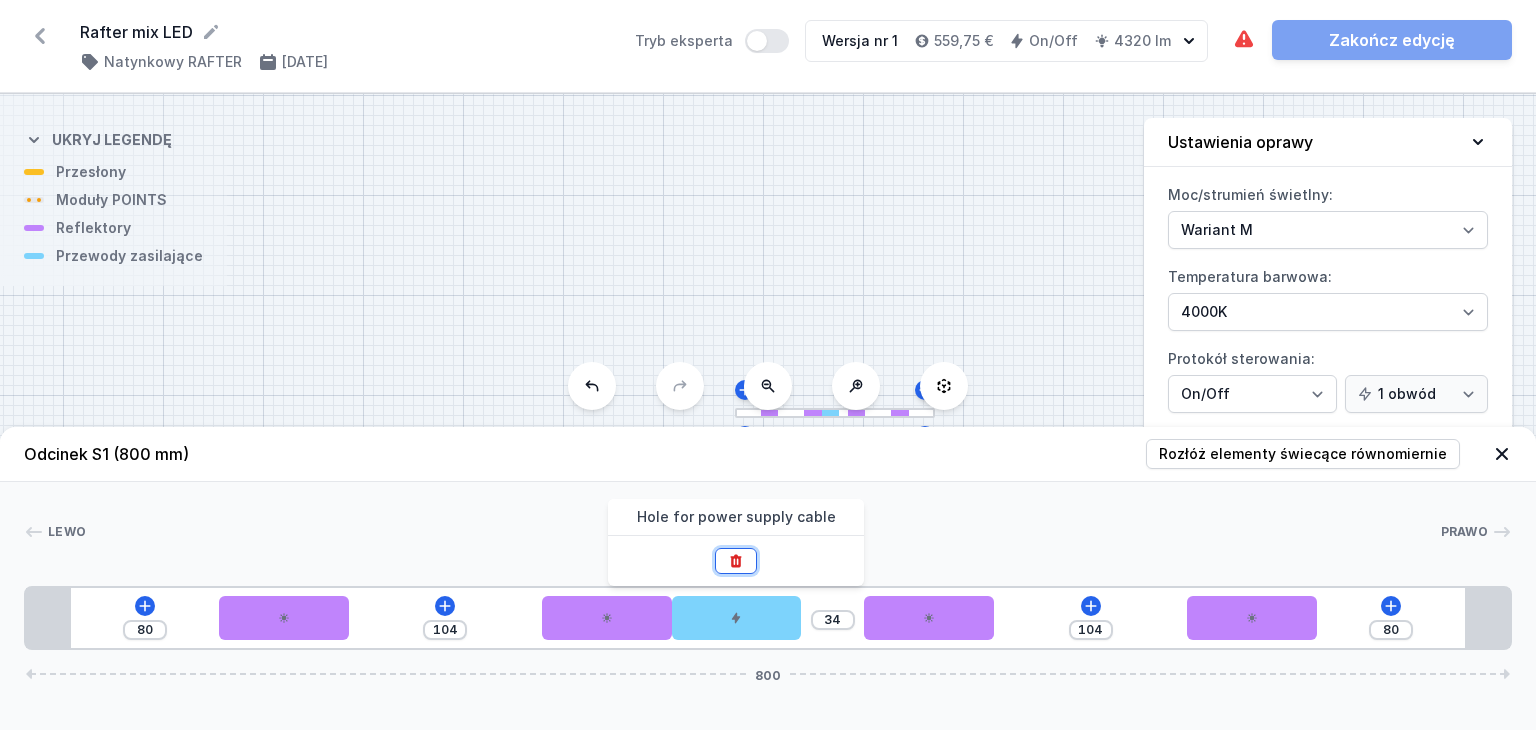 click 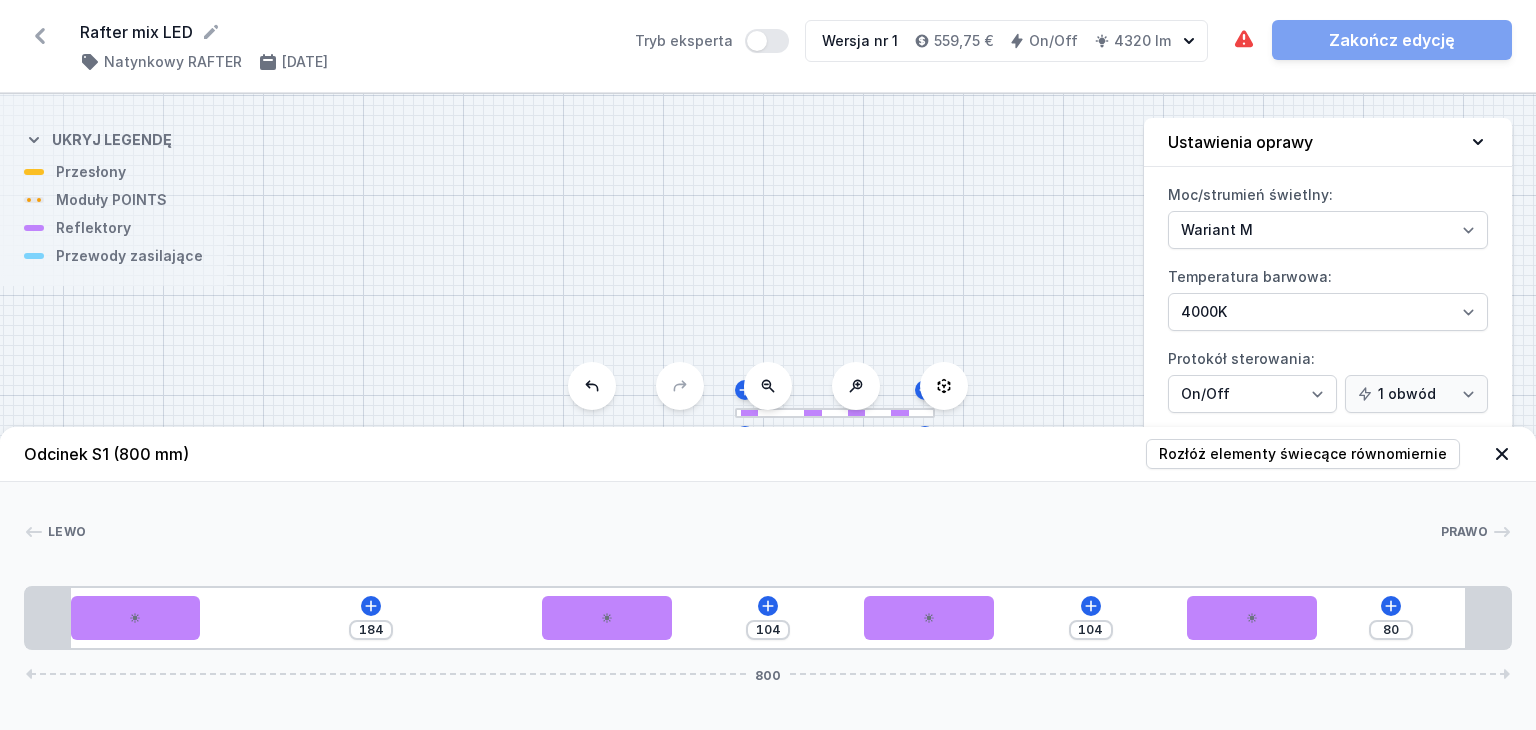 drag, startPoint x: 279, startPoint y: 621, endPoint x: 217, endPoint y: 613, distance: 62.514 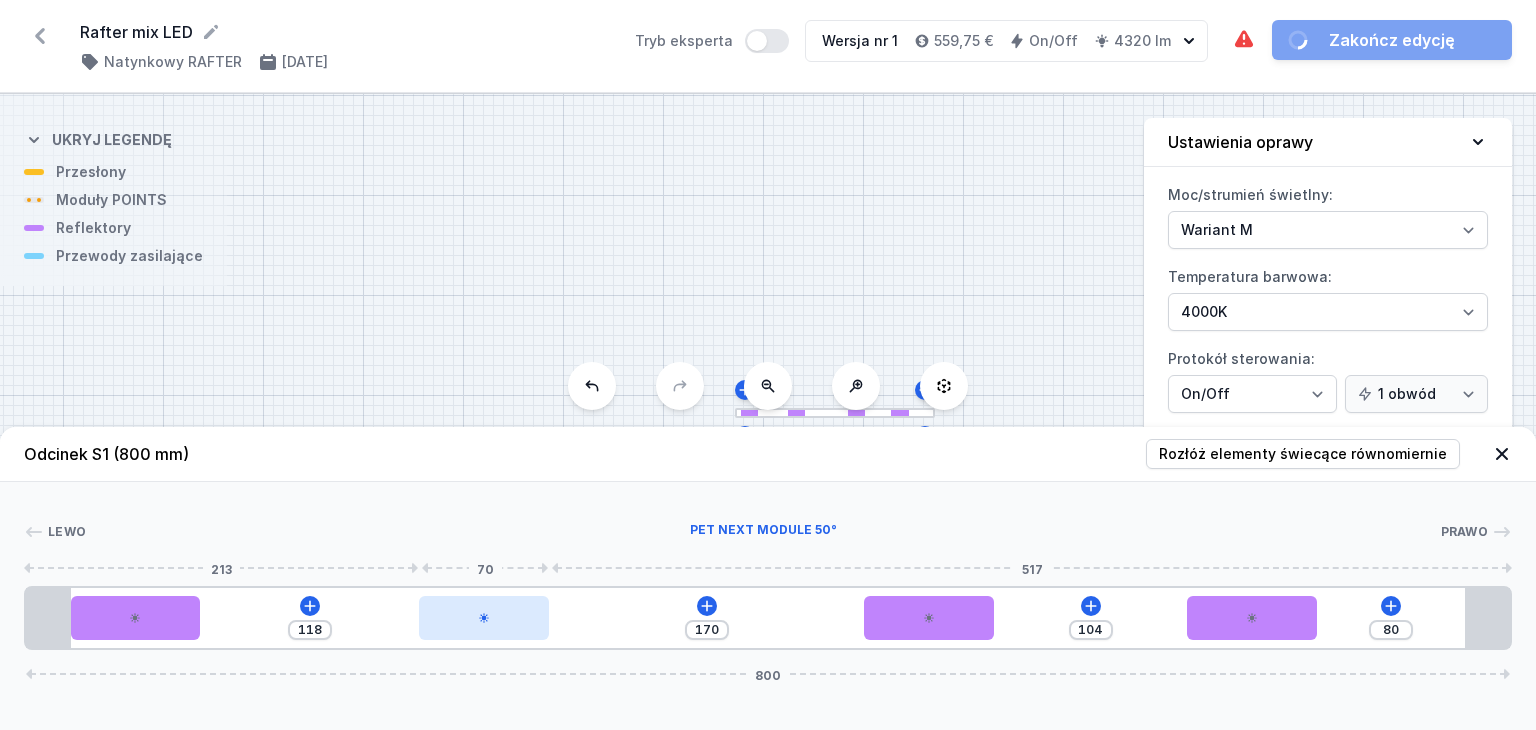 drag, startPoint x: 630, startPoint y: 619, endPoint x: 494, endPoint y: 611, distance: 136.23509 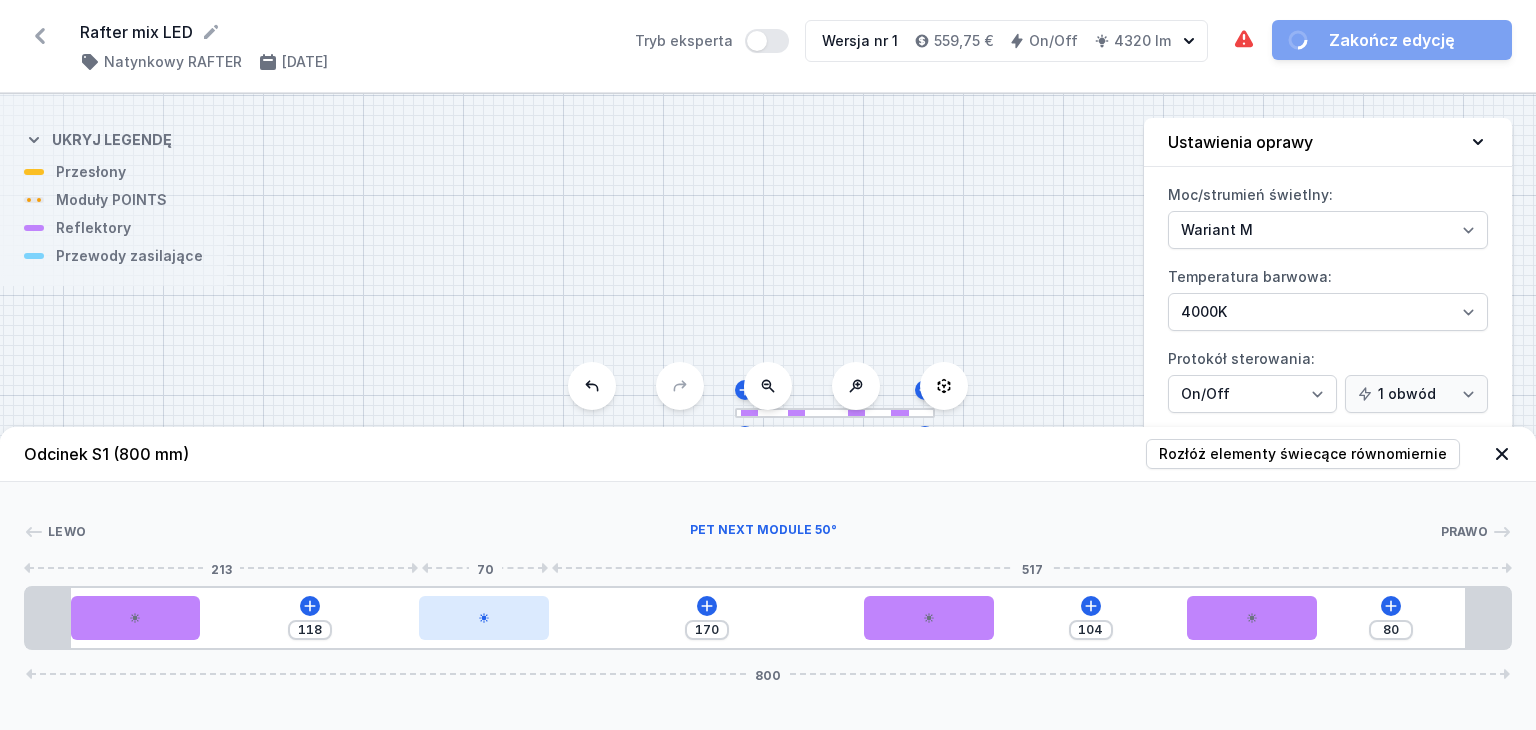 click at bounding box center (484, 618) 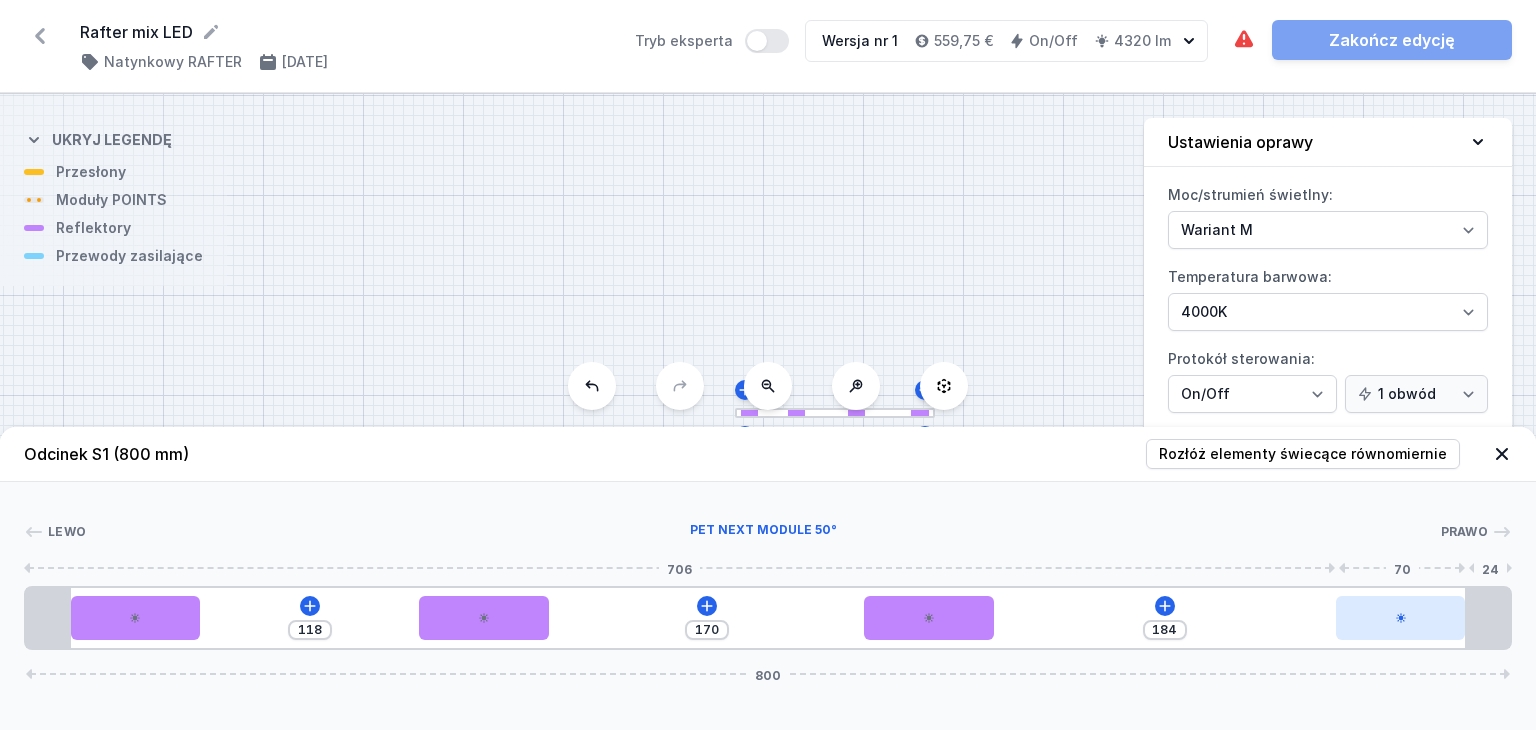 drag, startPoint x: 1248, startPoint y: 625, endPoint x: 1438, endPoint y: 623, distance: 190.01053 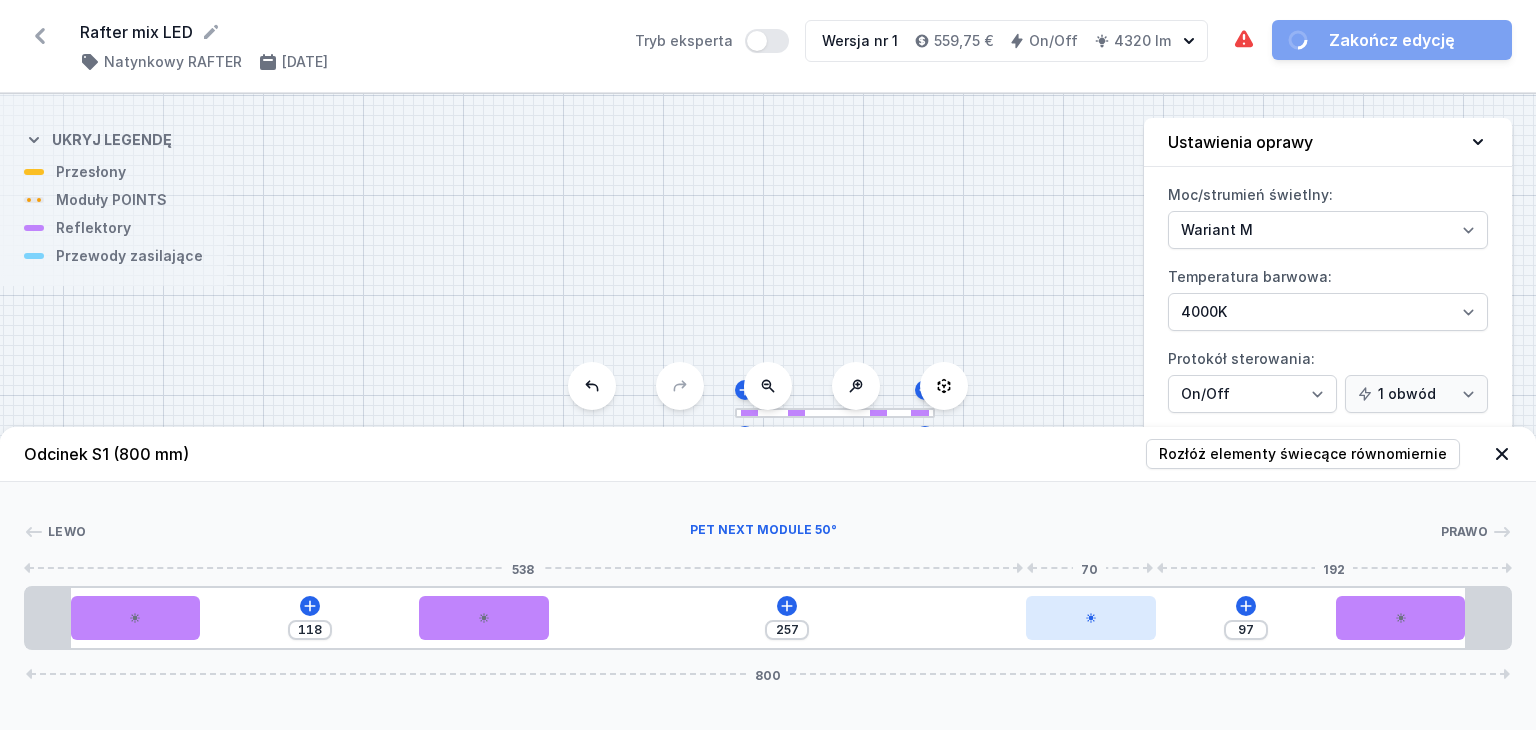 drag, startPoint x: 951, startPoint y: 622, endPoint x: 1129, endPoint y: 622, distance: 178 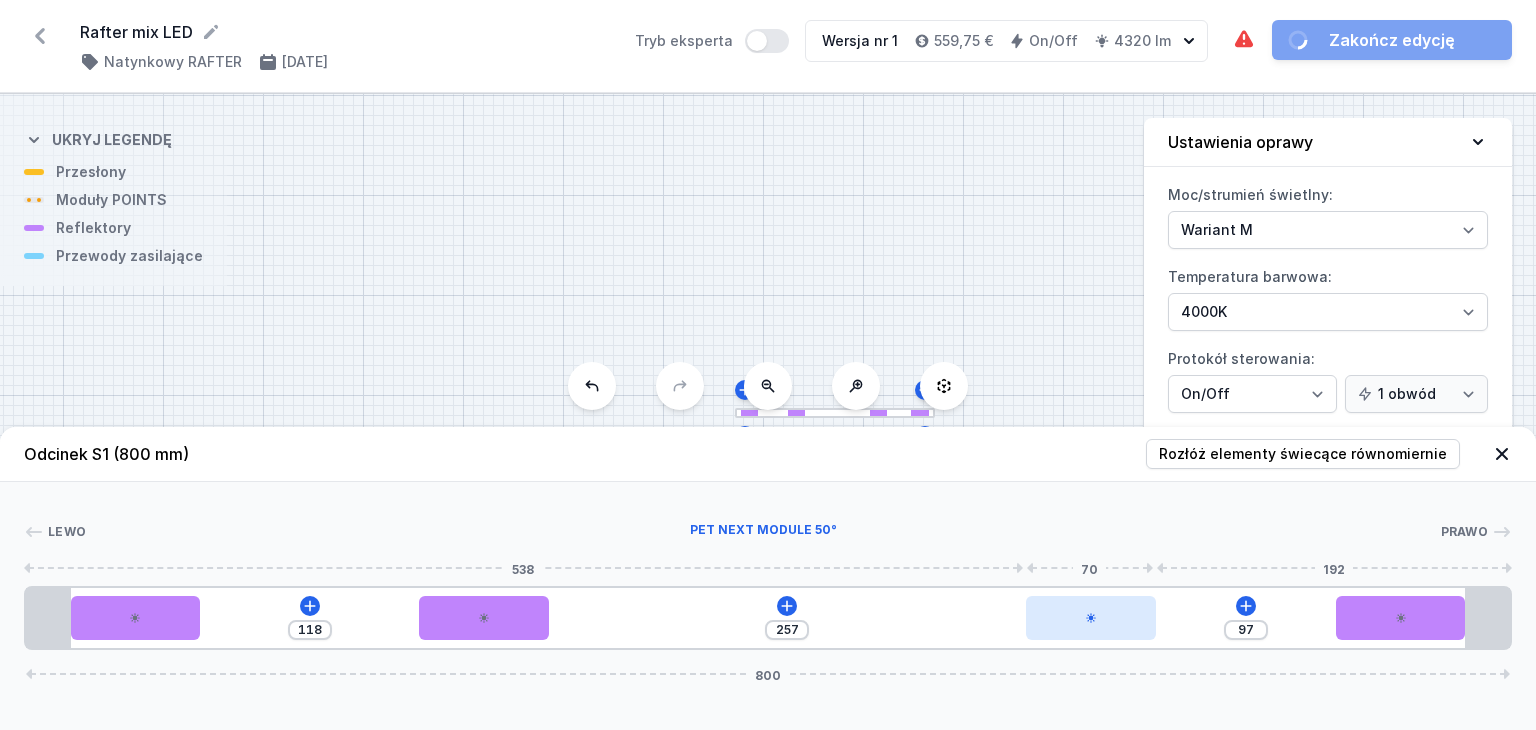 click at bounding box center (1091, 618) 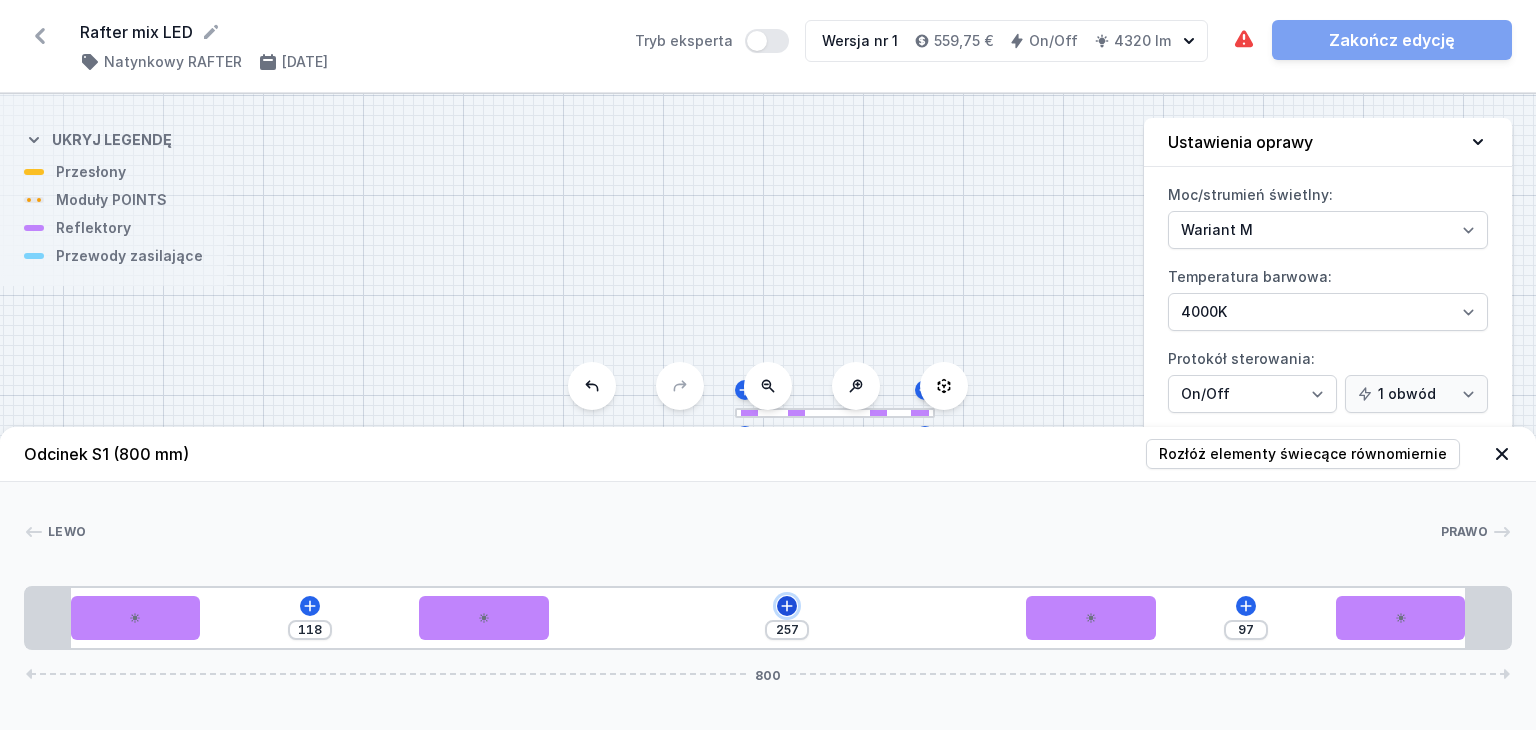 click 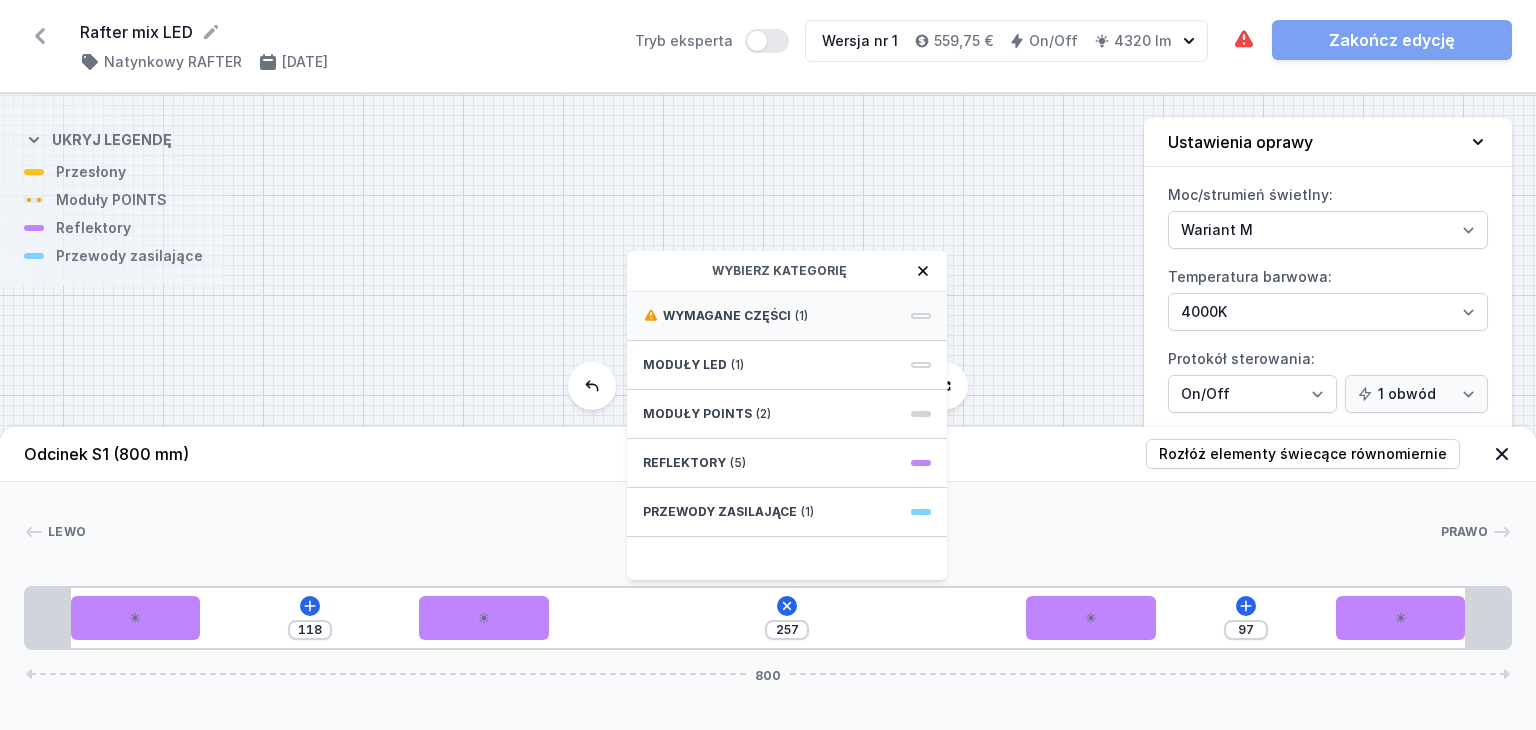click on "Wymagane części" at bounding box center [727, 316] 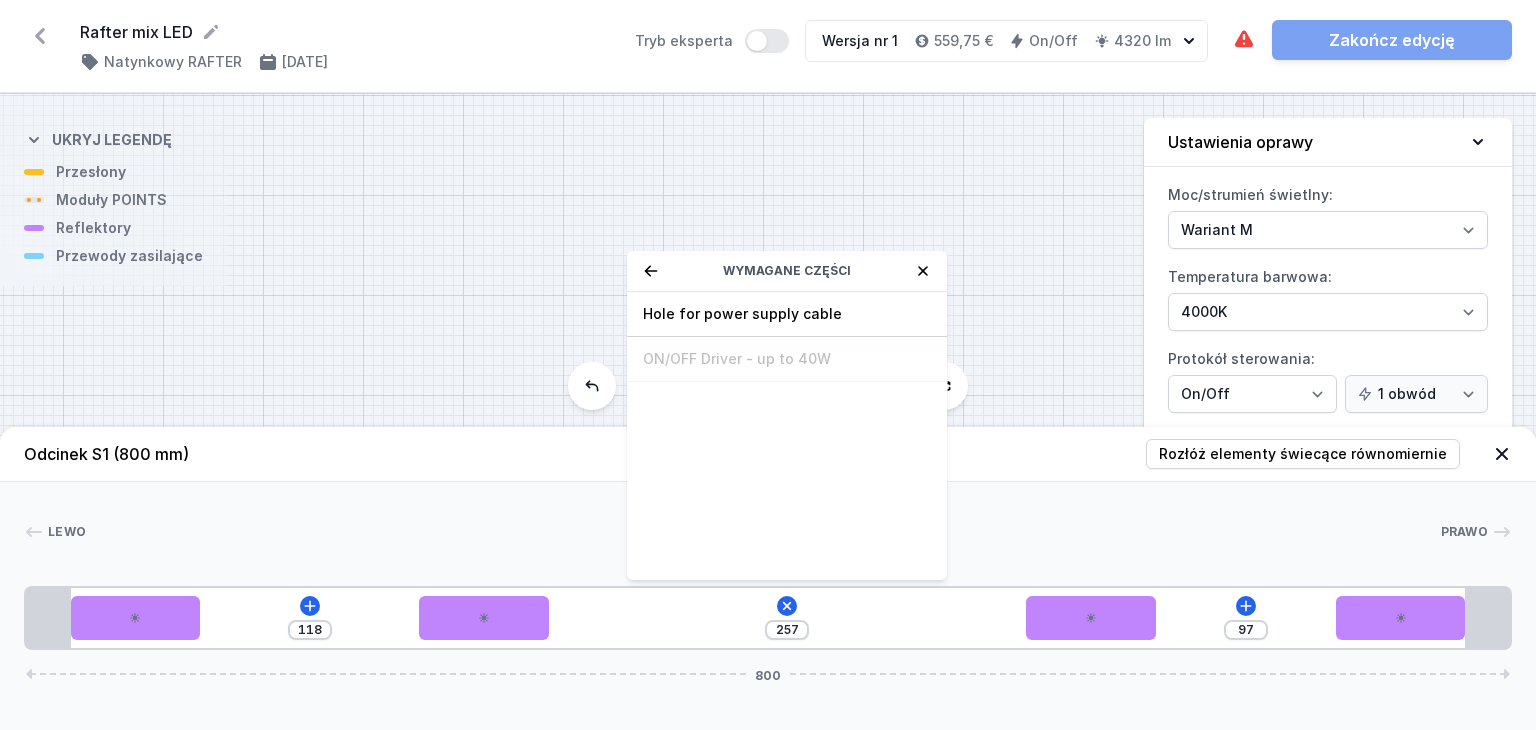 click on "Hole for power supply cable" at bounding box center (787, 314) 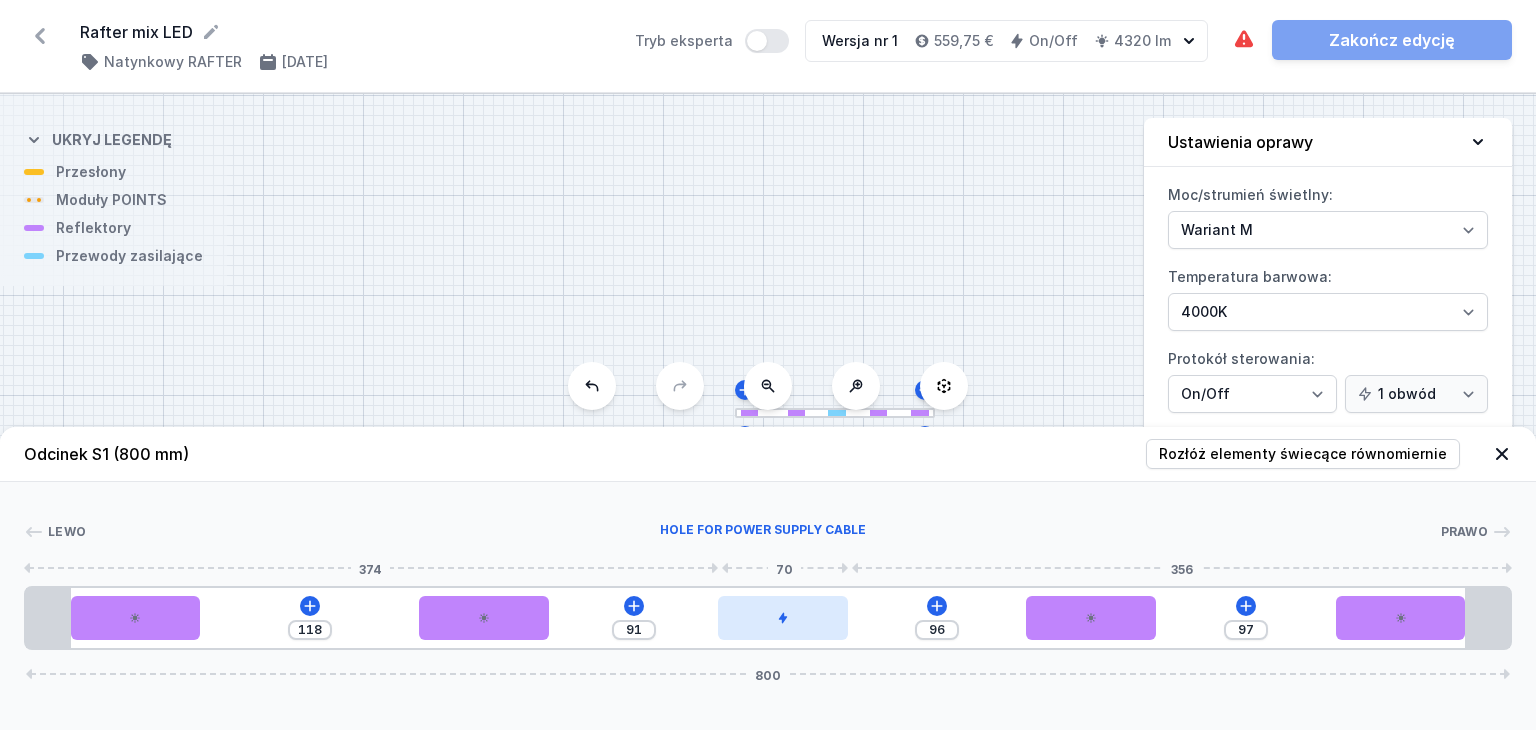 drag, startPoint x: 636, startPoint y: 620, endPoint x: 804, endPoint y: 619, distance: 168.00298 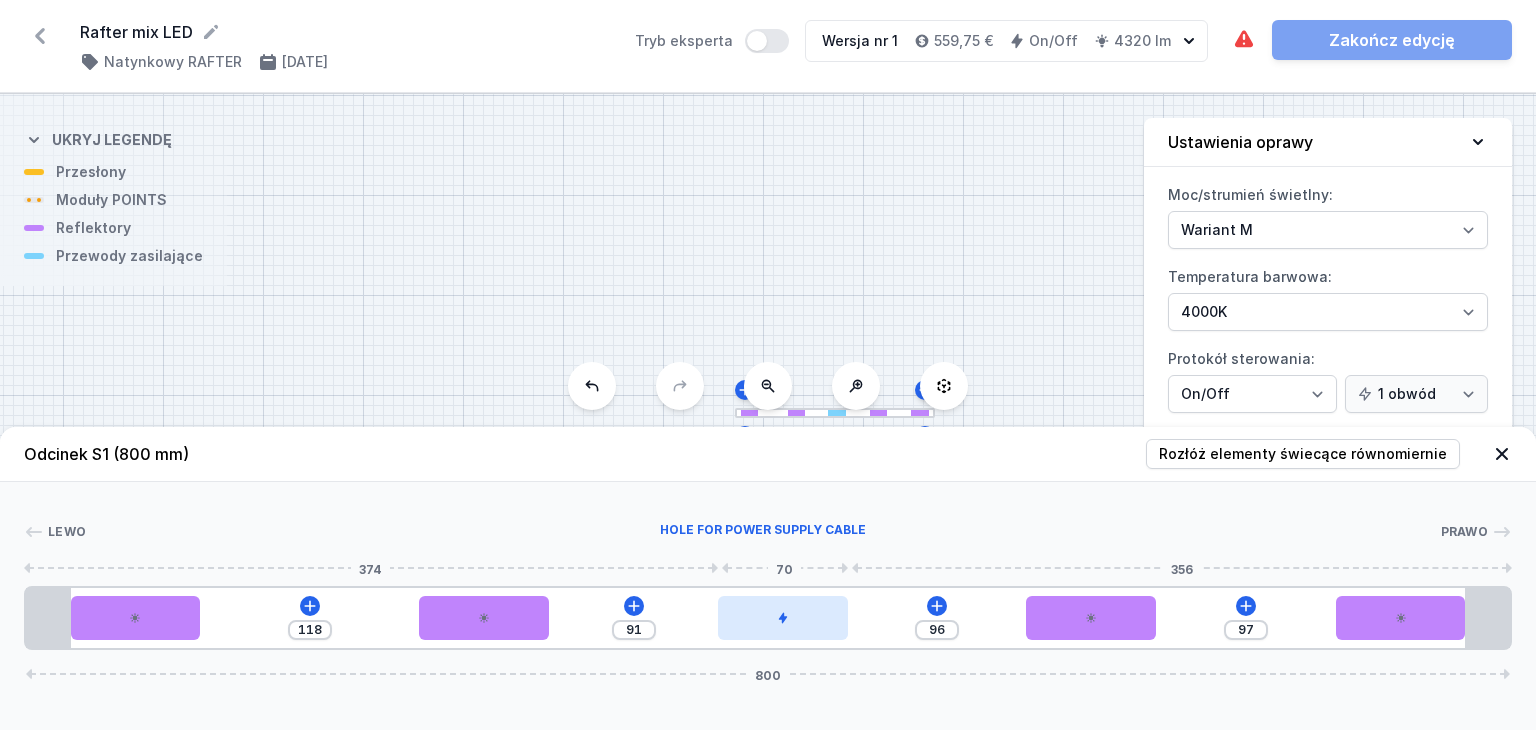 click at bounding box center [783, 618] 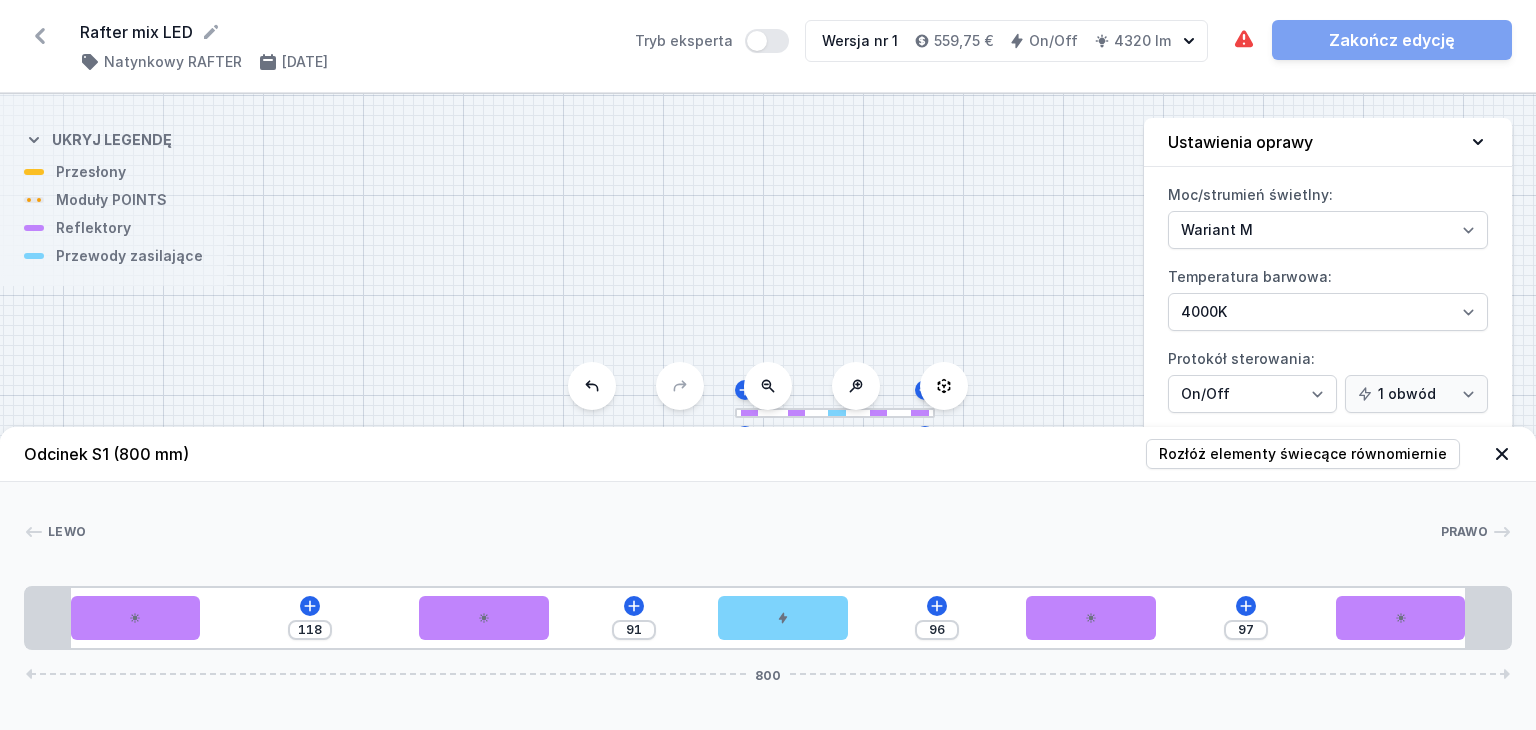 click on "[PERSON_NAME] 1 2 2 3 2 2 1 118 91 96 97 800 24 70 118 70 91 70 96 70 97 70 24 24 752 24 800" at bounding box center [768, 566] 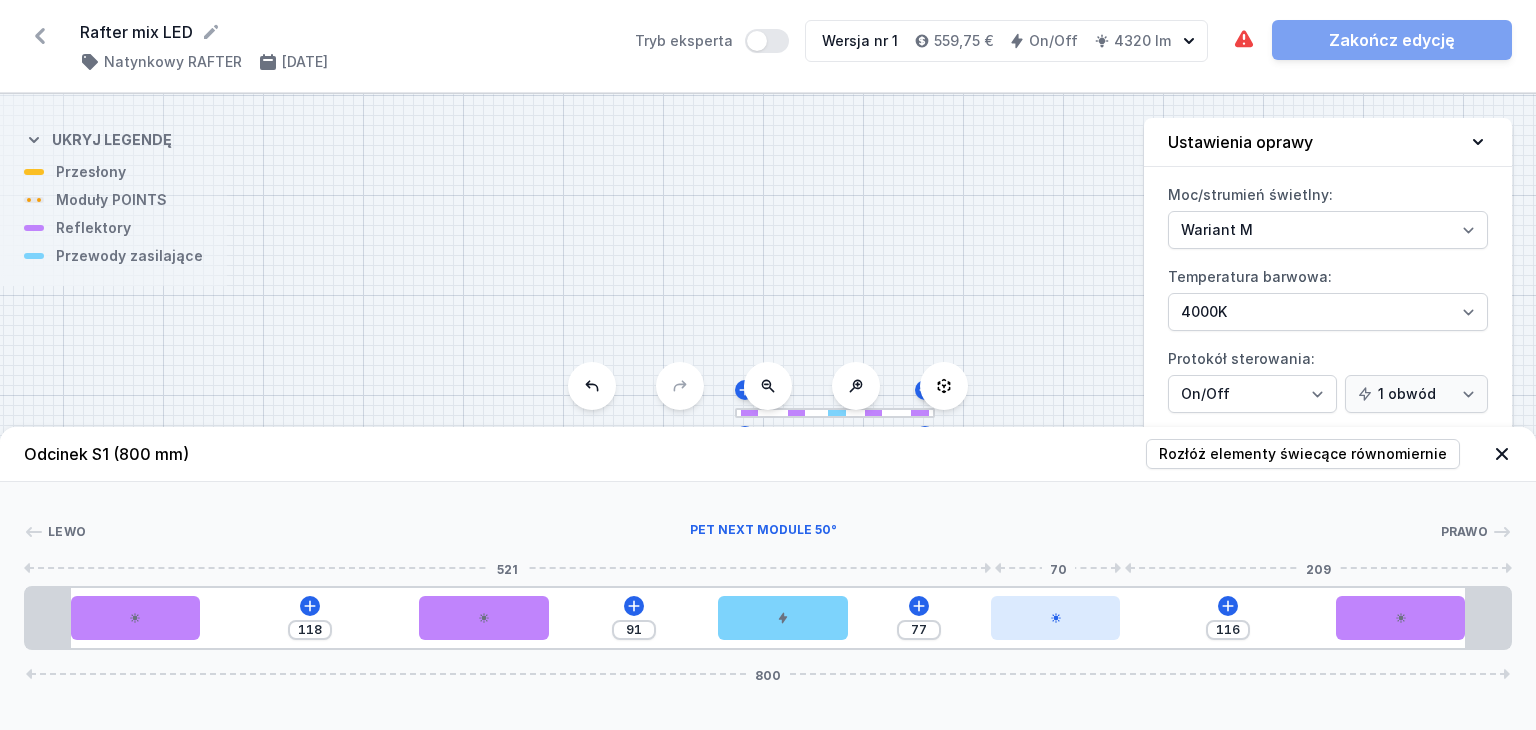 drag, startPoint x: 1123, startPoint y: 629, endPoint x: 1102, endPoint y: 624, distance: 21.587032 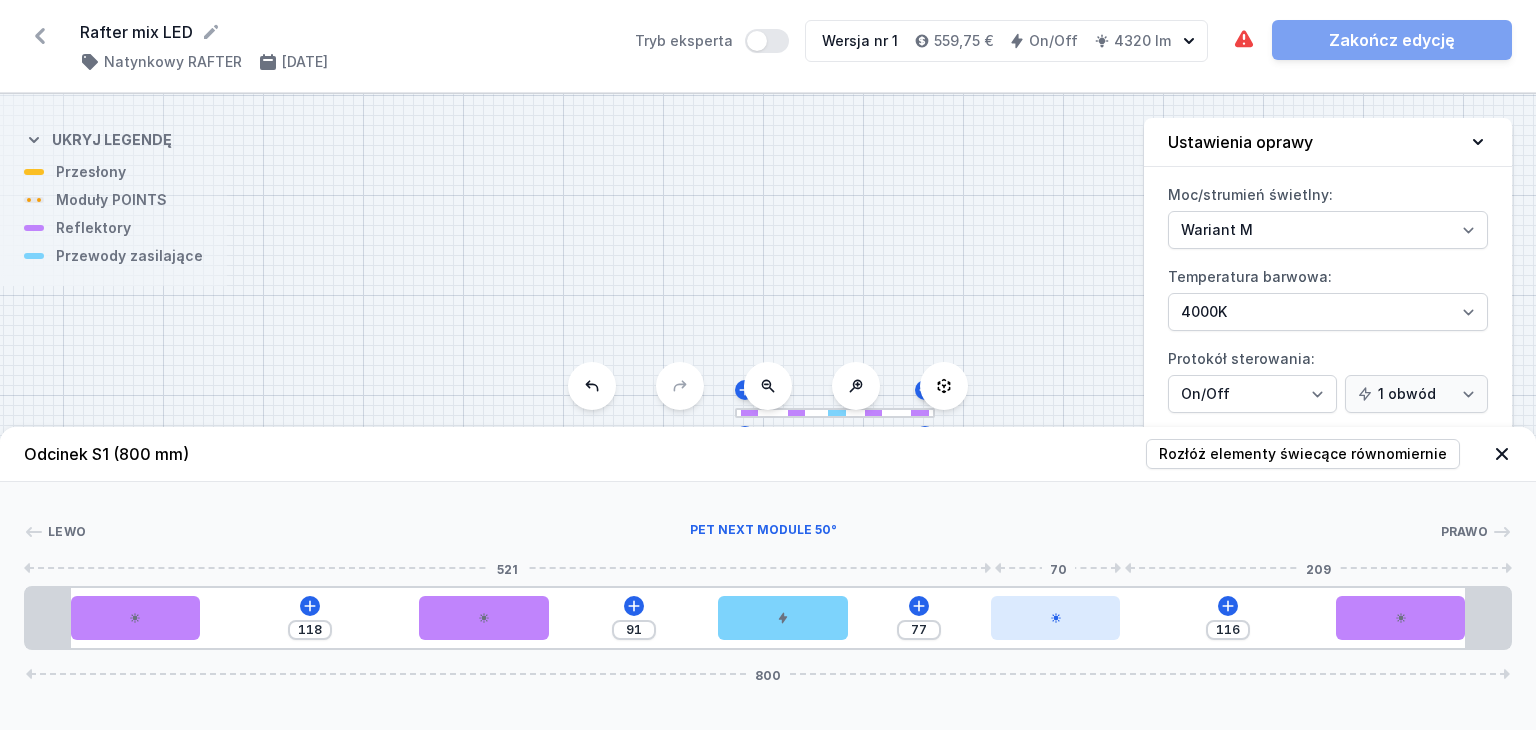 click at bounding box center (1056, 618) 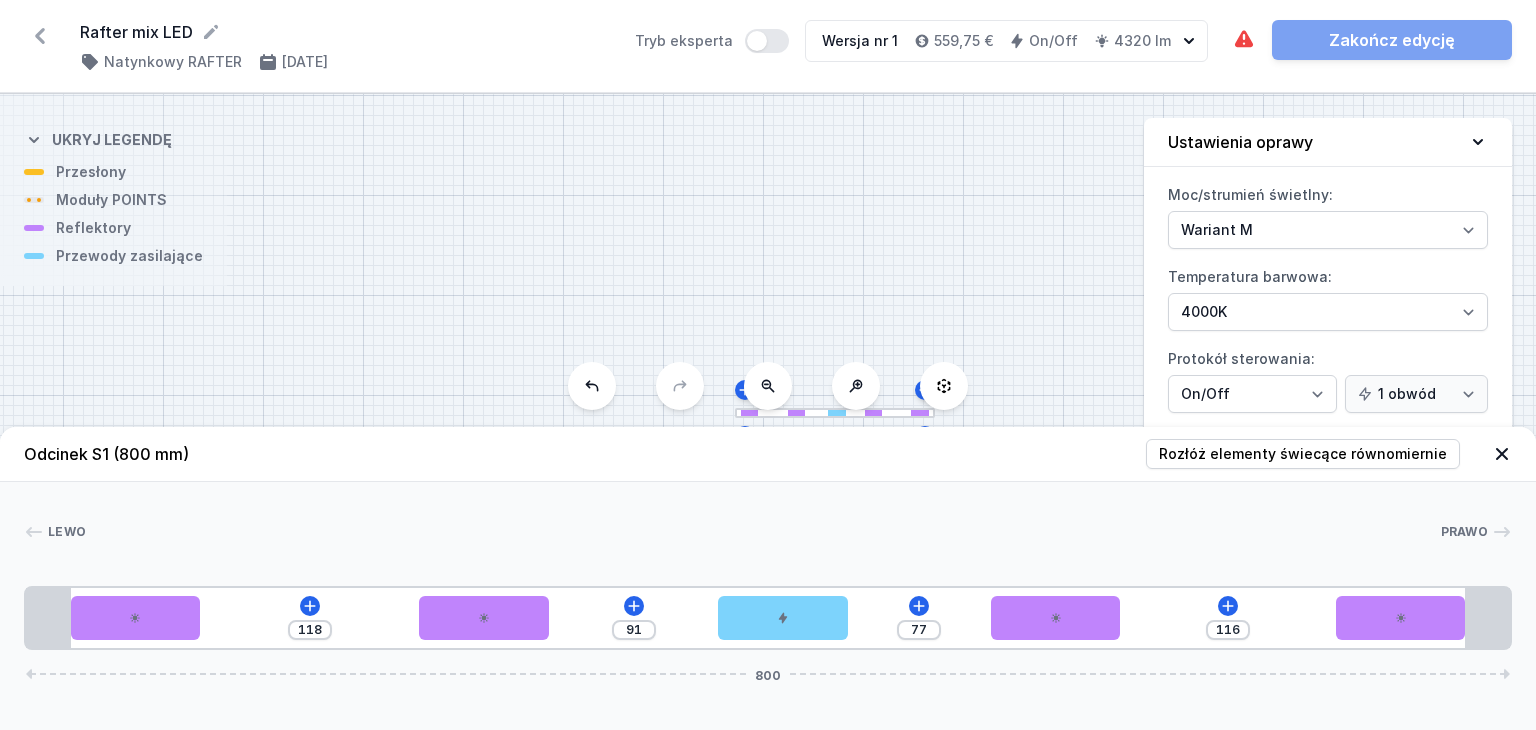 click on "Lewo Prawo 1 2 2 3 2 2 1 118 91 77 116 800 24 70 118 70 91 70 77 70 116 70 24 24 752 24 800" at bounding box center [768, 566] 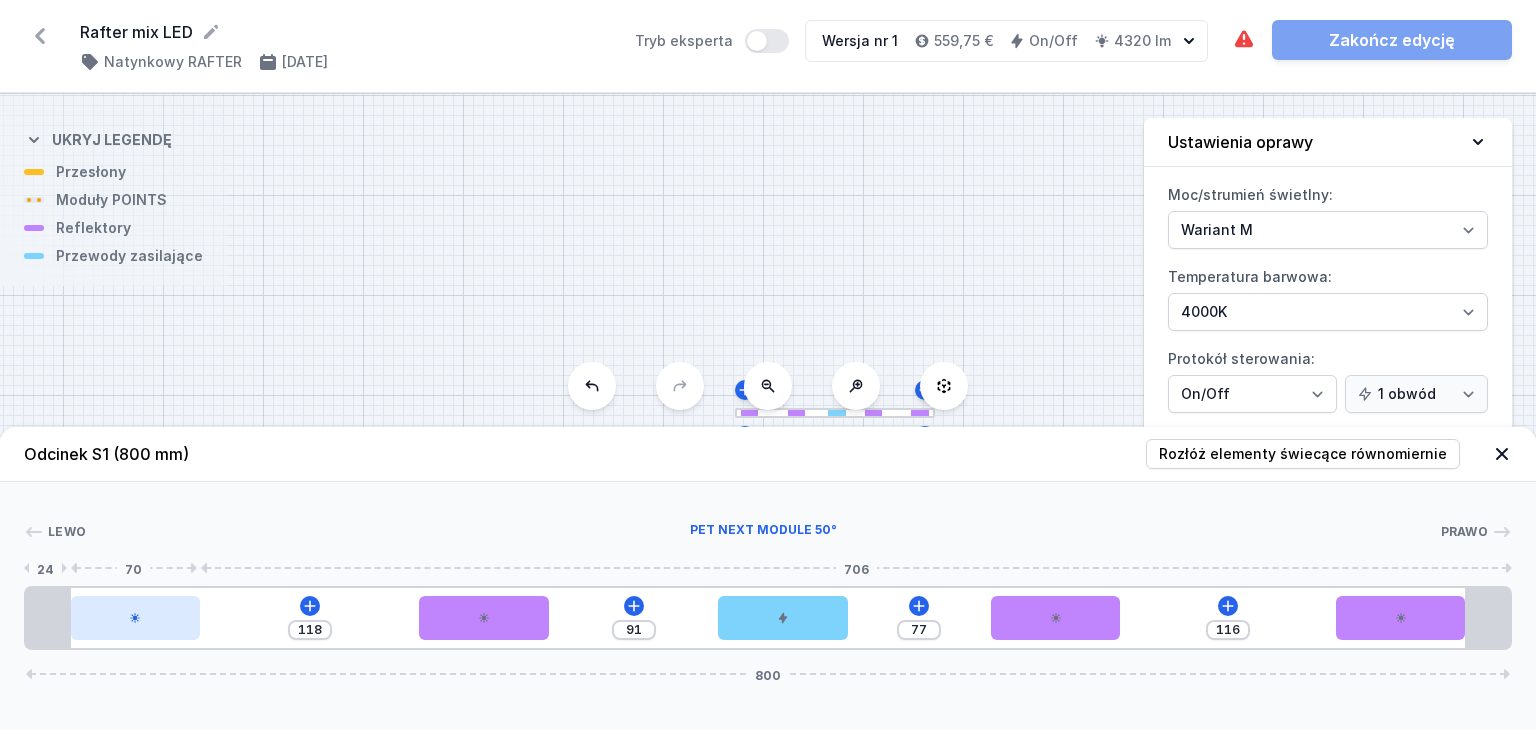 drag, startPoint x: 112, startPoint y: 612, endPoint x: 180, endPoint y: 607, distance: 68.18358 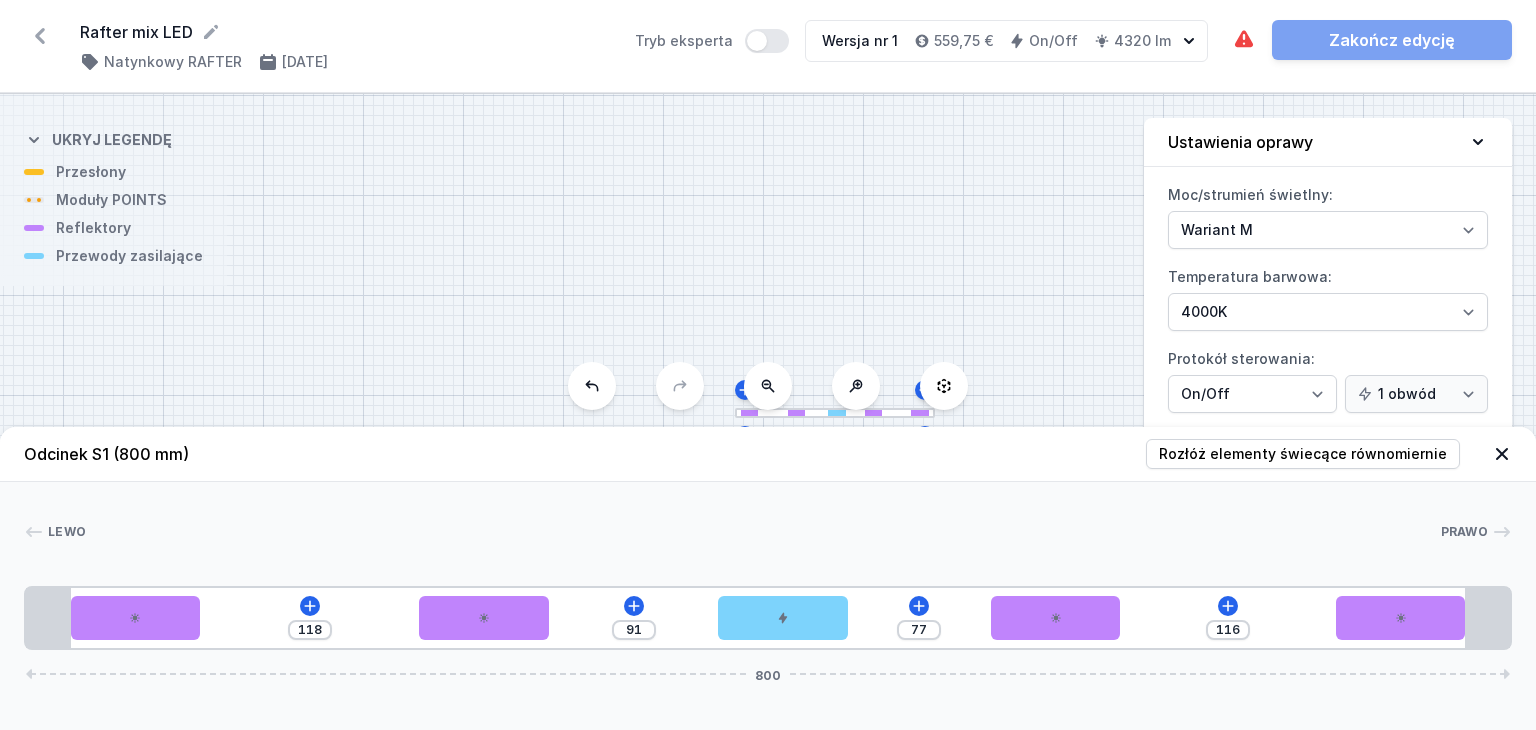 click on "Lewo Prawo 1 2 2 3 2 2 1 118 91 77 116 800 24 70 118 70 91 70 77 70 116 70 24 24 752 24 800" at bounding box center (768, 566) 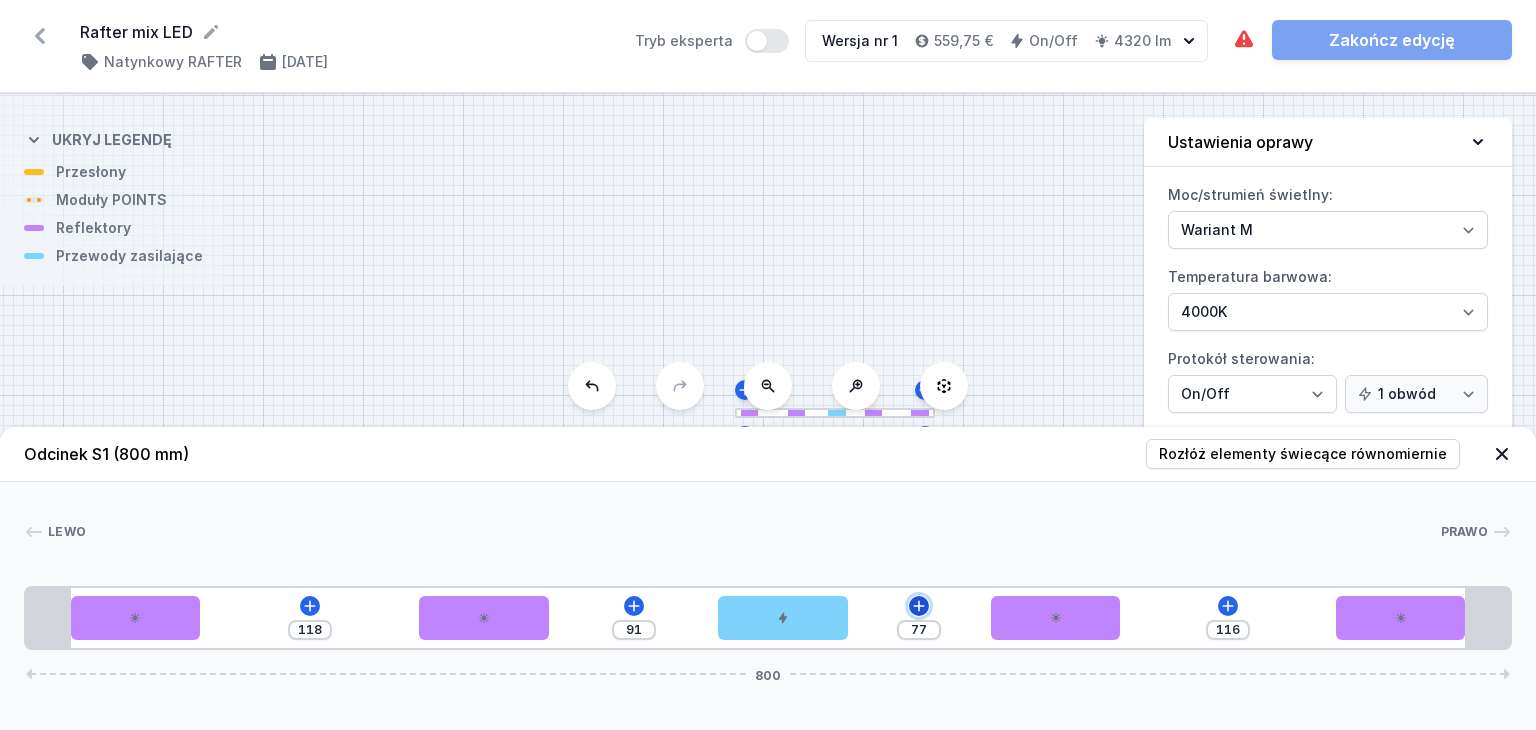 click 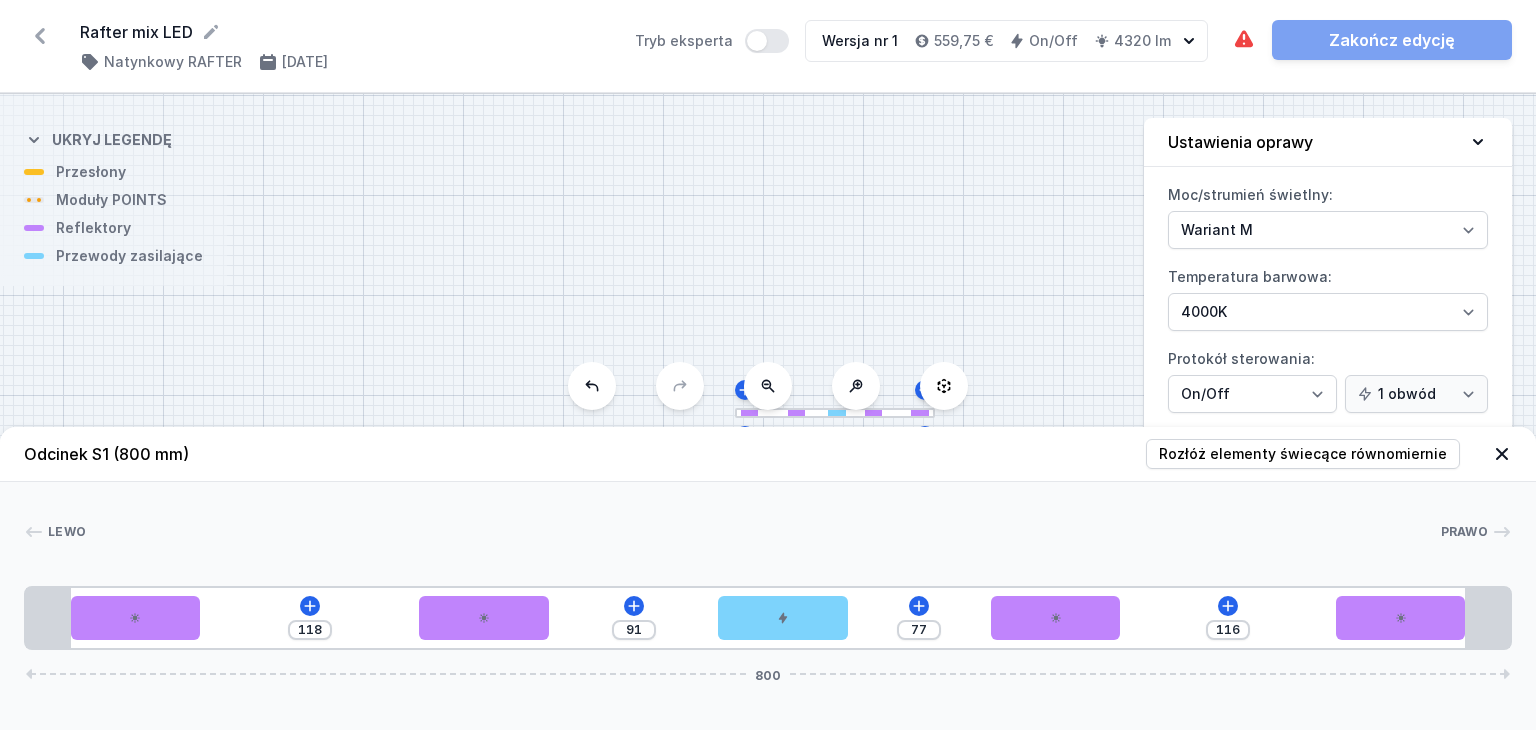 click on "Lewo Prawo 1 2 2 3 2 2 1 118 91 77 116 800 24 70 118 70 91 70 77 70 116 70 24 24 752 24 800" at bounding box center (768, 566) 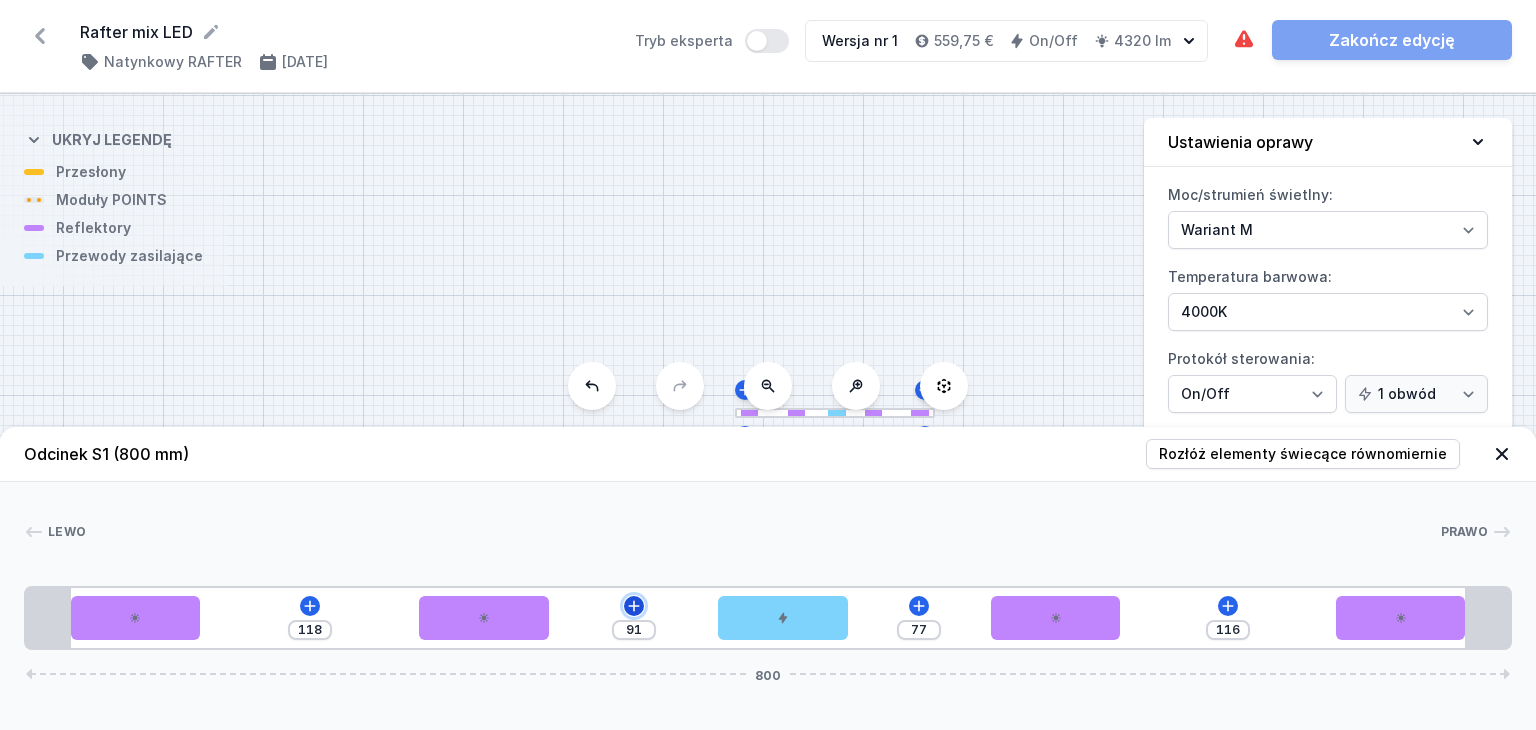 click 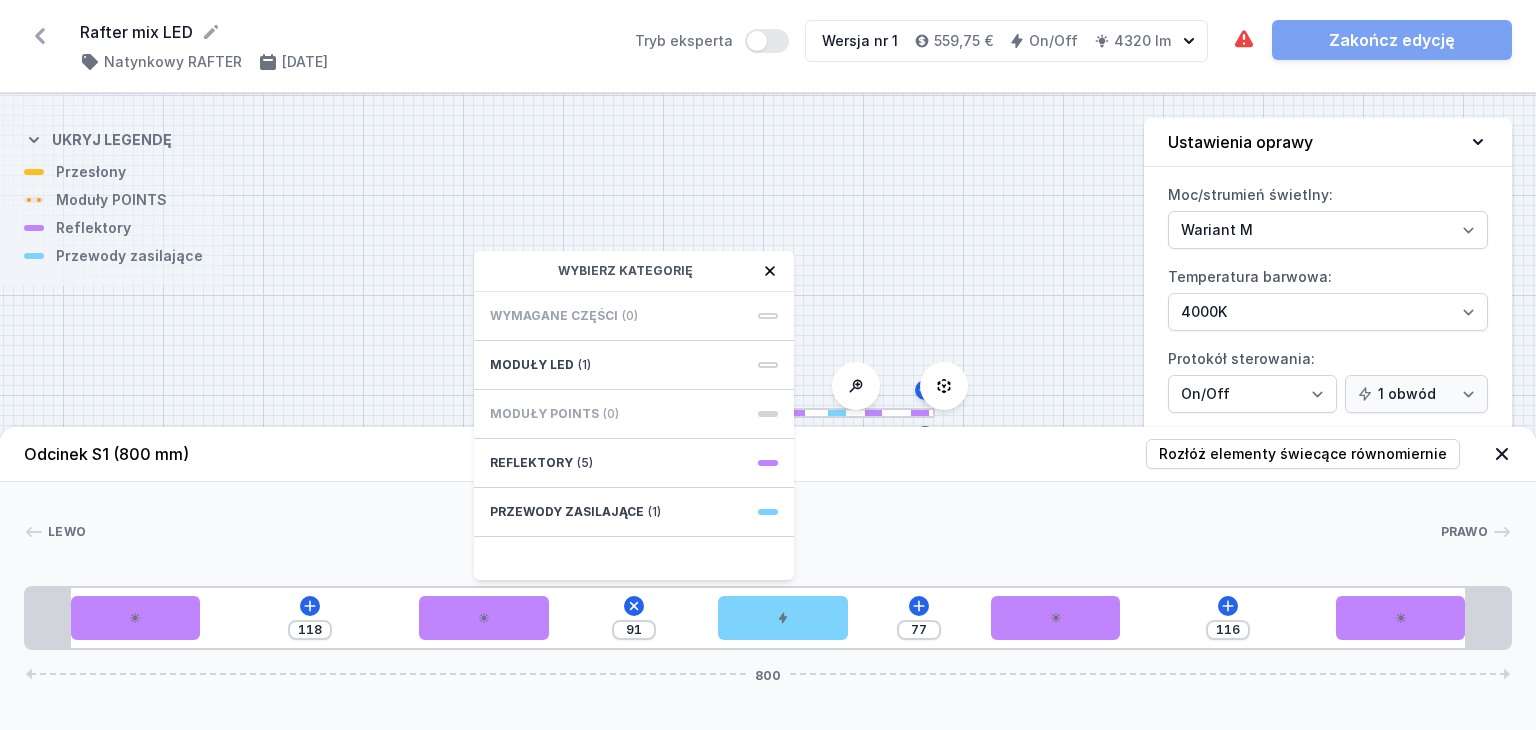 click on "Lewo Prawo 1 2 2 3 2 2 1 118 91 Wybierz kategorię Wymagane części (0) Moduły LED (1) Moduły POINTS (0) Reflektory (5) Przewody zasilające [PHONE_NUMBER] 118 70 91 70 77 70 116 70 24 24 752 24 800" at bounding box center [768, 566] 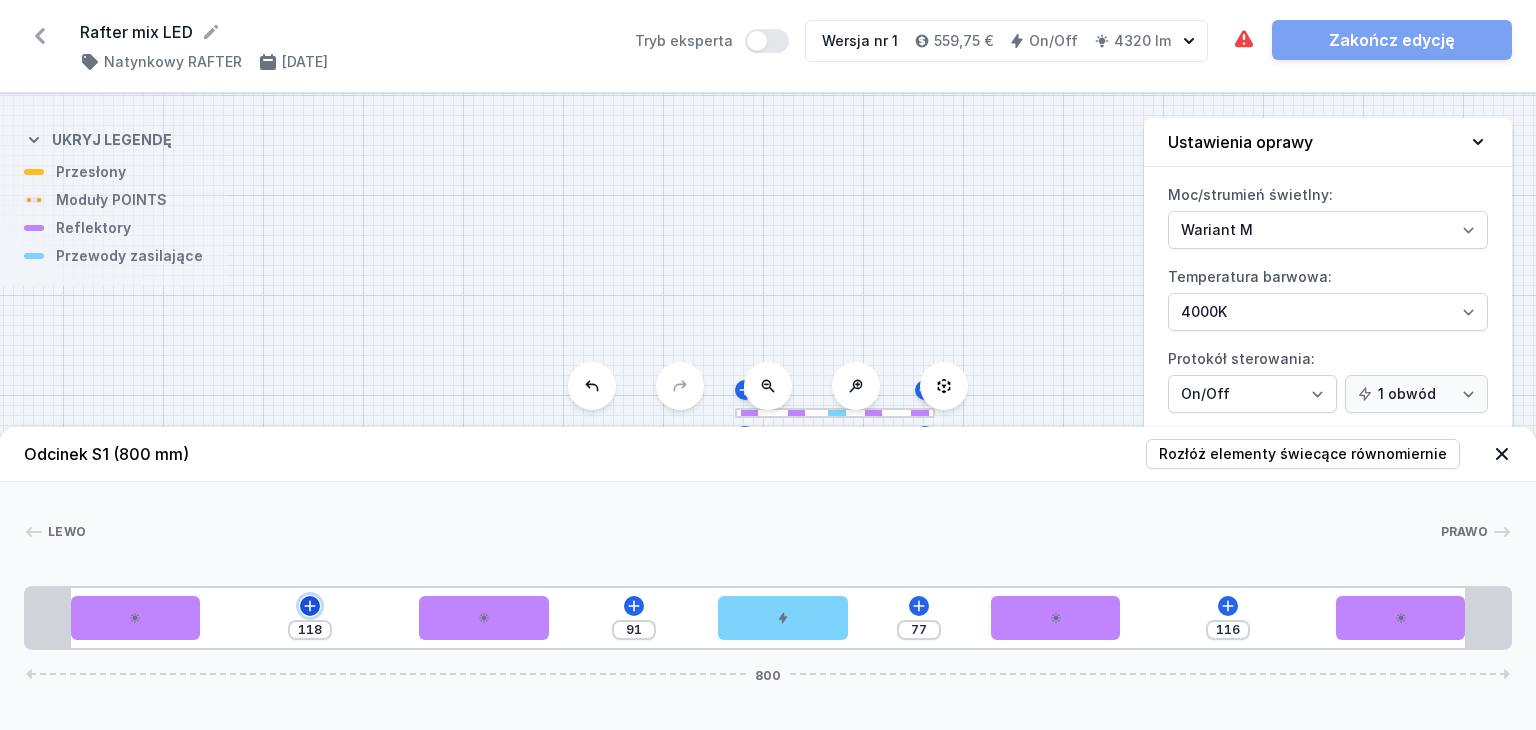 click 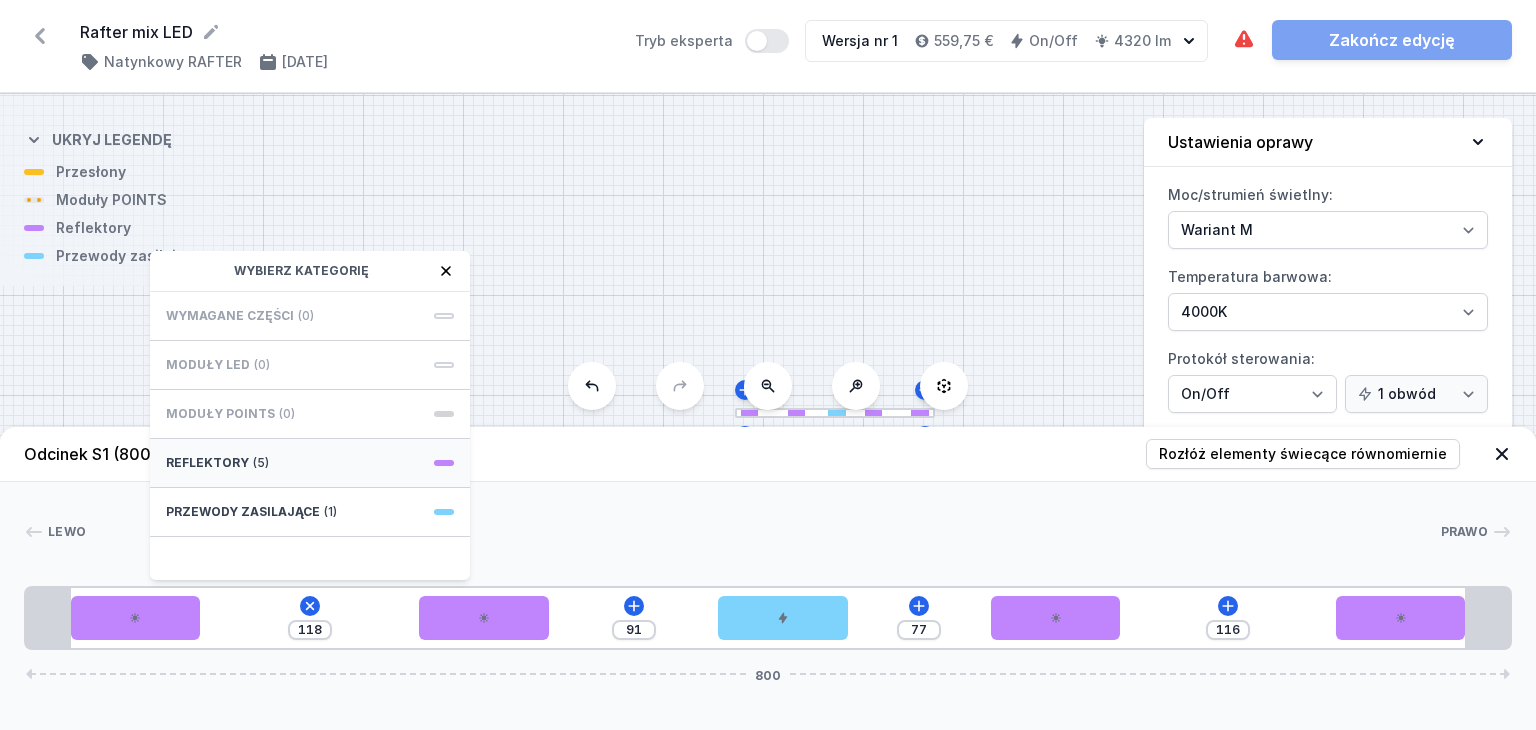 click on "Reflektory (5)" at bounding box center (310, 463) 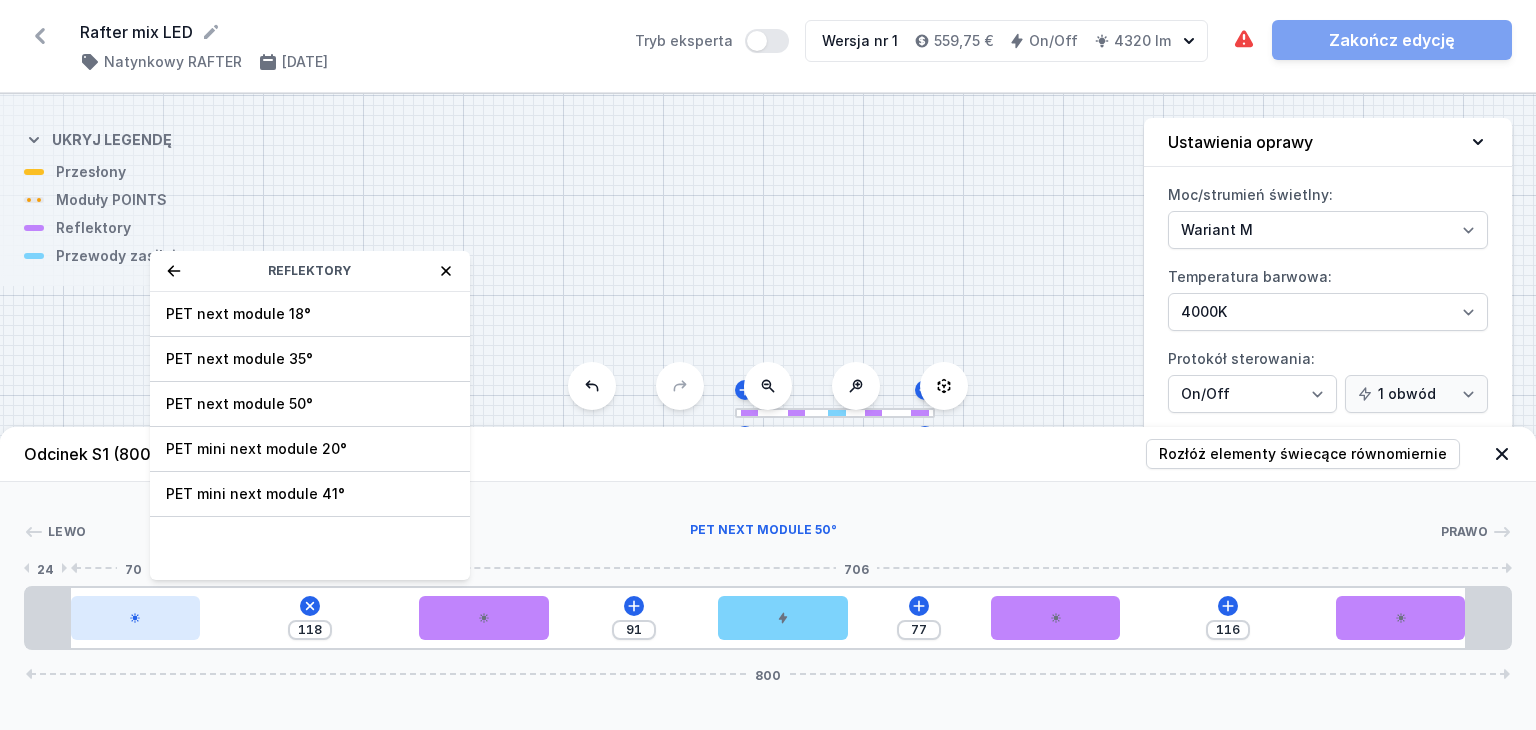 click 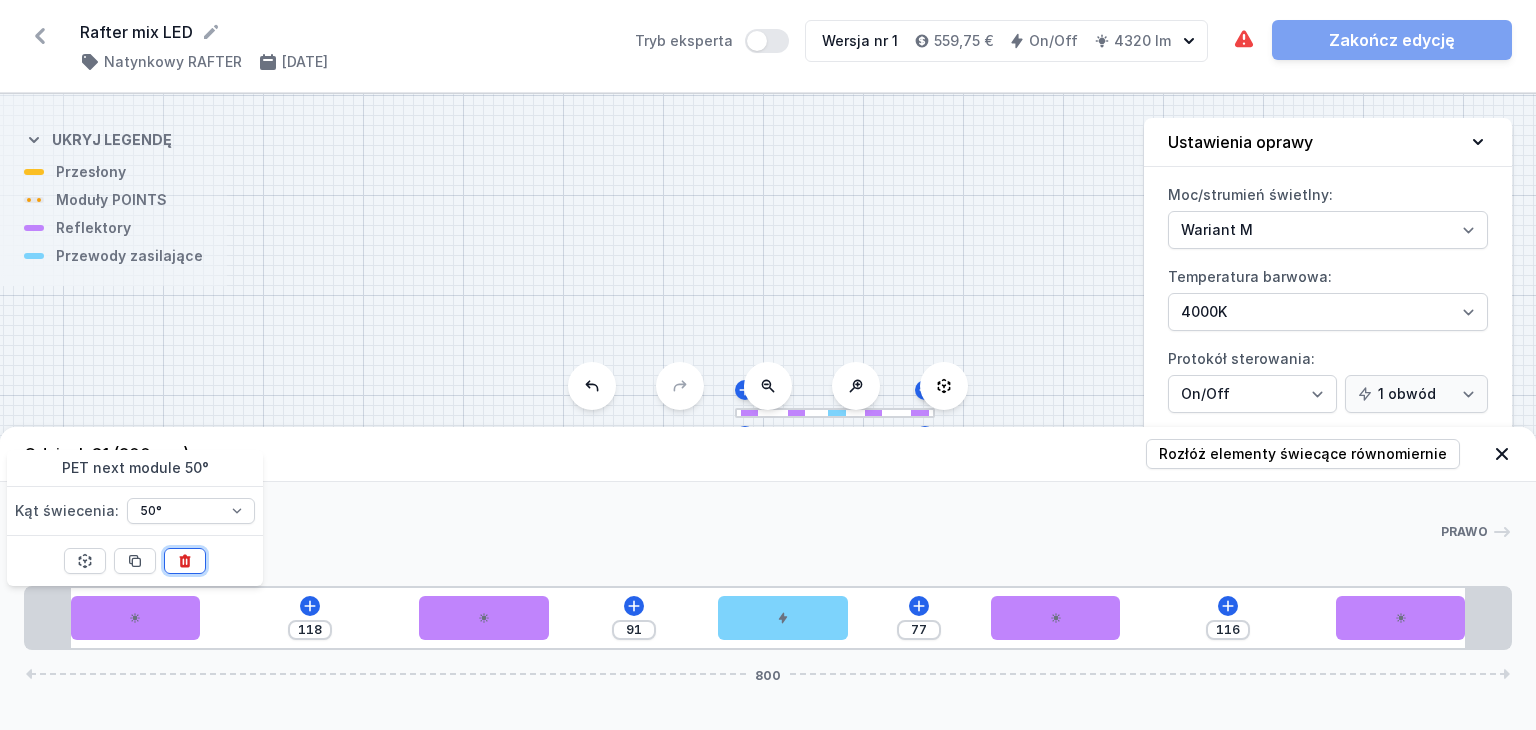 click 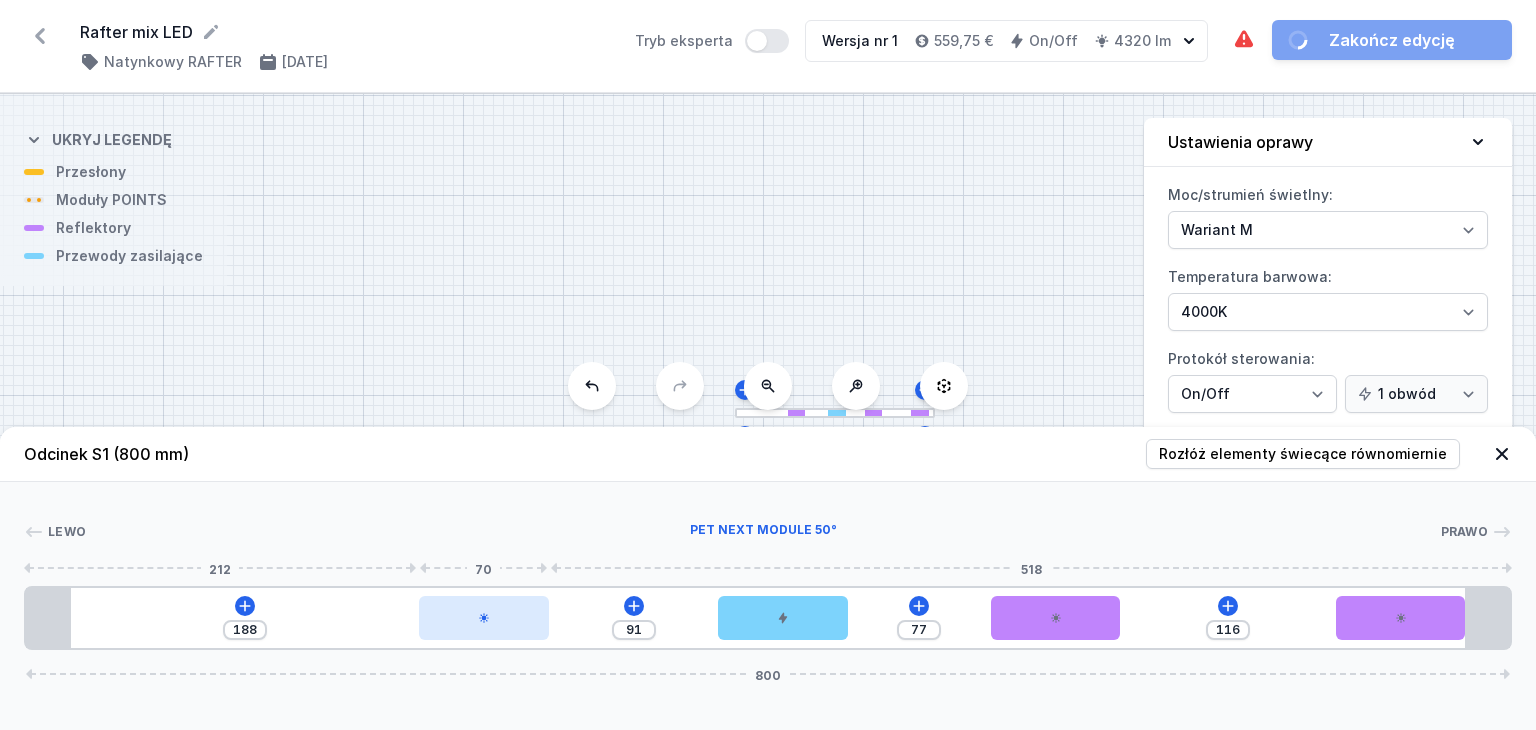 click at bounding box center [484, 618] 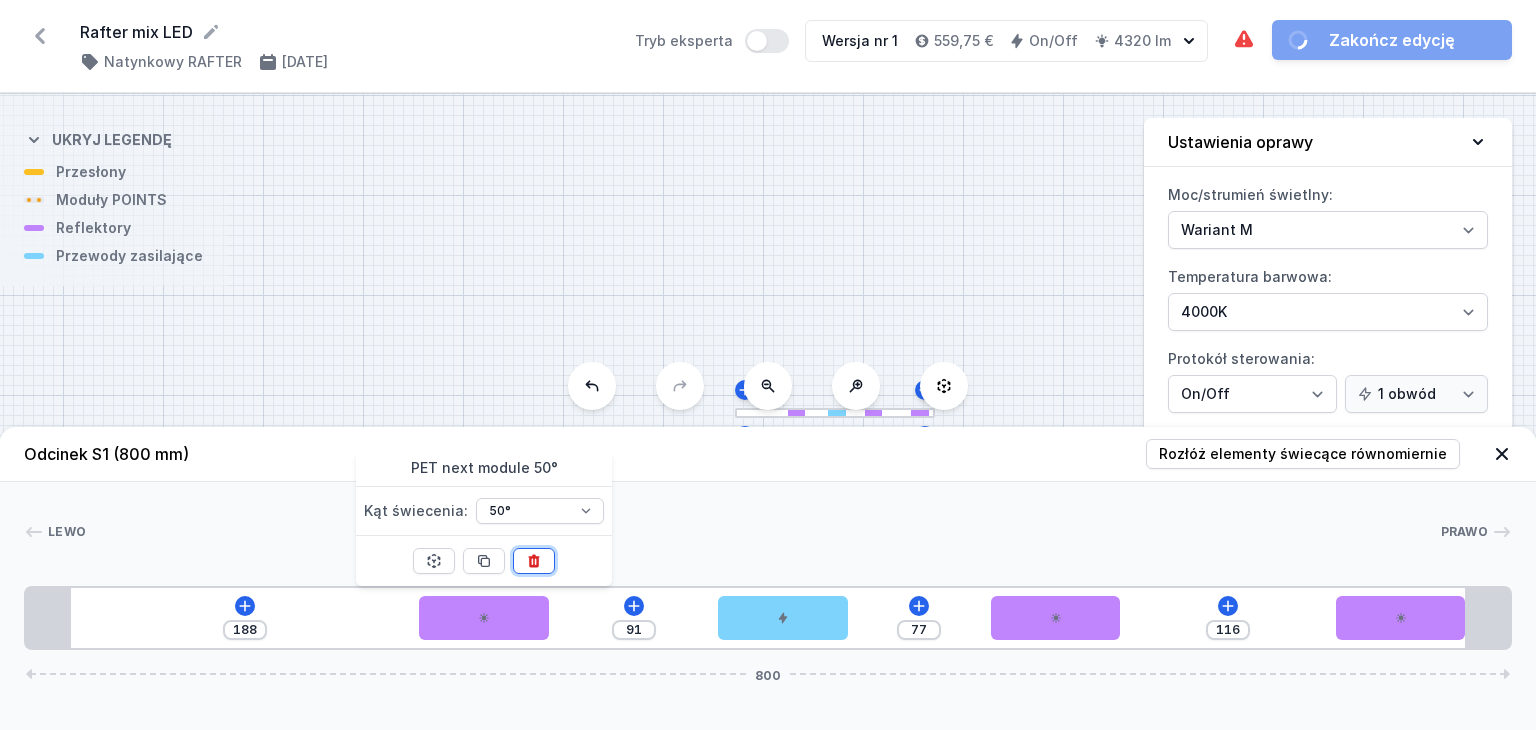 click 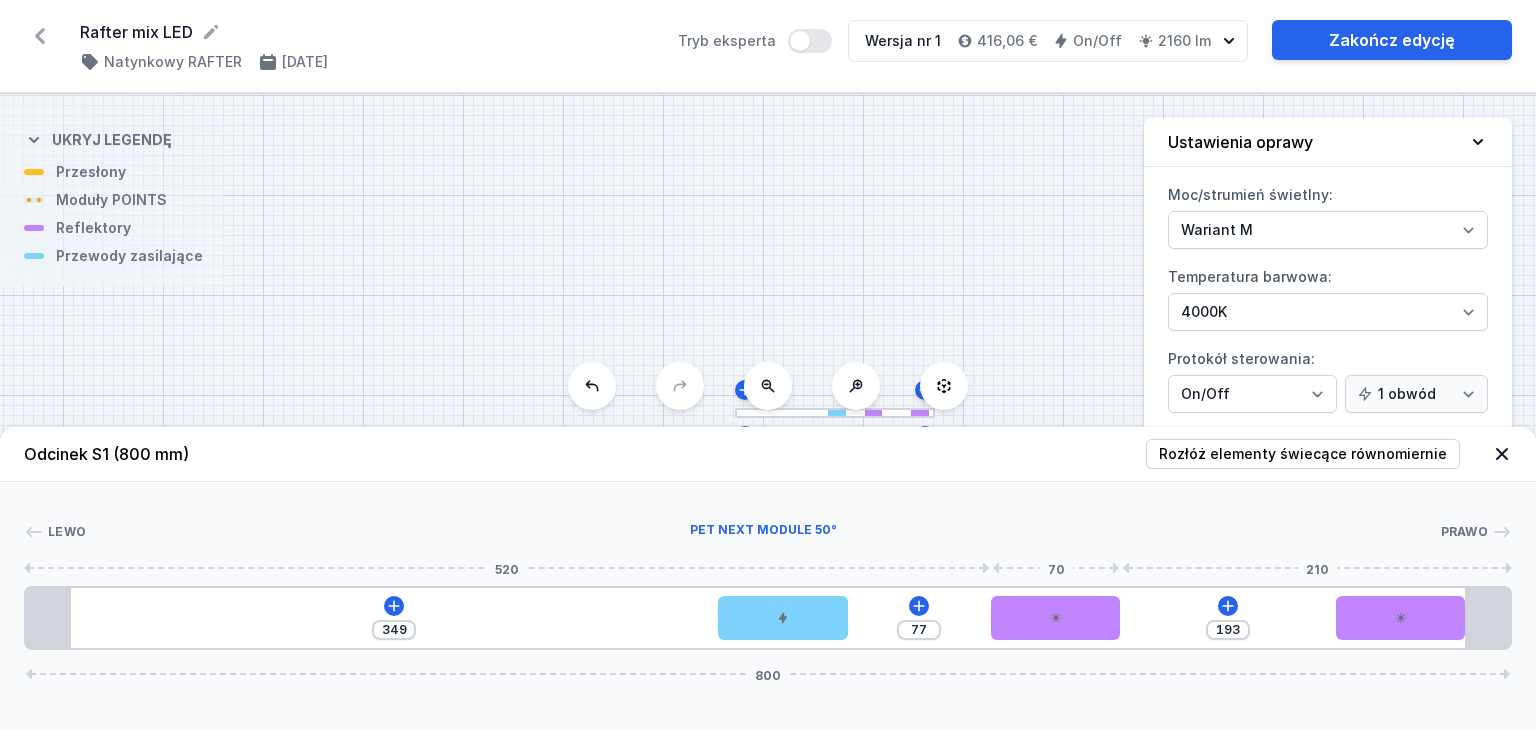 click on "349 77 193 800" at bounding box center [768, 618] 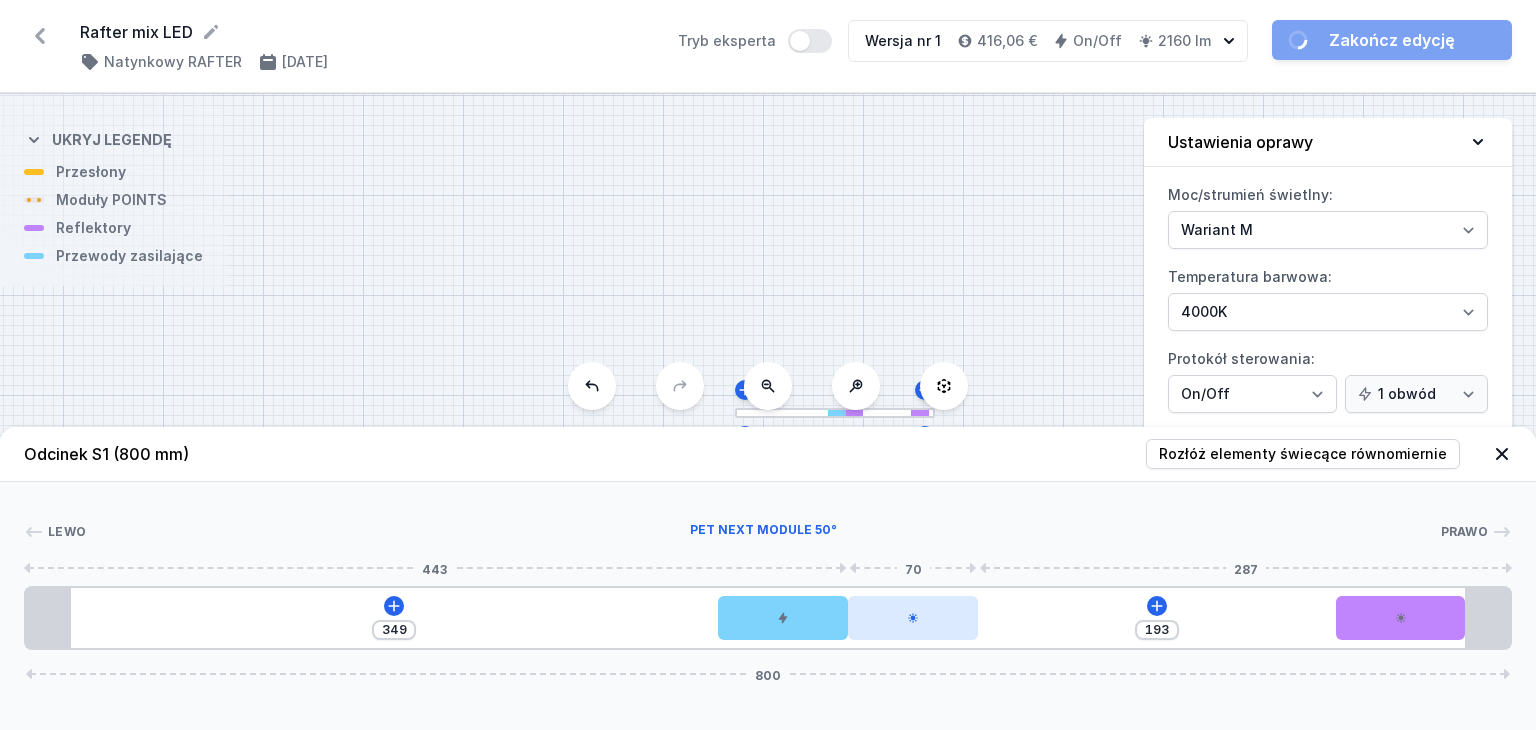 click at bounding box center (913, 618) 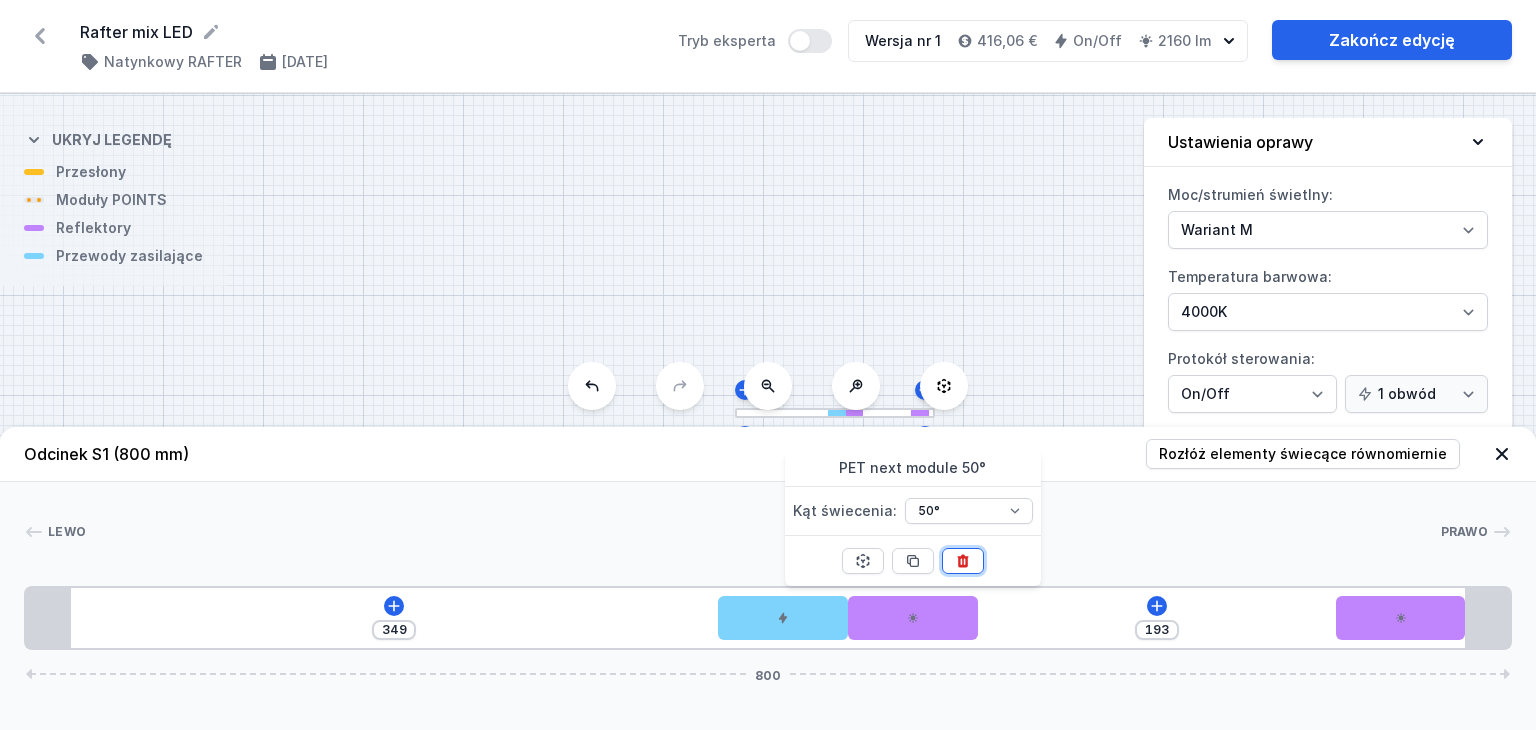 click 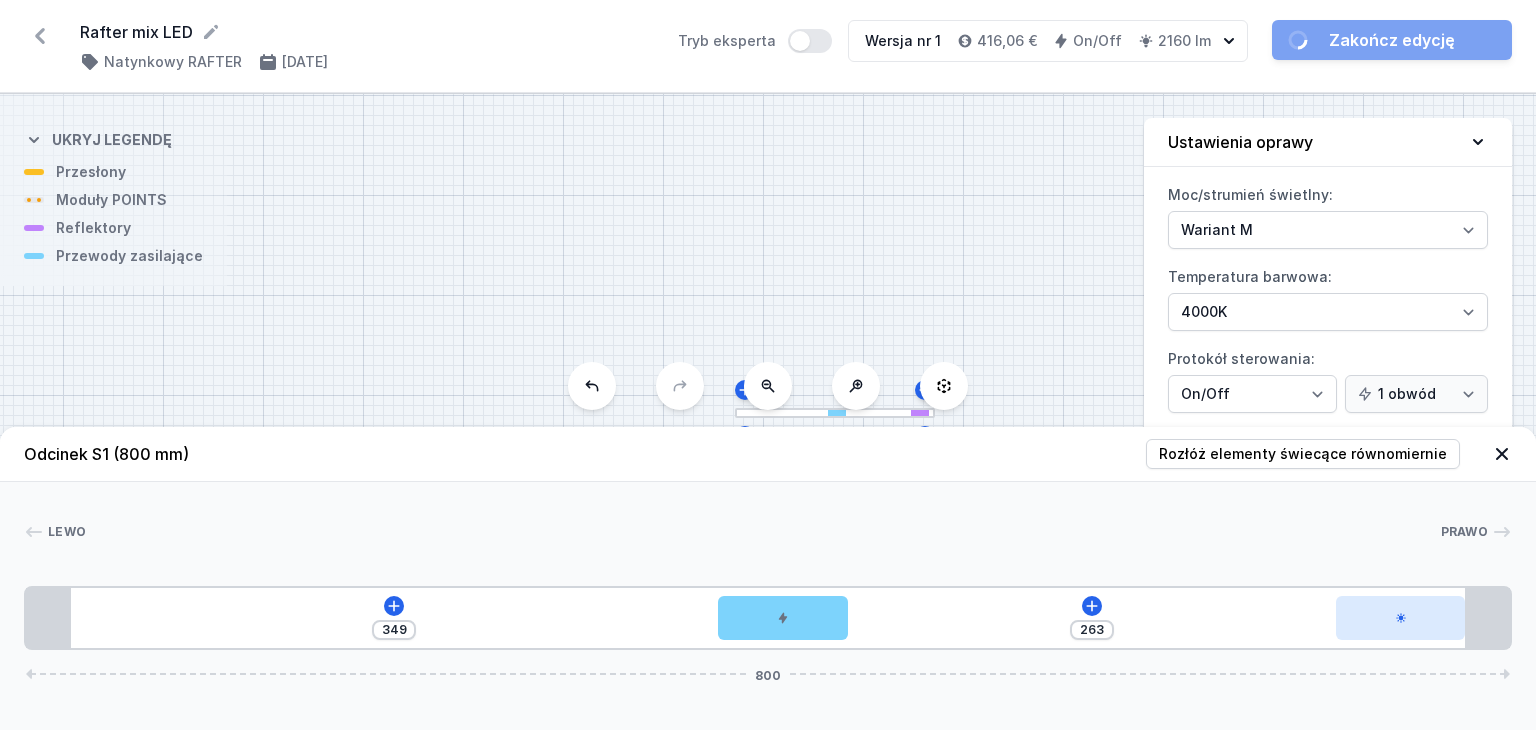 click at bounding box center [1401, 618] 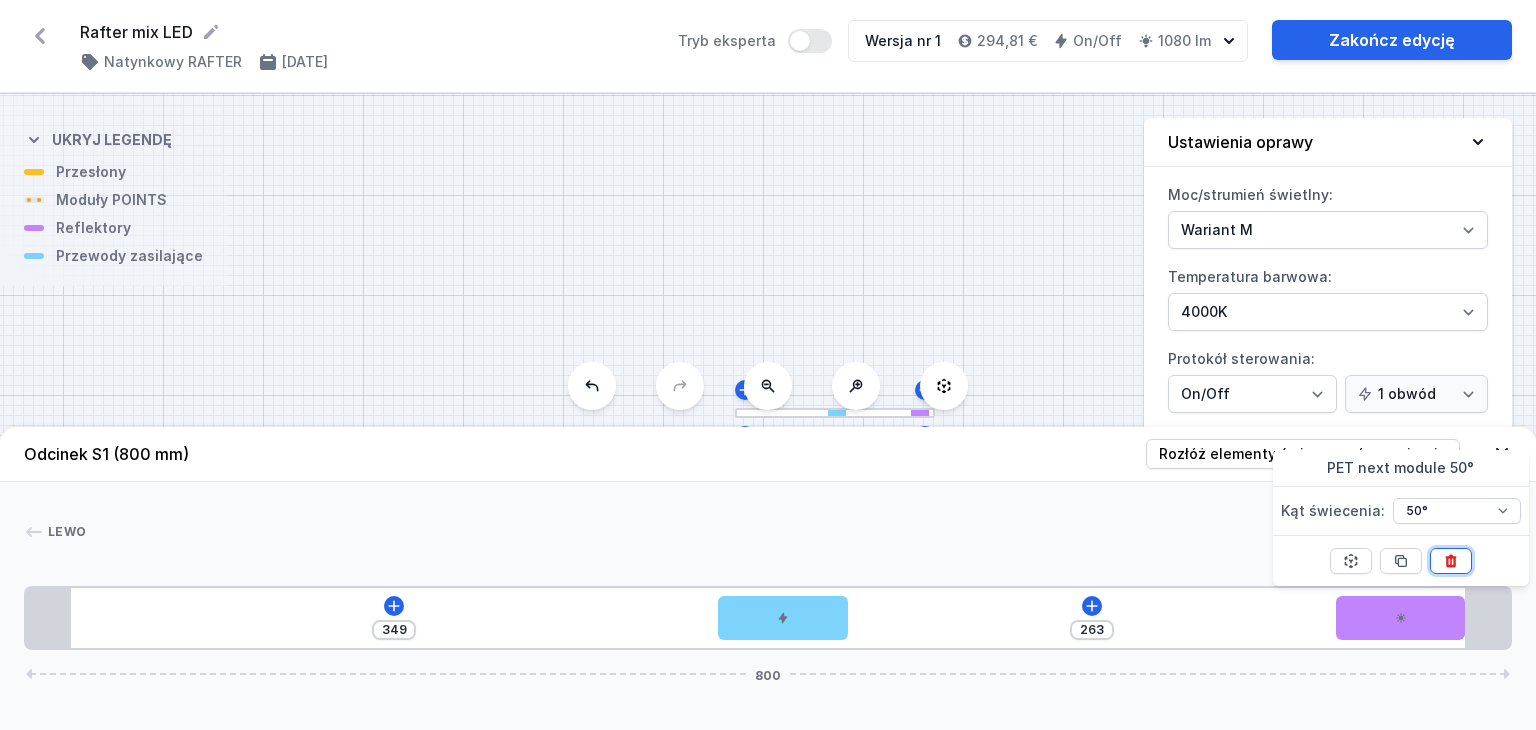 click at bounding box center [1451, 561] 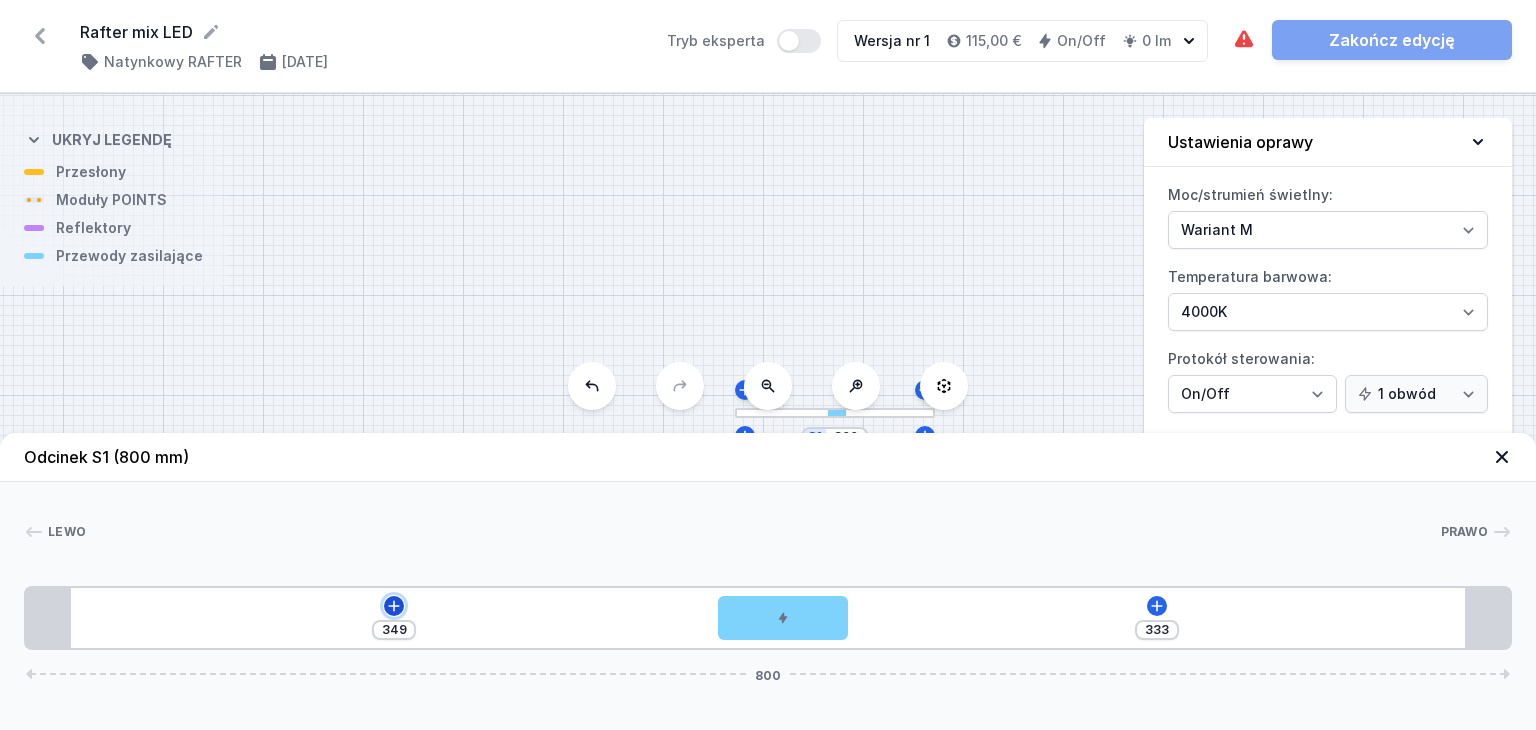 click 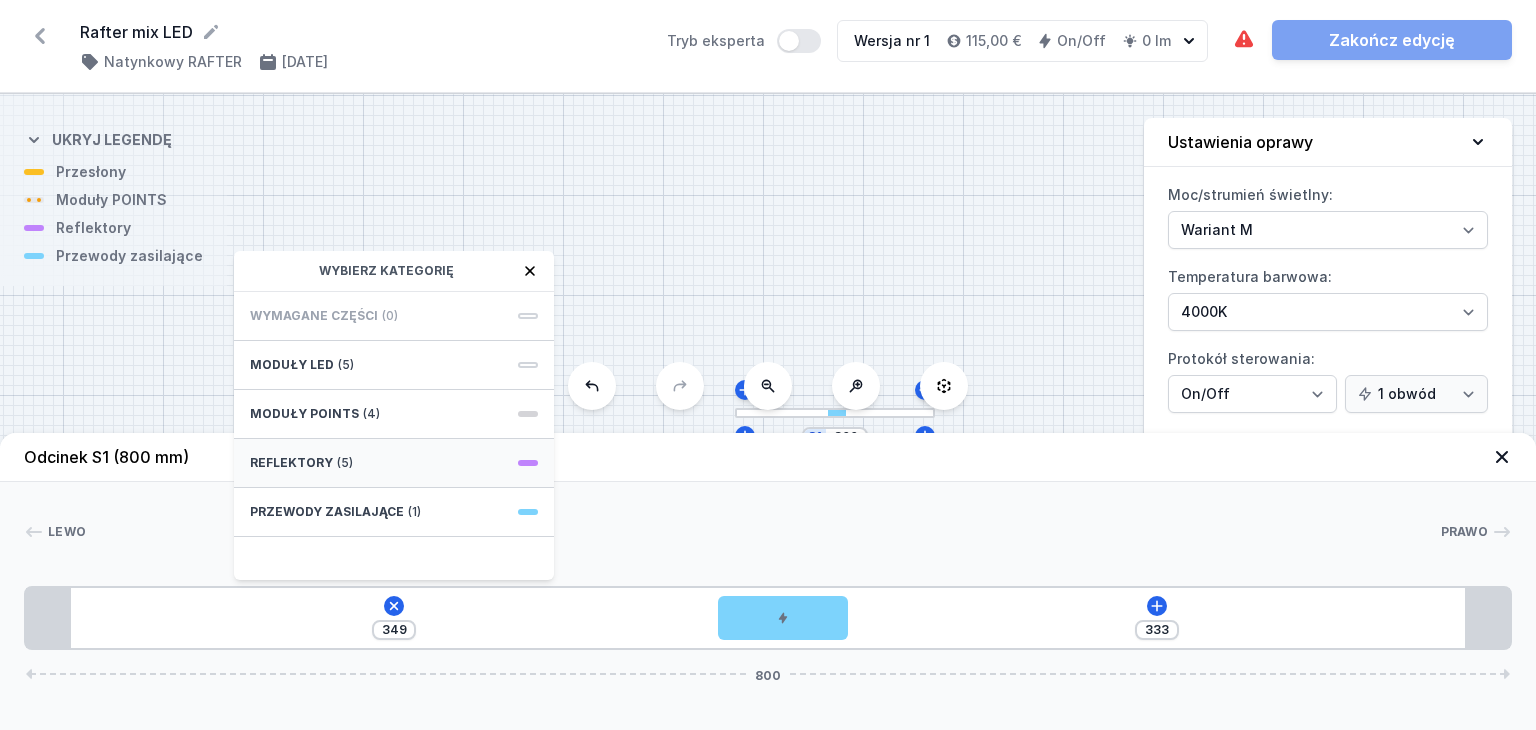 click on "Reflektory (5)" at bounding box center [394, 463] 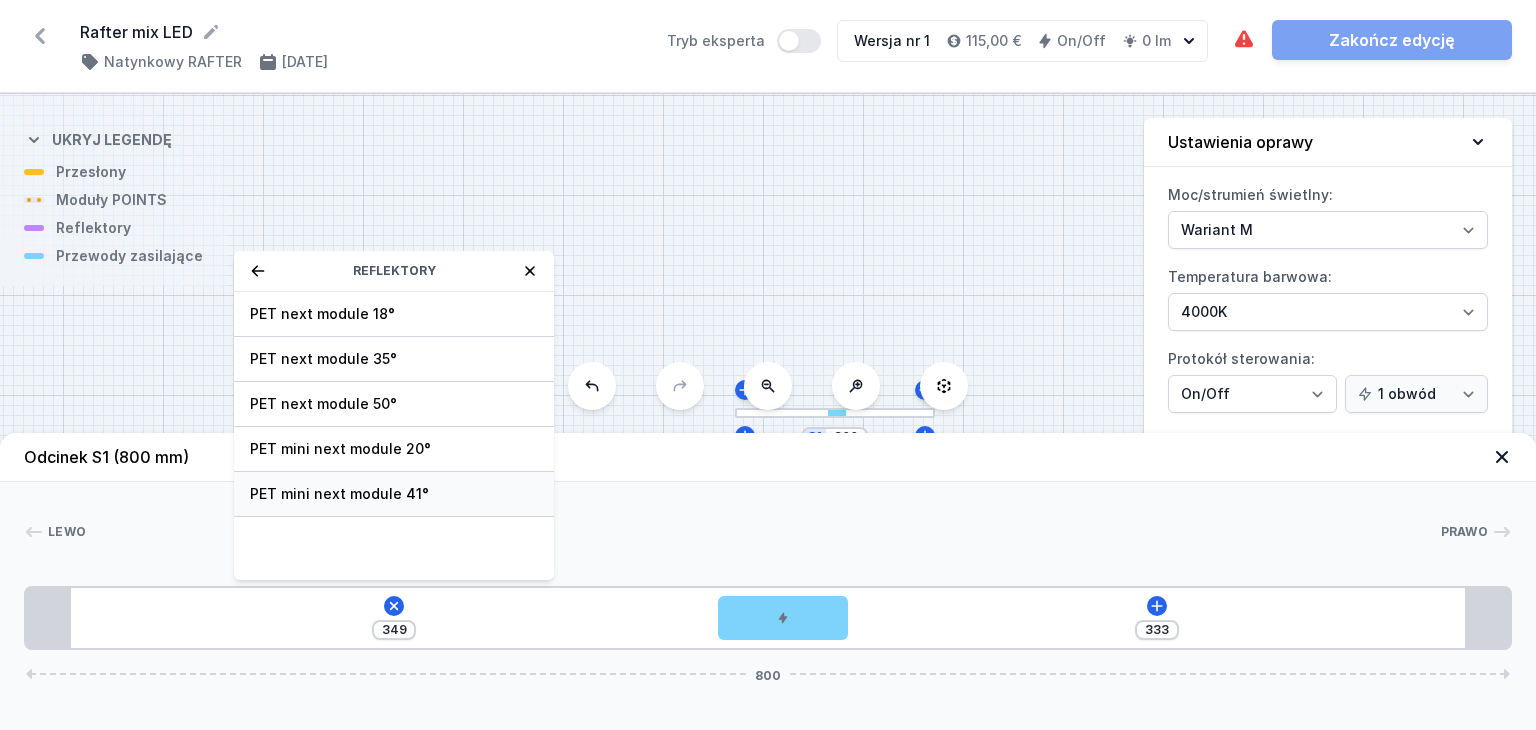 click on "PET mini next module 41°" at bounding box center [394, 494] 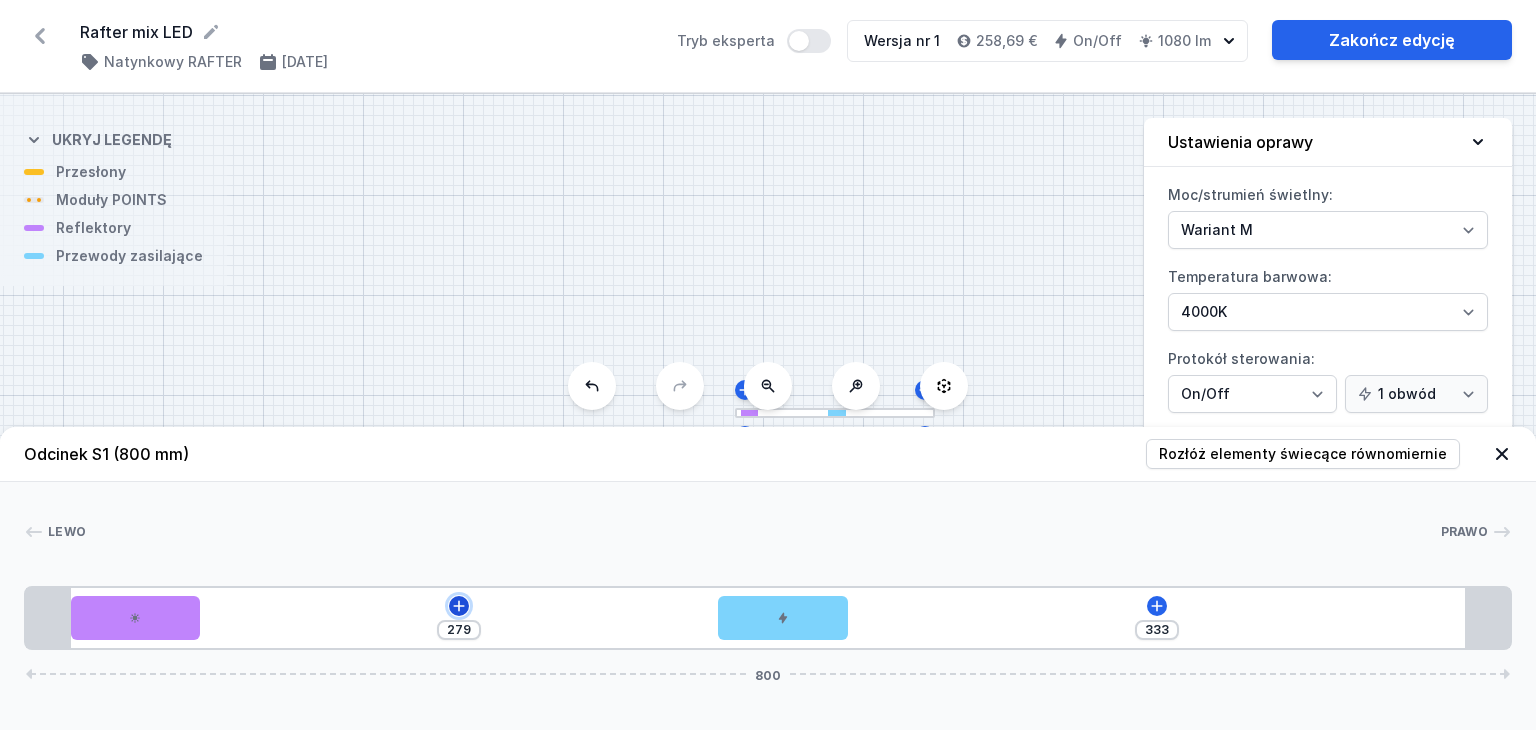 click 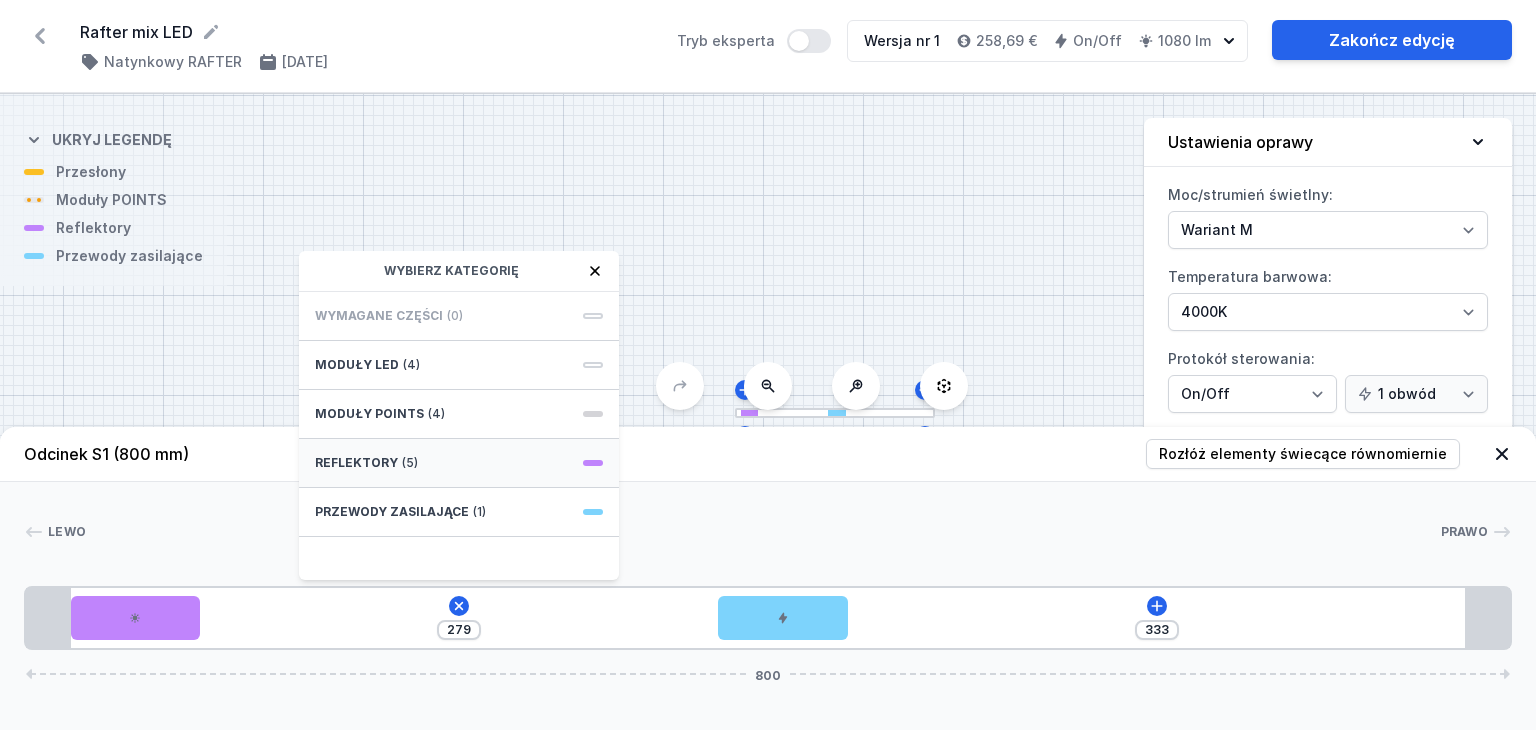 click on "Reflektory (5)" at bounding box center [459, 463] 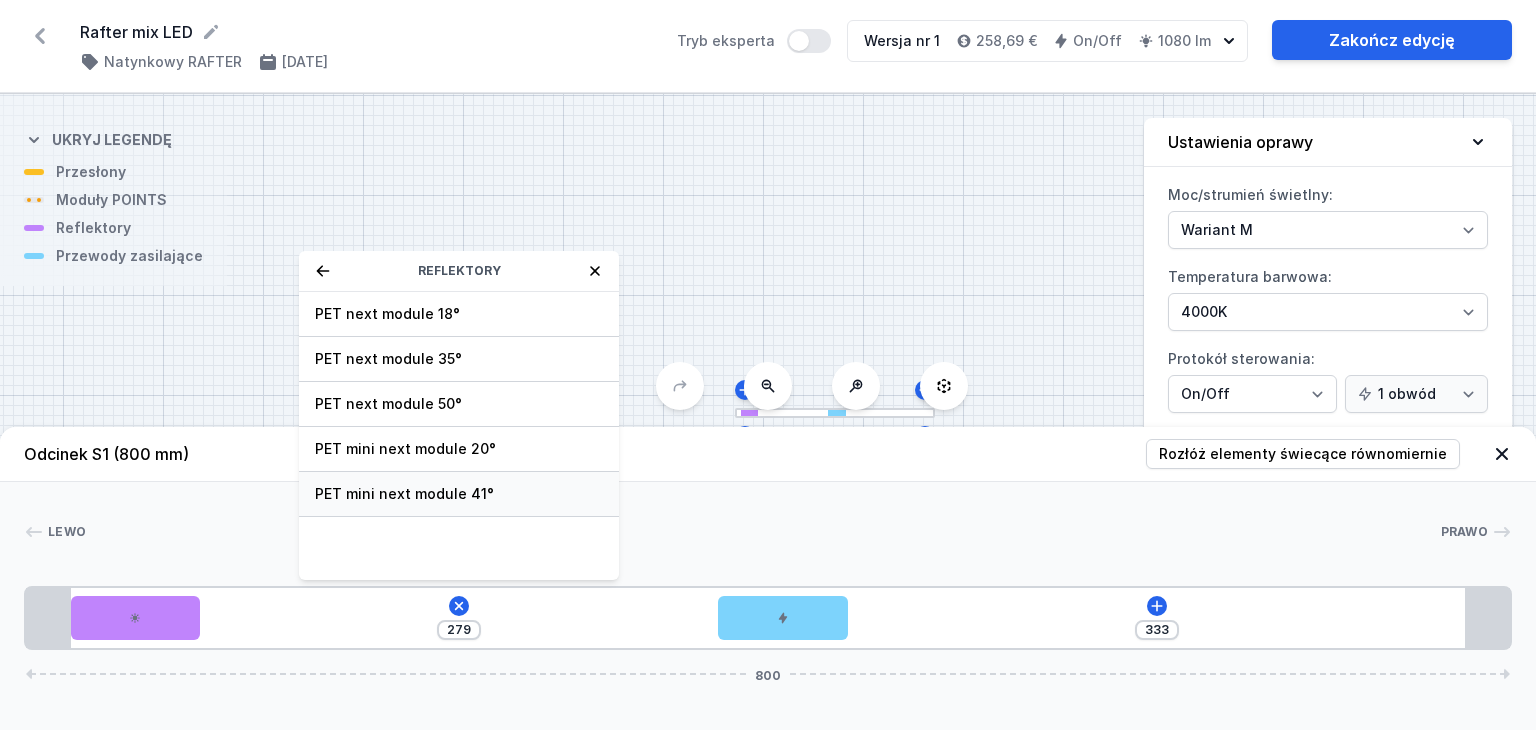 click on "PET mini next module 41°" at bounding box center (459, 494) 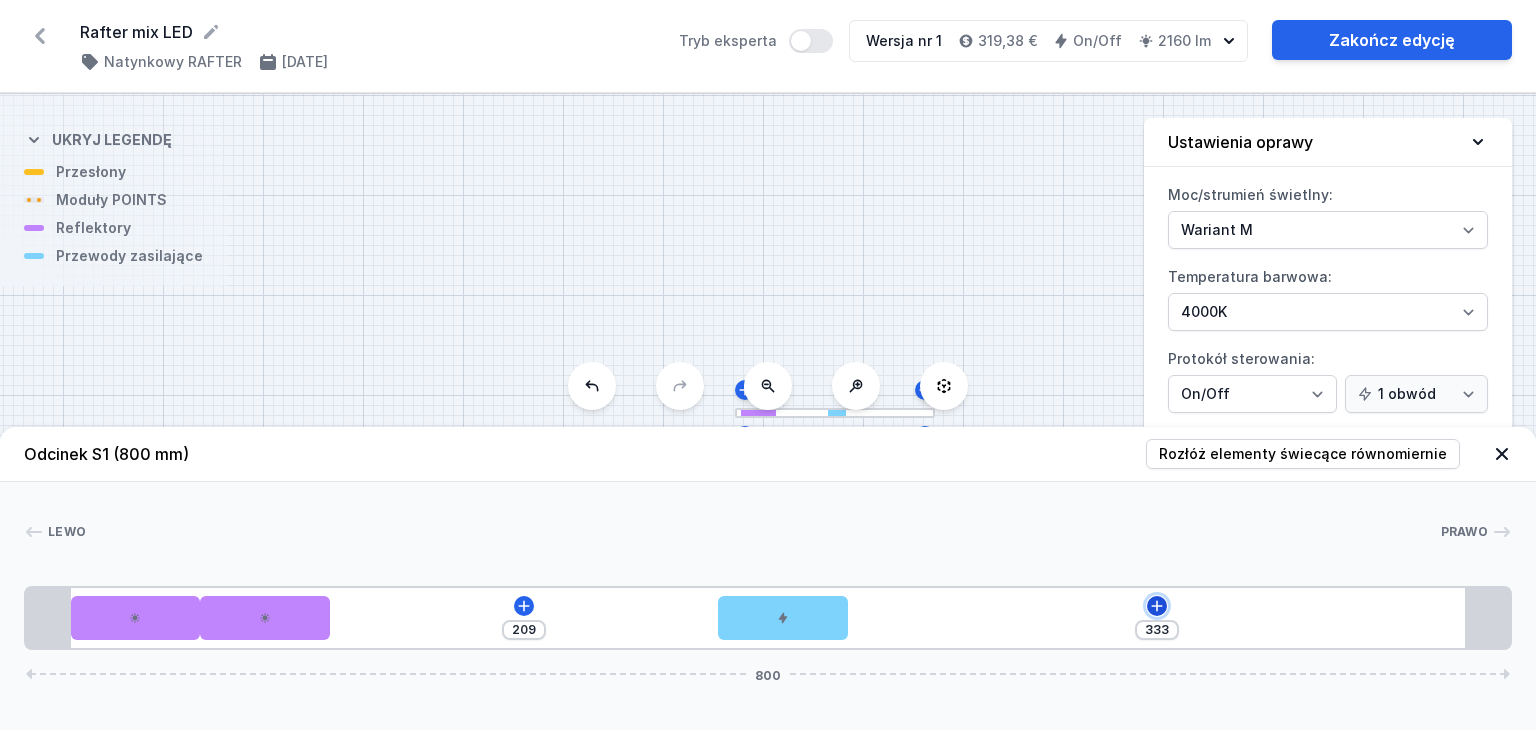 click 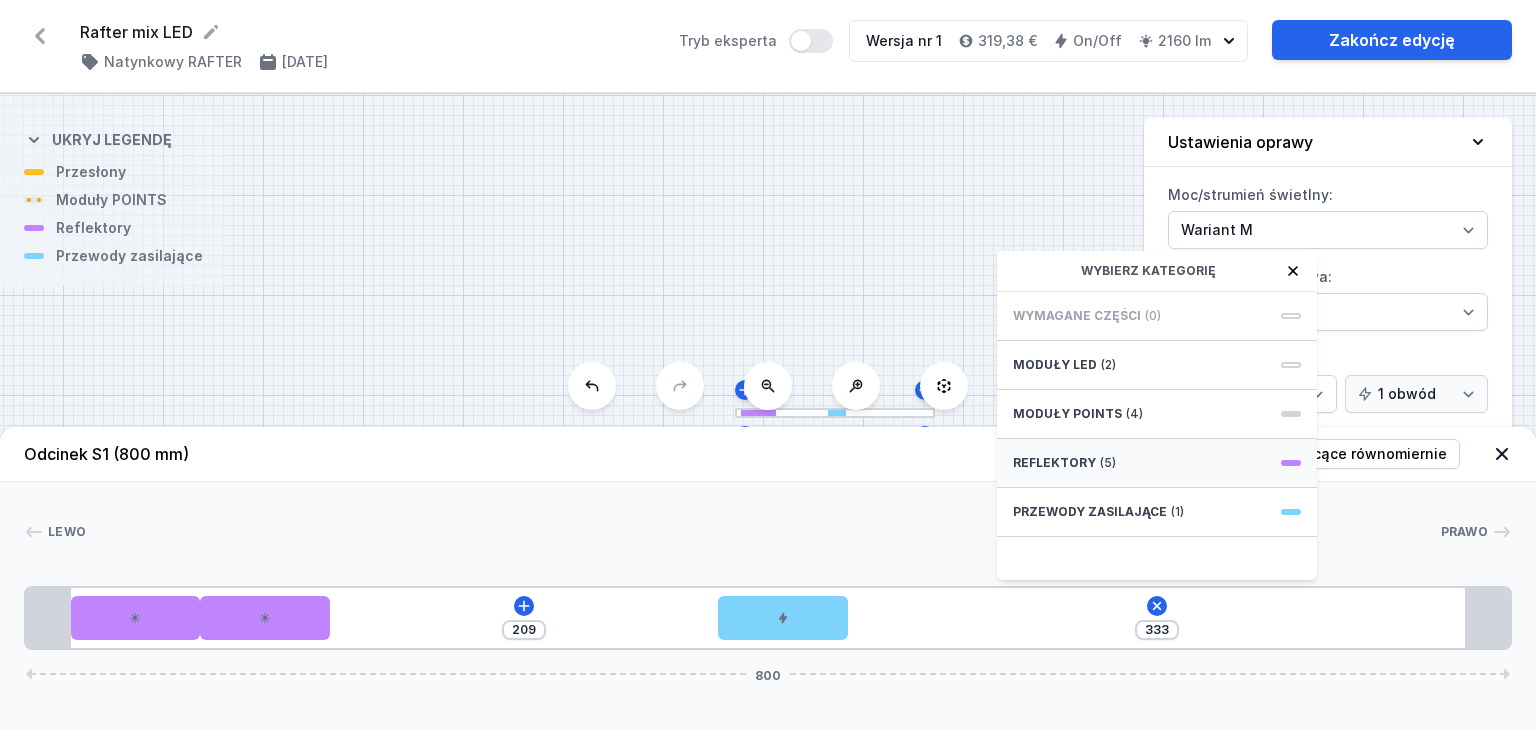 click on "Reflektory (5)" at bounding box center [1157, 463] 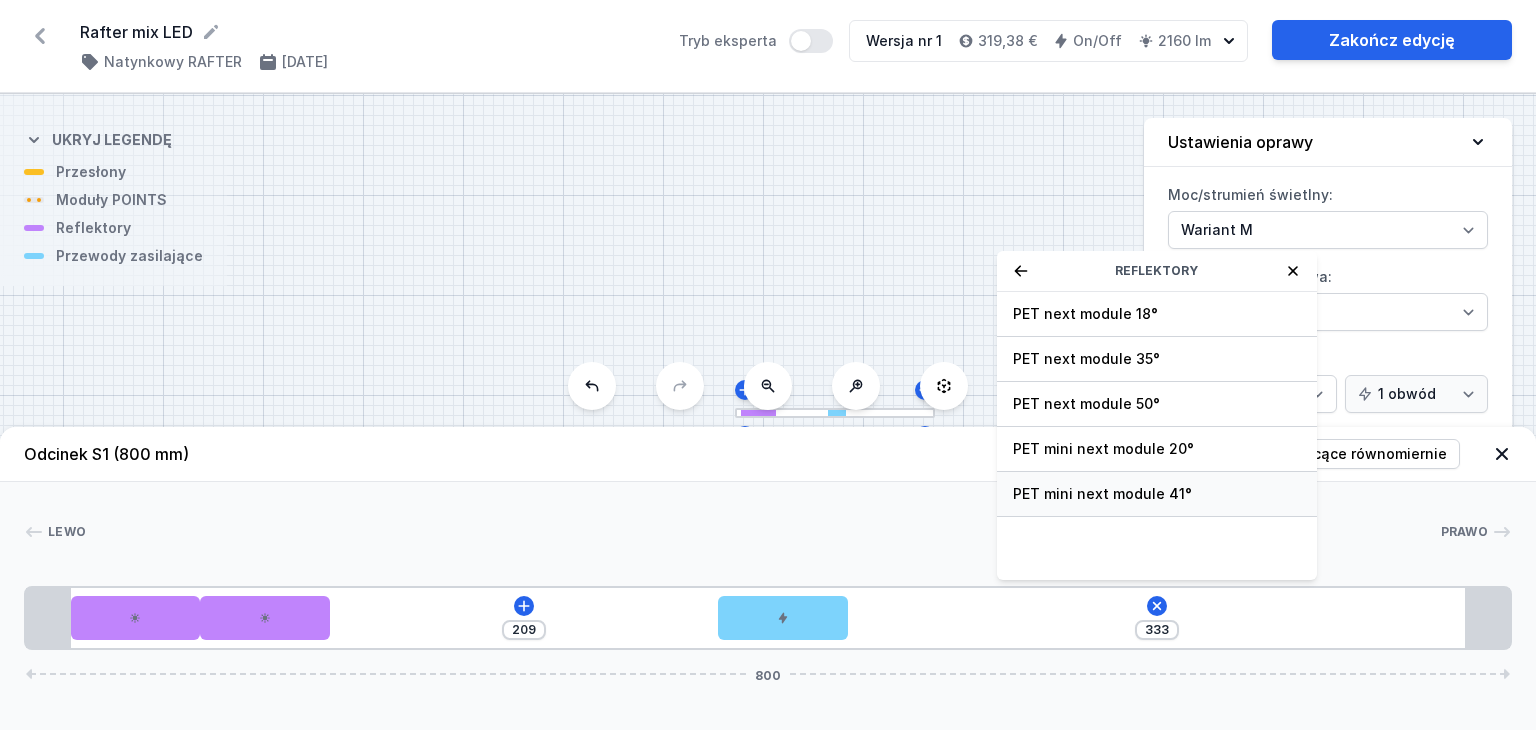 click on "PET mini next module 41°" at bounding box center [1157, 494] 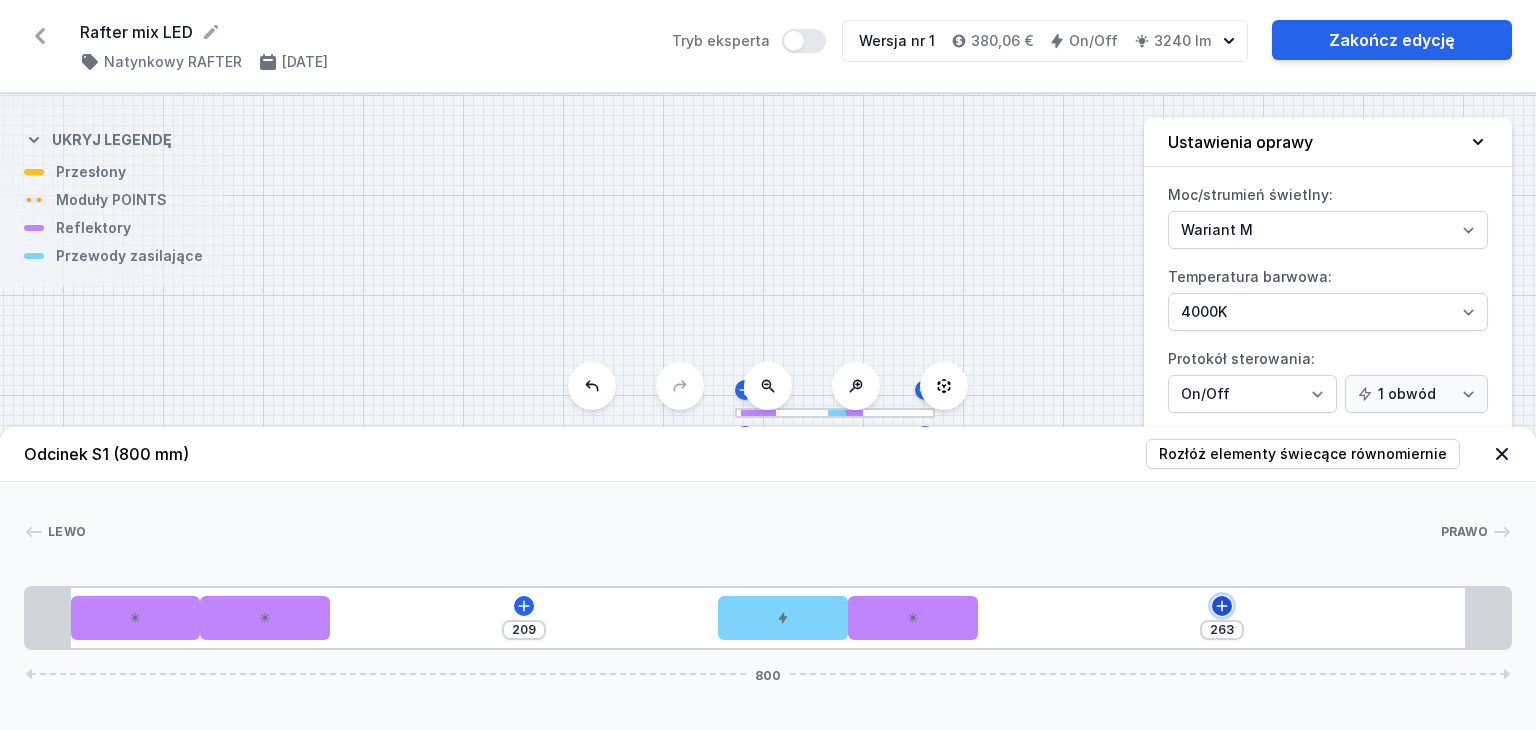 click 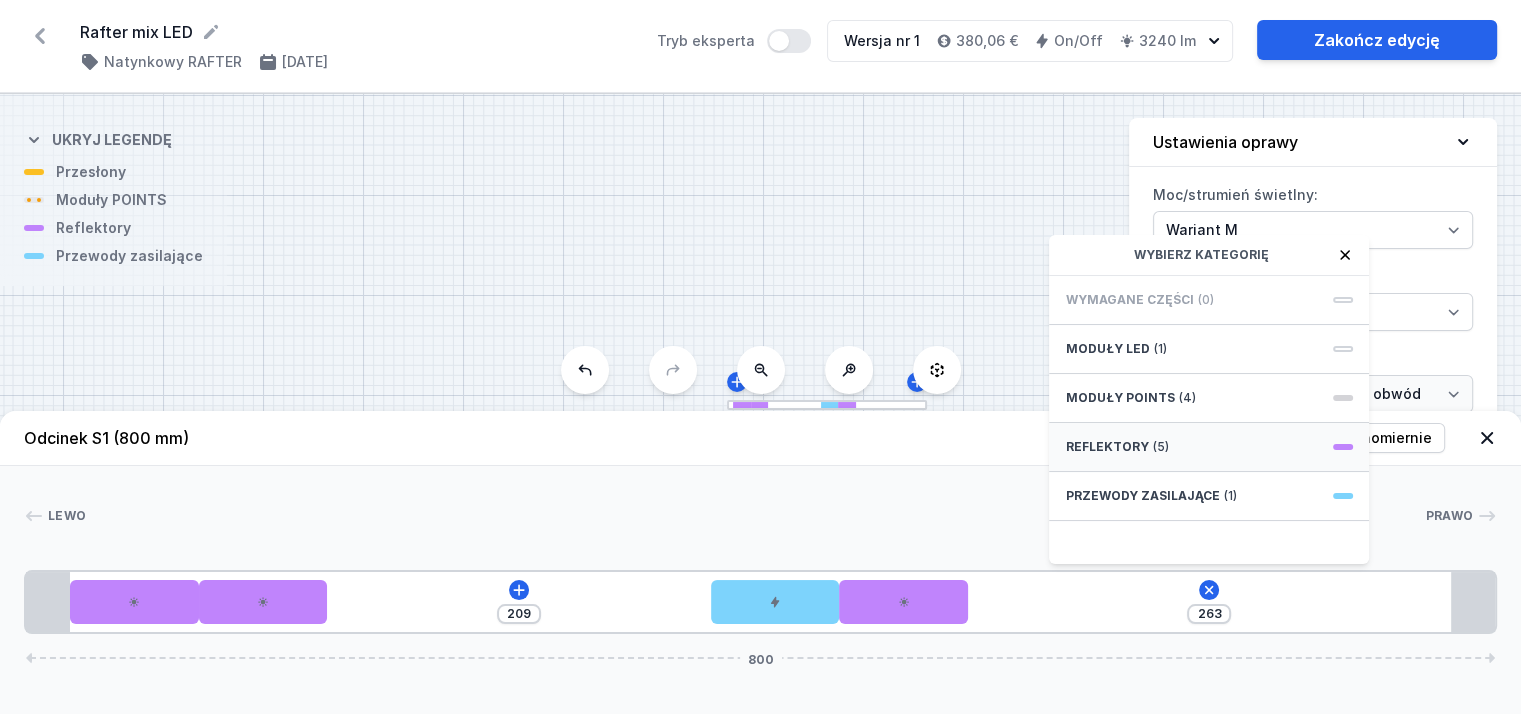 click on "Reflektory" at bounding box center (1106, 447) 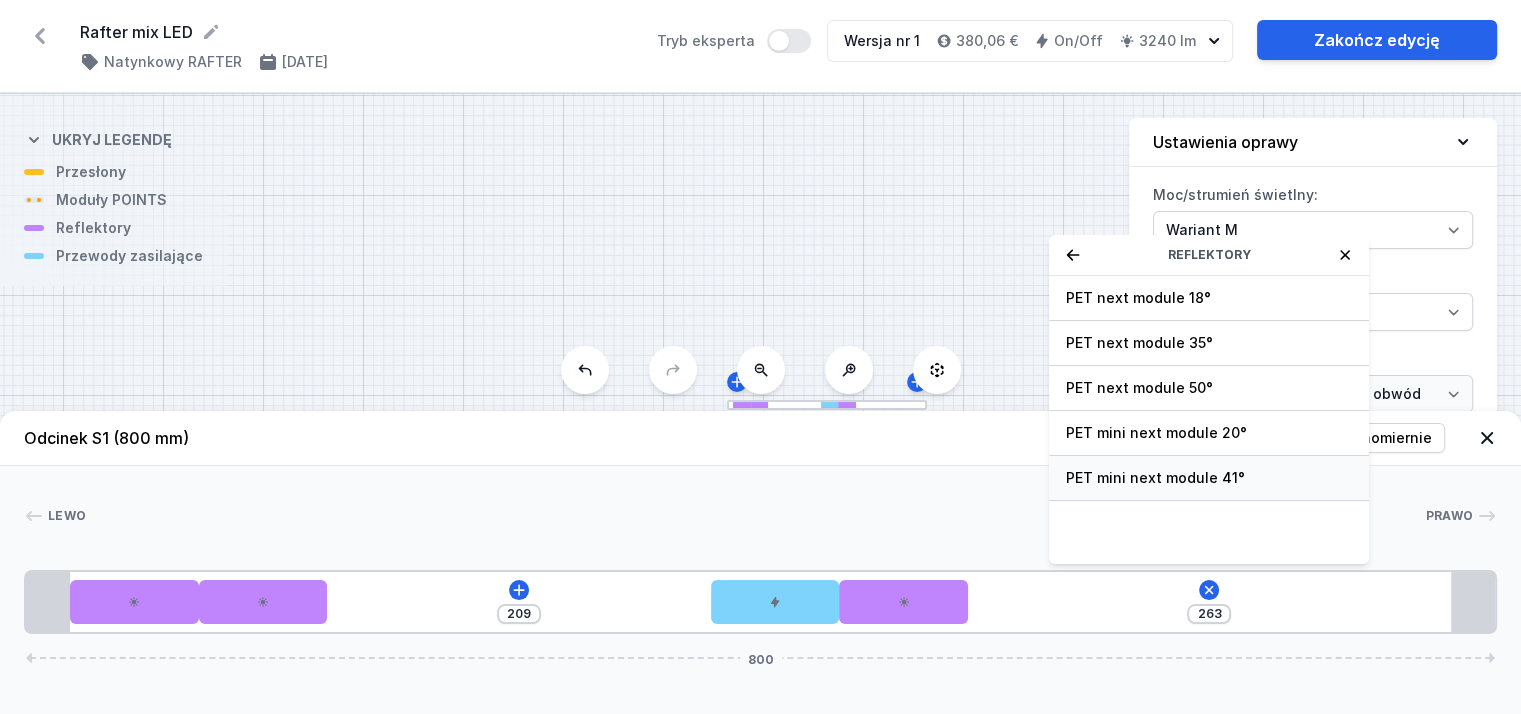 click on "PET mini next module 41°" at bounding box center (1209, 478) 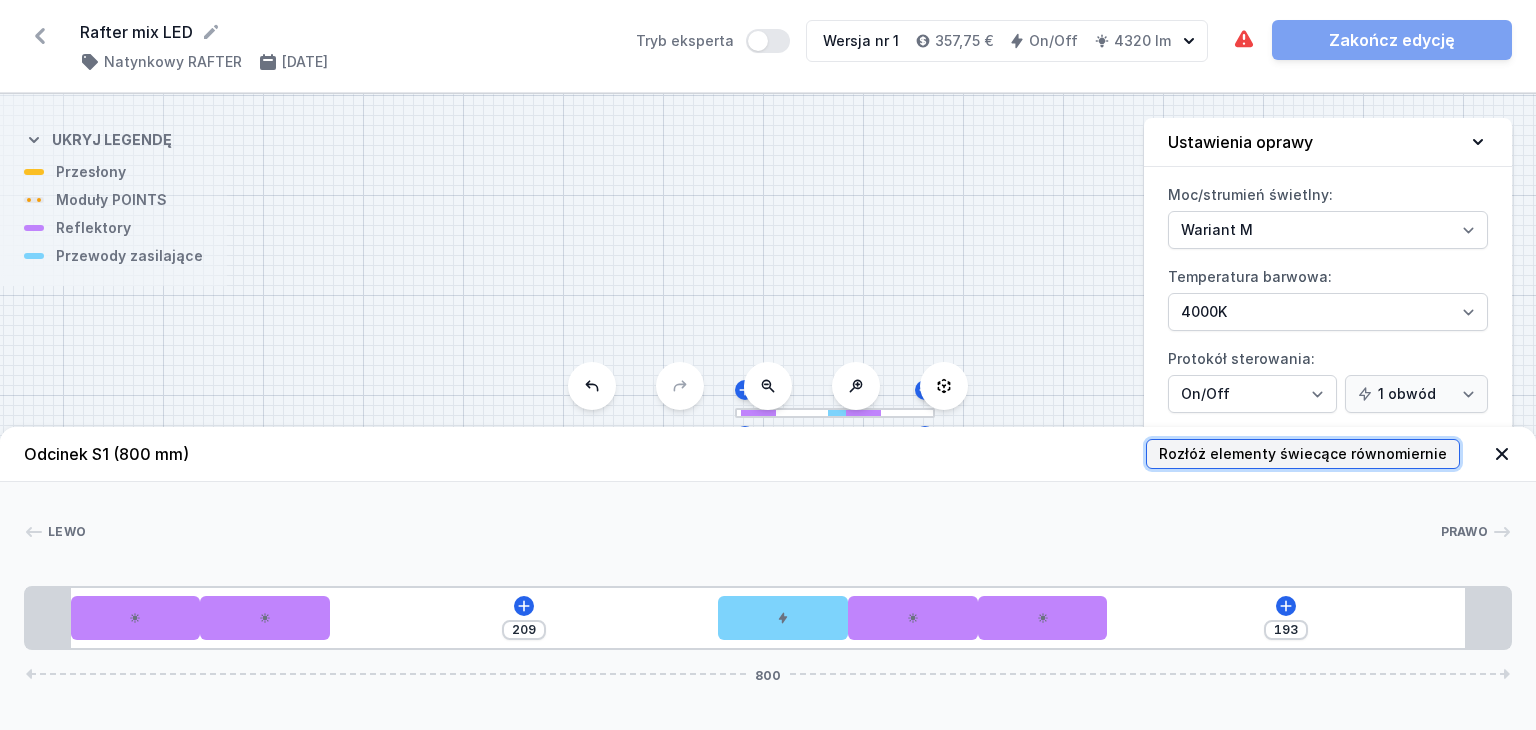 click on "Rozłóż elementy świecące równomiernie" at bounding box center [1303, 454] 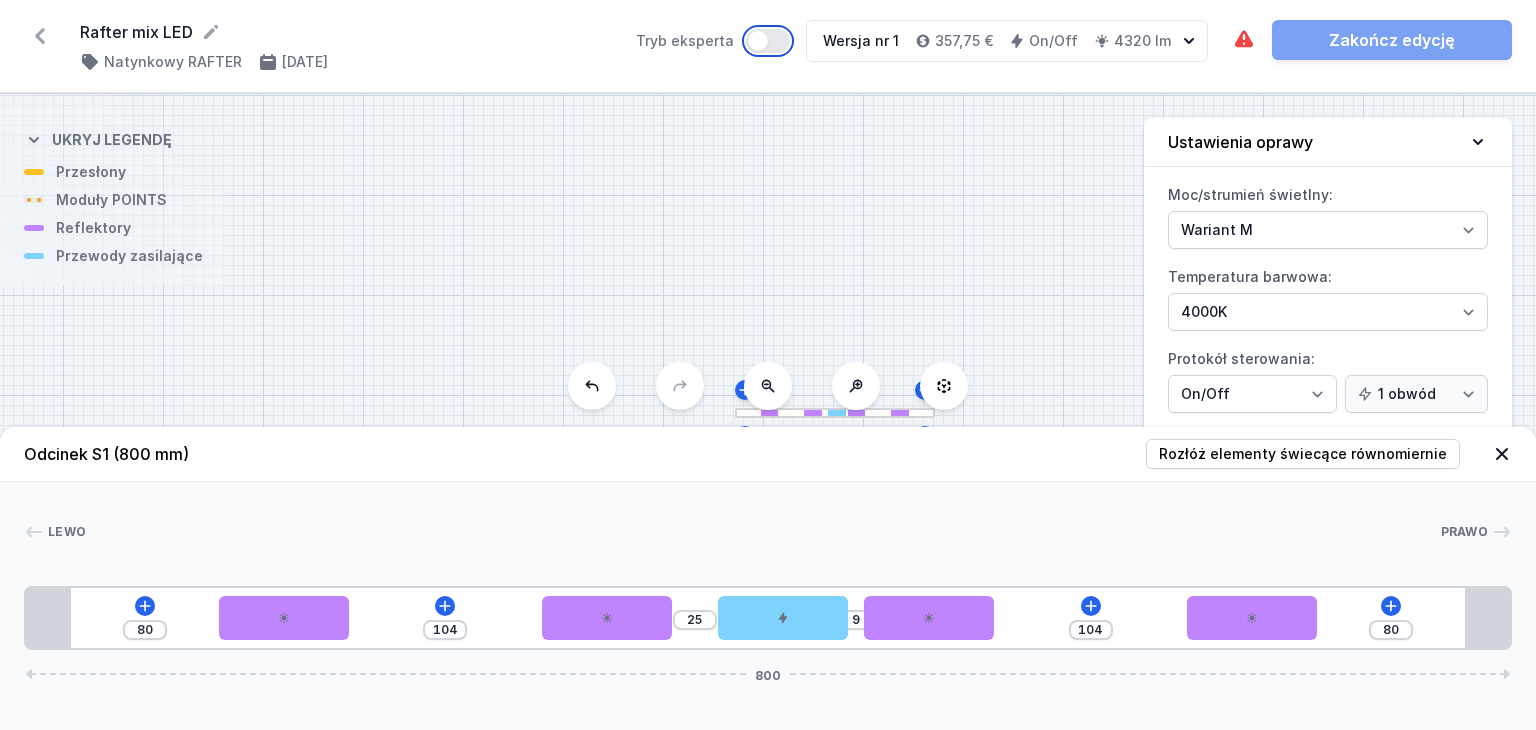 click on "Tryb eksperta" at bounding box center (768, 41) 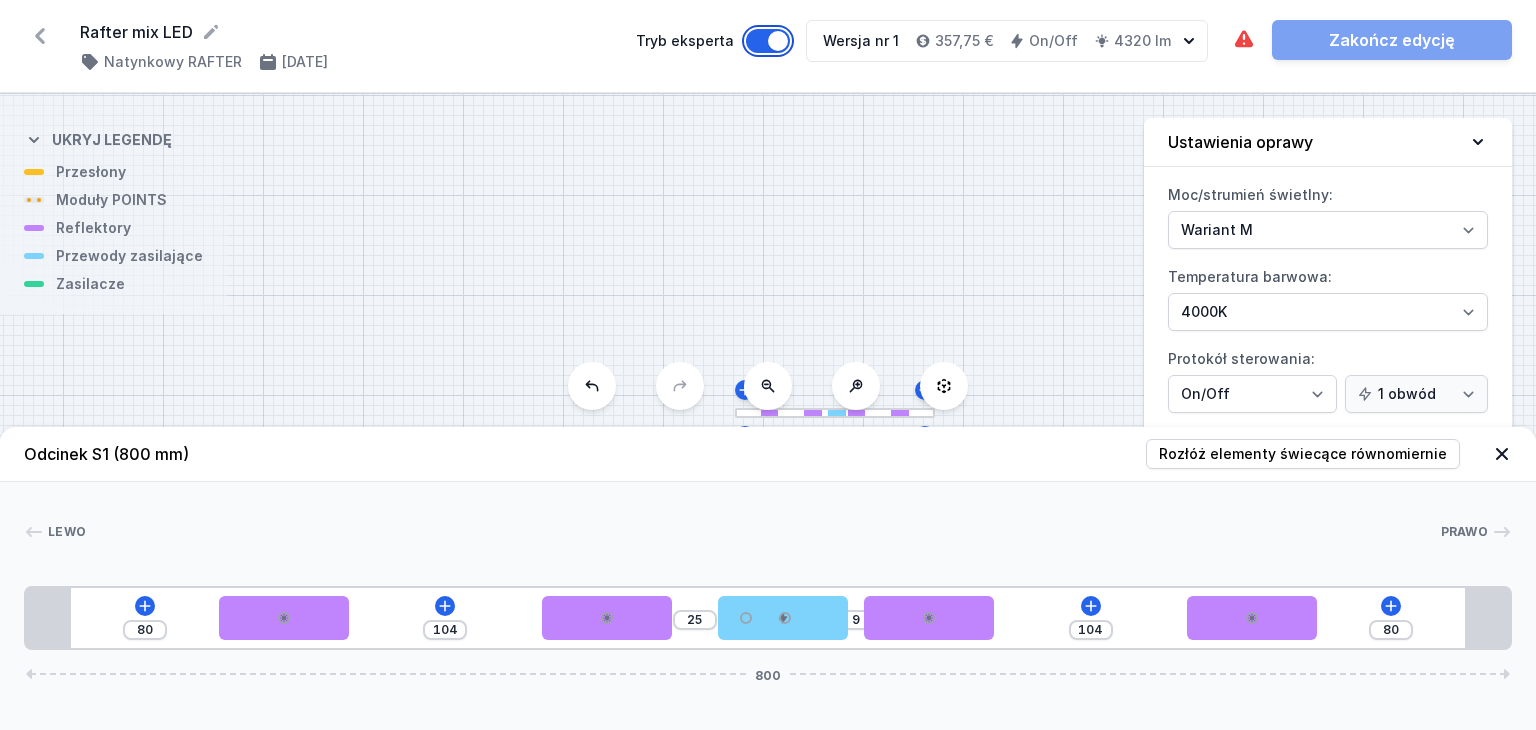 click on "Tryb eksperta" at bounding box center (768, 41) 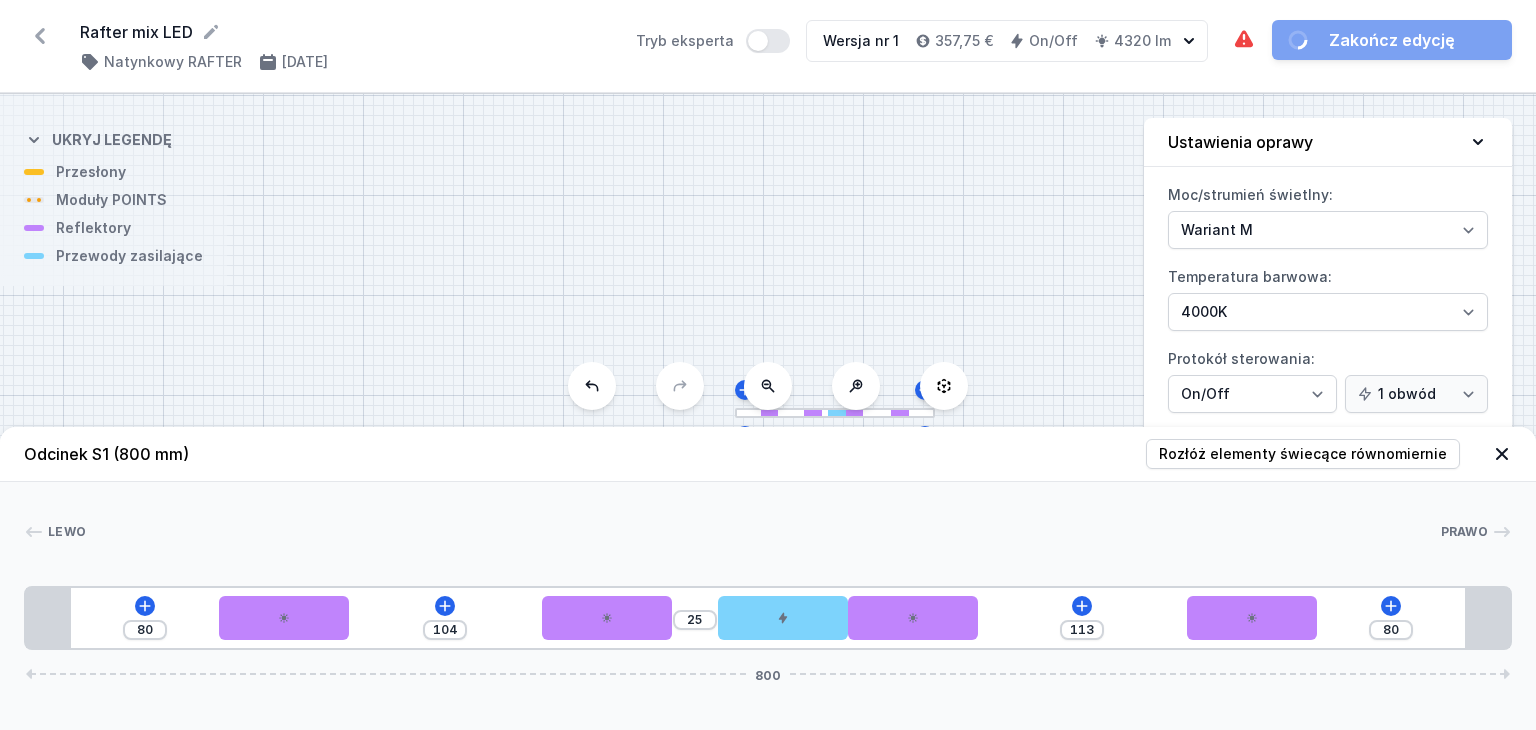 drag, startPoint x: 941, startPoint y: 617, endPoint x: 1054, endPoint y: 615, distance: 113.0177 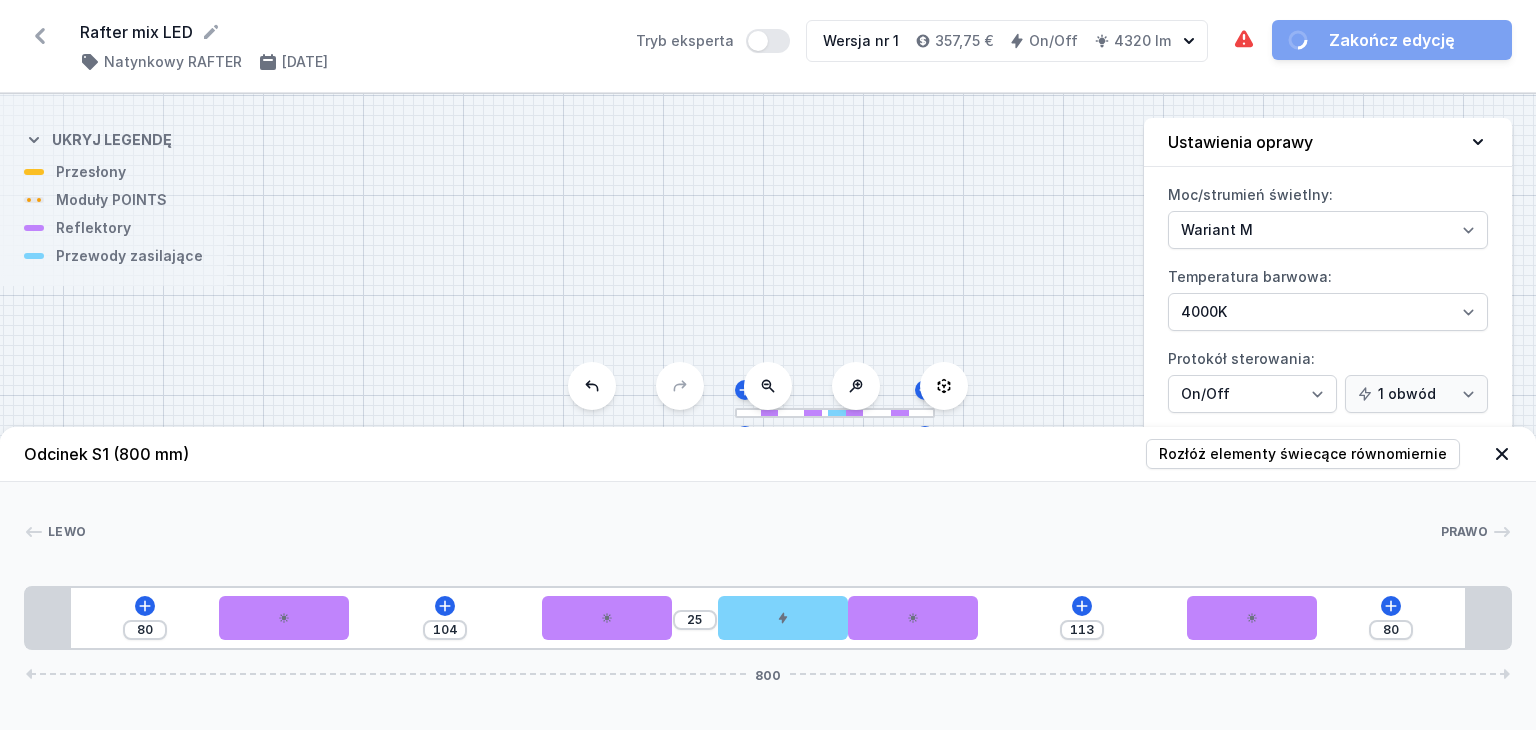 click on "80 104 25 113 80 800" at bounding box center (768, 618) 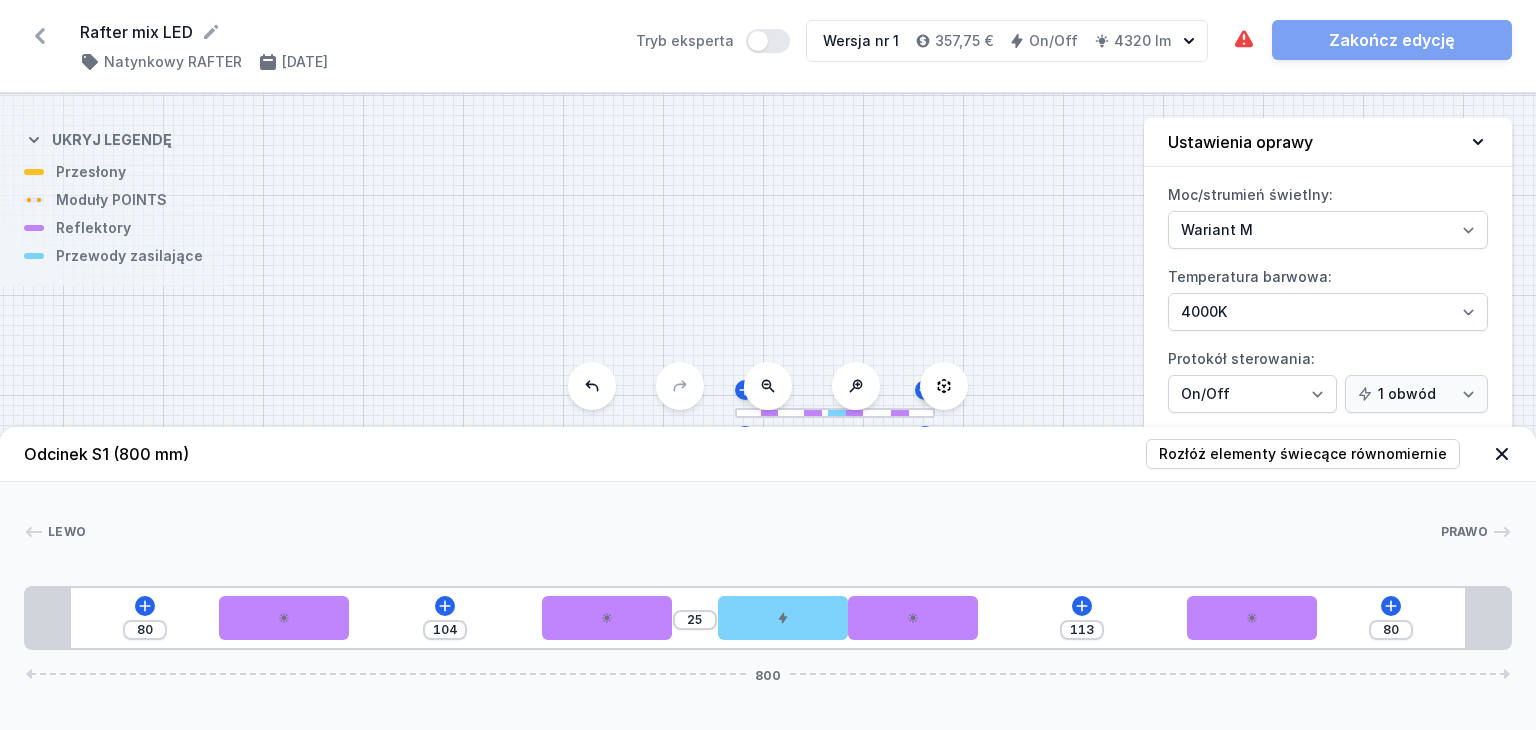 drag, startPoint x: 955, startPoint y: 625, endPoint x: 1032, endPoint y: 622, distance: 77.05842 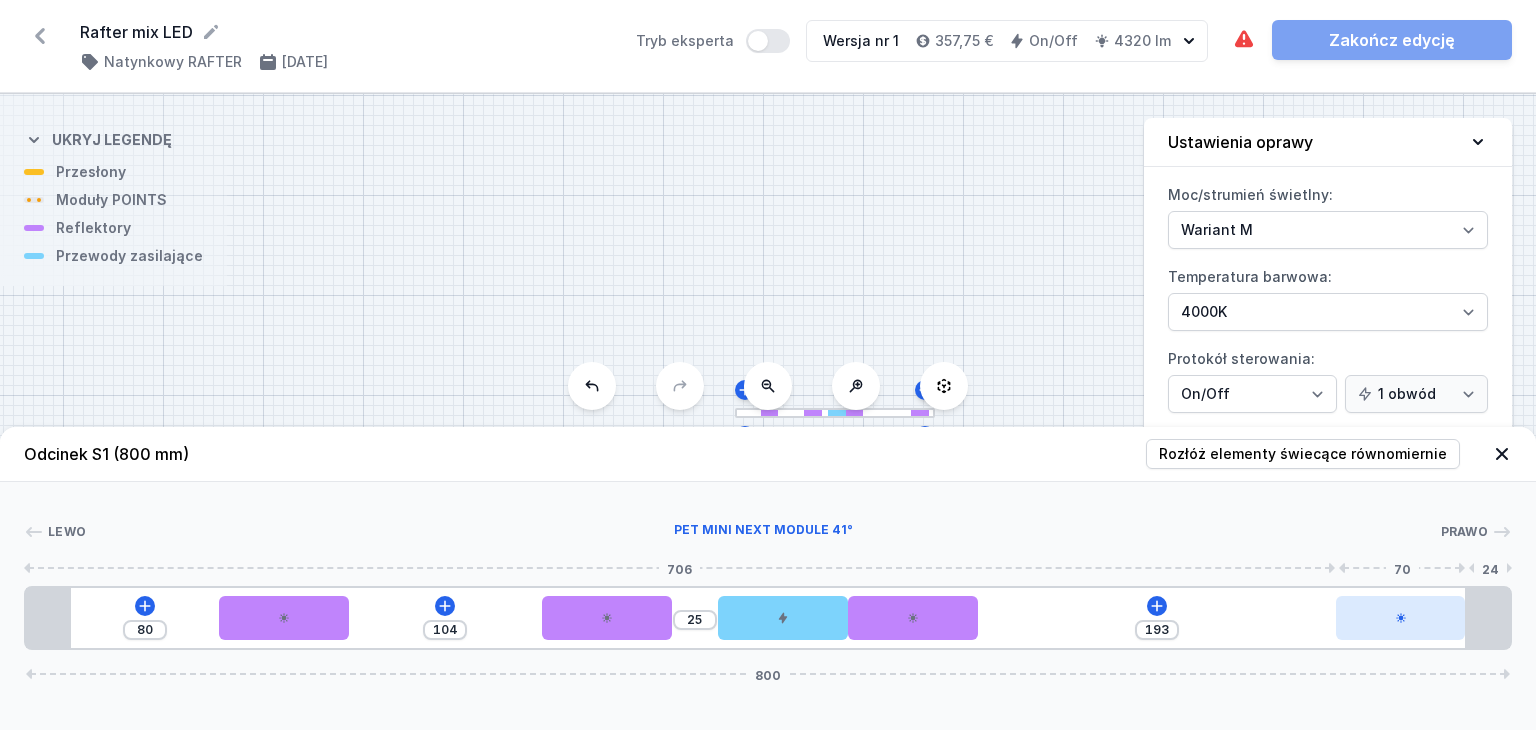 drag, startPoint x: 1237, startPoint y: 623, endPoint x: 1390, endPoint y: 623, distance: 153 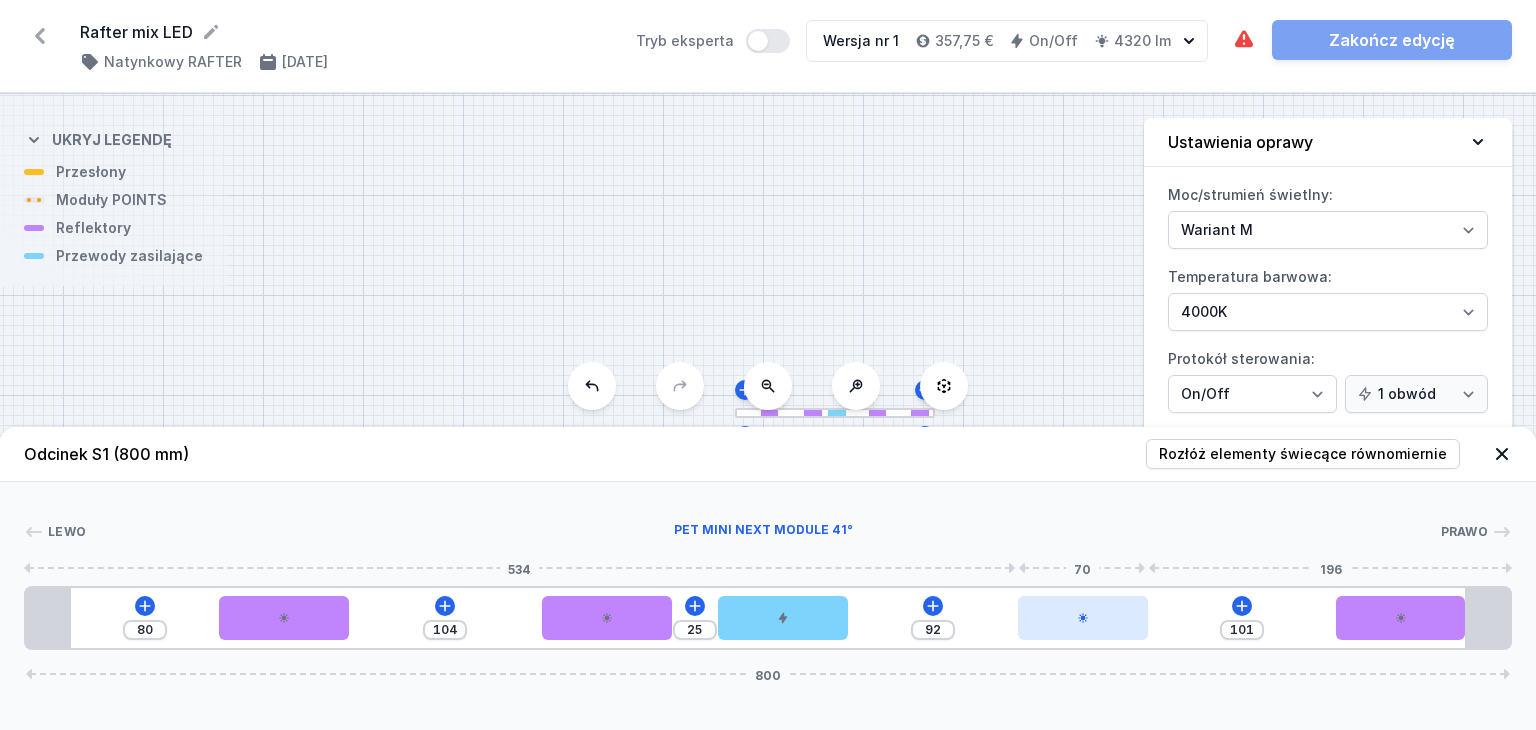 drag, startPoint x: 932, startPoint y: 626, endPoint x: 1118, endPoint y: 625, distance: 186.00269 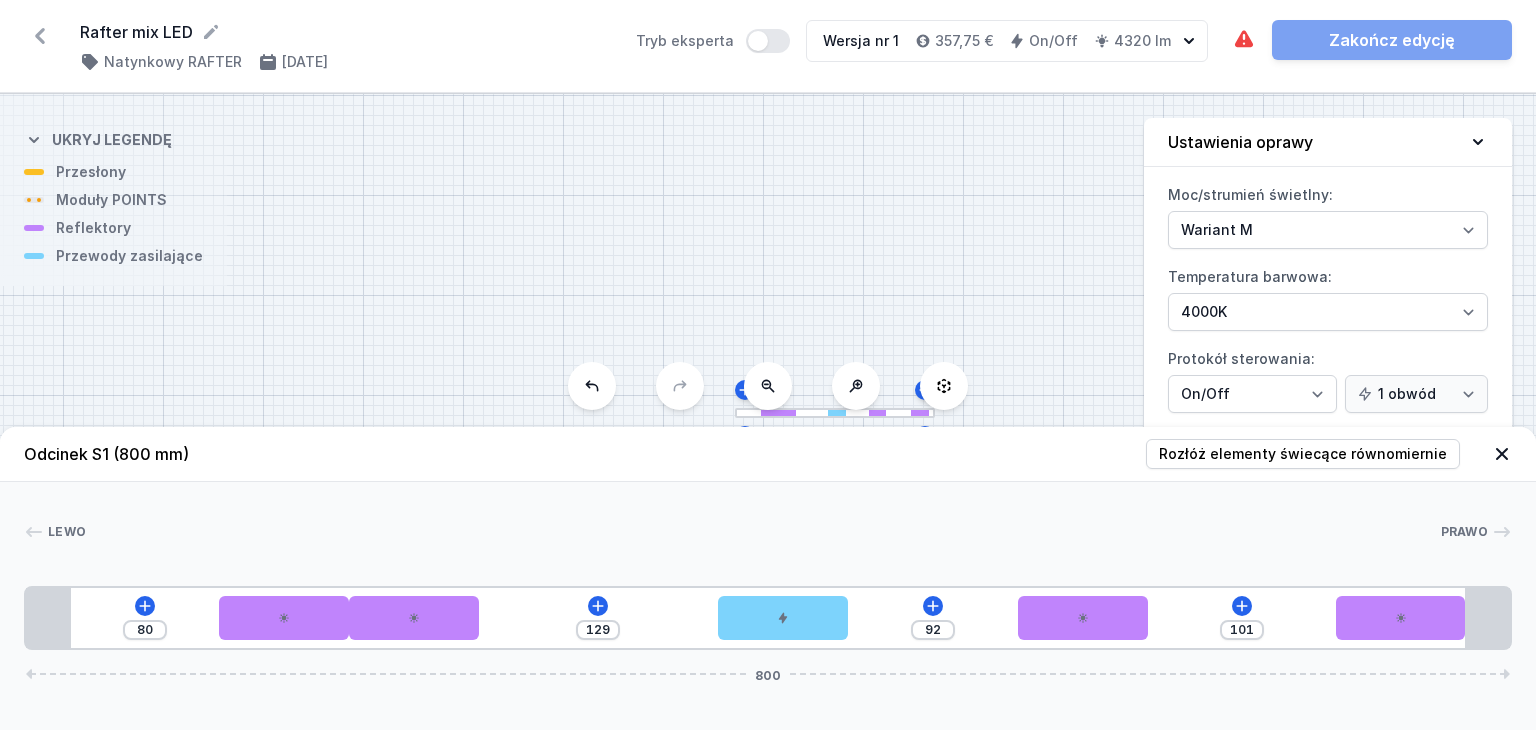 drag, startPoint x: 599, startPoint y: 621, endPoint x: 514, endPoint y: 619, distance: 85.02353 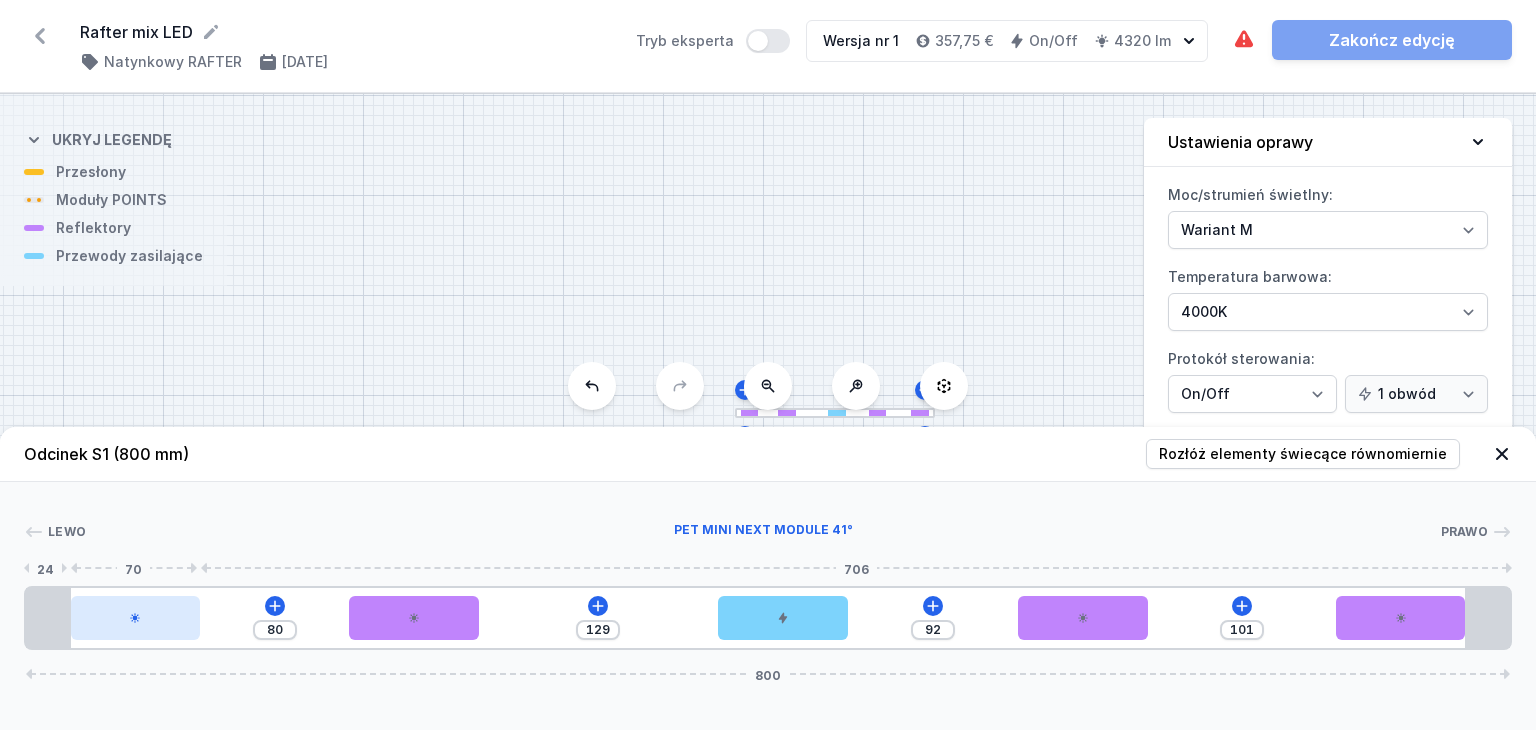 drag, startPoint x: 245, startPoint y: 622, endPoint x: 104, endPoint y: 626, distance: 141.05673 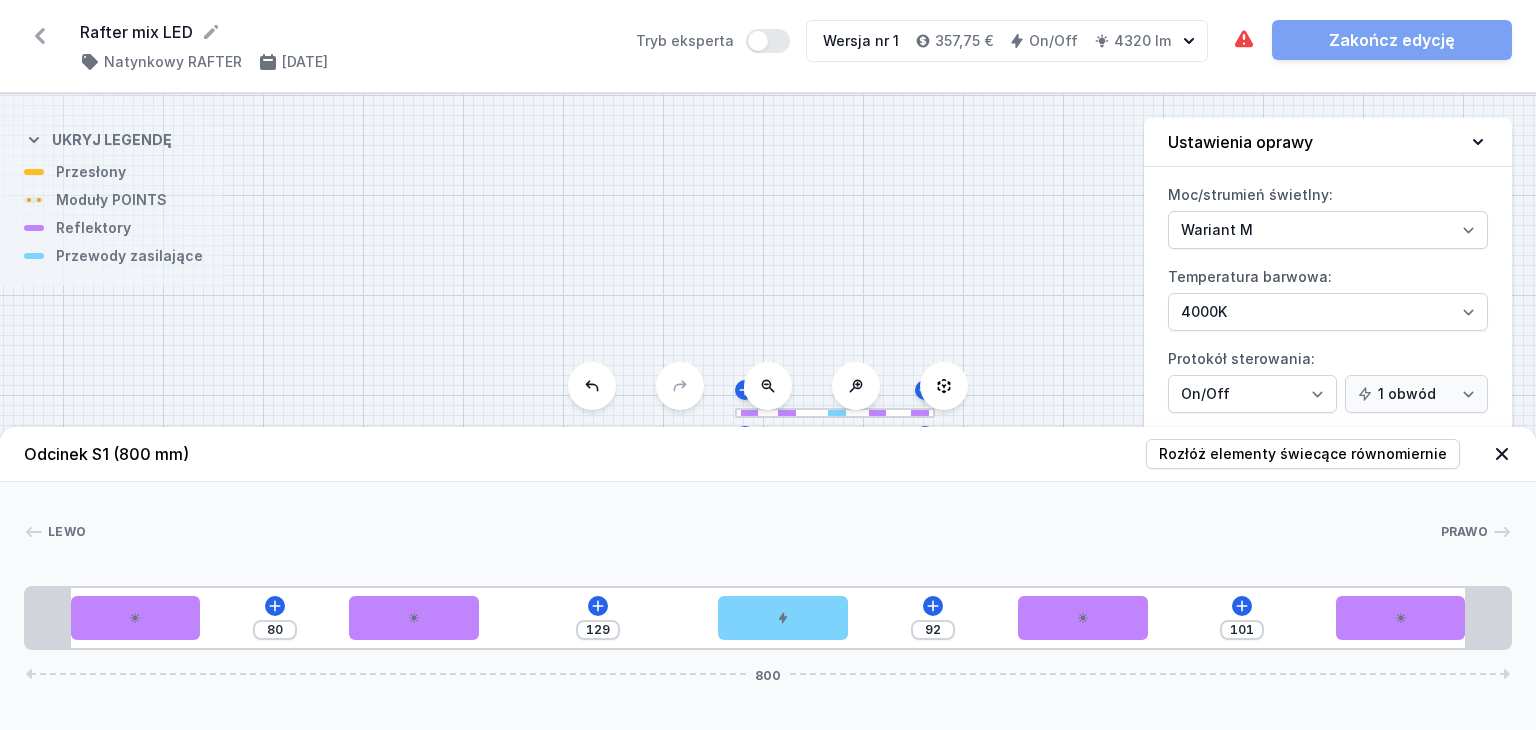 click on "Lewo Prawo 1 2 2 3 2 2 1 80 129 92 101 800 24 70 80 70 129 70 92 70 101 70 24 24 752 24 800" at bounding box center [768, 566] 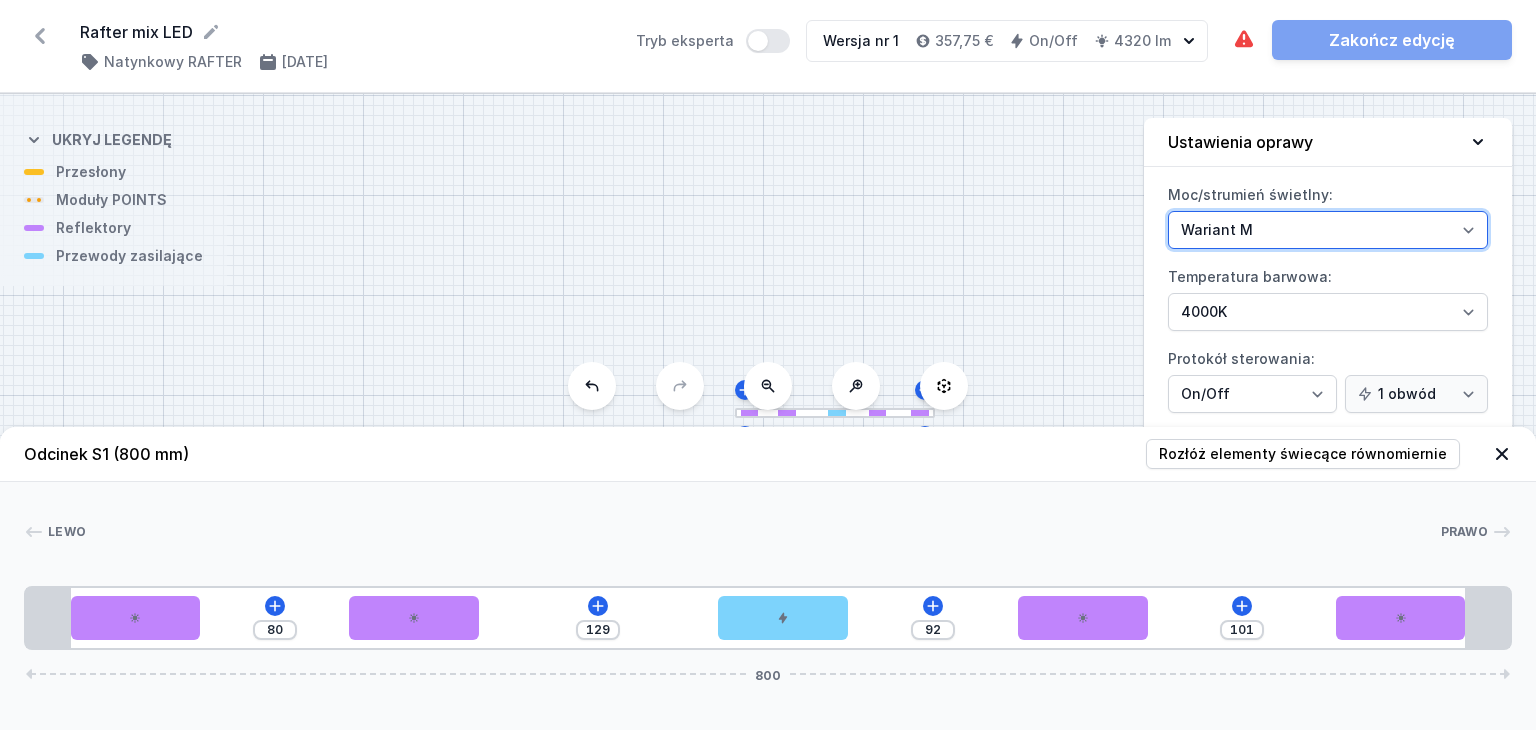 click on "Wariant L Wariant M" at bounding box center (1328, 230) 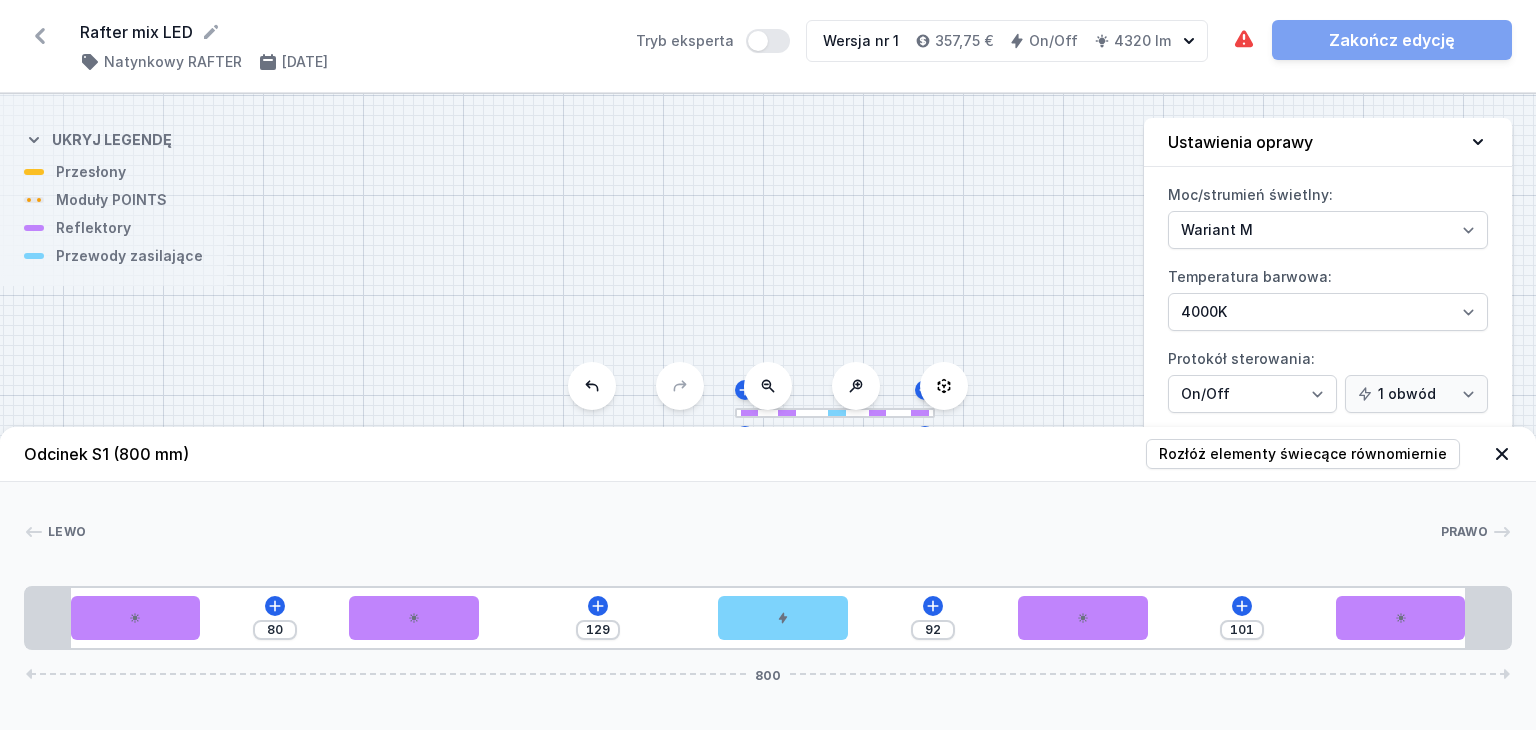 click on "S1 800" at bounding box center (768, 412) 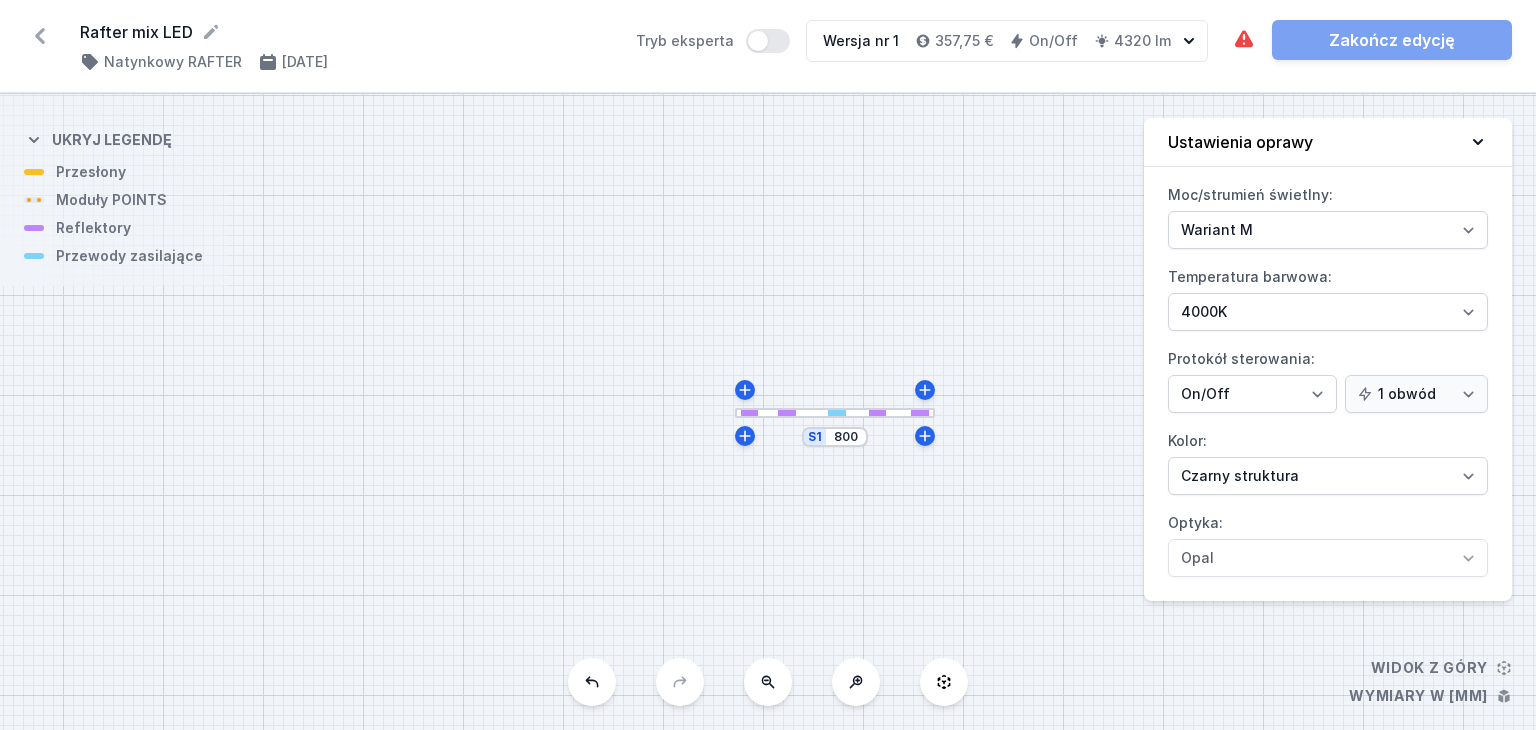 click 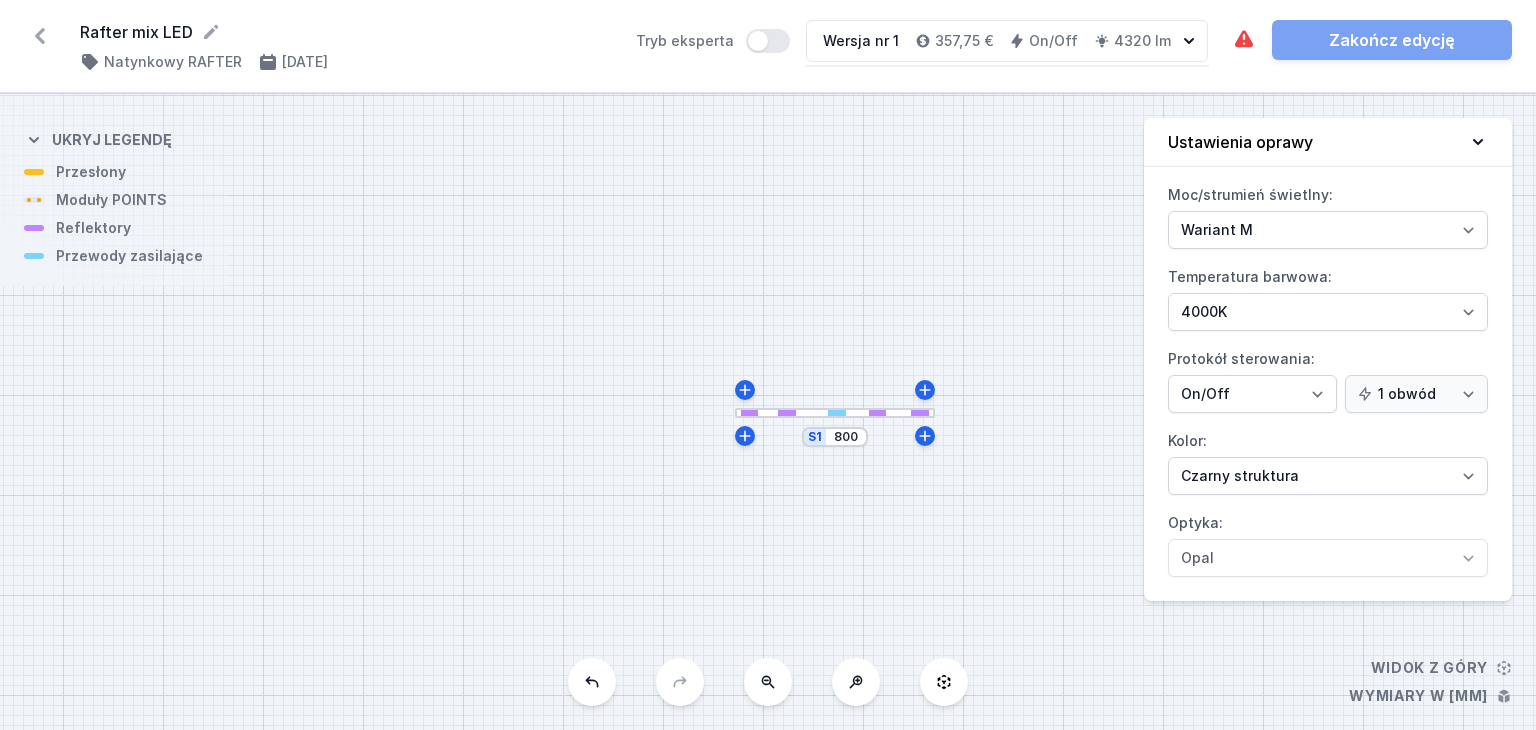 click on "S1 800" at bounding box center [768, 412] 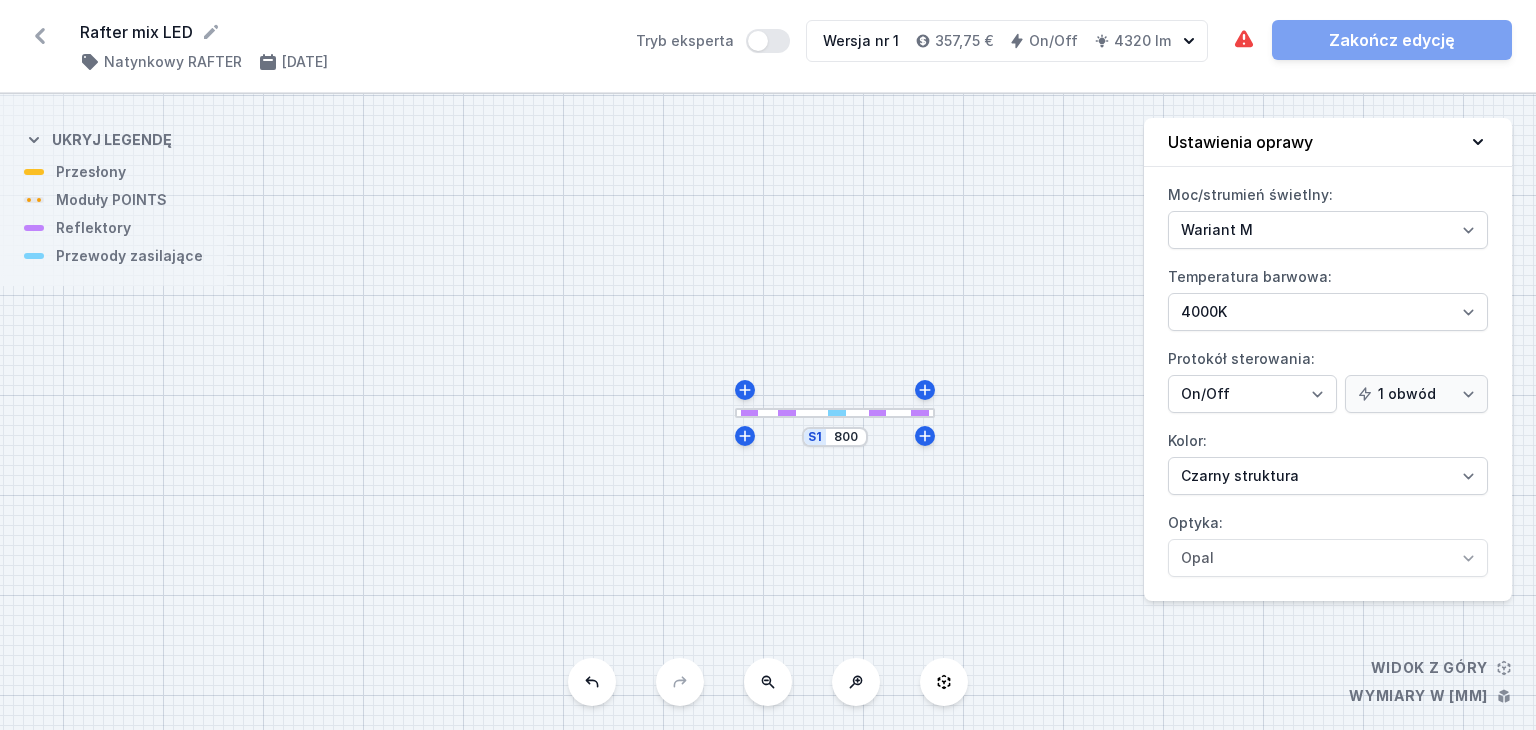 click at bounding box center (835, 413) 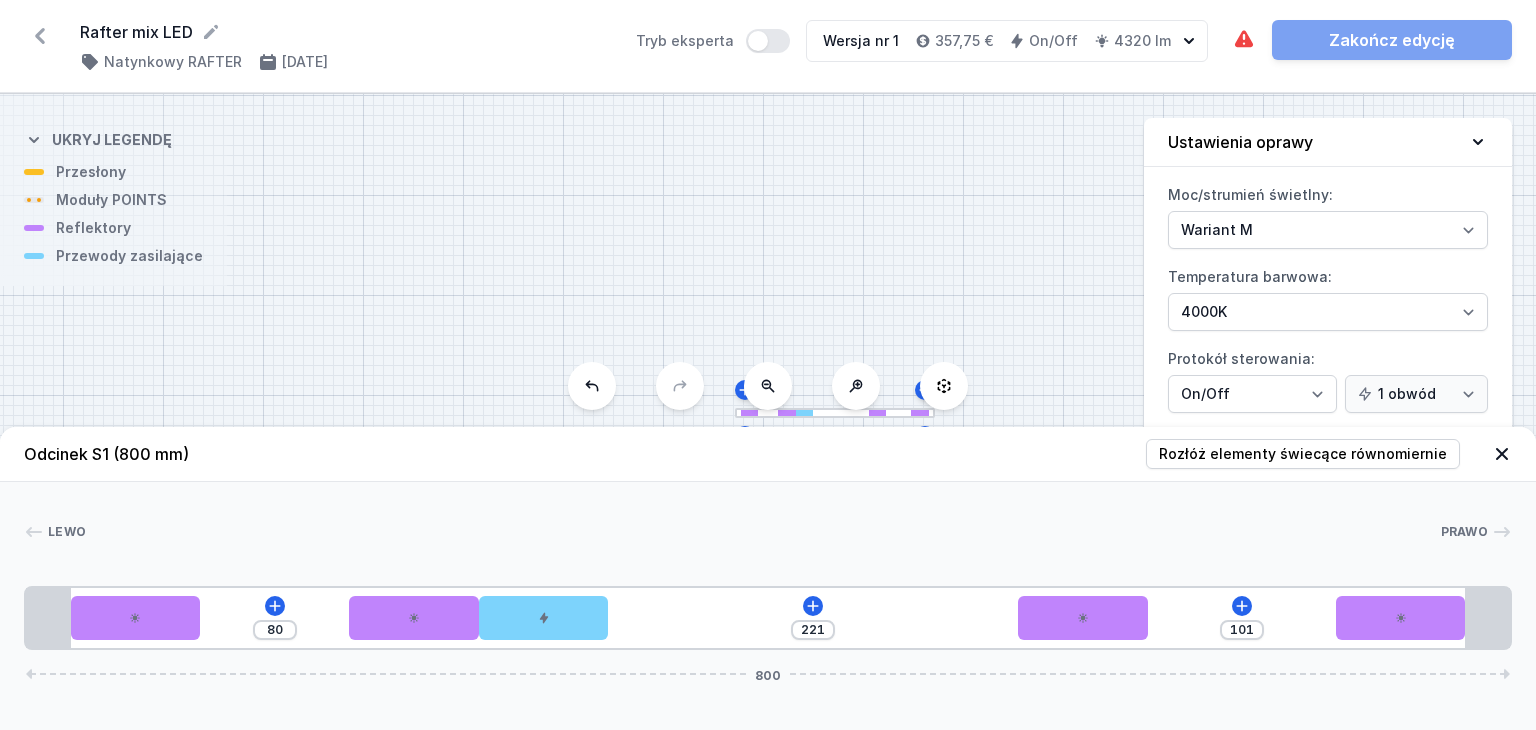 drag, startPoint x: 768, startPoint y: 624, endPoint x: 631, endPoint y: 625, distance: 137.00365 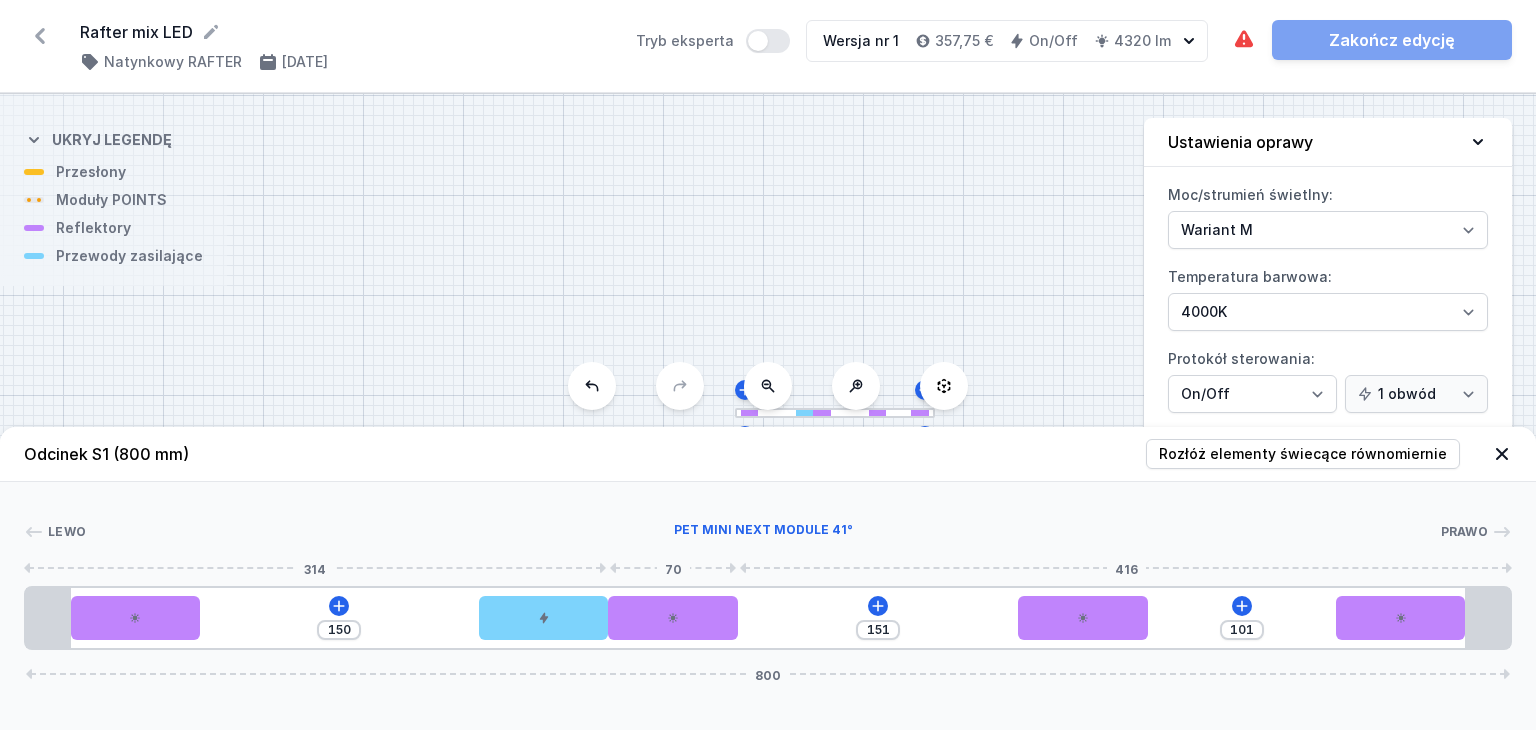 drag, startPoint x: 444, startPoint y: 625, endPoint x: 786, endPoint y: 629, distance: 342.02338 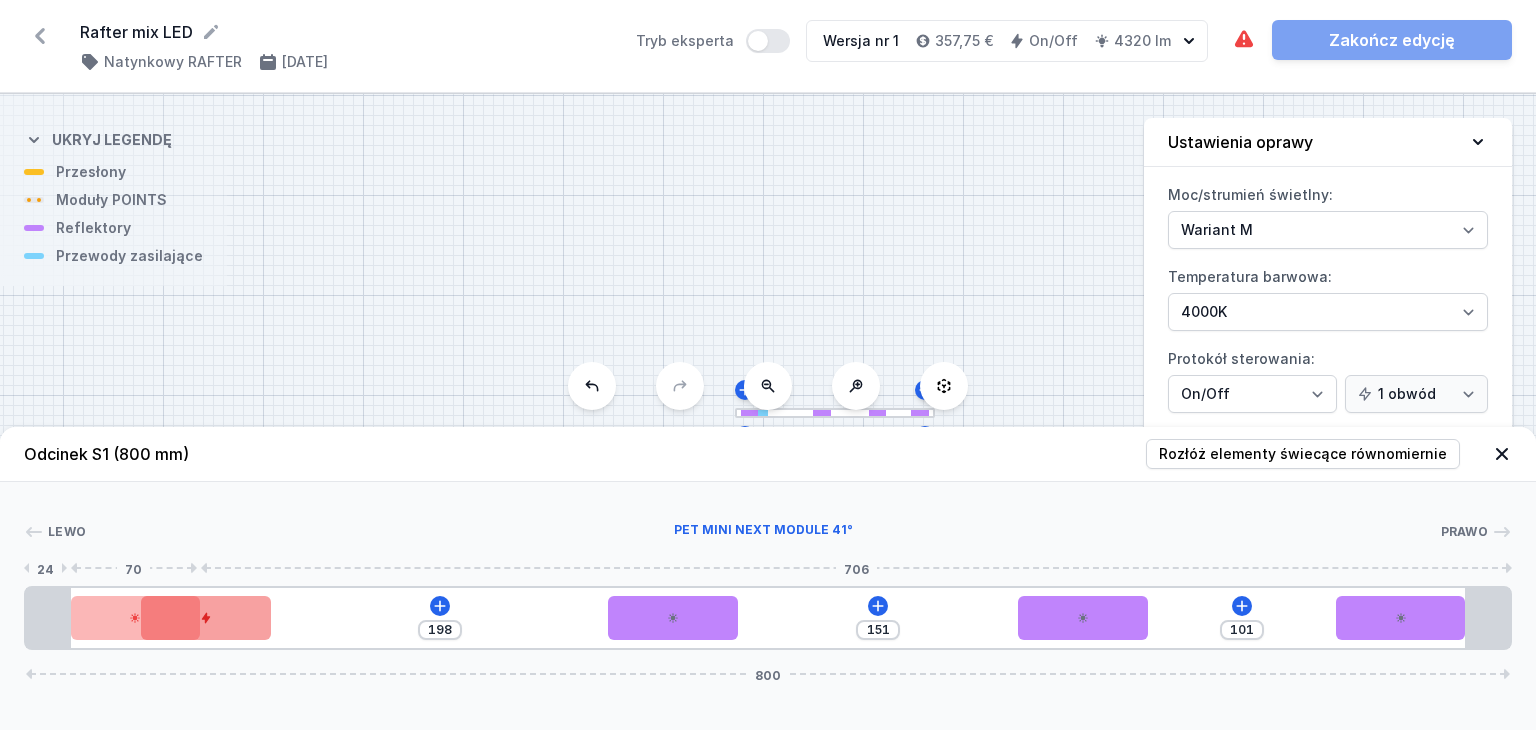 drag, startPoint x: 532, startPoint y: 622, endPoint x: 115, endPoint y: 621, distance: 417.0012 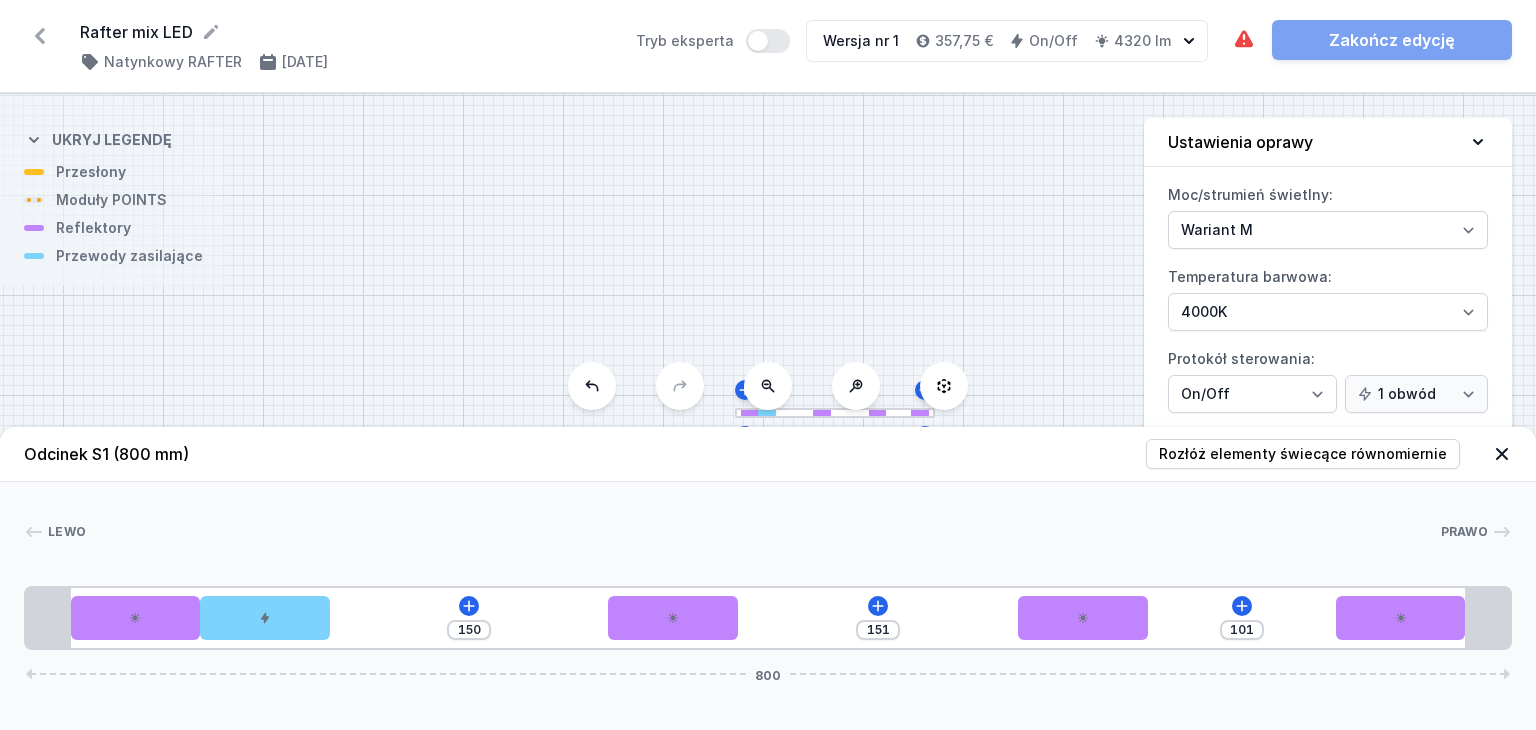 drag, startPoint x: 232, startPoint y: 617, endPoint x: 380, endPoint y: 620, distance: 148.0304 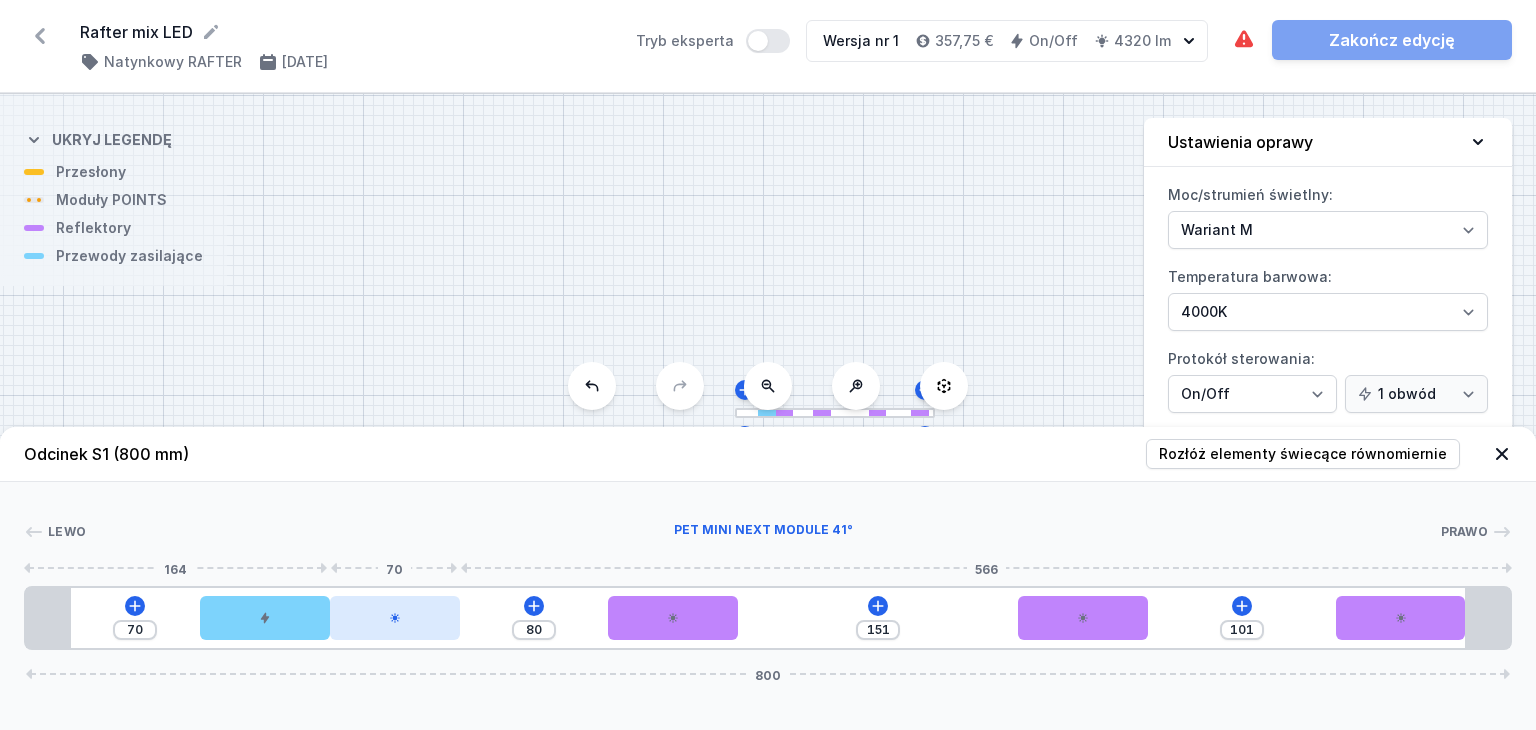 drag, startPoint x: 132, startPoint y: 621, endPoint x: 384, endPoint y: 617, distance: 252.03174 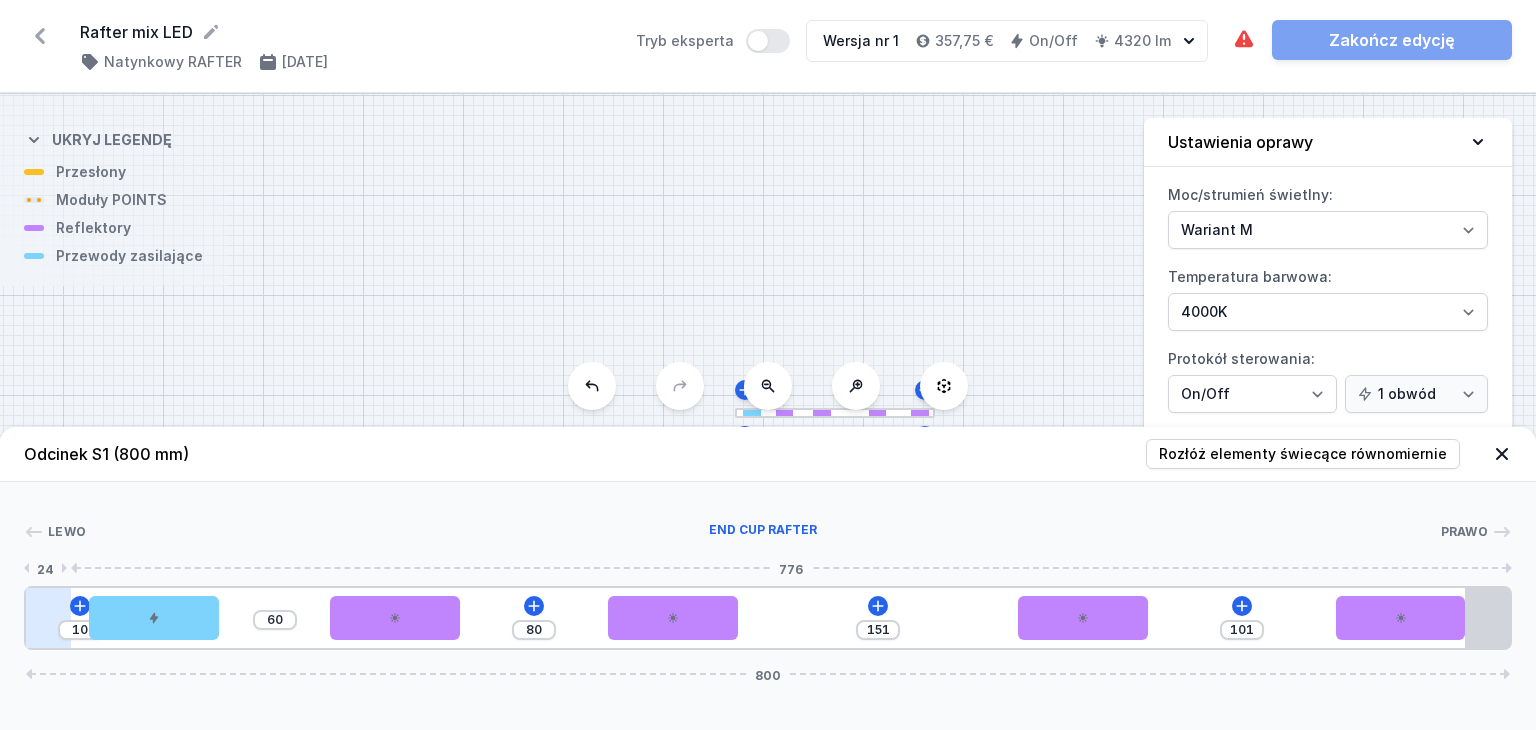 drag, startPoint x: 268, startPoint y: 617, endPoint x: 49, endPoint y: 632, distance: 219.51309 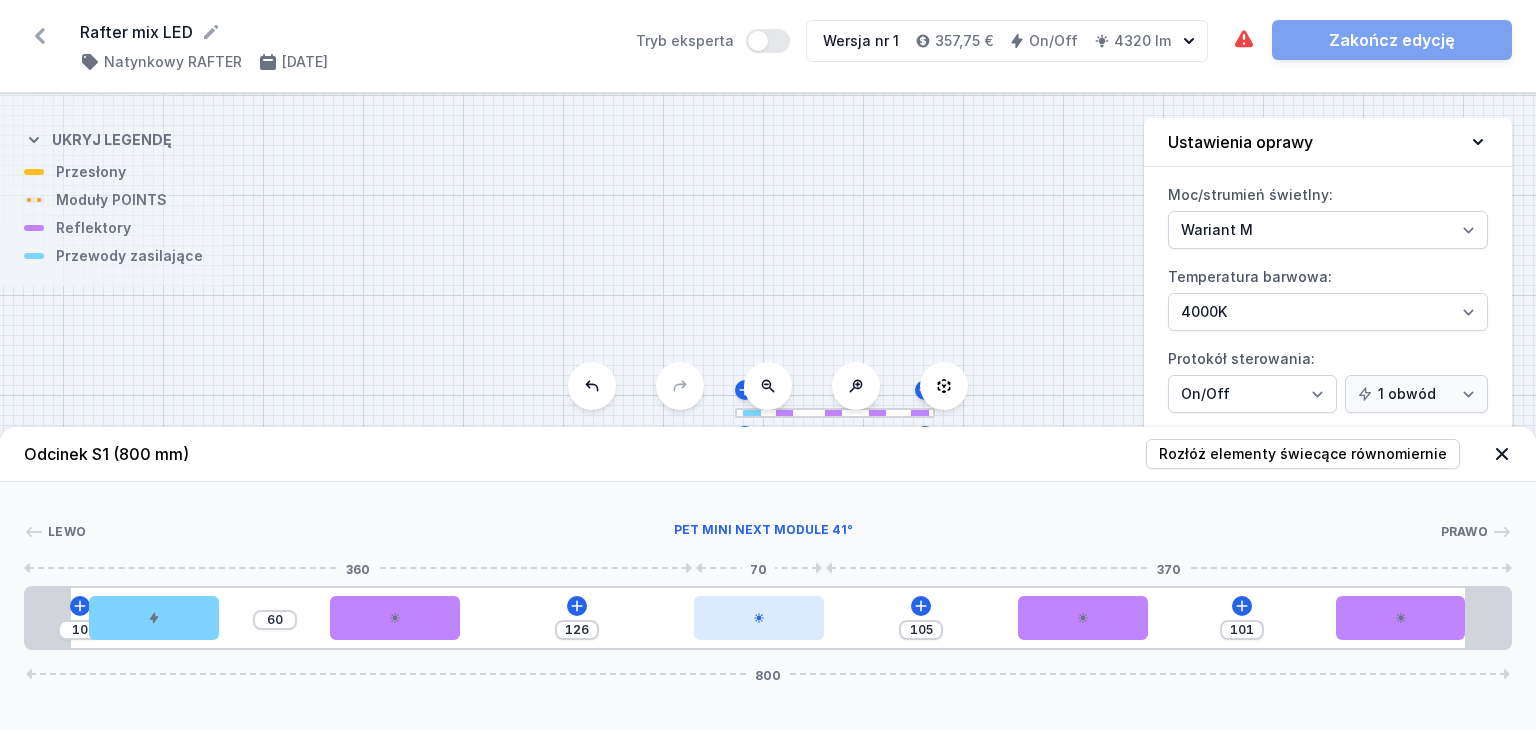 drag, startPoint x: 690, startPoint y: 629, endPoint x: 773, endPoint y: 620, distance: 83.48653 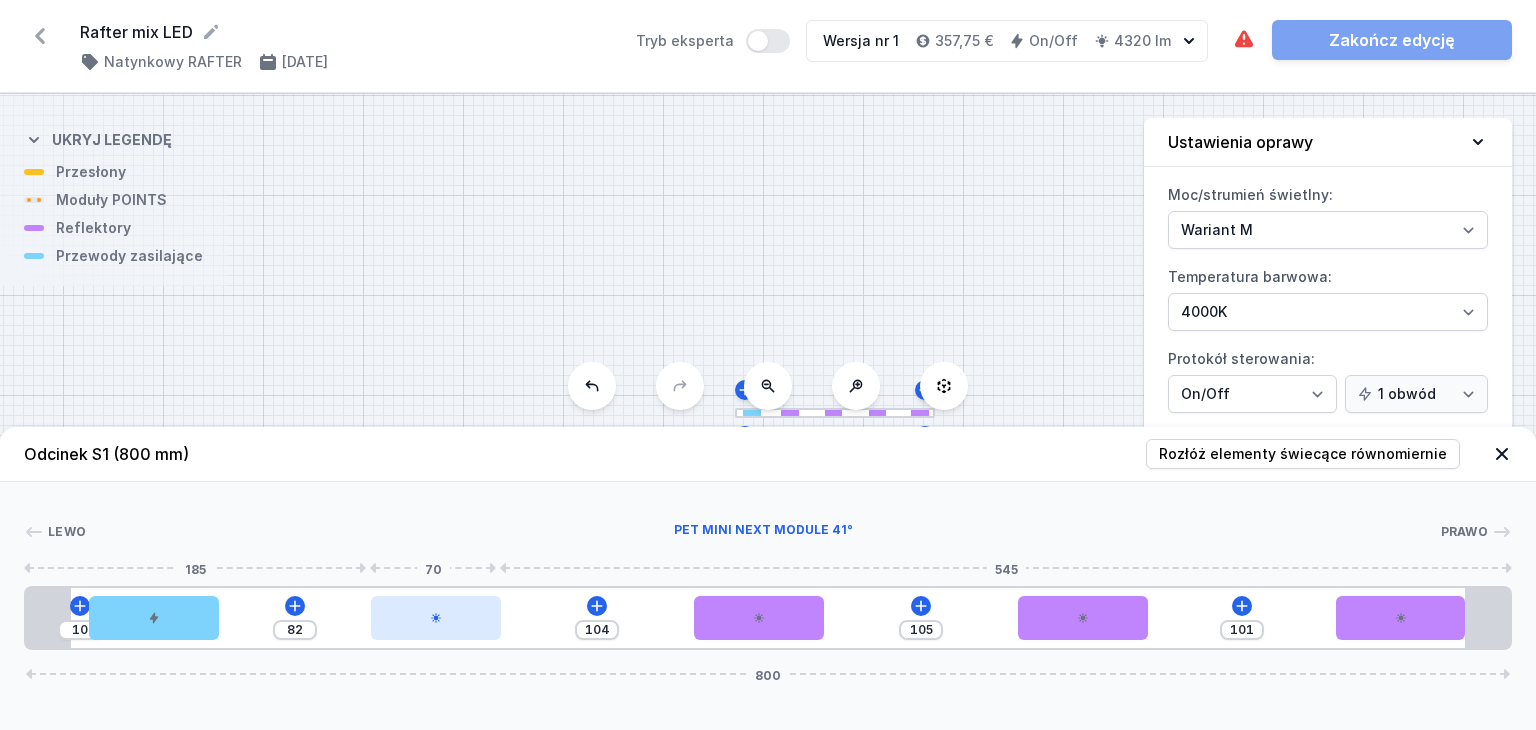 drag, startPoint x: 396, startPoint y: 618, endPoint x: 416, endPoint y: 620, distance: 20.09975 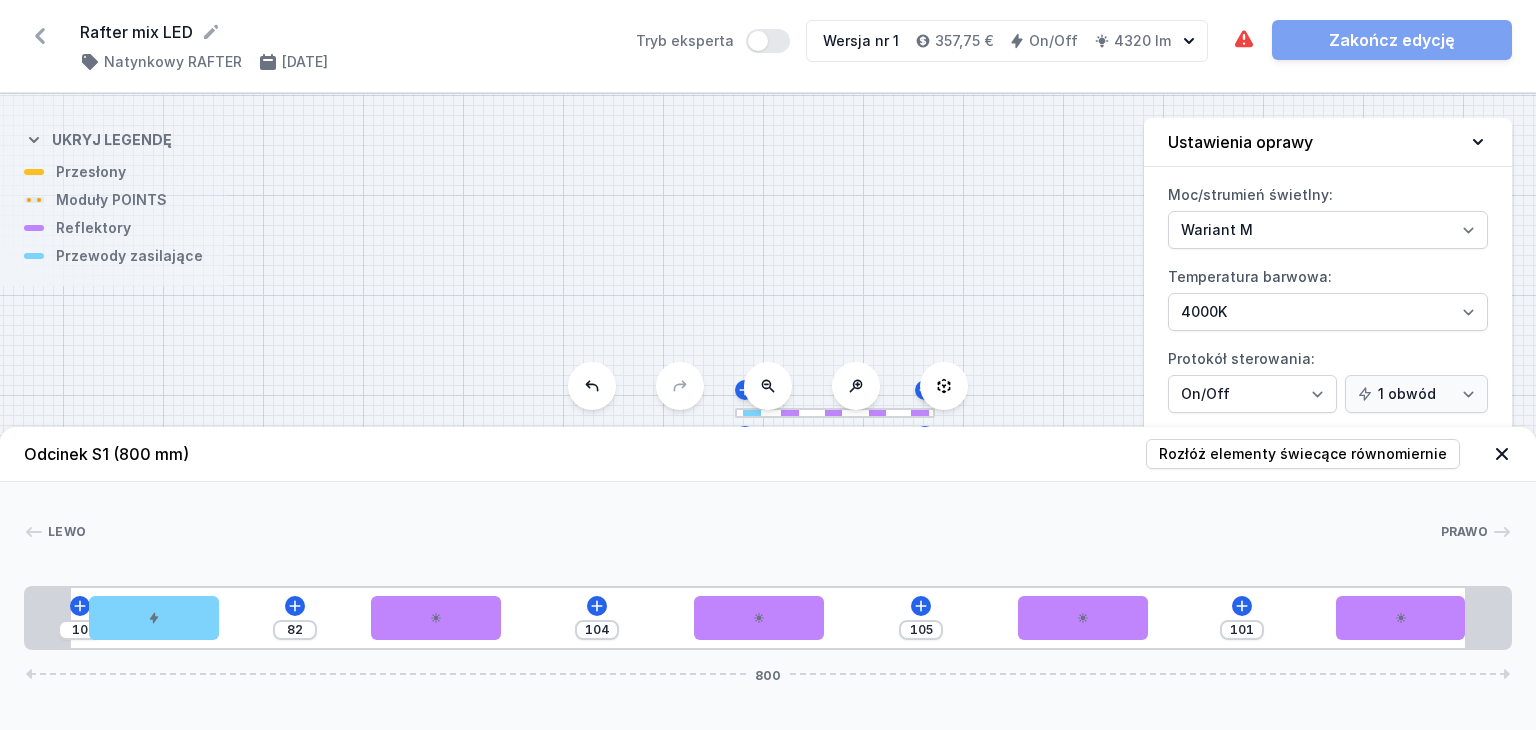 drag, startPoint x: 157, startPoint y: 624, endPoint x: 225, endPoint y: 614, distance: 68.73136 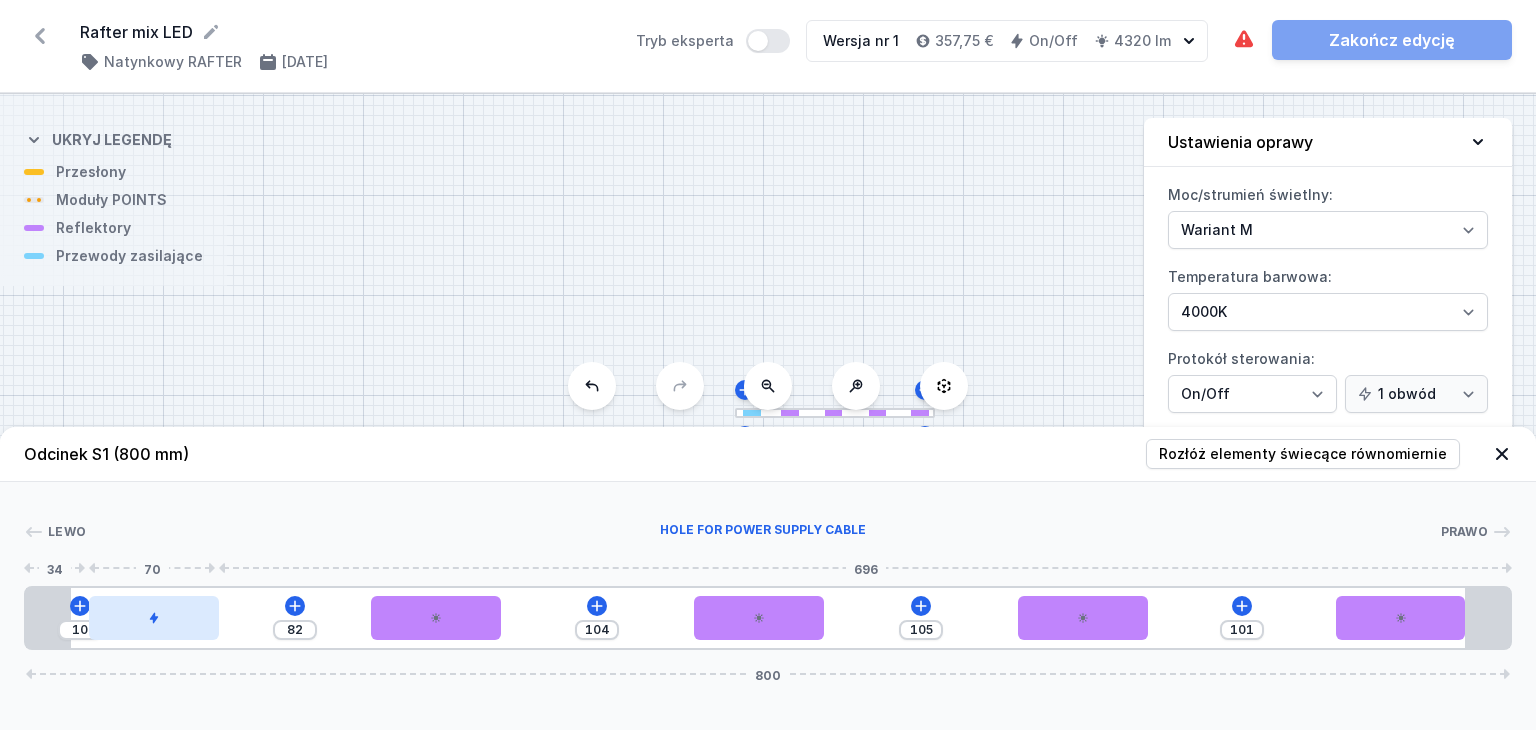 drag, startPoint x: 132, startPoint y: 625, endPoint x: 201, endPoint y: 614, distance: 69.87131 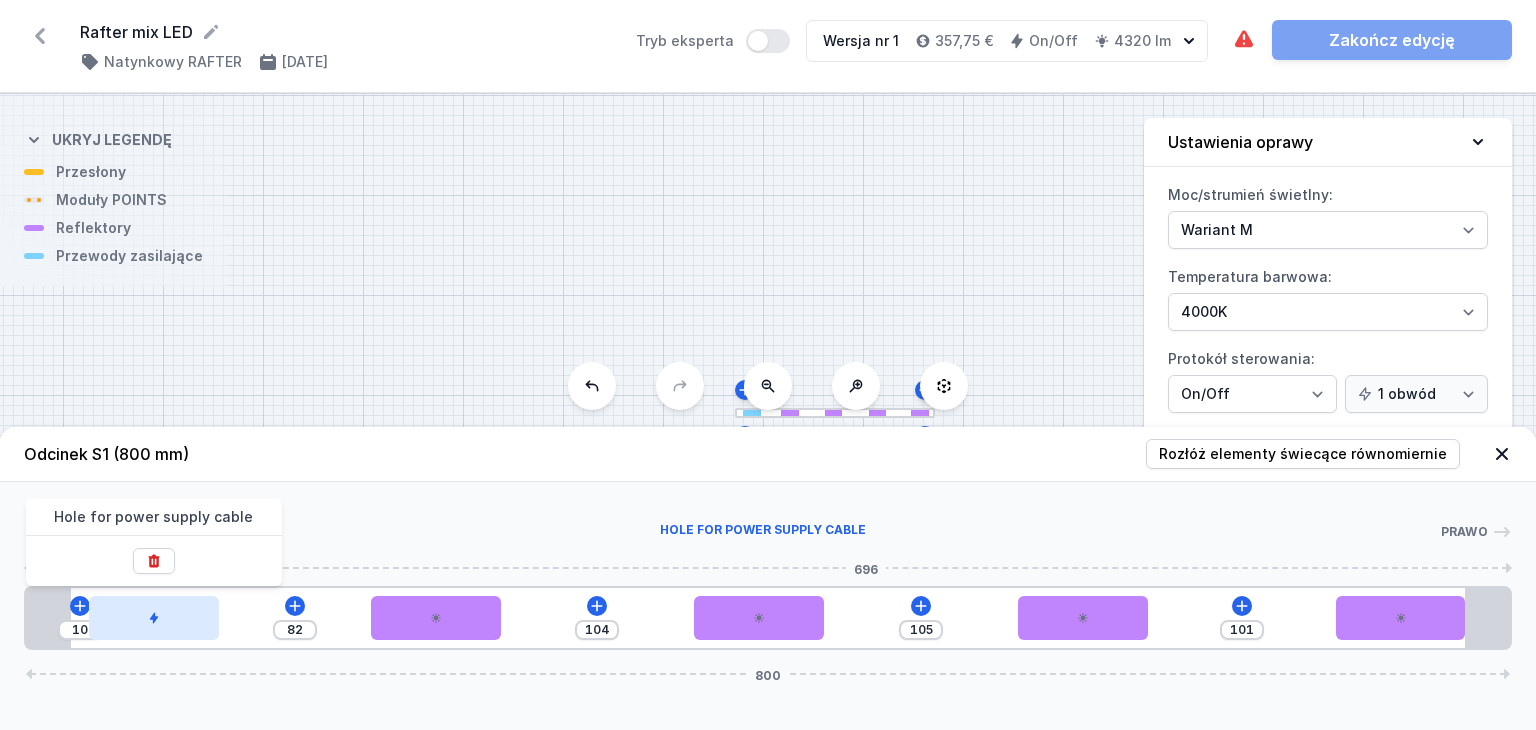click at bounding box center [154, 618] 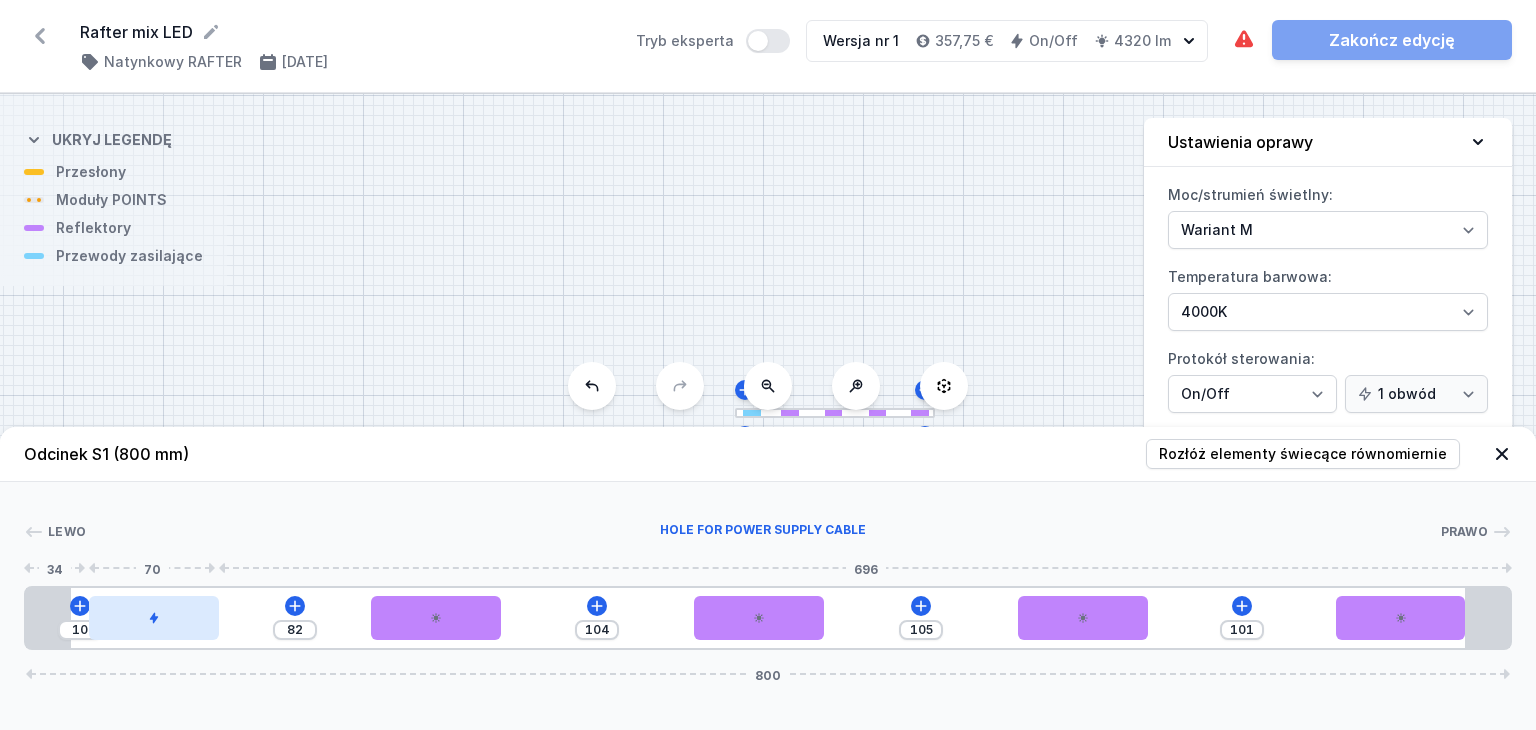 click at bounding box center [154, 618] 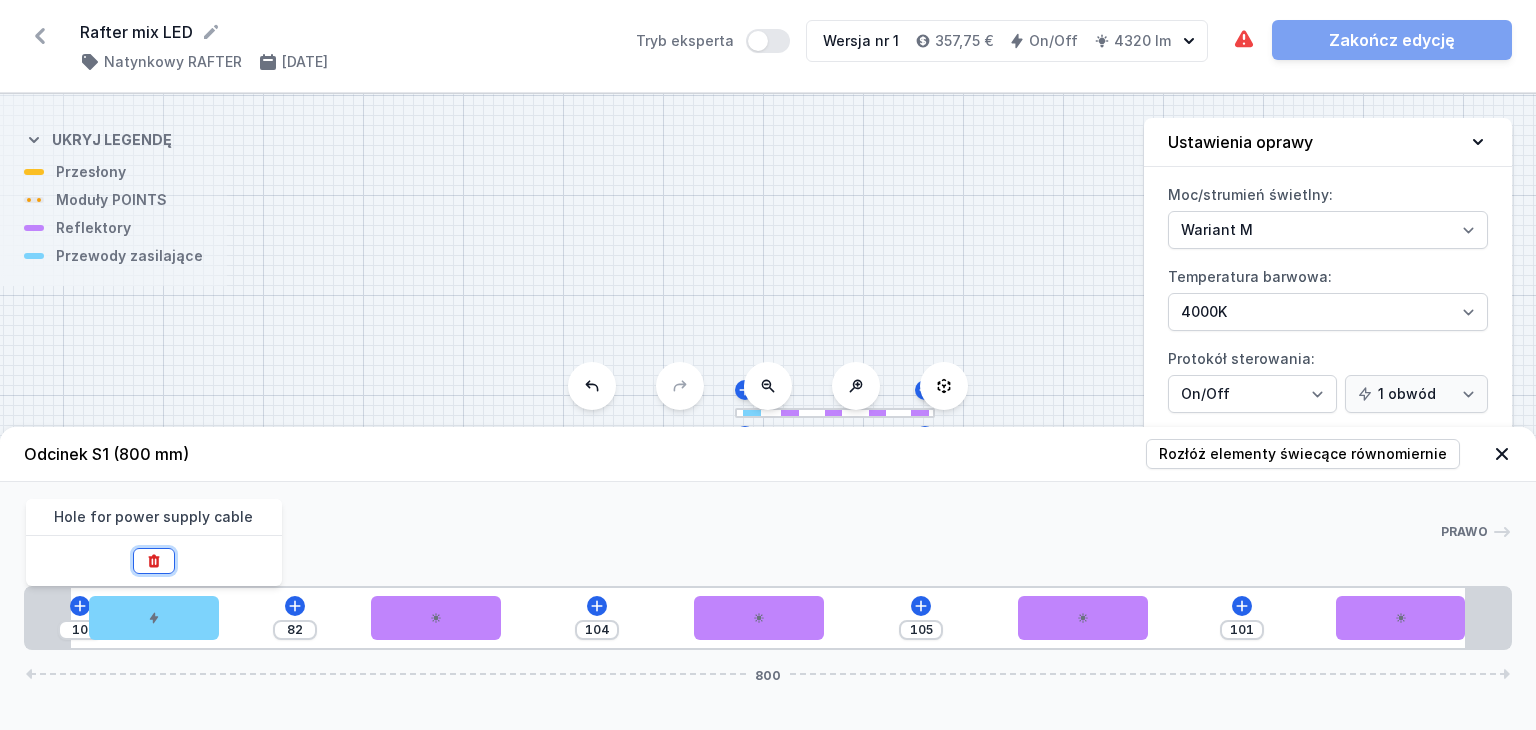 click 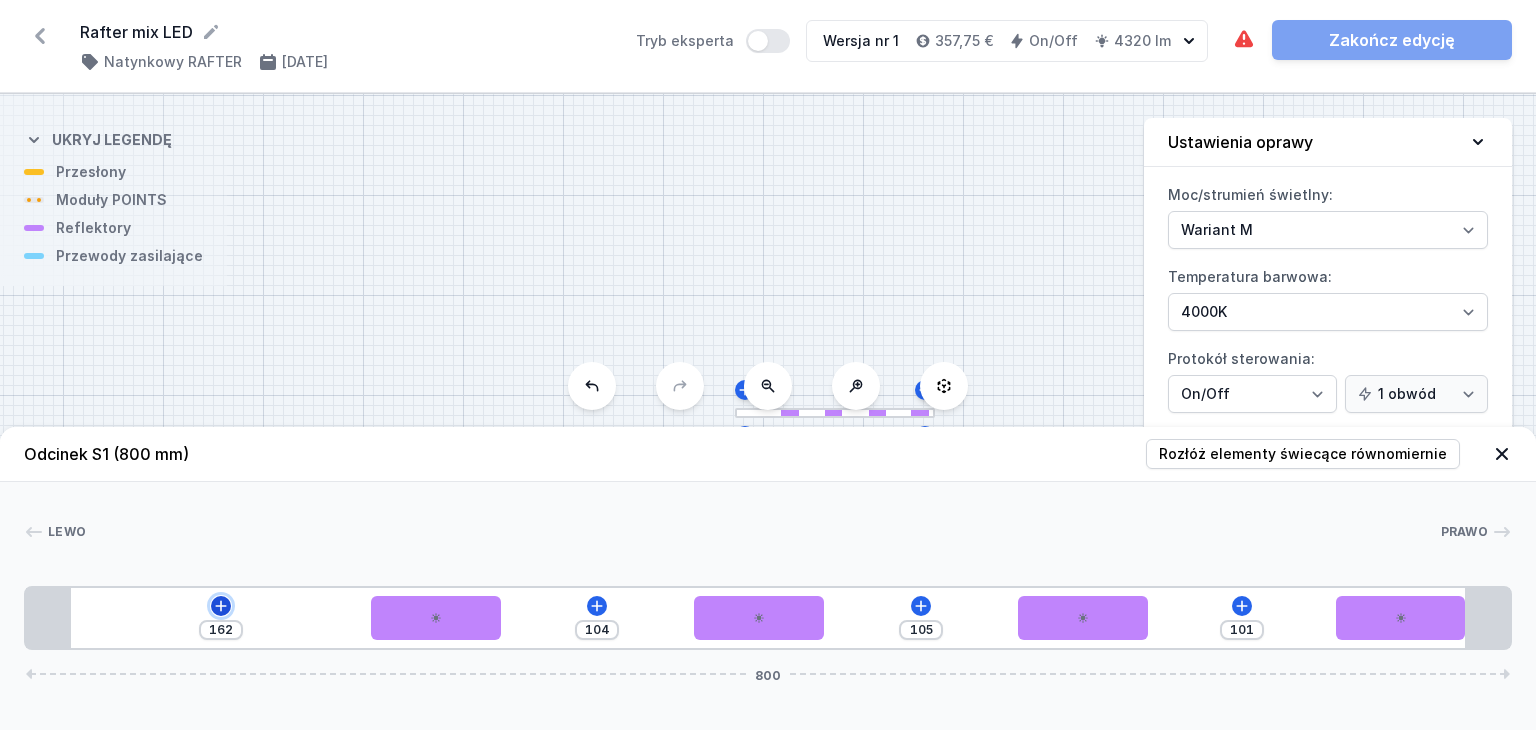 click 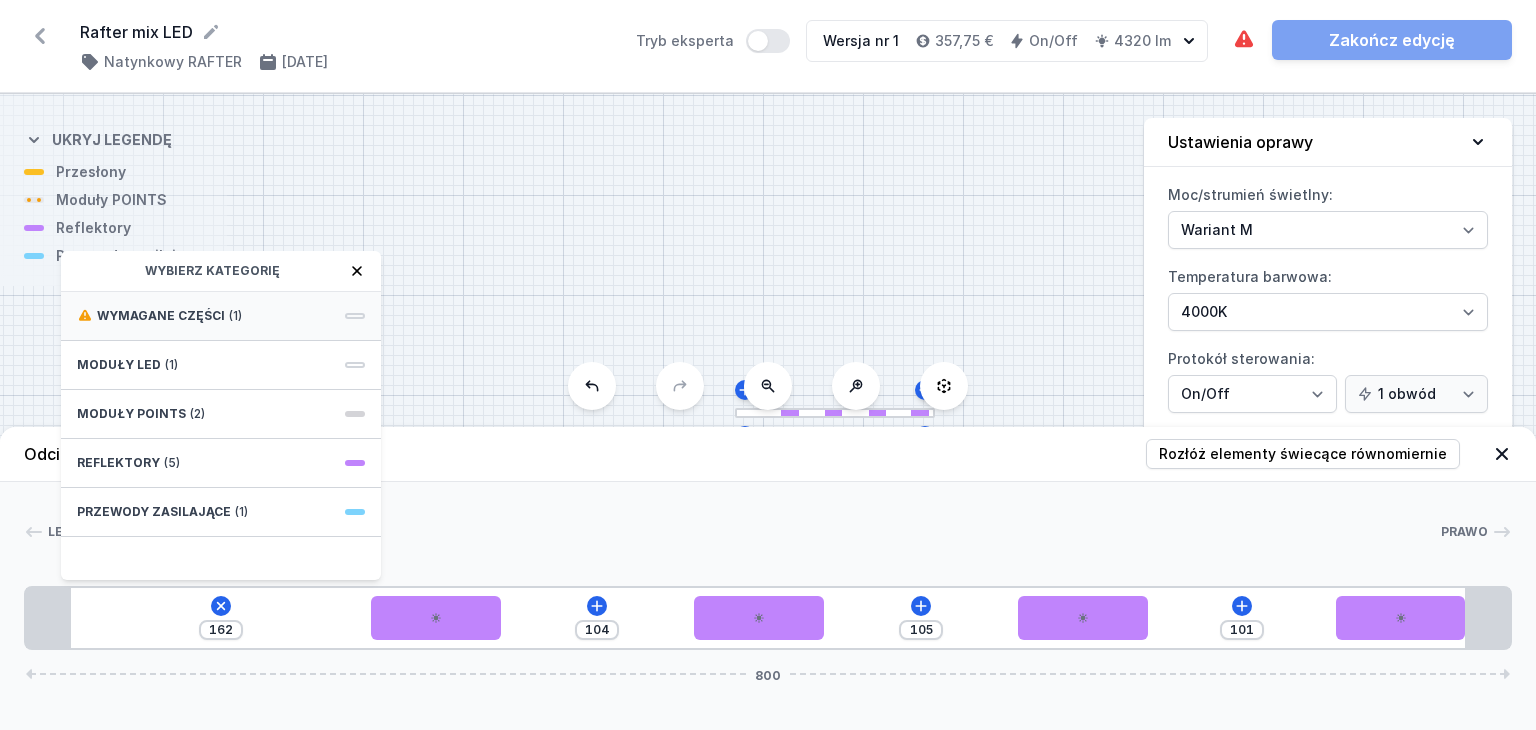 click on "Wymagane części (1)" at bounding box center (221, 316) 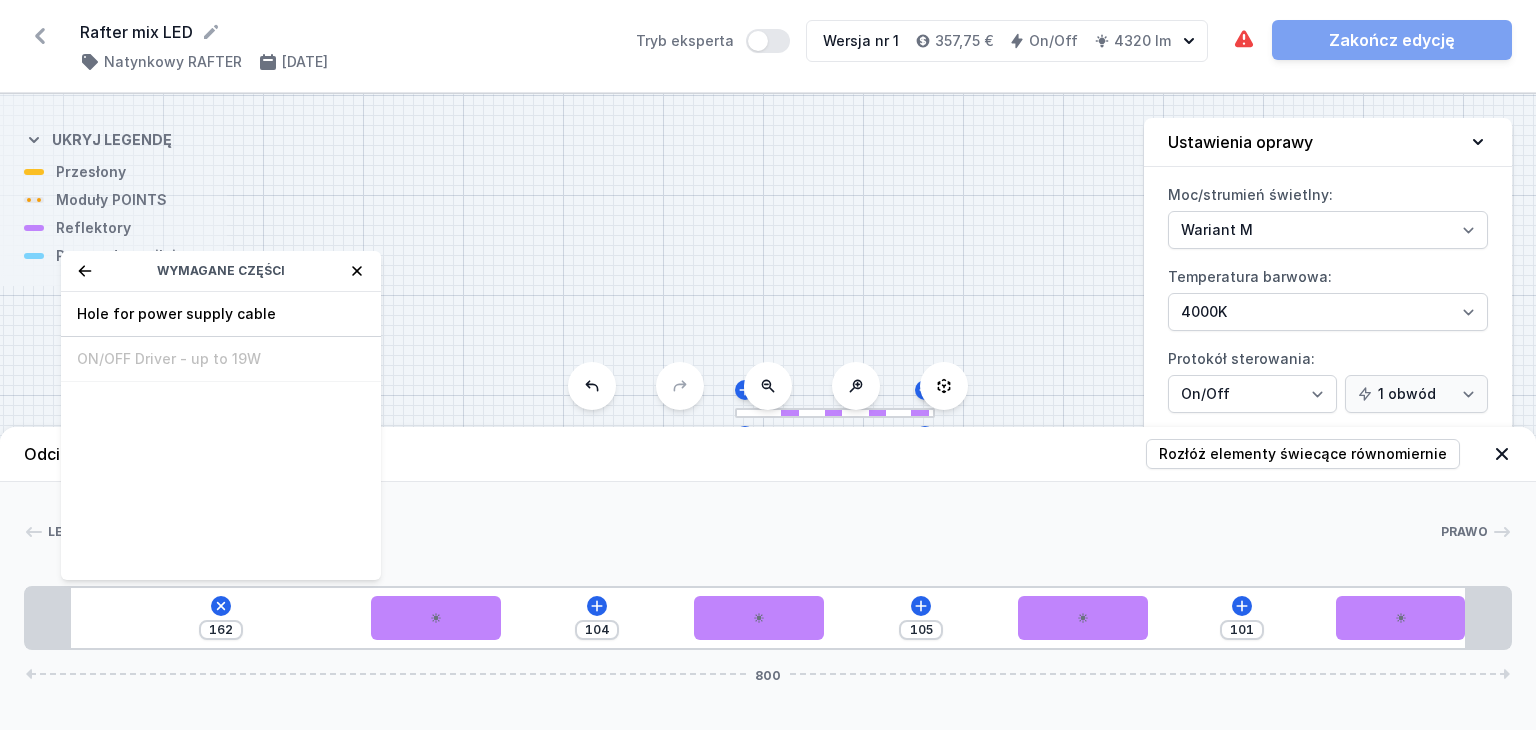 click on "Hole for power supply cable" at bounding box center [221, 314] 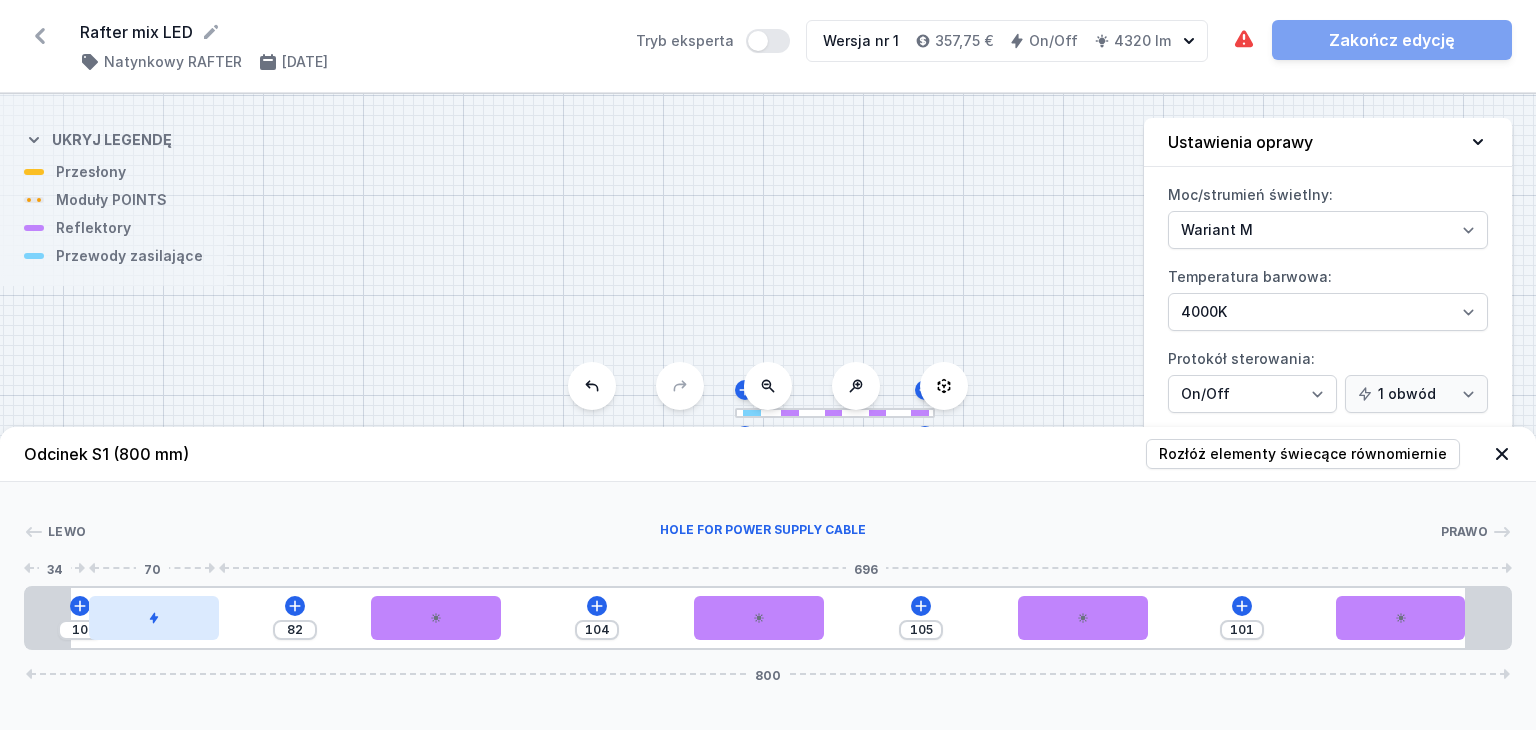 drag, startPoint x: 178, startPoint y: 628, endPoint x: 112, endPoint y: 618, distance: 66.75328 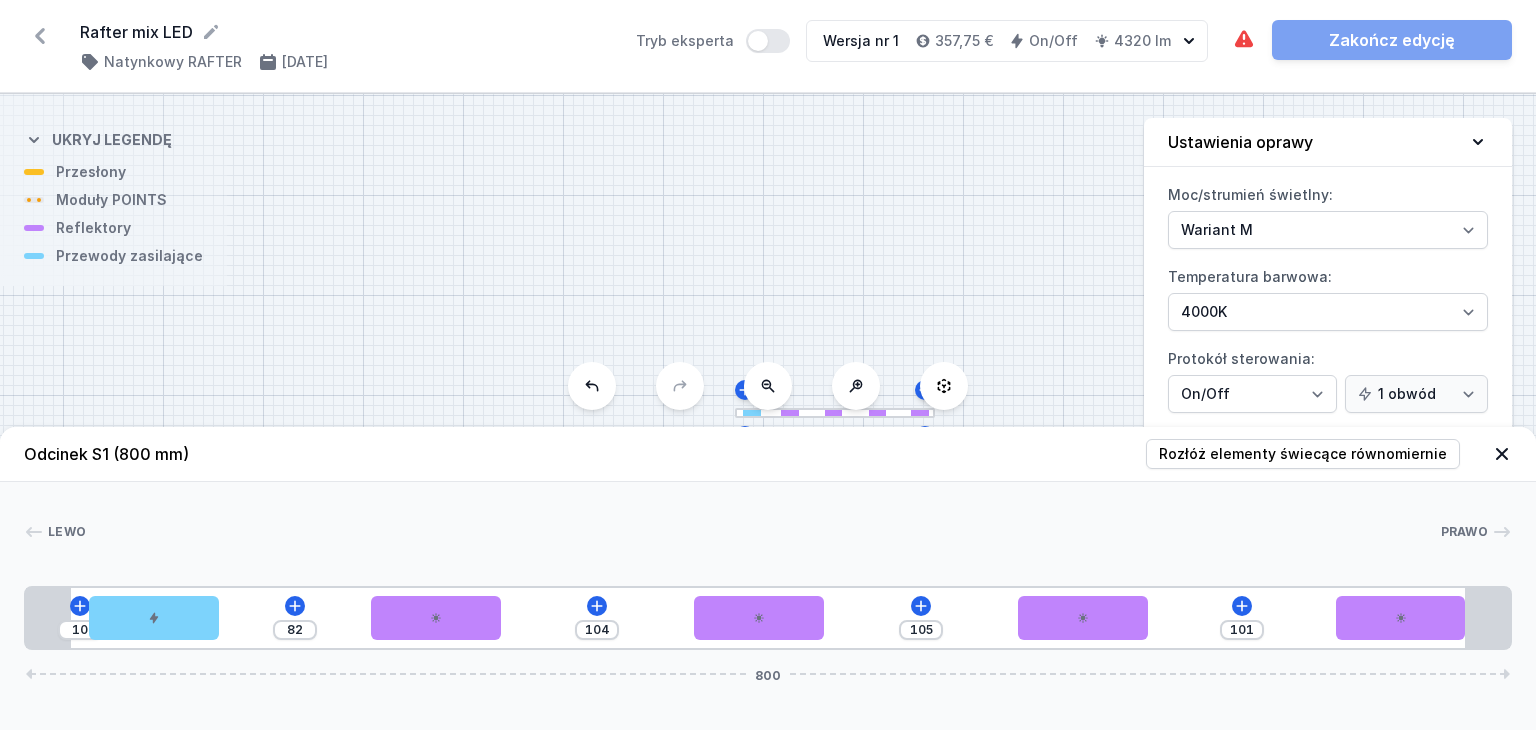drag, startPoint x: 114, startPoint y: 629, endPoint x: 73, endPoint y: 628, distance: 41.01219 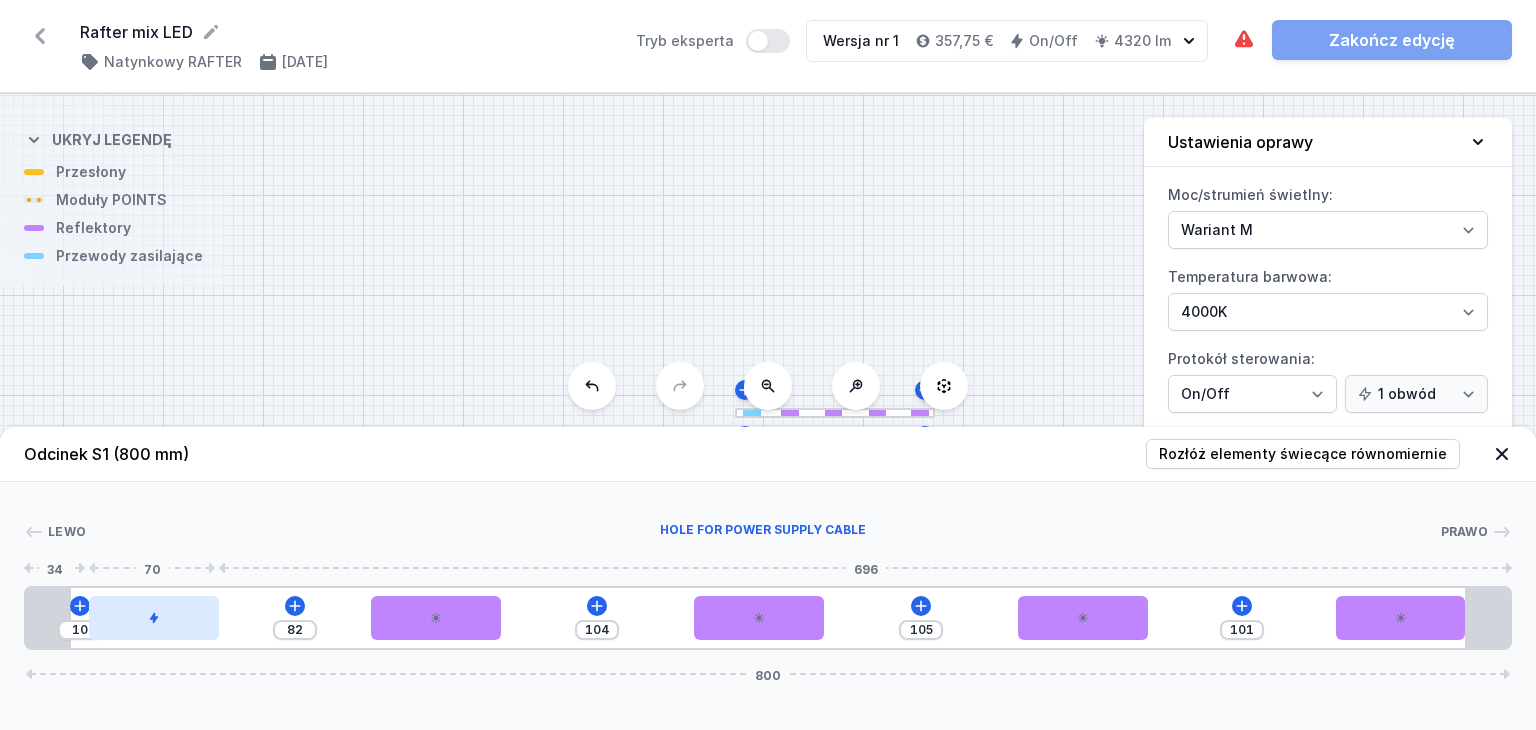 drag, startPoint x: 126, startPoint y: 630, endPoint x: 96, endPoint y: 625, distance: 30.413813 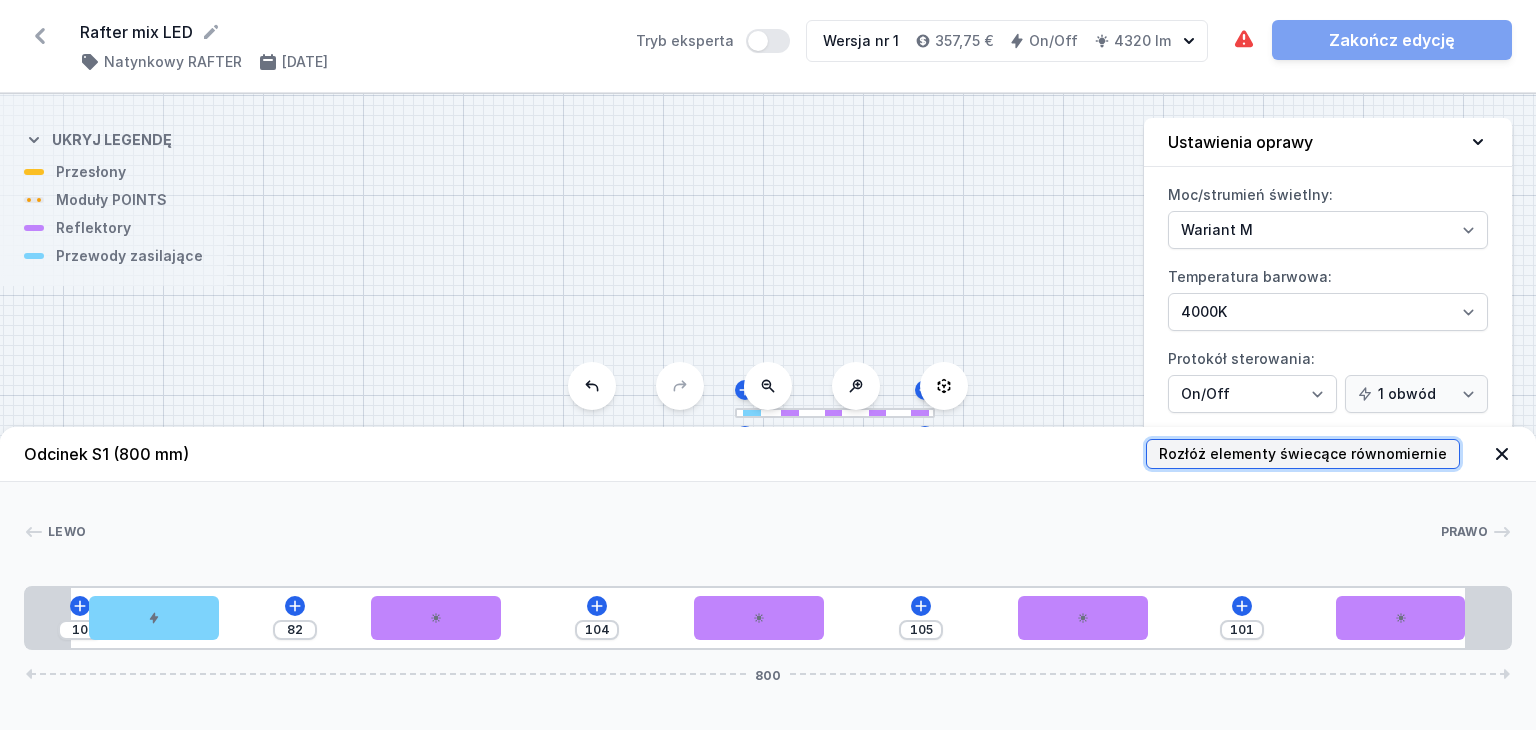 click on "Rozłóż elementy świecące równomiernie" at bounding box center (1303, 454) 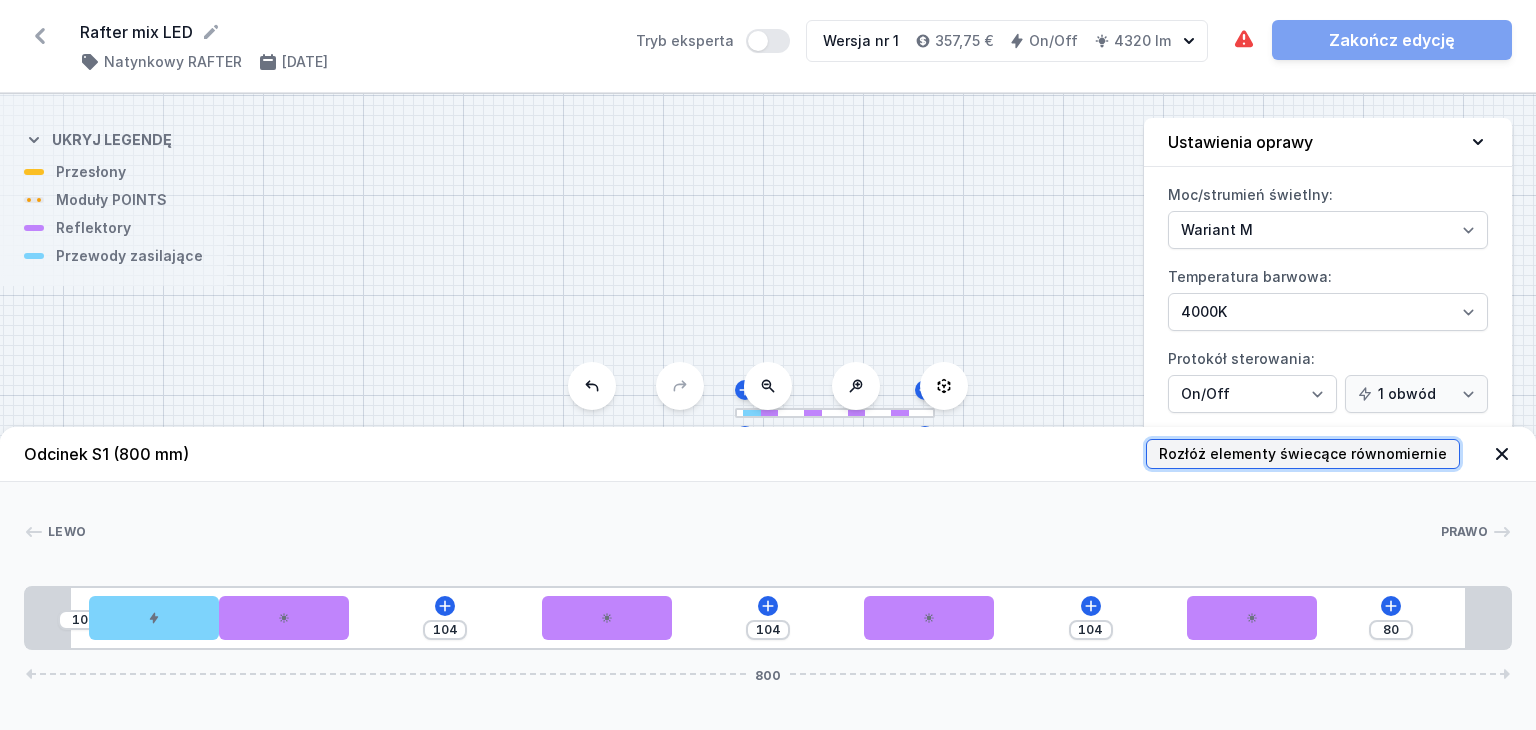click on "Rozłóż elementy świecące równomiernie" at bounding box center (1303, 454) 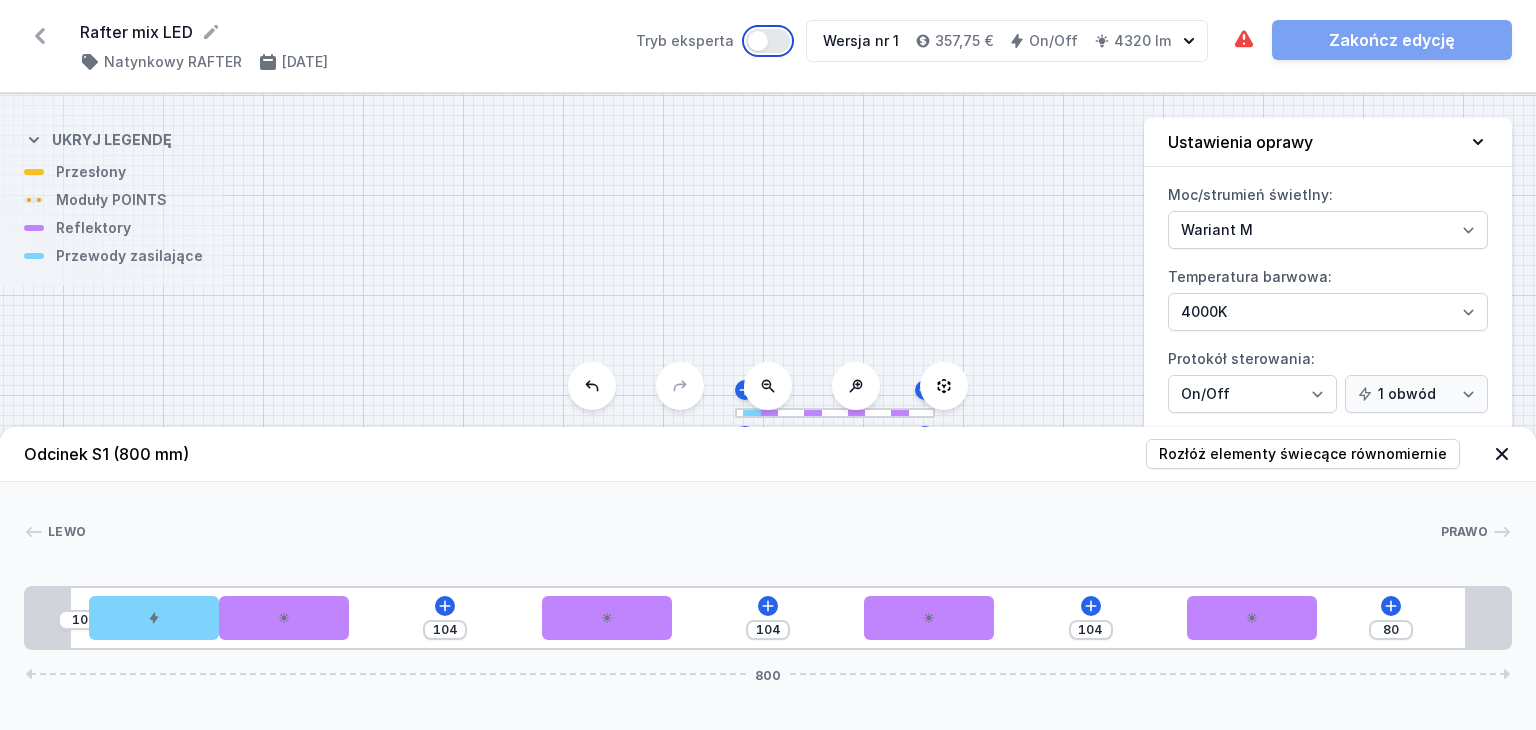 click on "Tryb eksperta" at bounding box center (768, 41) 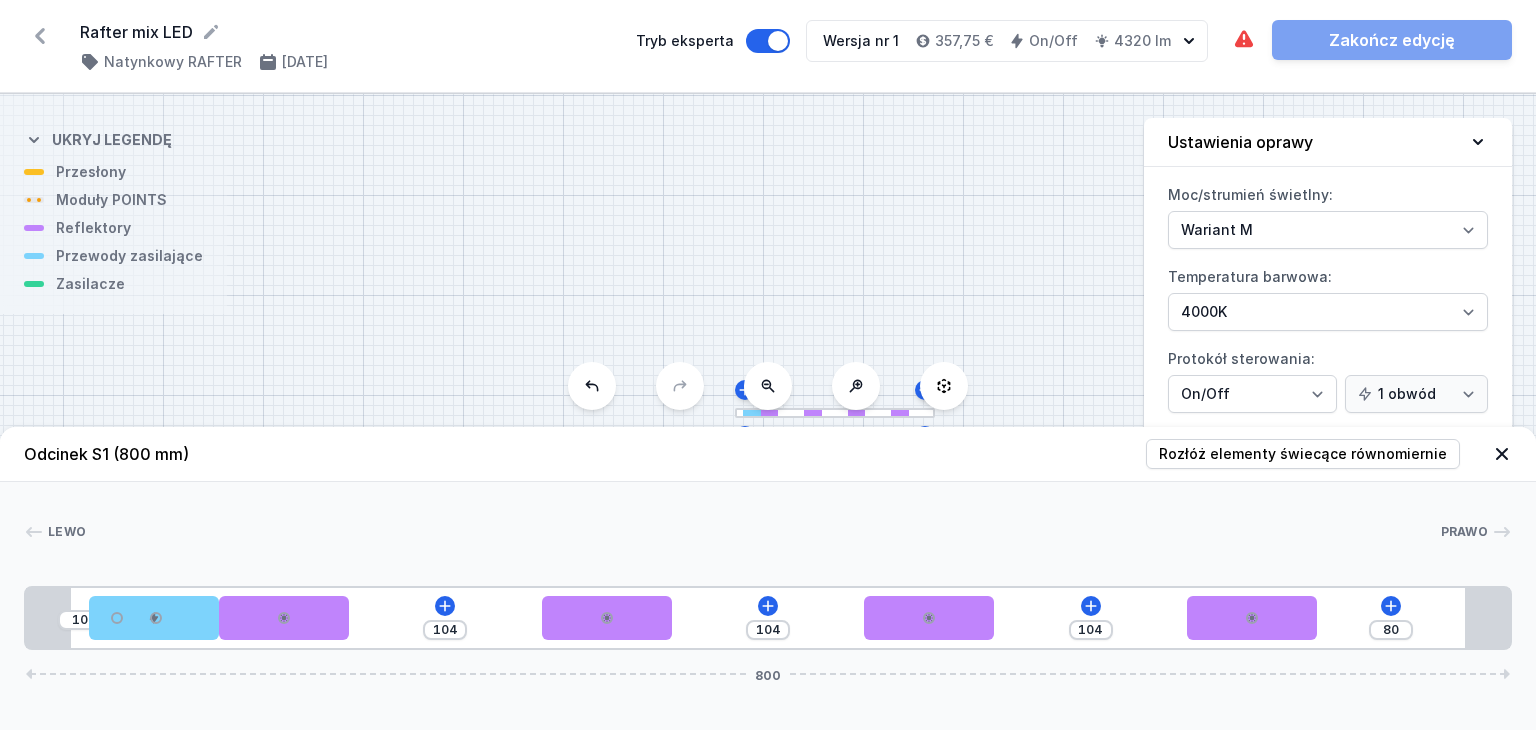drag, startPoint x: 277, startPoint y: 629, endPoint x: 379, endPoint y: 632, distance: 102.044106 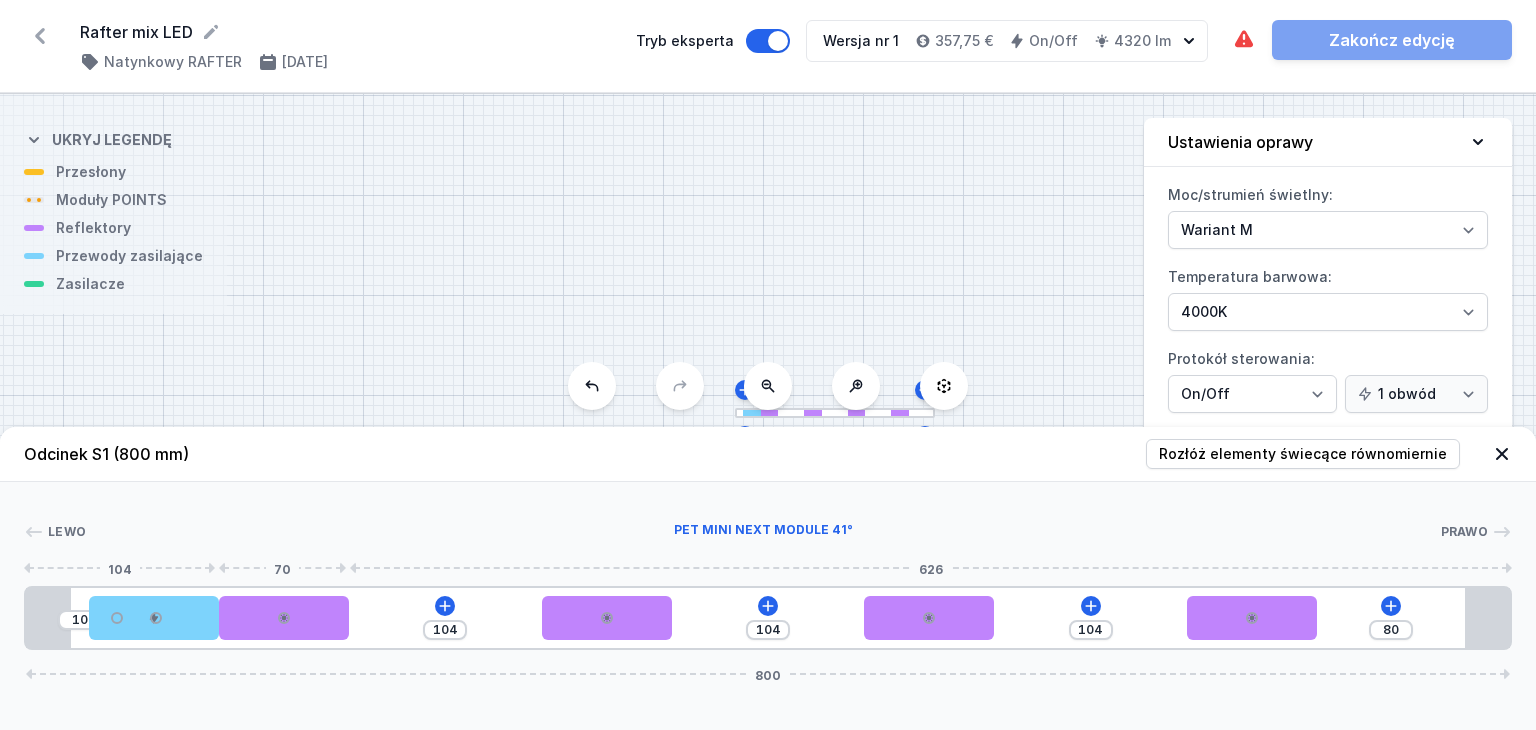 drag, startPoint x: 304, startPoint y: 624, endPoint x: 372, endPoint y: 615, distance: 68.593 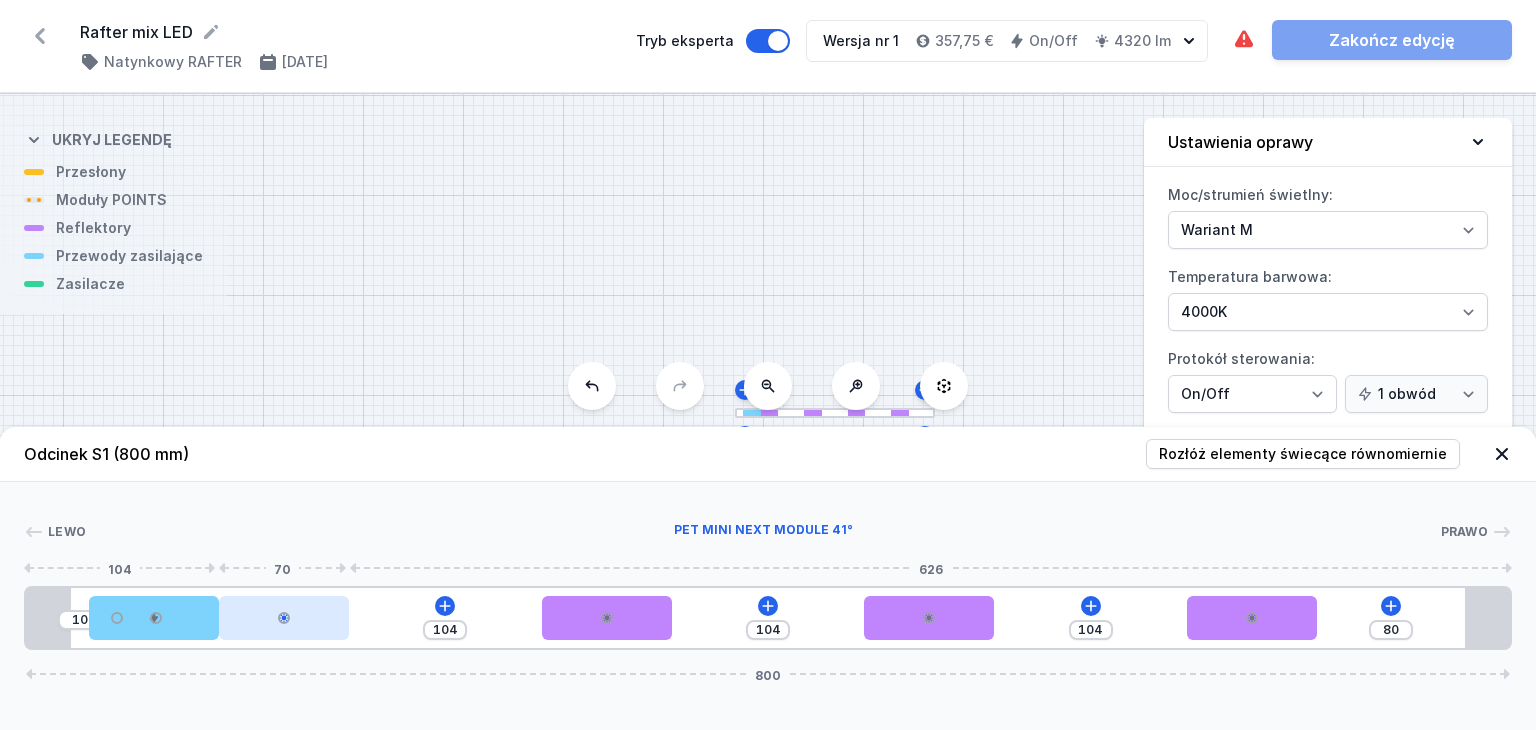 drag, startPoint x: 293, startPoint y: 617, endPoint x: 339, endPoint y: 615, distance: 46.043457 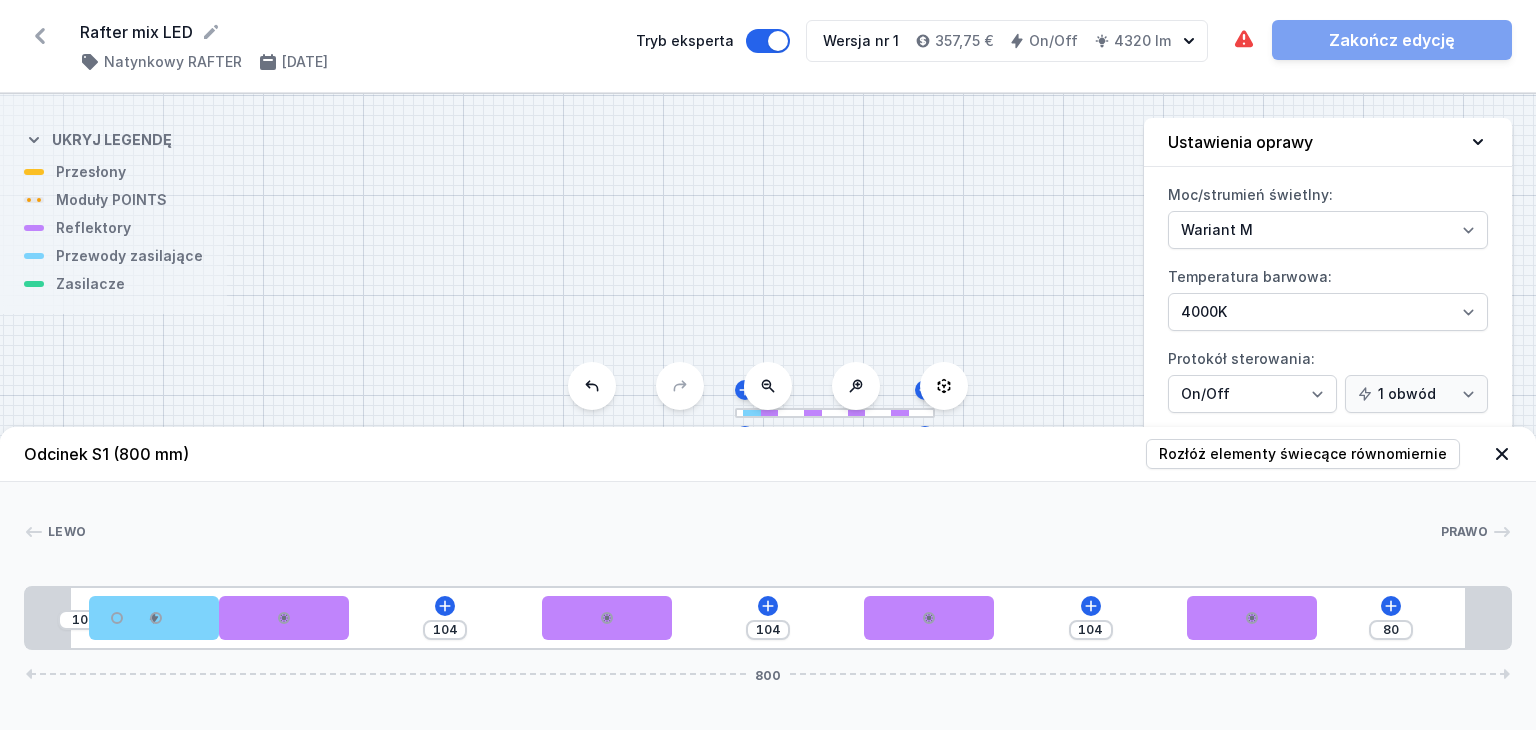 drag, startPoint x: 325, startPoint y: 609, endPoint x: 359, endPoint y: 609, distance: 34 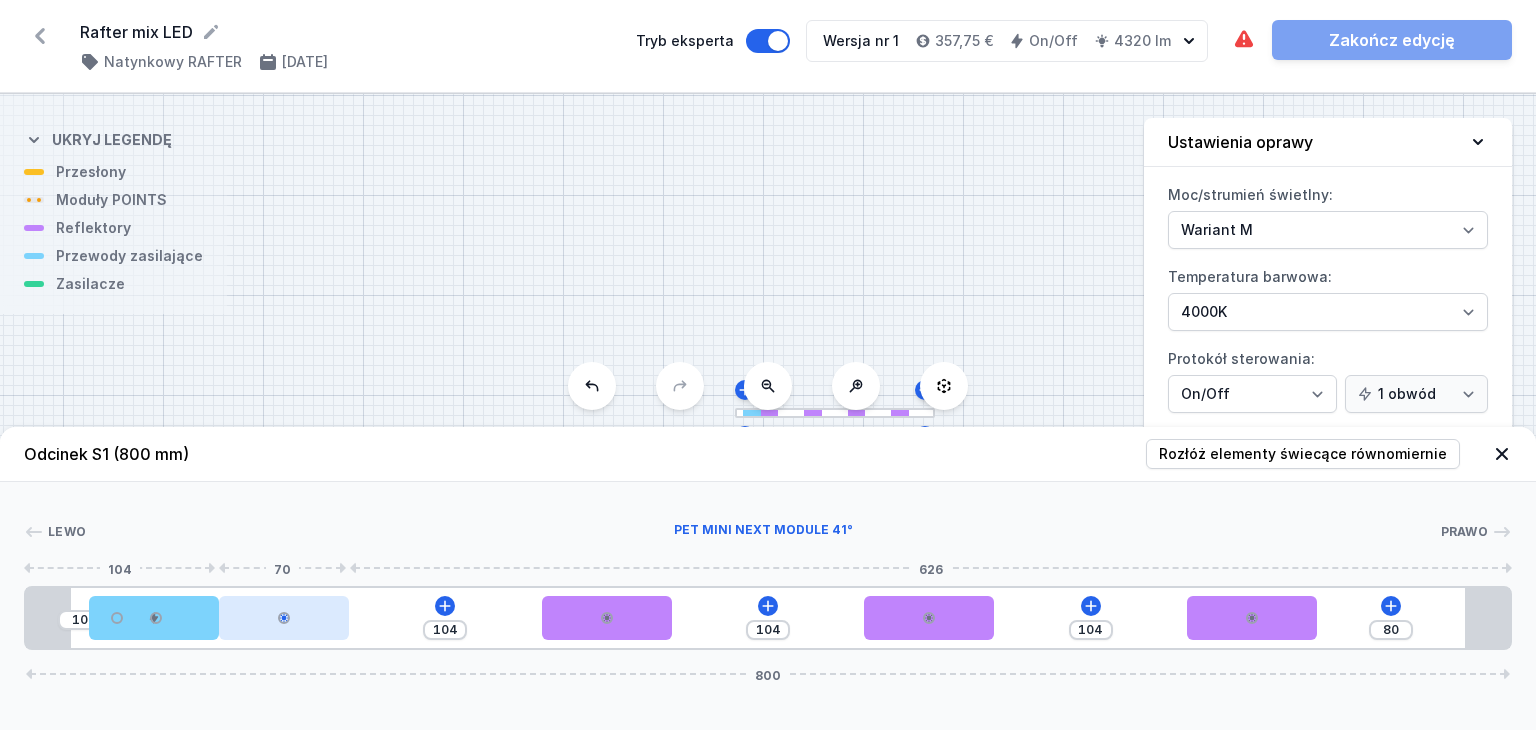 drag, startPoint x: 292, startPoint y: 622, endPoint x: 338, endPoint y: 612, distance: 47.07441 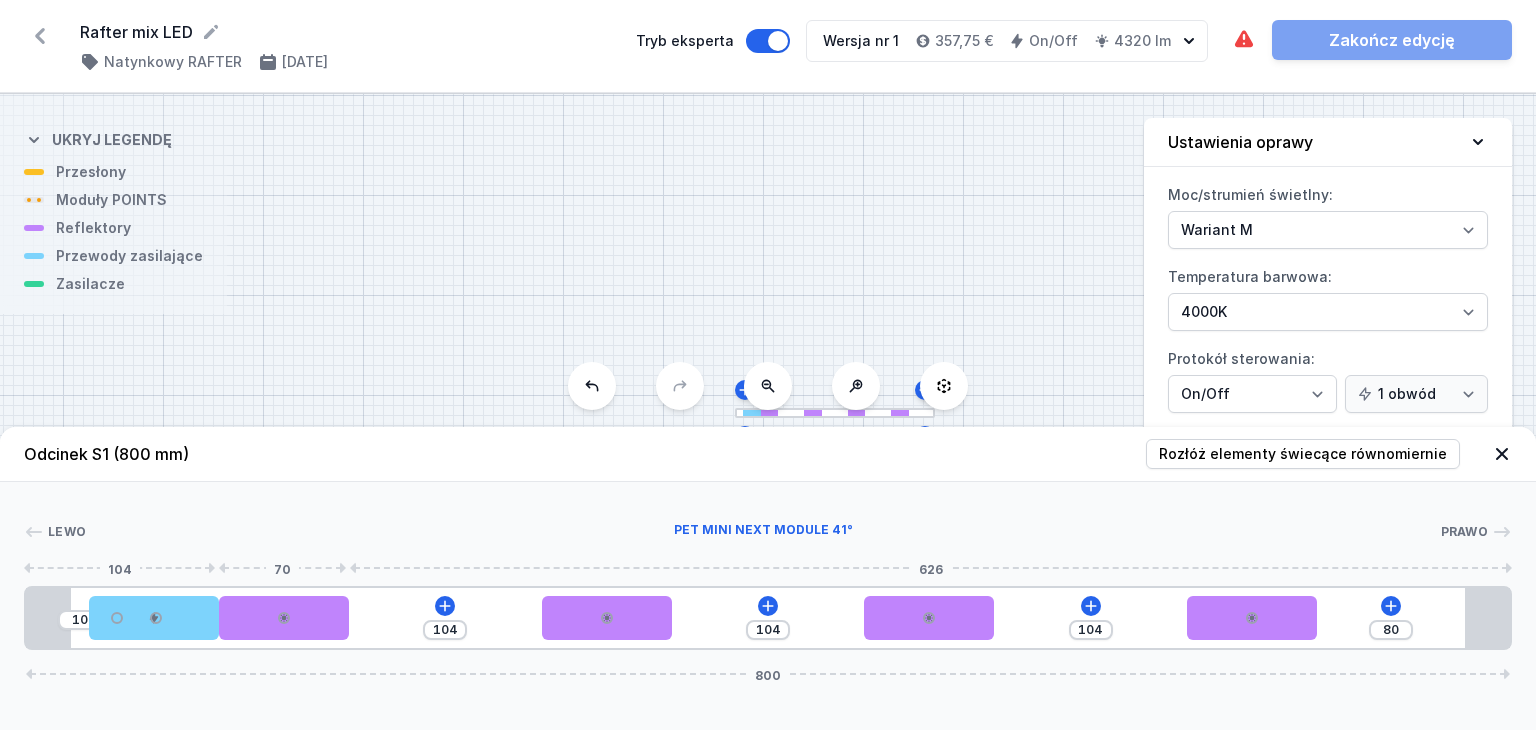 drag, startPoint x: 279, startPoint y: 622, endPoint x: 368, endPoint y: 615, distance: 89.27486 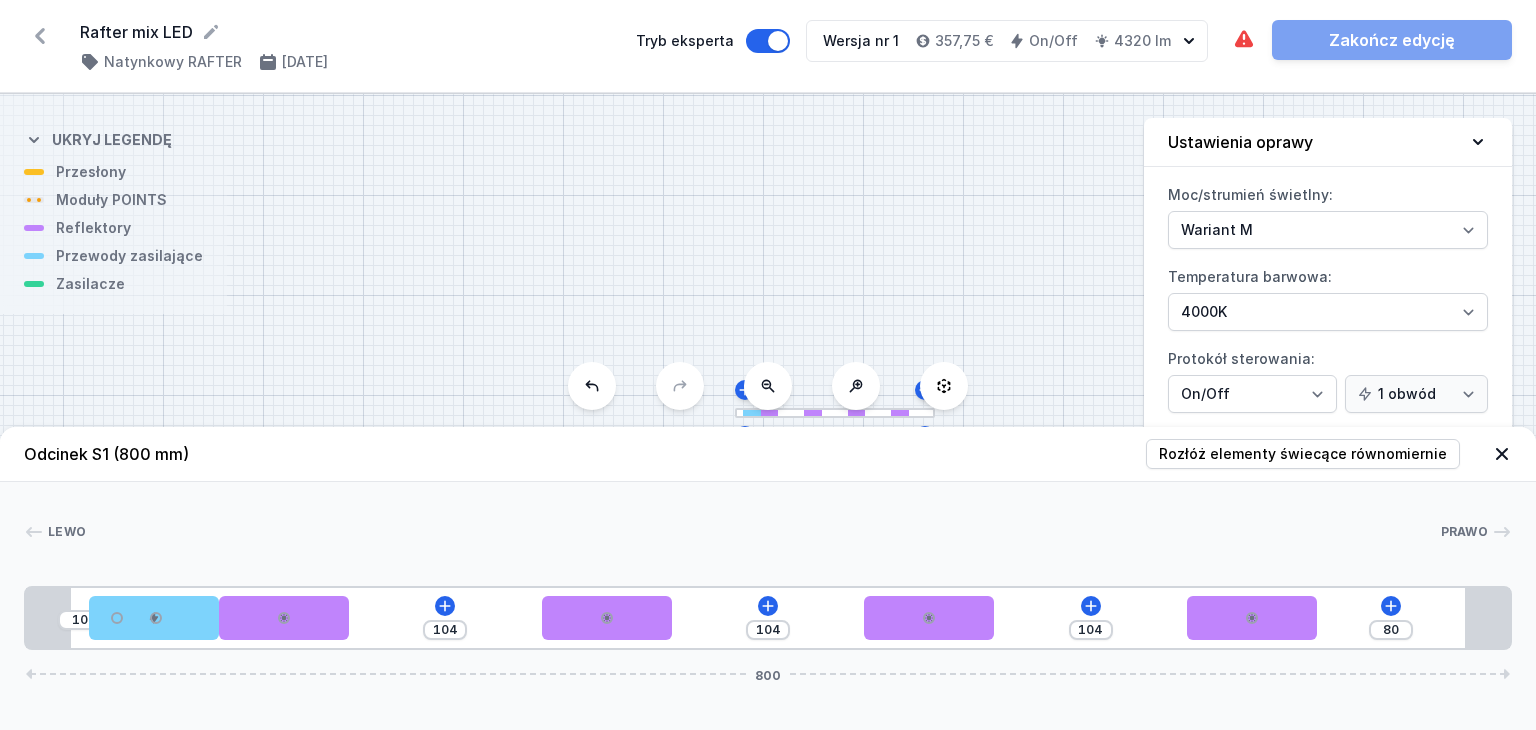 drag, startPoint x: 172, startPoint y: 625, endPoint x: 85, endPoint y: 626, distance: 87.005745 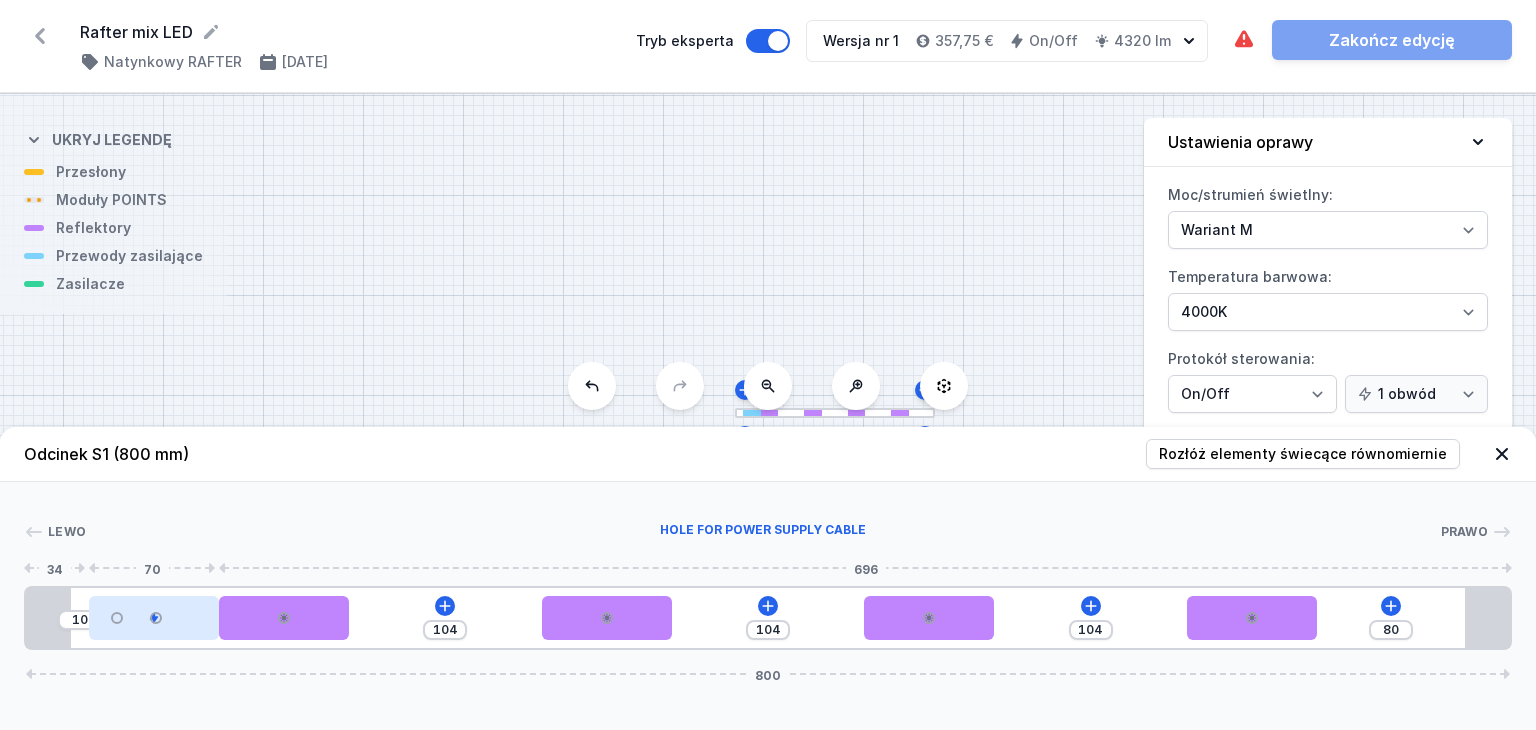 drag, startPoint x: 124, startPoint y: 621, endPoint x: 99, endPoint y: 619, distance: 25.079872 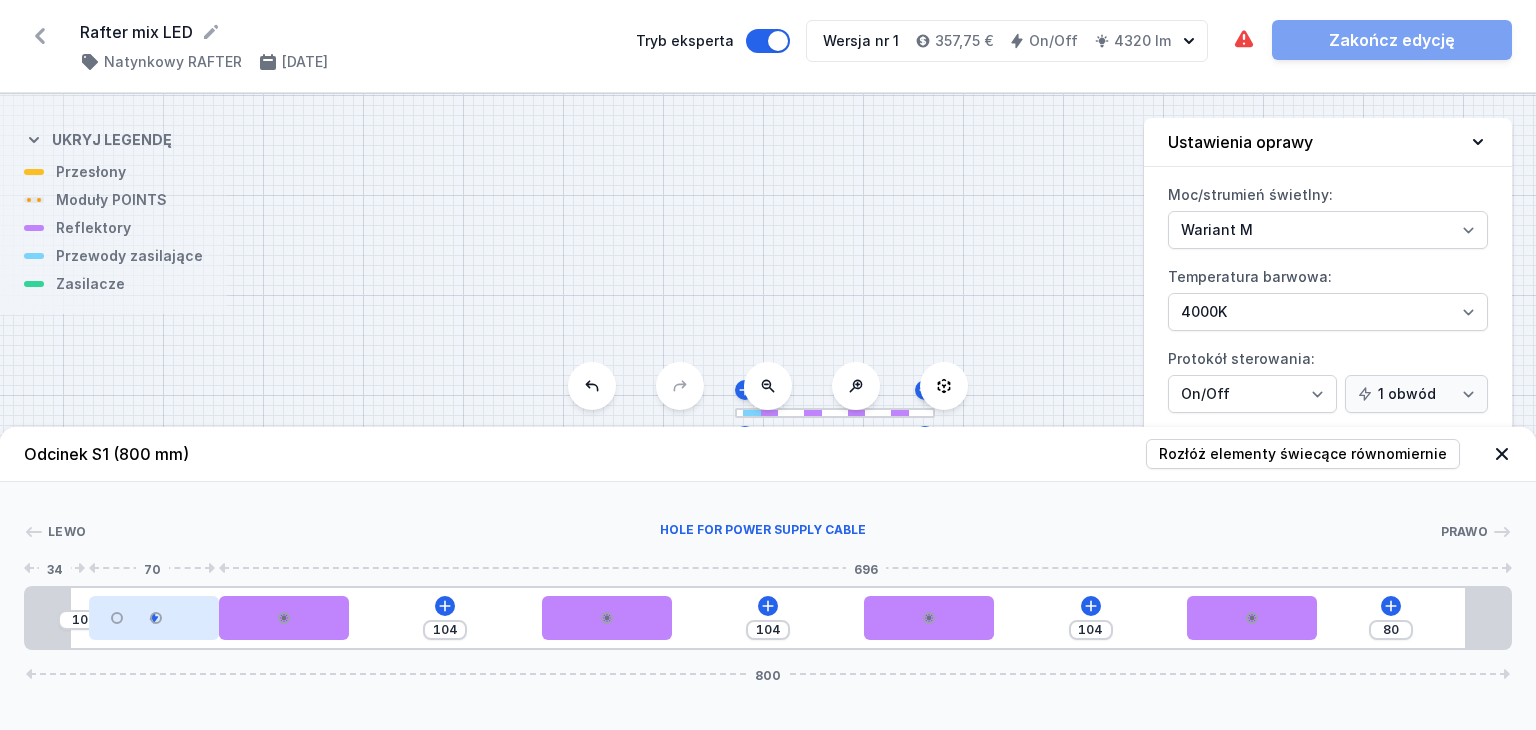 click at bounding box center (116, 617) 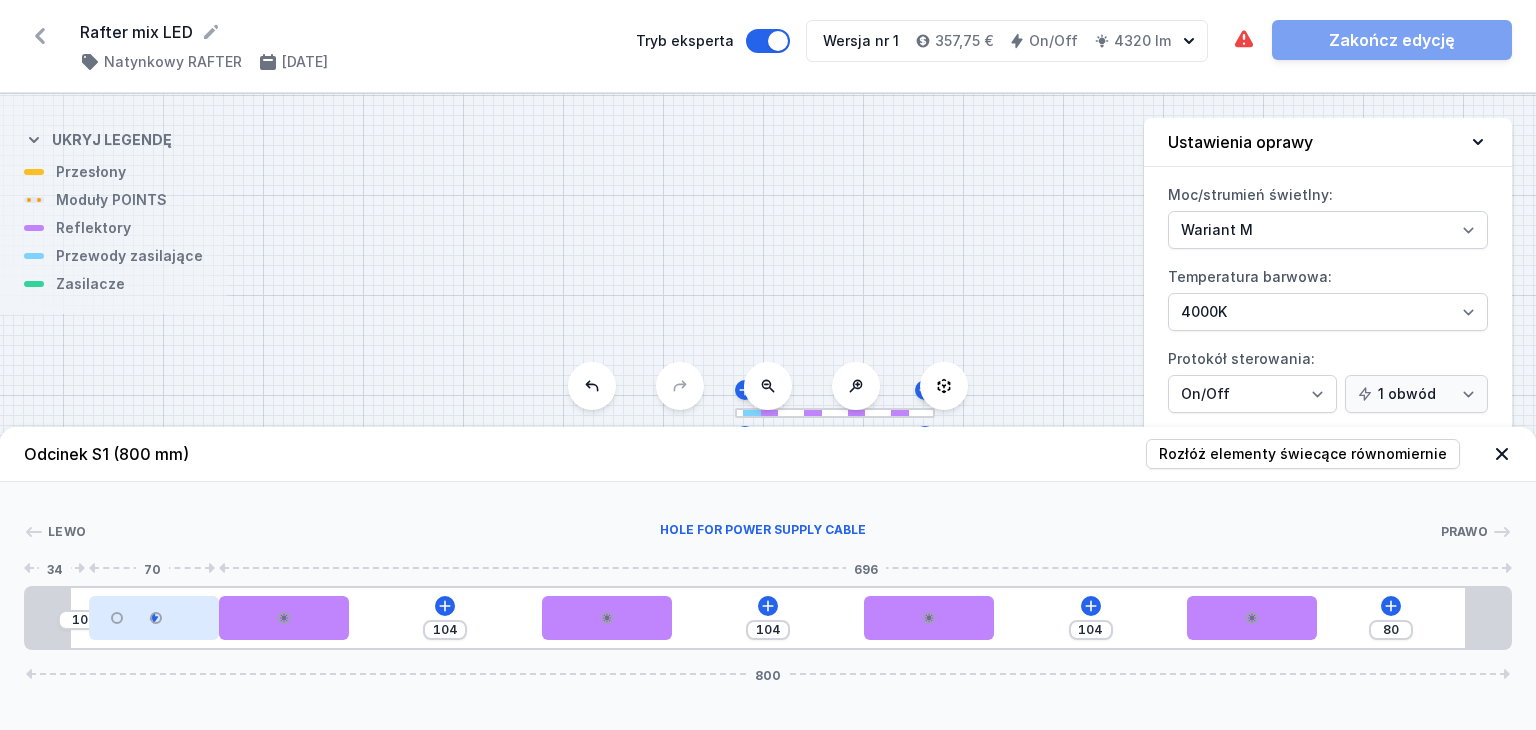 drag, startPoint x: 140, startPoint y: 634, endPoint x: 111, endPoint y: 616, distance: 34.132095 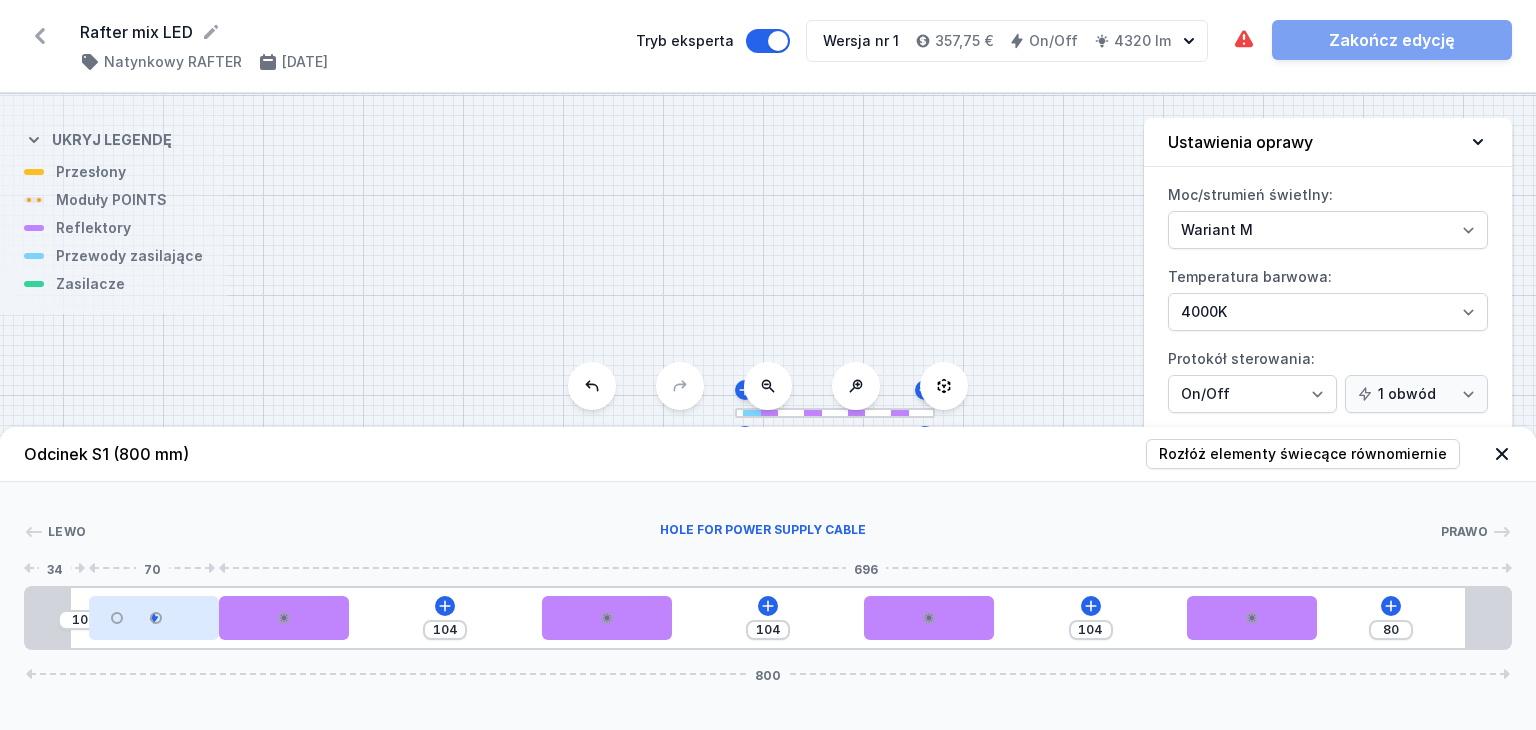 click at bounding box center (154, 618) 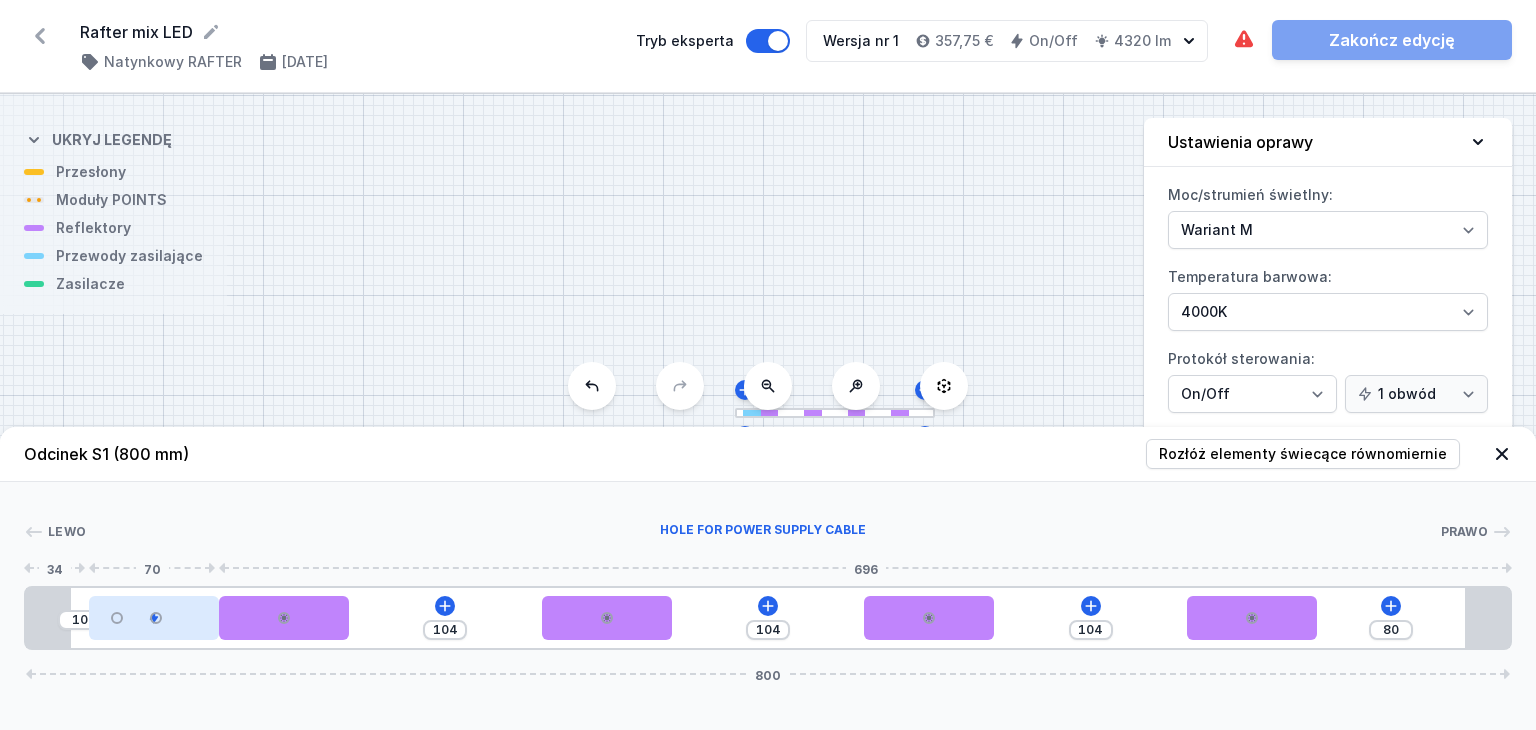drag, startPoint x: 149, startPoint y: 627, endPoint x: 103, endPoint y: 617, distance: 47.07441 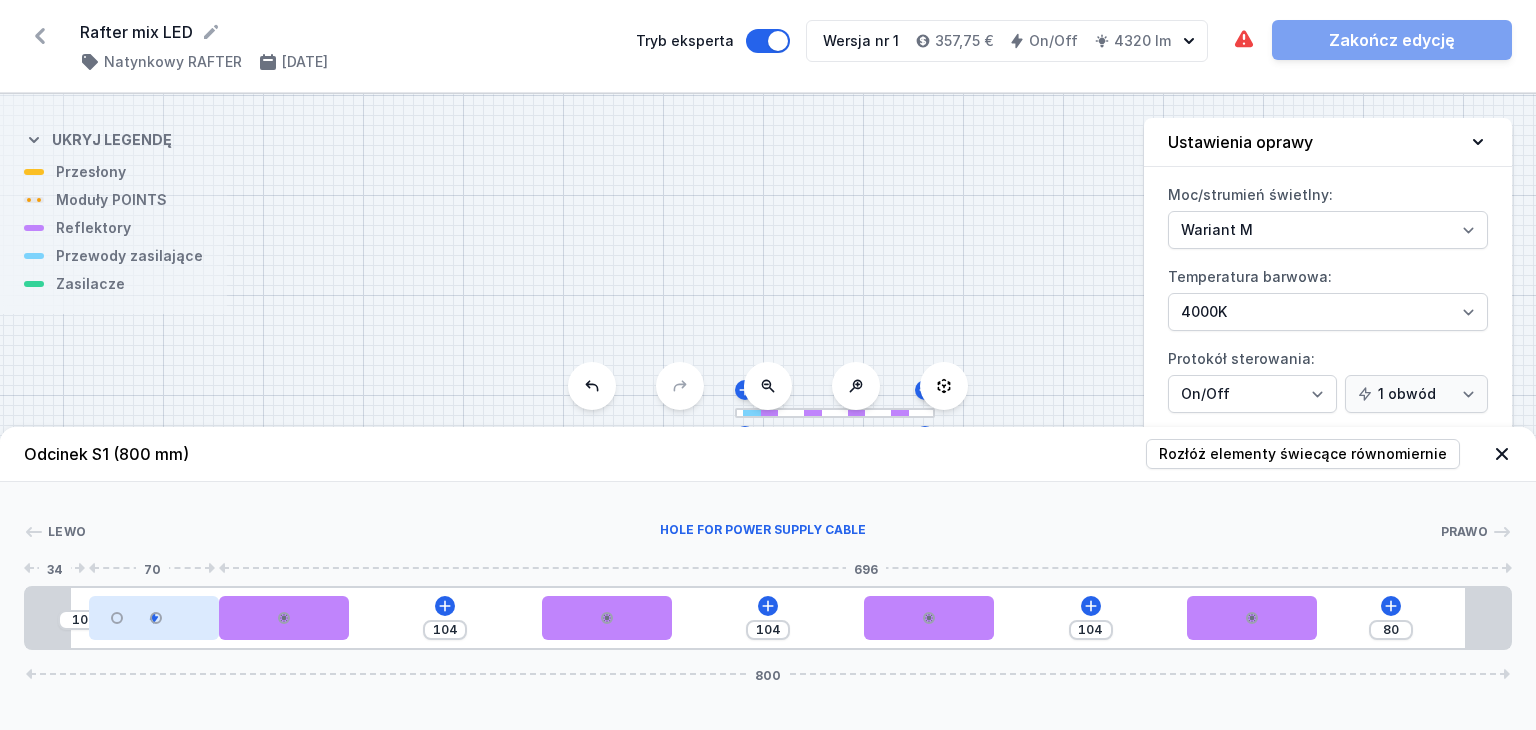click at bounding box center [154, 618] 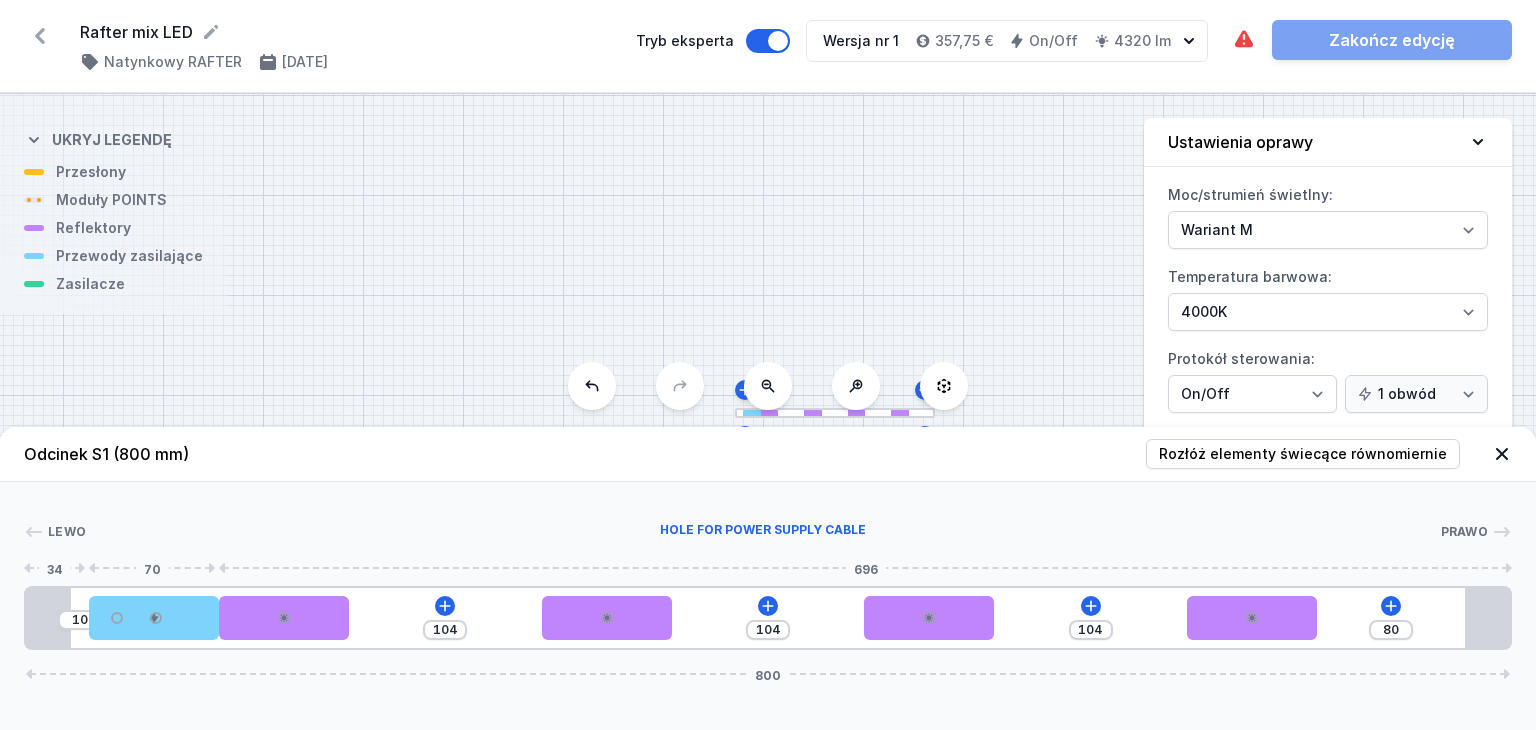 drag, startPoint x: 152, startPoint y: 618, endPoint x: 84, endPoint y: 627, distance: 68.593 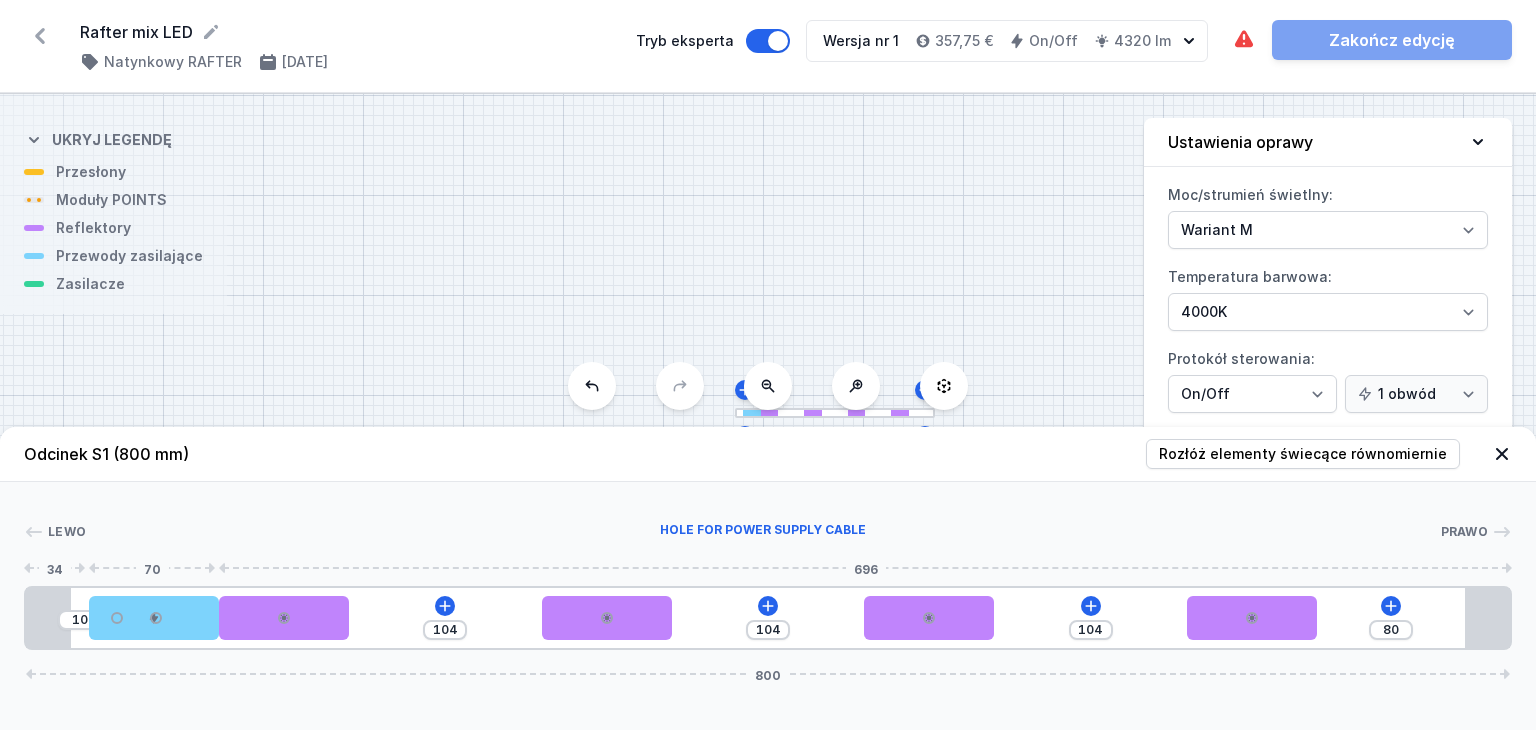 click on "10" at bounding box center [26, 618] 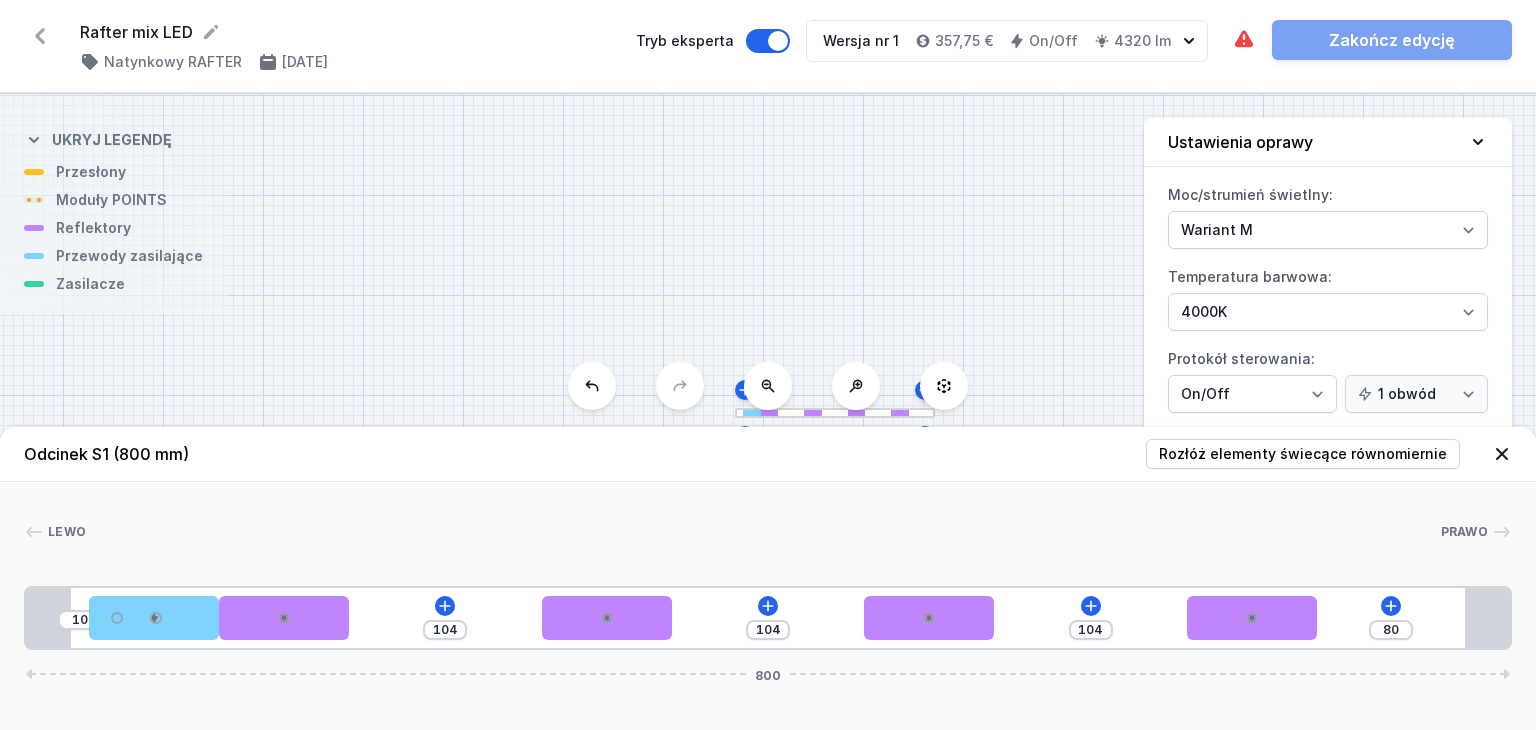 drag, startPoint x: 165, startPoint y: 644, endPoint x: 76, endPoint y: 629, distance: 90.255196 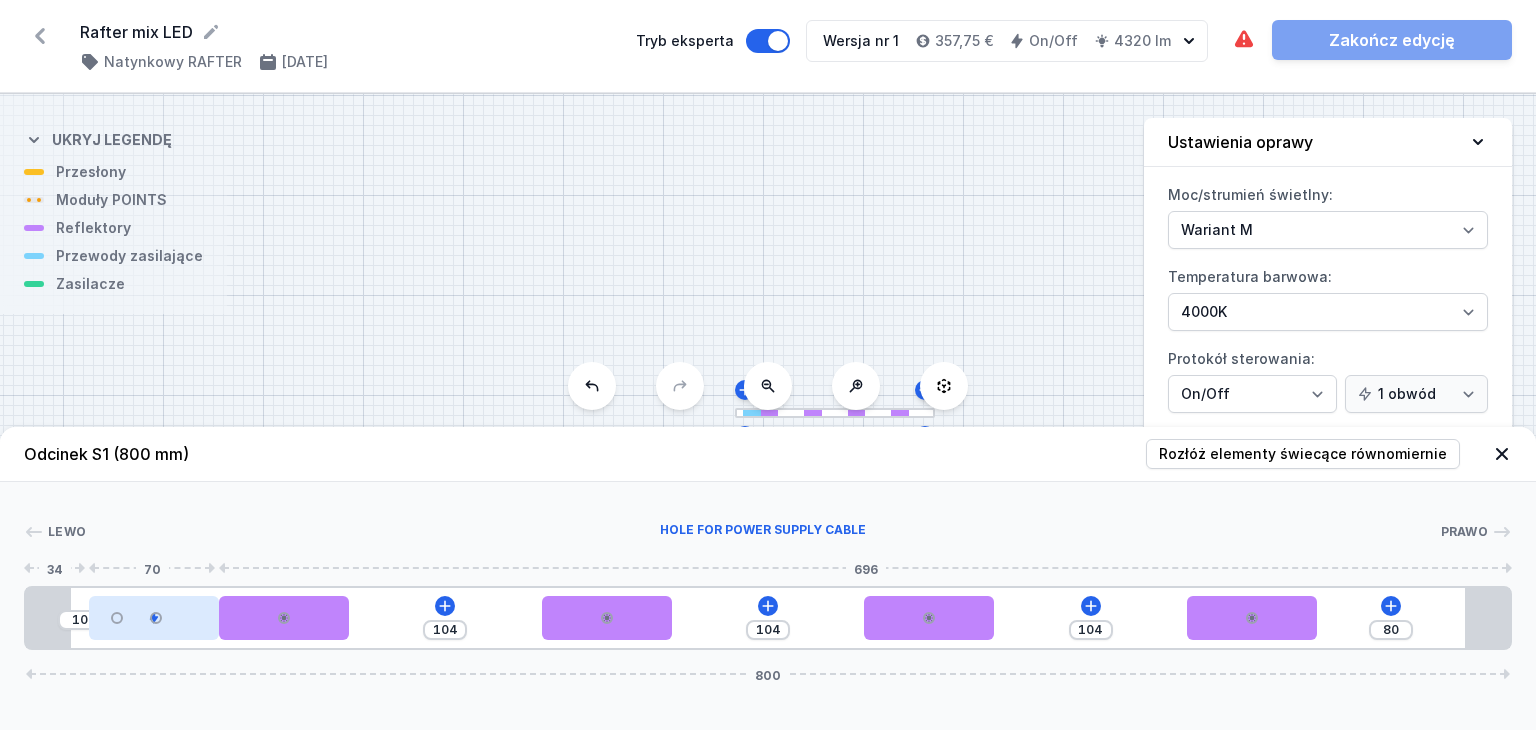 drag, startPoint x: 131, startPoint y: 628, endPoint x: 110, endPoint y: 628, distance: 21 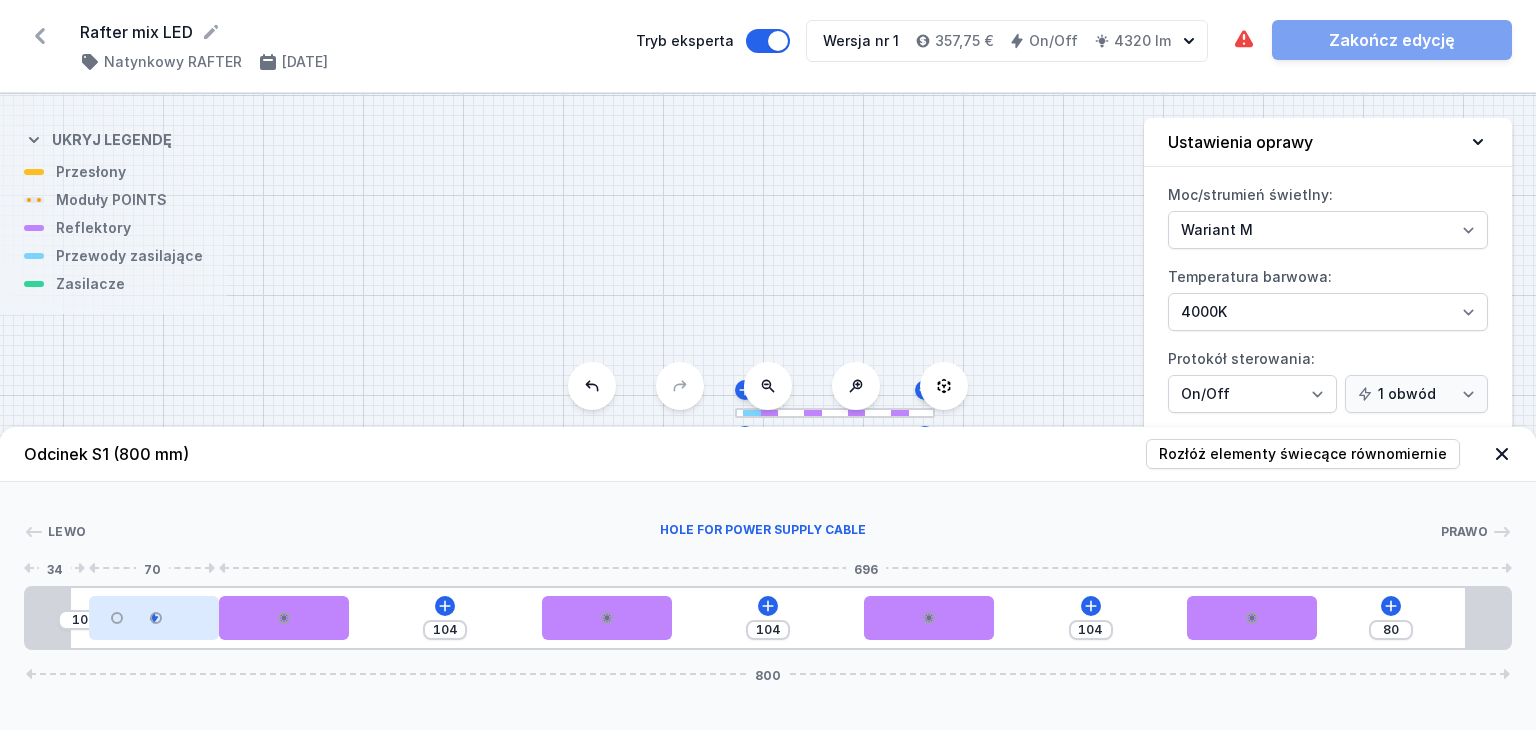 click at bounding box center (154, 618) 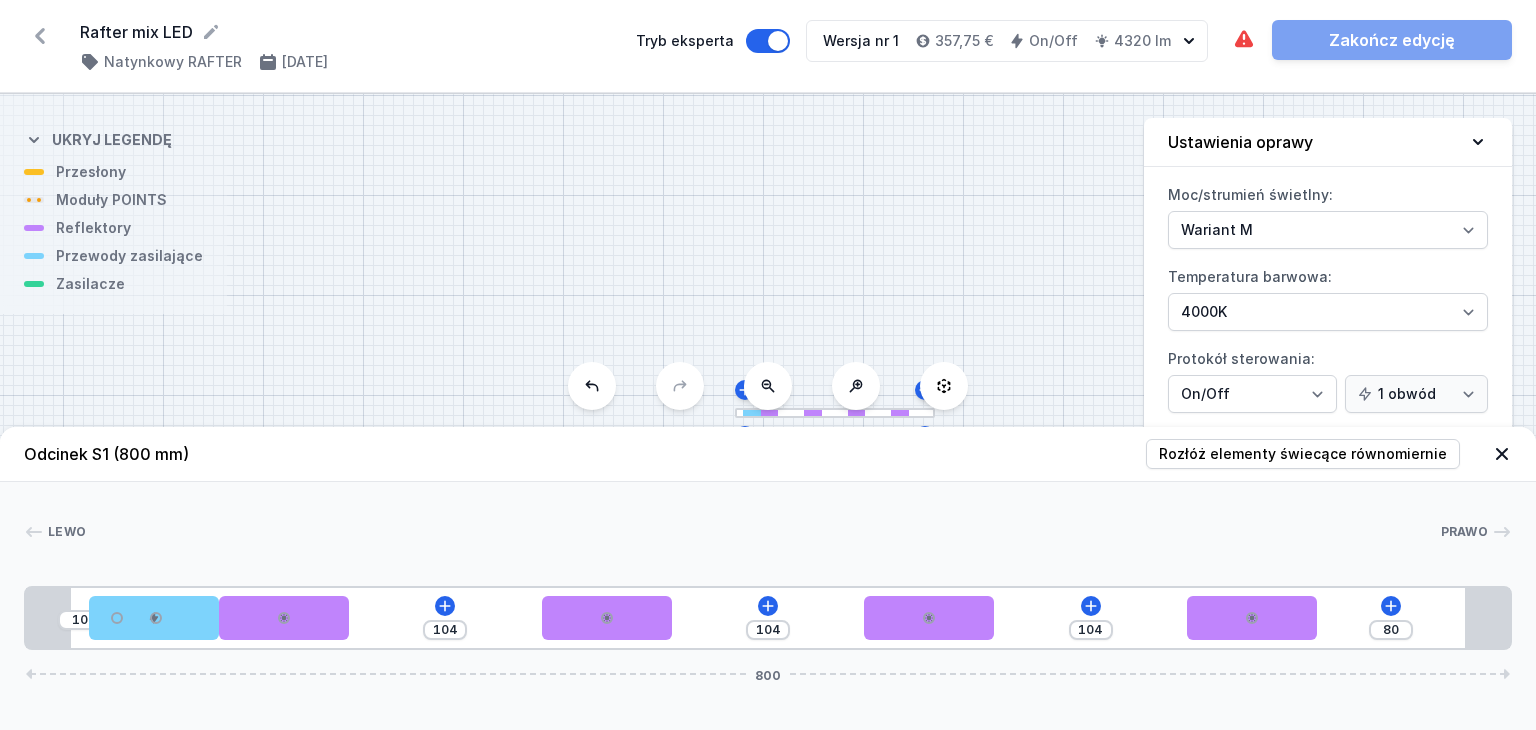 drag, startPoint x: 308, startPoint y: 622, endPoint x: 398, endPoint y: 625, distance: 90.04999 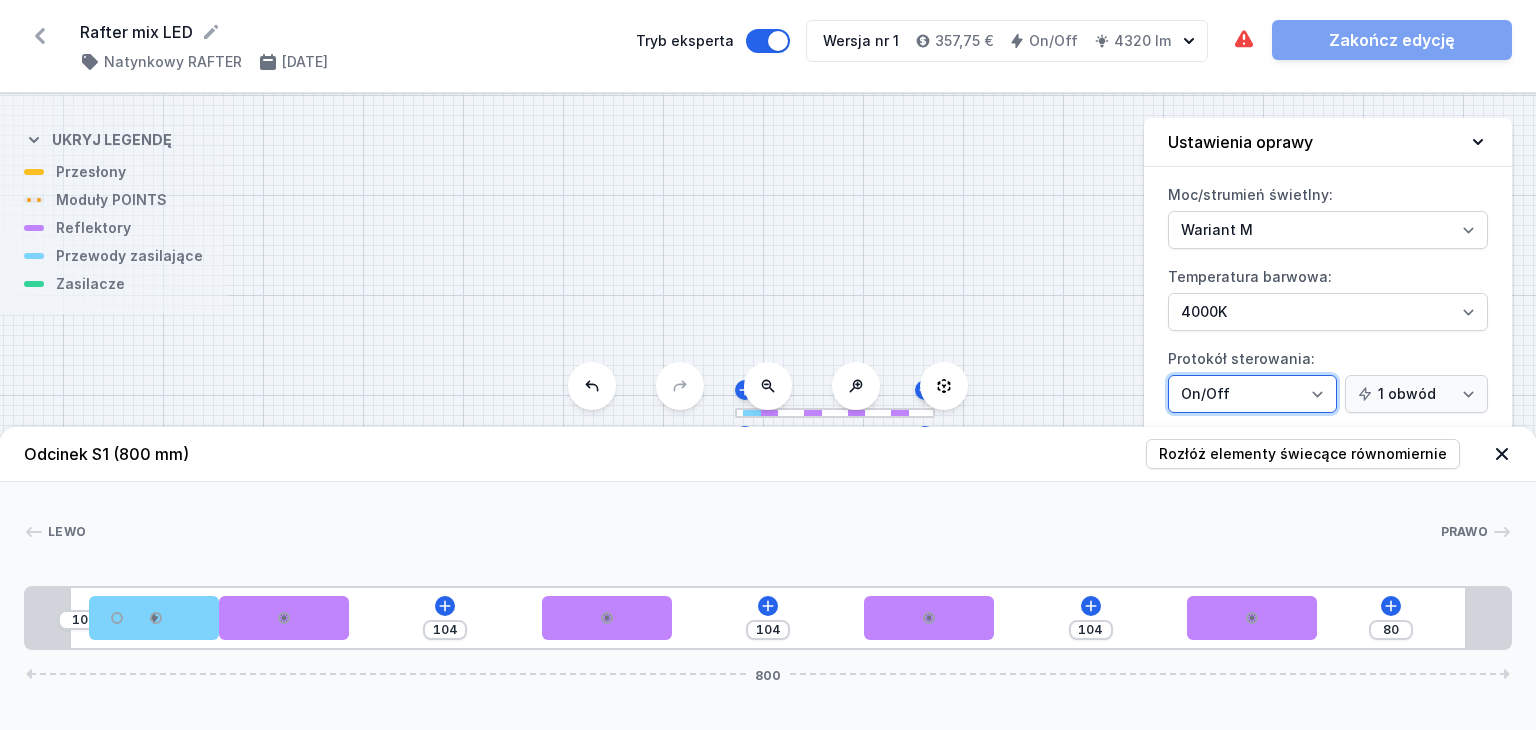 click on "On/Off SwitchDIM DALI AQsmart" at bounding box center [1252, 394] 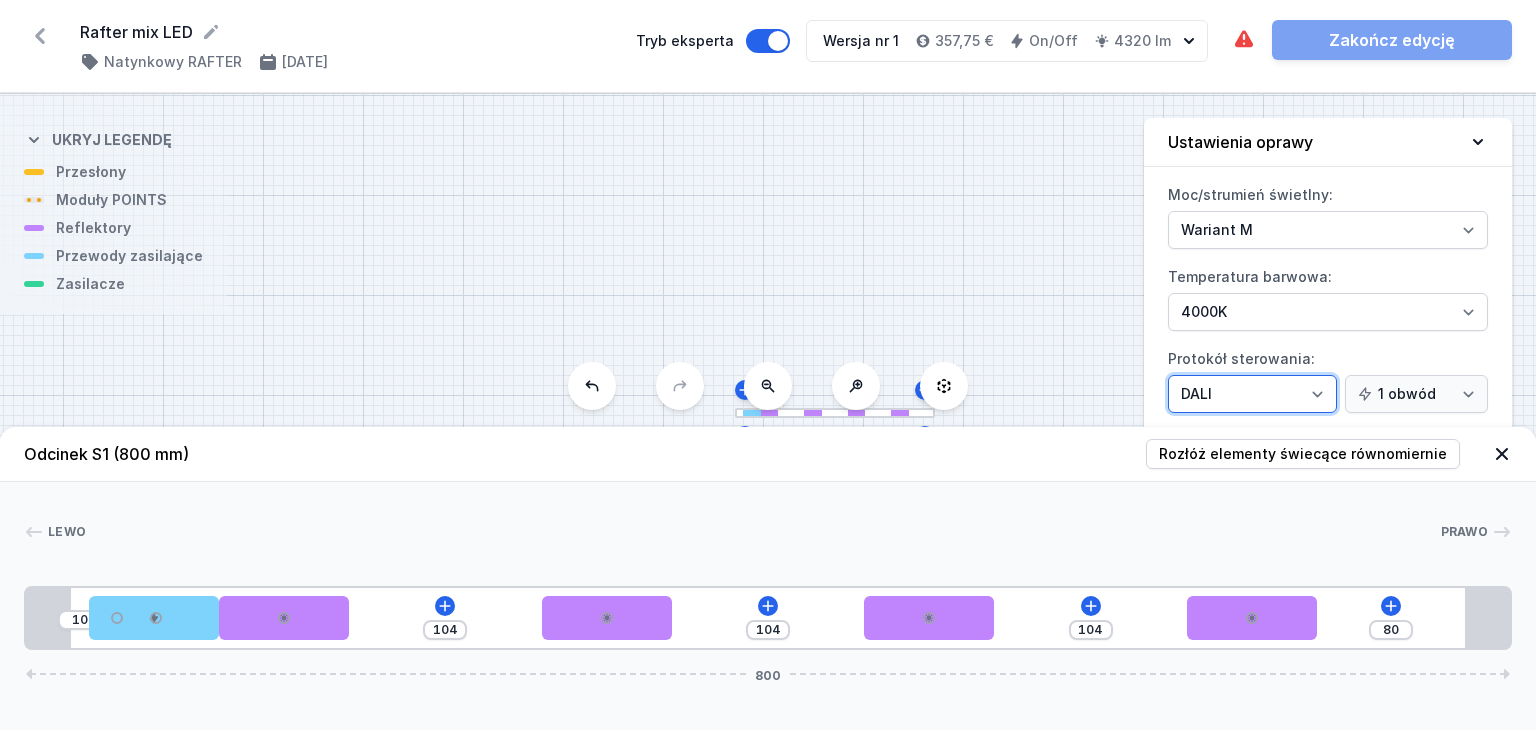 click on "On/Off SwitchDIM DALI AQsmart" at bounding box center (1252, 394) 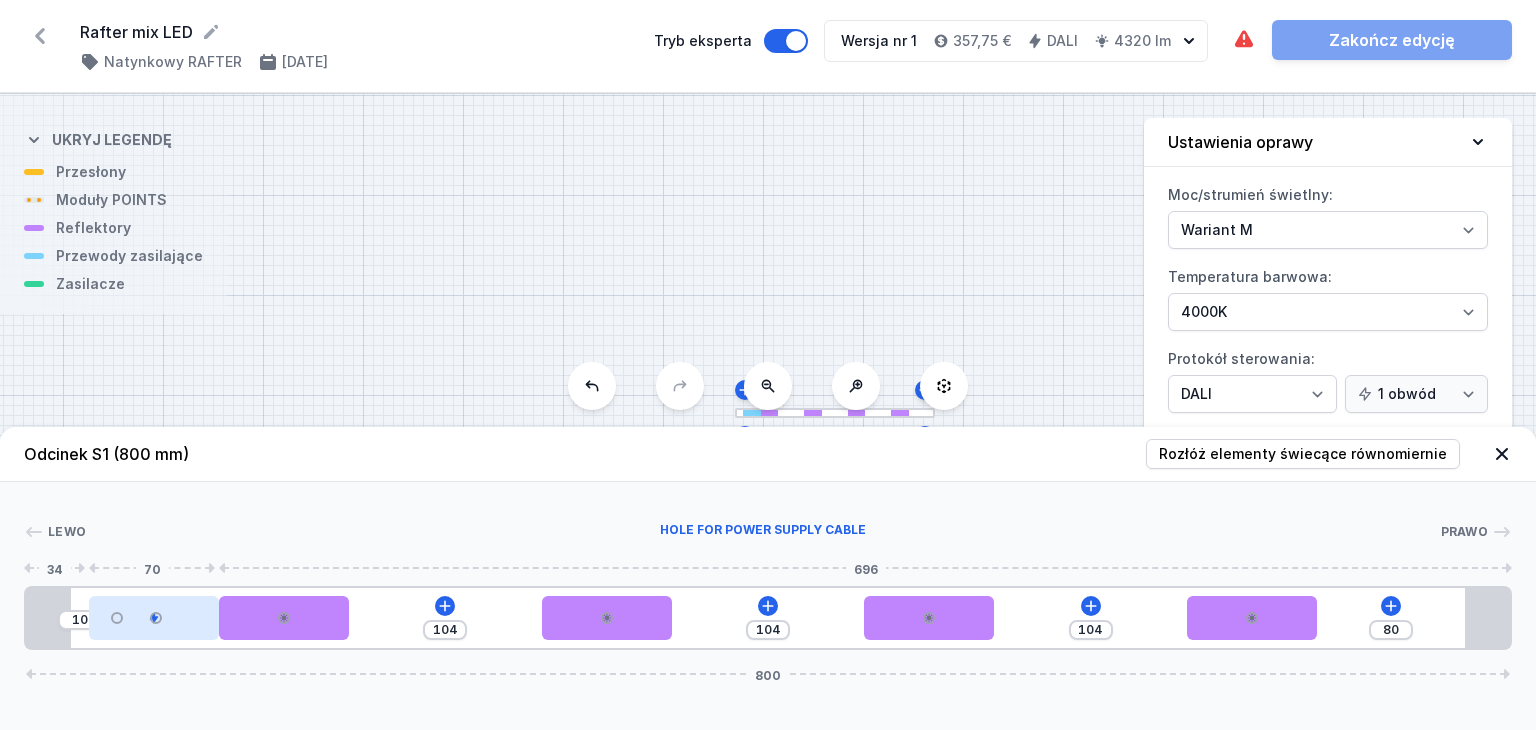 click at bounding box center (154, 618) 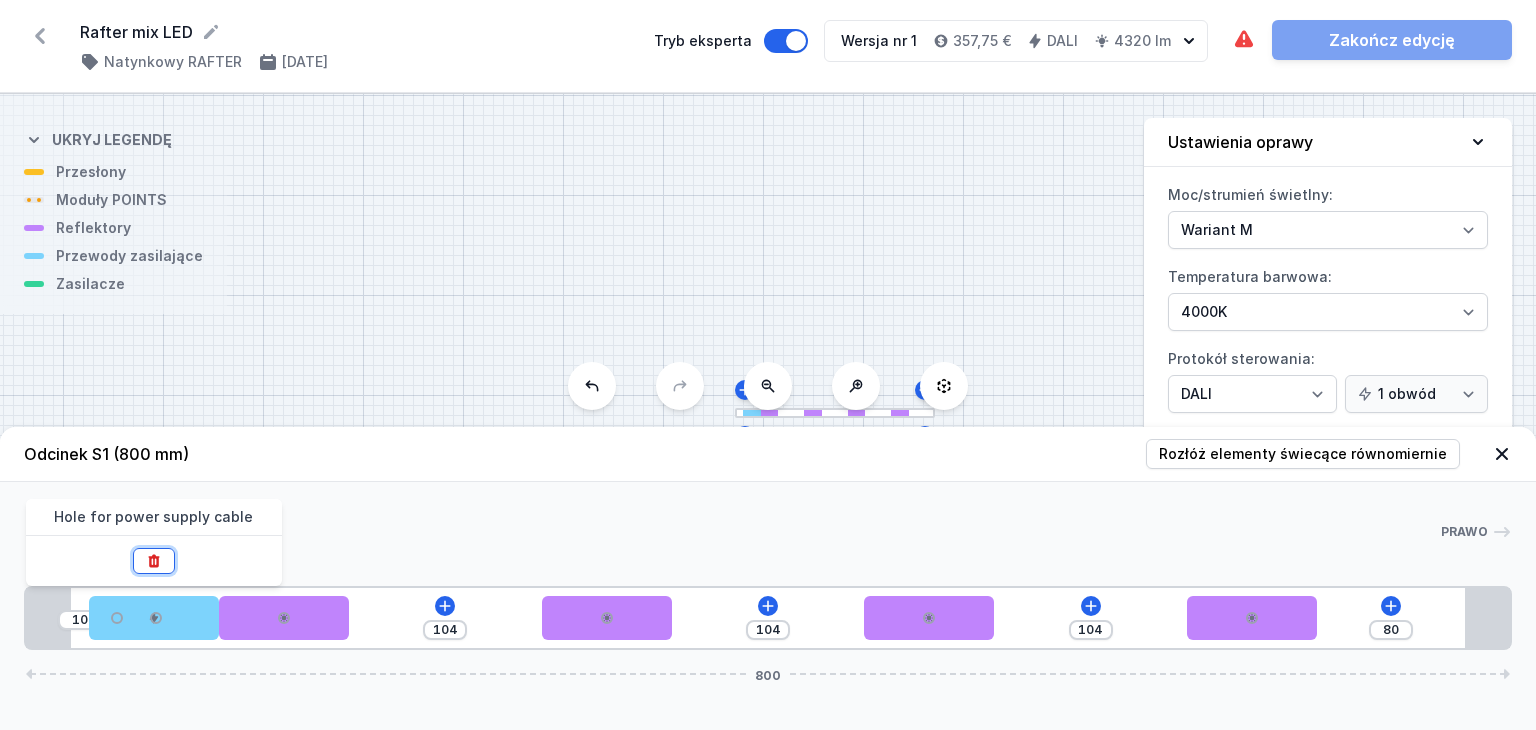 click 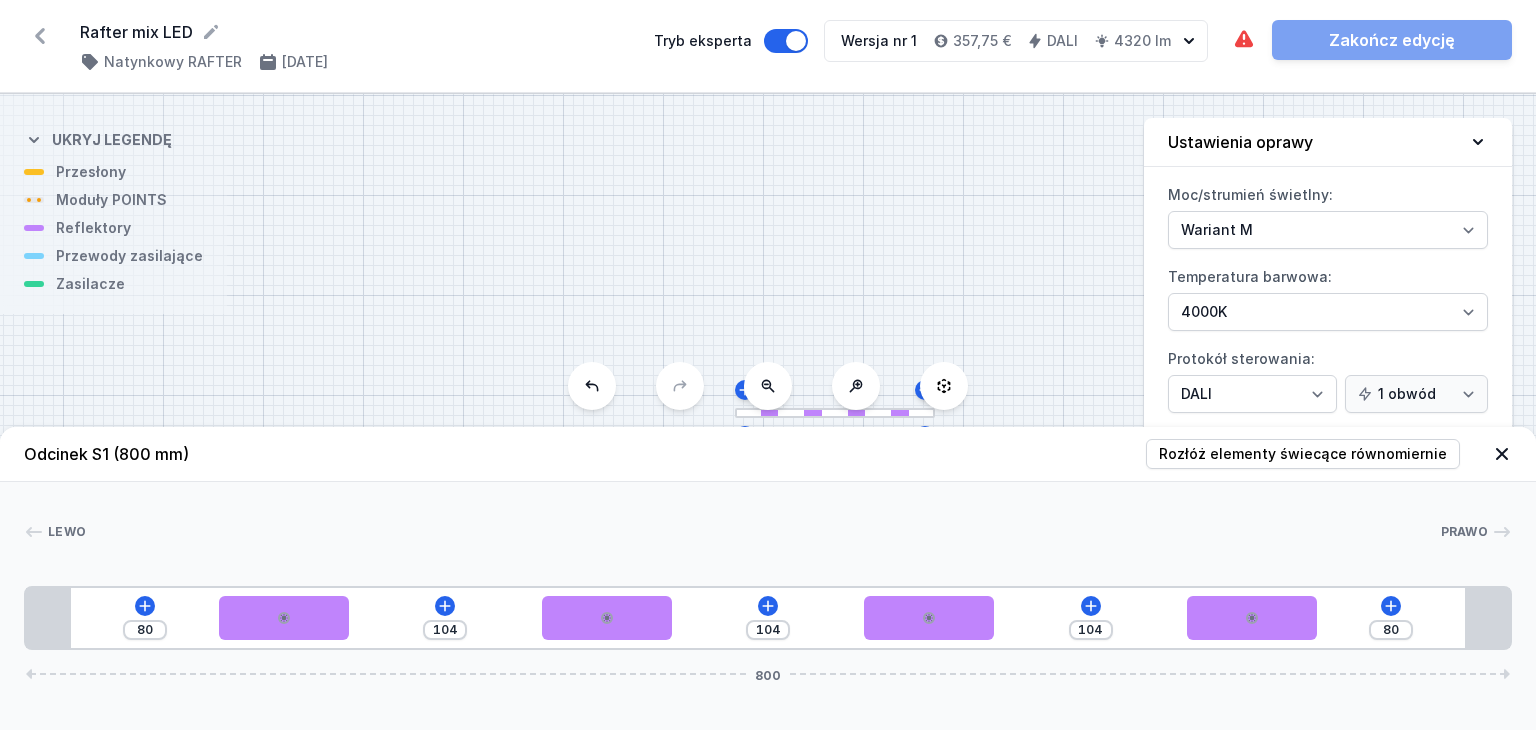 click on "S1 800" at bounding box center (768, 412) 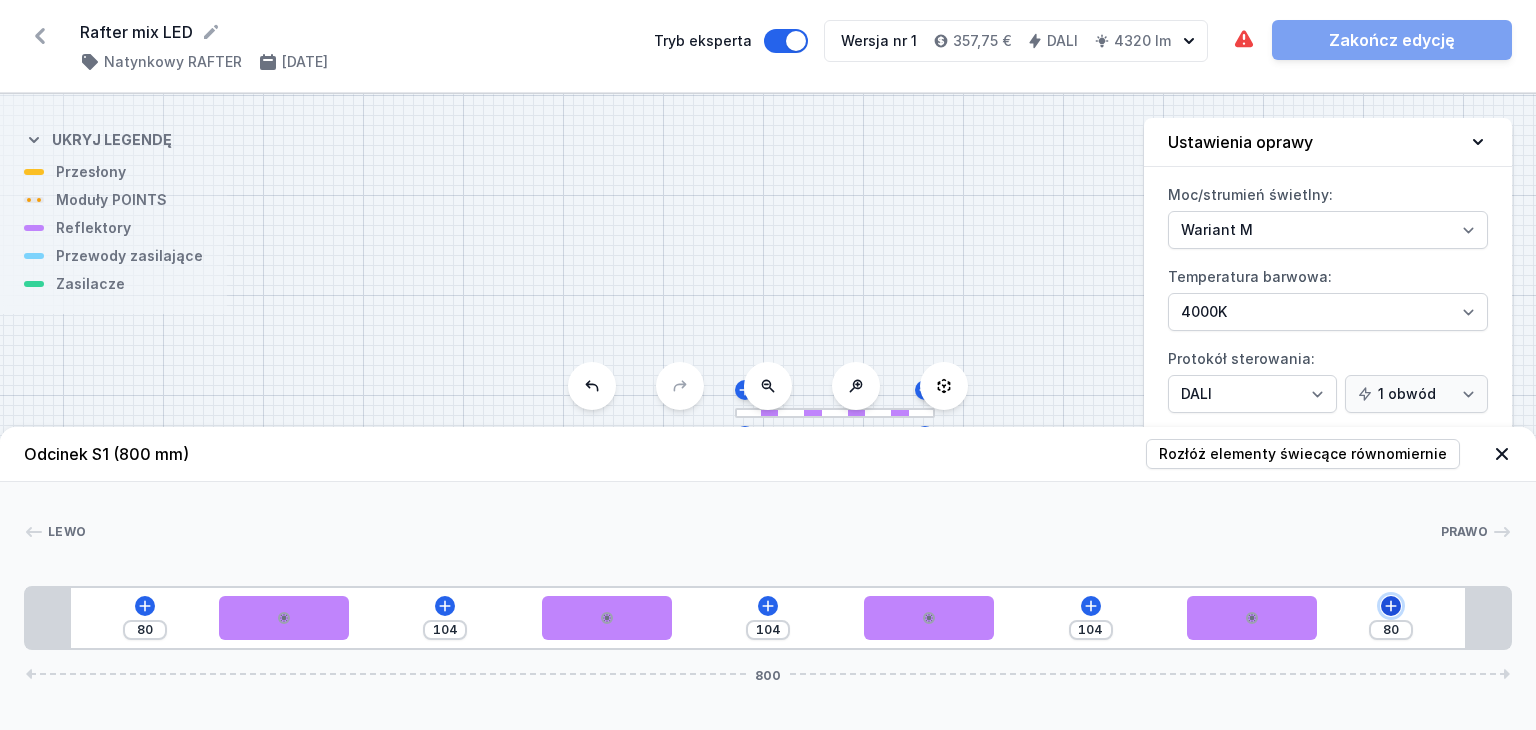 click 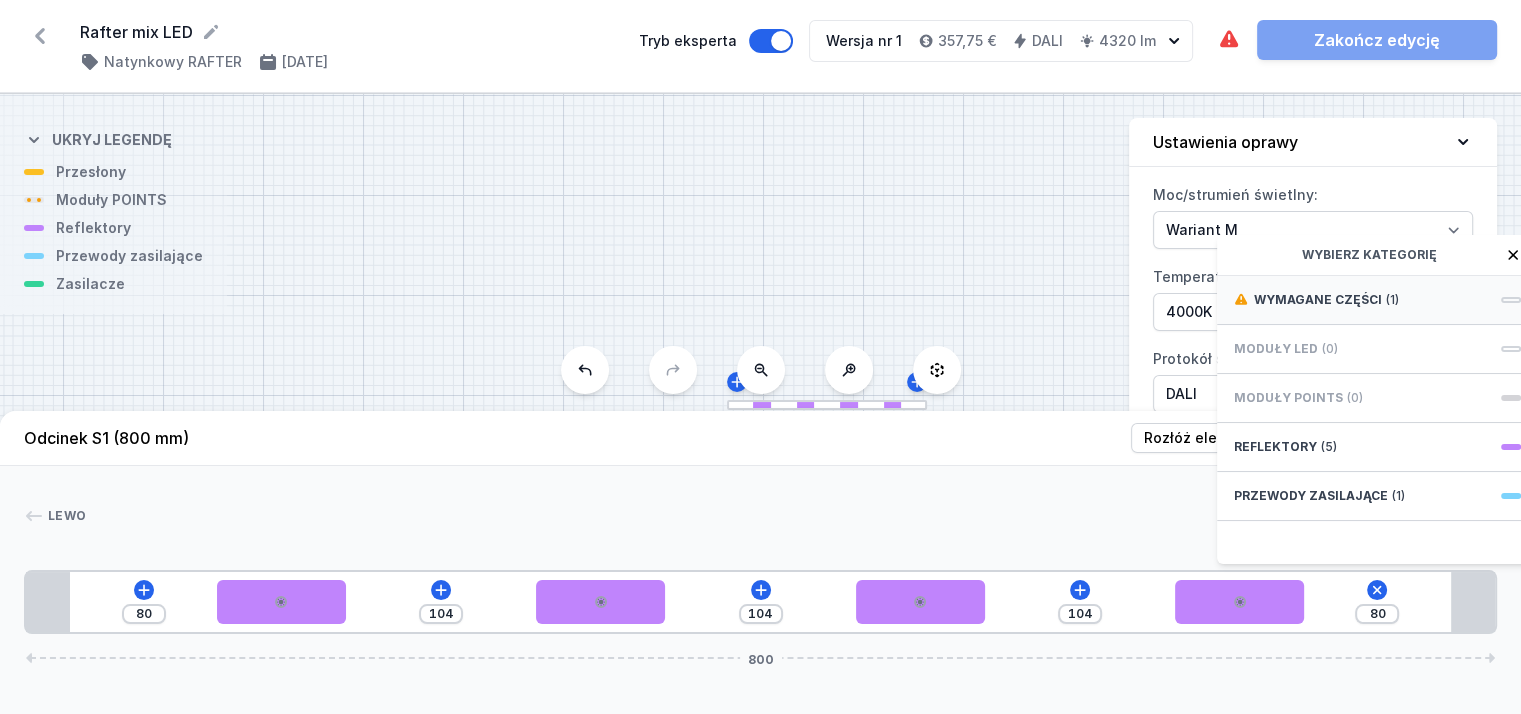 click on "Wymagane części" at bounding box center (1317, 300) 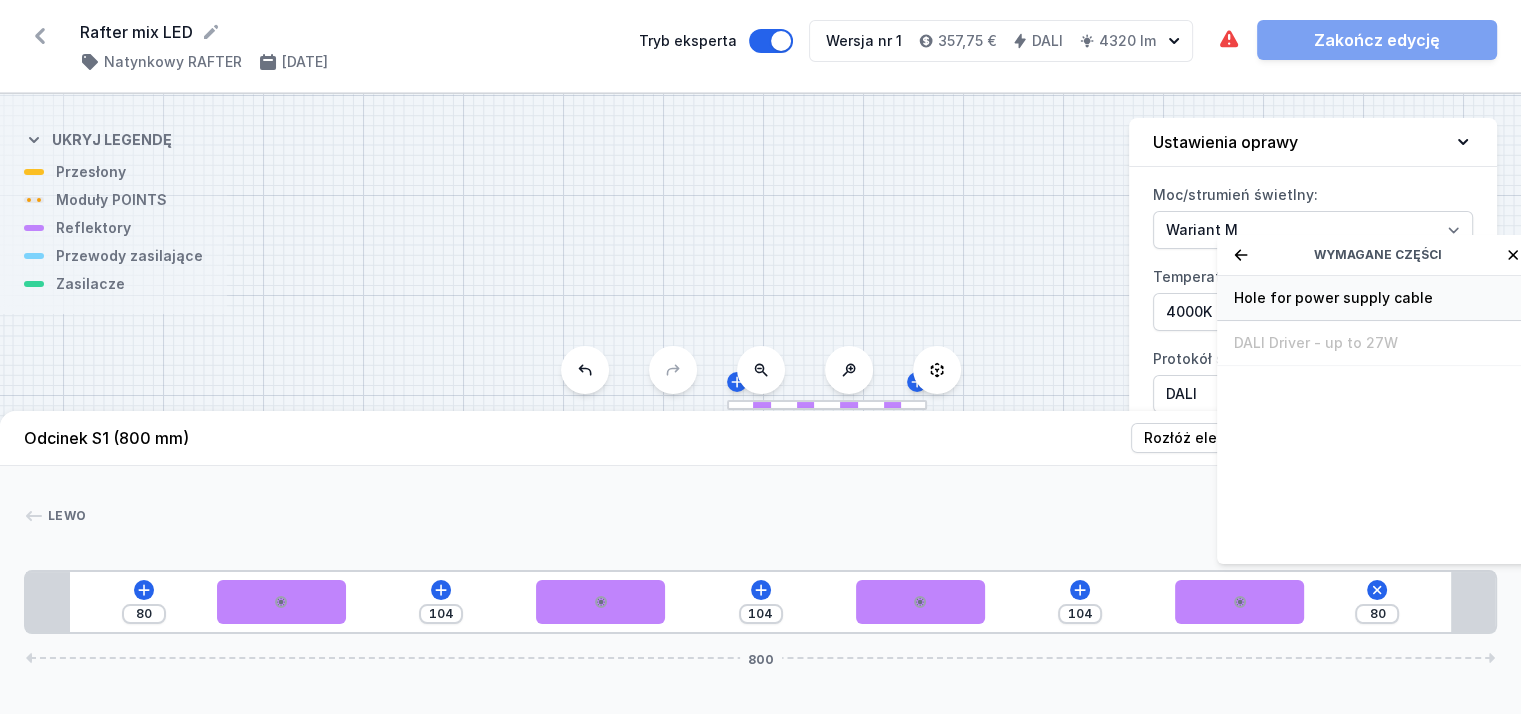 click on "Hole for power supply cable" at bounding box center [1377, 298] 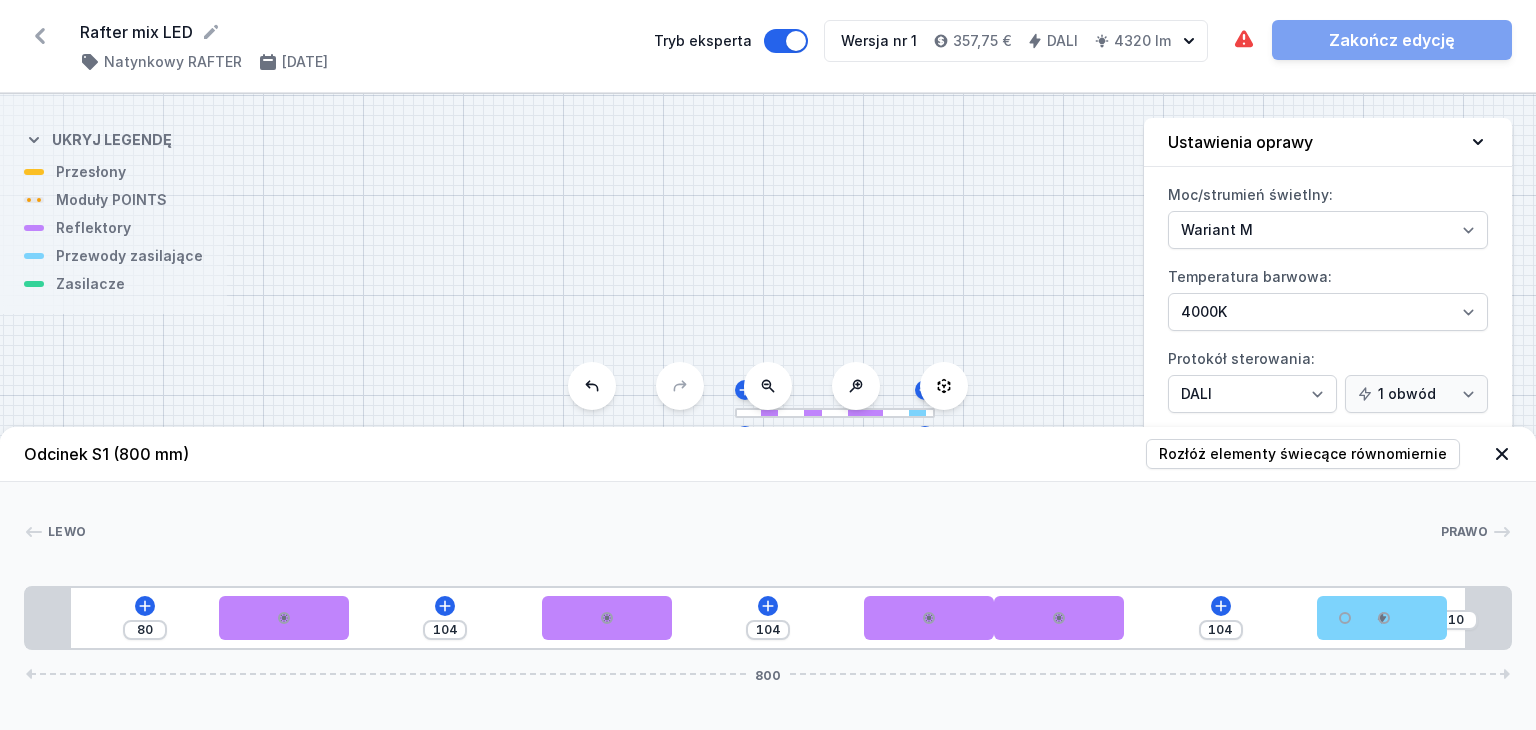 drag, startPoint x: 1249, startPoint y: 621, endPoint x: 1170, endPoint y: 629, distance: 79.40403 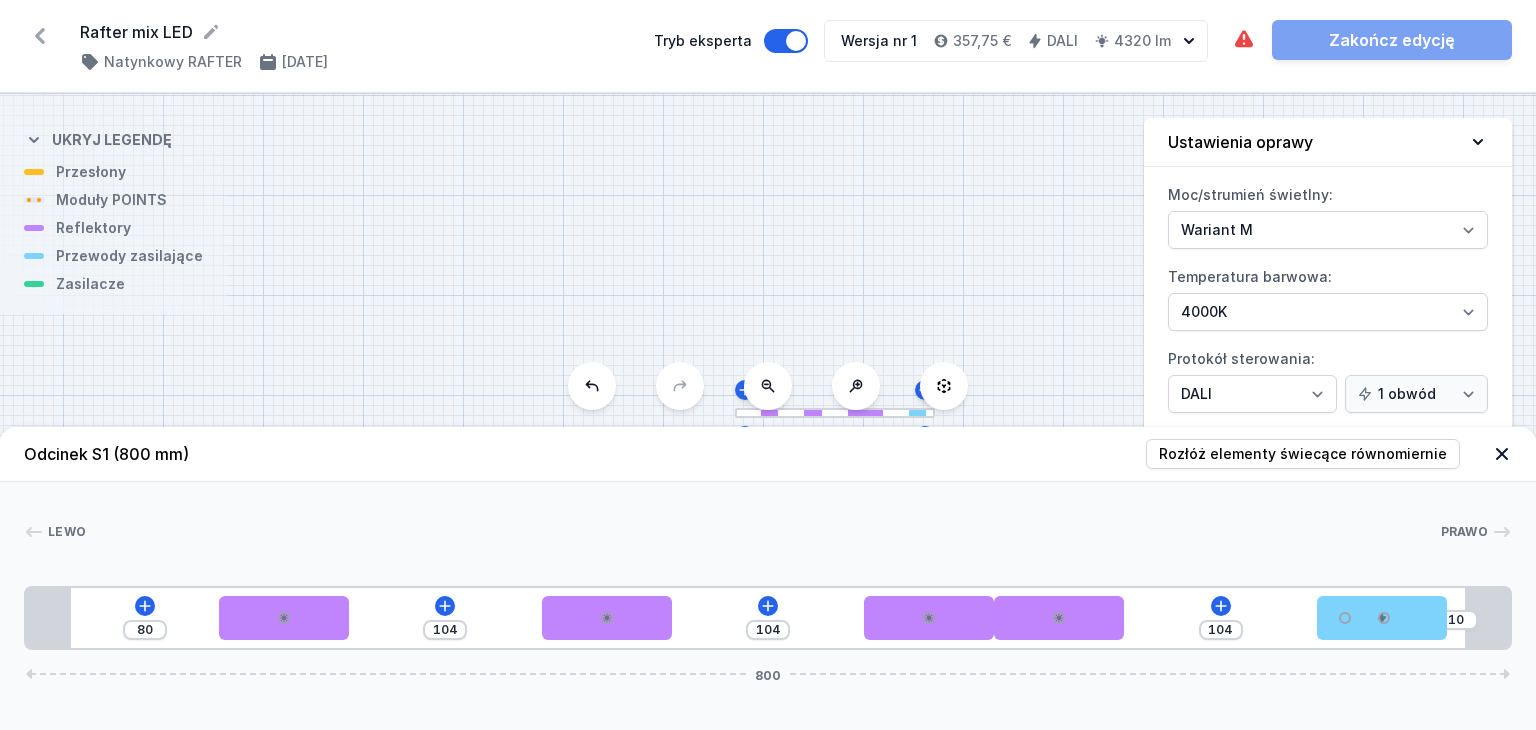 drag, startPoint x: 1084, startPoint y: 620, endPoint x: 1184, endPoint y: 621, distance: 100.005 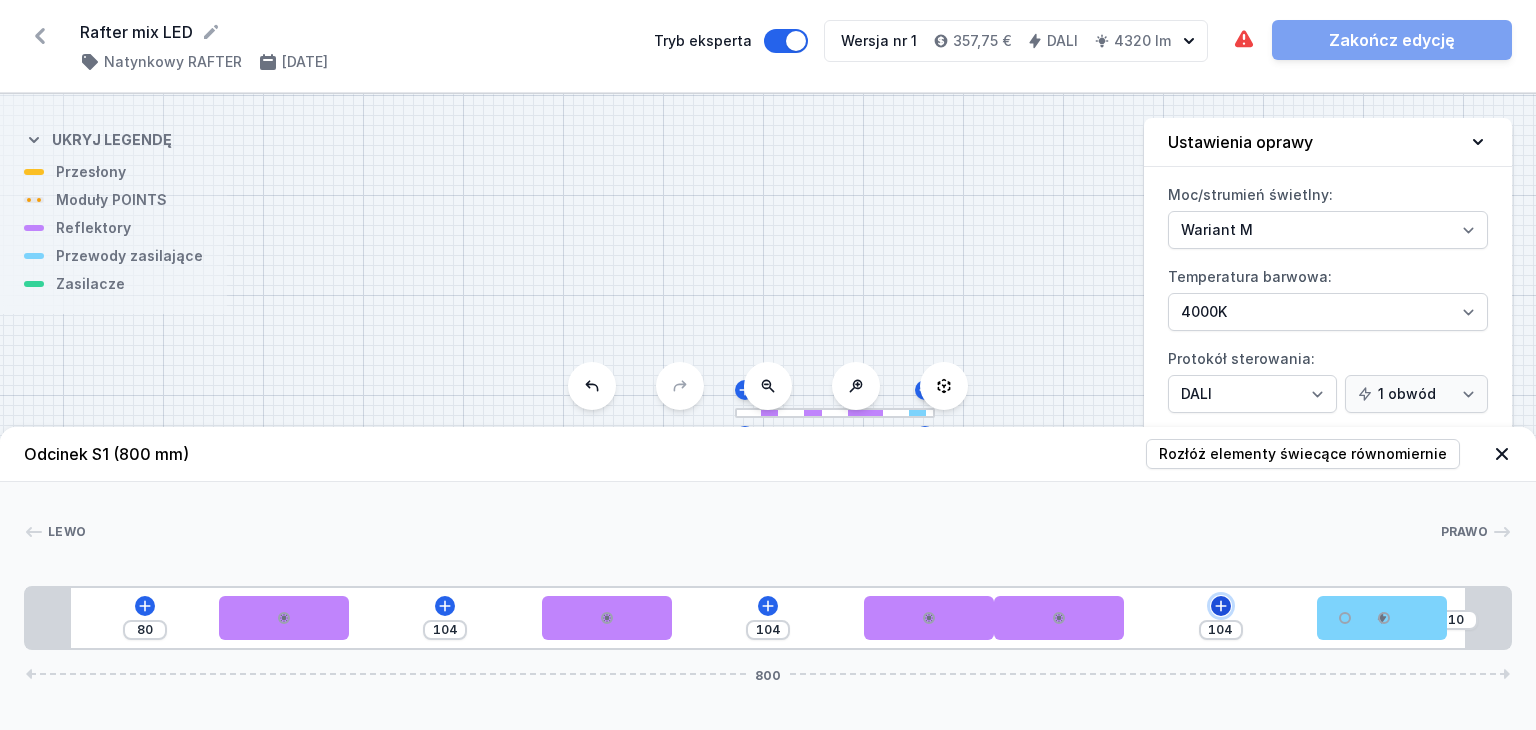 click 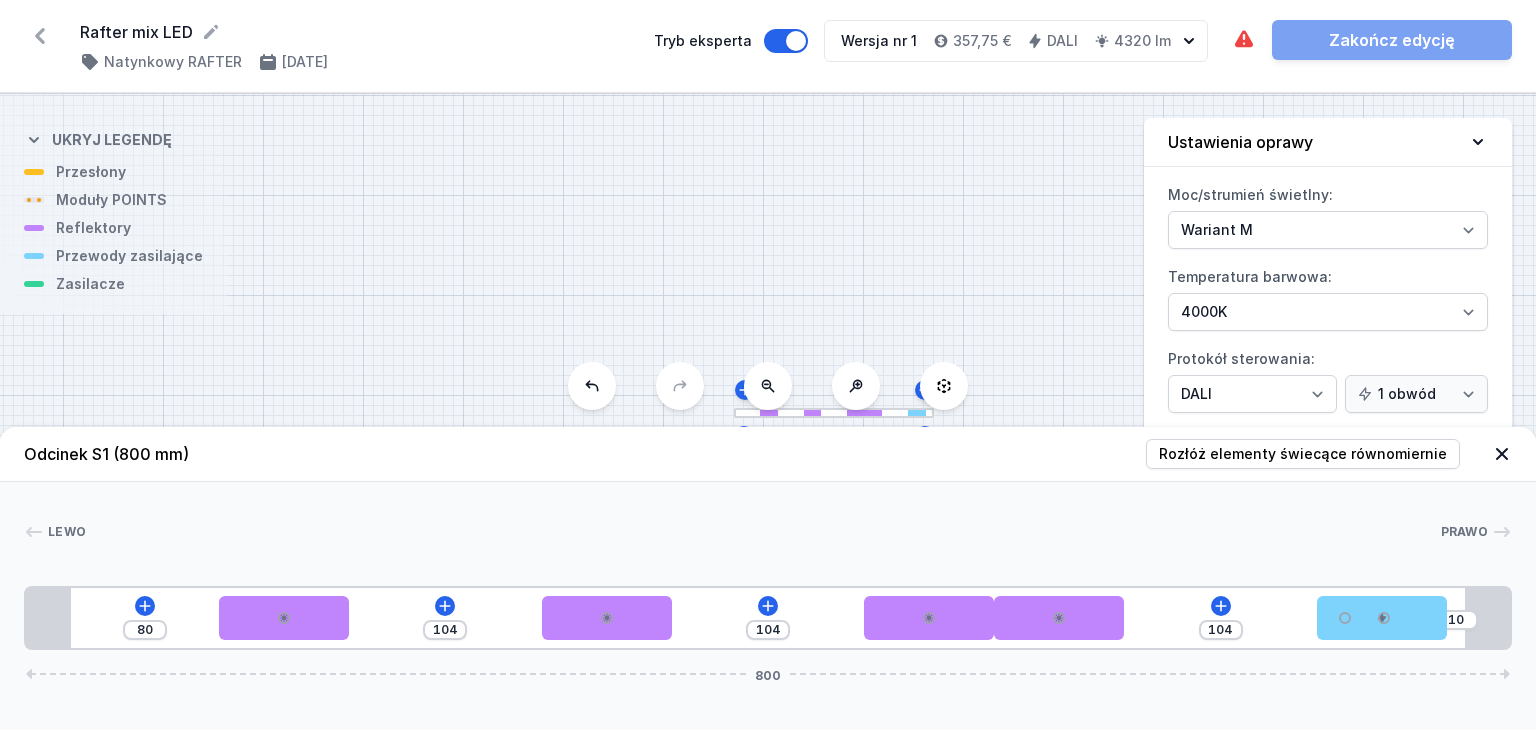 drag, startPoint x: 1102, startPoint y: 617, endPoint x: 1163, endPoint y: 616, distance: 61.008198 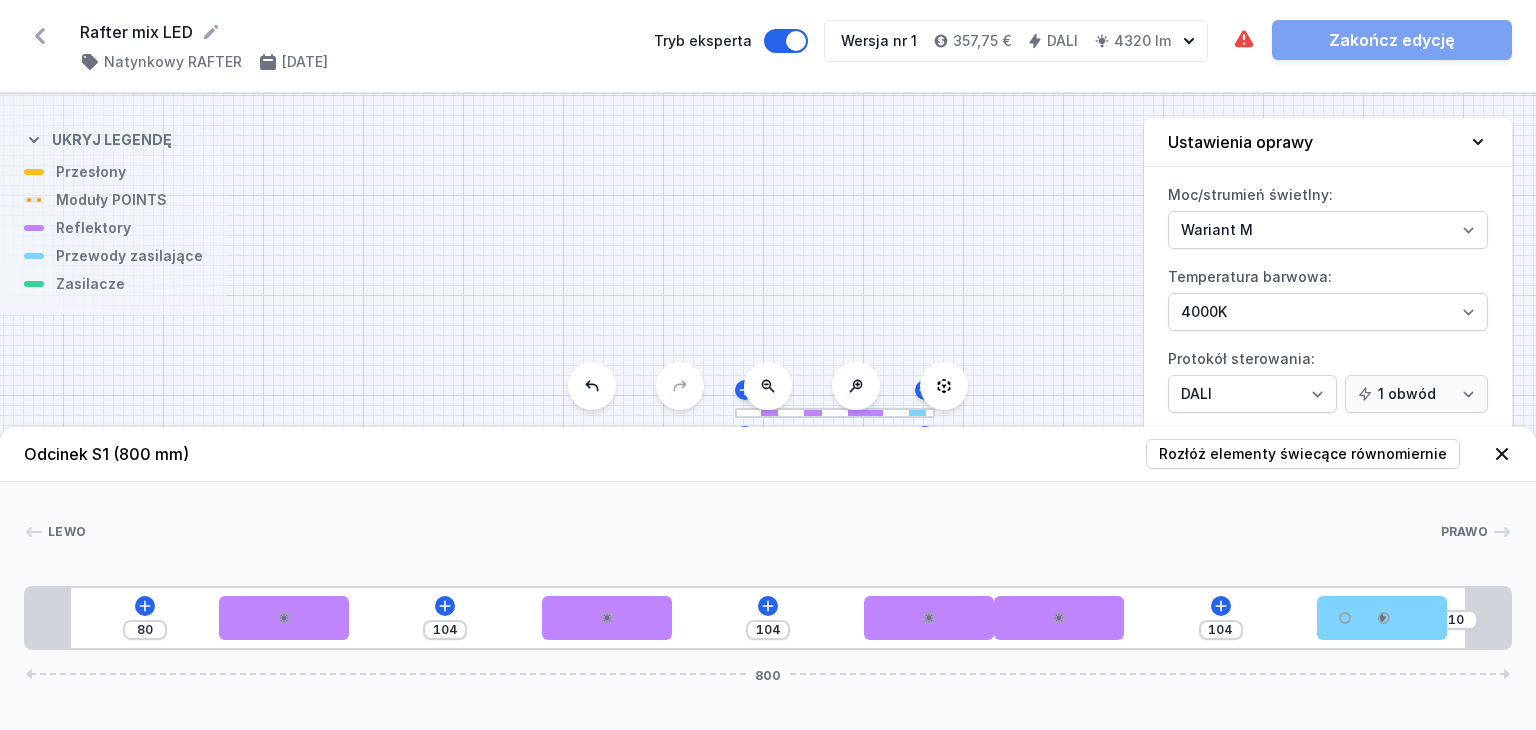 click at bounding box center [835, 413] 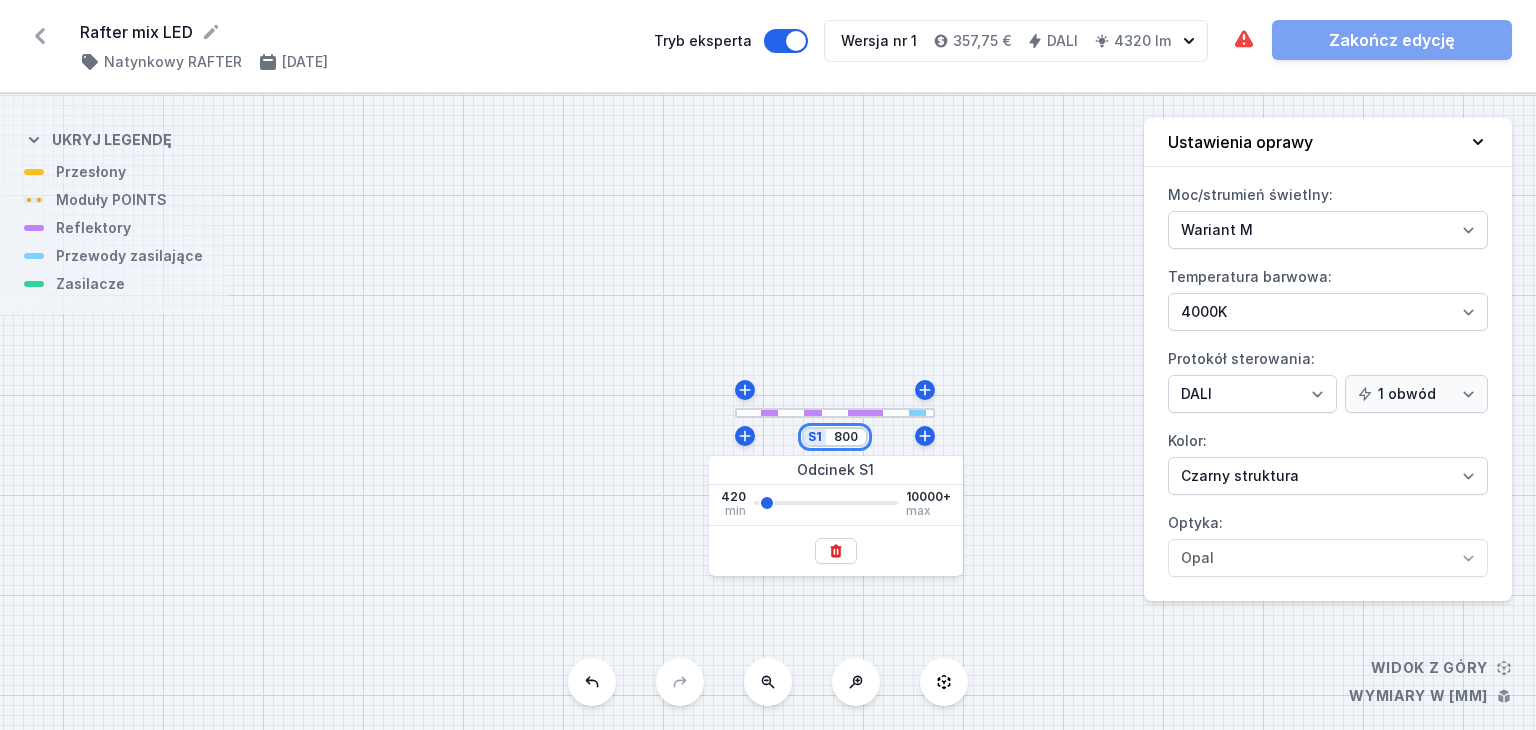 click on "800" at bounding box center [846, 437] 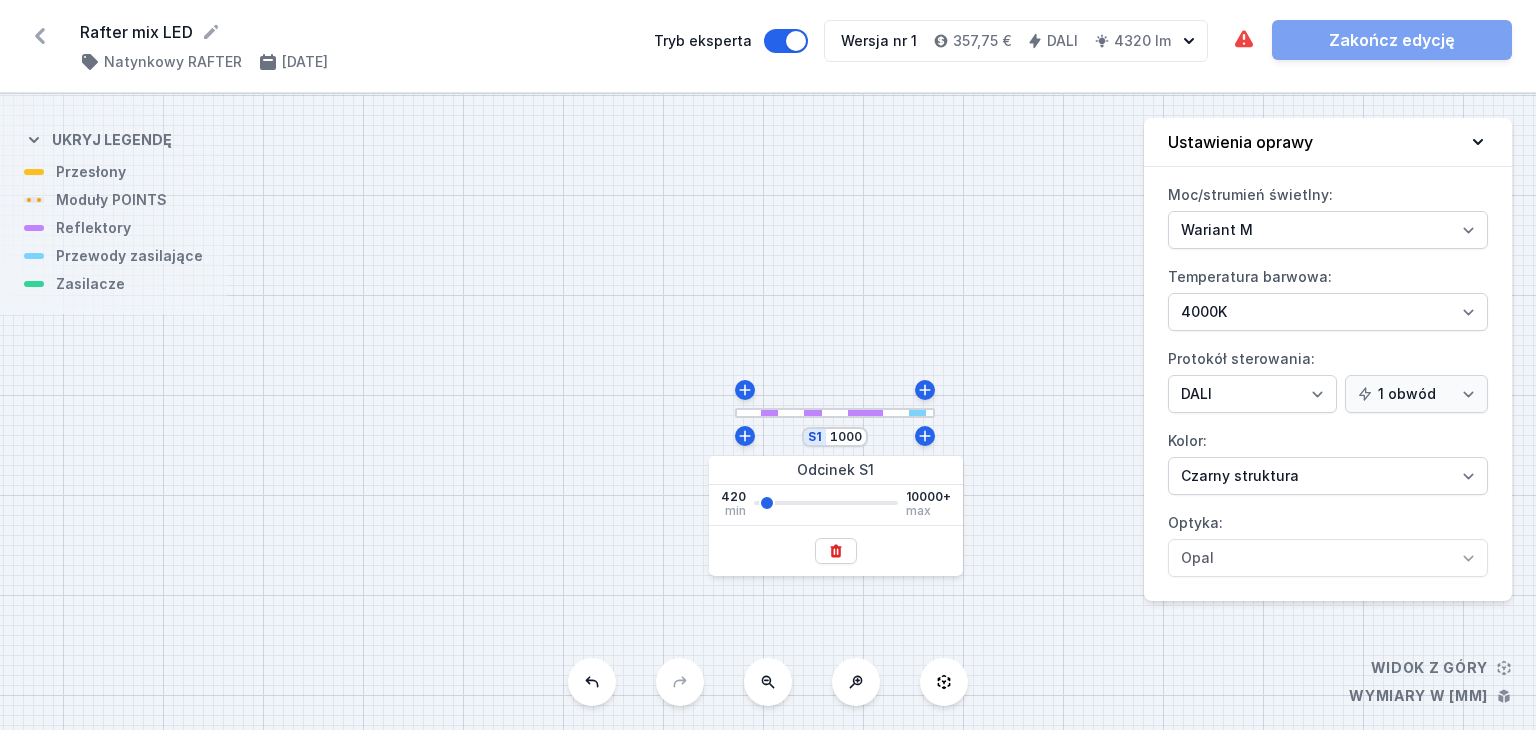click on "S1 1000" at bounding box center (768, 412) 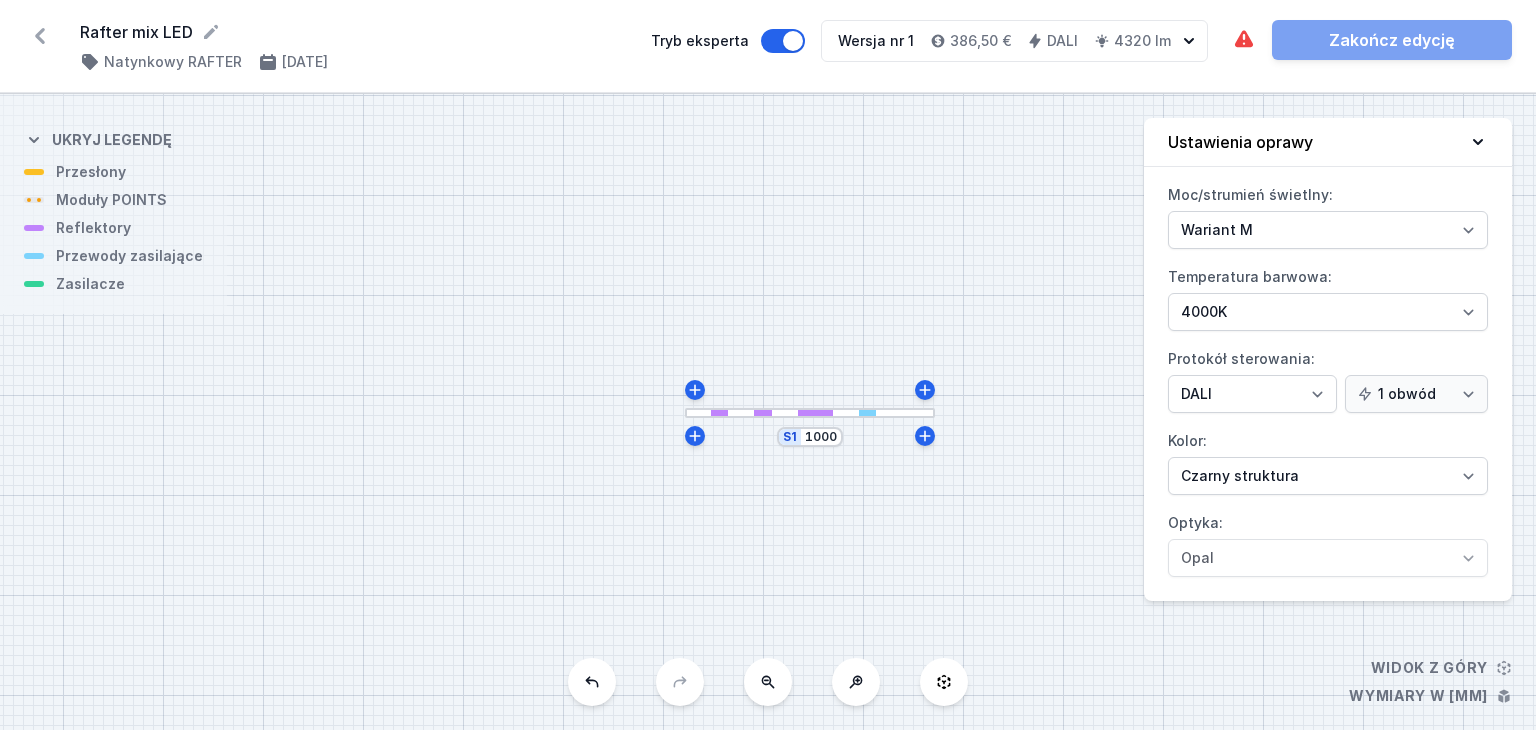 click at bounding box center (810, 413) 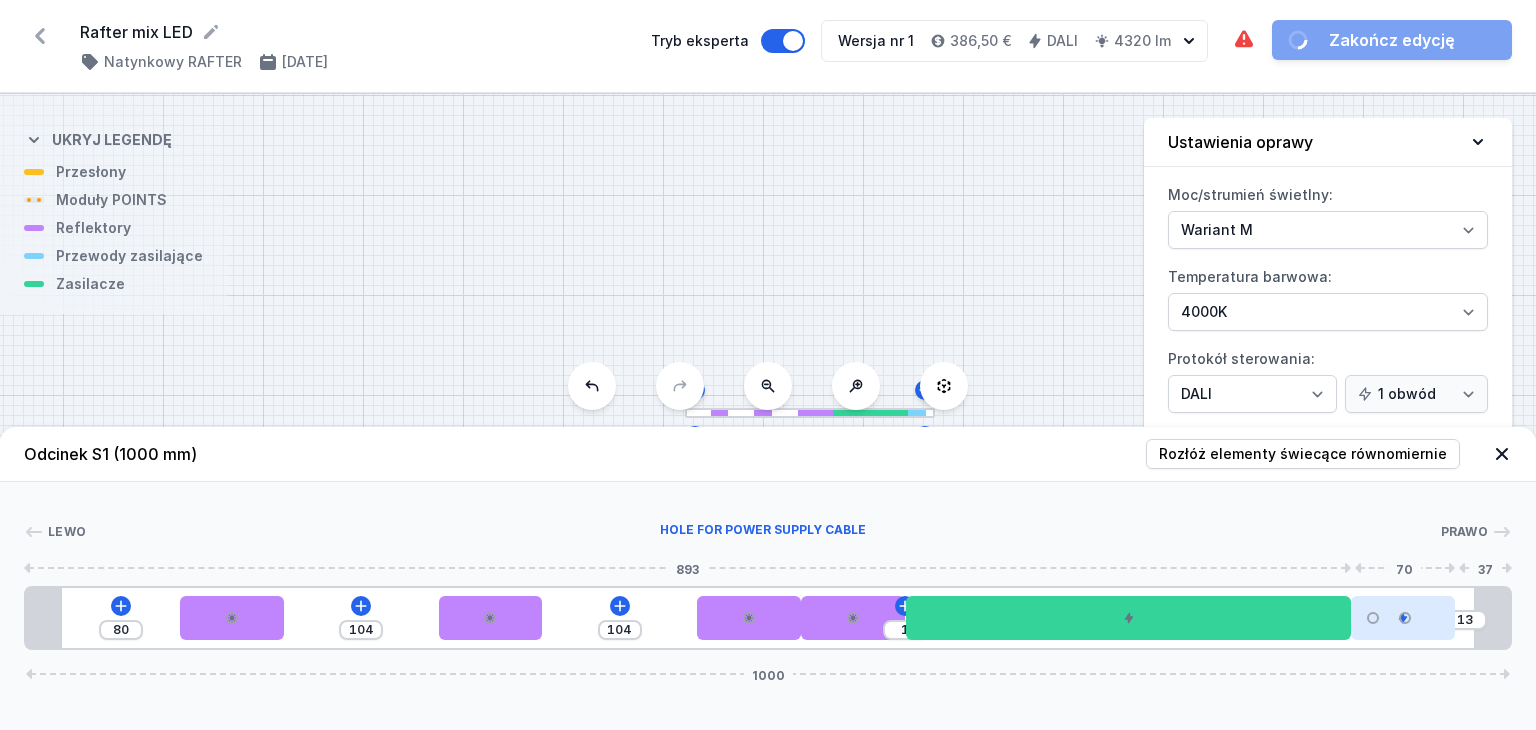 drag, startPoint x: 1113, startPoint y: 622, endPoint x: 1436, endPoint y: 623, distance: 323.00156 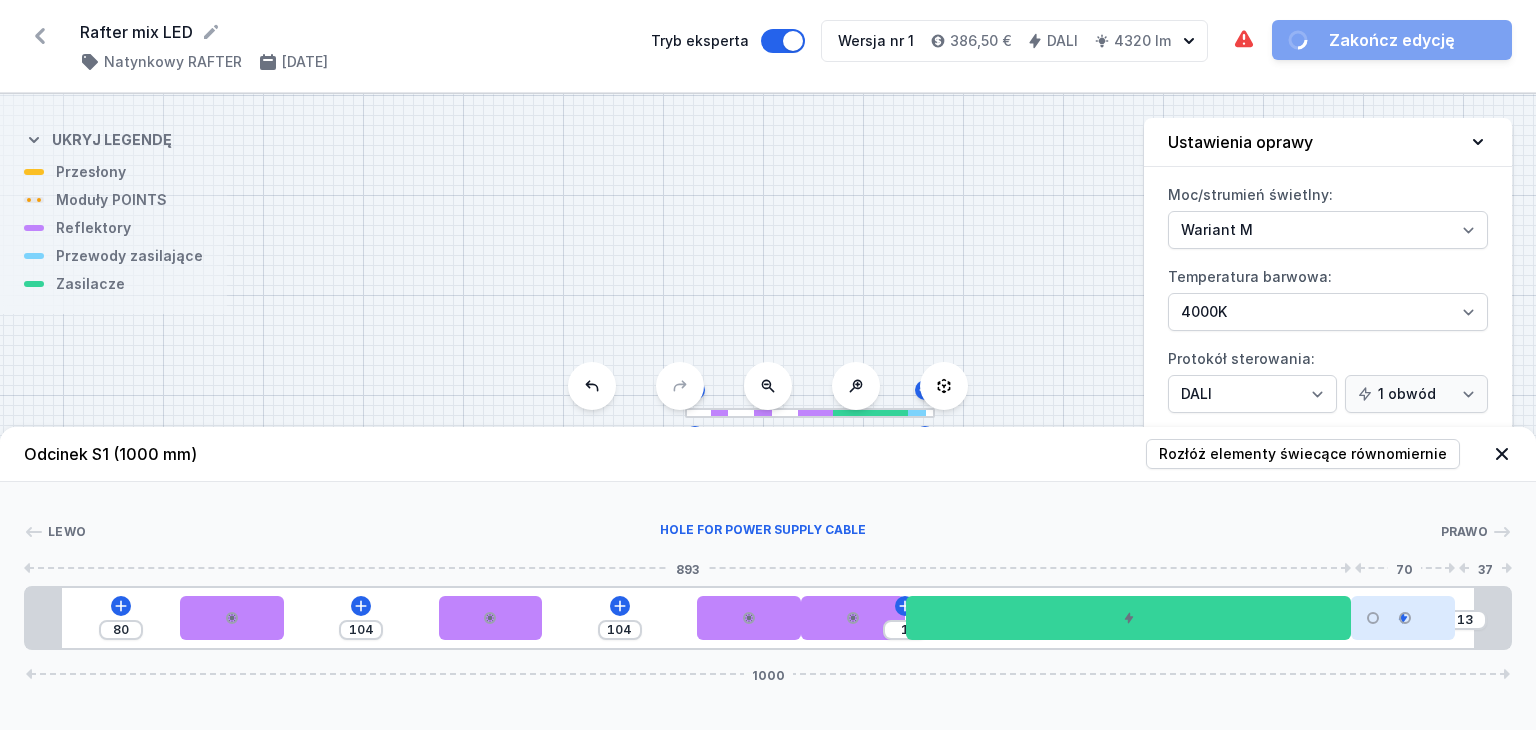 click at bounding box center (1403, 618) 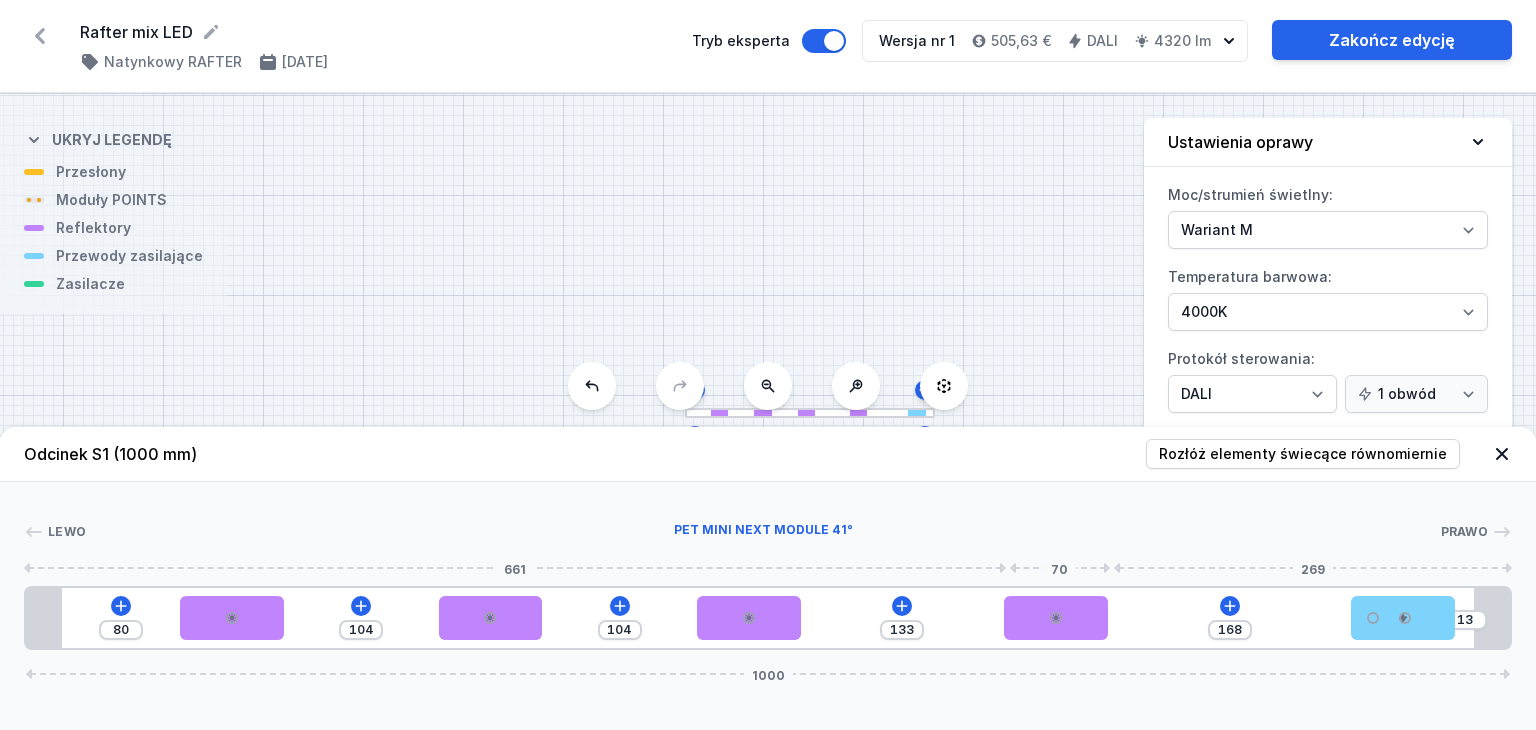 drag, startPoint x: 865, startPoint y: 629, endPoint x: 1074, endPoint y: 641, distance: 209.34421 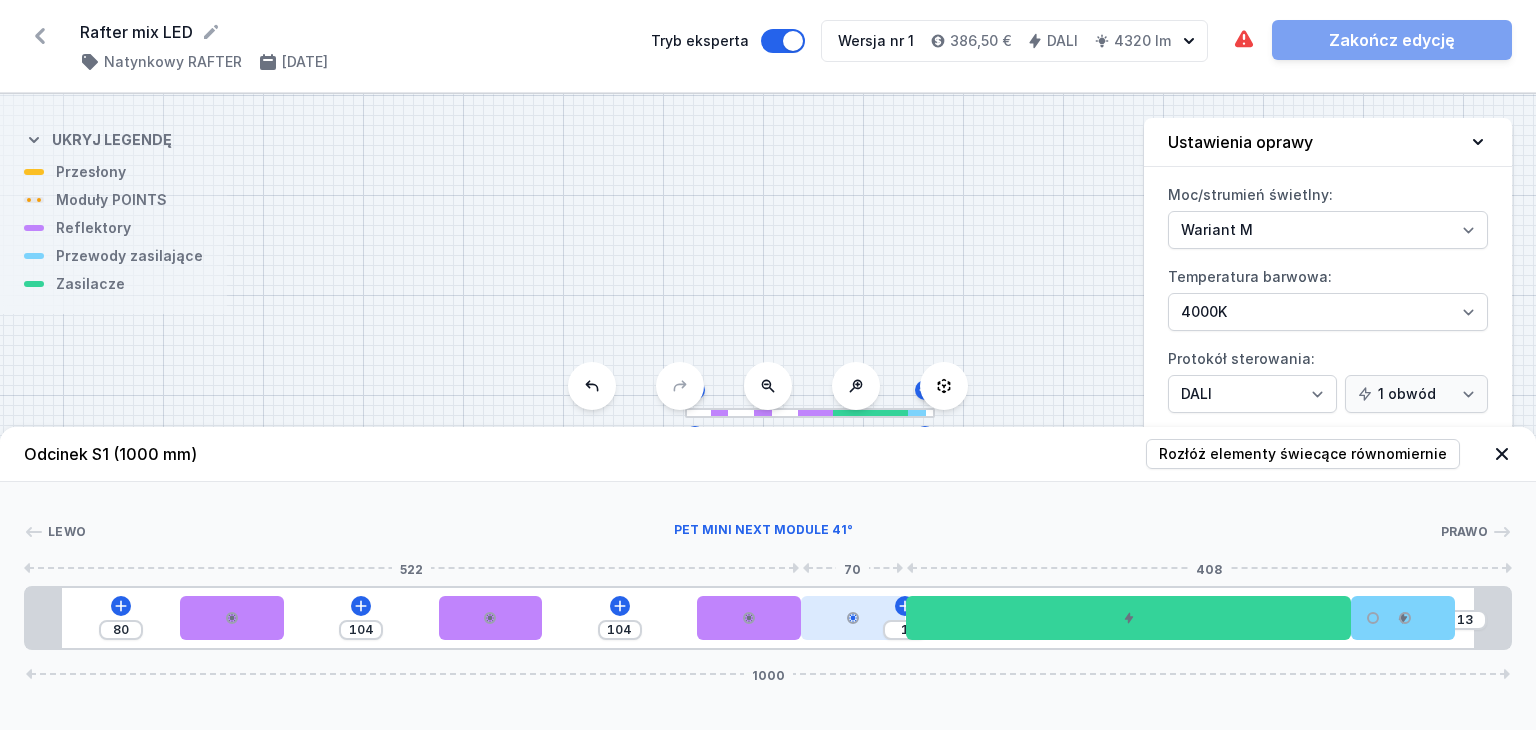 drag, startPoint x: 1030, startPoint y: 621, endPoint x: 900, endPoint y: 618, distance: 130.0346 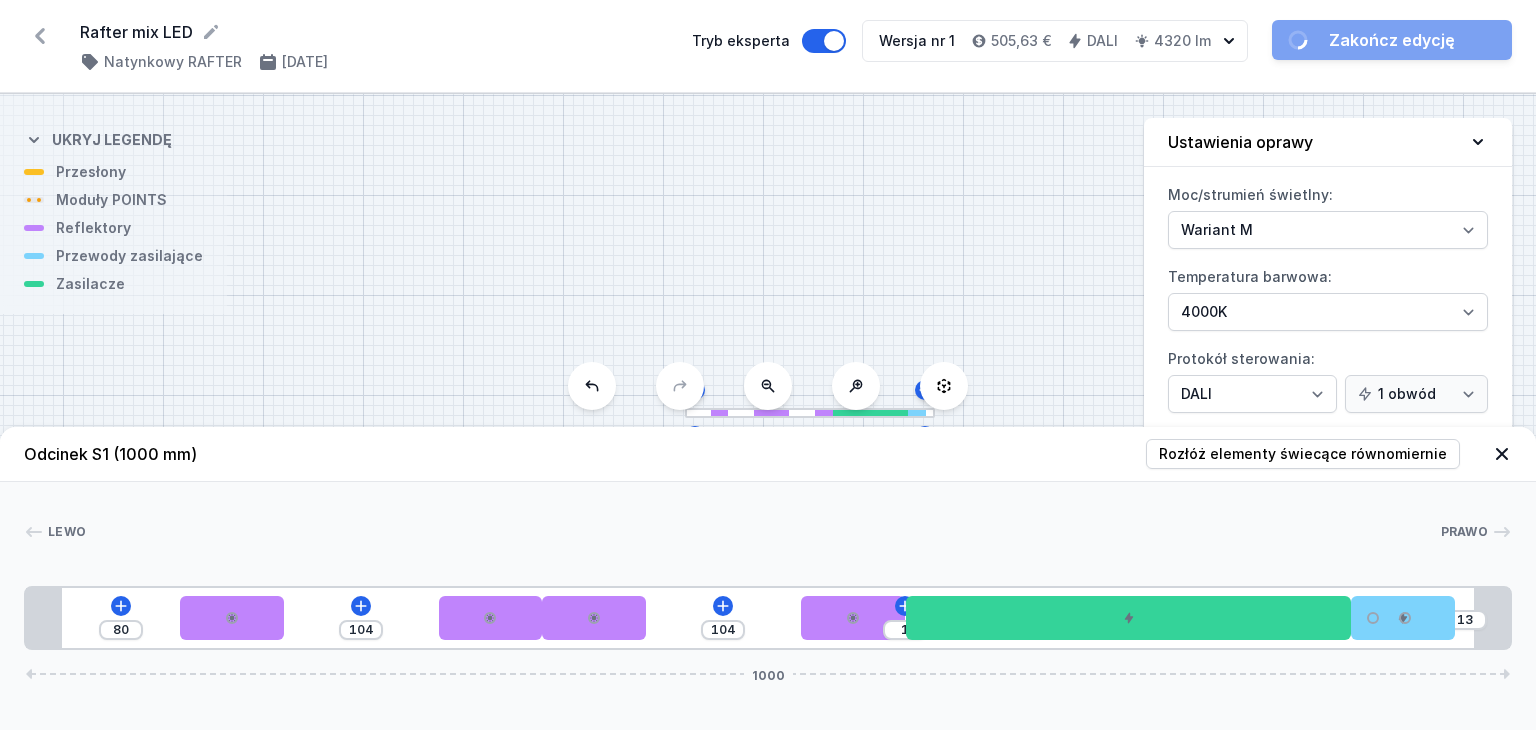 drag, startPoint x: 702, startPoint y: 629, endPoint x: 684, endPoint y: 625, distance: 18.439089 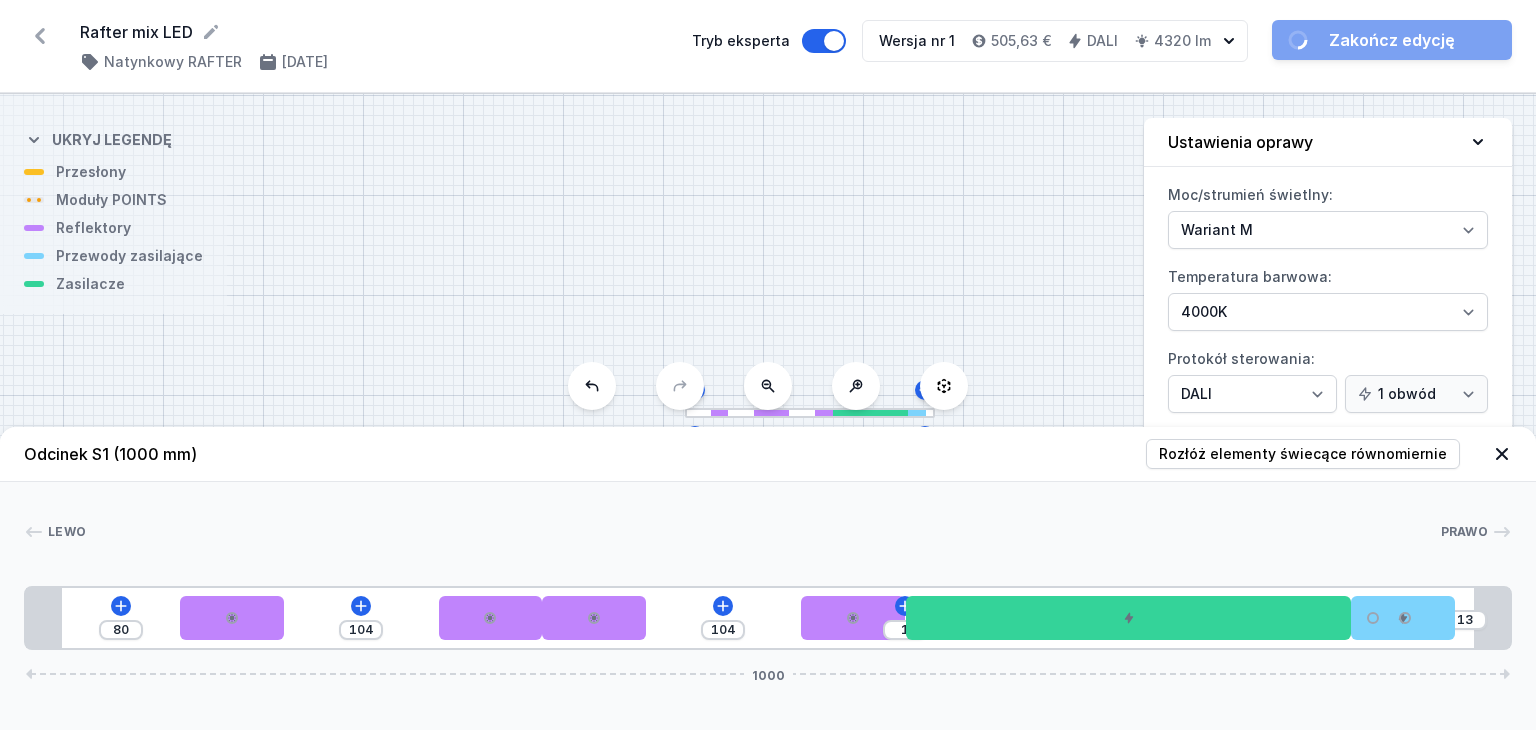click on "80 104 104 1 13 1000" at bounding box center [768, 618] 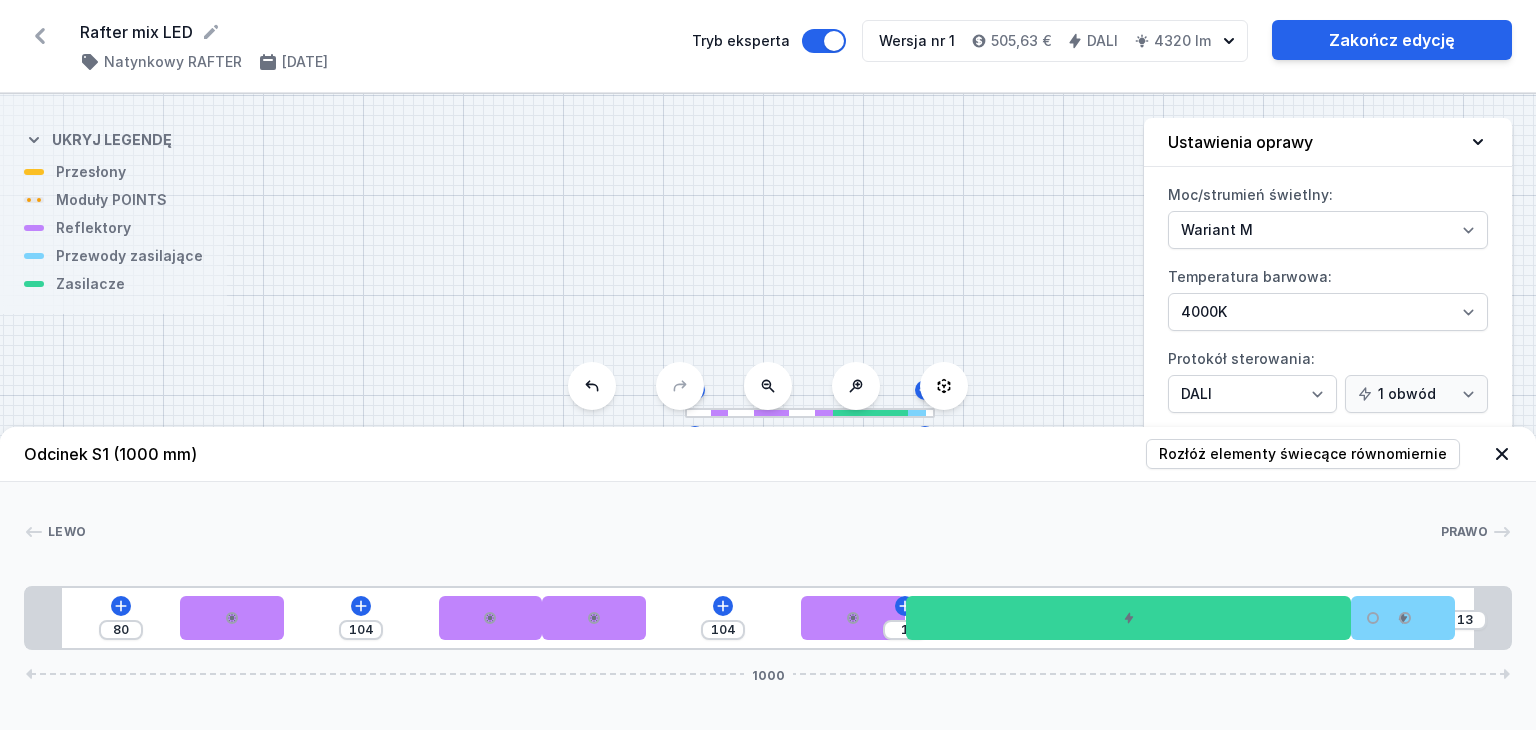 drag, startPoint x: 607, startPoint y: 625, endPoint x: 686, endPoint y: 625, distance: 79 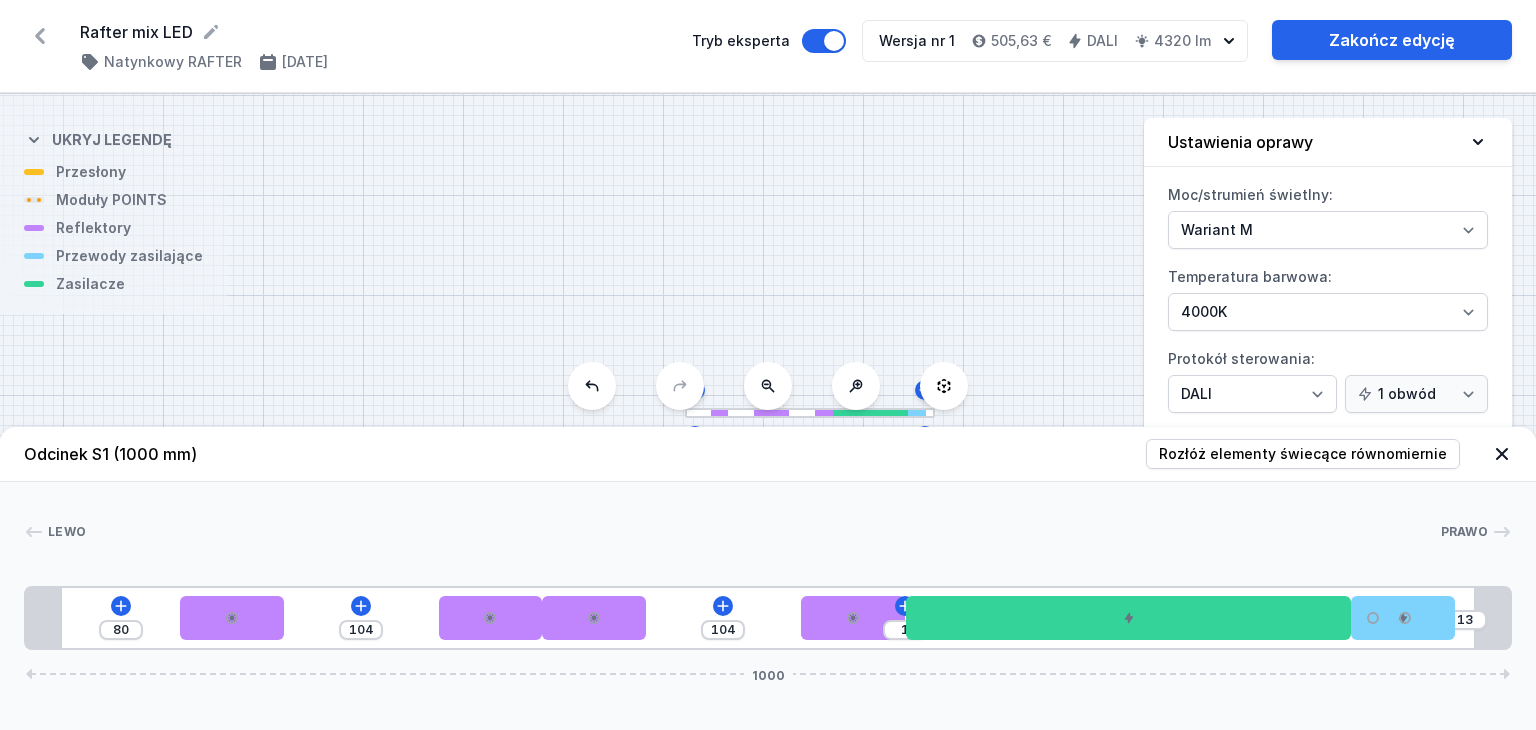 click on "80 104 104 1 13 1000" at bounding box center [768, 618] 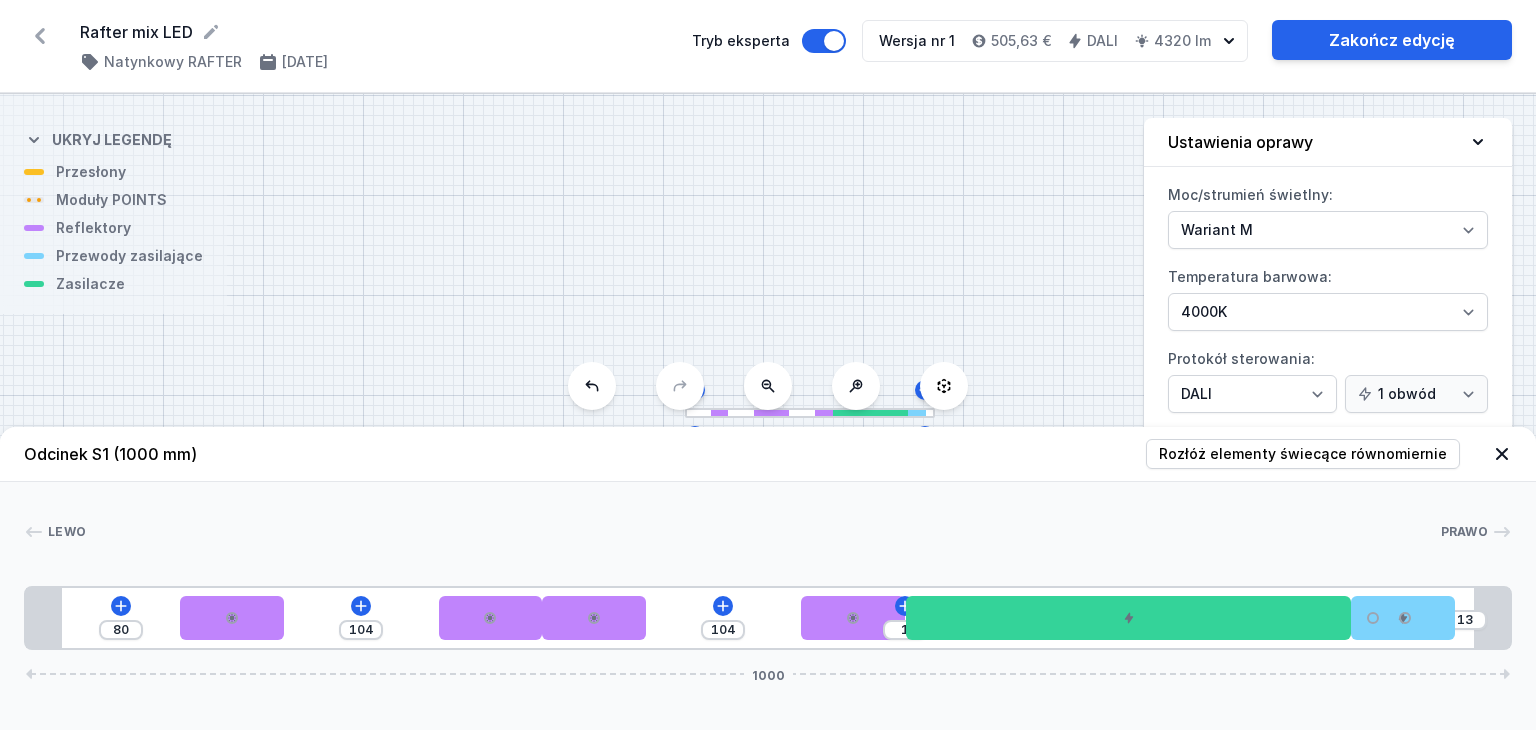 drag, startPoint x: 619, startPoint y: 617, endPoint x: 694, endPoint y: 613, distance: 75.10659 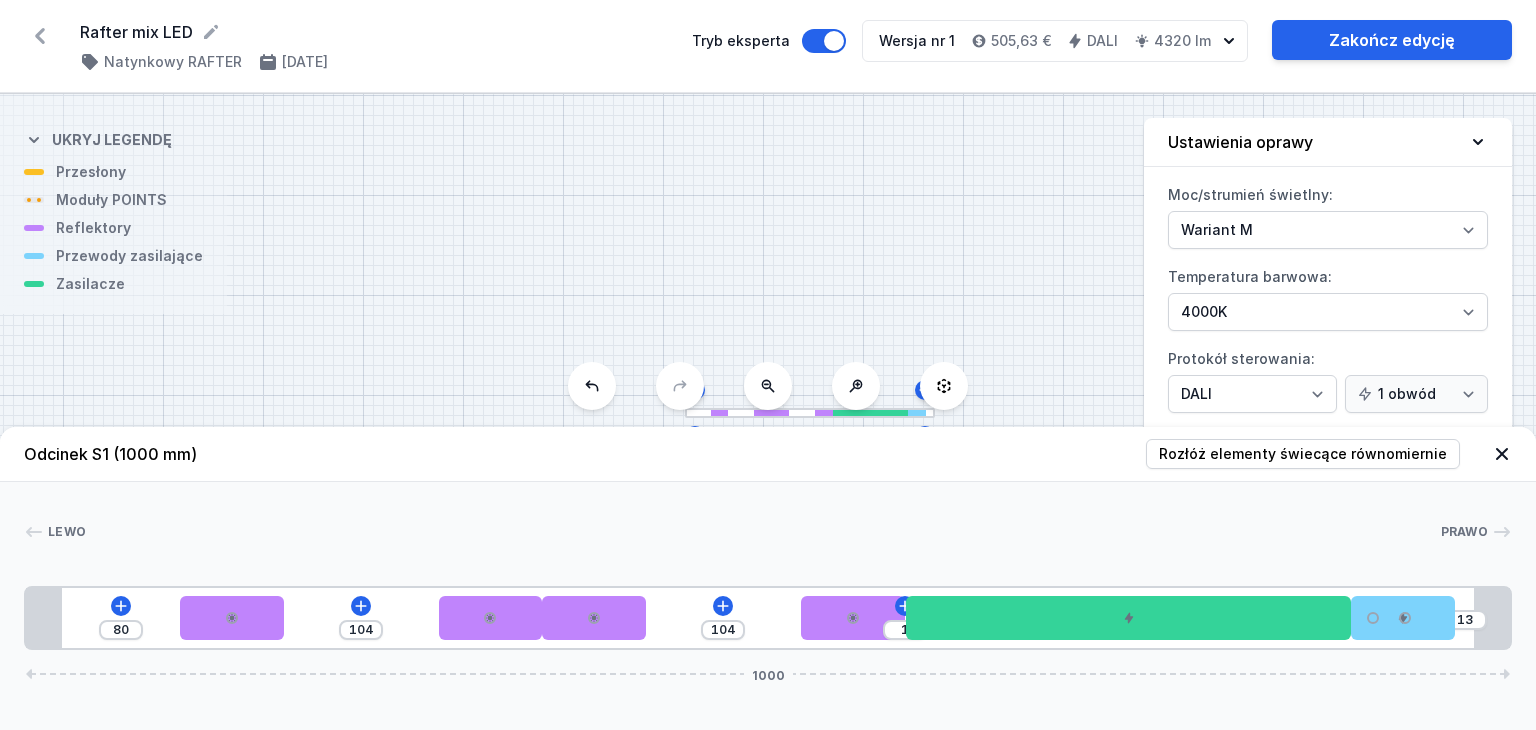 click on "80 104 104 1 13 1000" at bounding box center [768, 618] 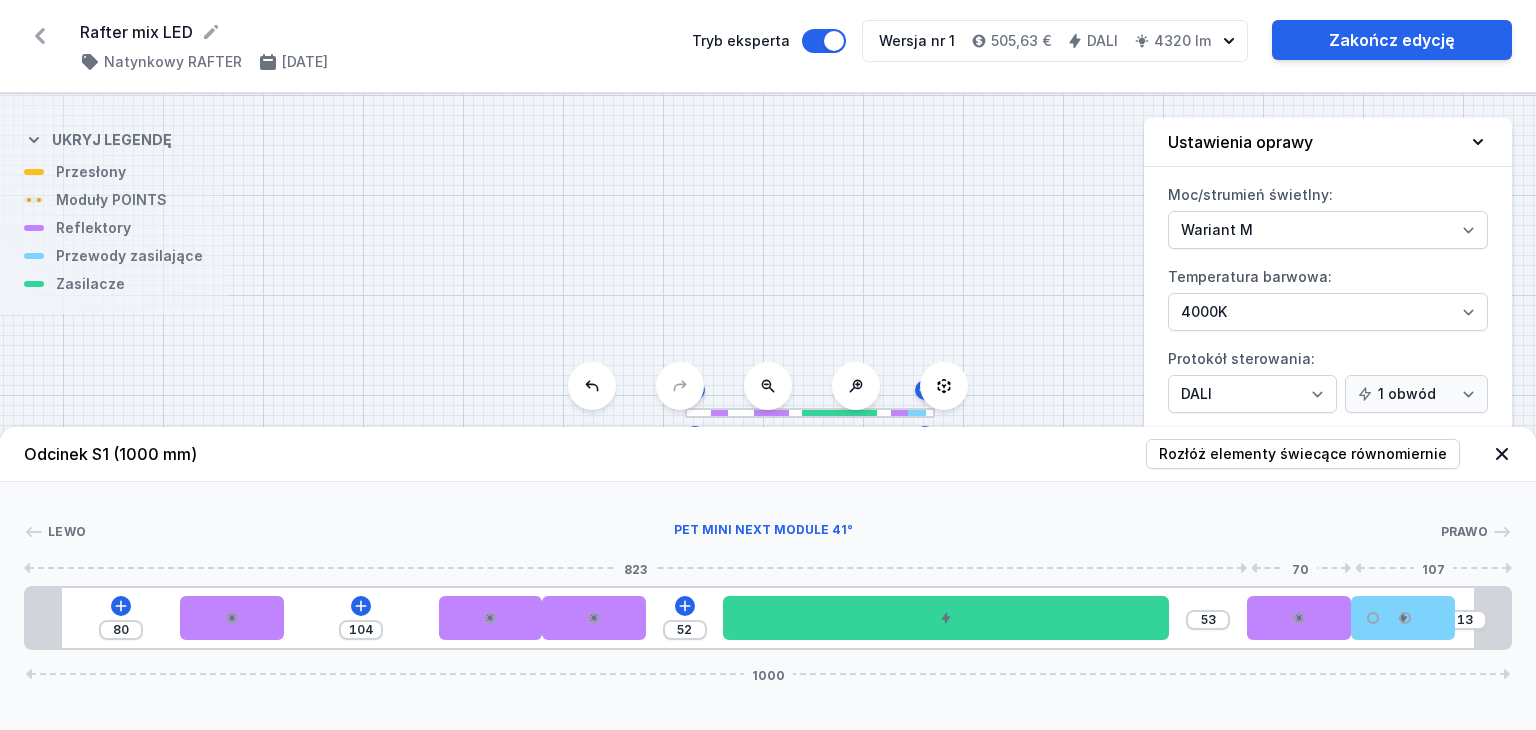 drag, startPoint x: 839, startPoint y: 619, endPoint x: 1280, endPoint y: 631, distance: 441.16324 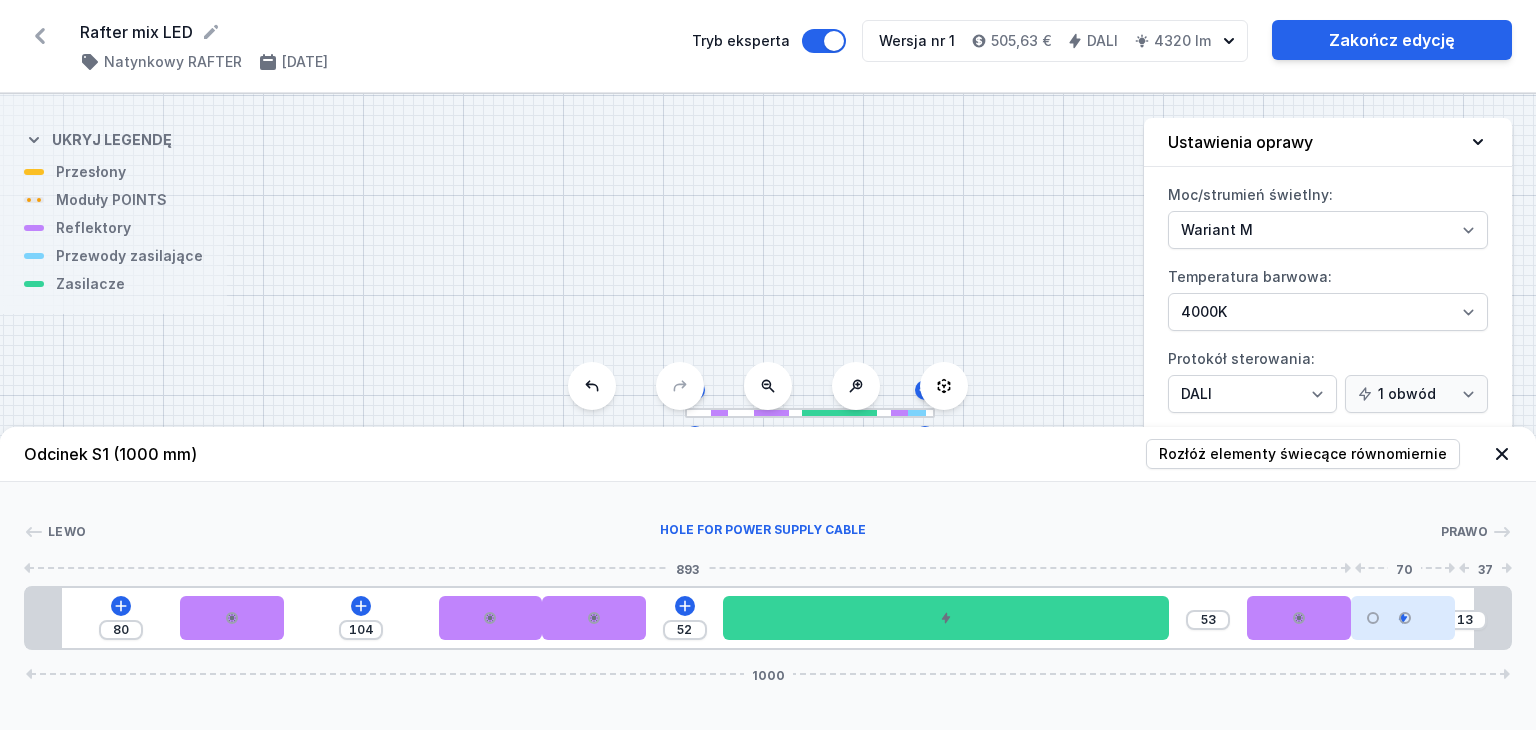 click at bounding box center [1403, 618] 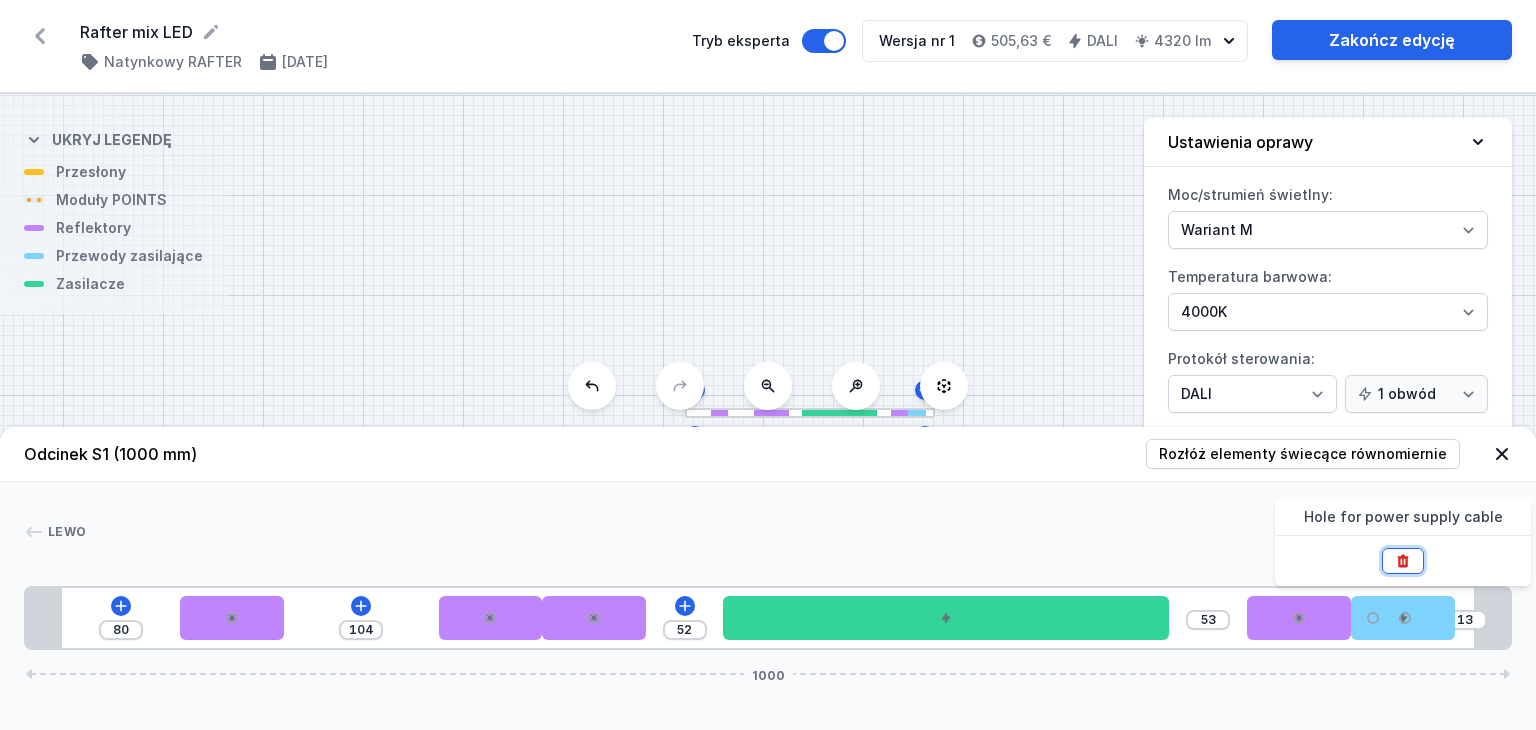 click 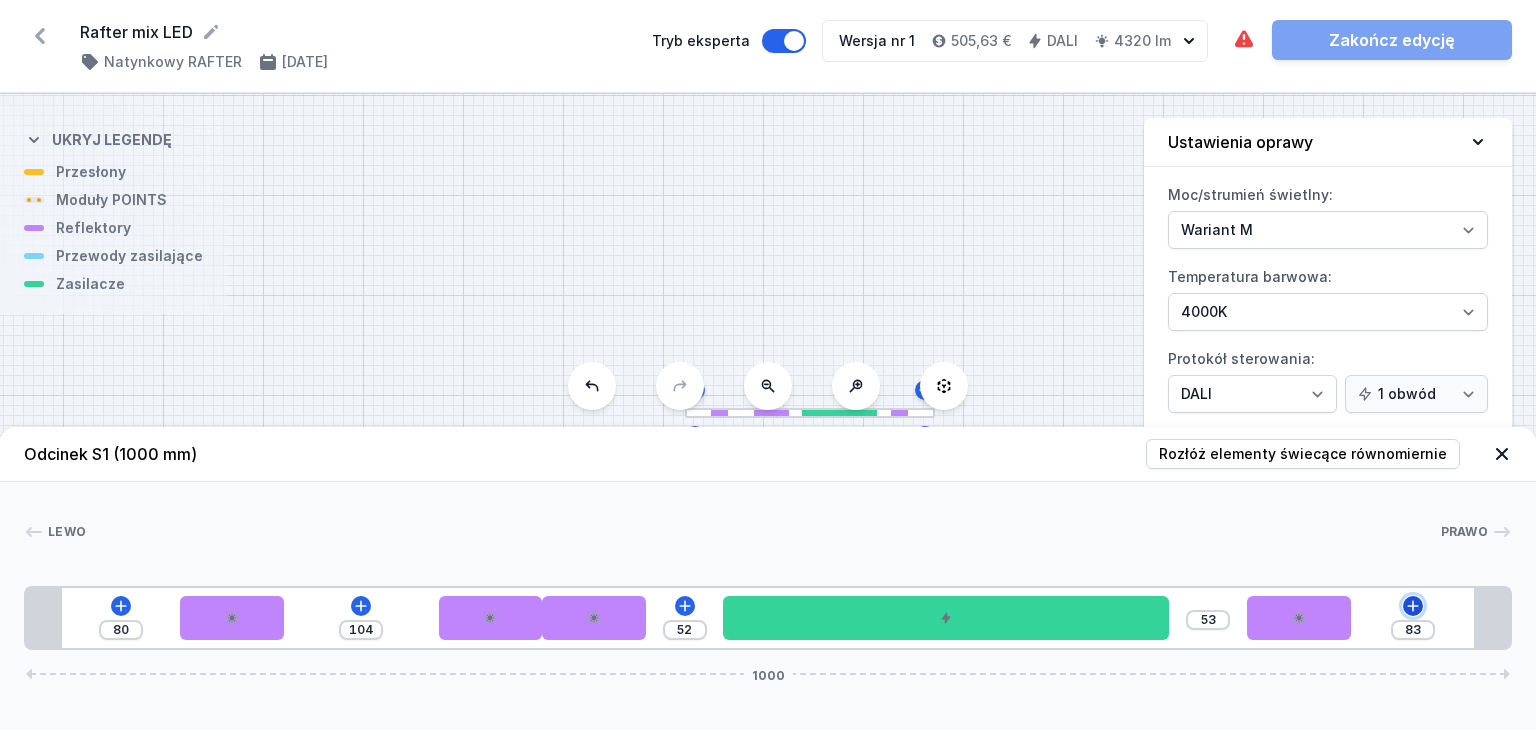 click 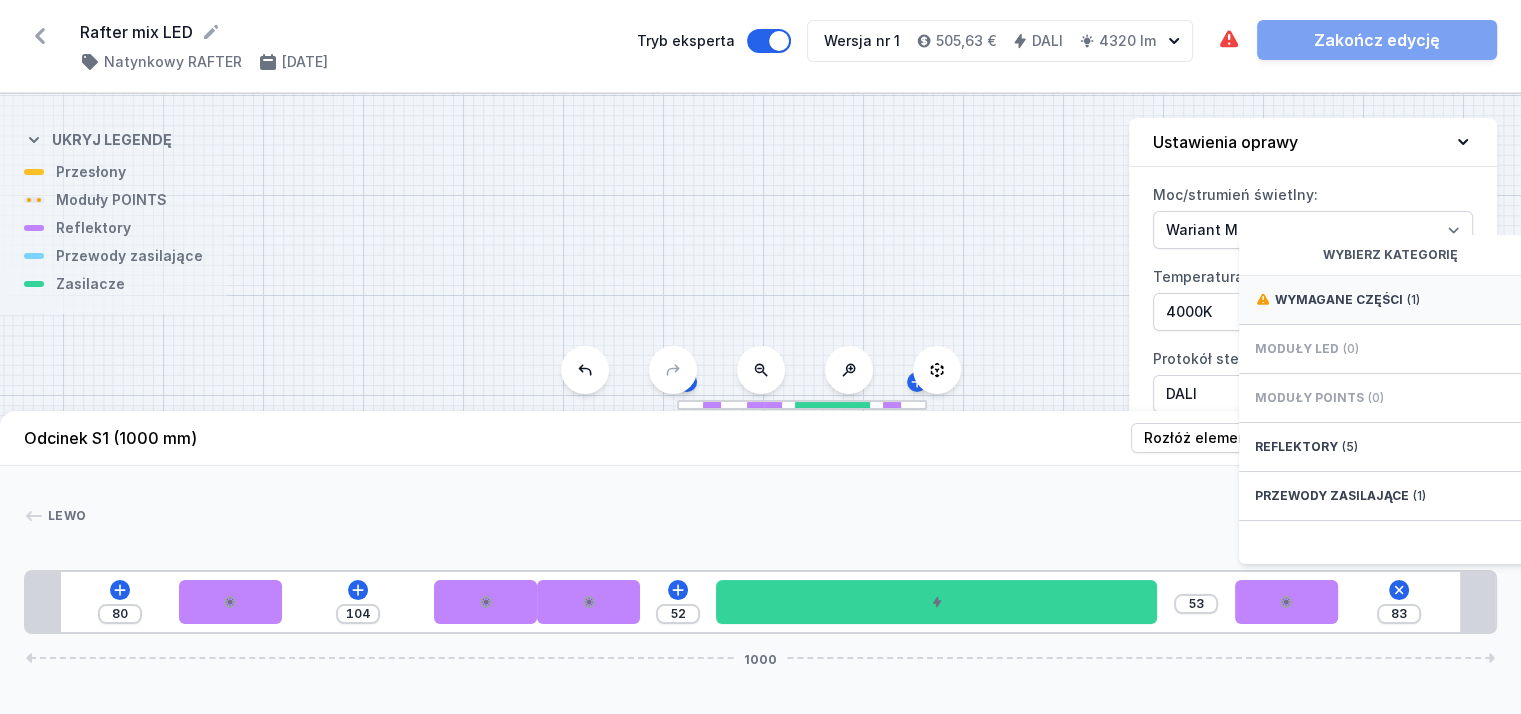 click on "Wymagane części" at bounding box center (1339, 300) 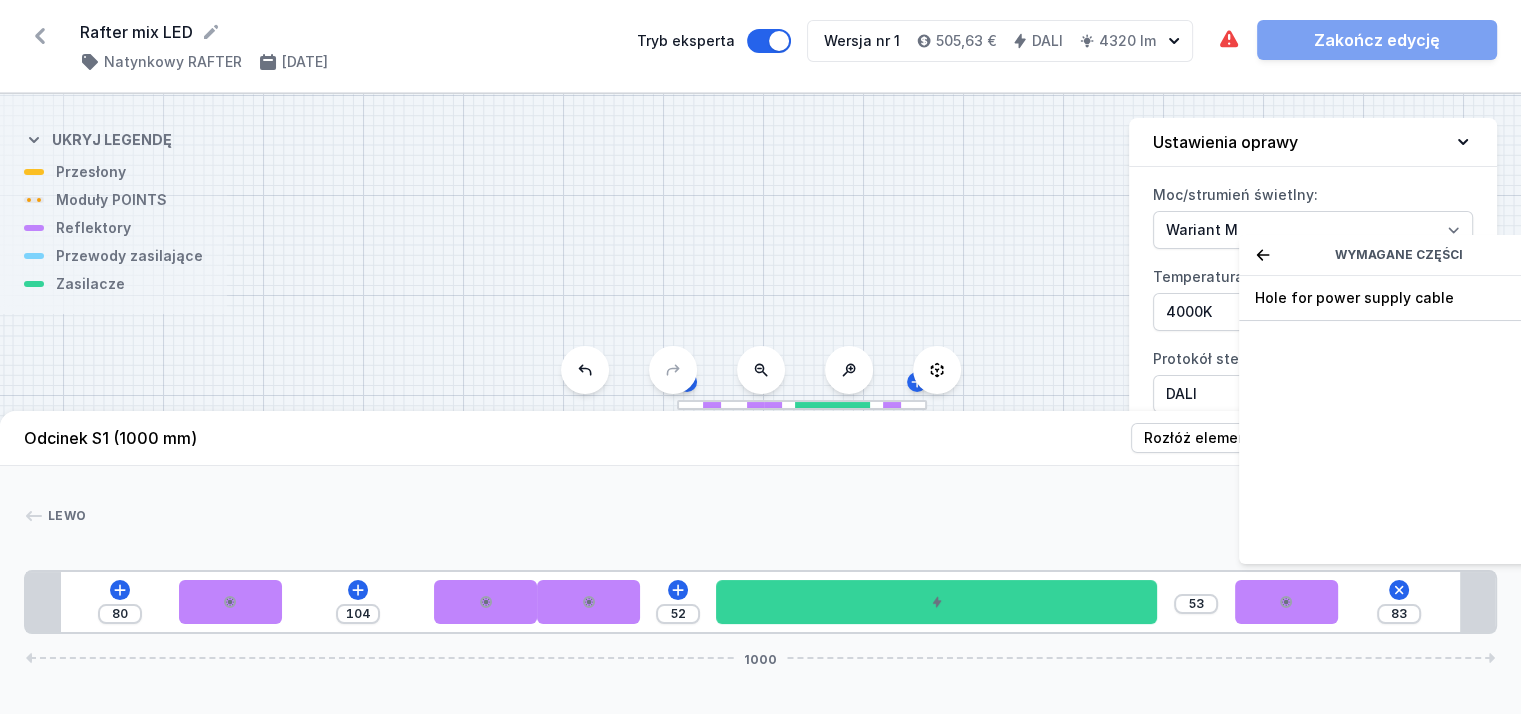 click on "Hole for power supply cable" at bounding box center (1399, 298) 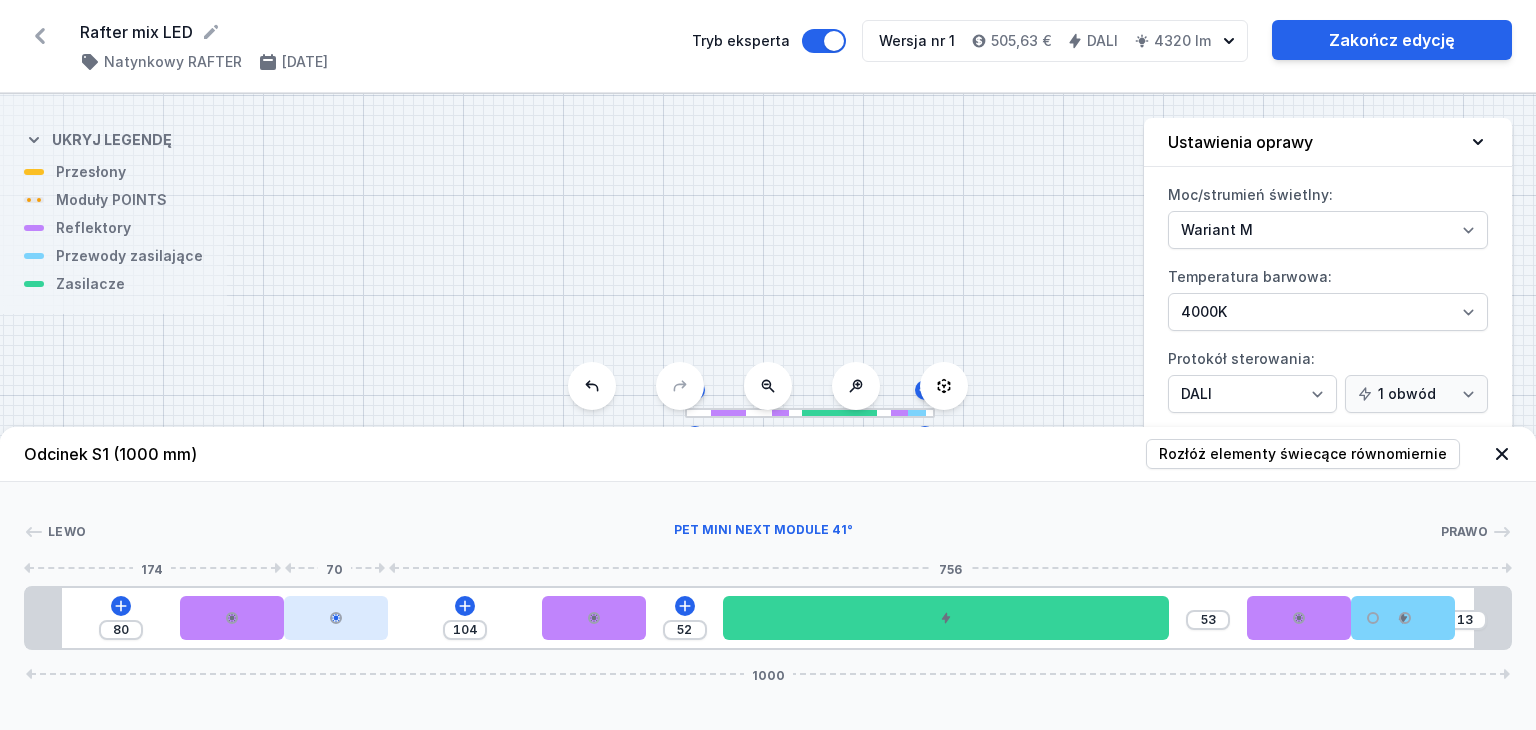 drag, startPoint x: 471, startPoint y: 627, endPoint x: 377, endPoint y: 627, distance: 94 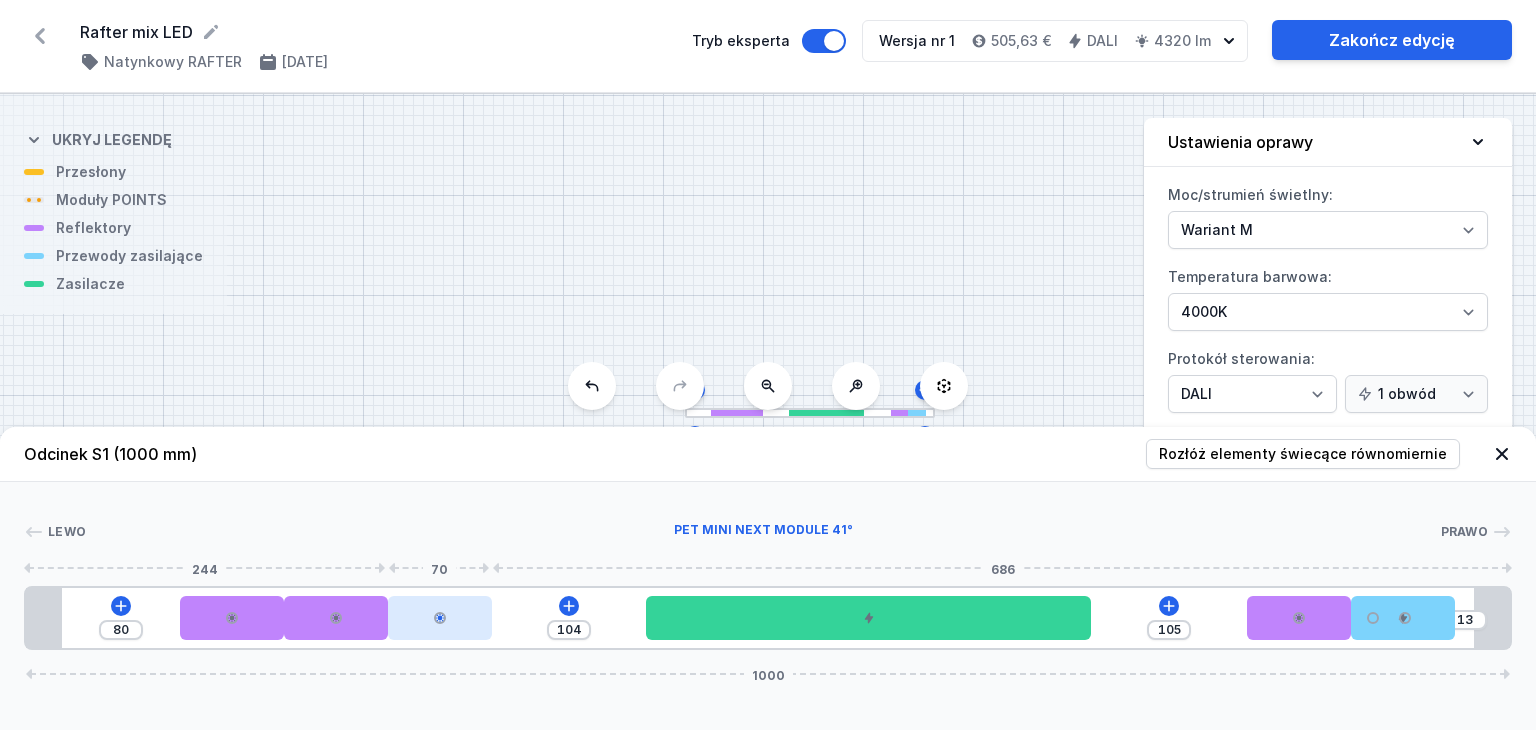drag, startPoint x: 529, startPoint y: 626, endPoint x: 436, endPoint y: 621, distance: 93.13431 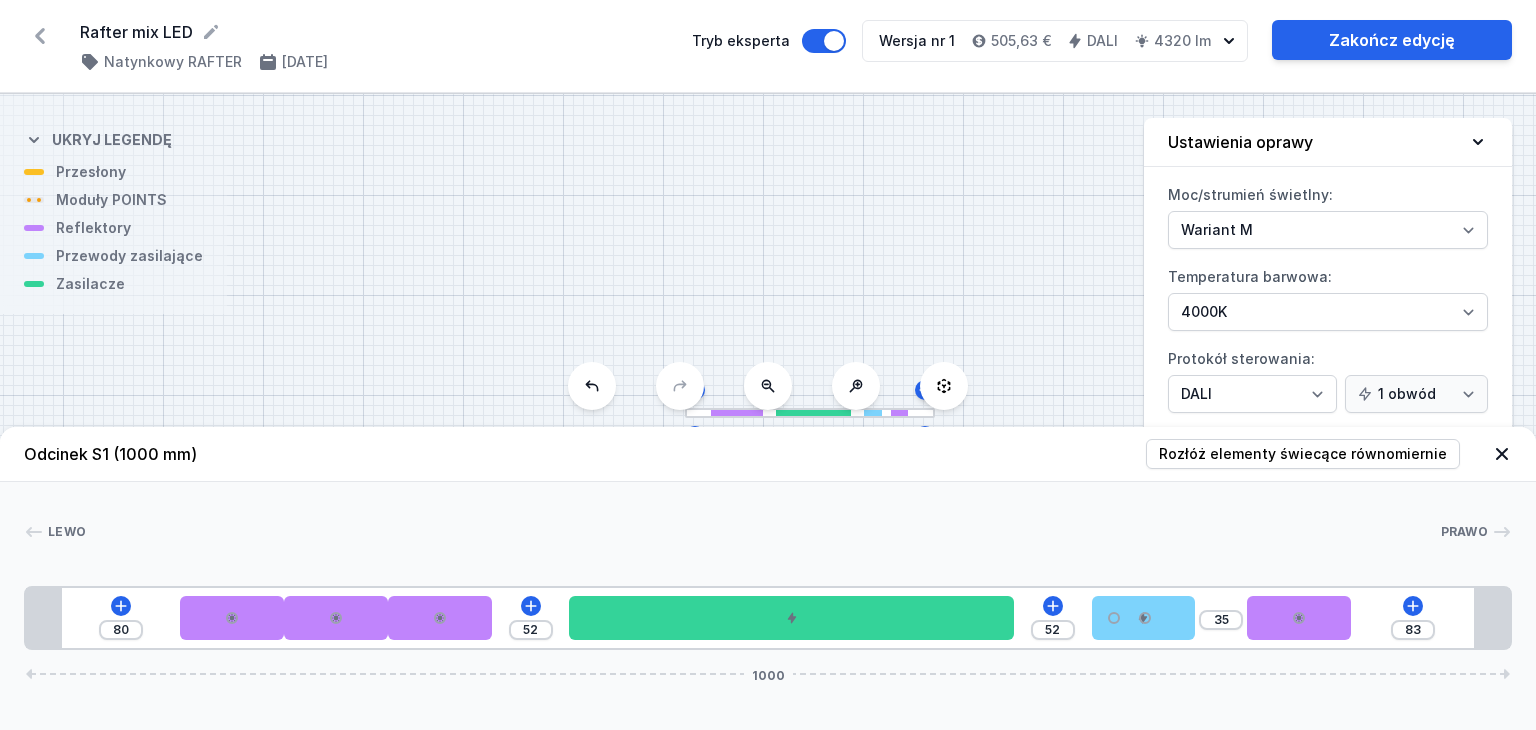 drag, startPoint x: 1420, startPoint y: 623, endPoint x: 1176, endPoint y: 642, distance: 244.73863 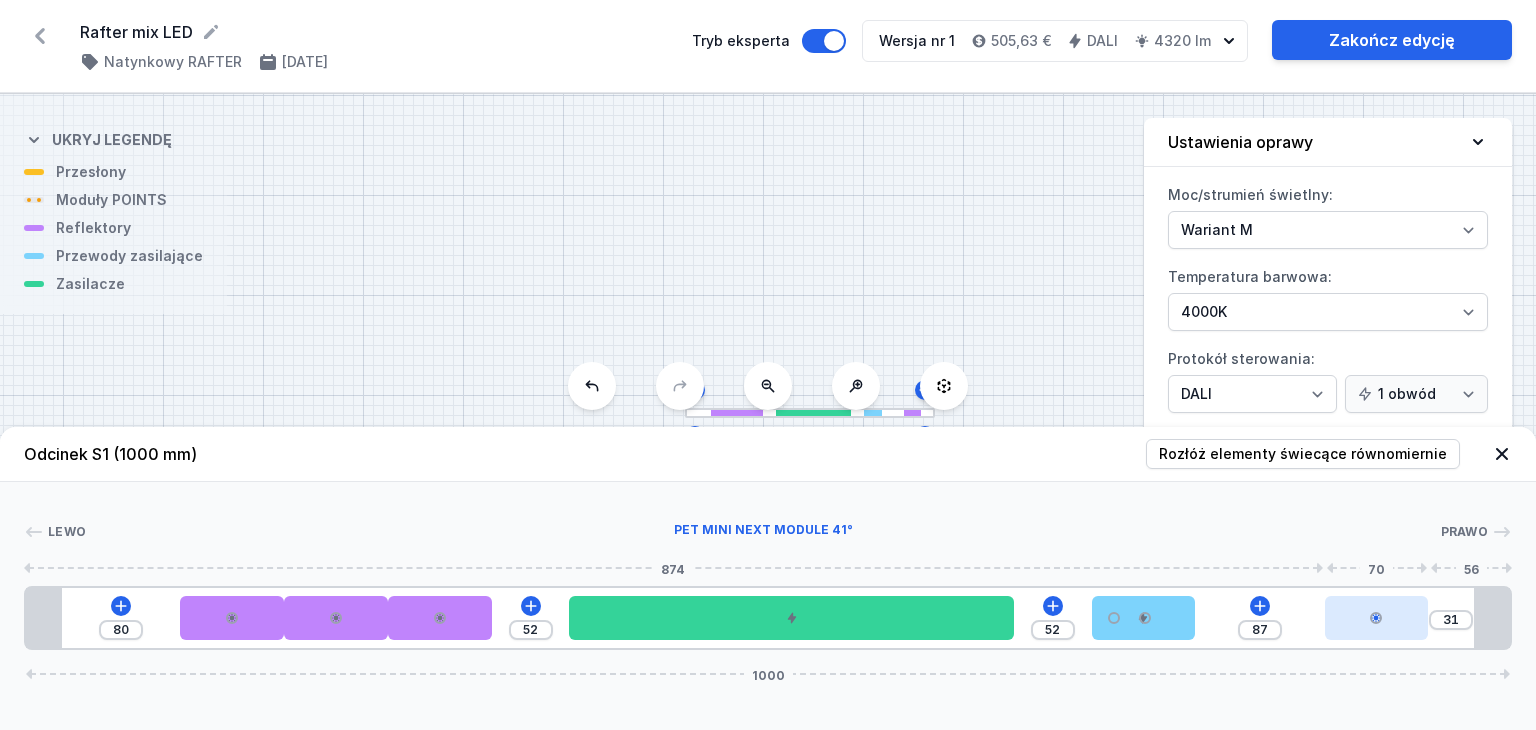drag, startPoint x: 1302, startPoint y: 625, endPoint x: 1405, endPoint y: 629, distance: 103.077644 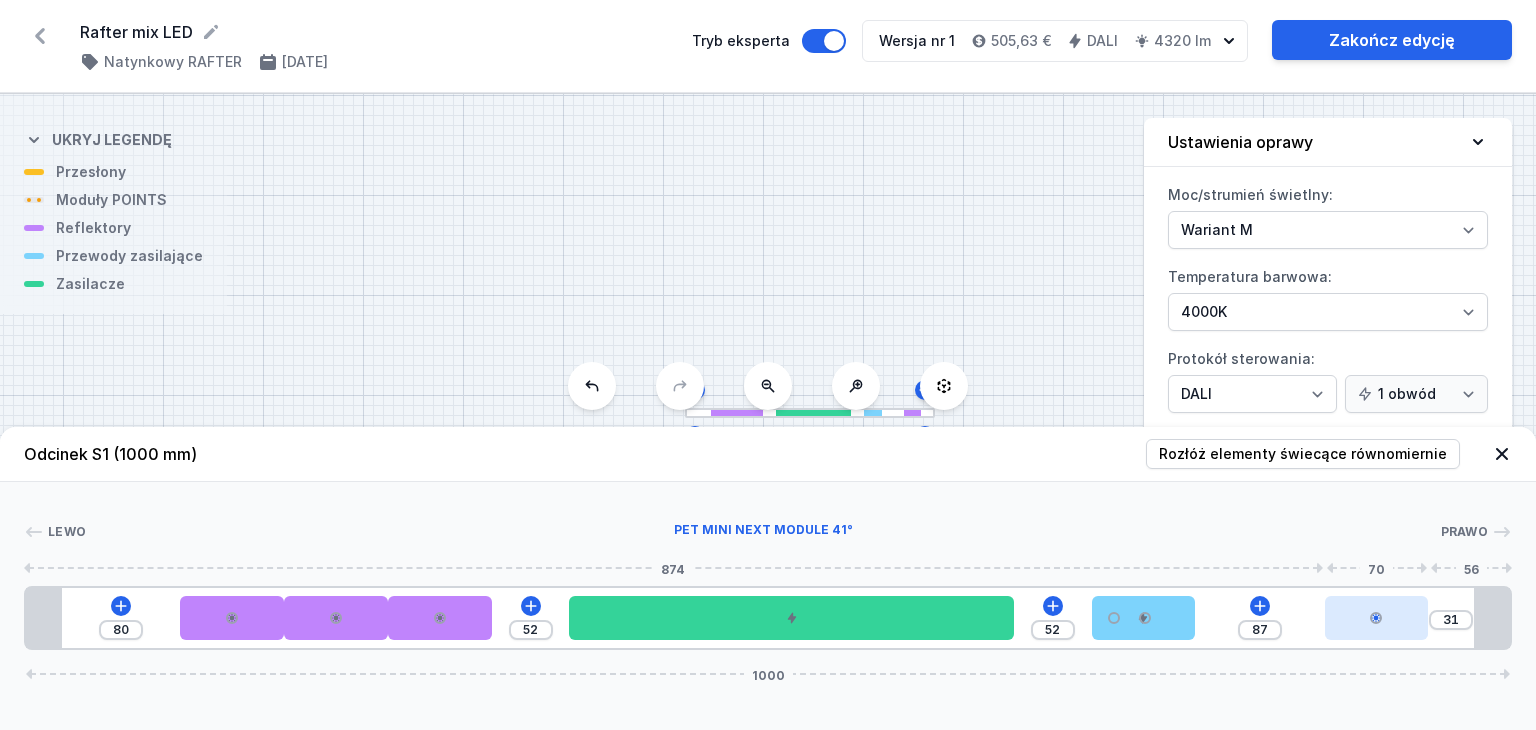 click at bounding box center [1377, 618] 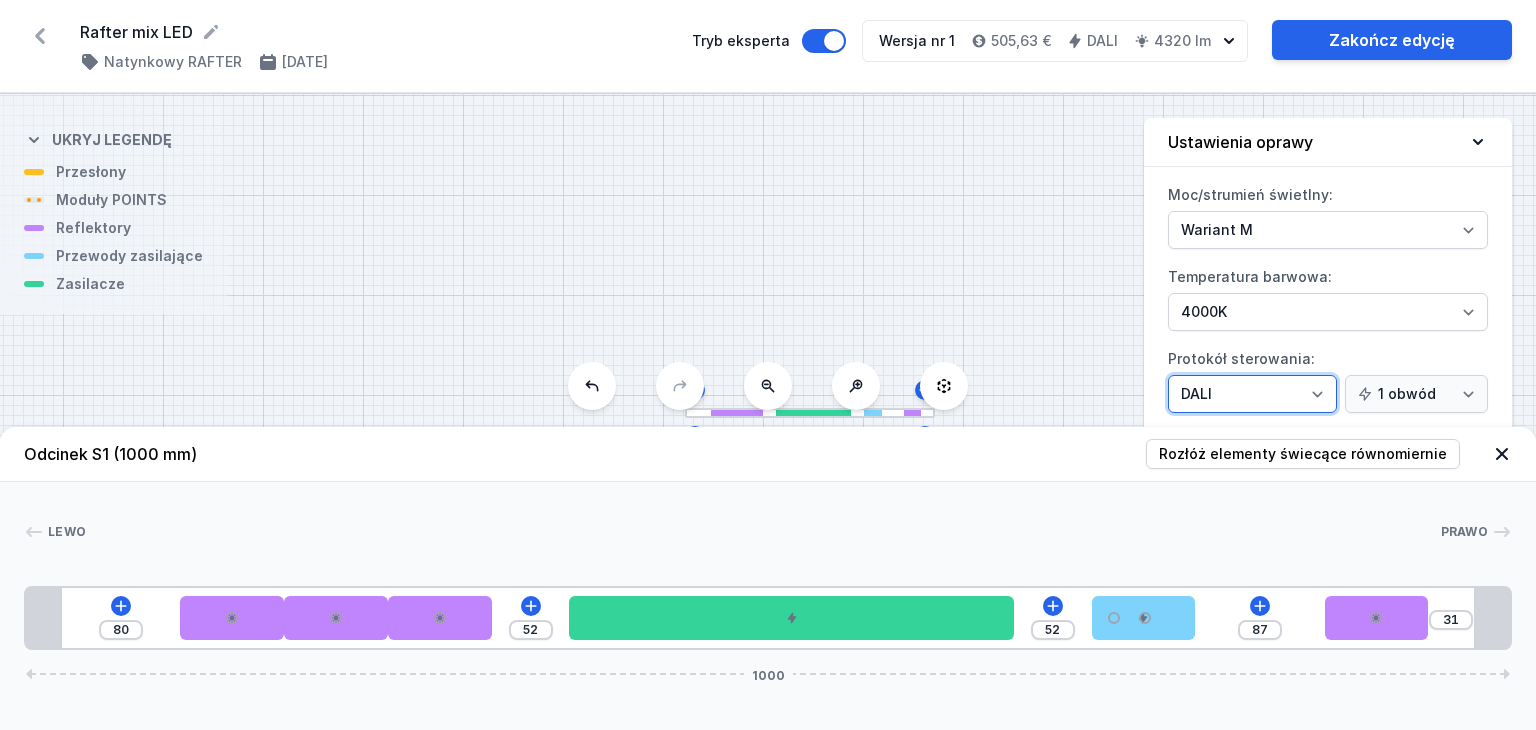 click on "On/Off SwitchDIM DALI AQsmart" at bounding box center [1252, 394] 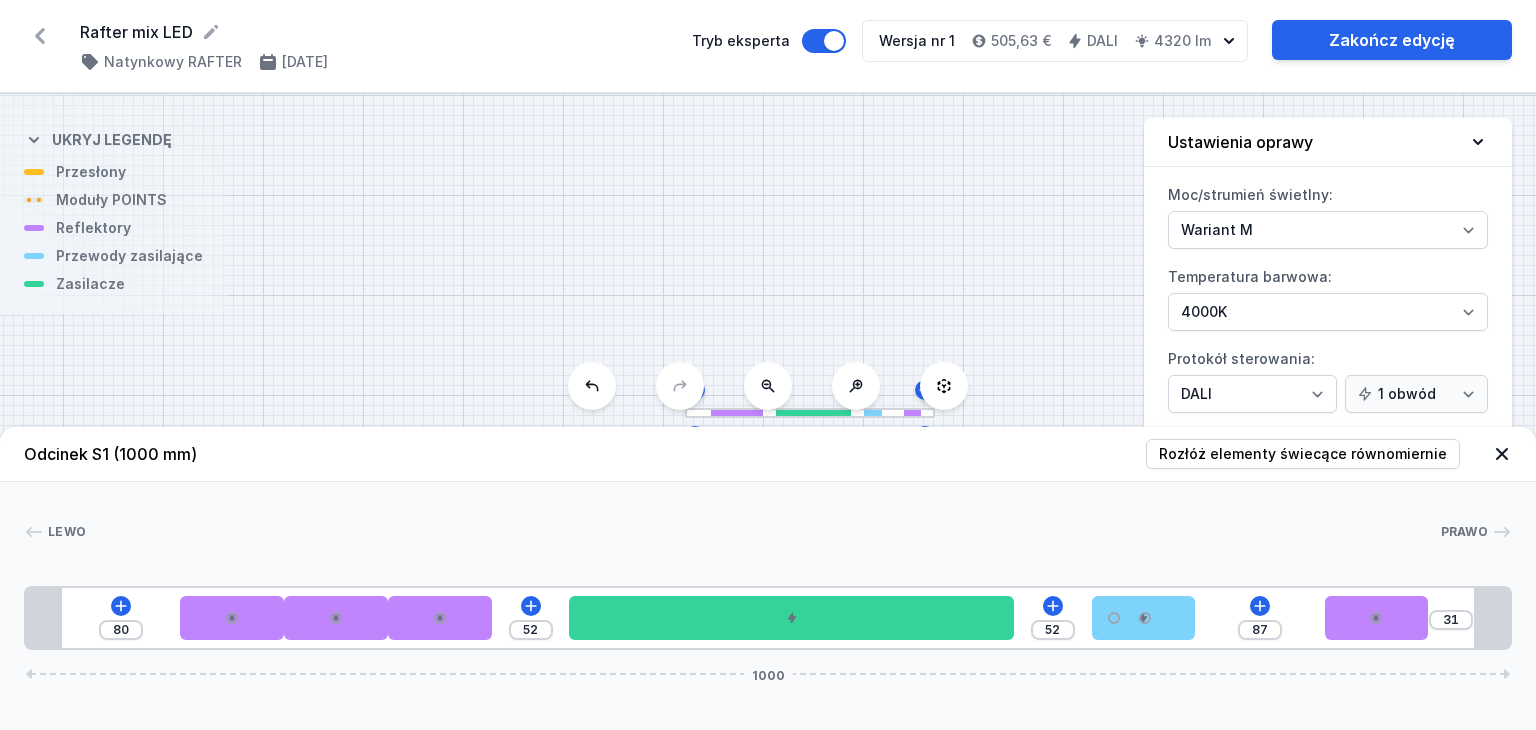 click on "Lewo Prawo 1 2 2 2 3 4 2 1 80 52 52 87 31 1000 104 70 70 70 52 300 52 70 87 70 55 24 952 24 1000" at bounding box center (768, 566) 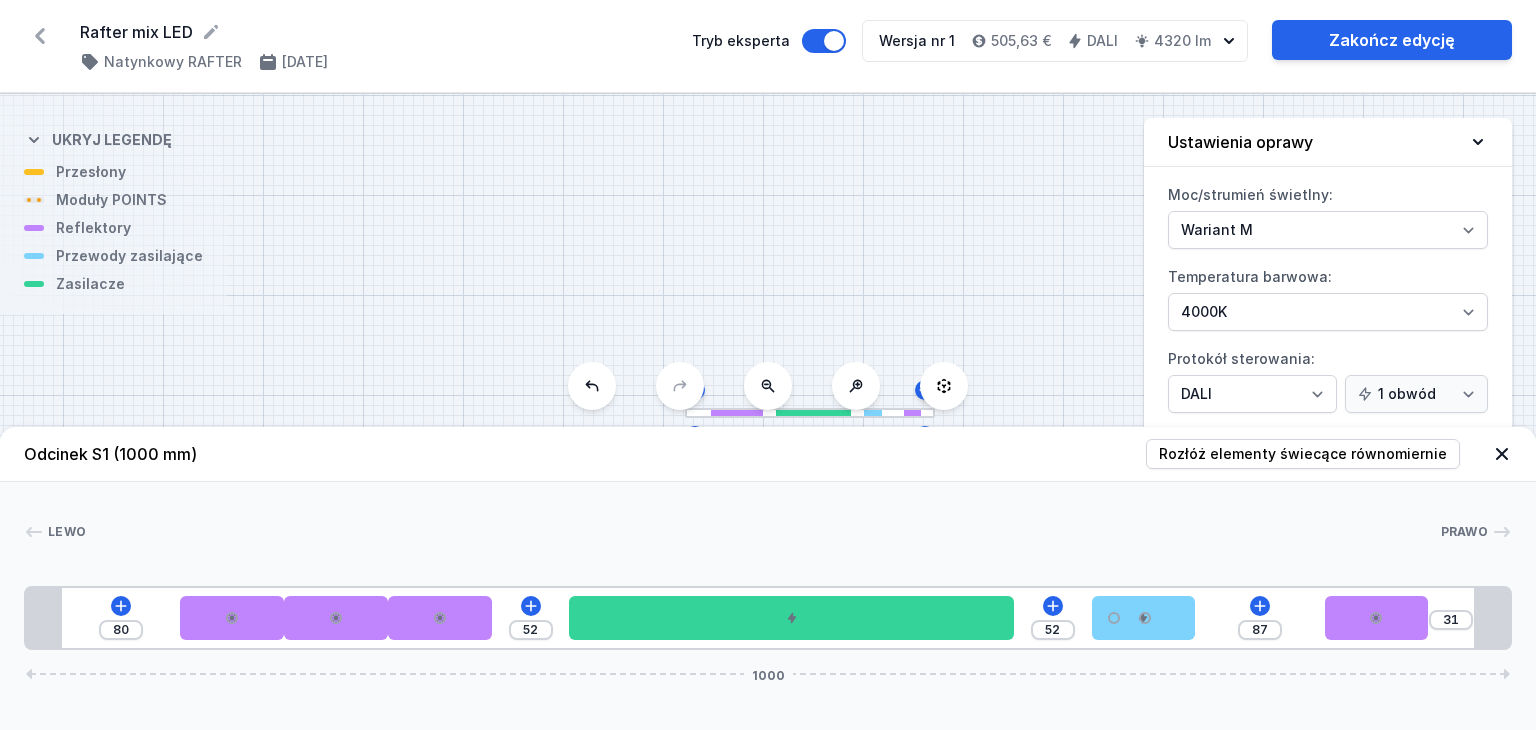 click on "80 52 52 87 31 1000" at bounding box center [768, 618] 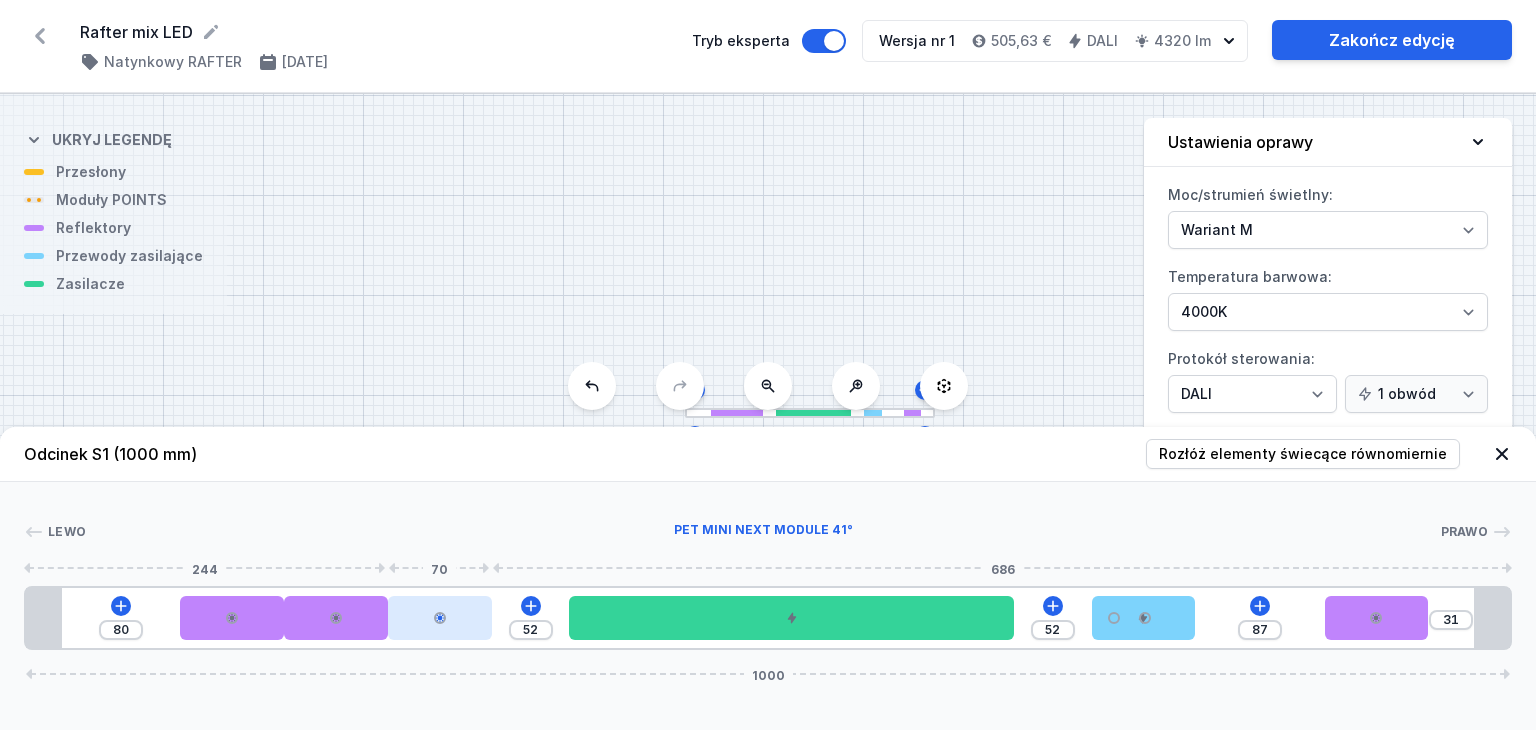 drag, startPoint x: 448, startPoint y: 618, endPoint x: 488, endPoint y: 610, distance: 40.792156 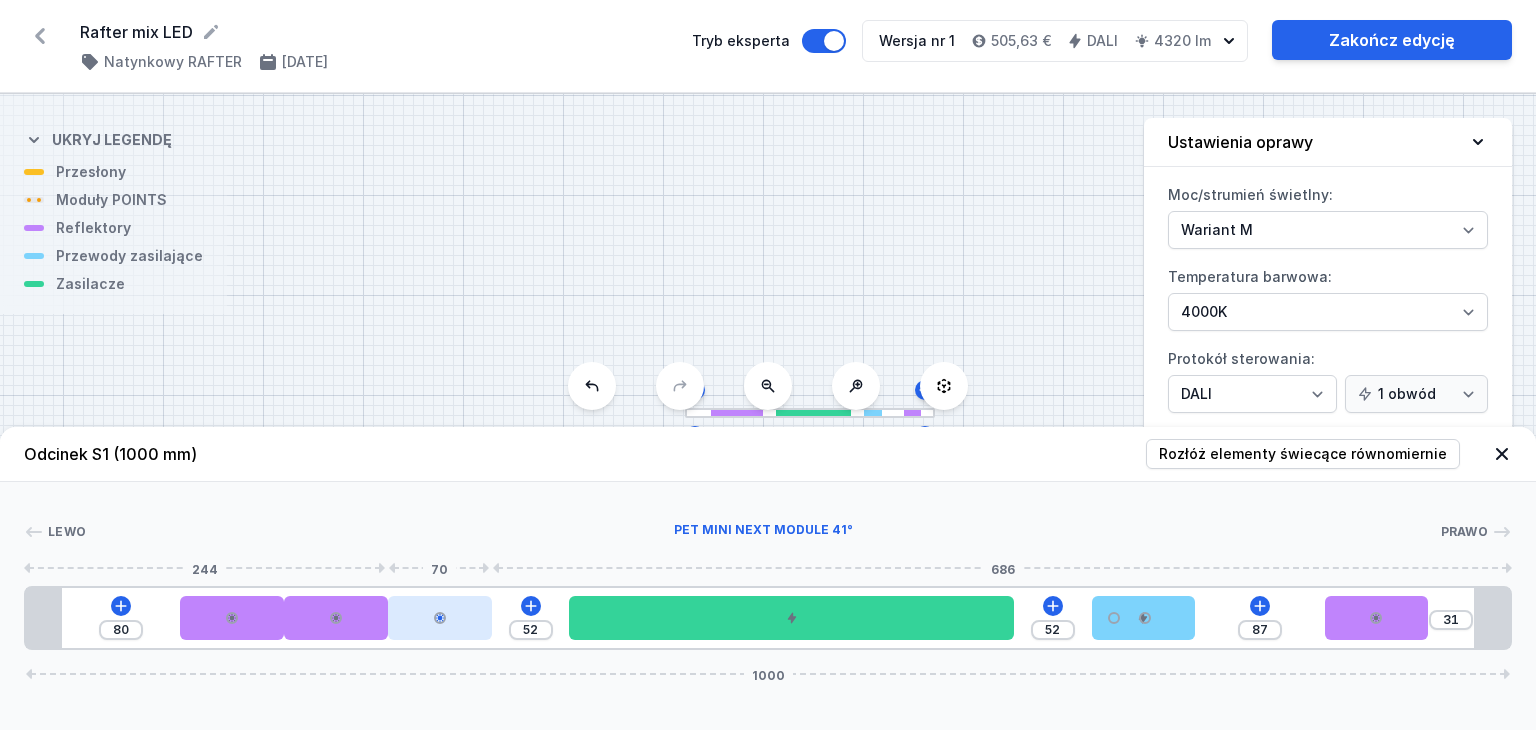 click at bounding box center [440, 618] 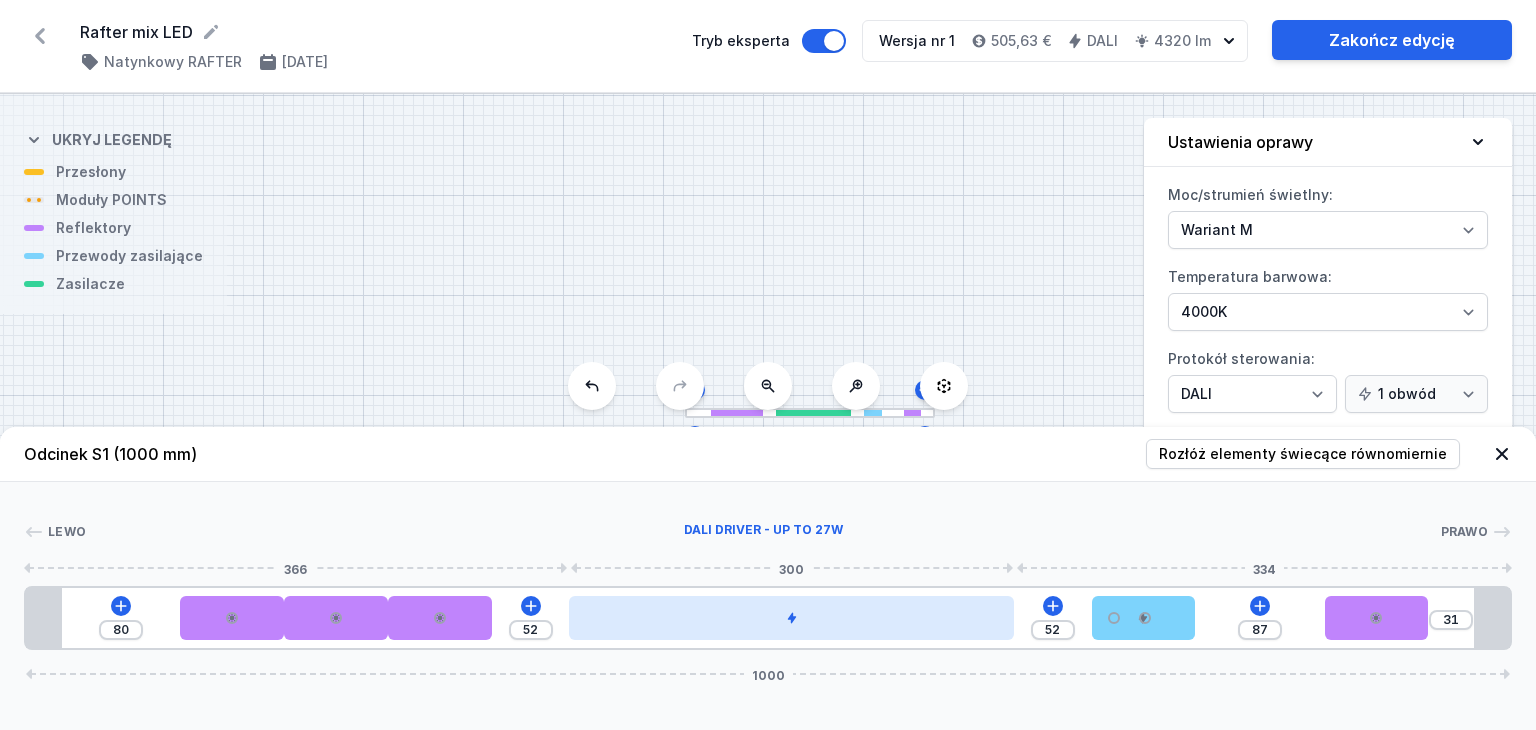 click at bounding box center [791, 618] 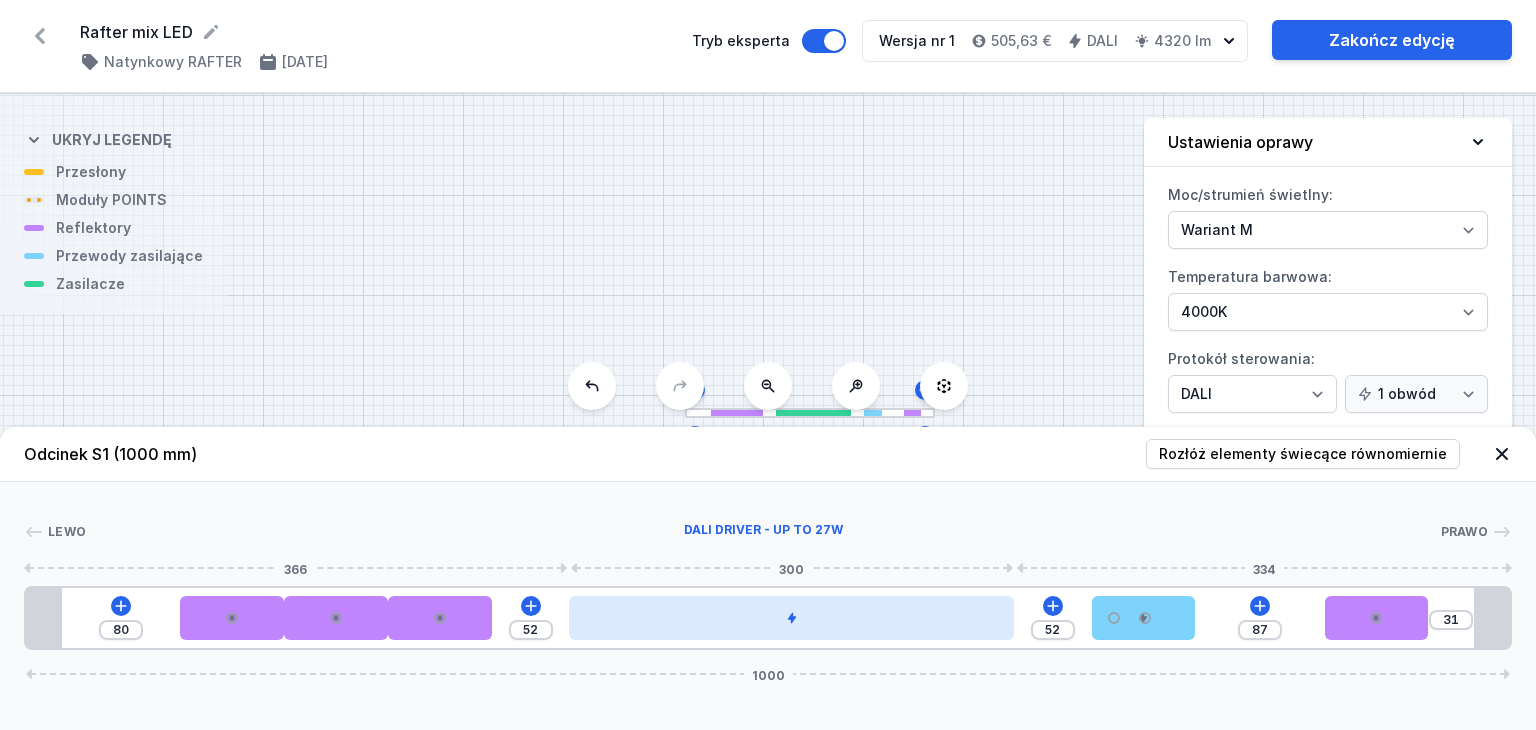 click at bounding box center [791, 618] 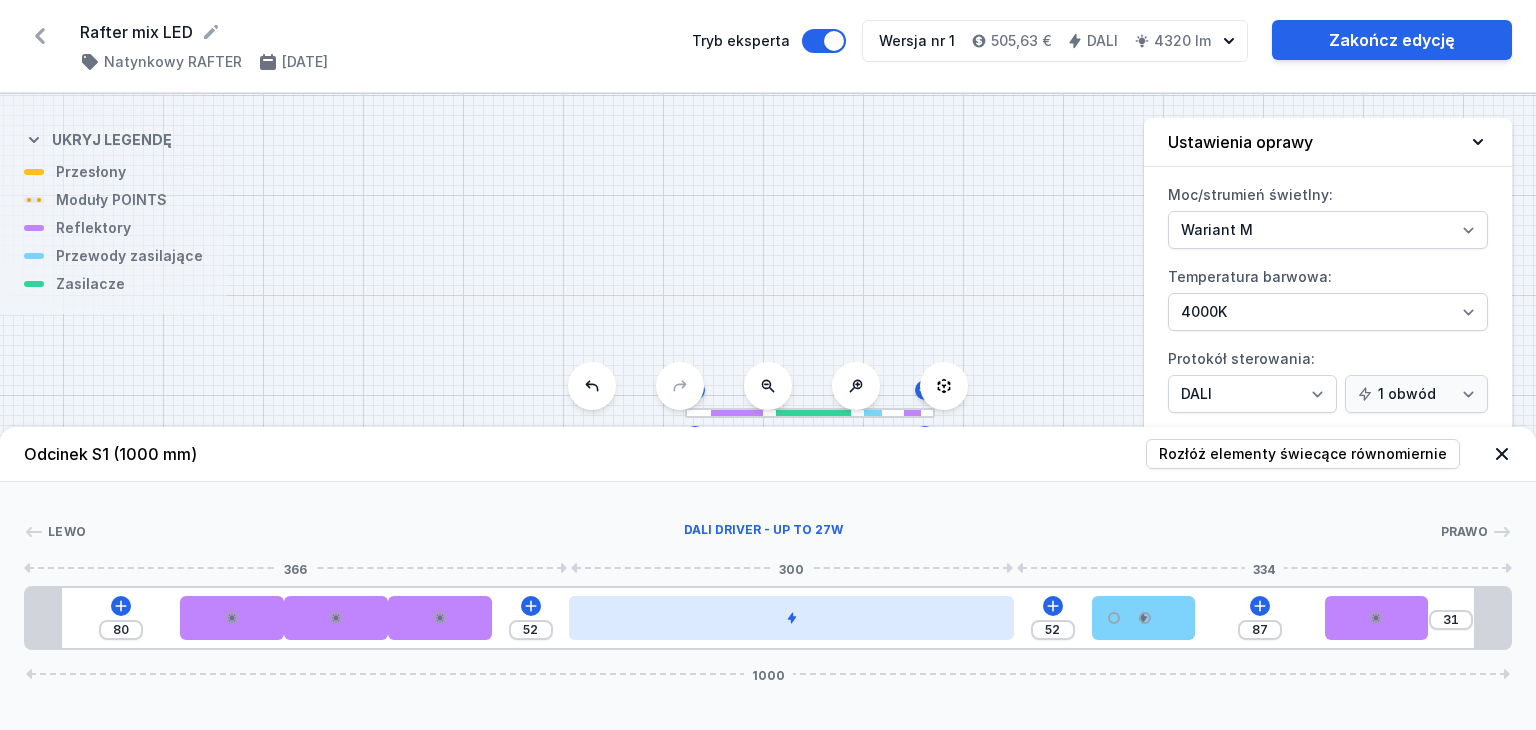 click at bounding box center [791, 618] 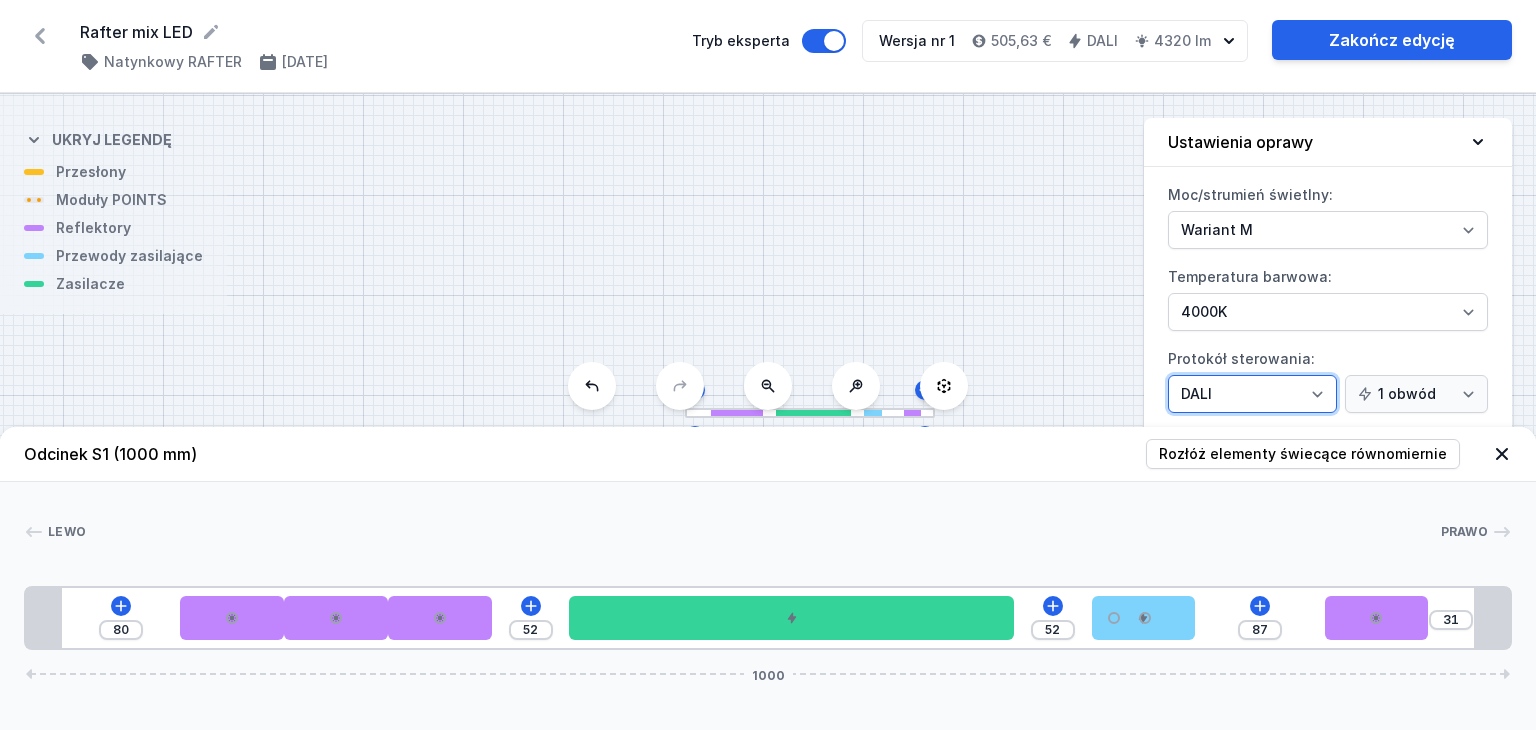 click on "On/Off SwitchDIM DALI AQsmart" at bounding box center [1252, 394] 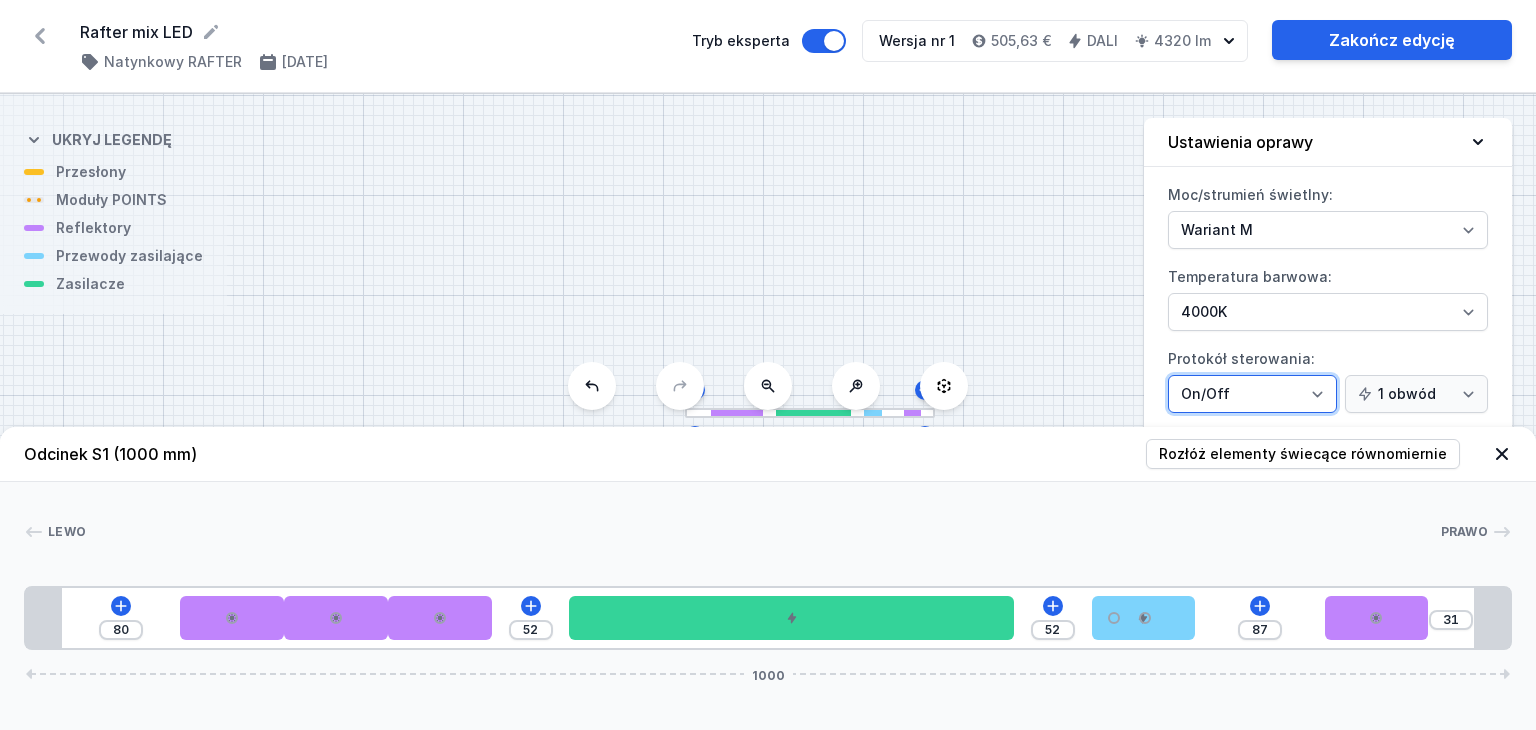 click on "On/Off SwitchDIM DALI AQsmart" at bounding box center (1252, 394) 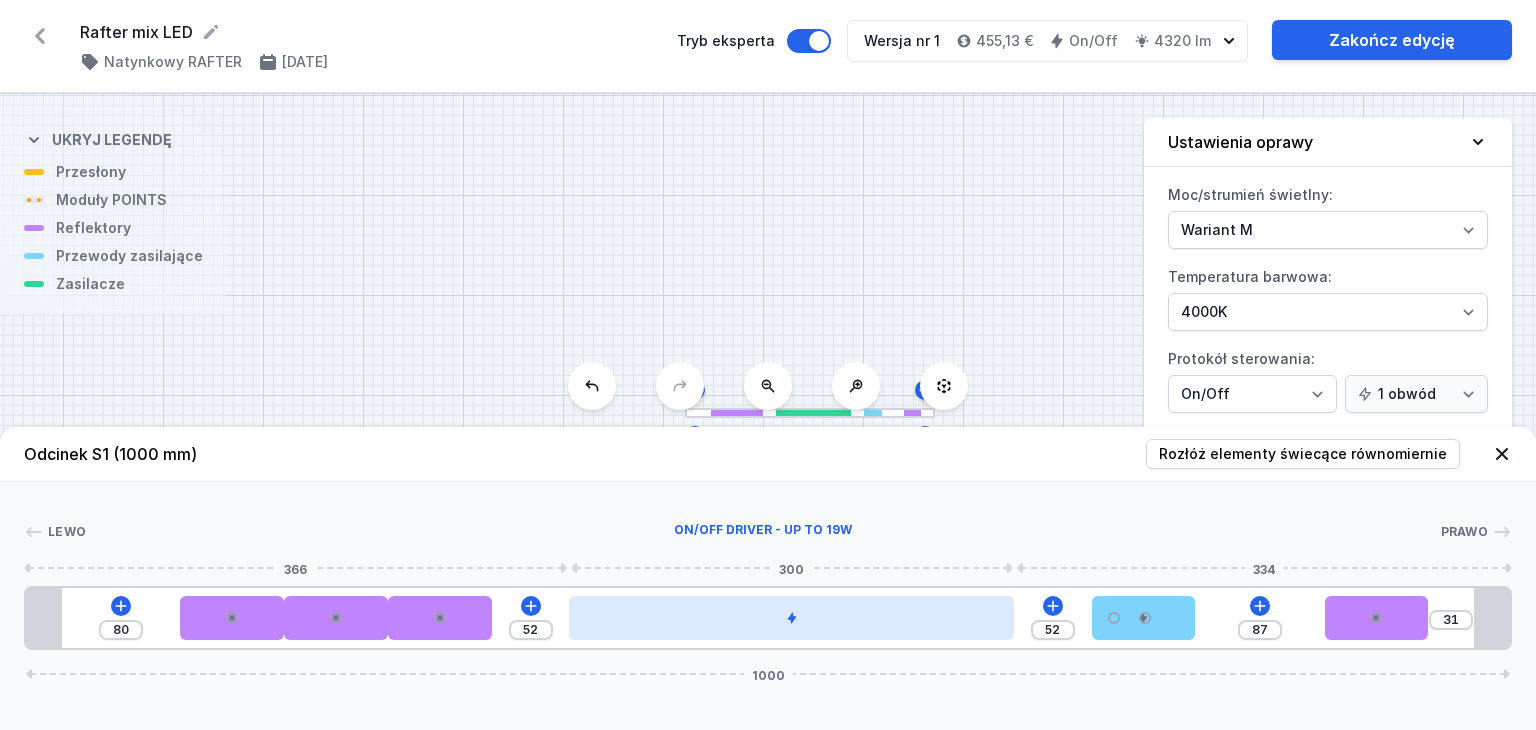 click at bounding box center (791, 618) 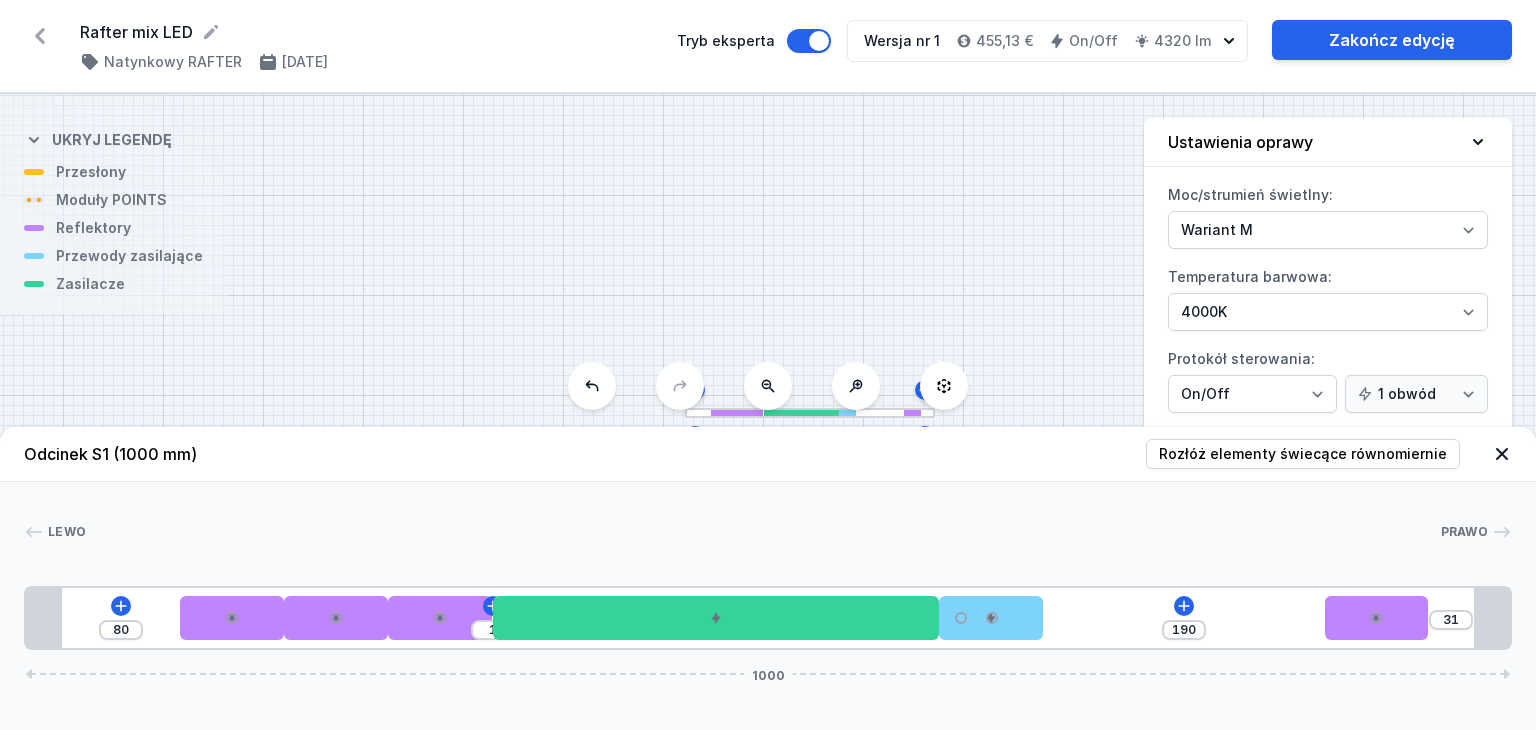 drag, startPoint x: 1153, startPoint y: 629, endPoint x: 1075, endPoint y: 624, distance: 78.160095 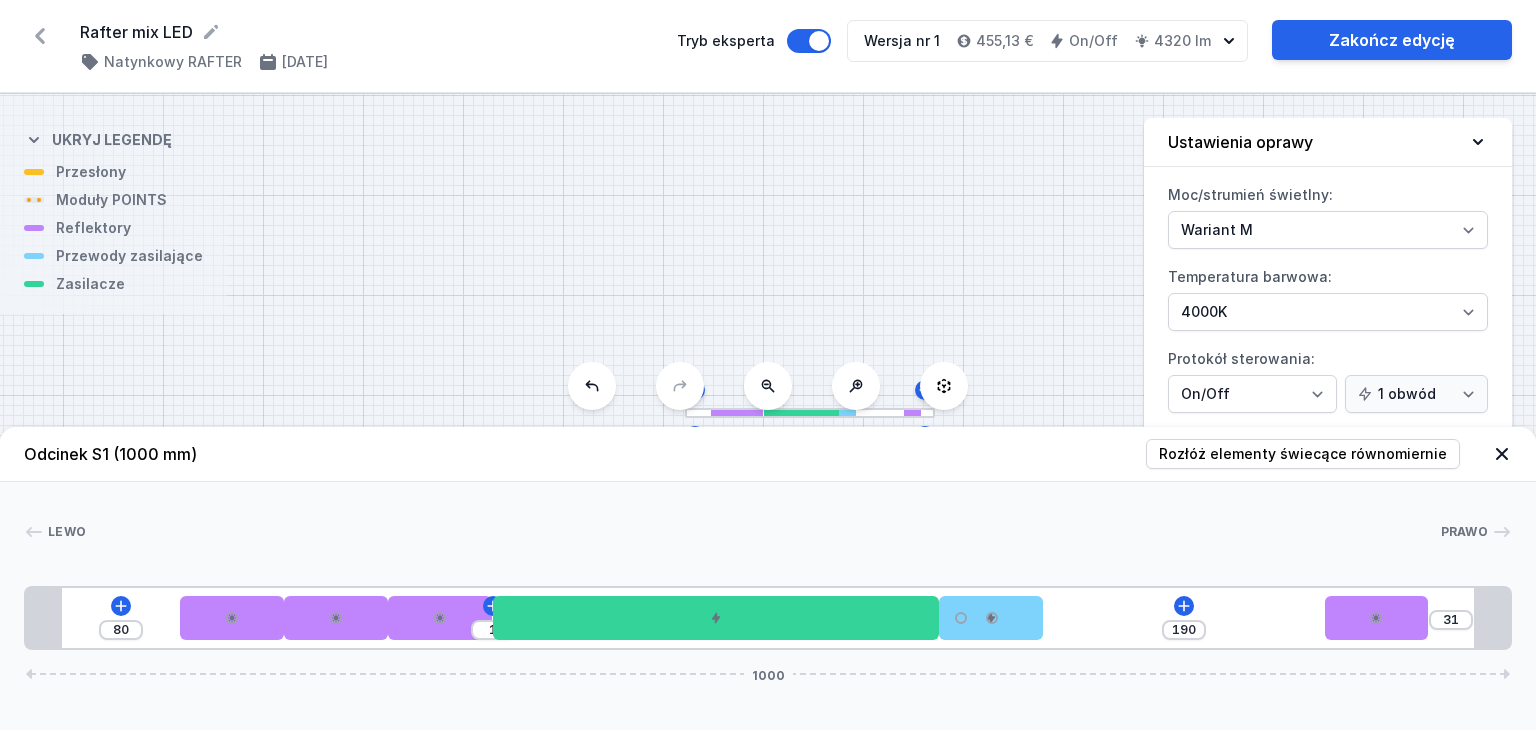 click on "80 1 190 31 1000" at bounding box center [768, 618] 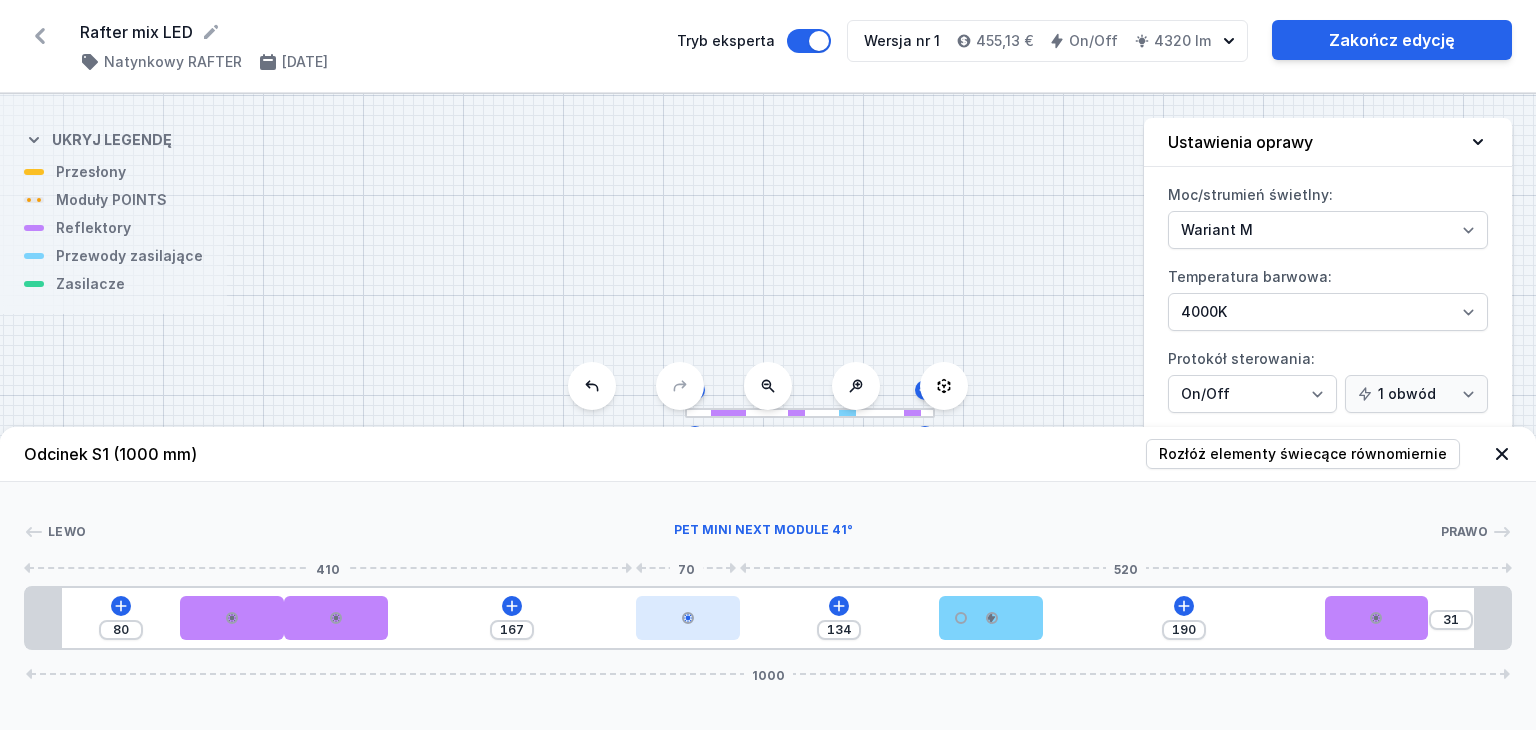drag, startPoint x: 426, startPoint y: 617, endPoint x: 669, endPoint y: 623, distance: 243.07407 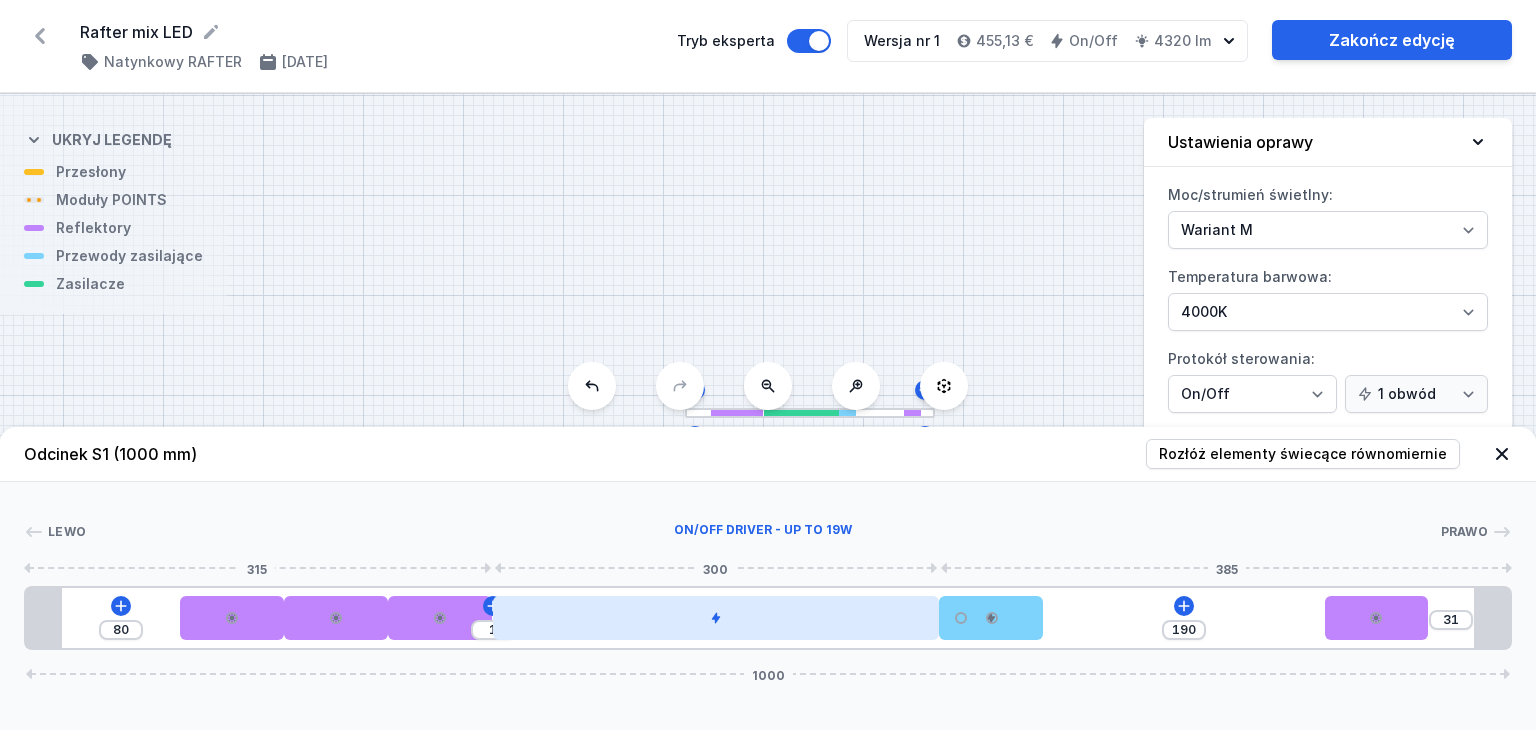 drag, startPoint x: 688, startPoint y: 621, endPoint x: 500, endPoint y: 626, distance: 188.06648 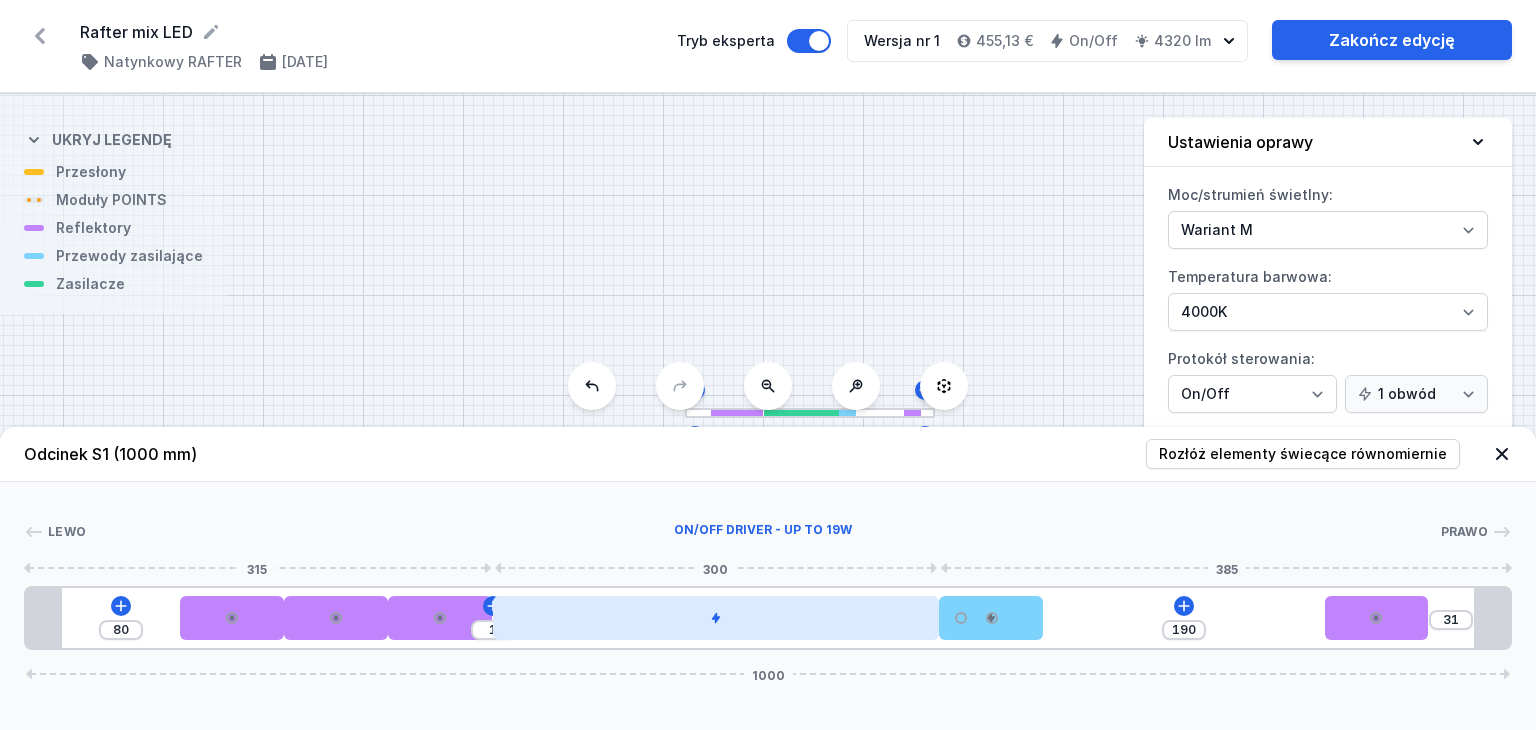 click on "80 1 190 31 1000" at bounding box center [768, 618] 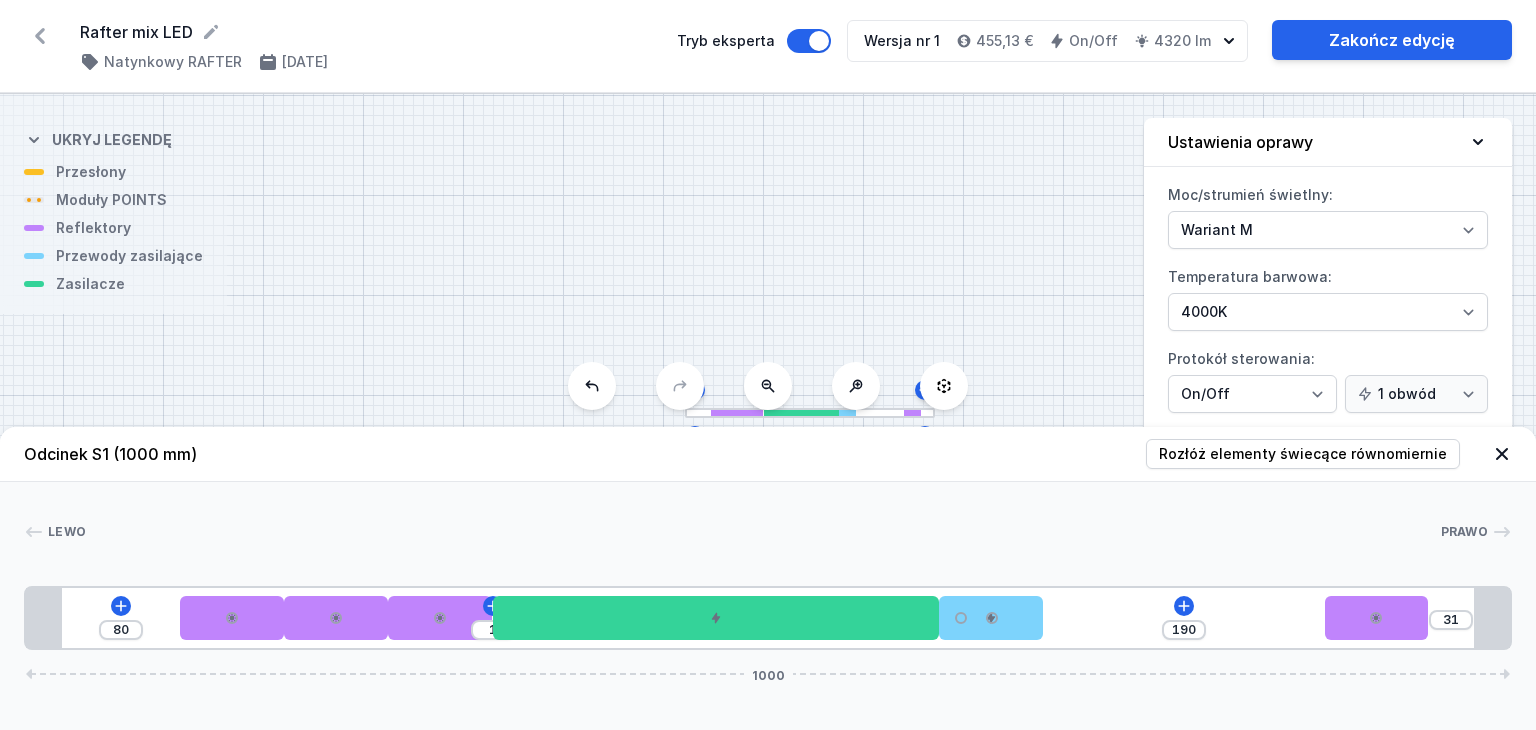 drag, startPoint x: 748, startPoint y: 617, endPoint x: 754, endPoint y: 573, distance: 44.407207 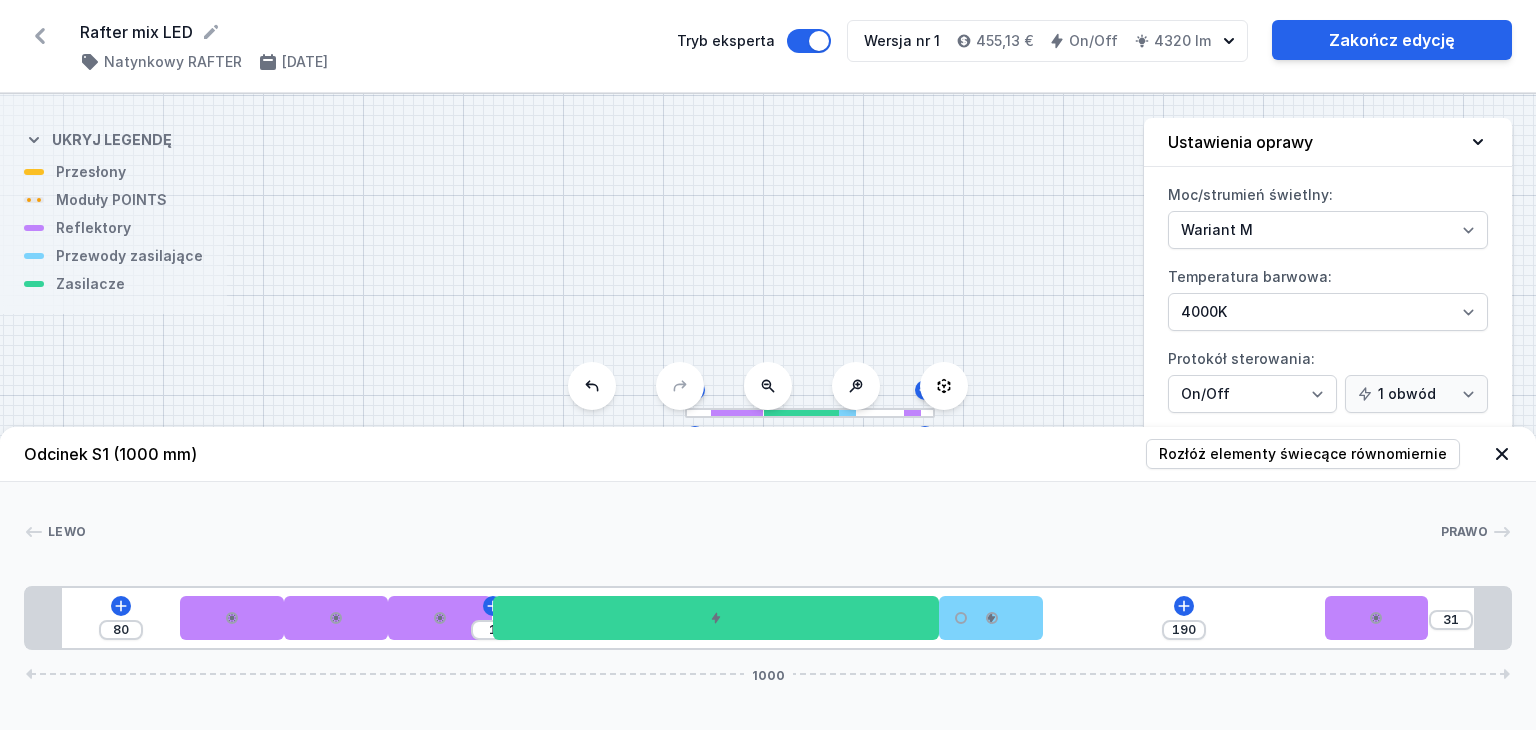 click on "Lewo Prawo 1 2 2 2 3 4 2 1 80 1 190 31 1000 104 70 70 70 300 70 190 70 55 24 952 24 1000" at bounding box center [768, 566] 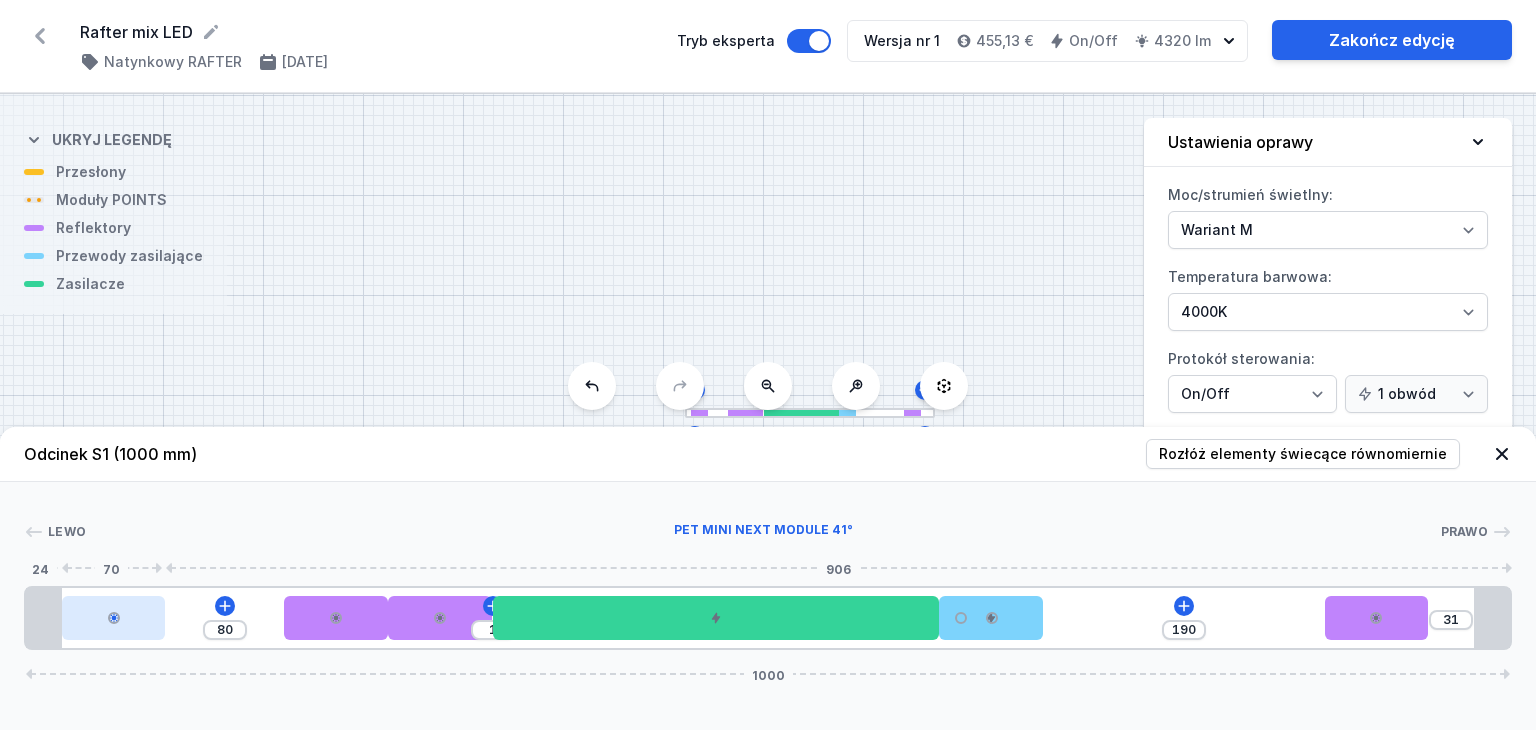 drag, startPoint x: 205, startPoint y: 621, endPoint x: 114, endPoint y: 624, distance: 91.04944 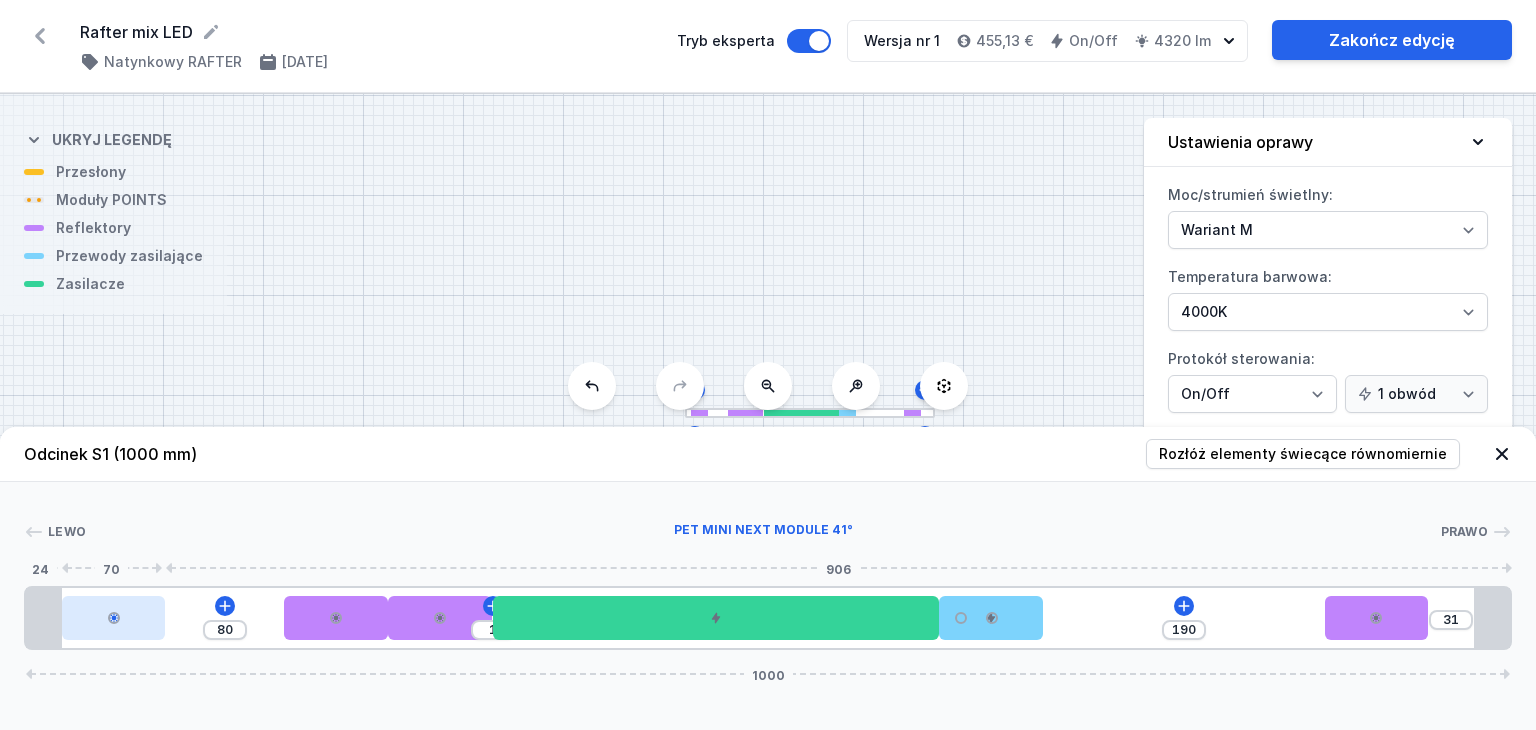 click at bounding box center (114, 618) 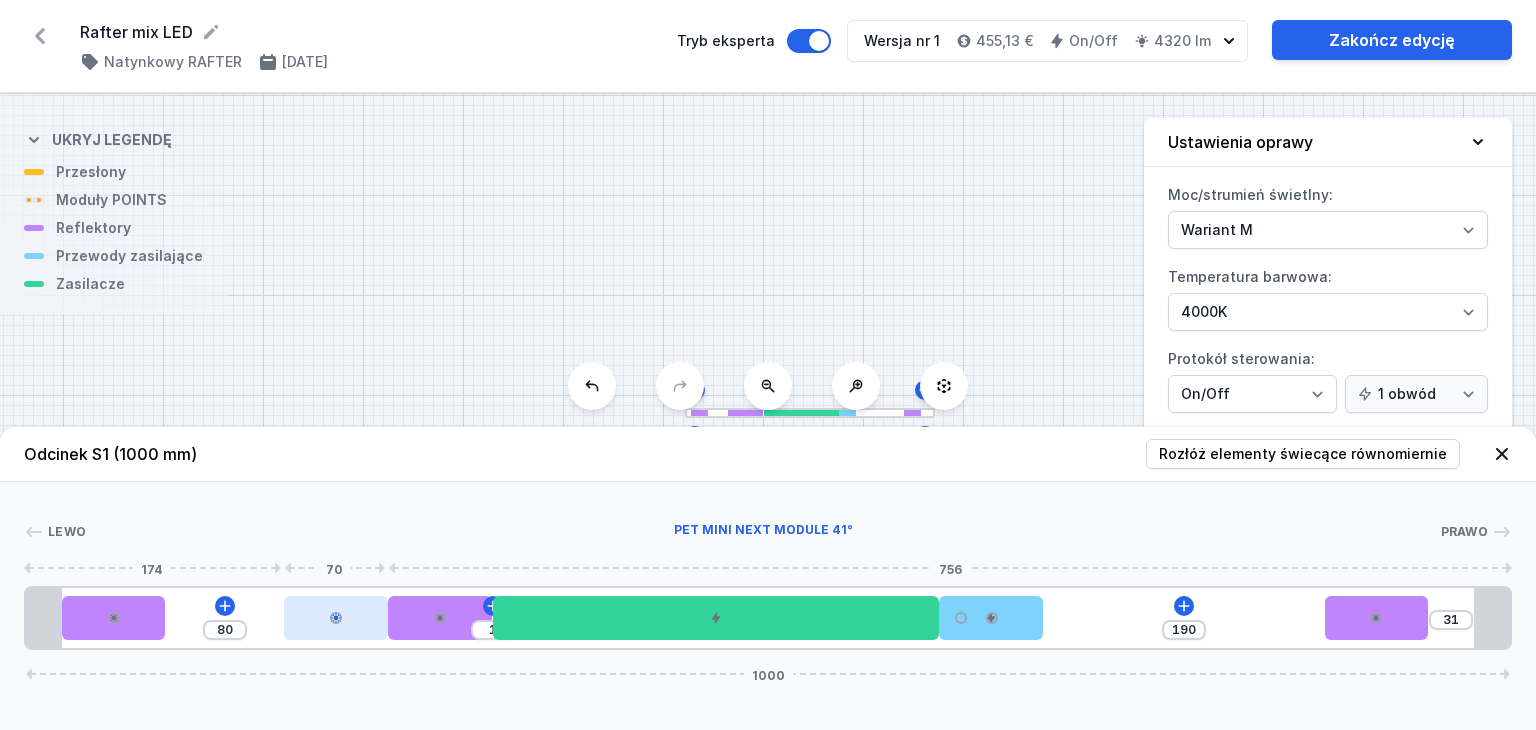 click at bounding box center (336, 618) 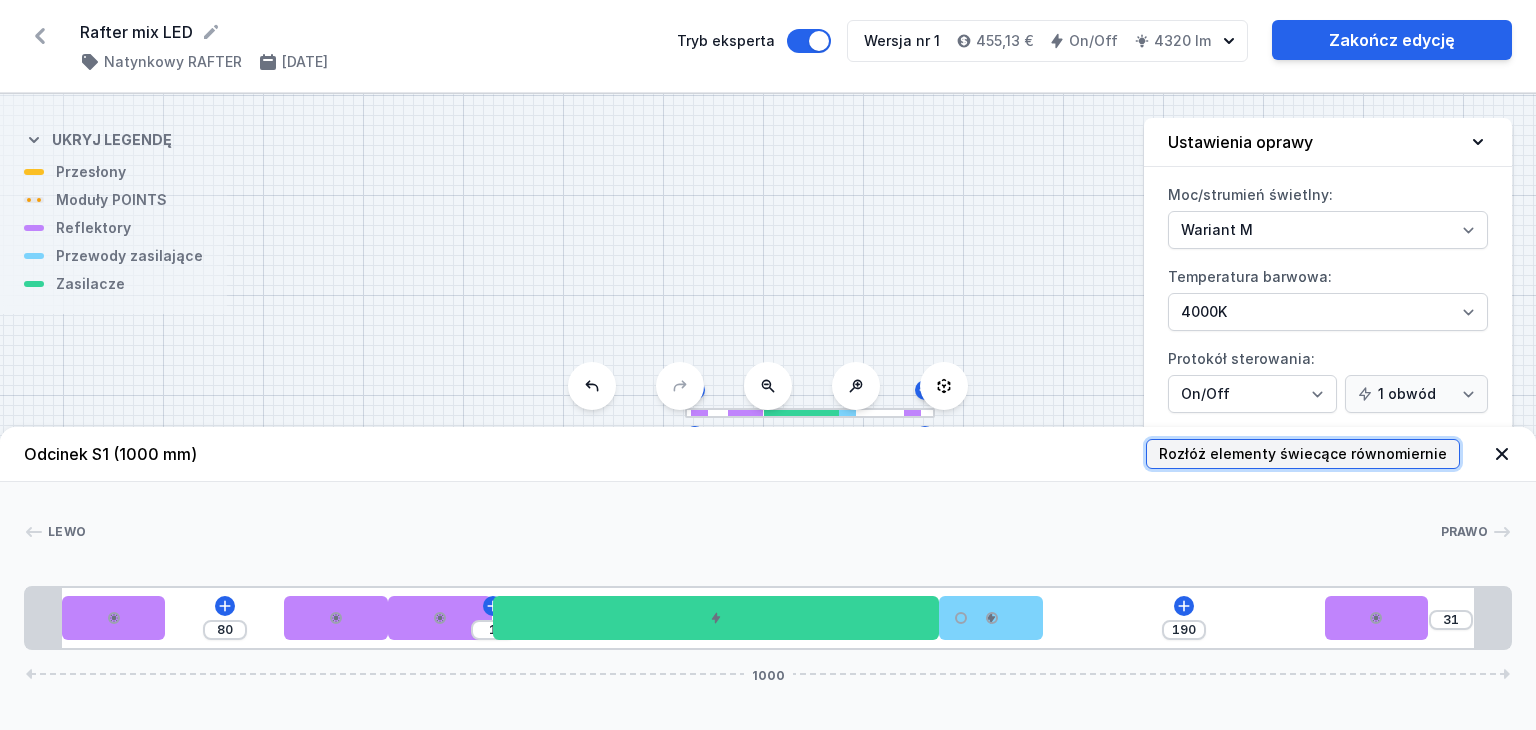 click on "Rozłóż elementy świecące równomiernie" at bounding box center (1303, 454) 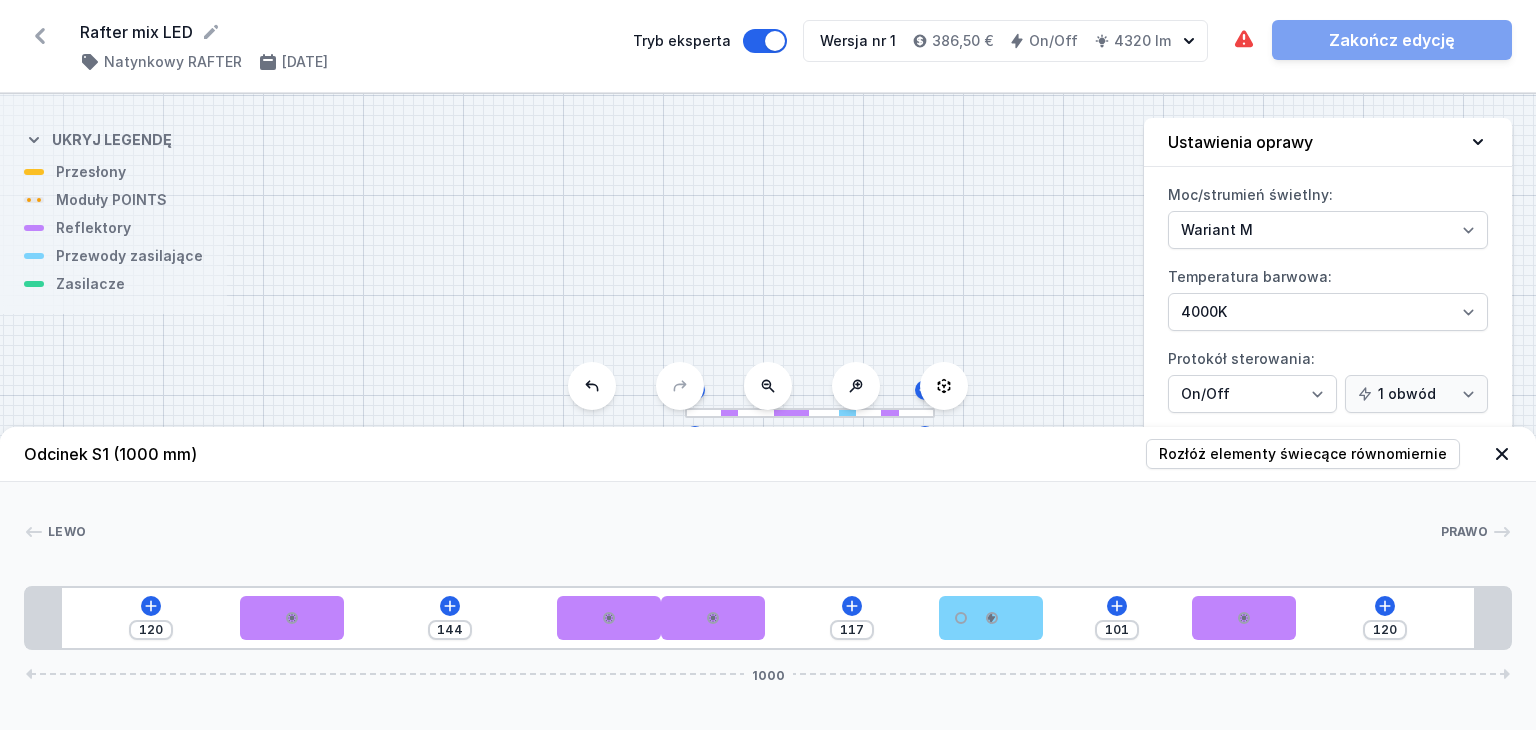 drag, startPoint x: 912, startPoint y: 625, endPoint x: 777, endPoint y: 632, distance: 135.18137 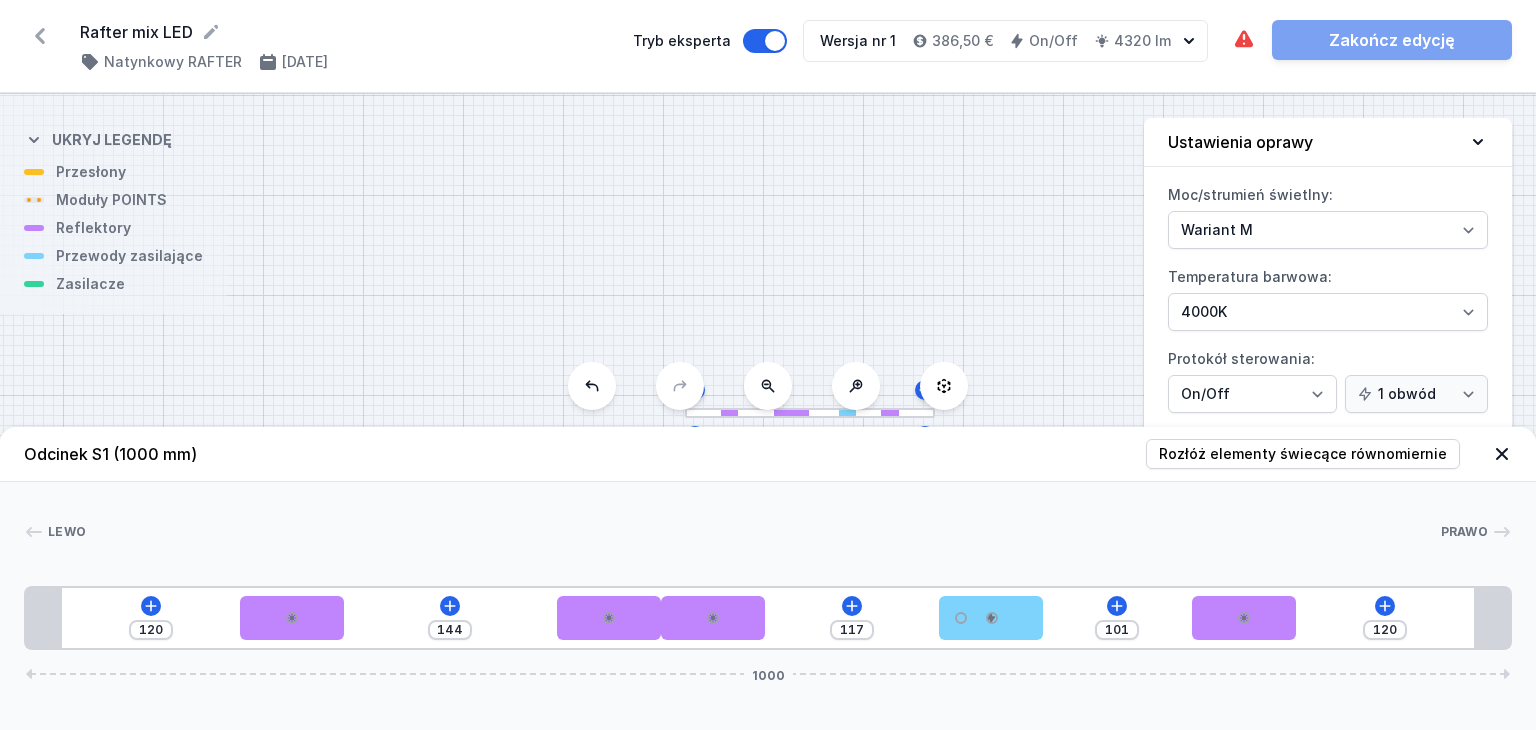 drag, startPoint x: 736, startPoint y: 617, endPoint x: 810, endPoint y: 616, distance: 74.00676 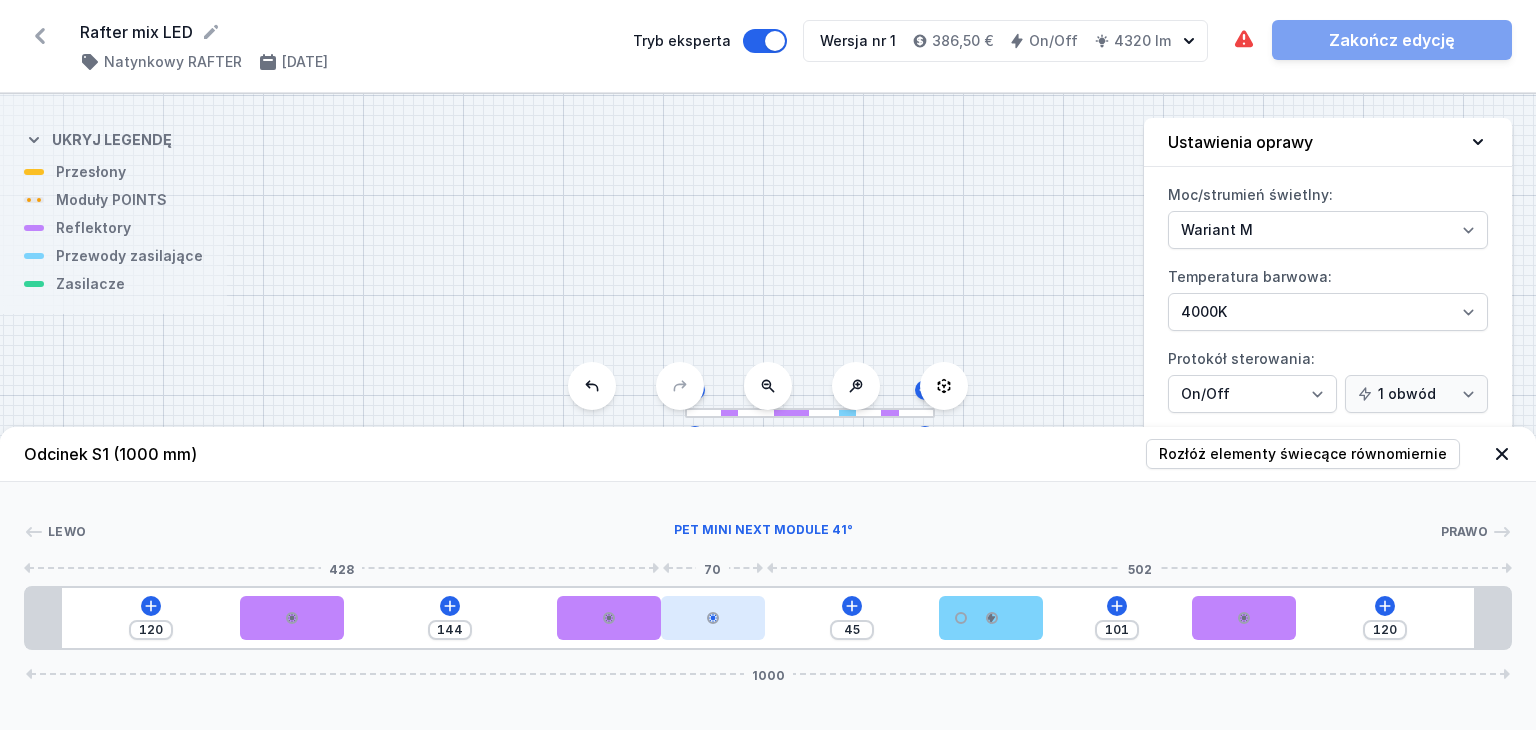 drag, startPoint x: 692, startPoint y: 618, endPoint x: 798, endPoint y: 613, distance: 106.11786 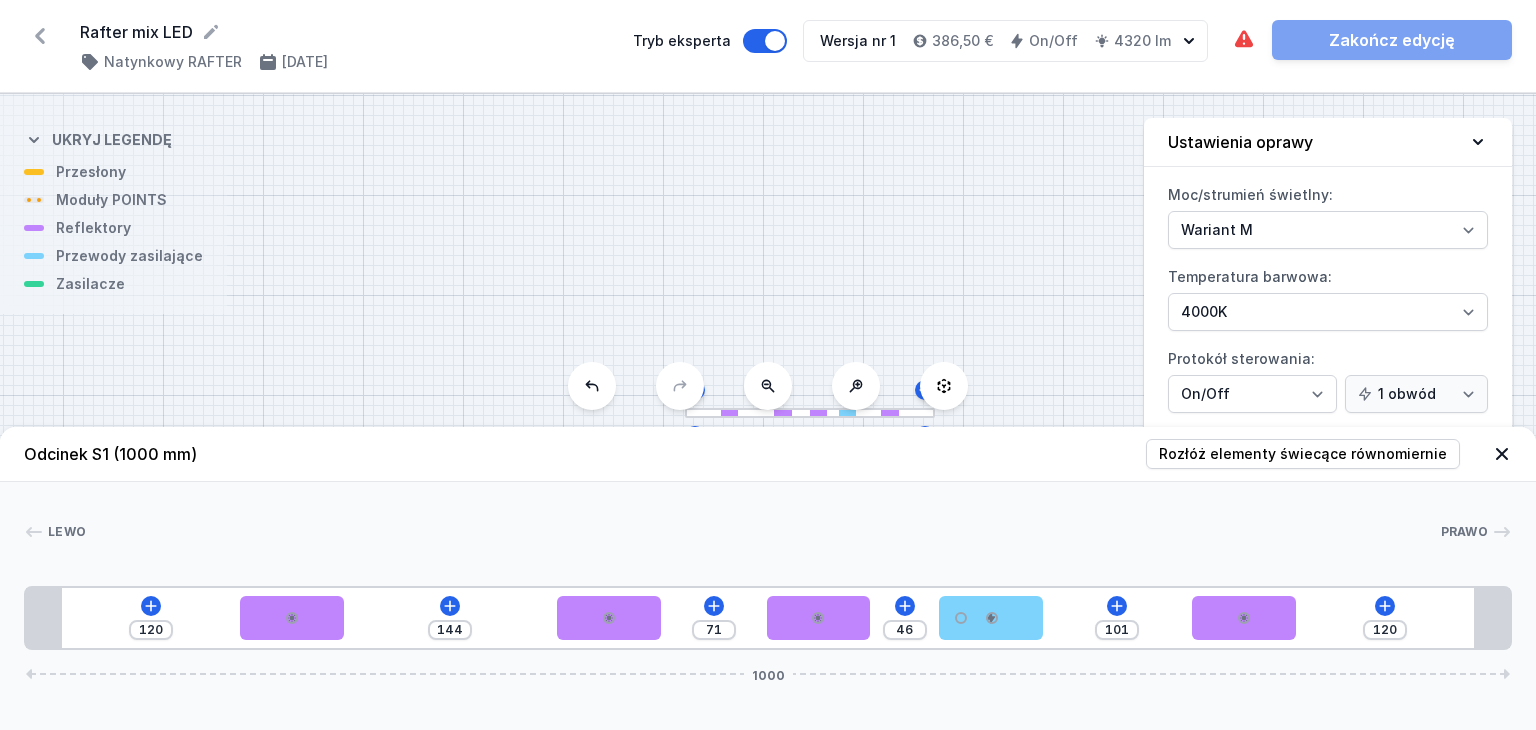 click at bounding box center [763, 532] 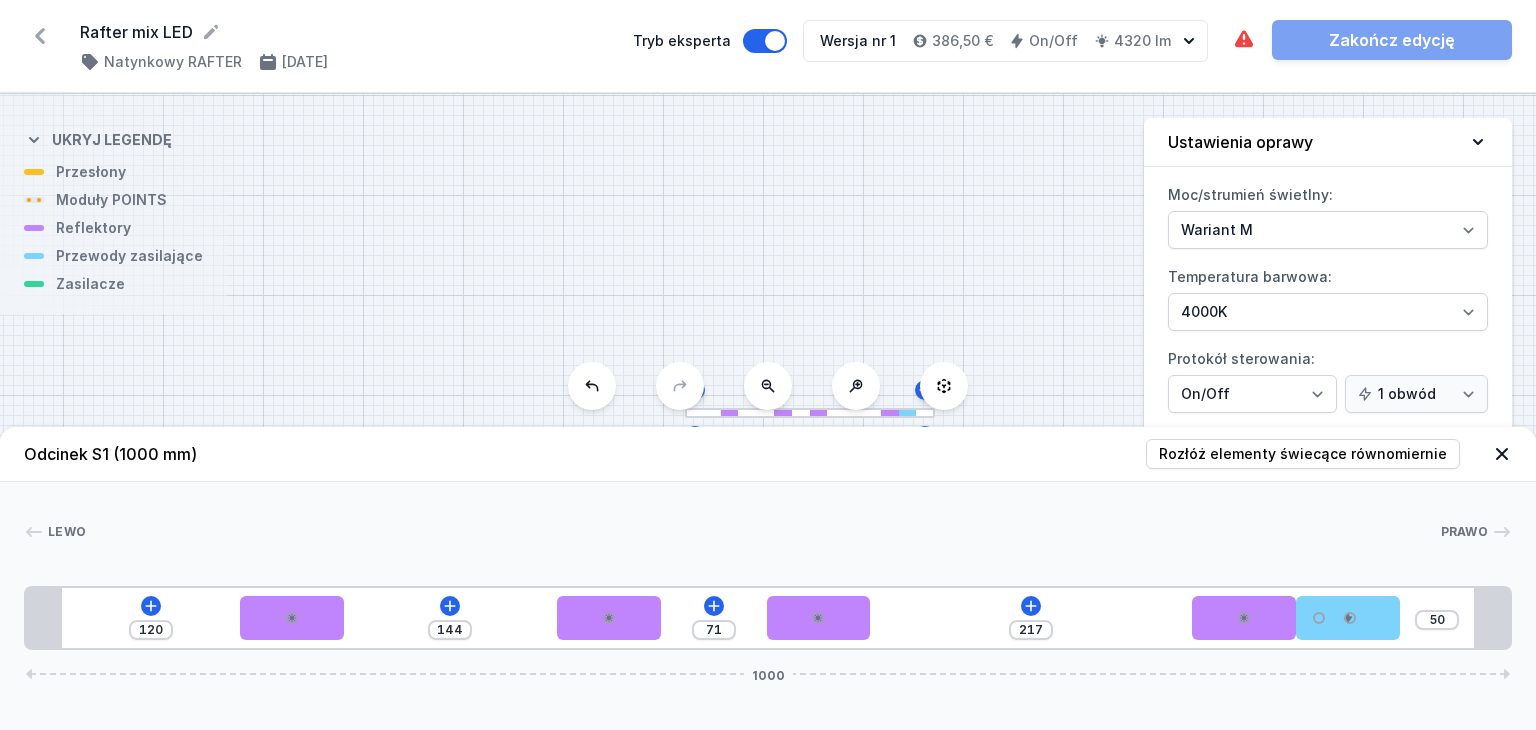 drag, startPoint x: 996, startPoint y: 626, endPoint x: 1422, endPoint y: 617, distance: 426.09506 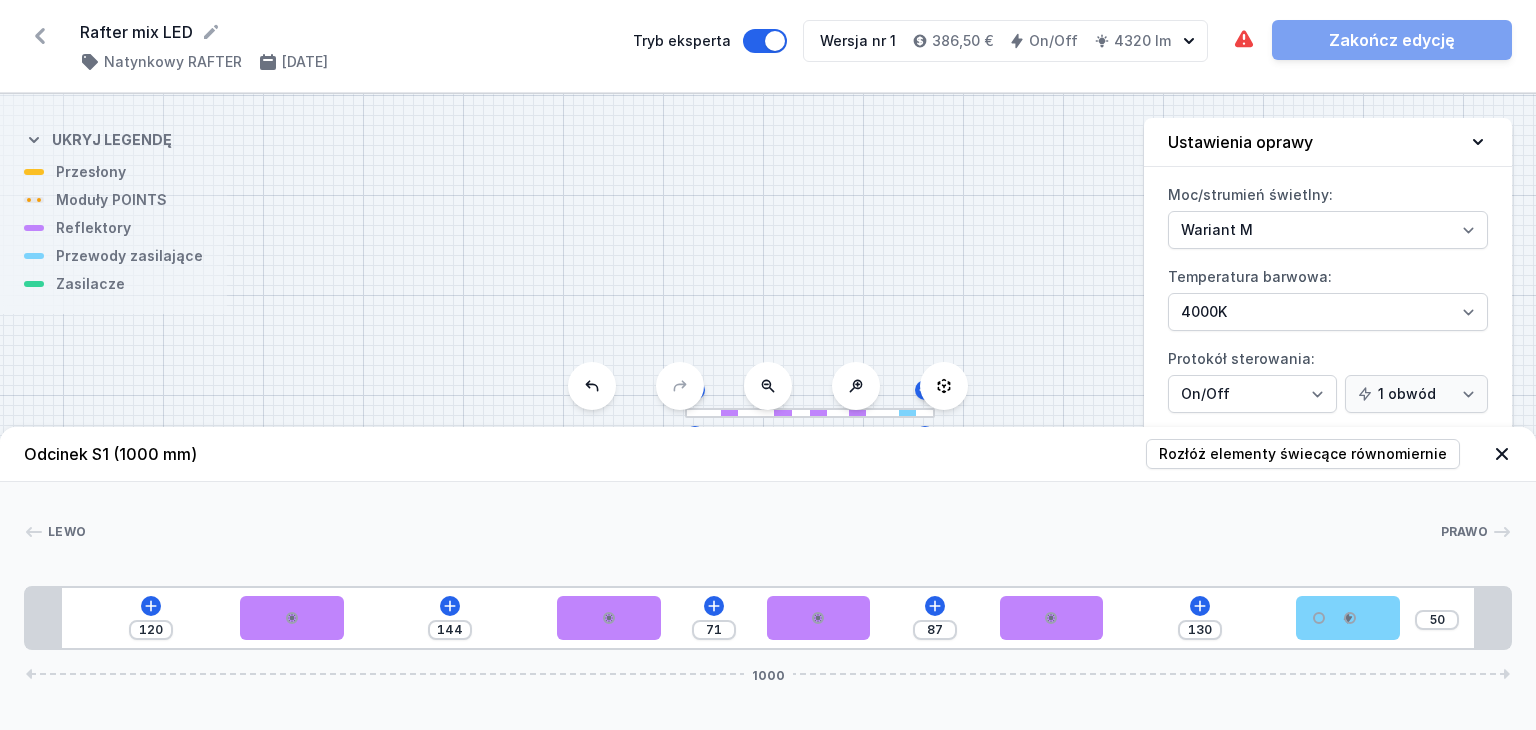 drag, startPoint x: 1239, startPoint y: 633, endPoint x: 1120, endPoint y: 637, distance: 119.06721 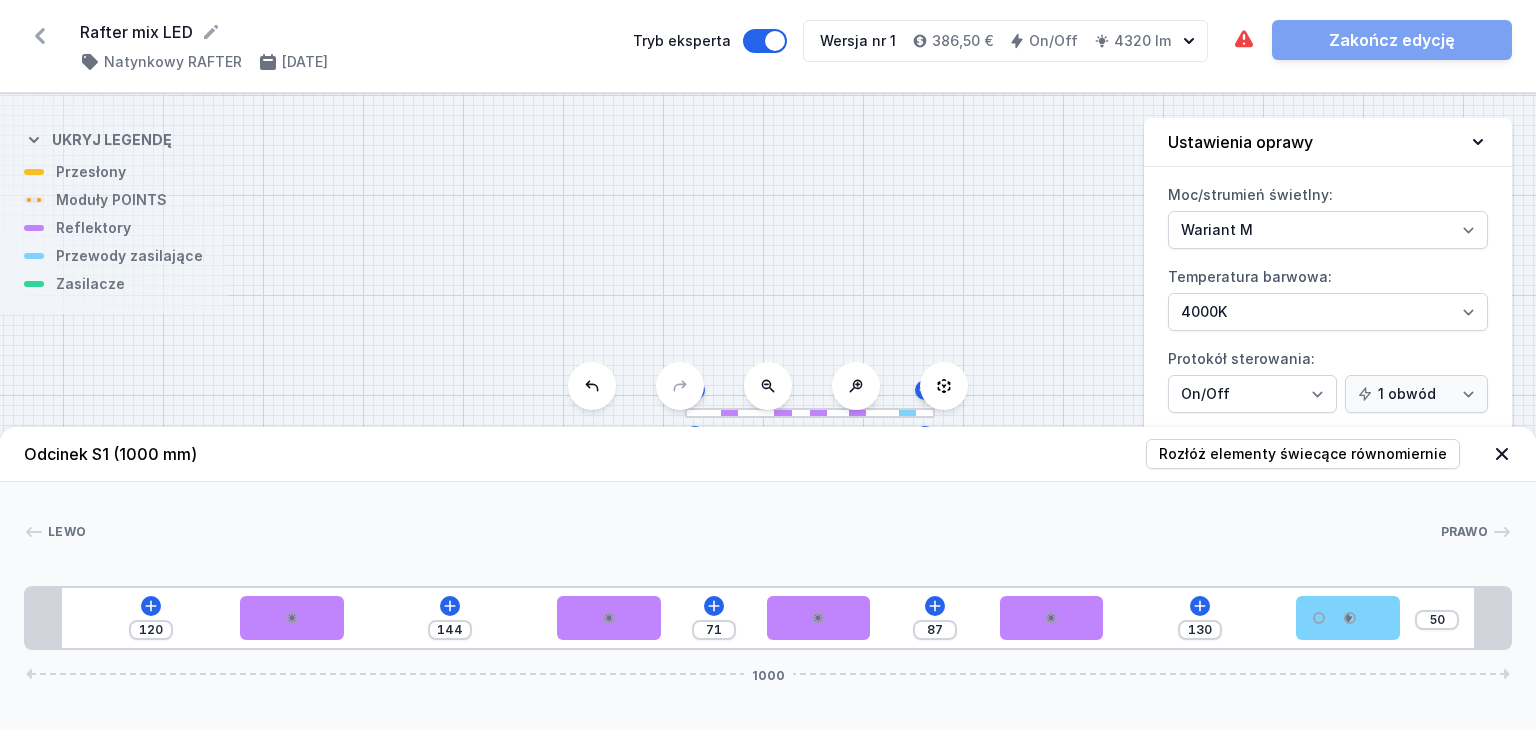 click on "120 144 71 87 130 50 1000" at bounding box center [768, 618] 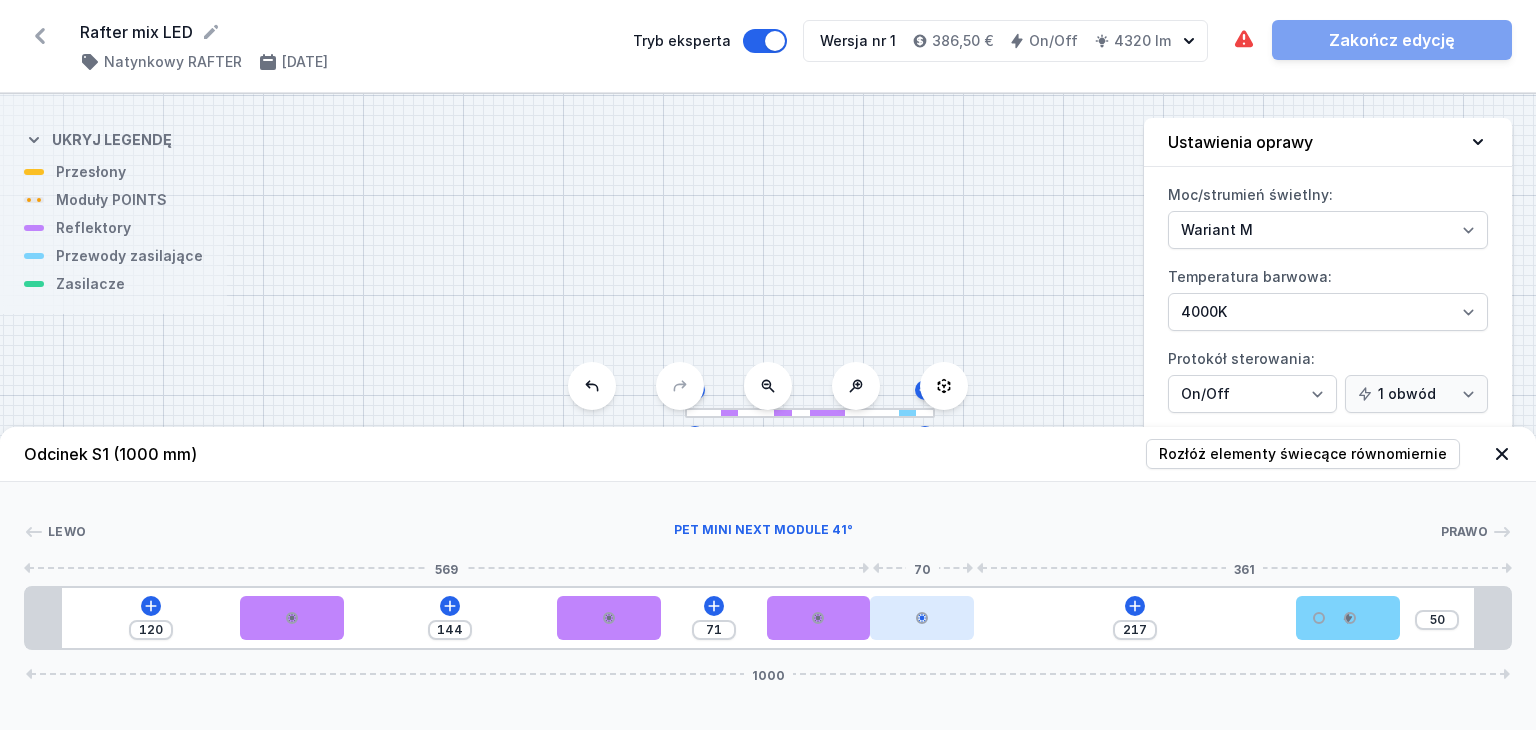 drag, startPoint x: 1058, startPoint y: 622, endPoint x: 906, endPoint y: 621, distance: 152.0033 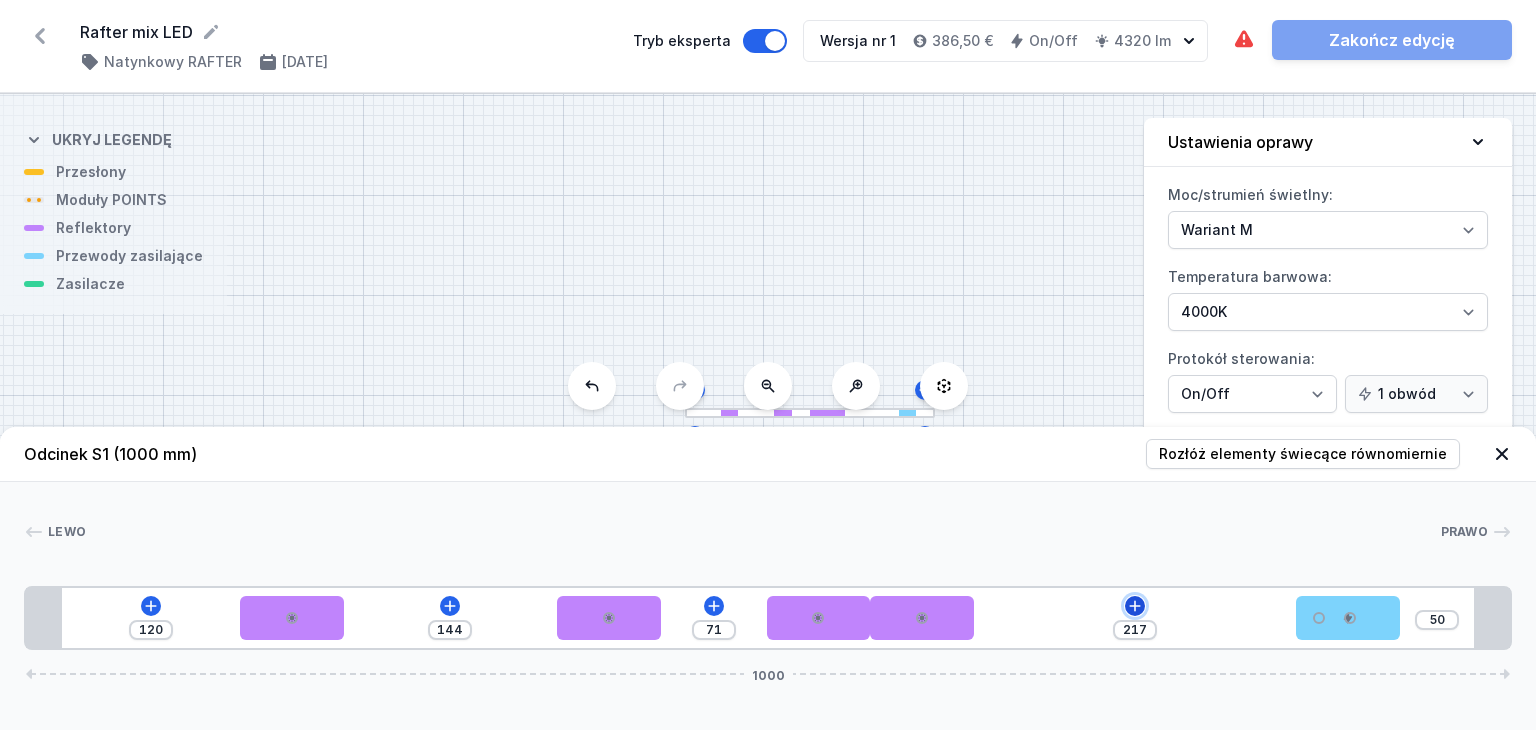 click 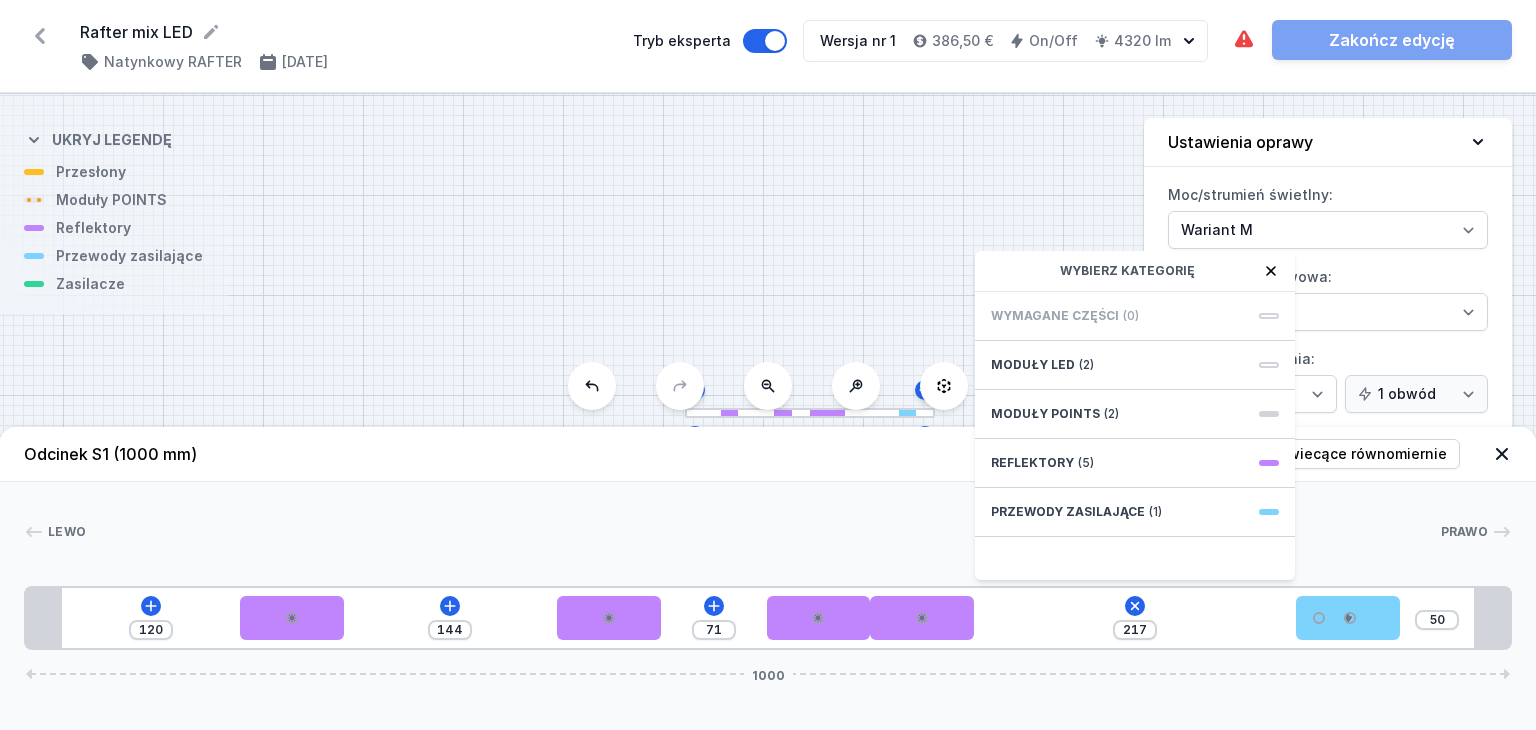 click on "Lewo Prawo 1 2 2 2 2 3 1 120 144 71 217 Wybierz kategorię Wymagane części (0) Moduły LED (2) Moduły POINTS (2) Reflektory (5) Przewody zasilające [PHONE_NUMBER] 70 71 70 70 217 70 74 24 952 24 1000" at bounding box center [768, 566] 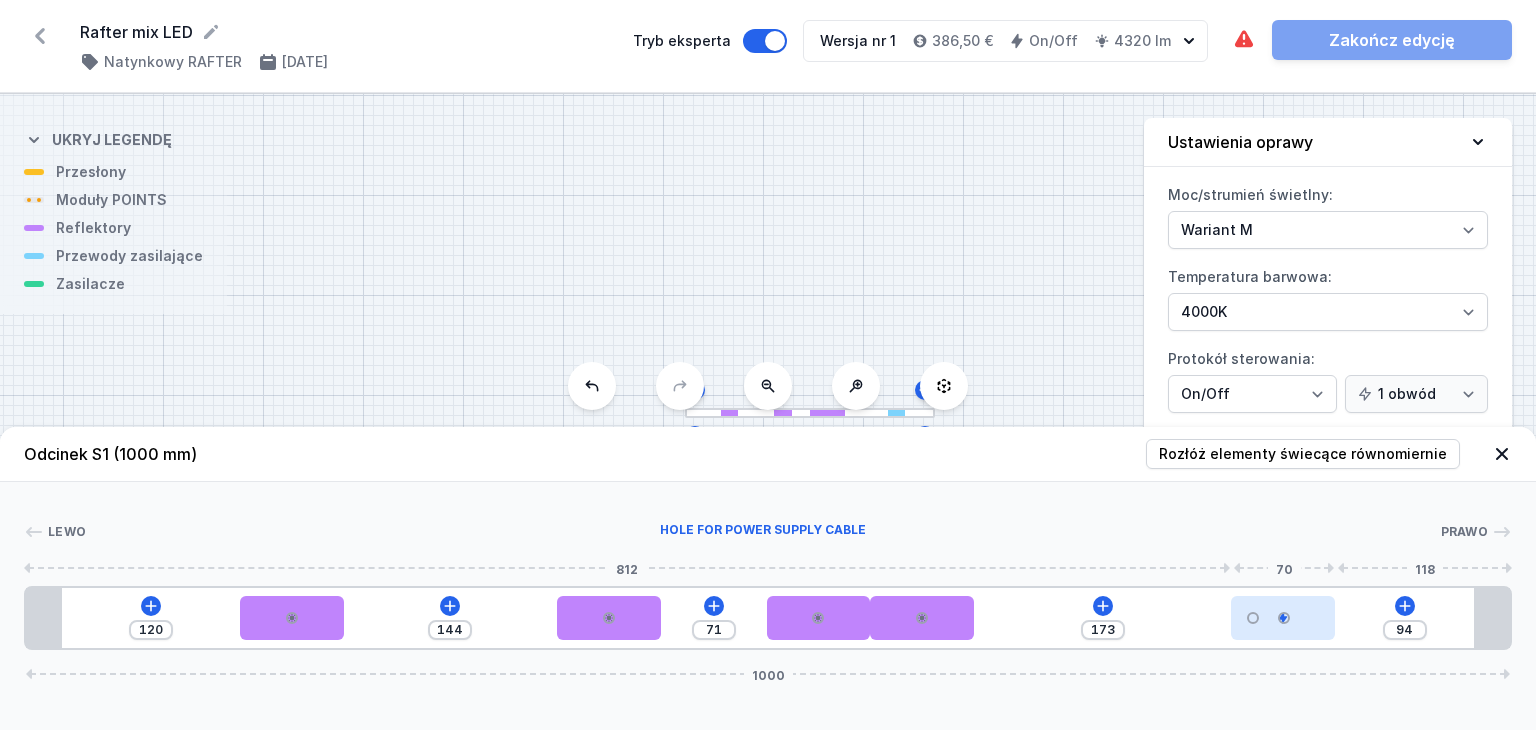 drag, startPoint x: 1332, startPoint y: 620, endPoint x: 1288, endPoint y: 623, distance: 44.102154 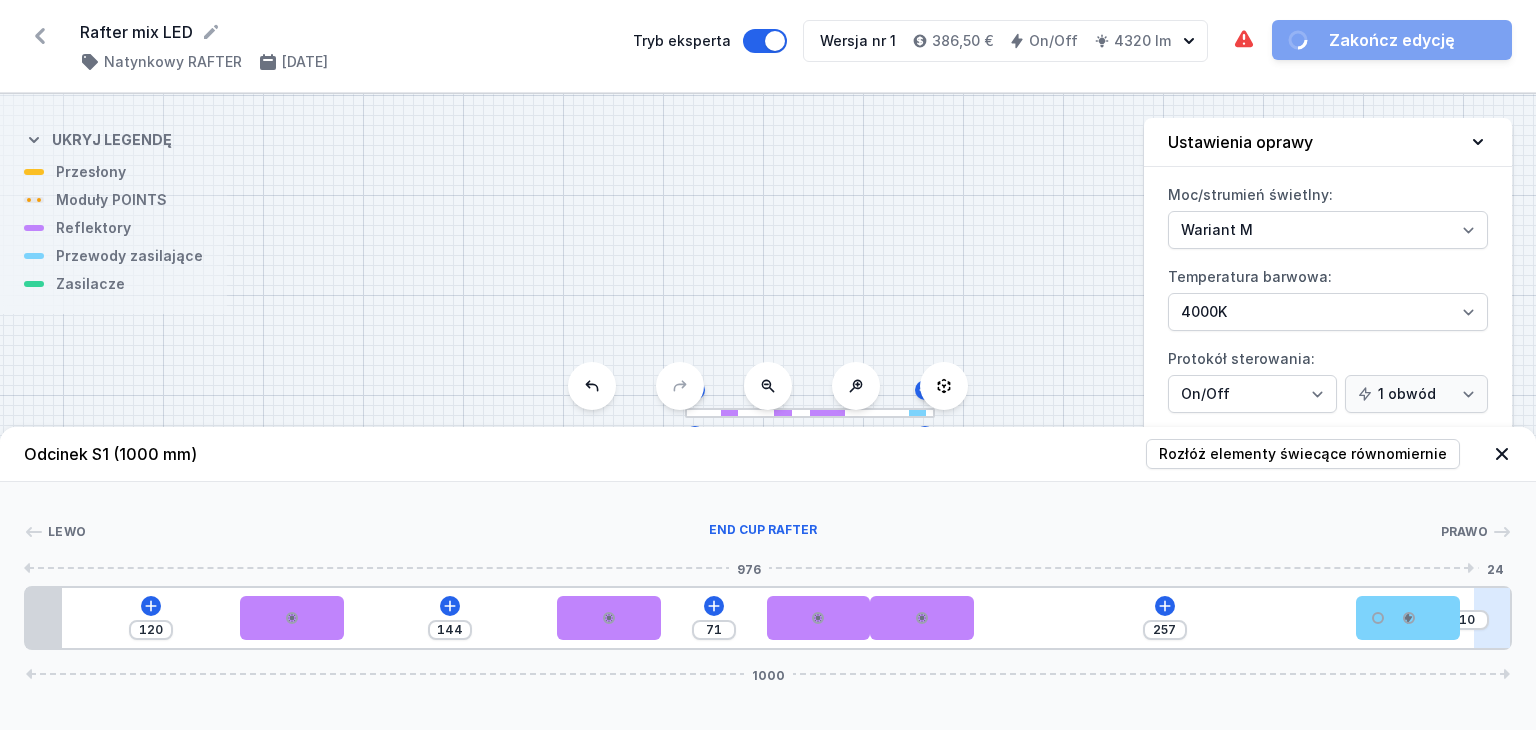 drag, startPoint x: 1252, startPoint y: 621, endPoint x: 1495, endPoint y: 623, distance: 243.00822 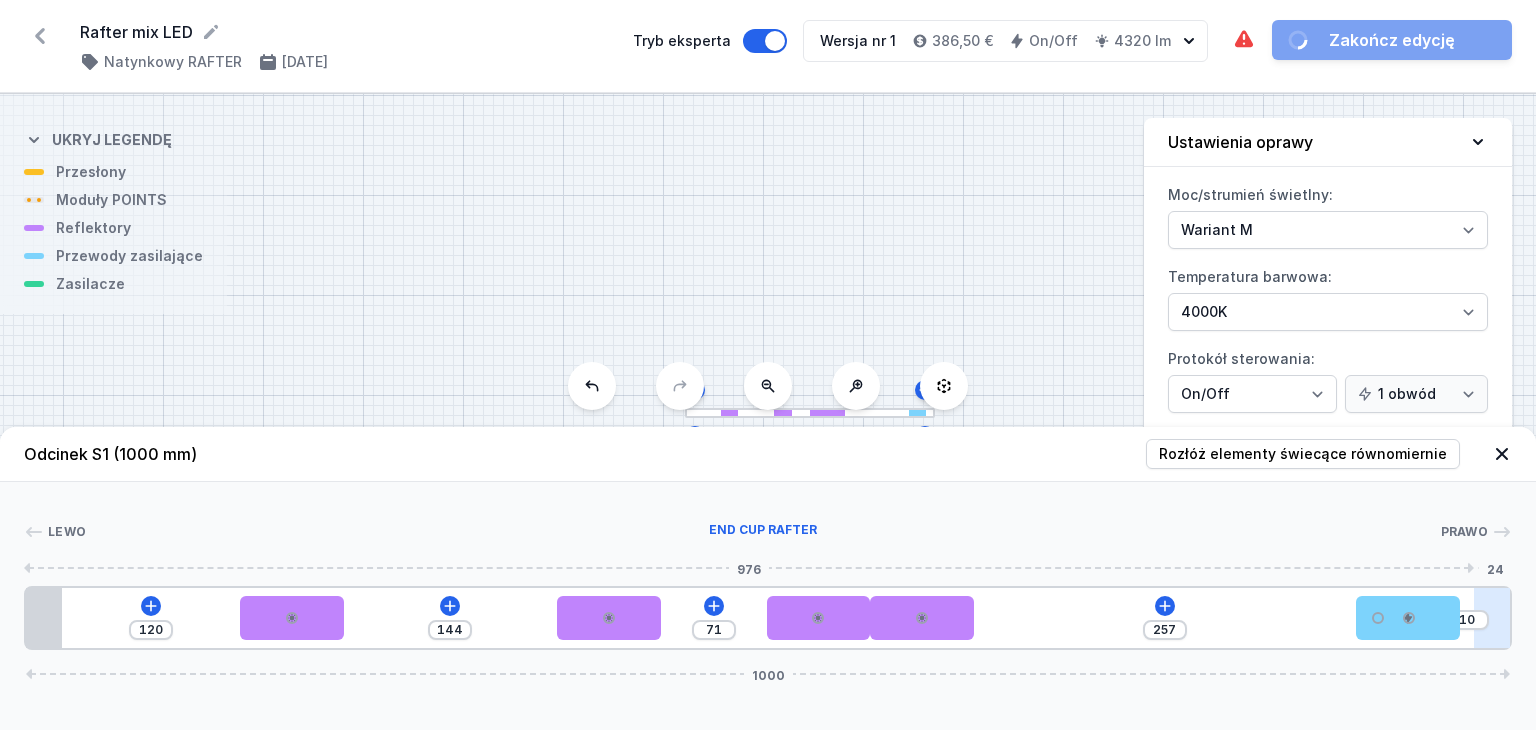 click on "120 144 71 257 10 1000" at bounding box center (768, 618) 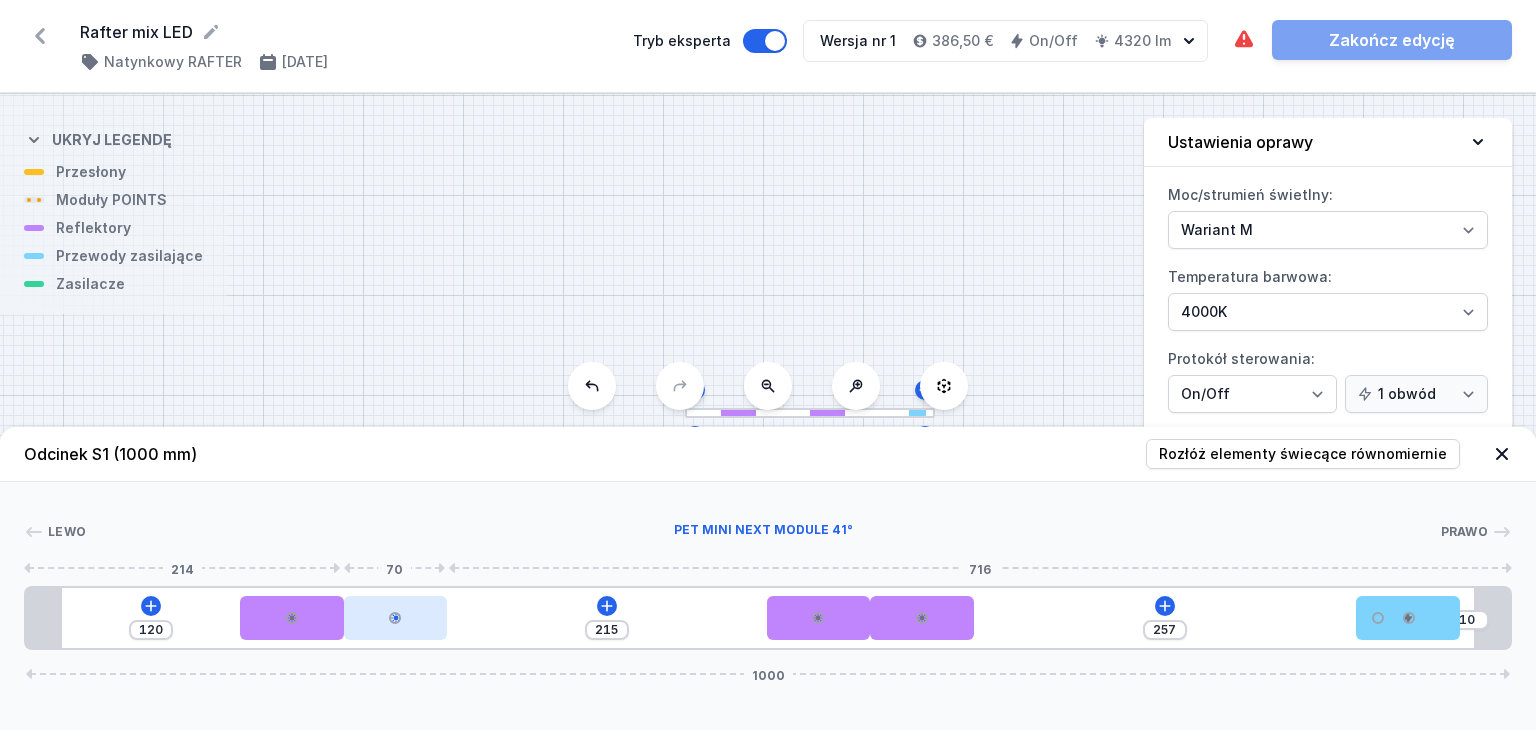 drag, startPoint x: 584, startPoint y: 627, endPoint x: 427, endPoint y: 625, distance: 157.01274 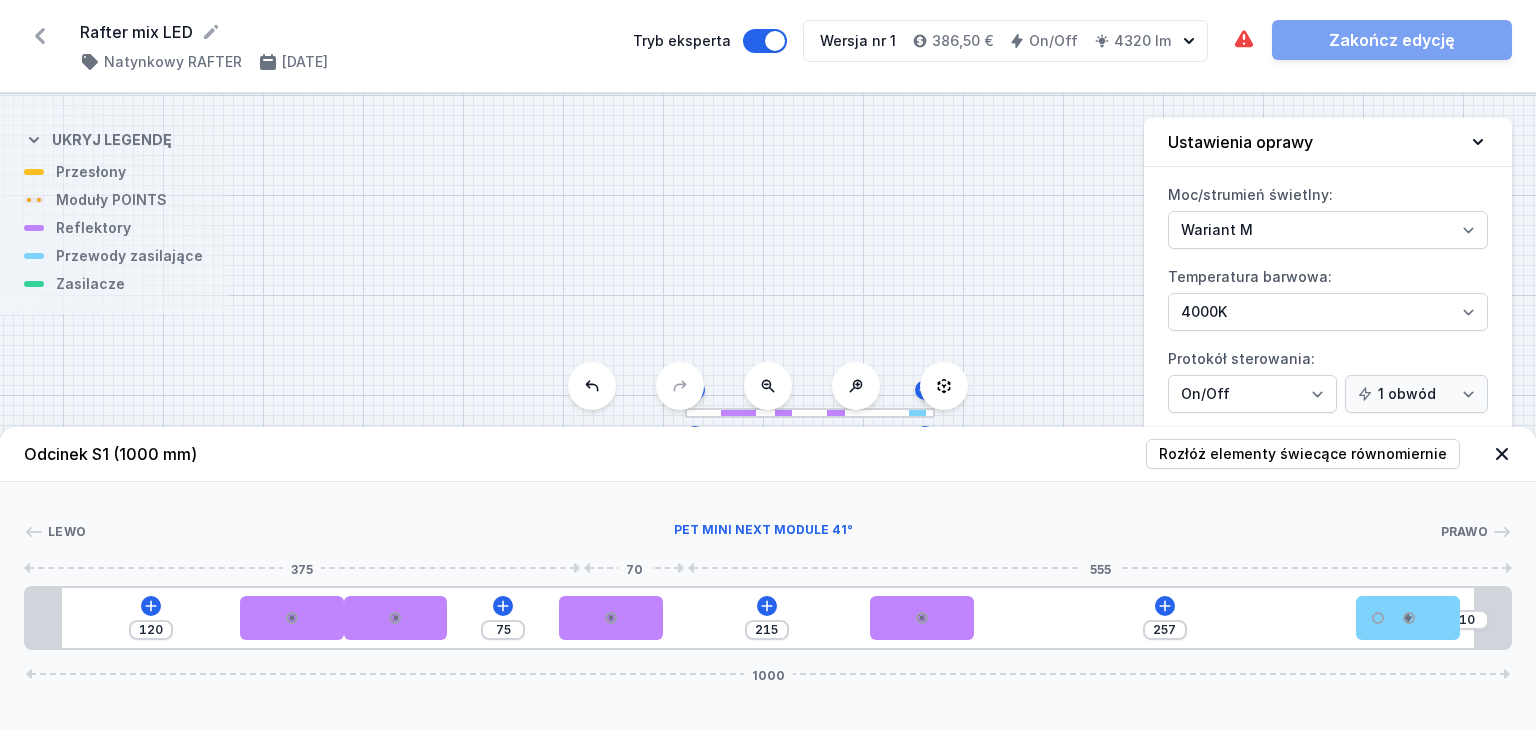 drag, startPoint x: 803, startPoint y: 622, endPoint x: 552, endPoint y: 629, distance: 251.0976 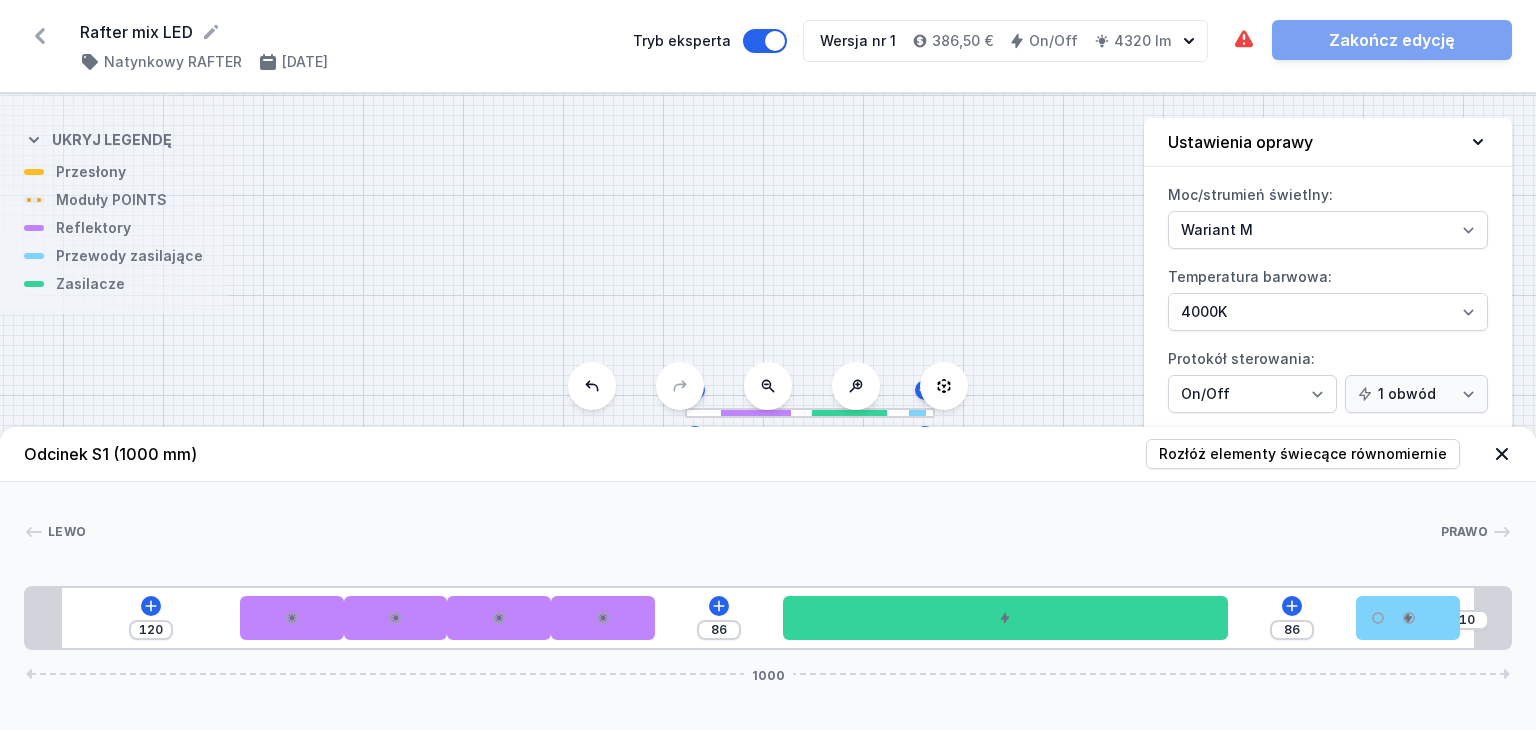 drag, startPoint x: 825, startPoint y: 636, endPoint x: 640, endPoint y: 643, distance: 185.13239 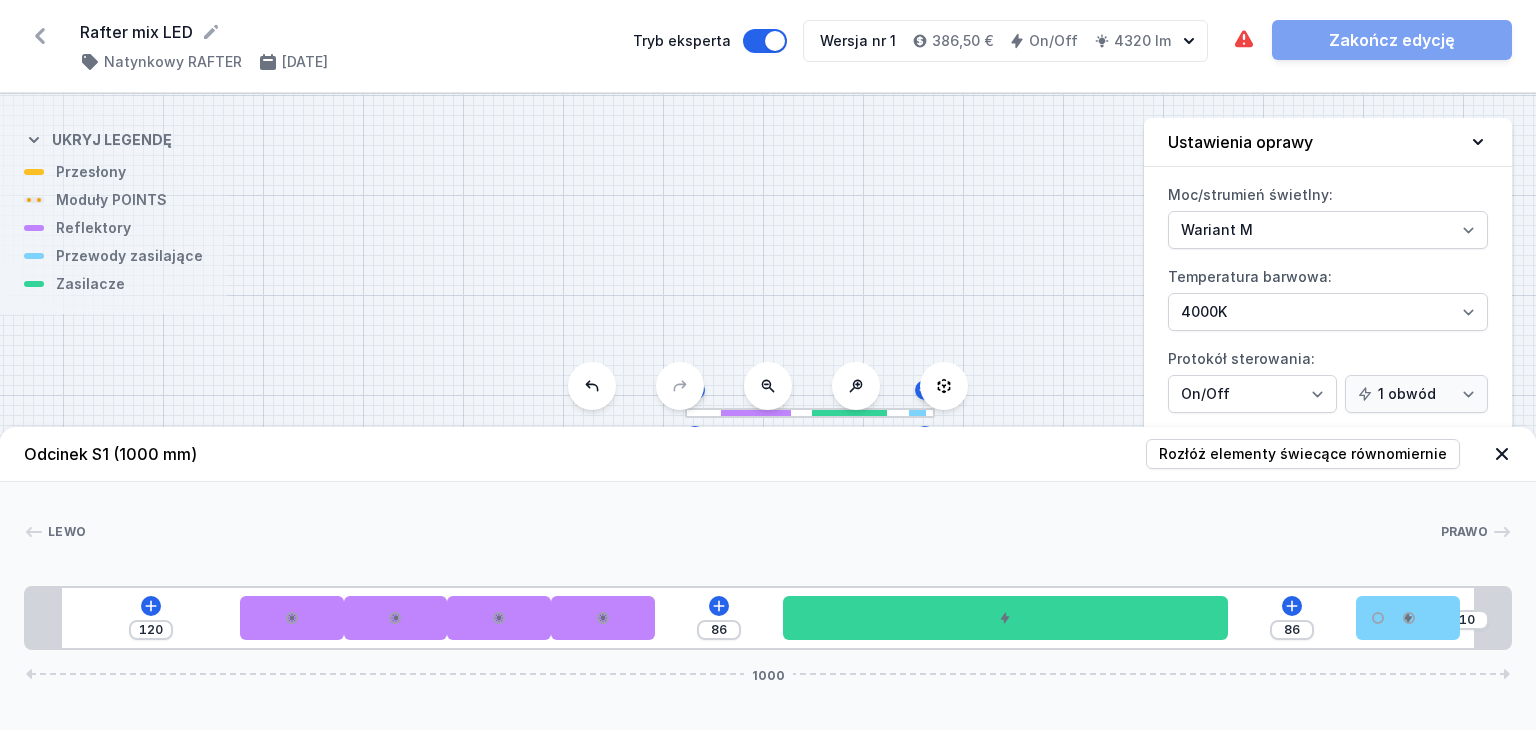 click on "120 86 86 10 1000" at bounding box center (768, 618) 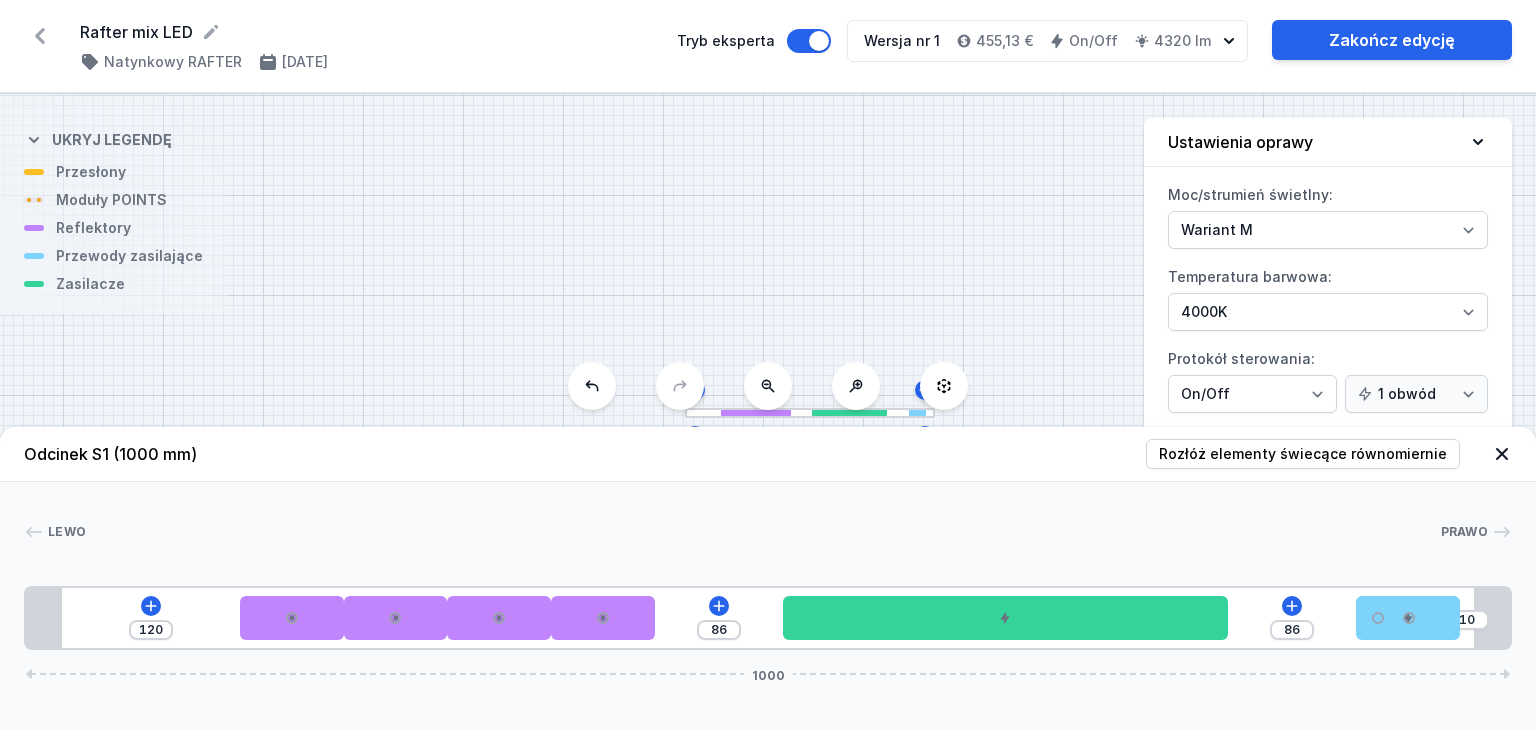 drag, startPoint x: 1160, startPoint y: 621, endPoint x: 1316, endPoint y: 621, distance: 156 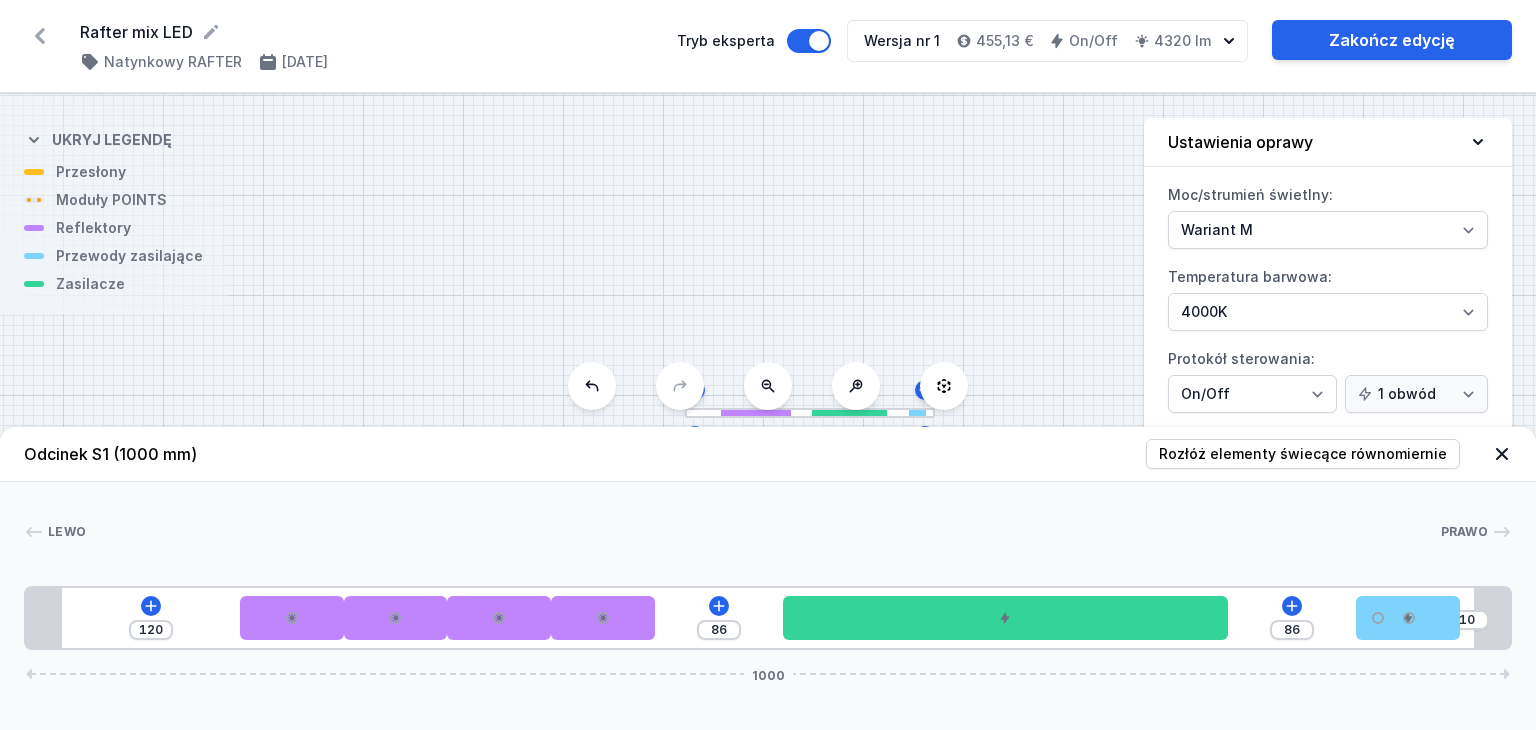 click on "120 86 86 10 1000" at bounding box center (768, 618) 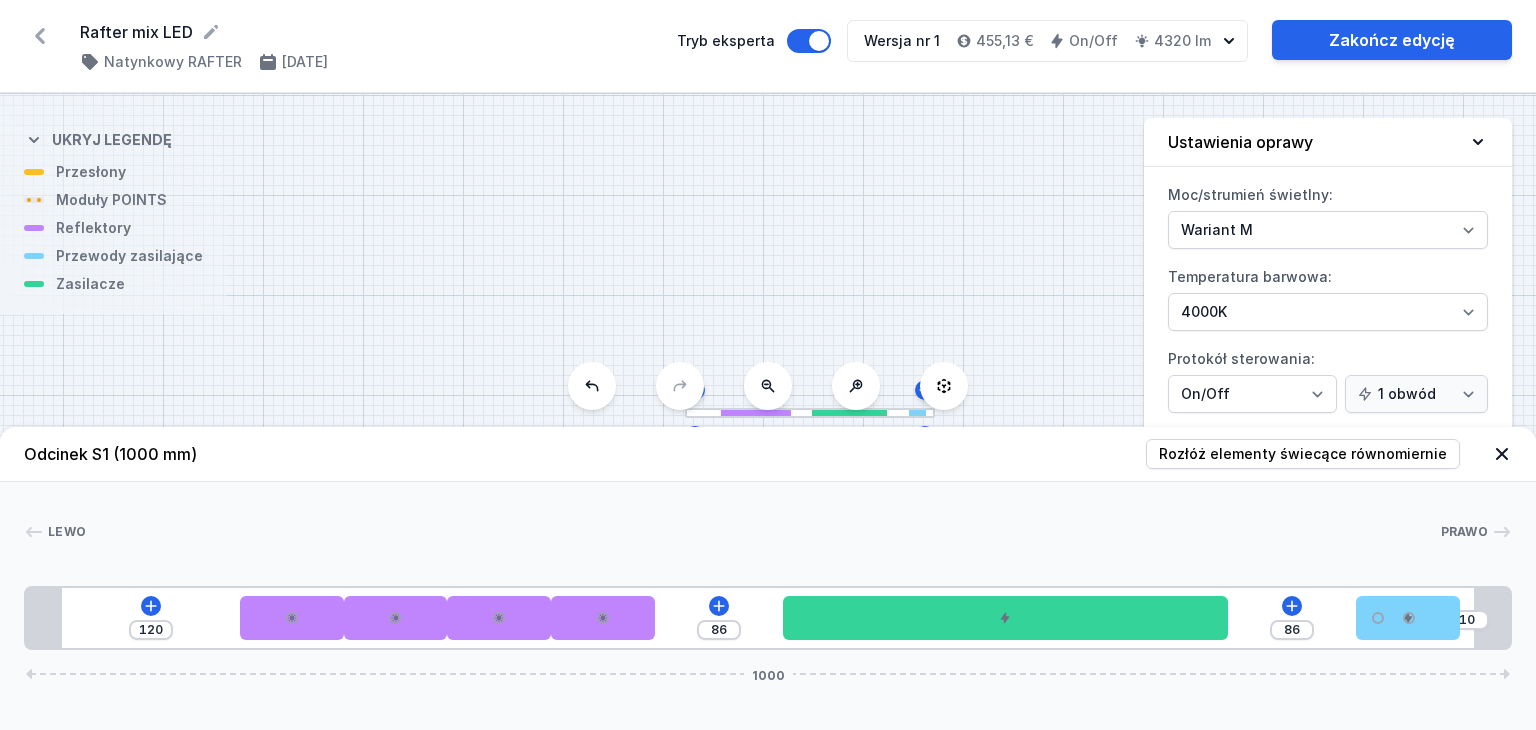 click at bounding box center (810, 413) 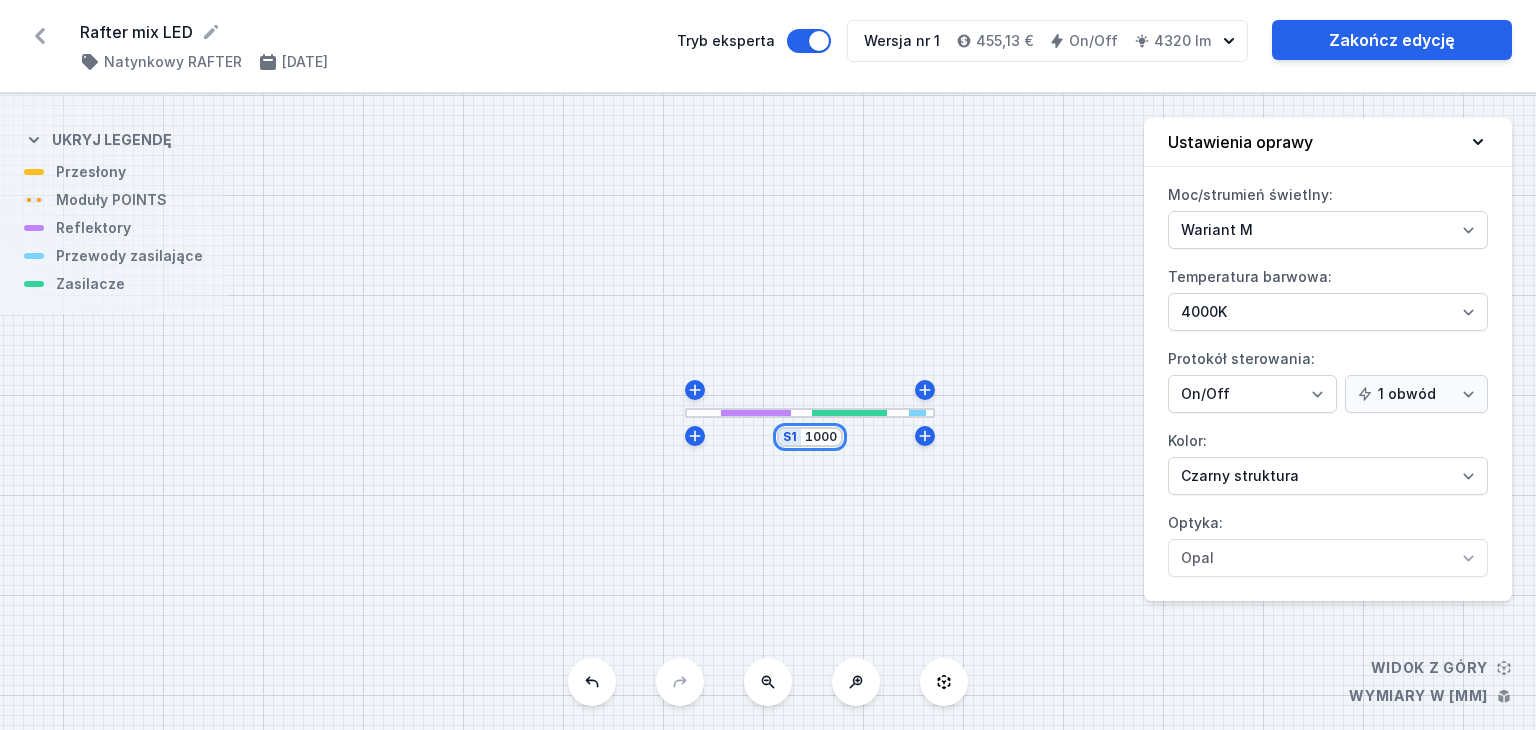click on "1000" at bounding box center (821, 437) 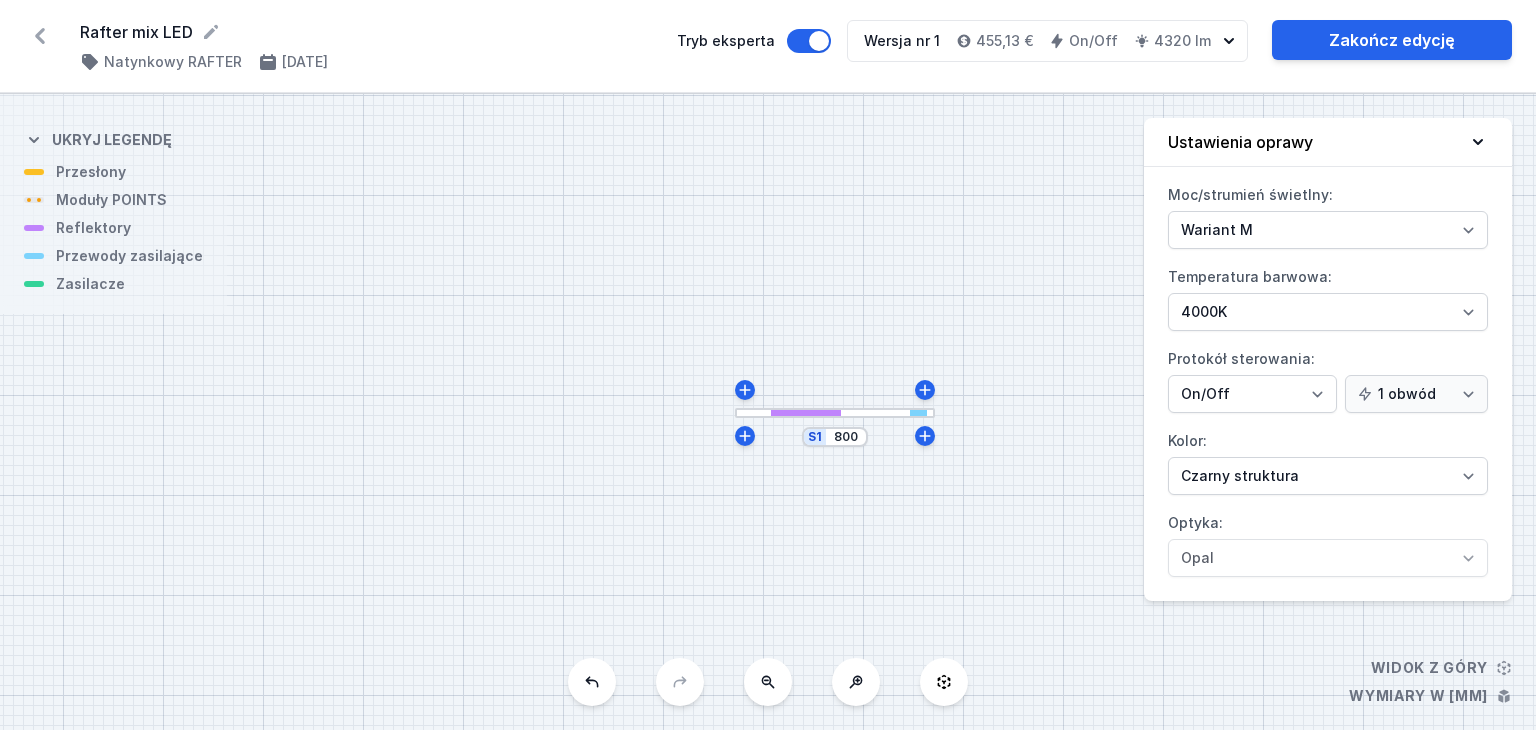 click on "S1 800" at bounding box center (768, 412) 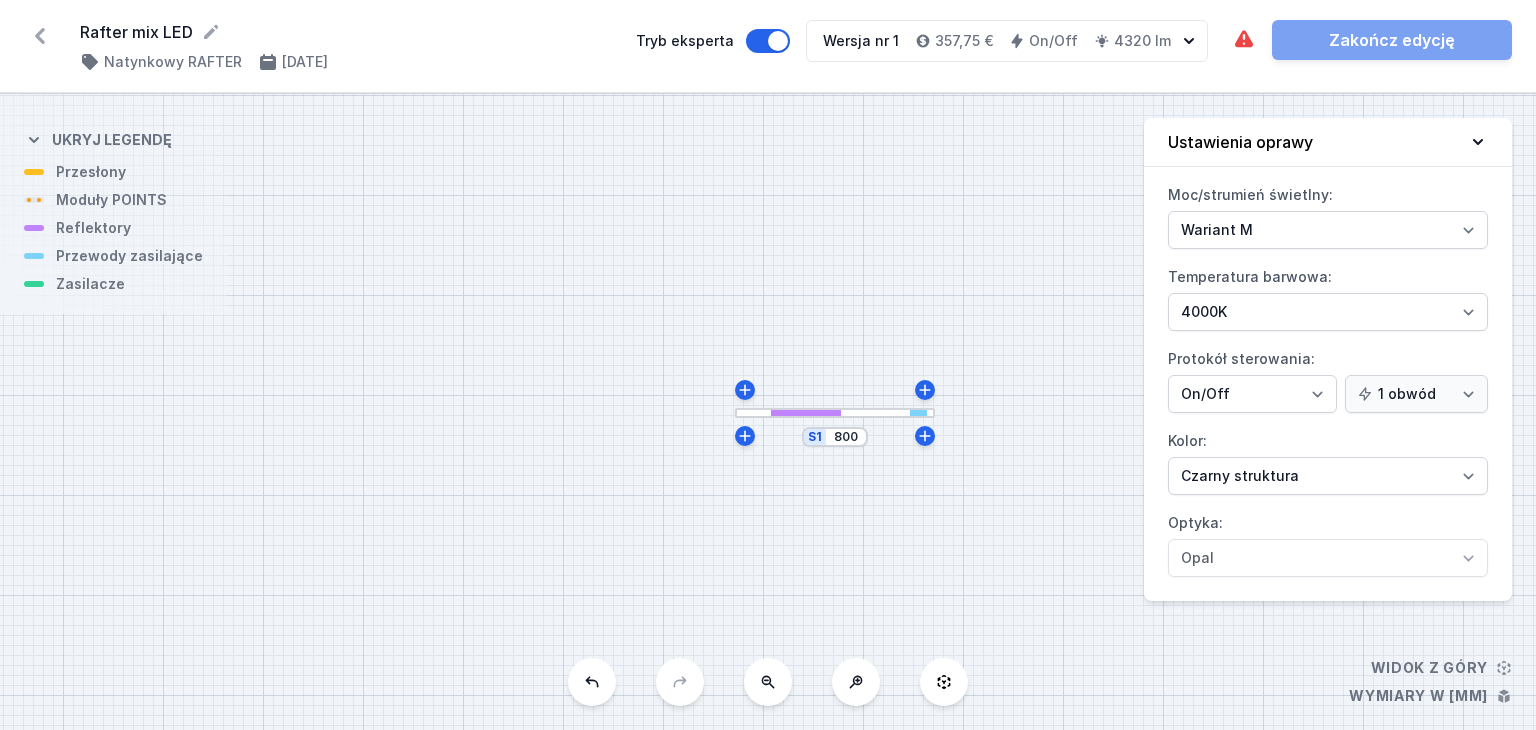 click on "S1 800" at bounding box center [768, 412] 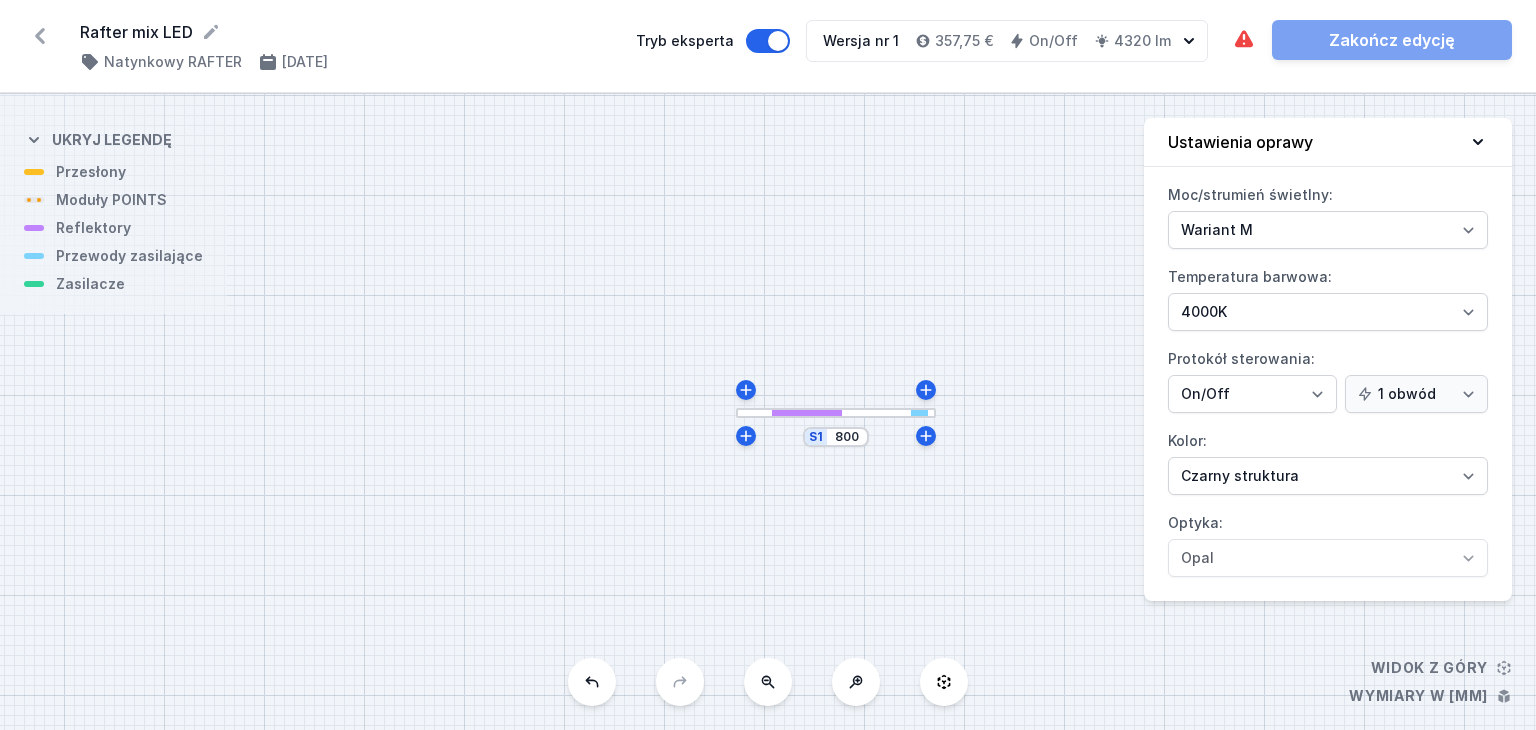 click at bounding box center [836, 413] 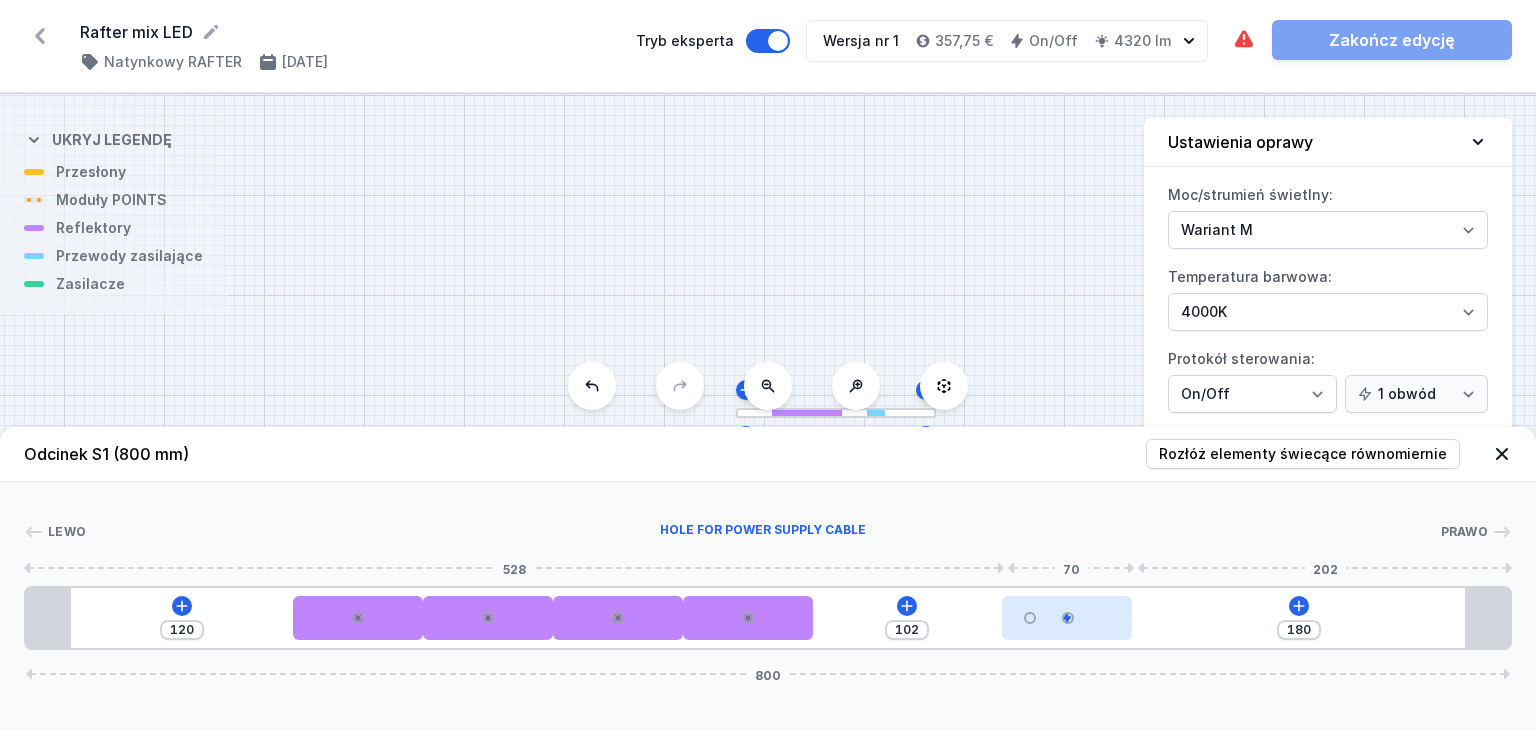 drag, startPoint x: 1368, startPoint y: 615, endPoint x: 1060, endPoint y: 618, distance: 308.01462 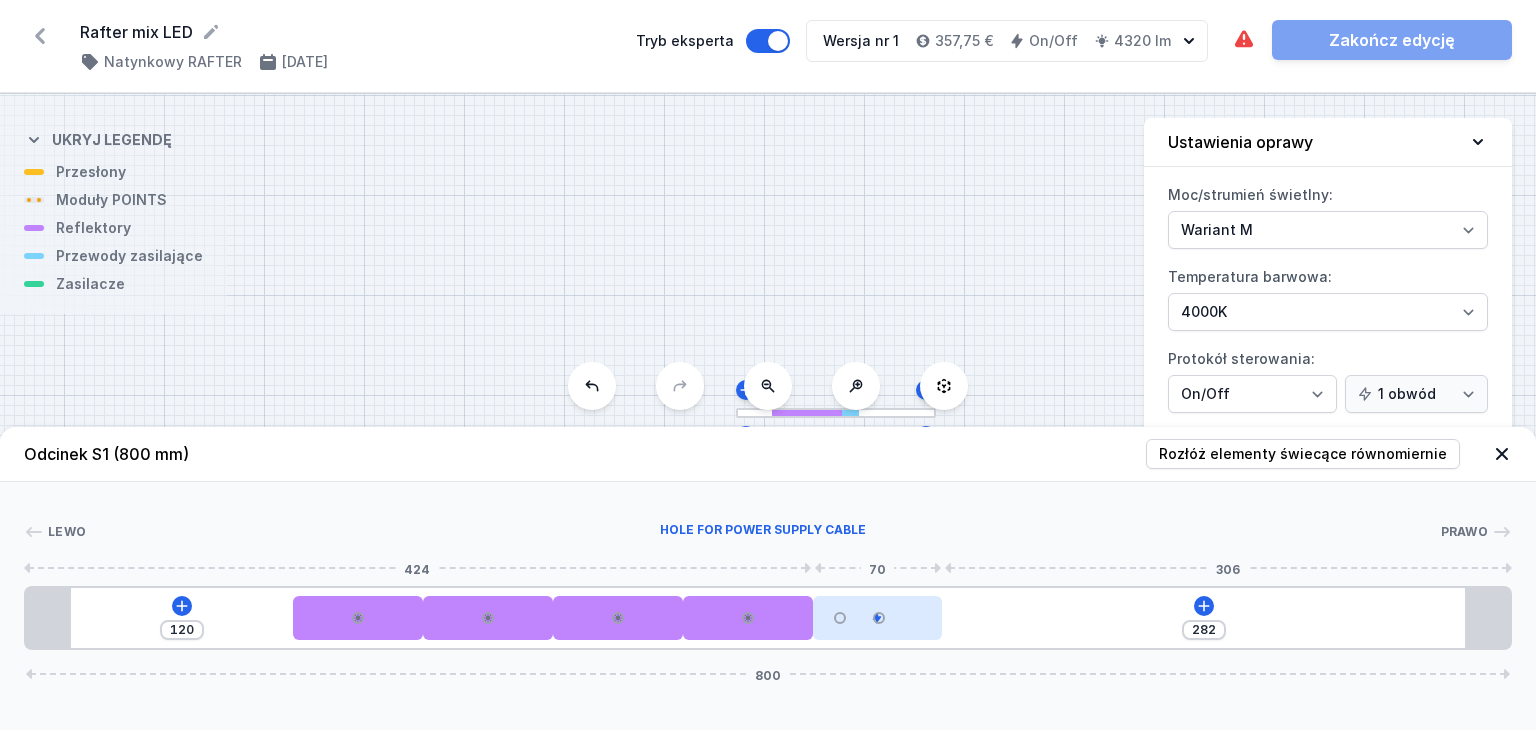 drag, startPoint x: 1033, startPoint y: 623, endPoint x: 907, endPoint y: 621, distance: 126.01587 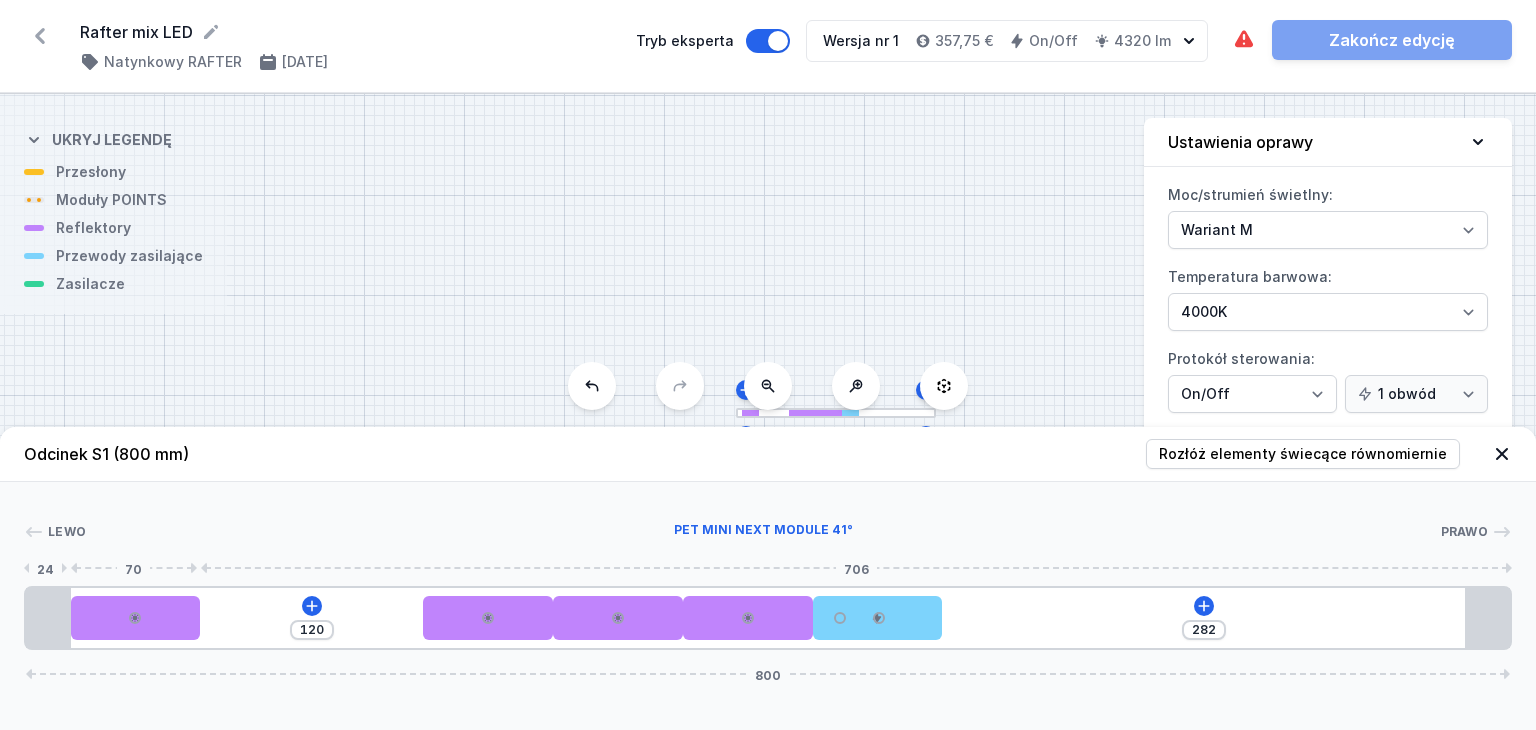 drag, startPoint x: 338, startPoint y: 618, endPoint x: 262, endPoint y: 620, distance: 76.02631 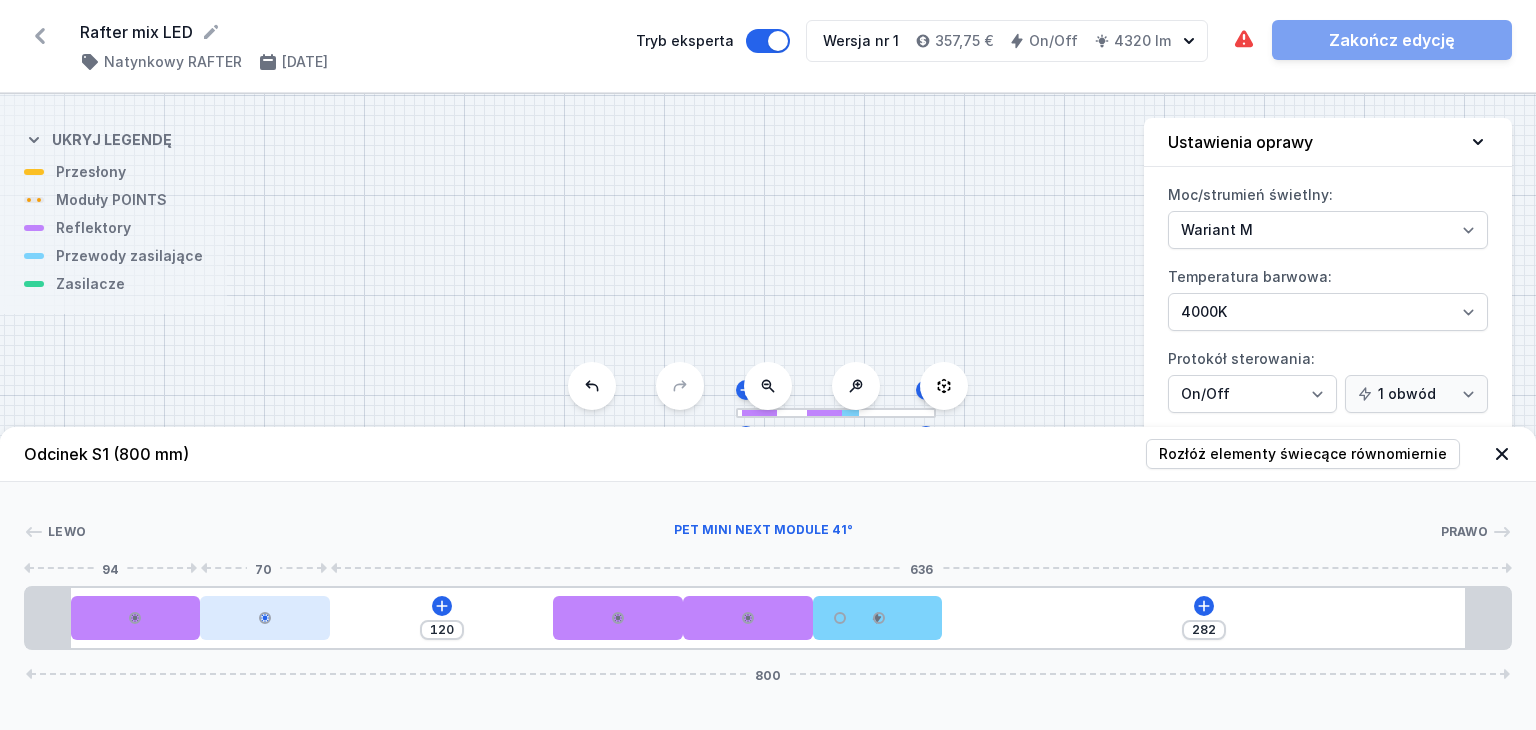 drag, startPoint x: 489, startPoint y: 621, endPoint x: 300, endPoint y: 621, distance: 189 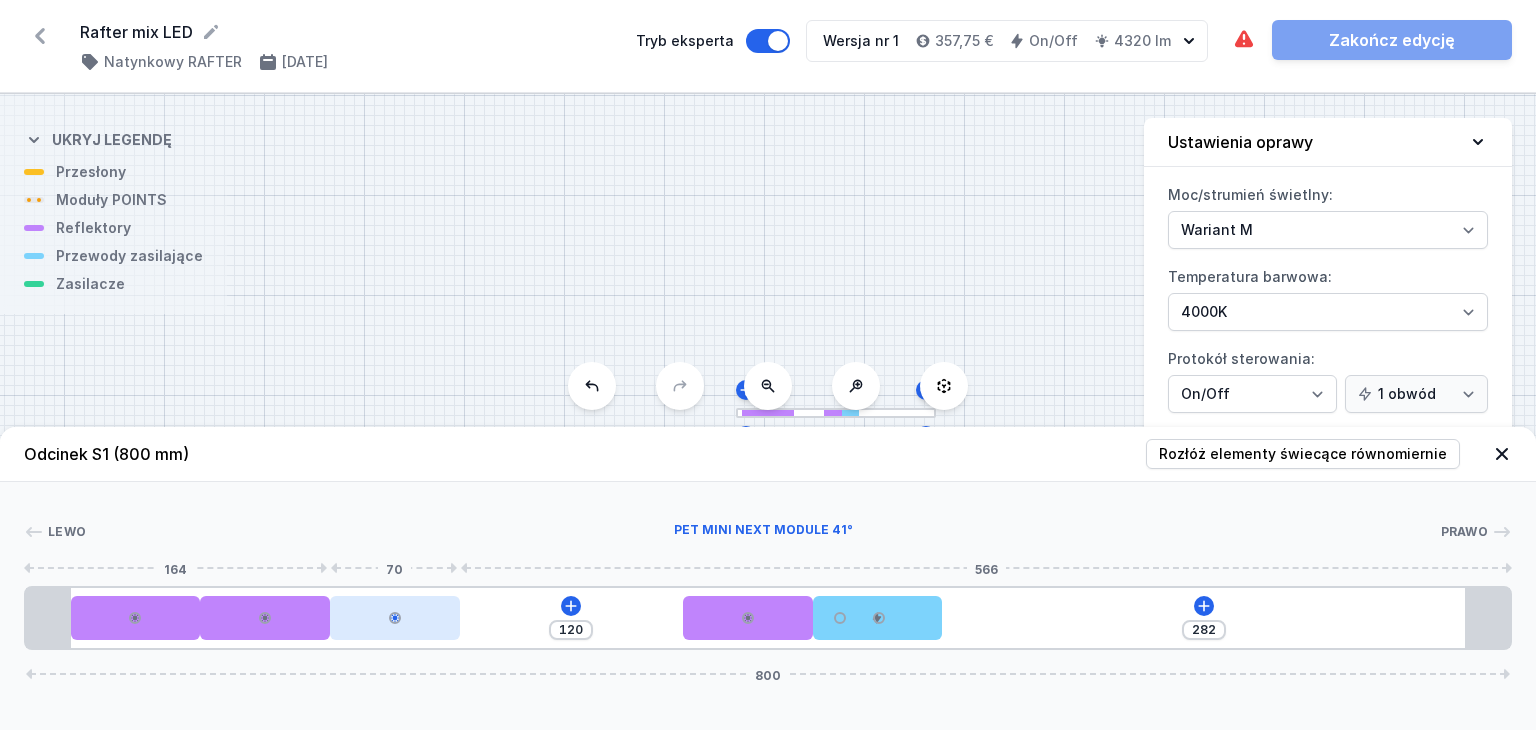 drag, startPoint x: 600, startPoint y: 625, endPoint x: 424, endPoint y: 628, distance: 176.02557 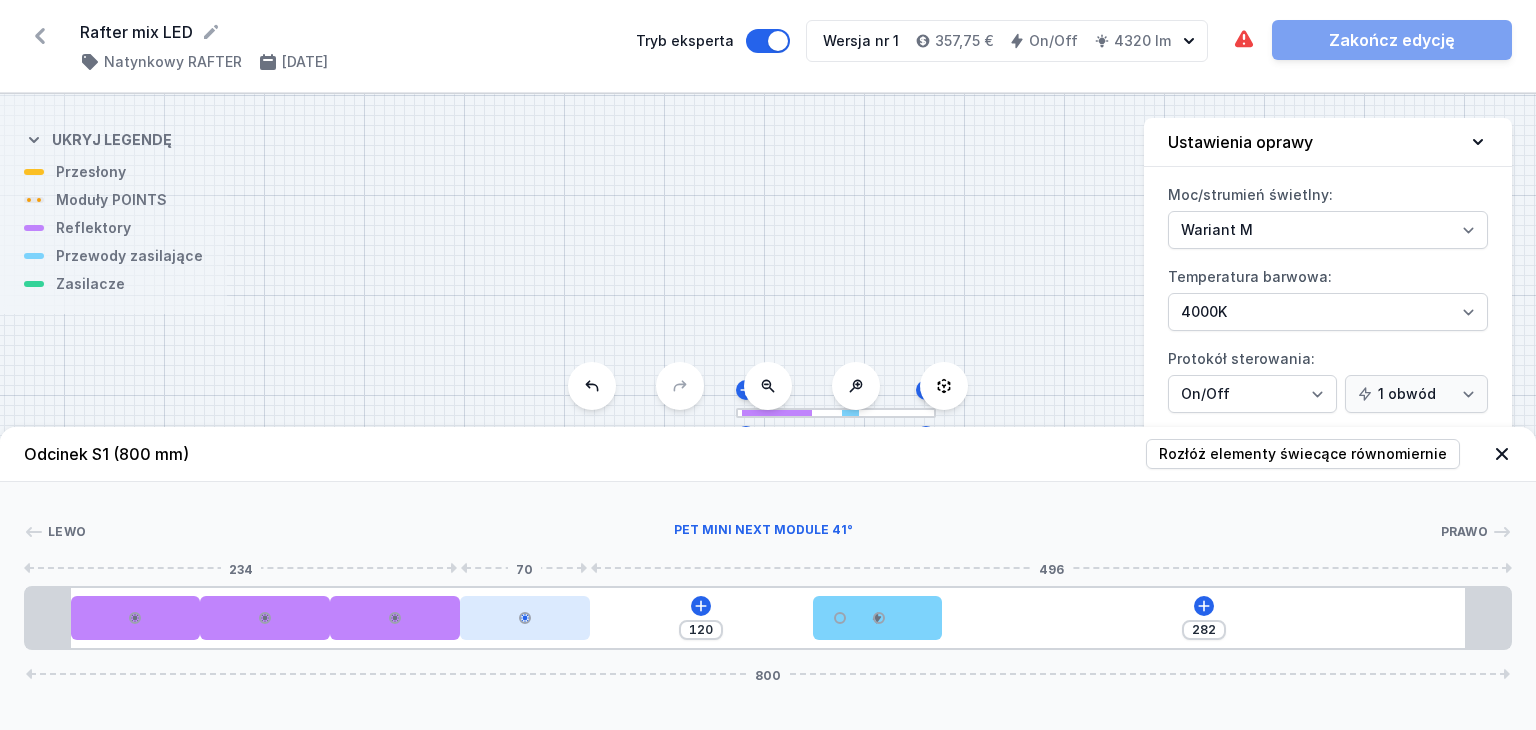 drag, startPoint x: 727, startPoint y: 621, endPoint x: 559, endPoint y: 625, distance: 168.0476 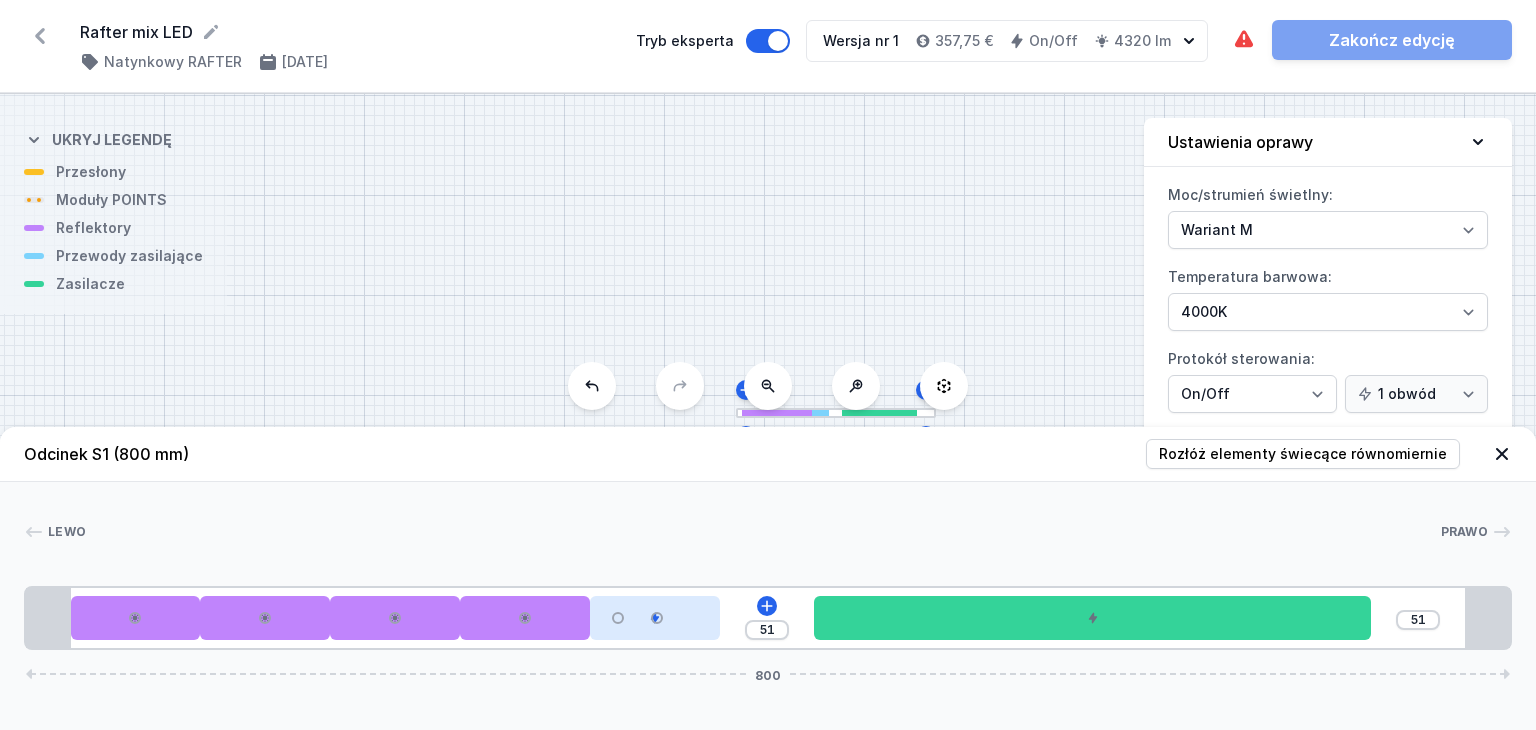 drag, startPoint x: 863, startPoint y: 630, endPoint x: 718, endPoint y: 635, distance: 145.08618 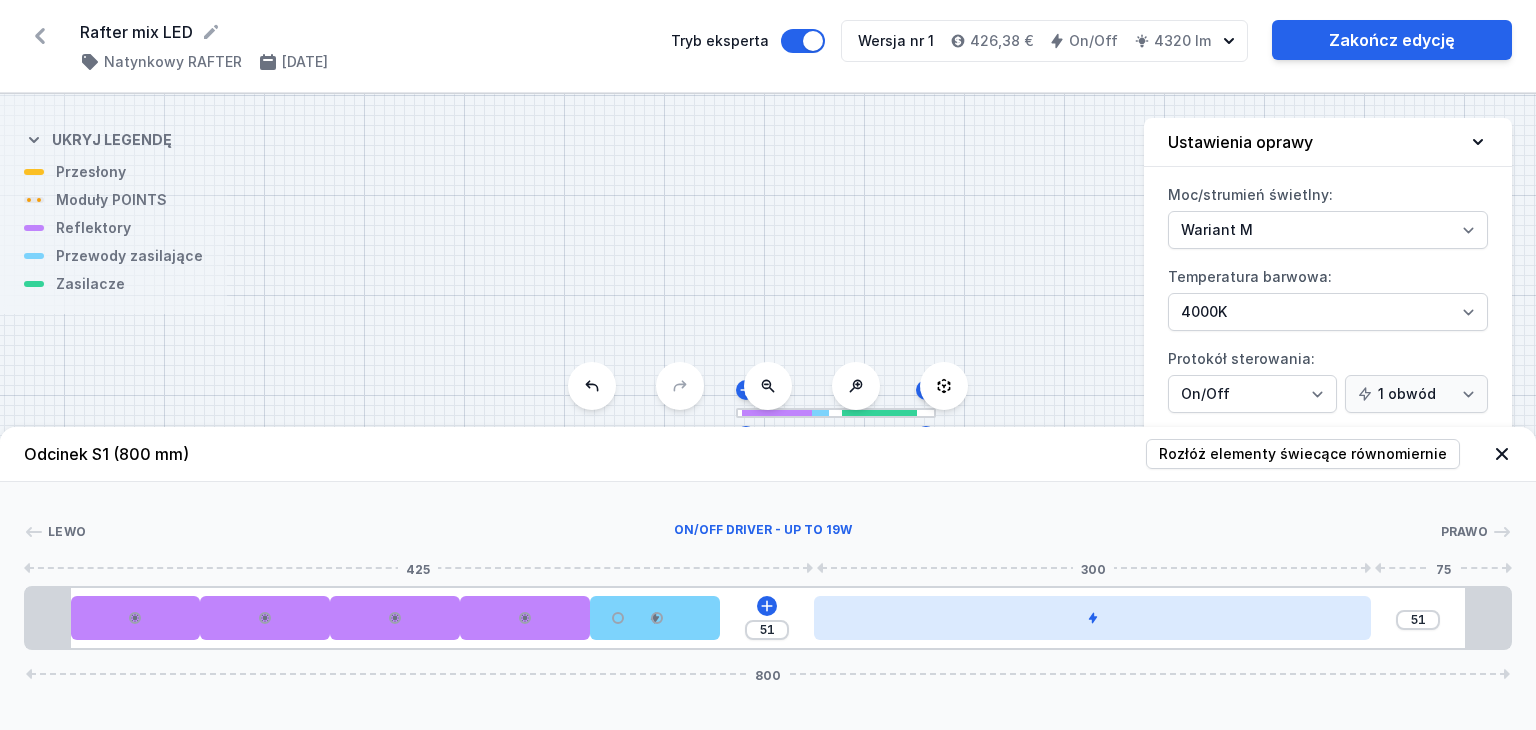 click at bounding box center [1092, 618] 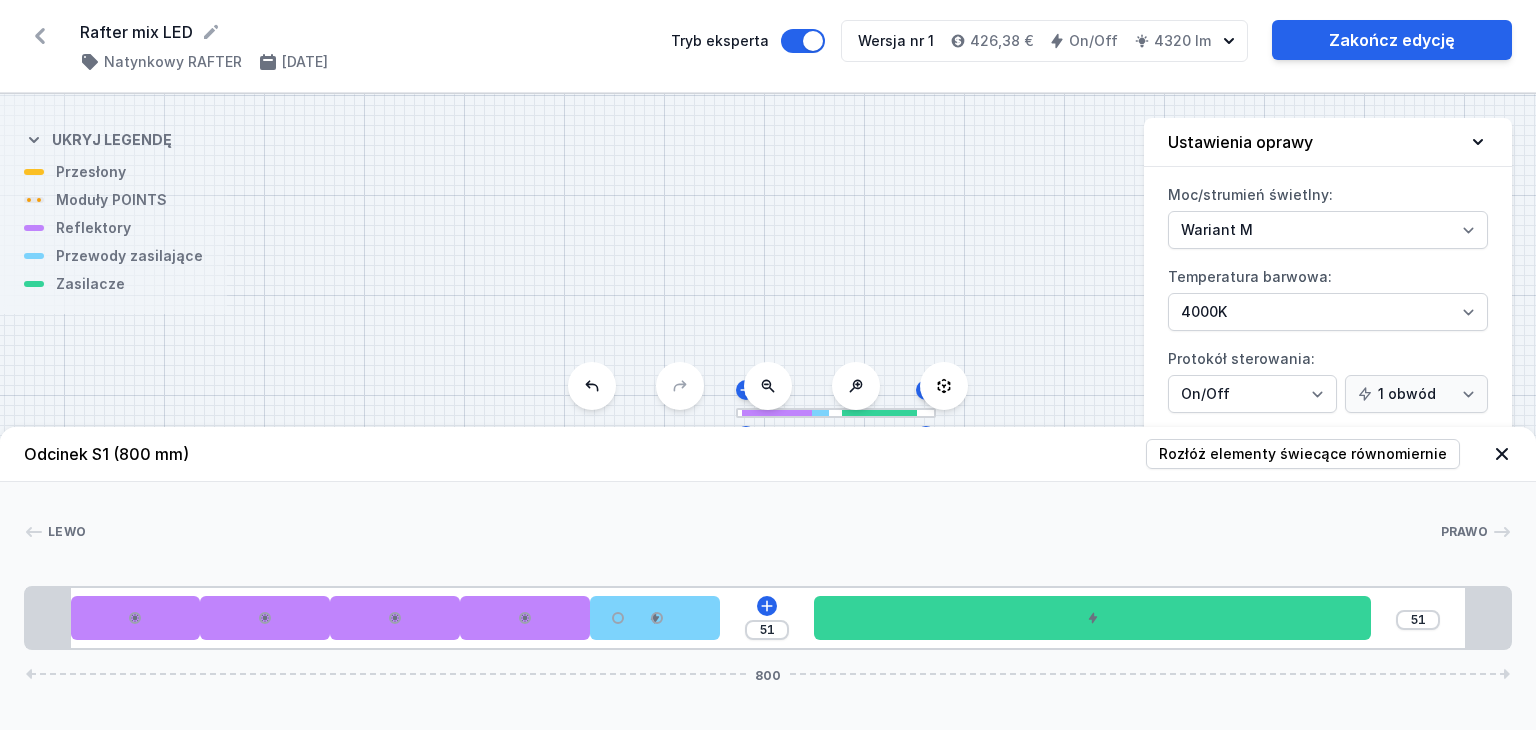click at bounding box center (836, 413) 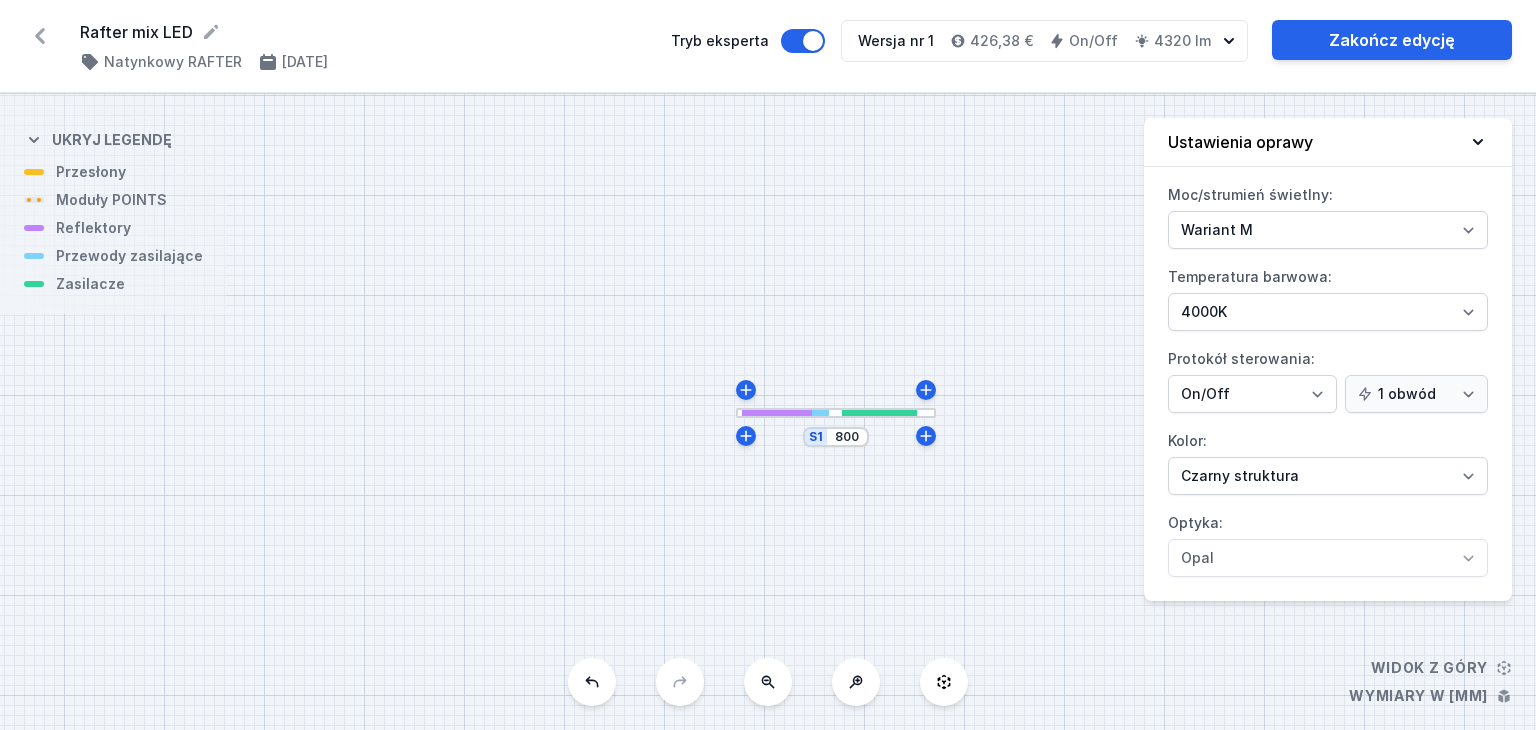 click at bounding box center (836, 413) 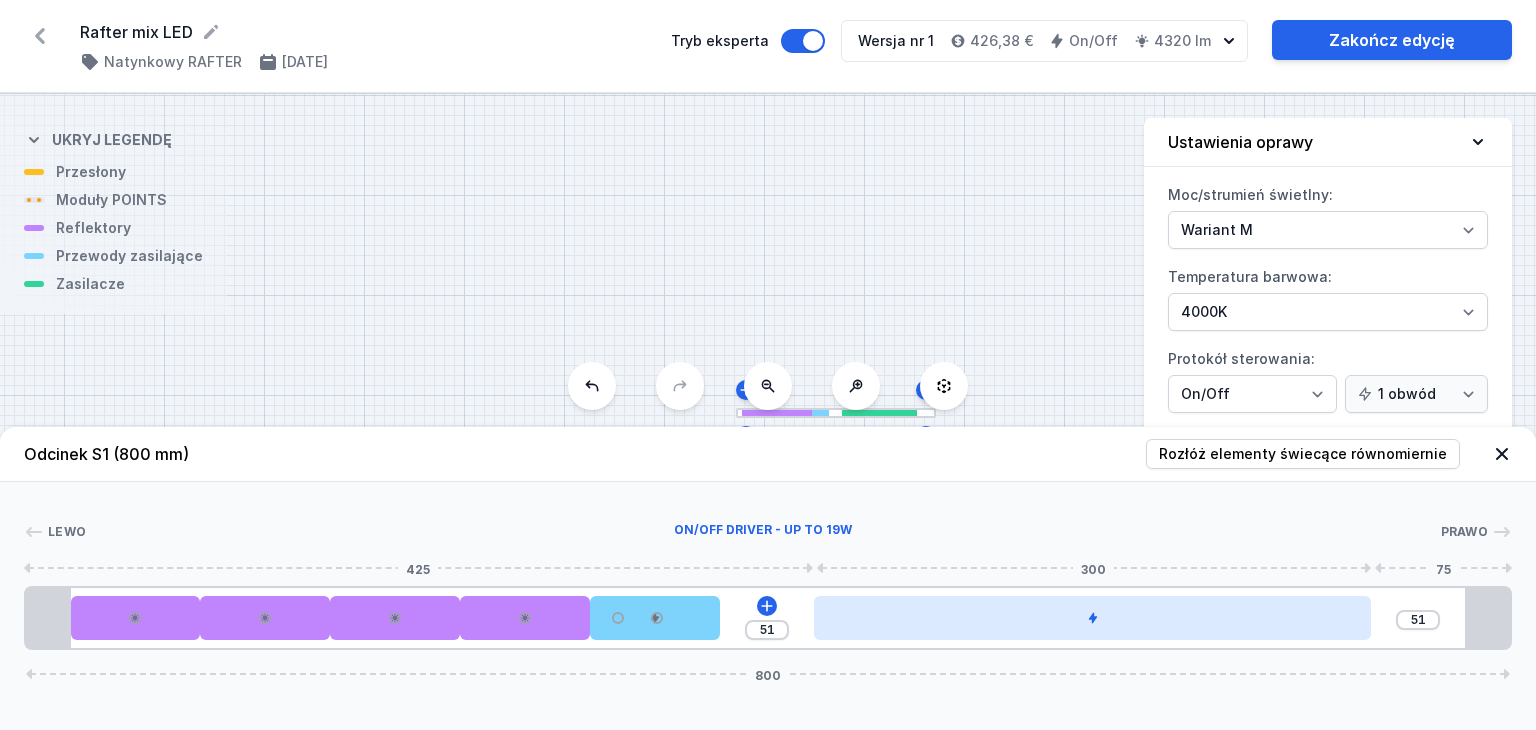 click at bounding box center [1092, 618] 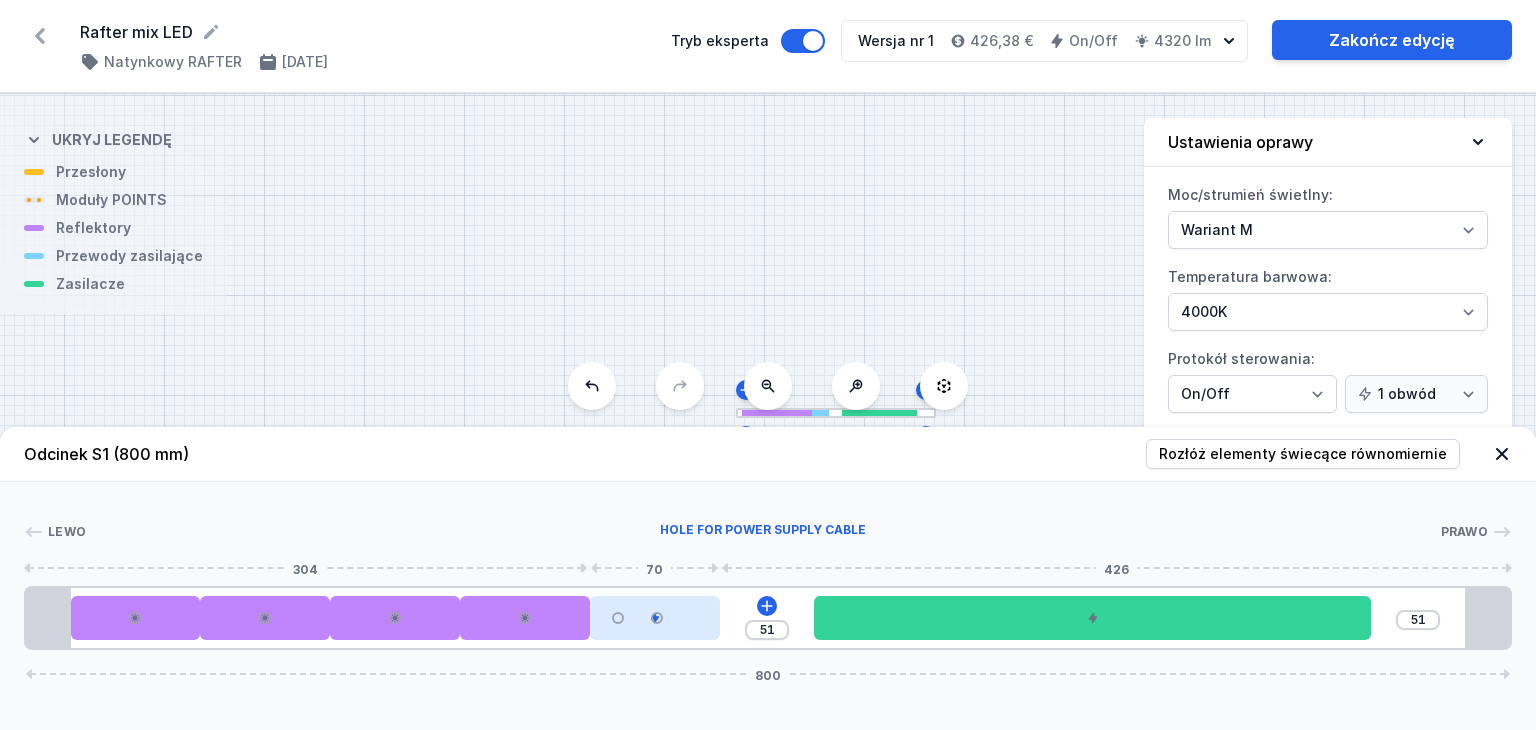click at bounding box center [657, 618] 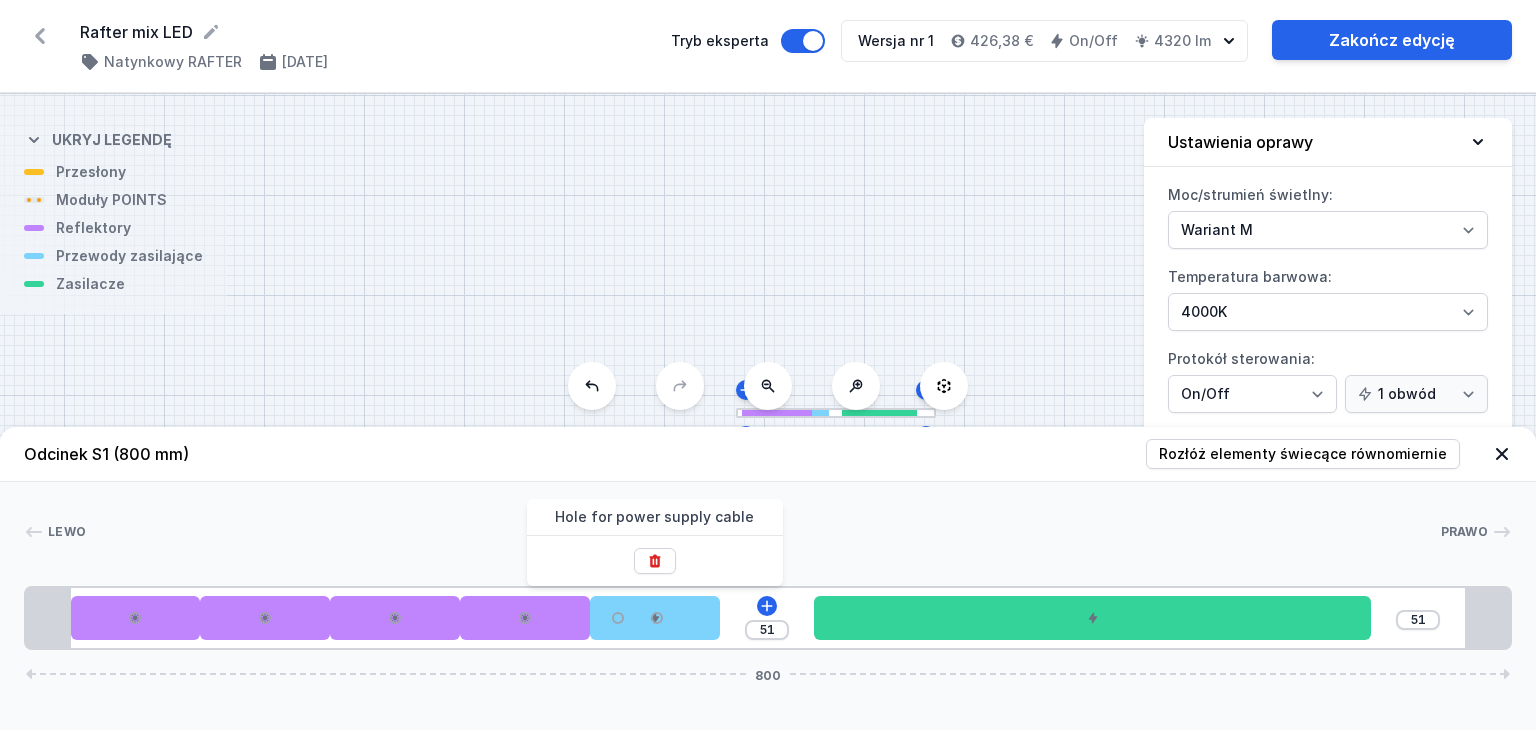 click at bounding box center [655, 561] 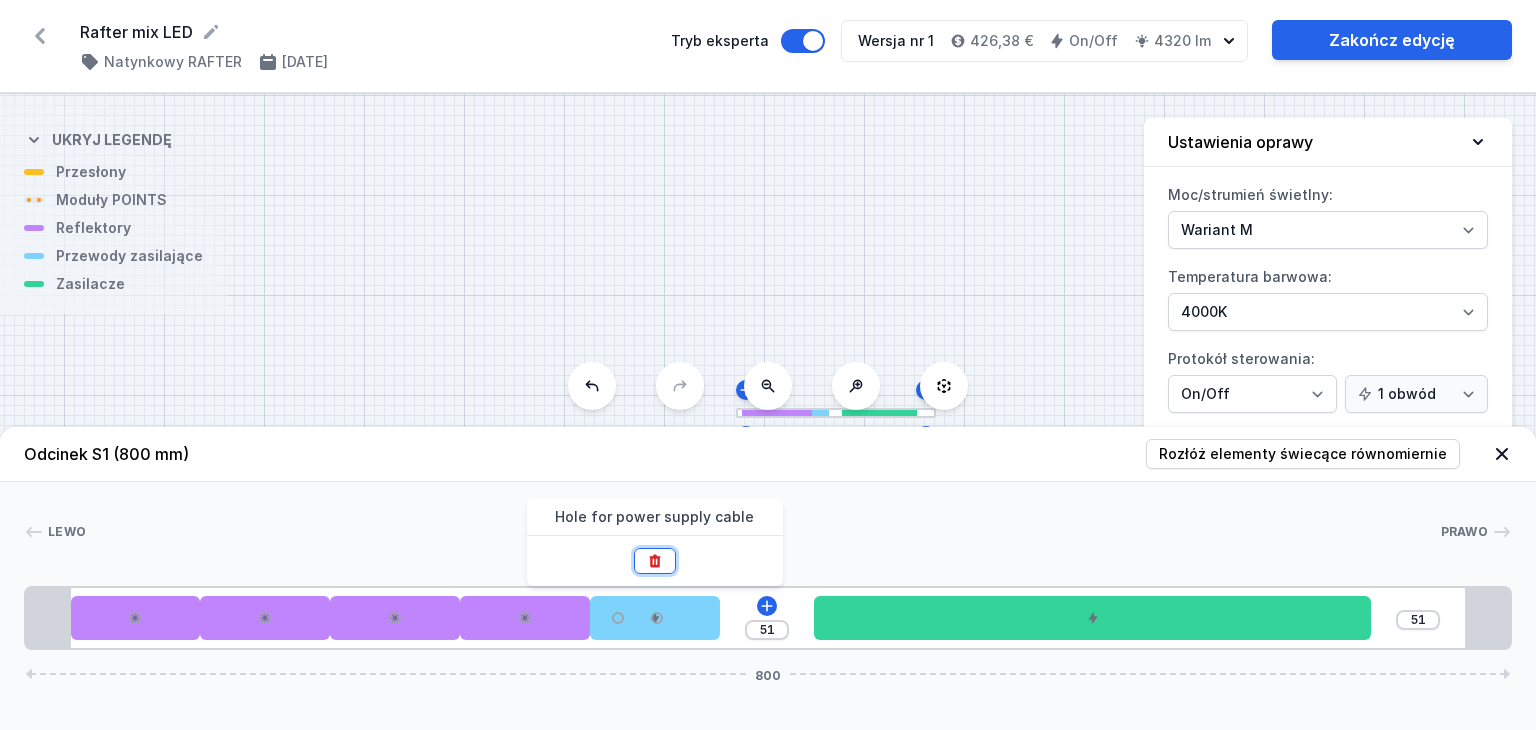 click 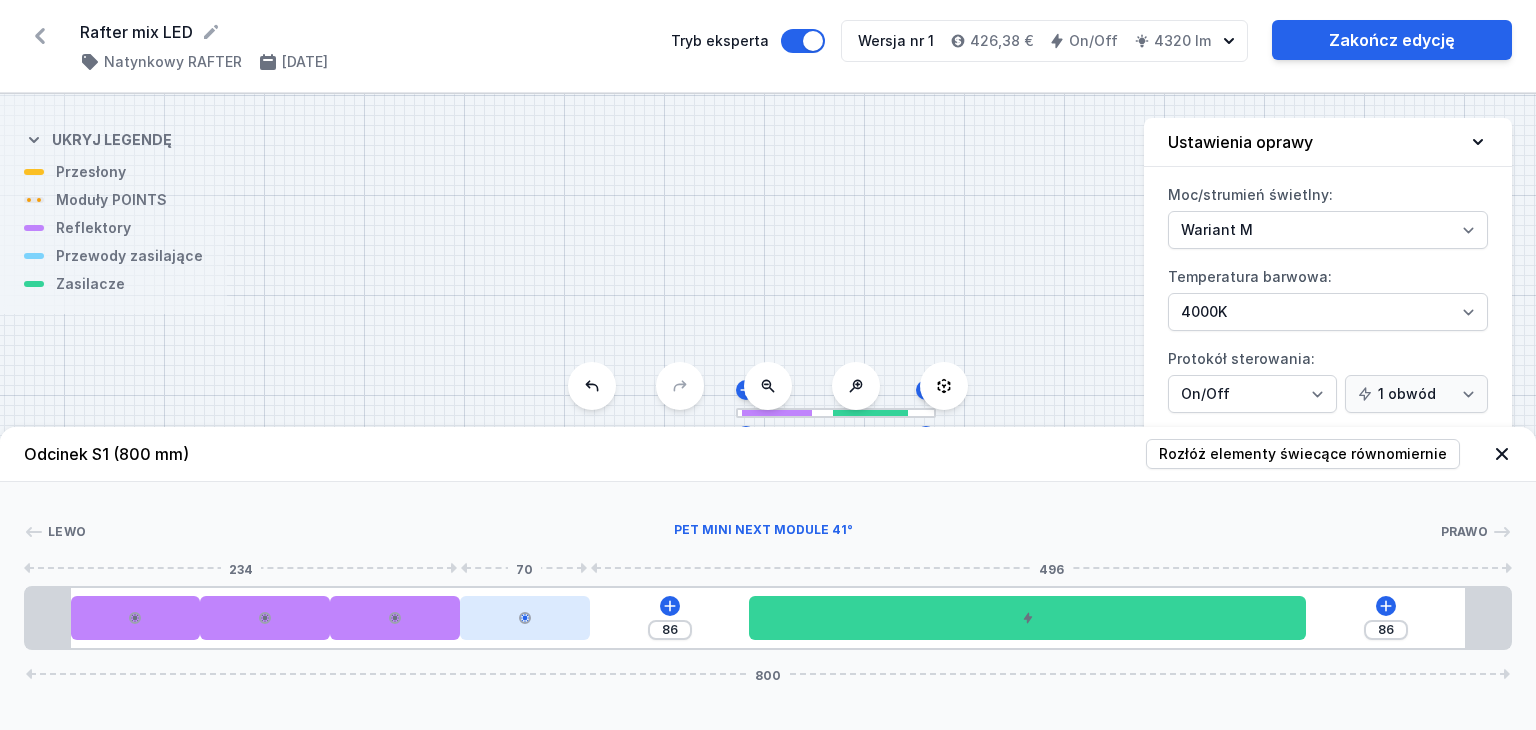 click at bounding box center [525, 618] 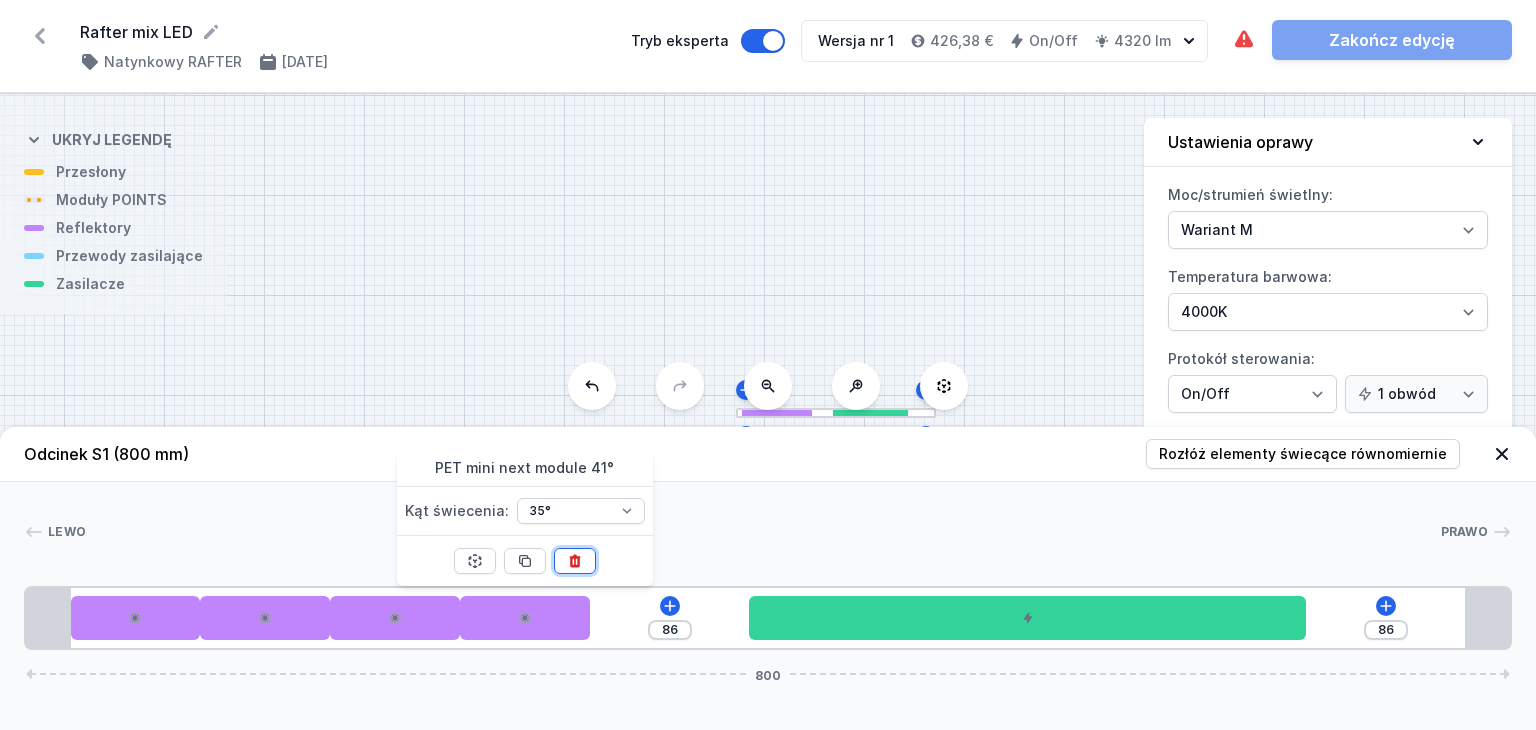 click 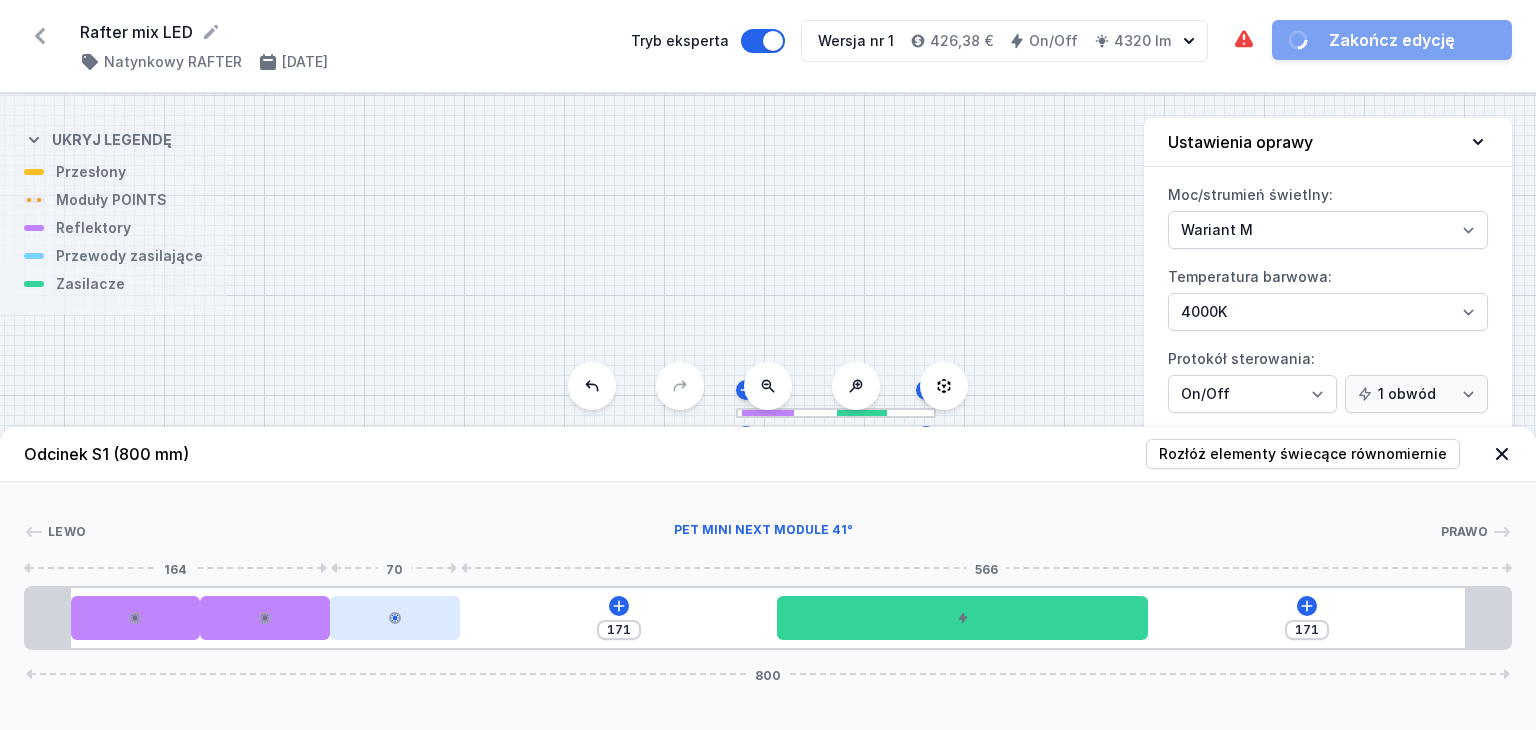 click at bounding box center [395, 618] 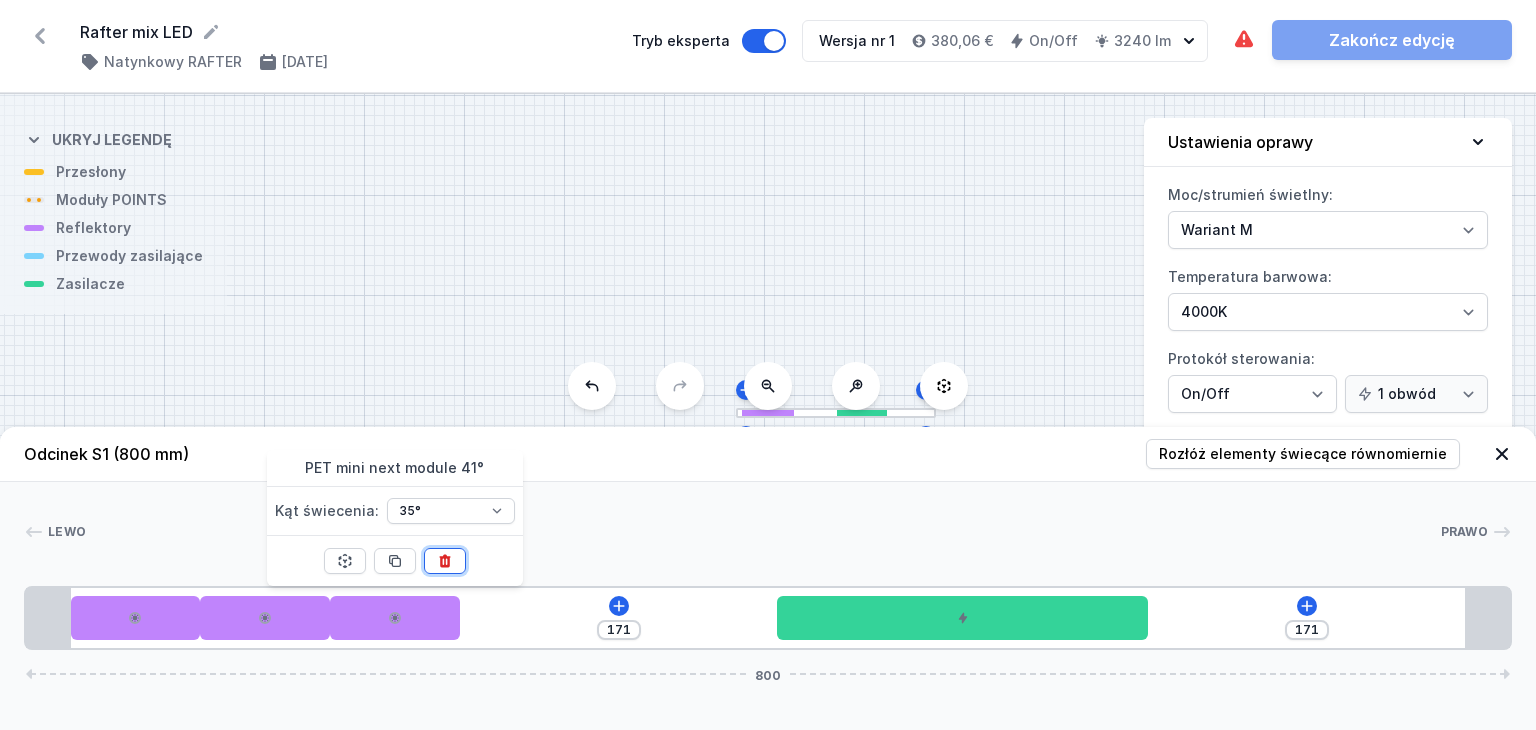 click at bounding box center (445, 561) 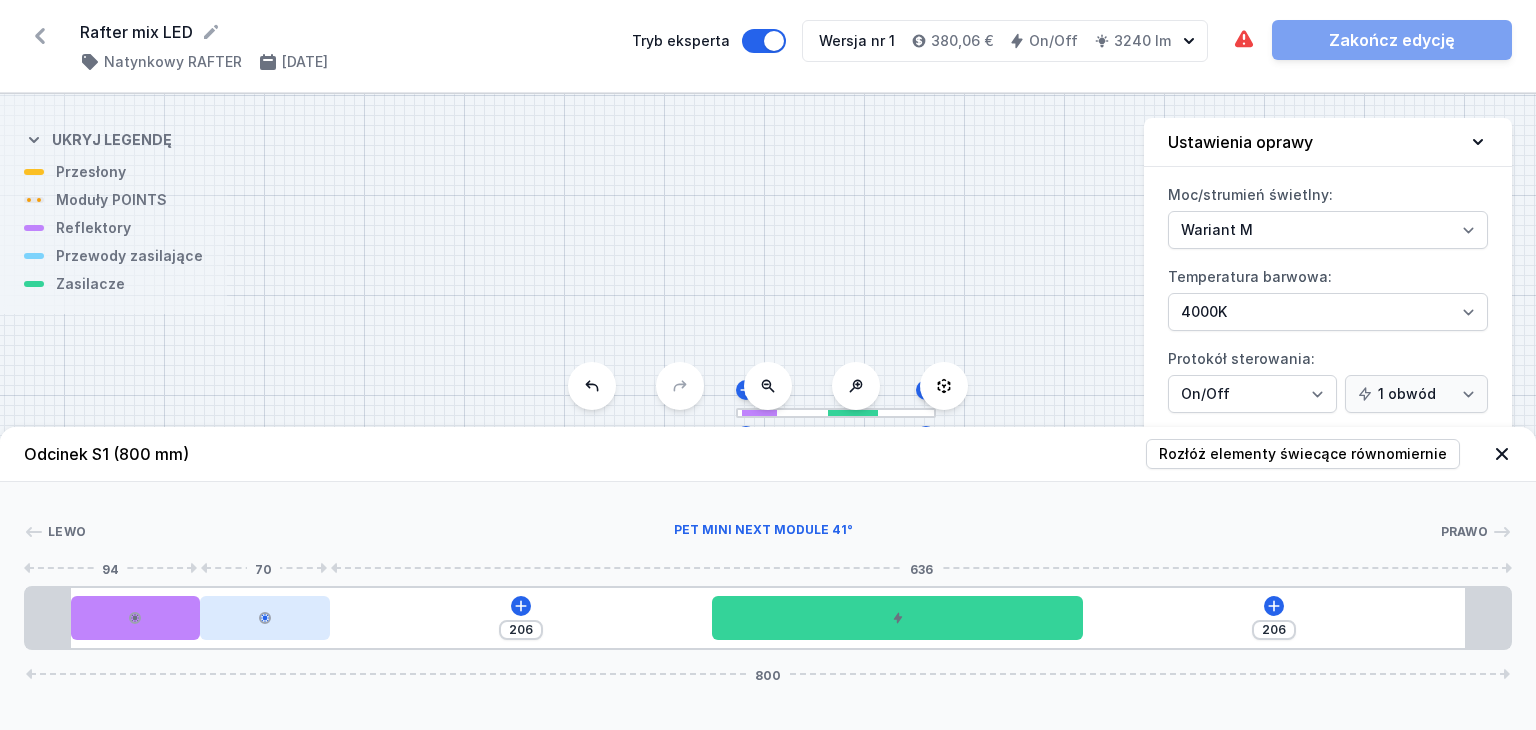 click 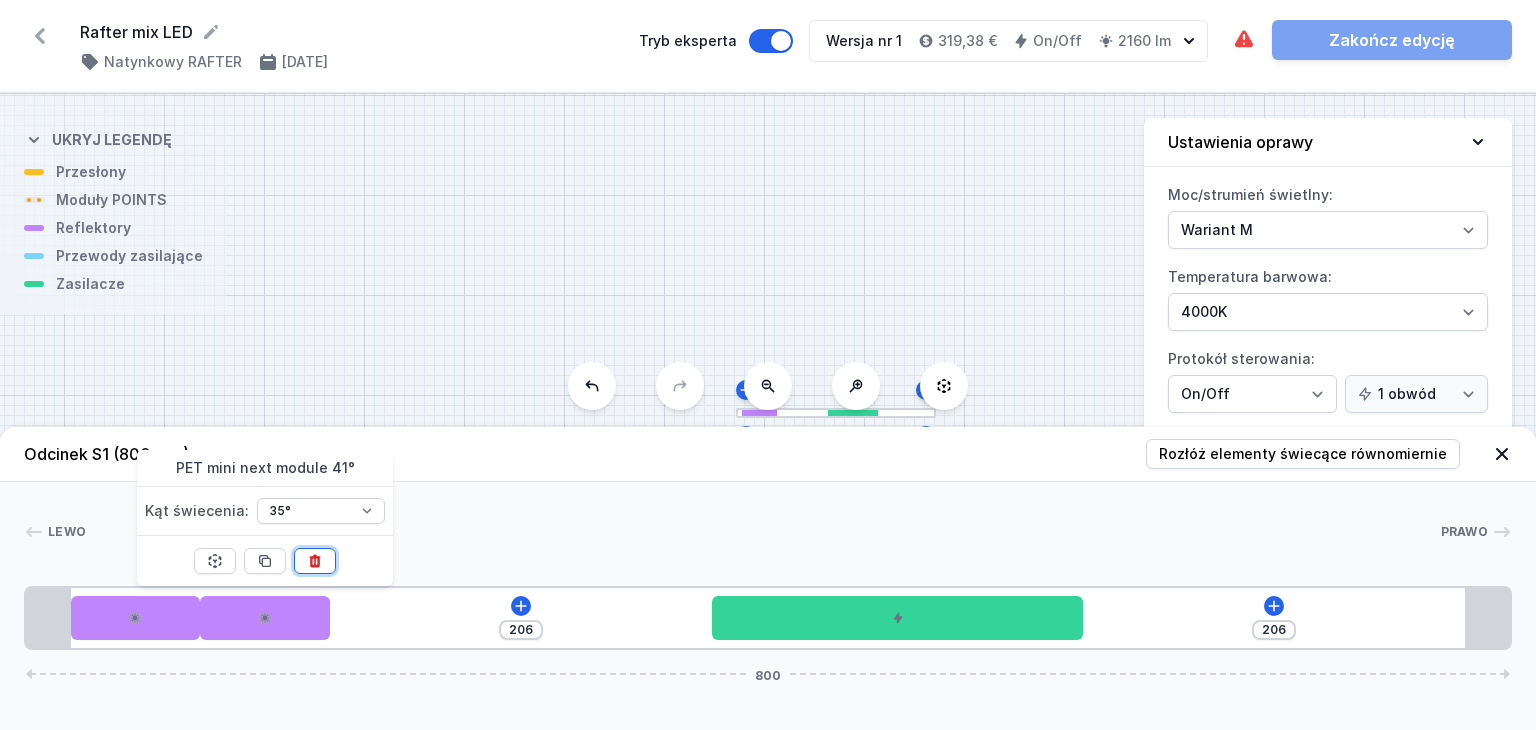 click 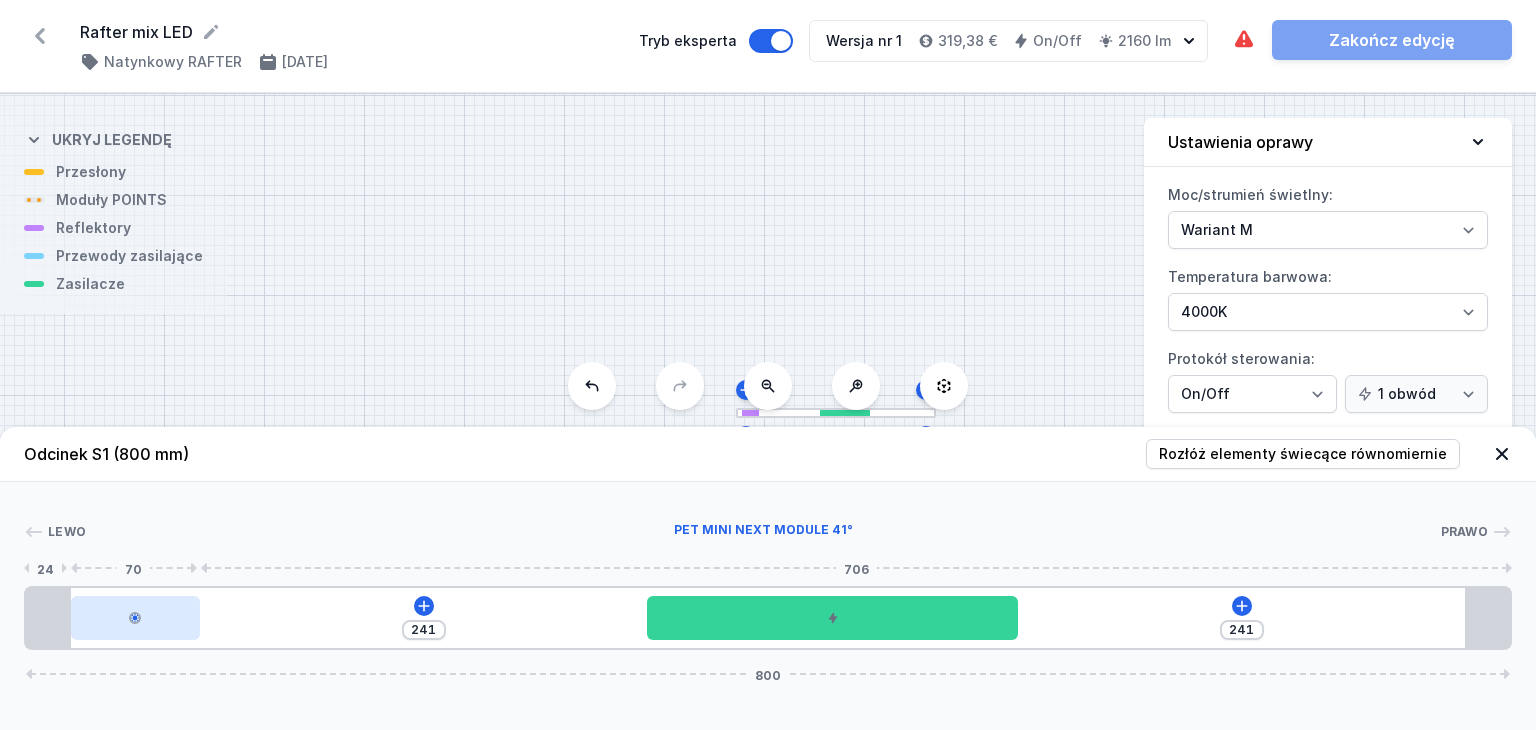 click at bounding box center (136, 618) 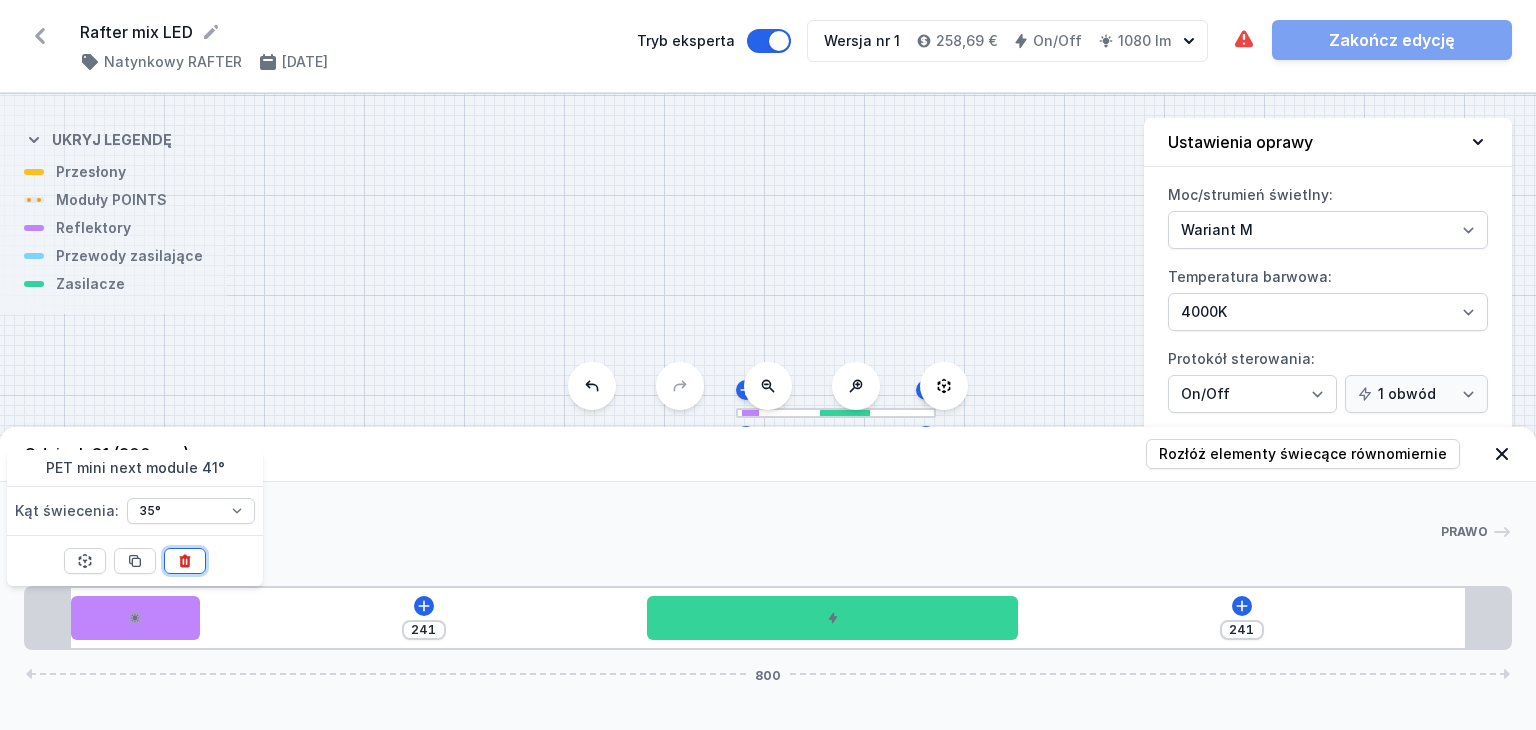 click 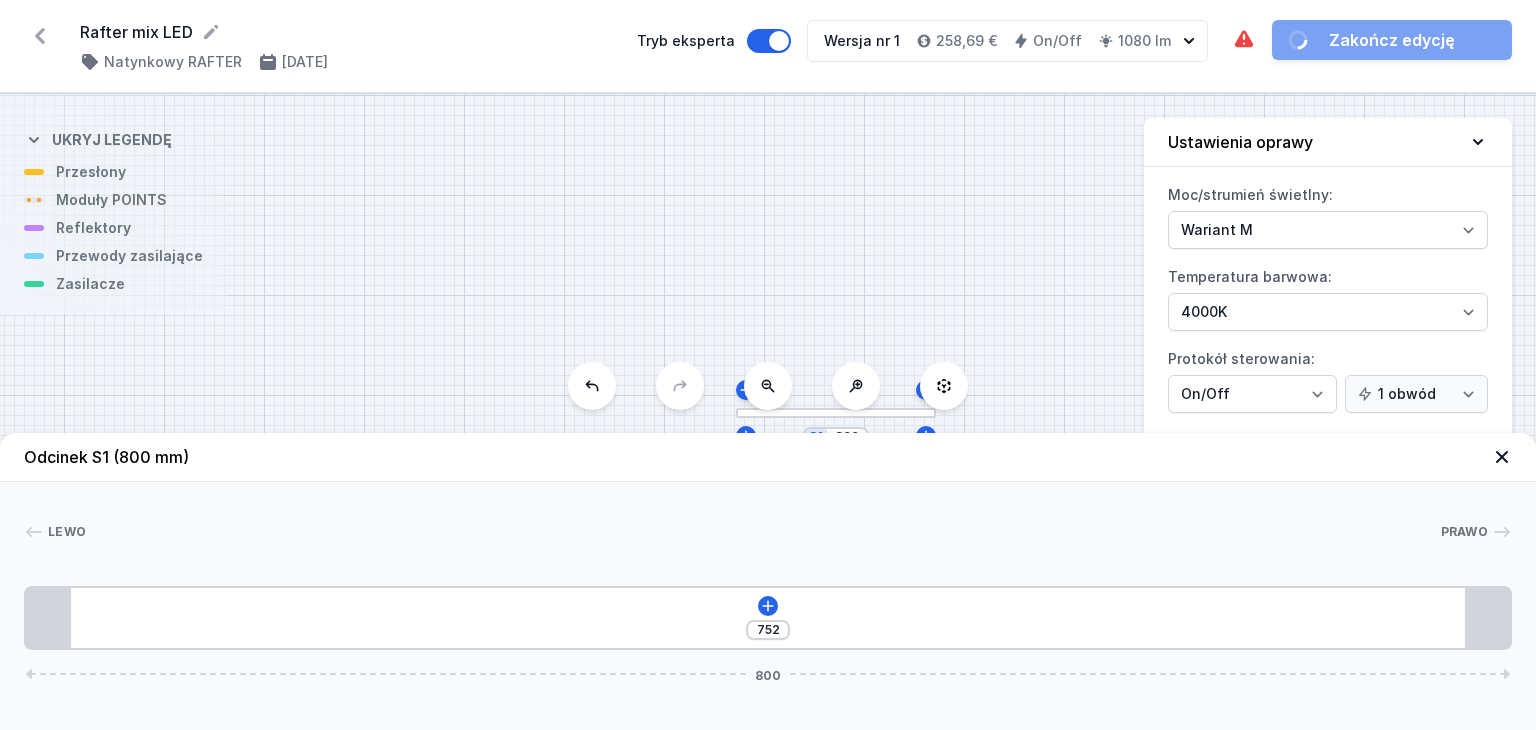 click at bounding box center [763, 532] 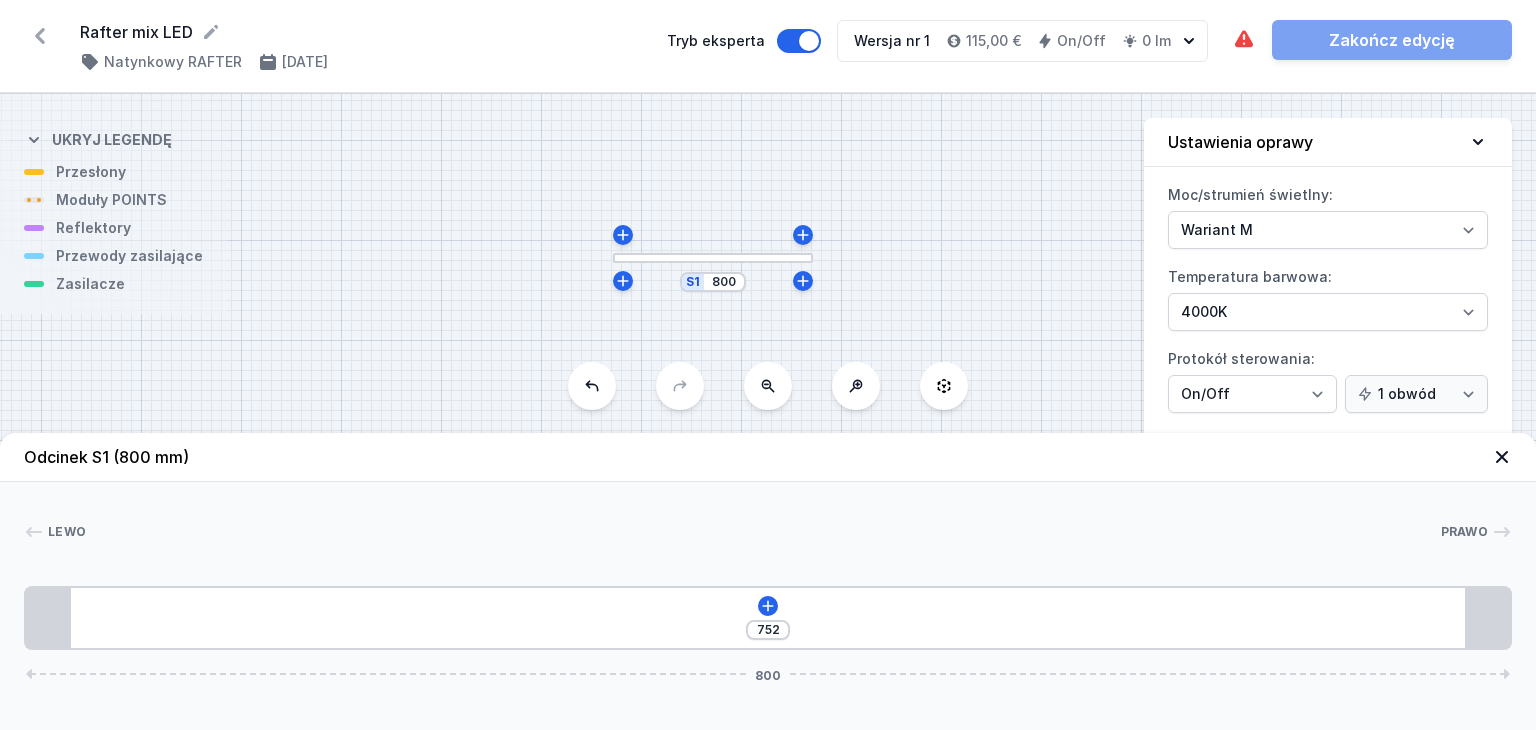 drag, startPoint x: 912, startPoint y: 210, endPoint x: 789, endPoint y: 55, distance: 197.8737 